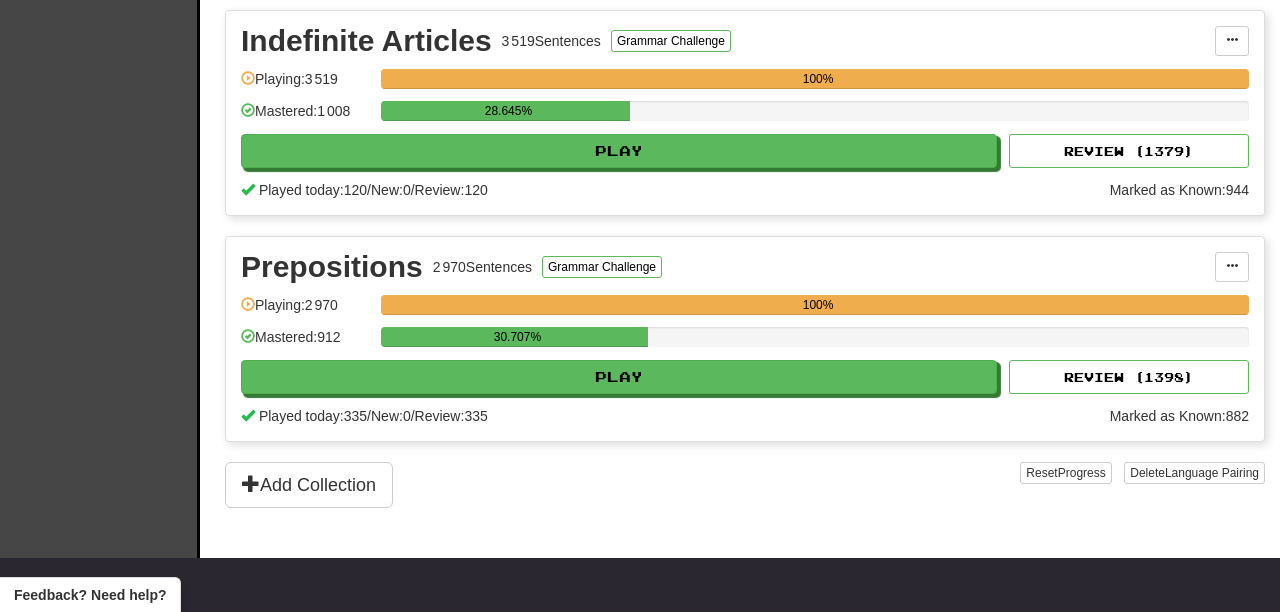 scroll, scrollTop: 905, scrollLeft: 0, axis: vertical 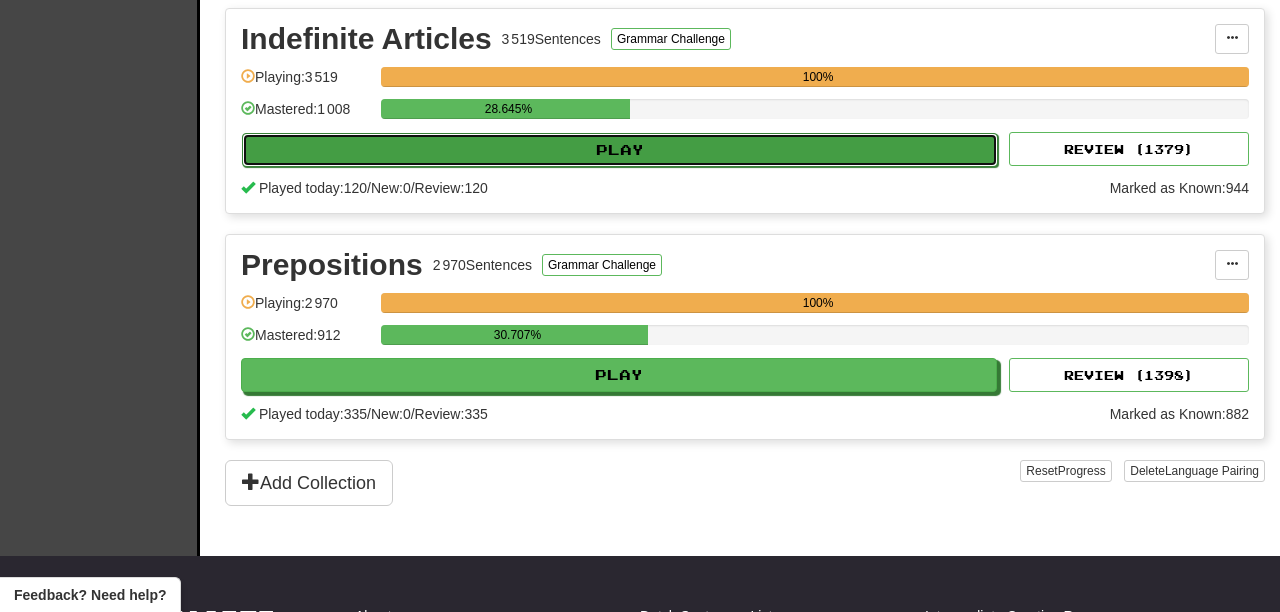 click on "Play" at bounding box center [620, 150] 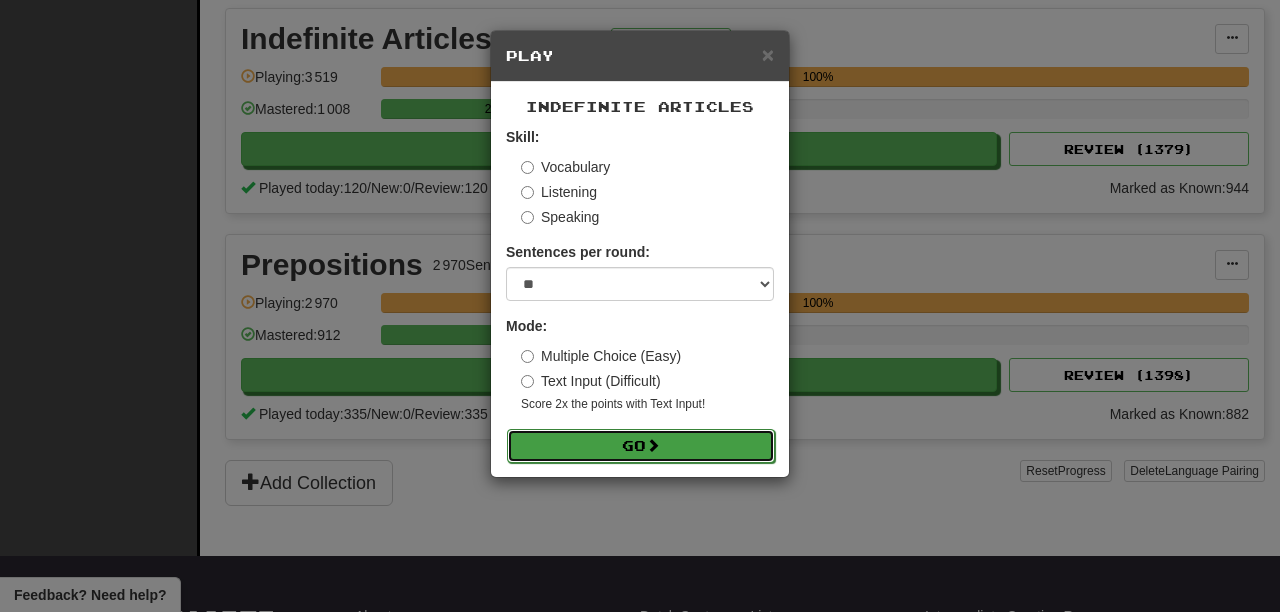 click on "Go" at bounding box center [641, 446] 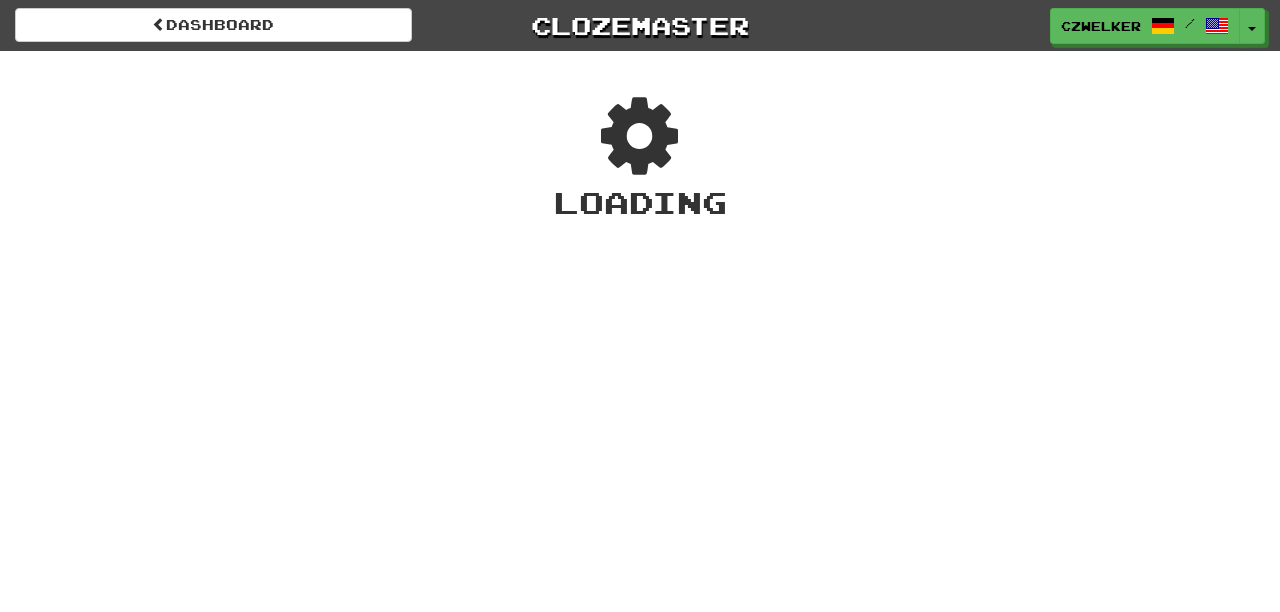 scroll, scrollTop: 0, scrollLeft: 0, axis: both 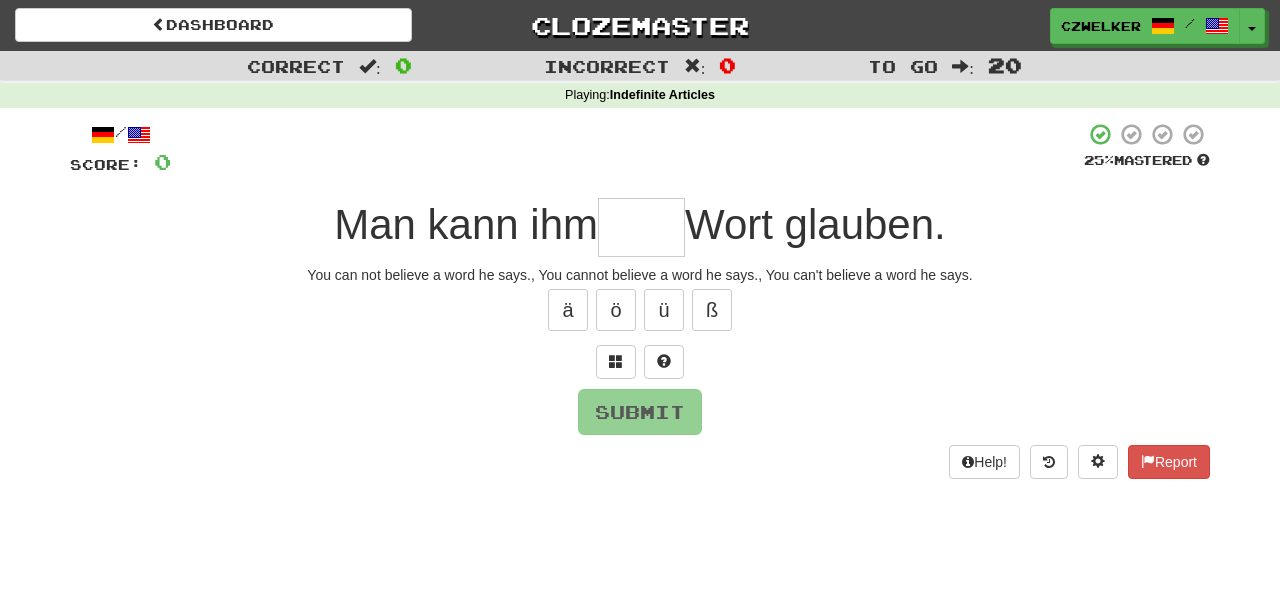 click at bounding box center [640, 1322] 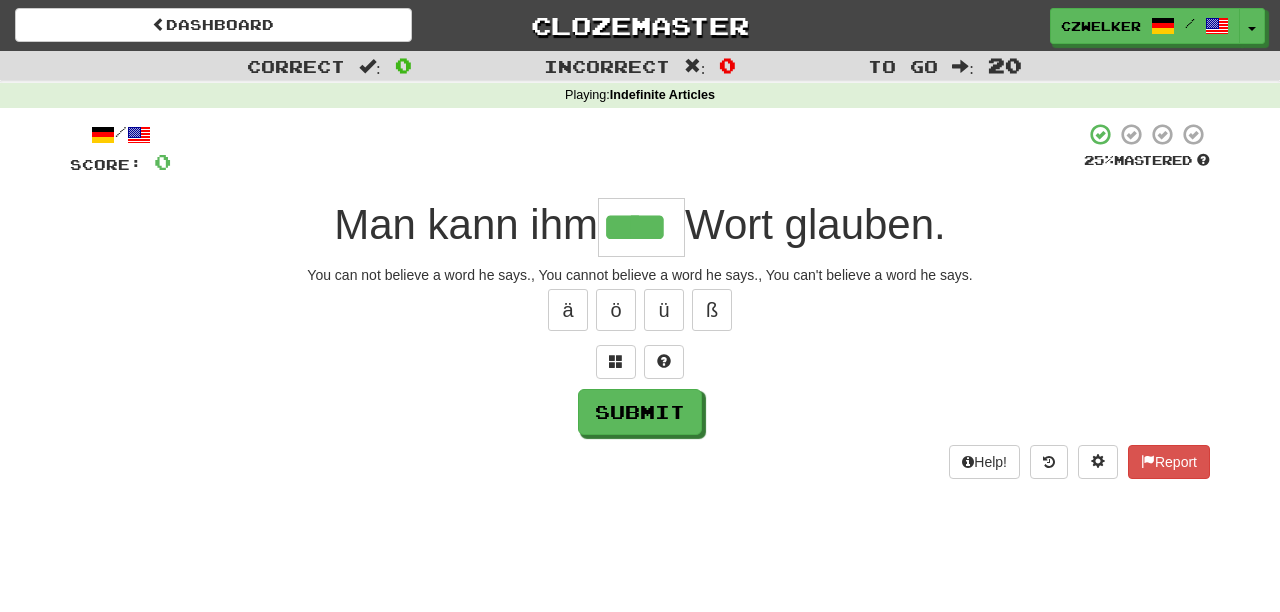 type on "****" 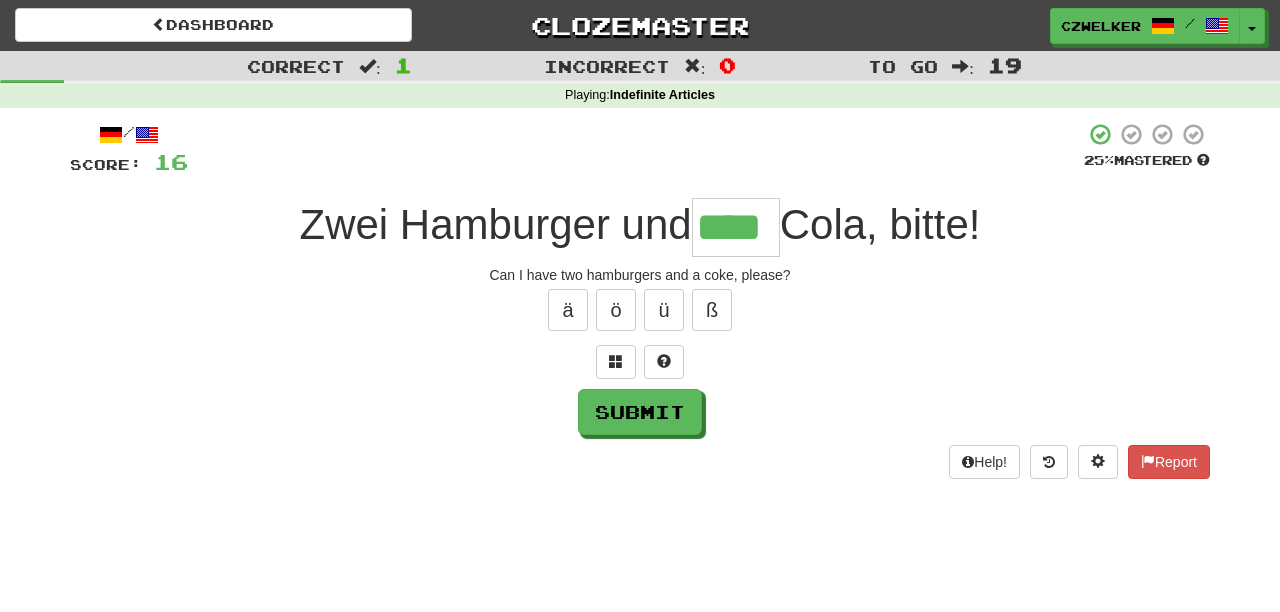 type on "****" 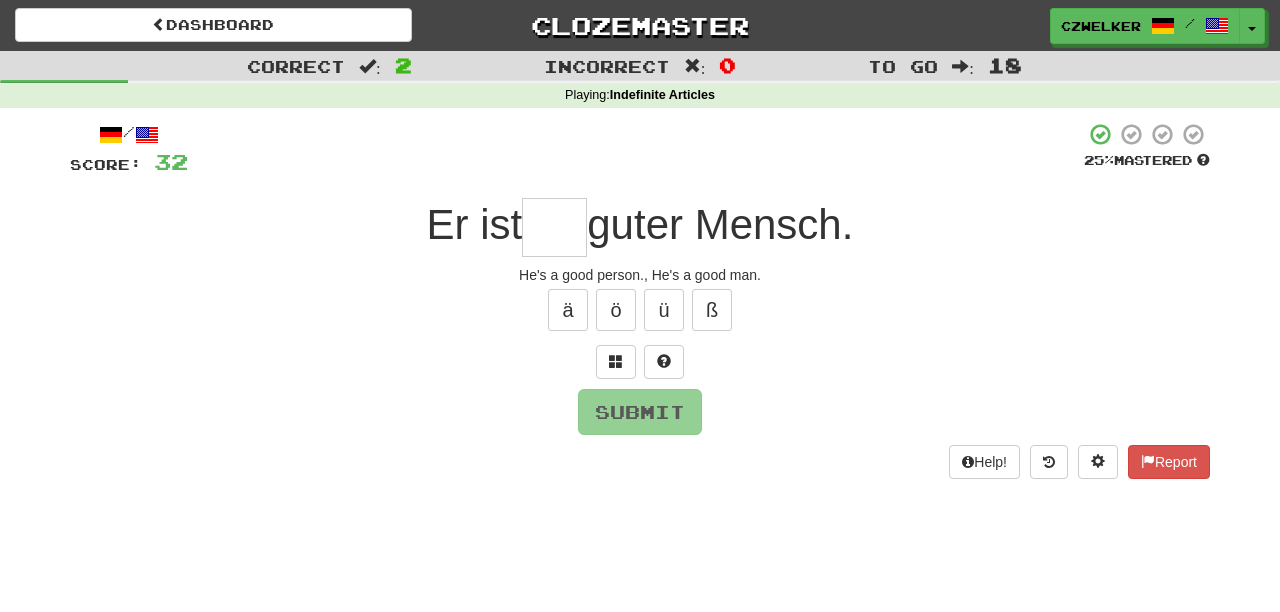 type on "*" 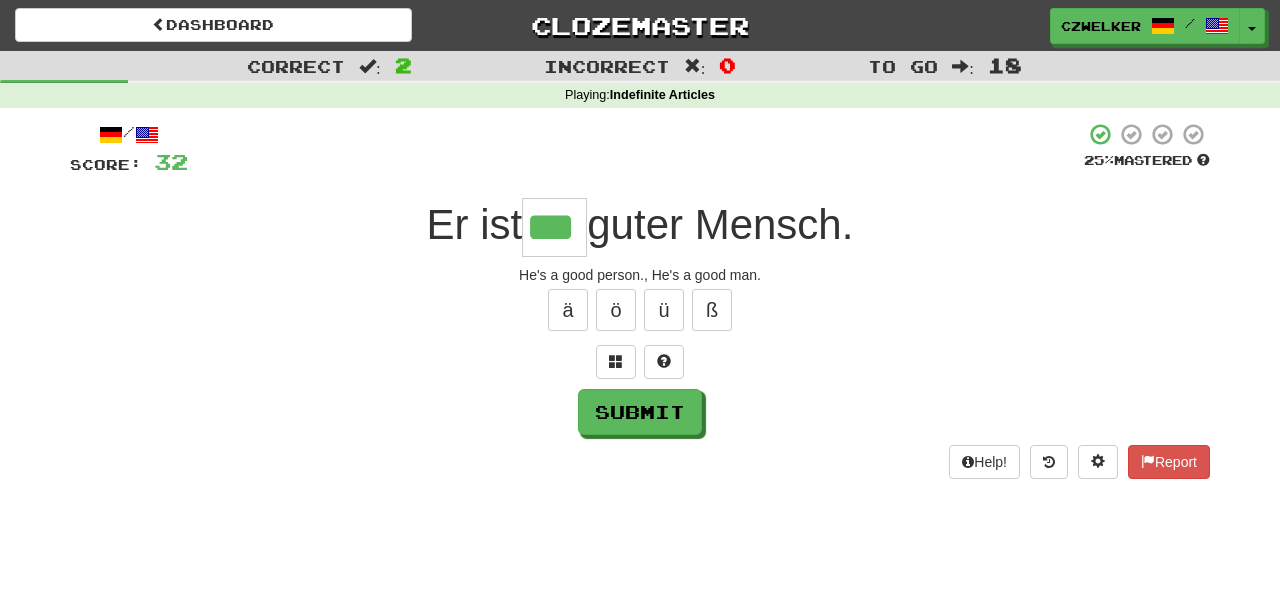 type on "***" 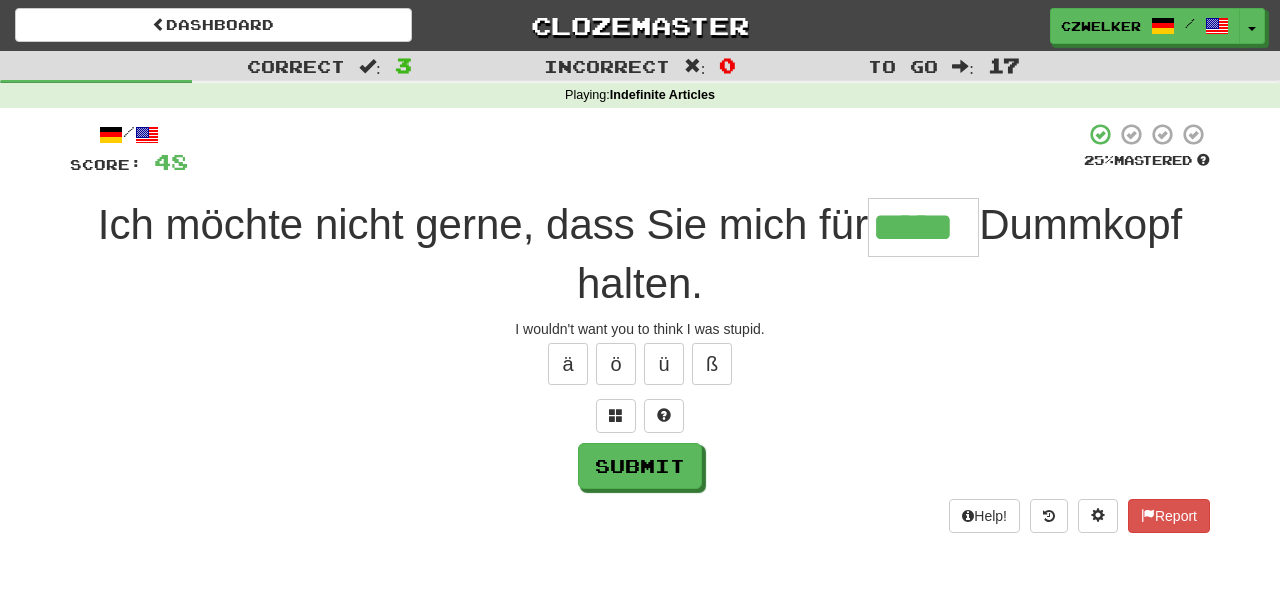 type on "*****" 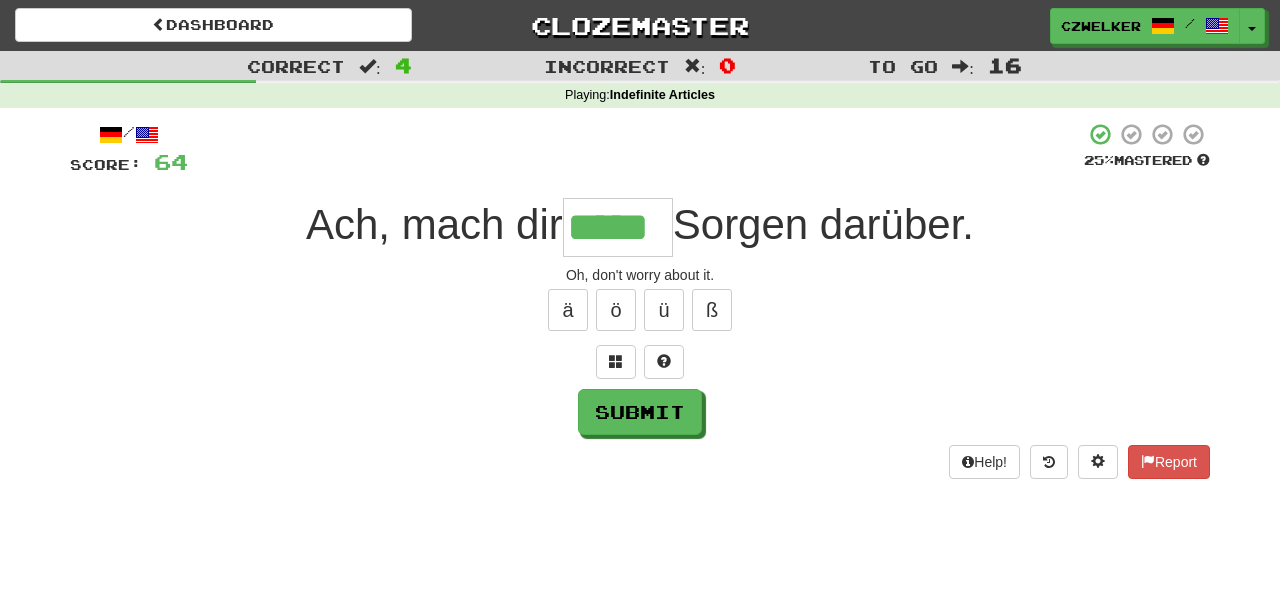 type on "*****" 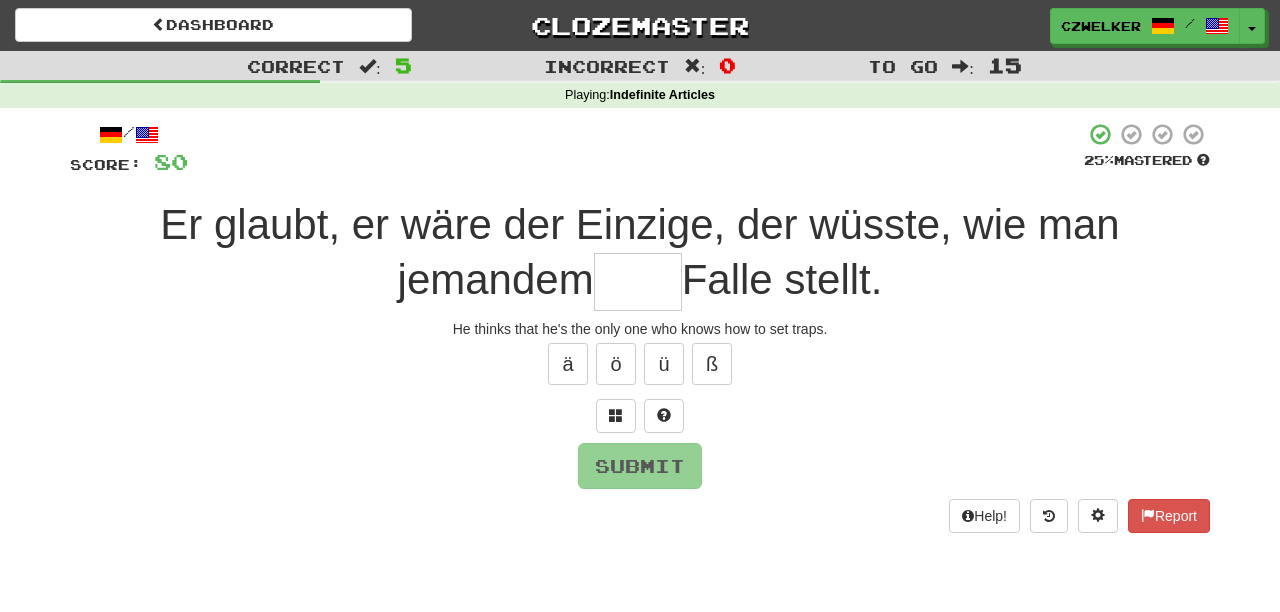 type on "*" 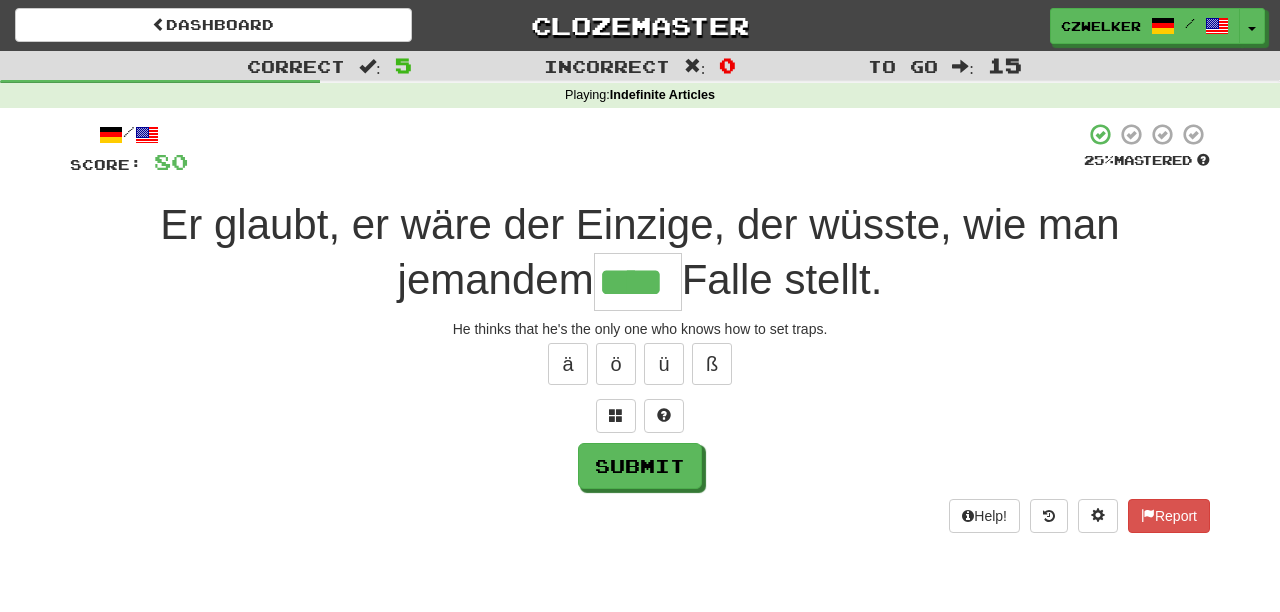 type on "****" 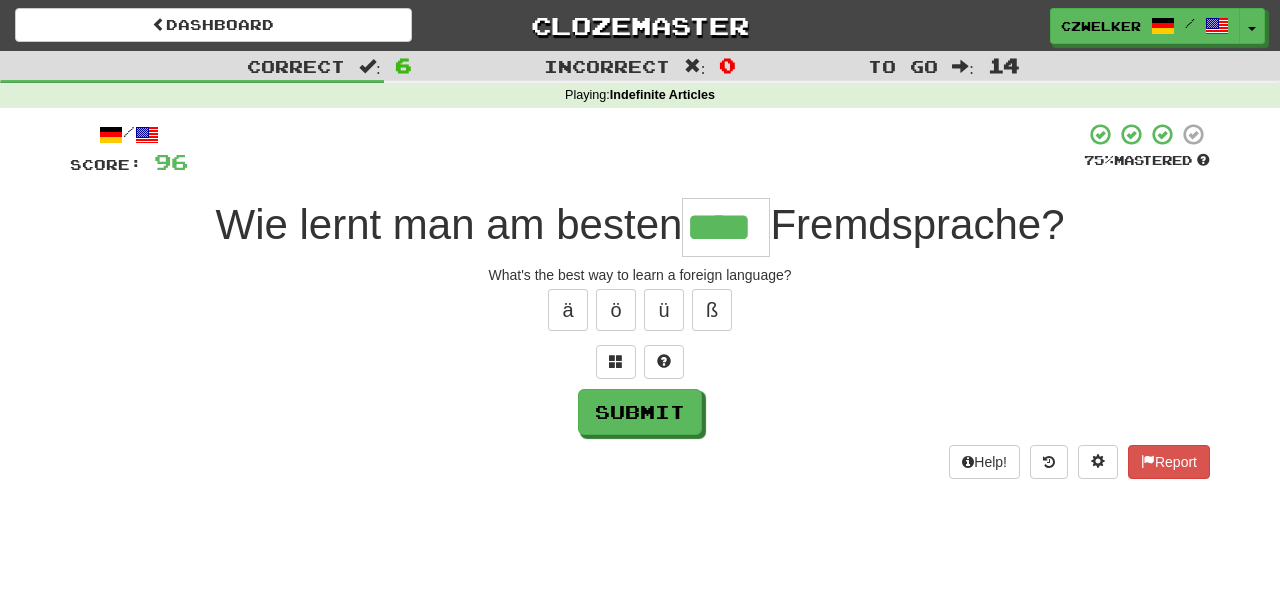 type on "****" 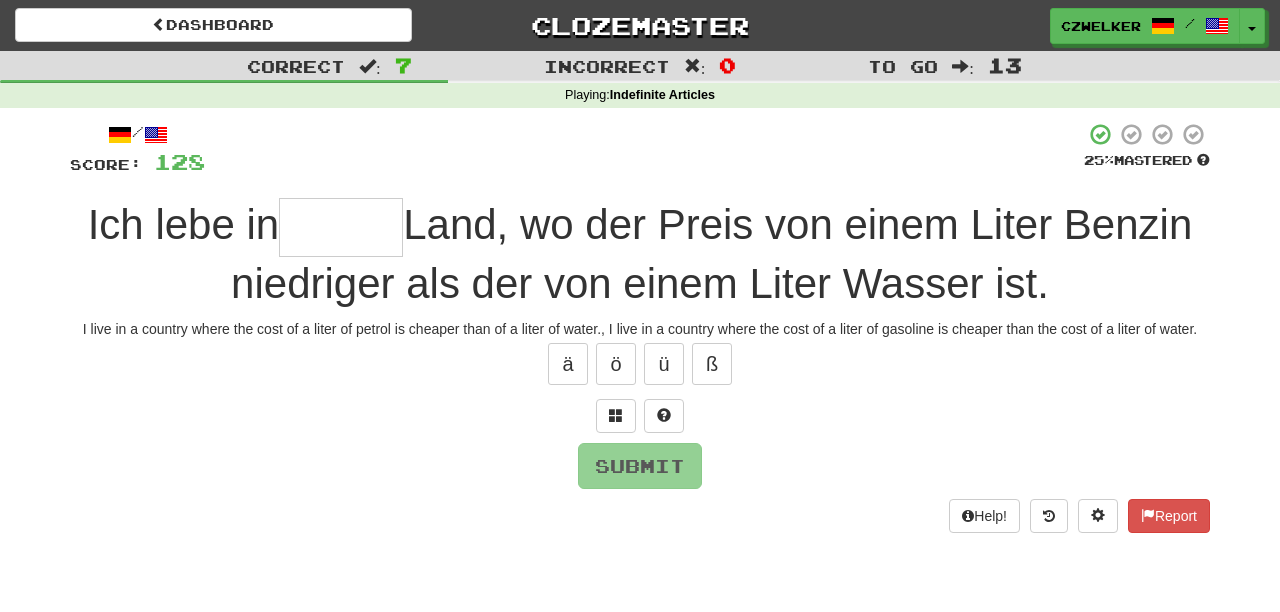 type on "*" 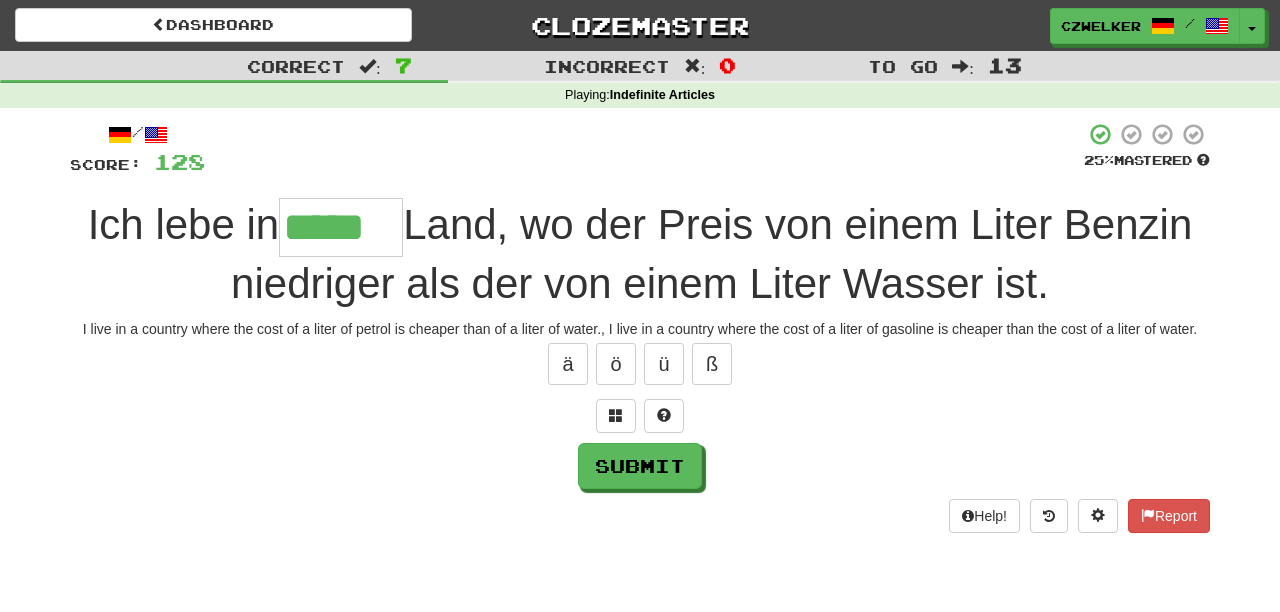 type on "*****" 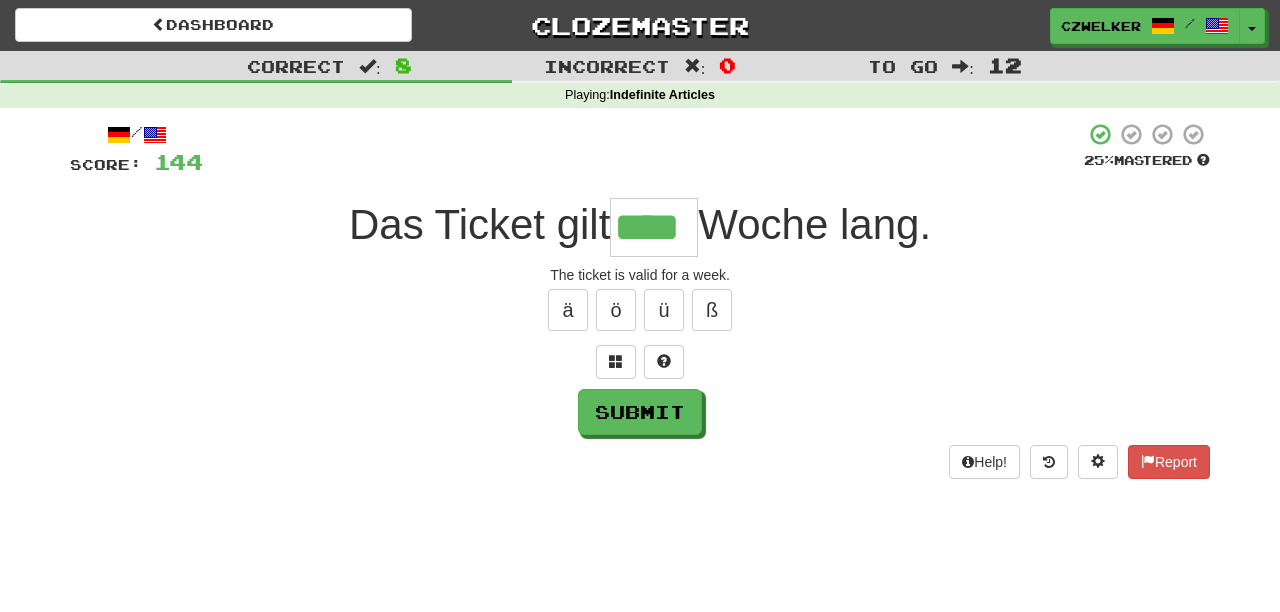 type on "****" 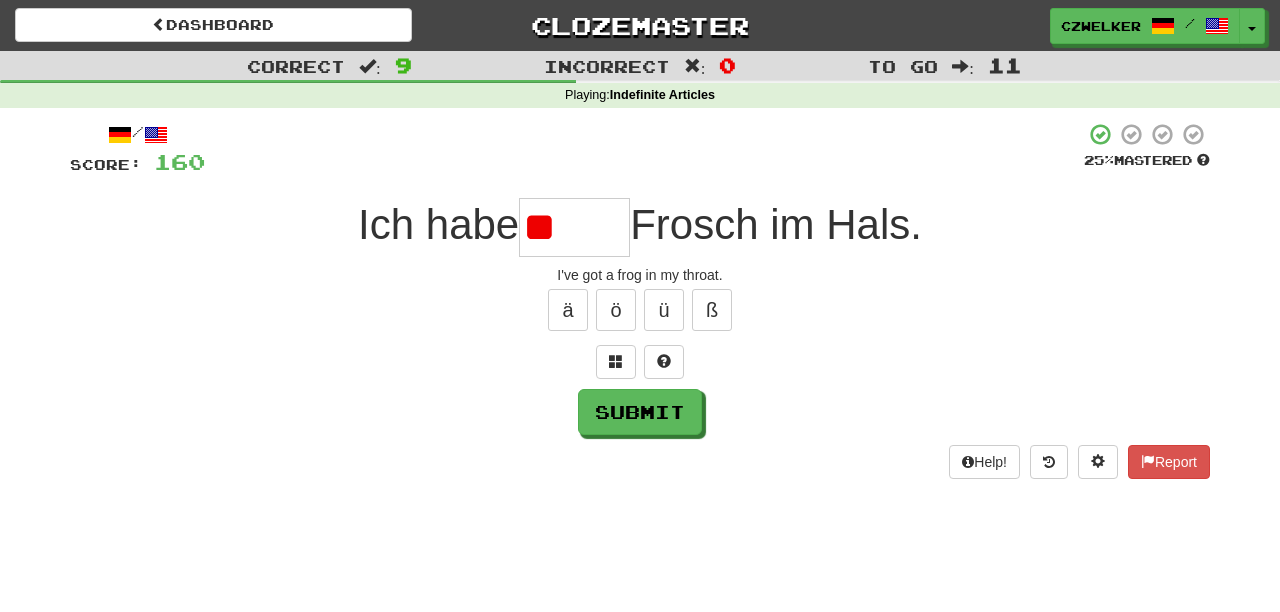 type on "*" 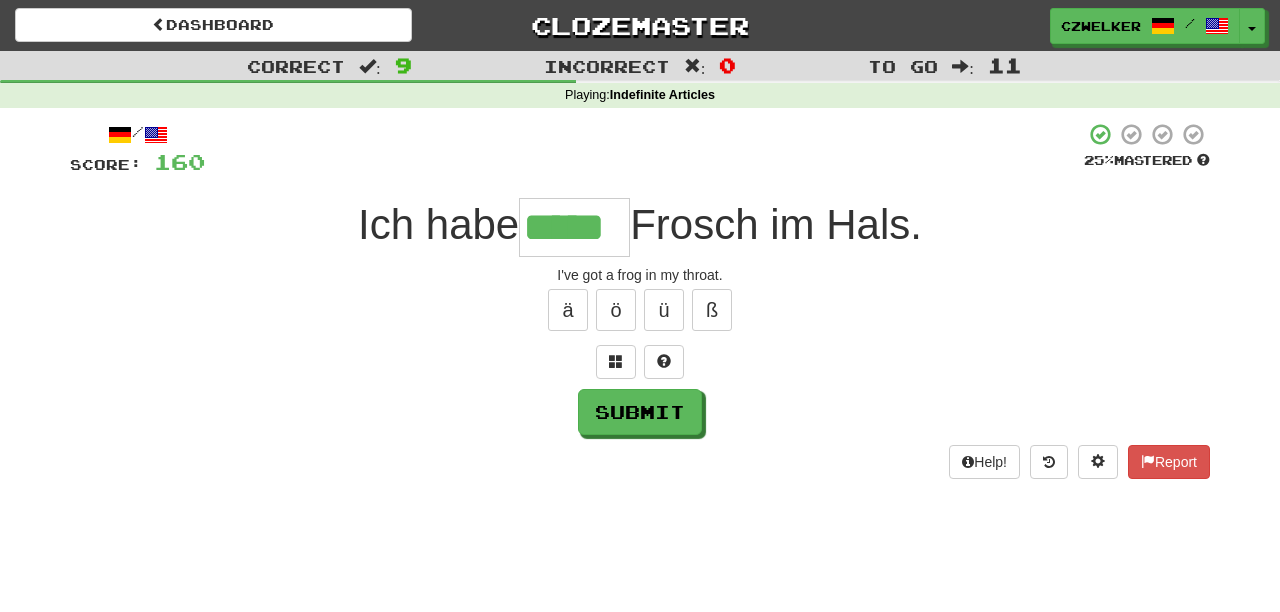 type on "*****" 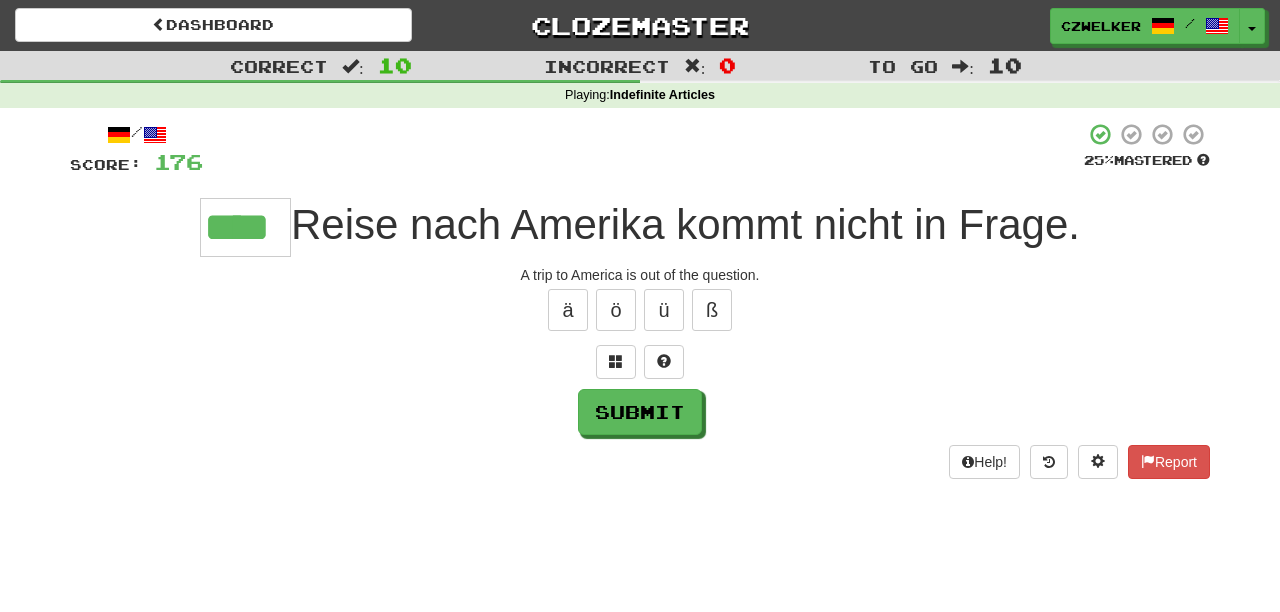 type on "****" 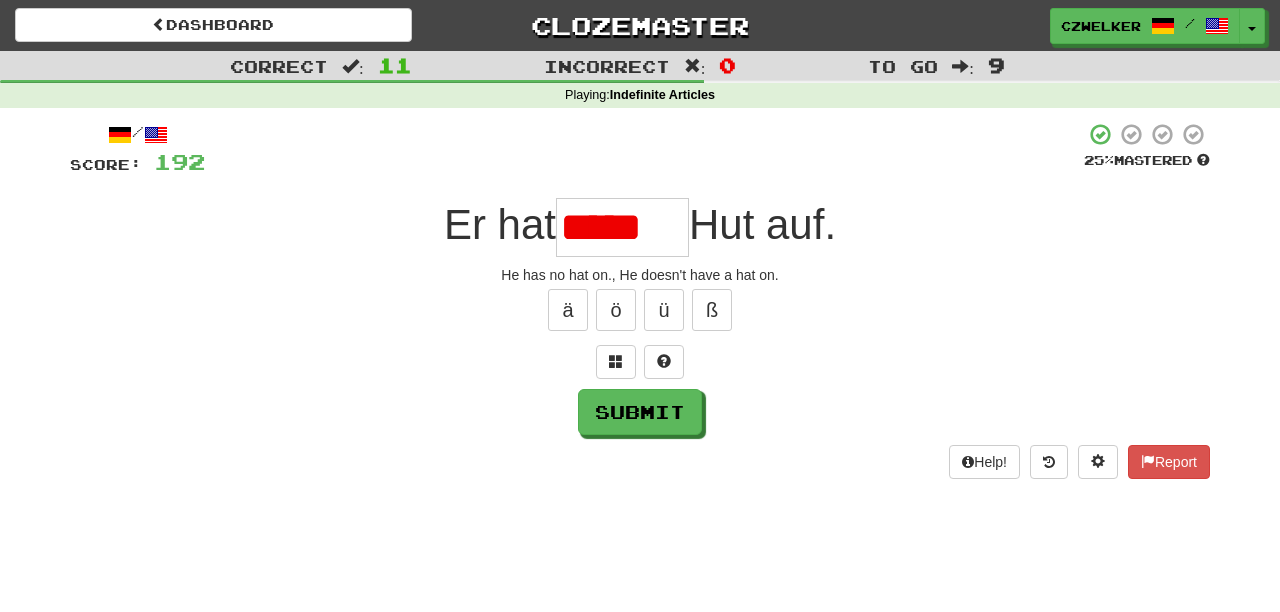 click on "*****" at bounding box center (622, 227) 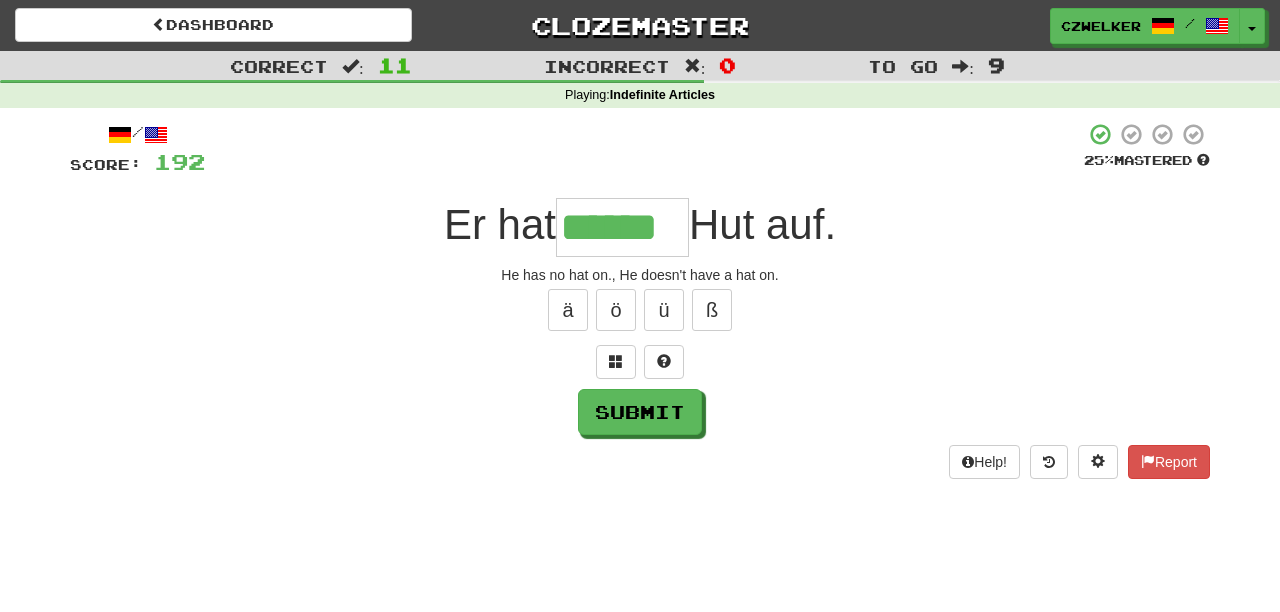 type on "******" 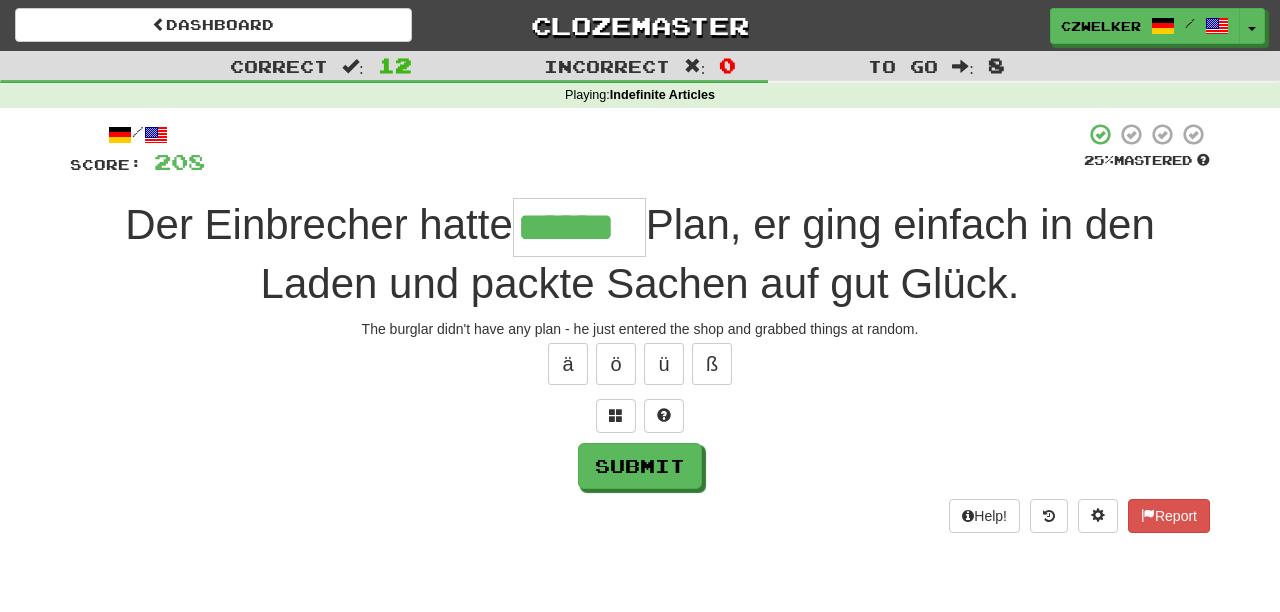 type on "******" 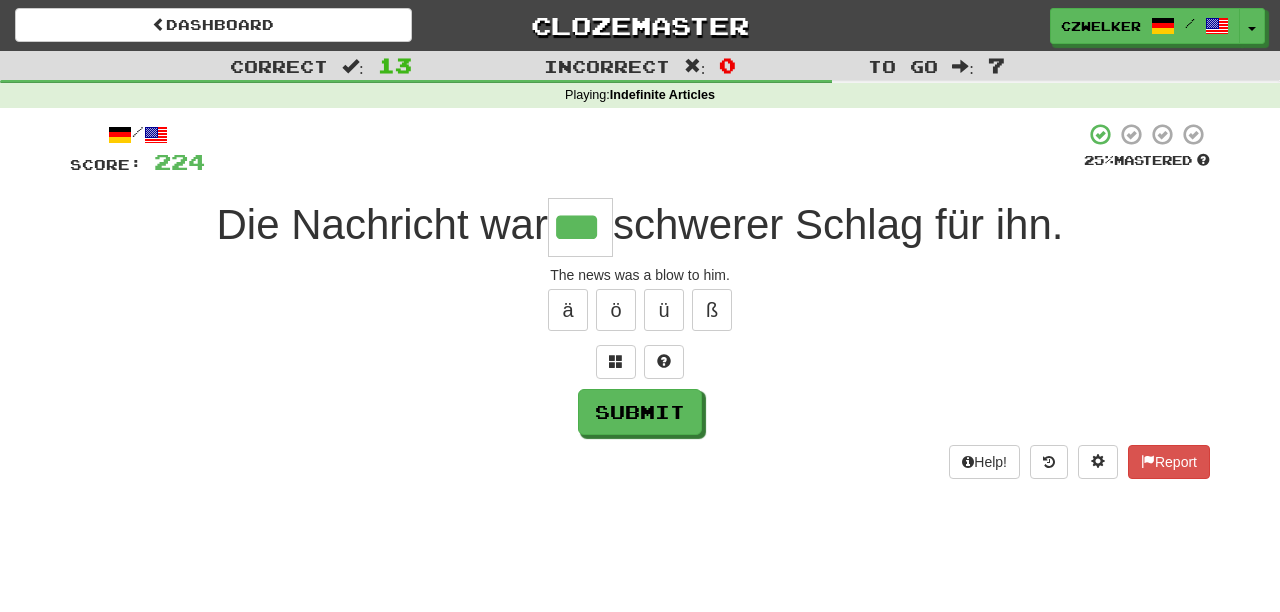 type on "***" 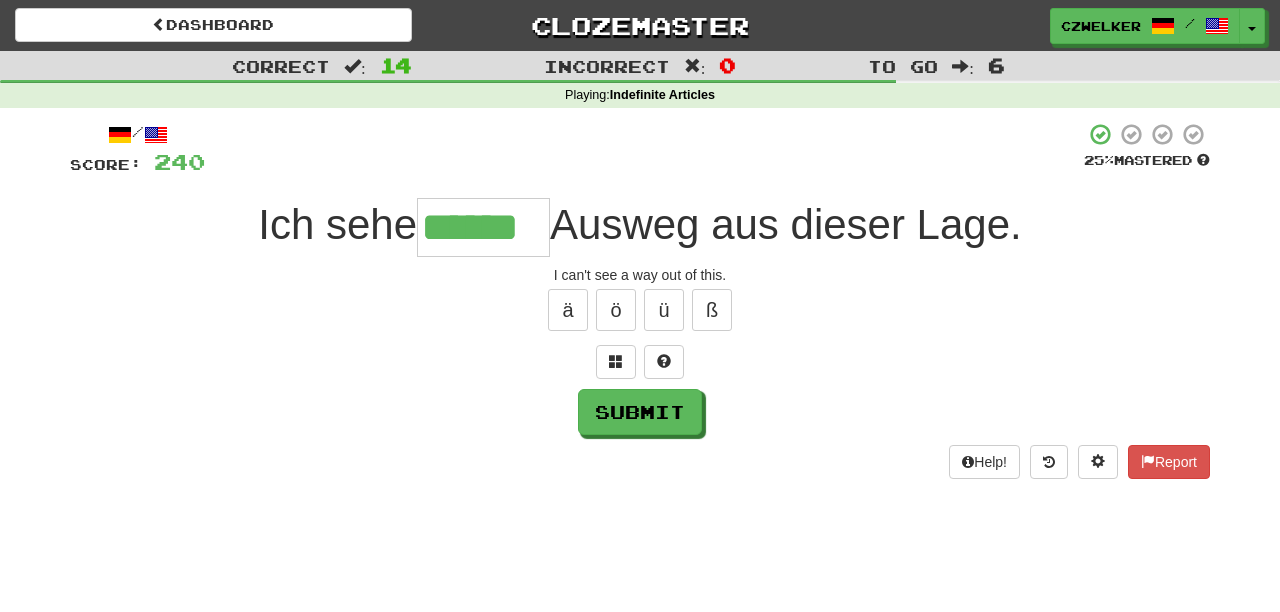 type on "******" 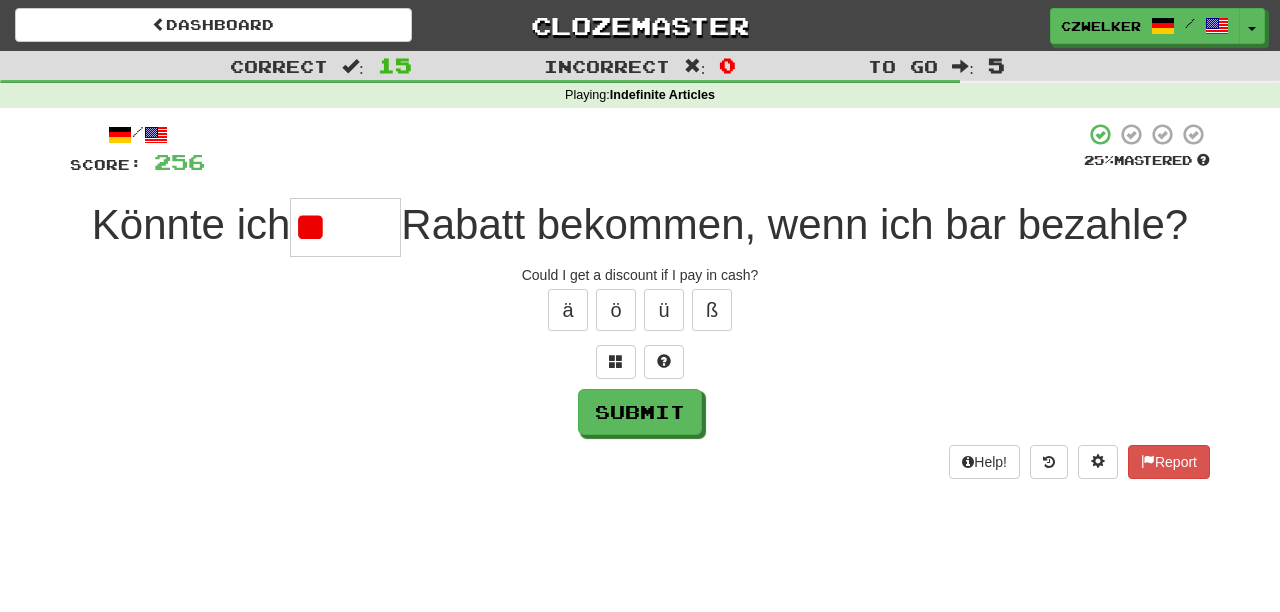 type on "*" 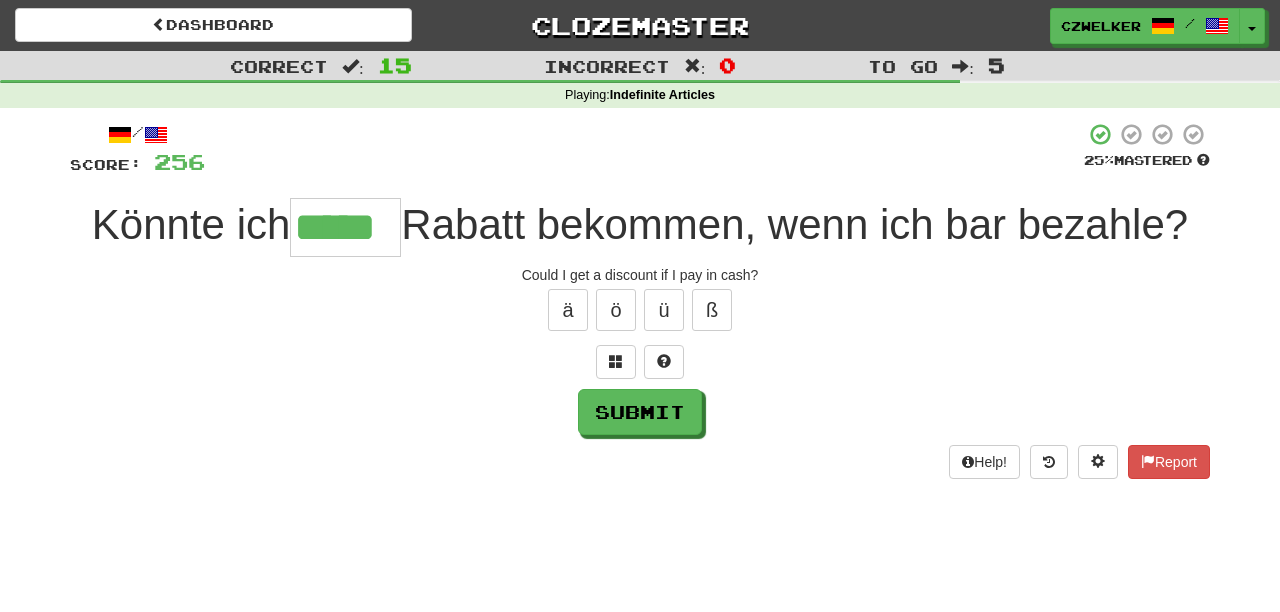 type on "*****" 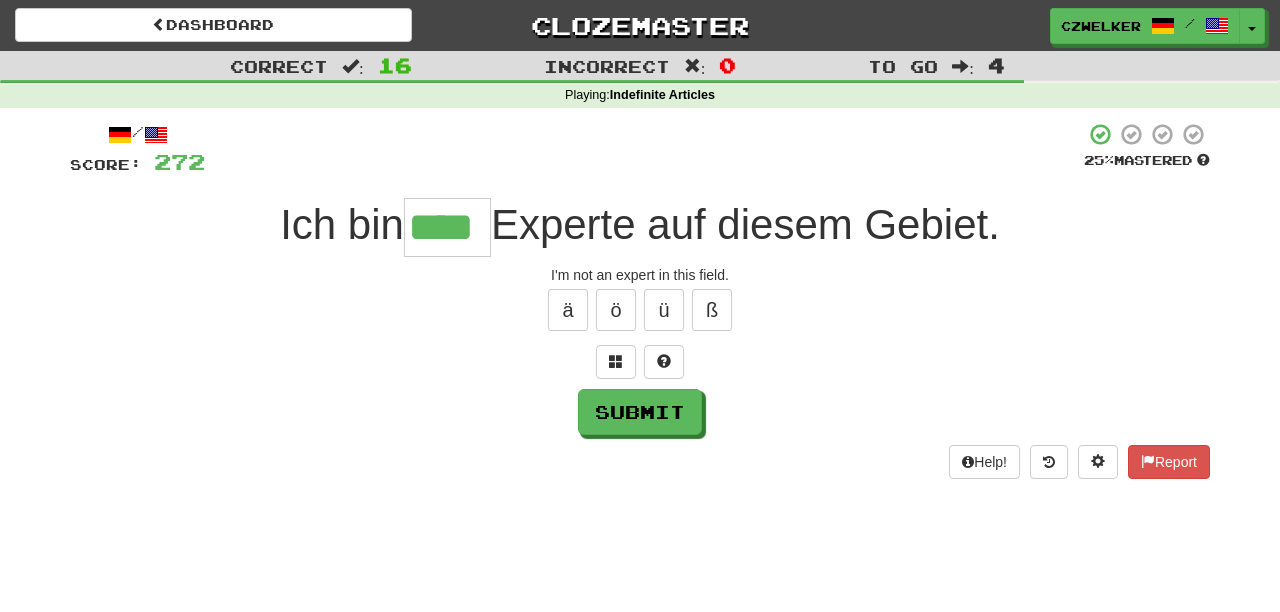 type on "****" 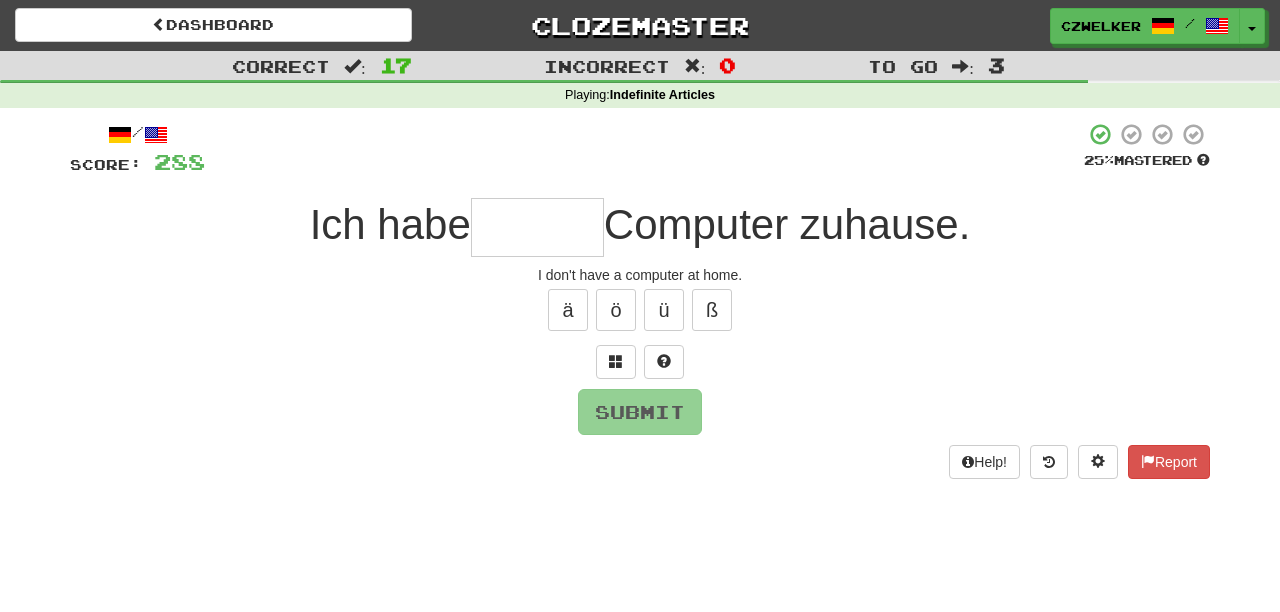 type on "*" 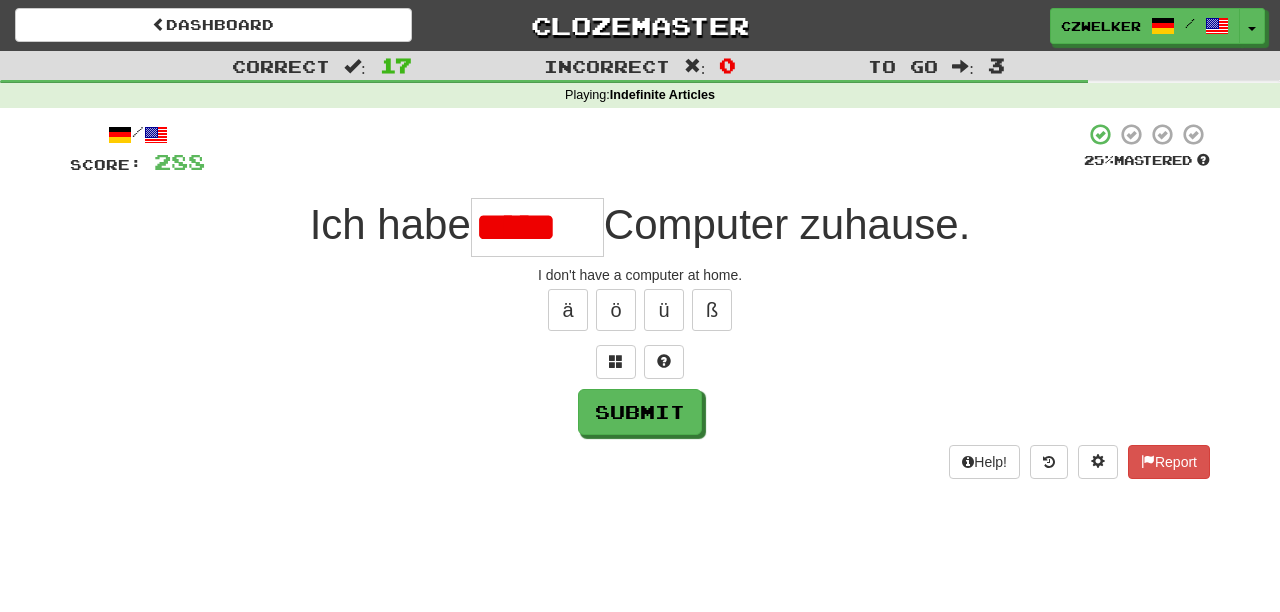 click on "*****" at bounding box center [537, 227] 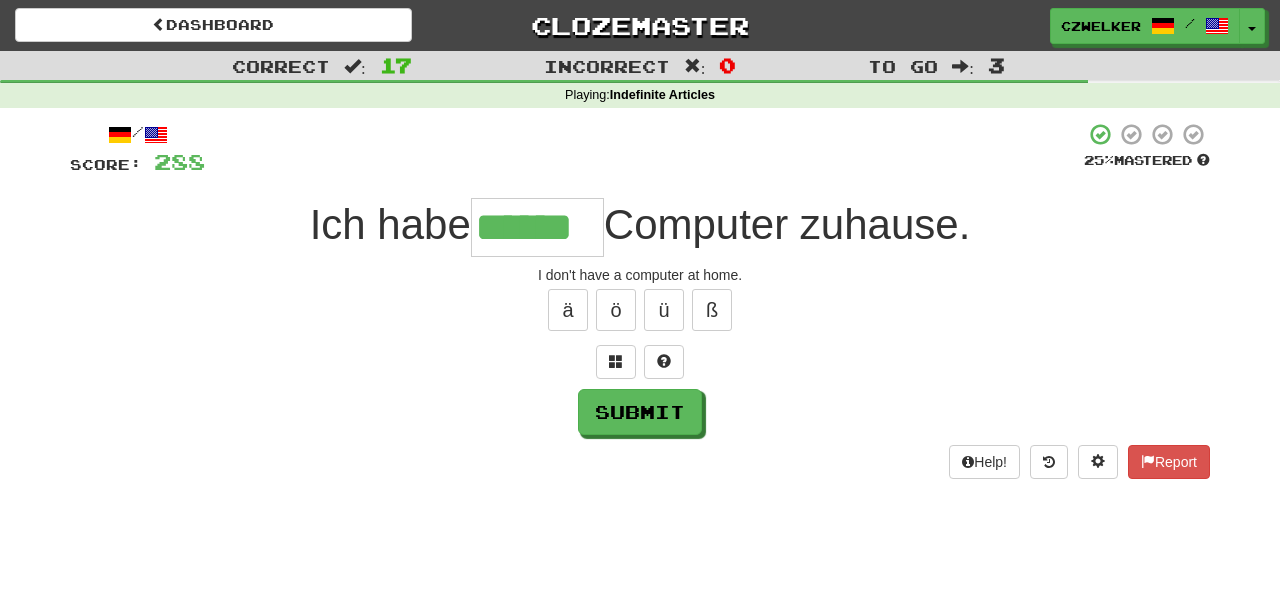 type on "******" 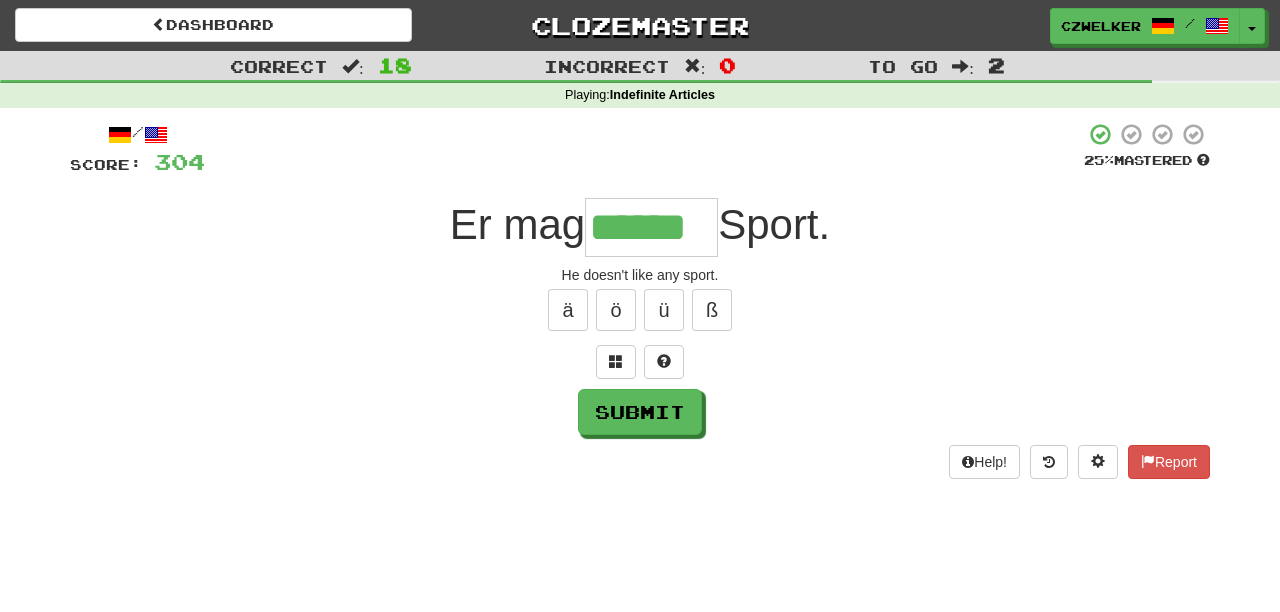 type on "******" 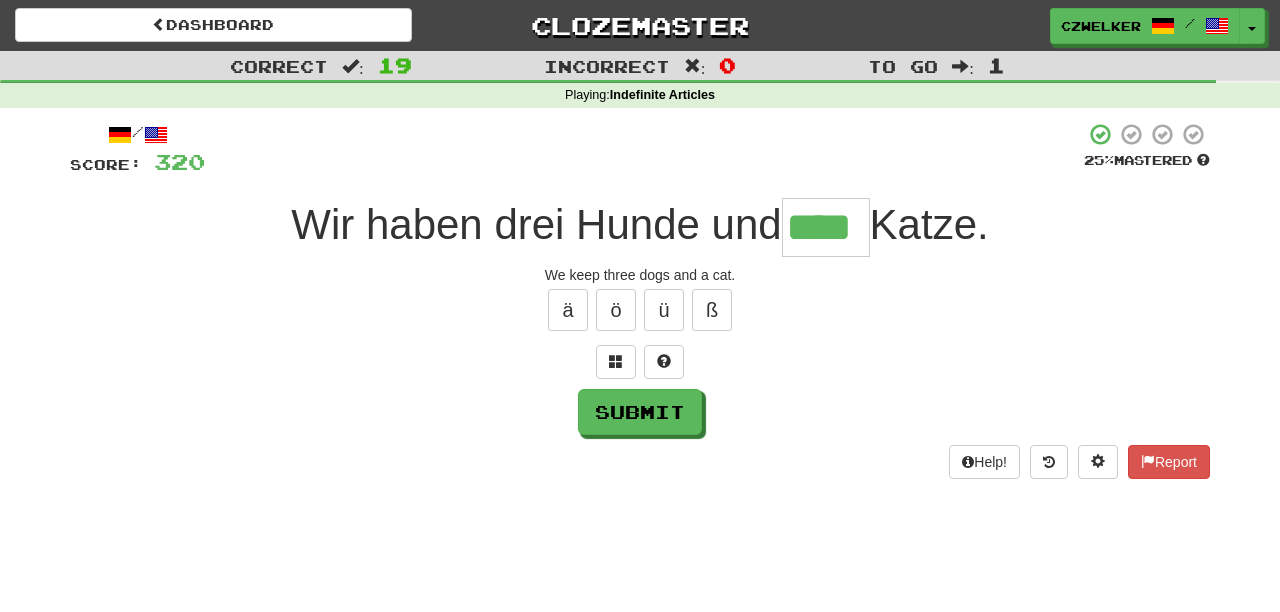 type on "****" 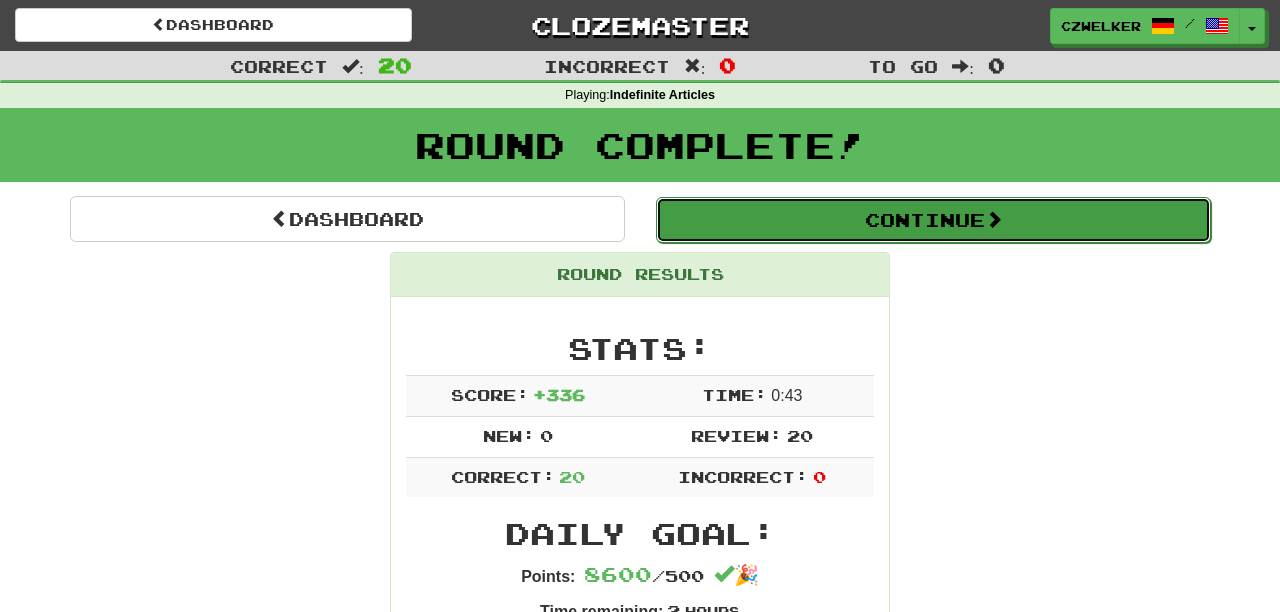 click on "Continue" at bounding box center [933, 220] 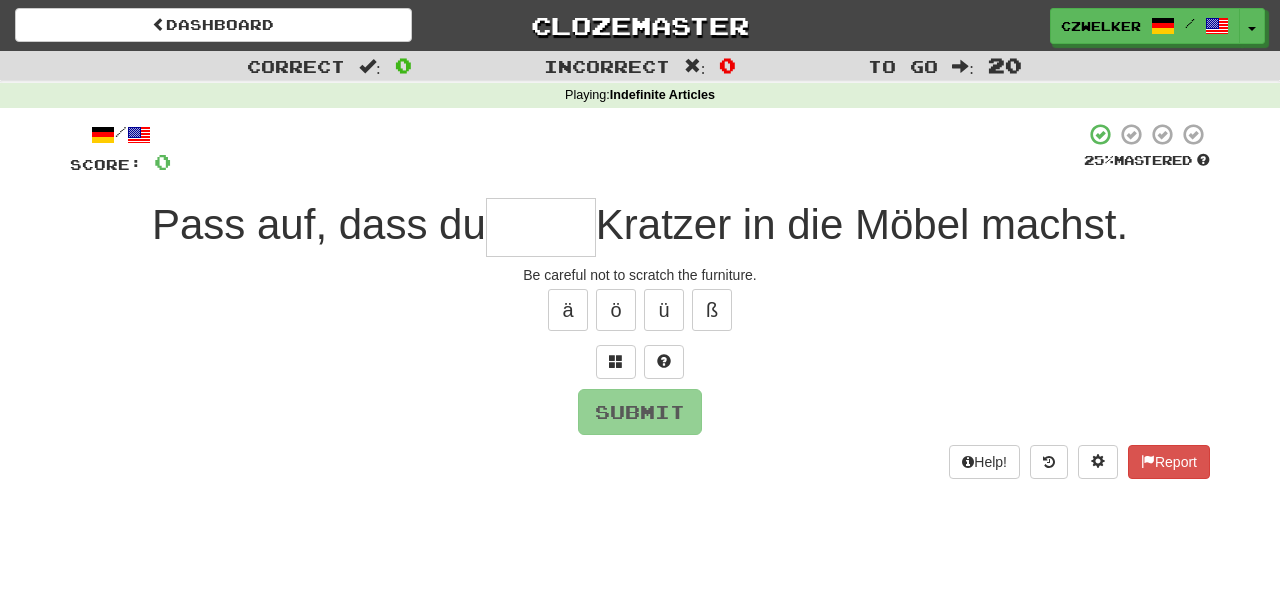 click at bounding box center [541, 227] 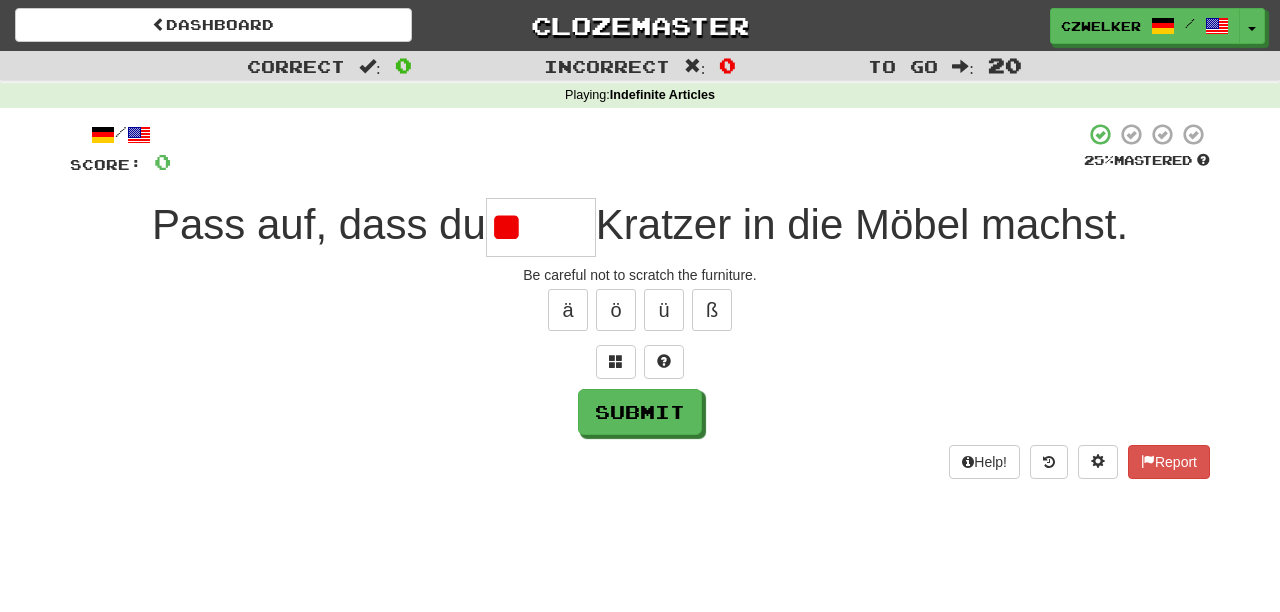 type on "*" 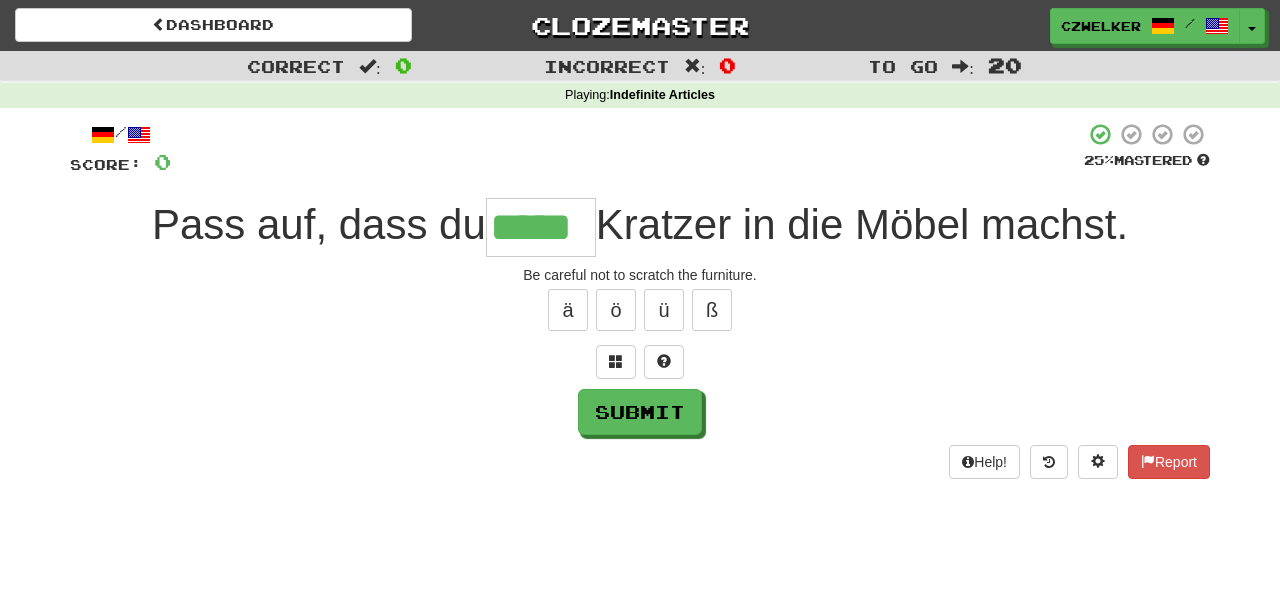 type on "*****" 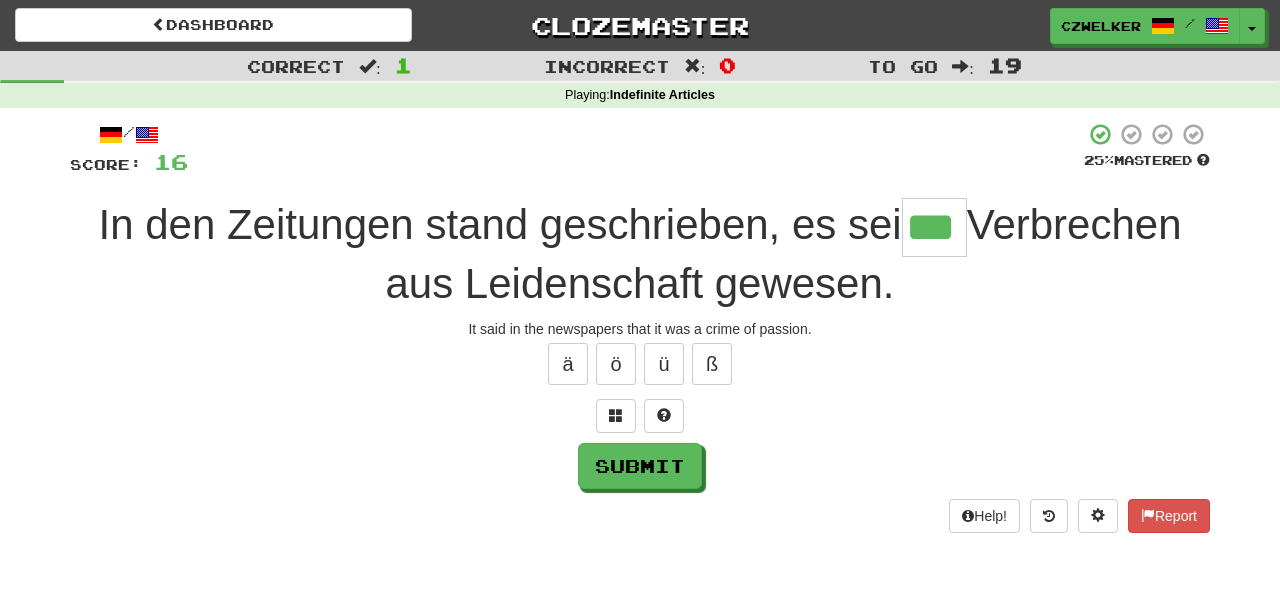 type on "***" 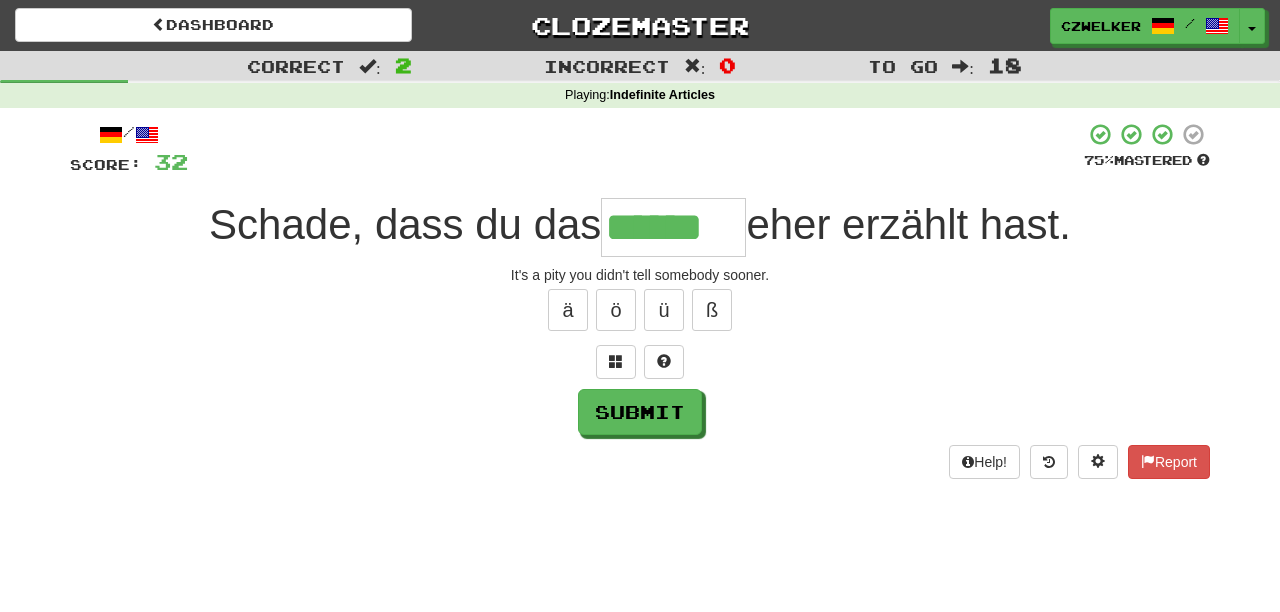 type on "******" 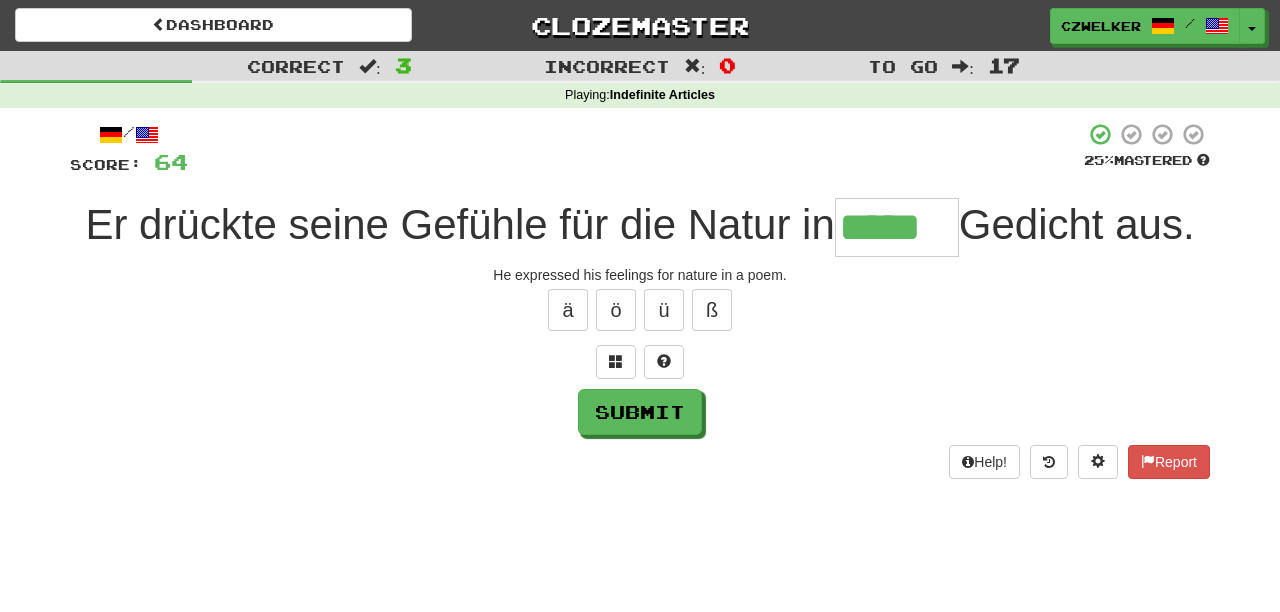 type on "*****" 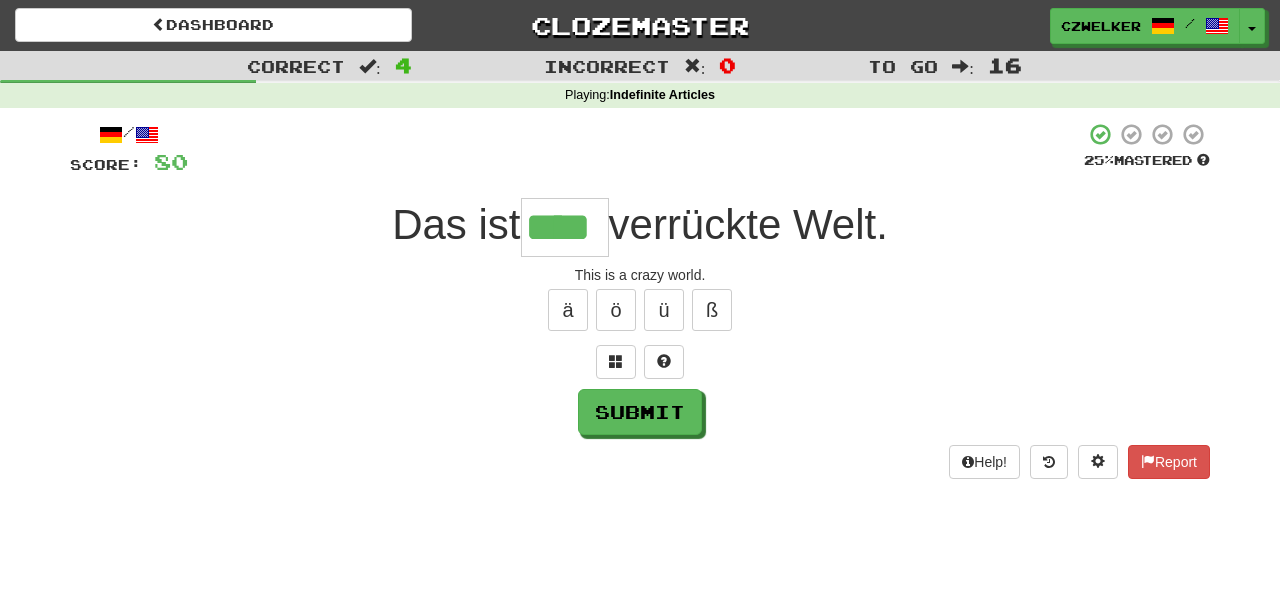 type on "****" 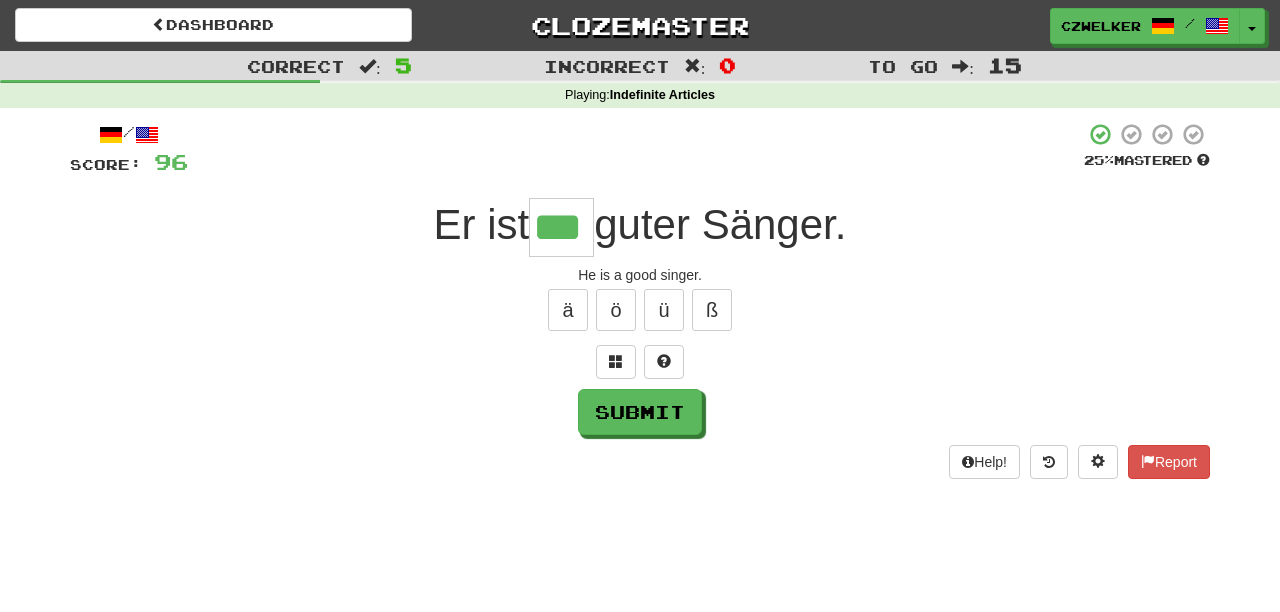 type on "***" 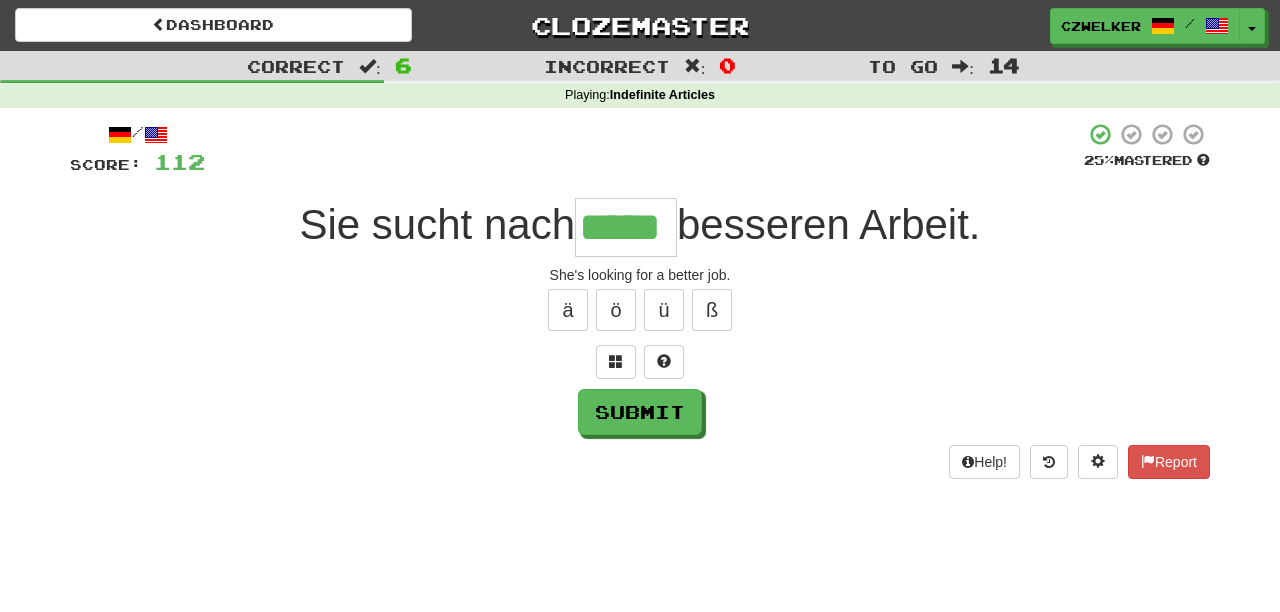 type on "*****" 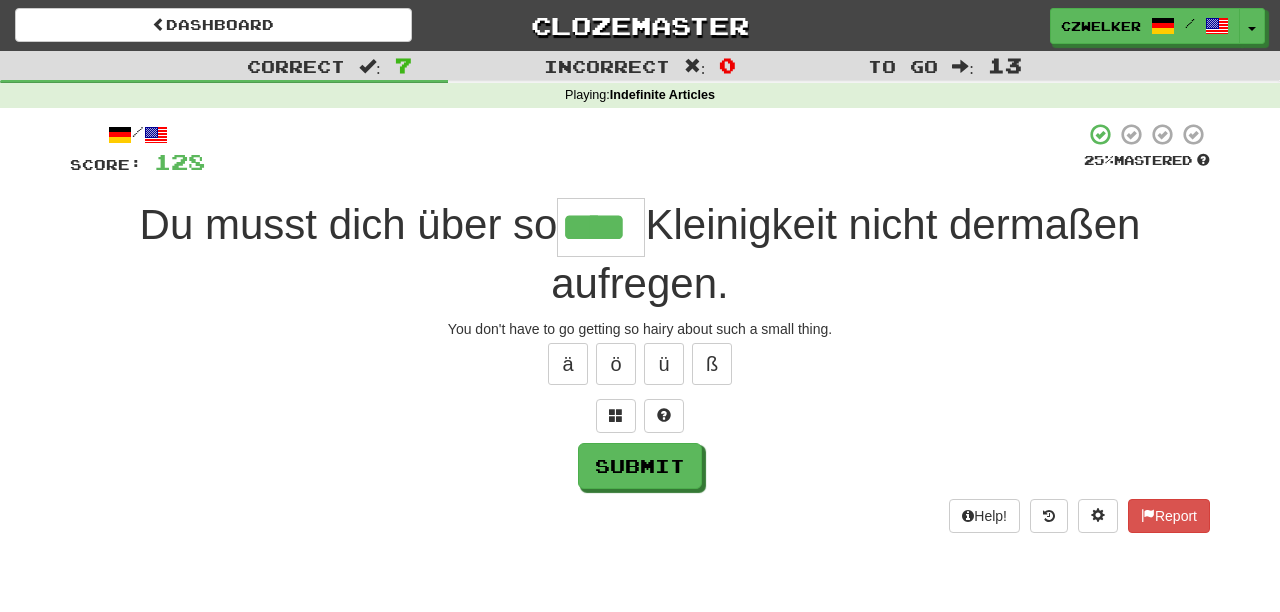 type on "****" 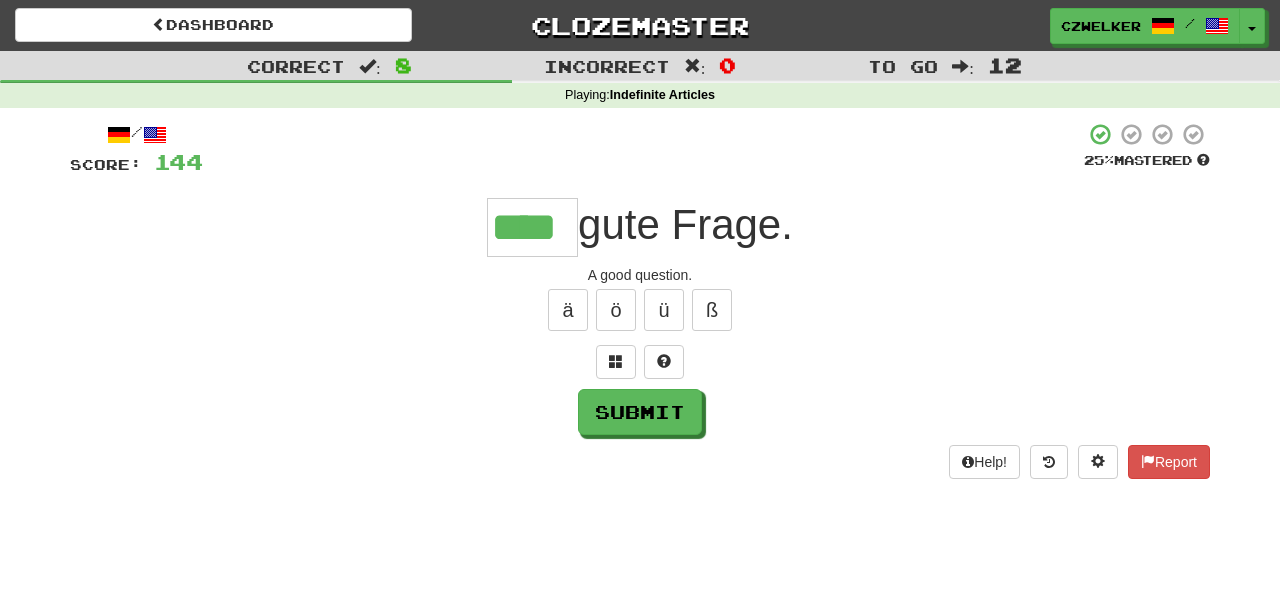 type on "****" 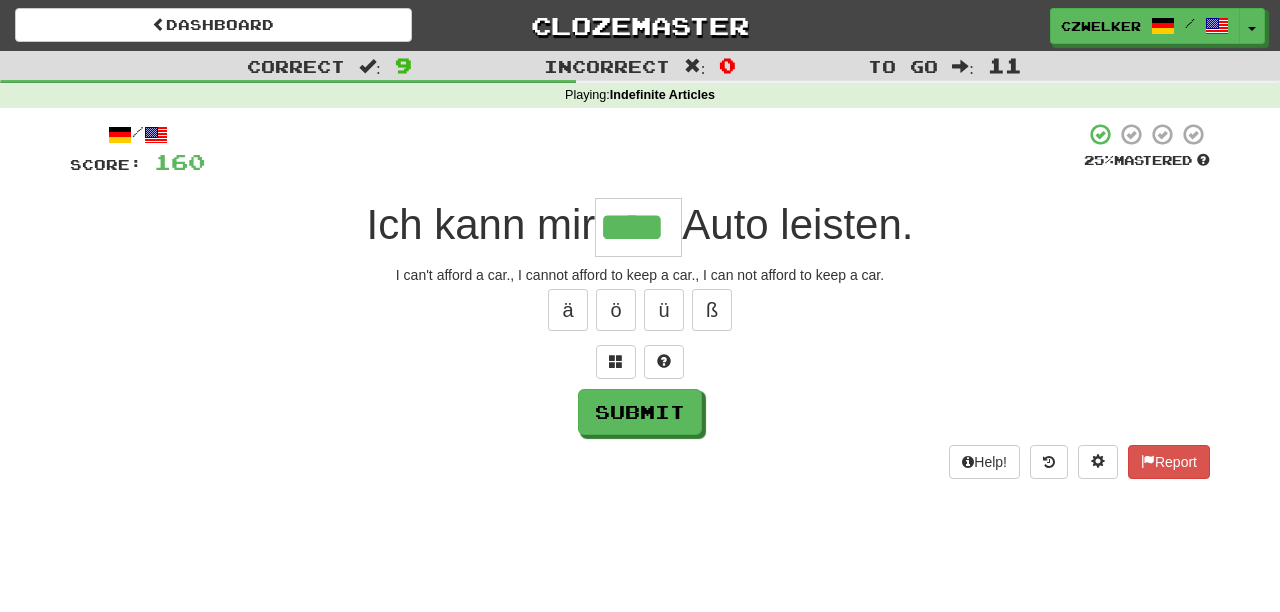 type on "****" 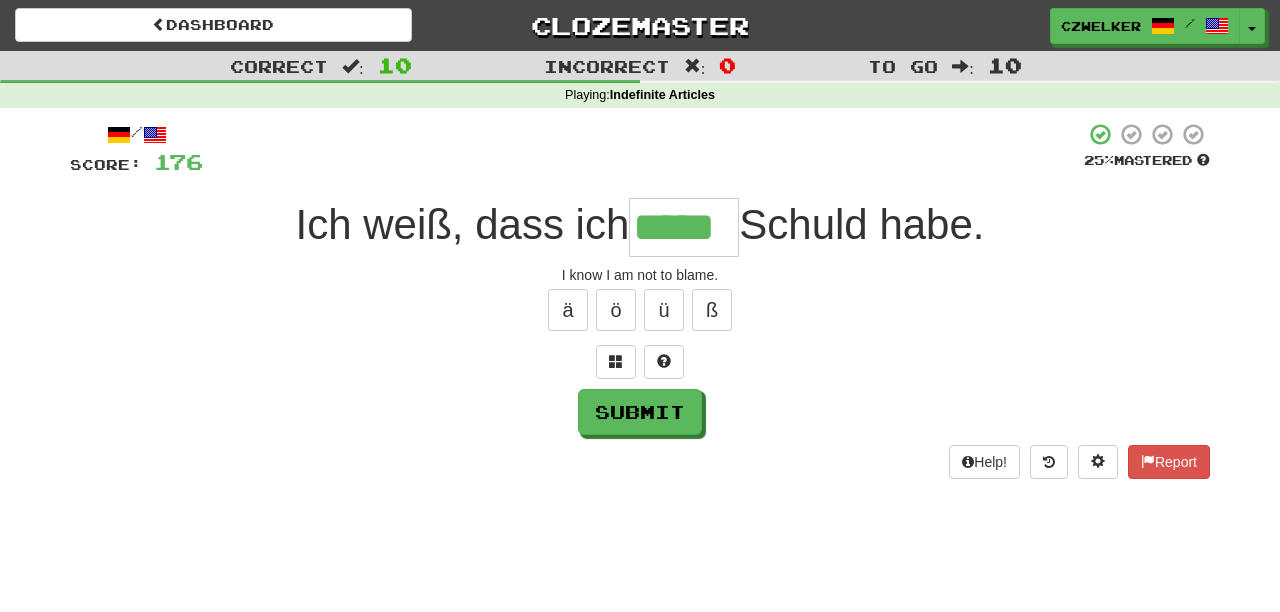 type on "*****" 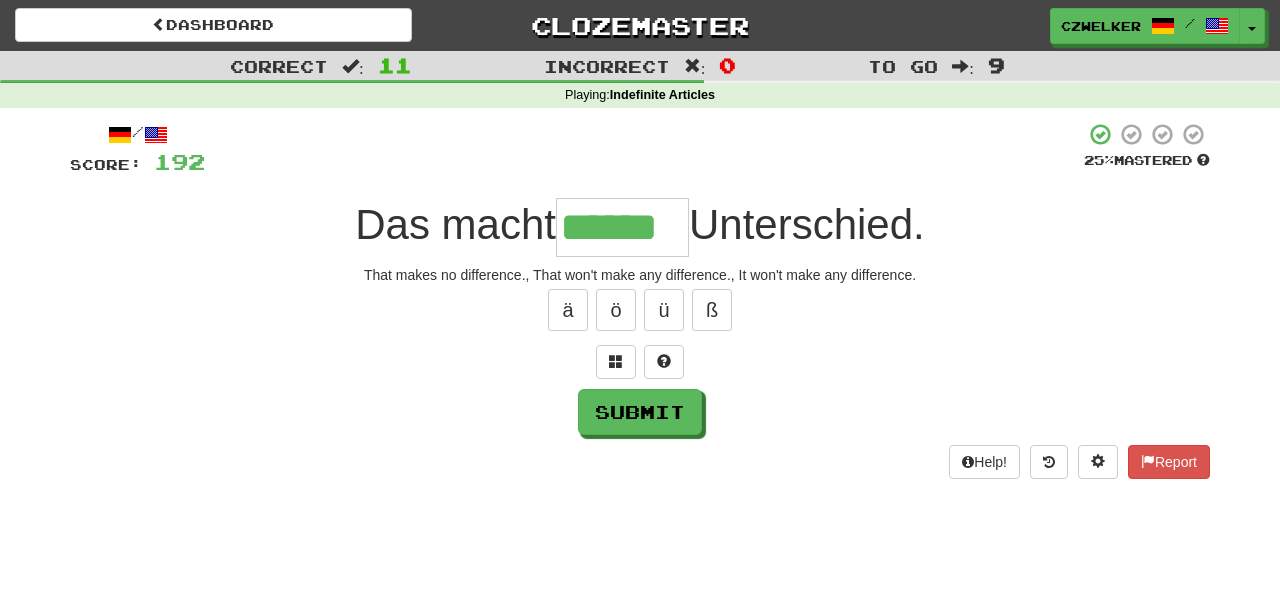 type on "******" 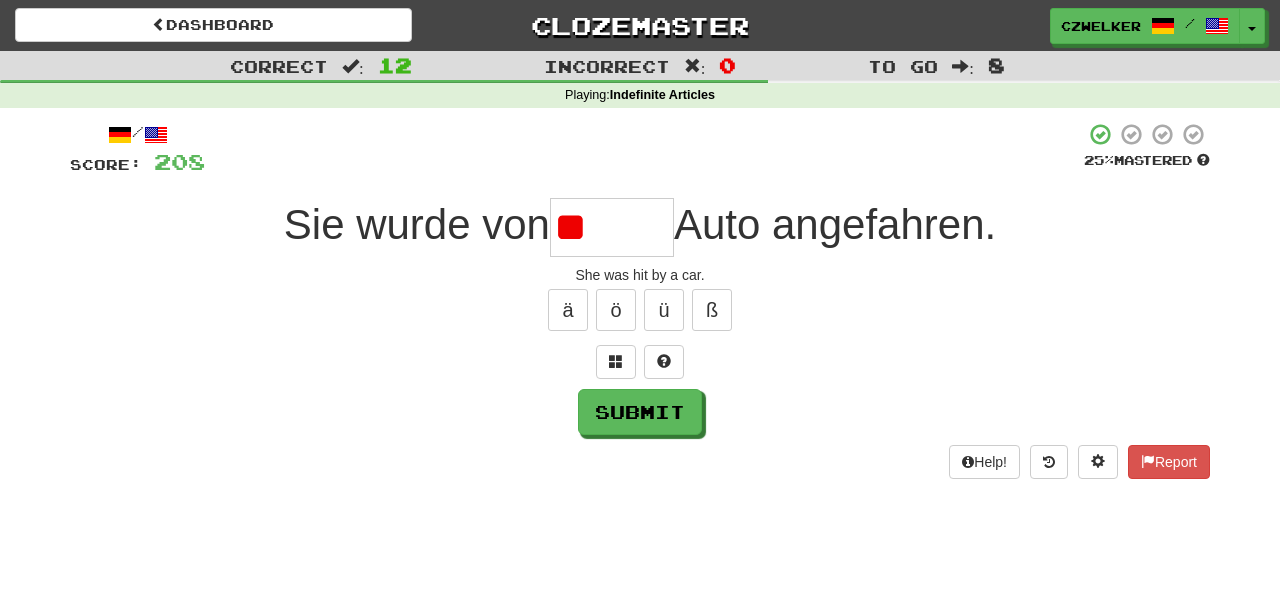 type on "*" 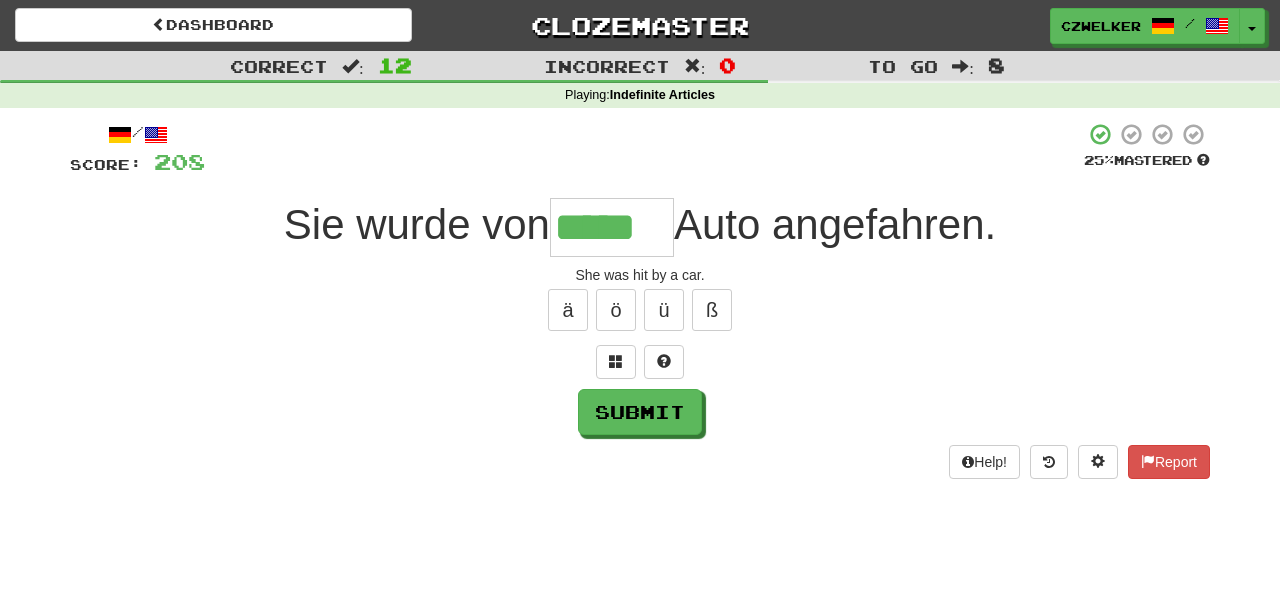 type on "*****" 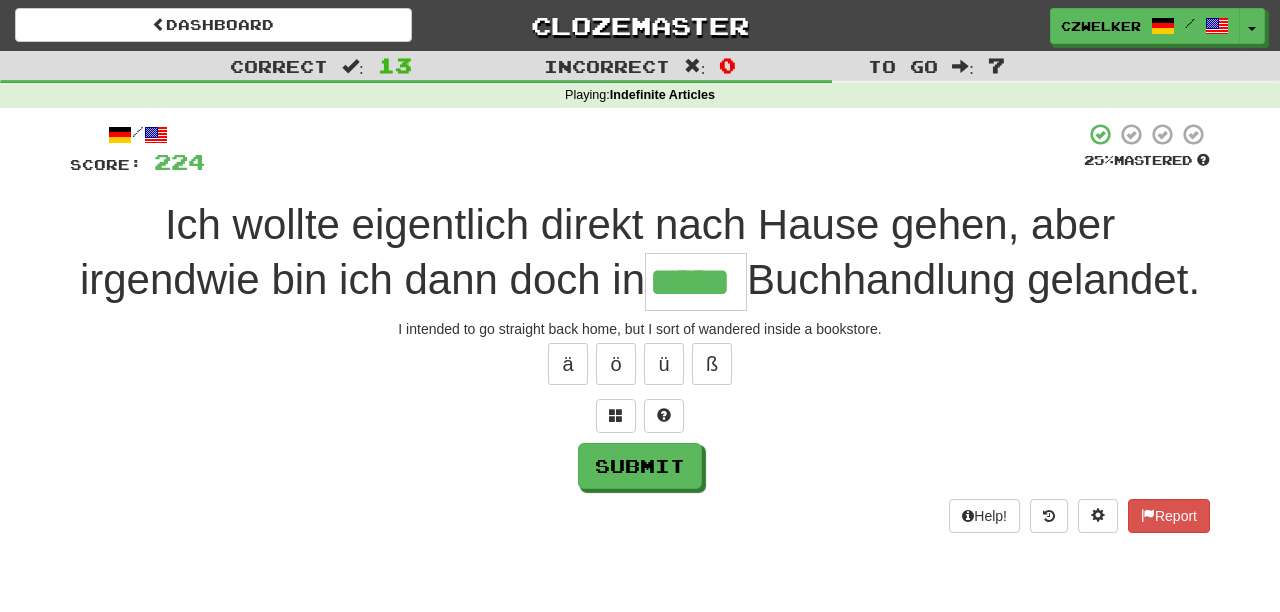 type on "*****" 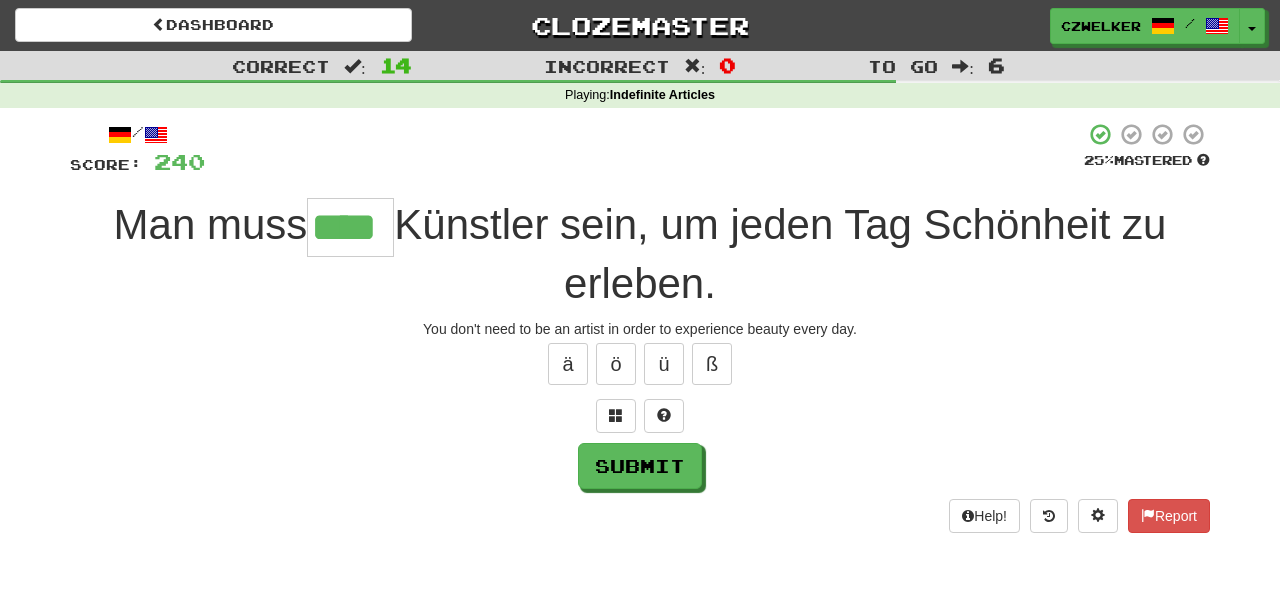 type on "****" 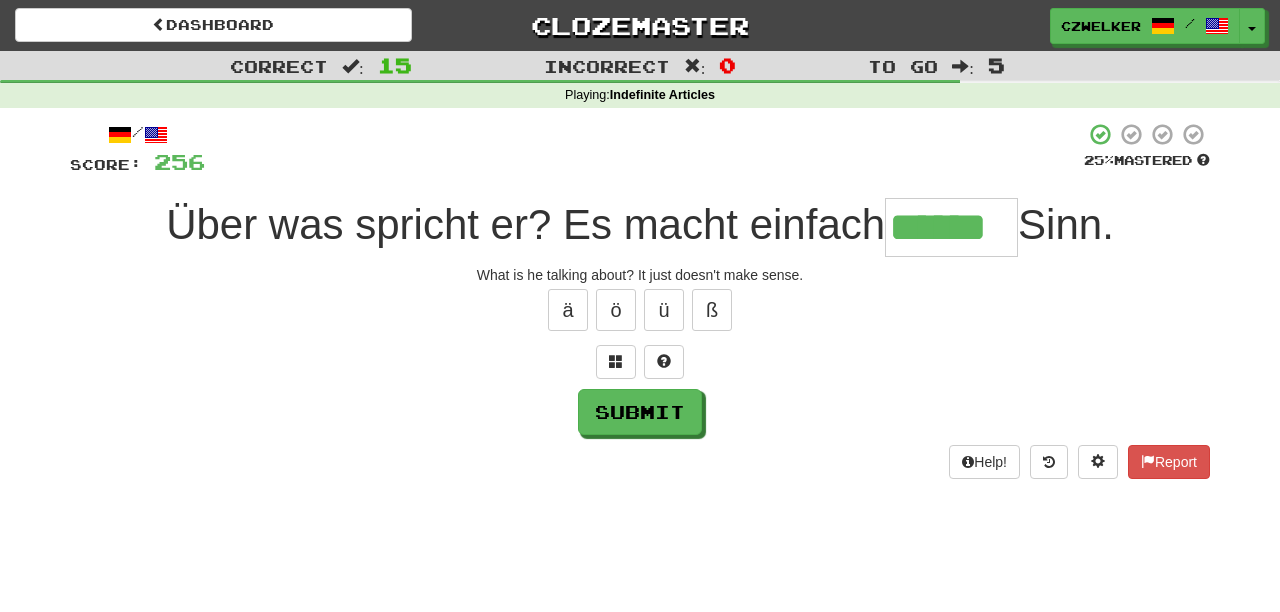 type on "******" 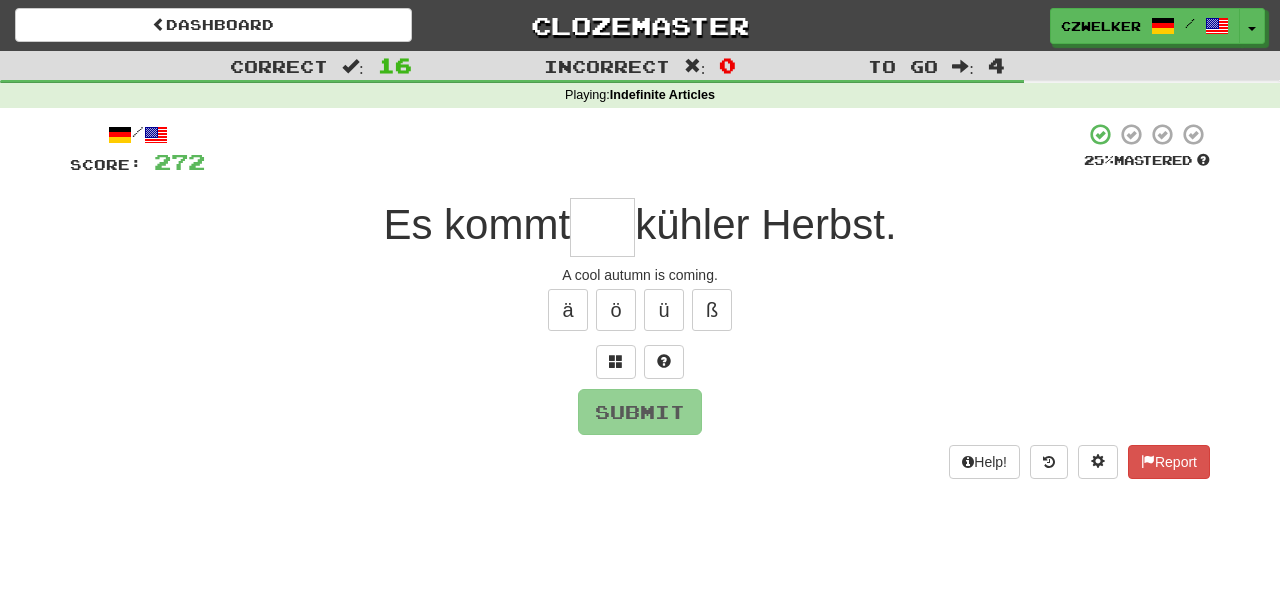 type on "*" 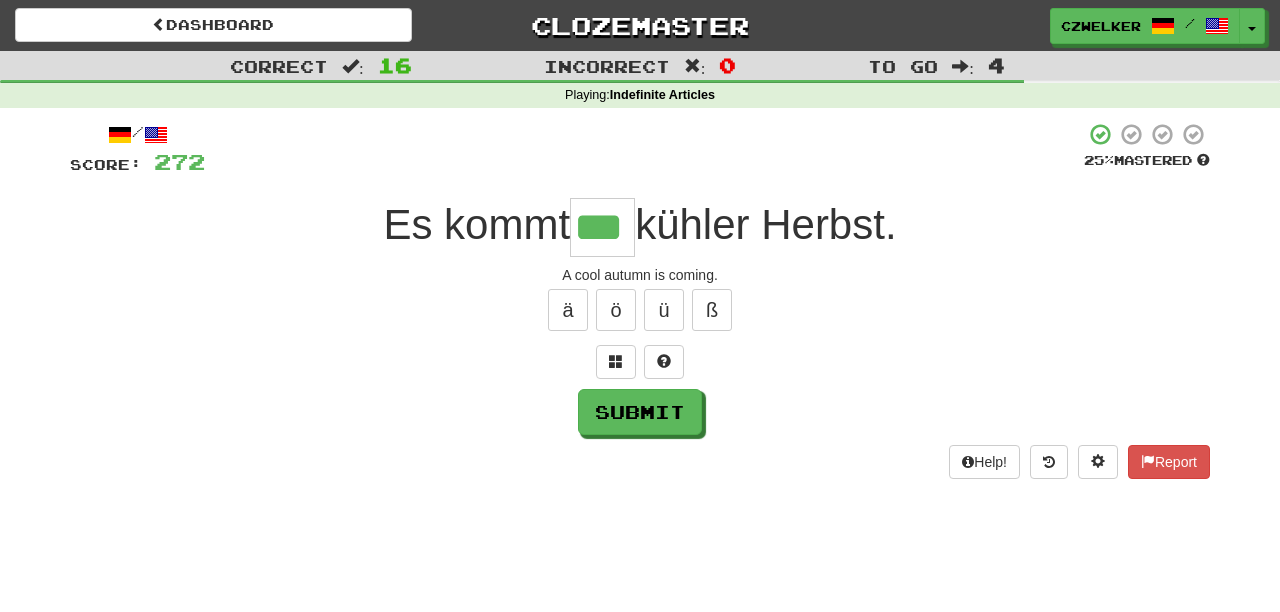 type on "***" 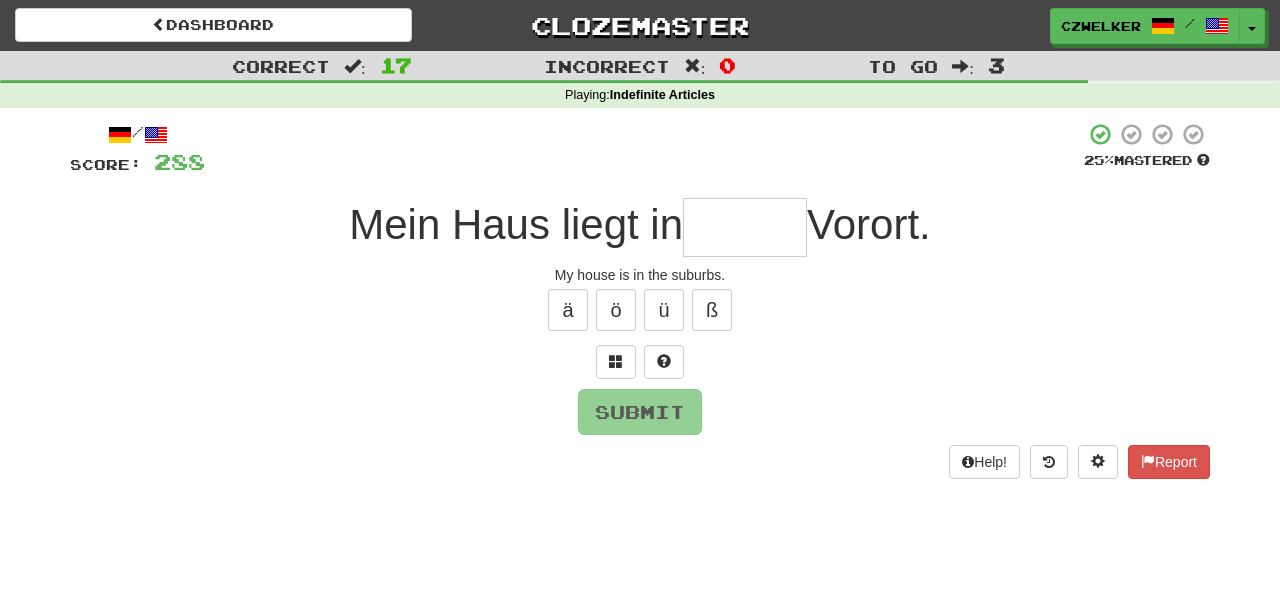type on "*" 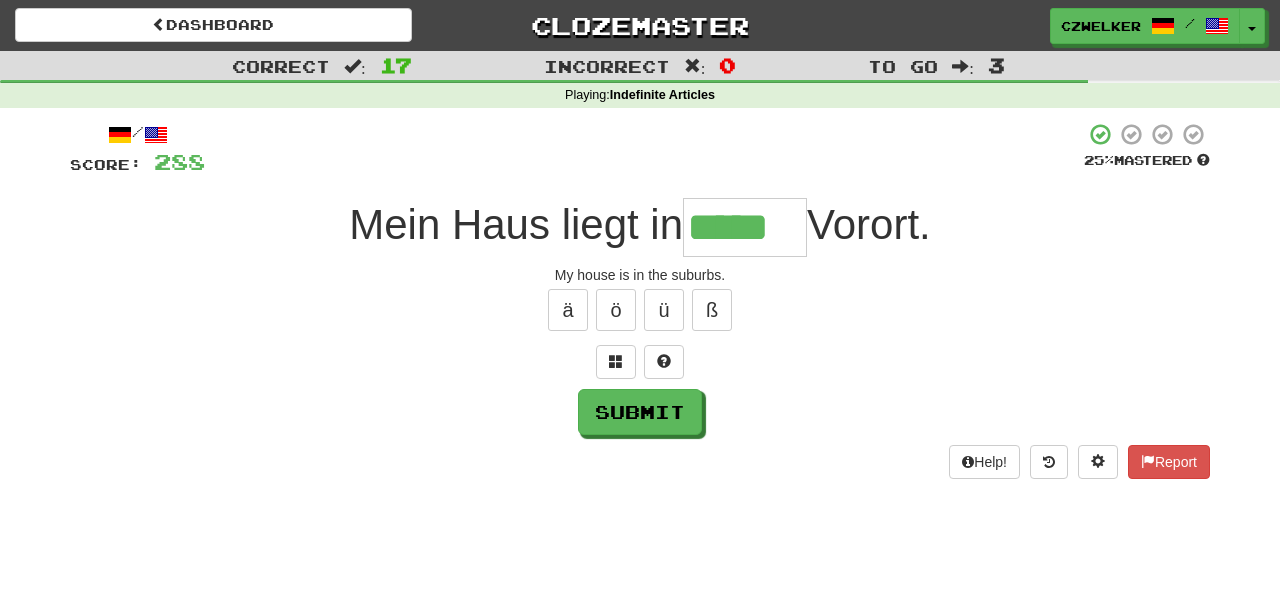 type on "*****" 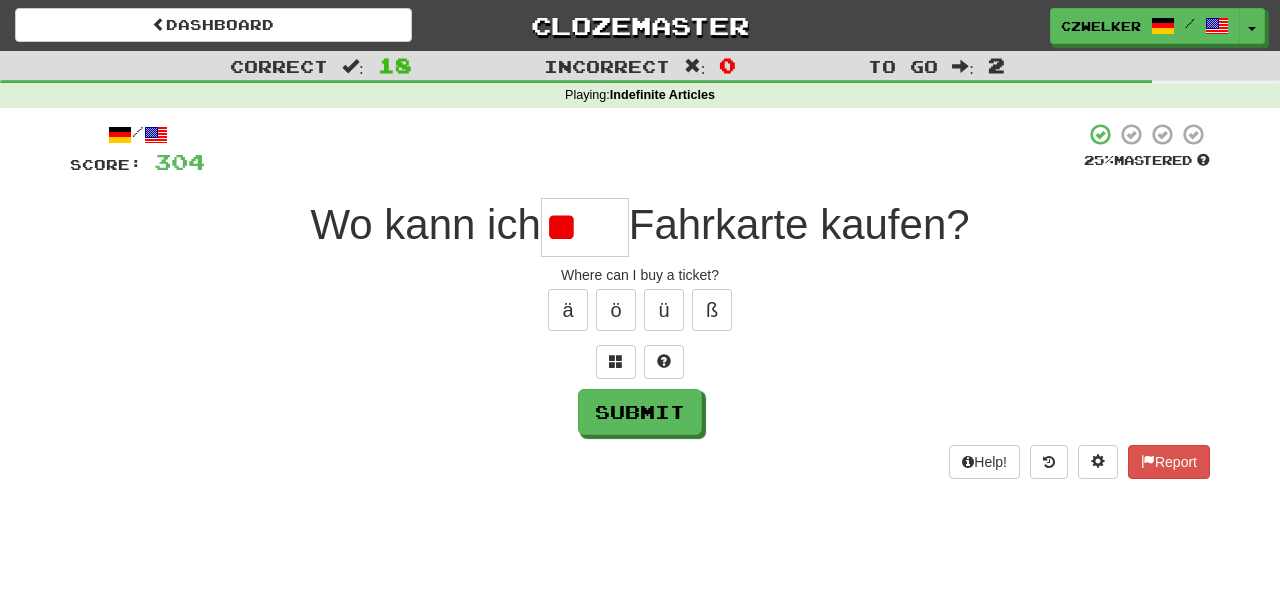 type on "*" 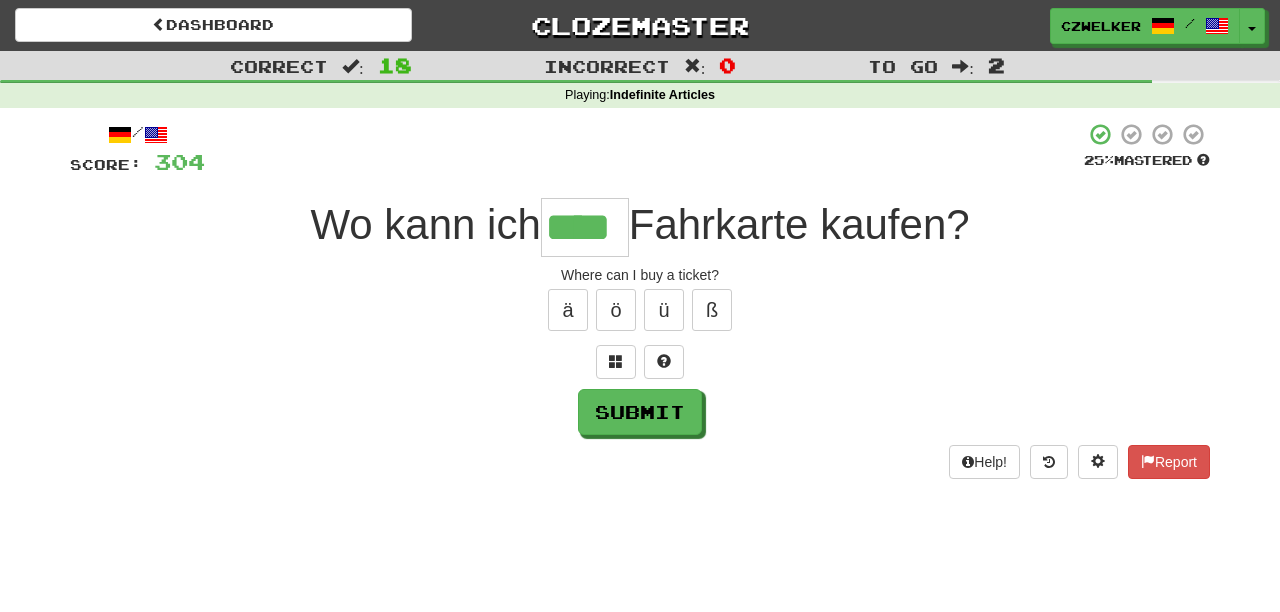 type on "****" 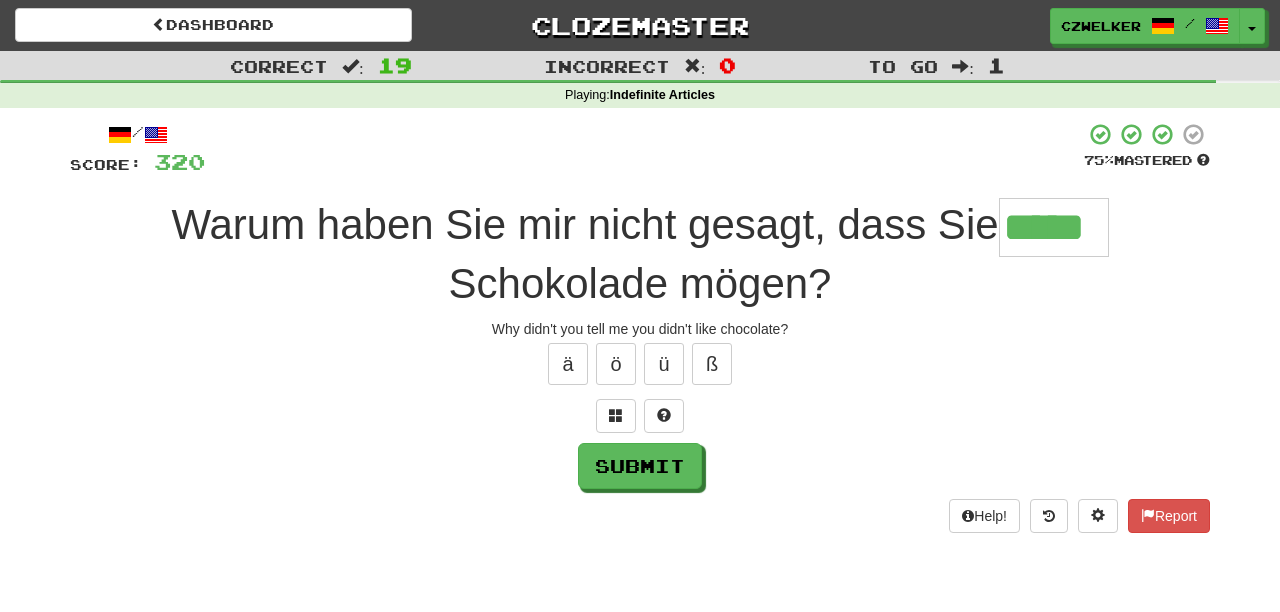 type on "*****" 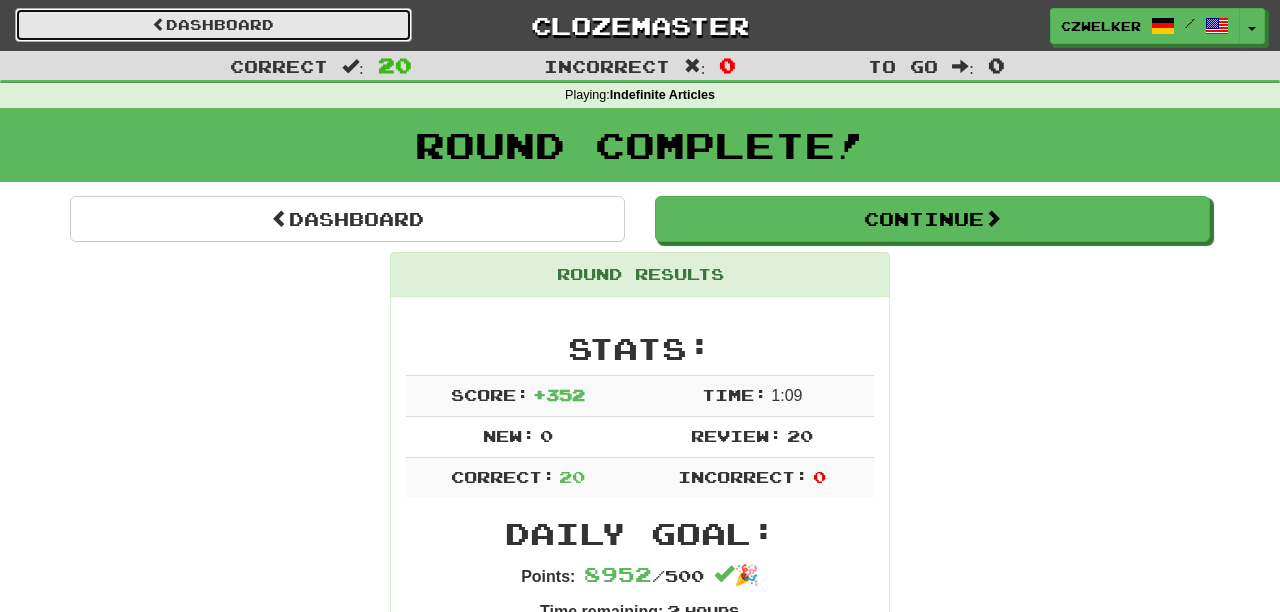 click on "Dashboard" at bounding box center [213, 25] 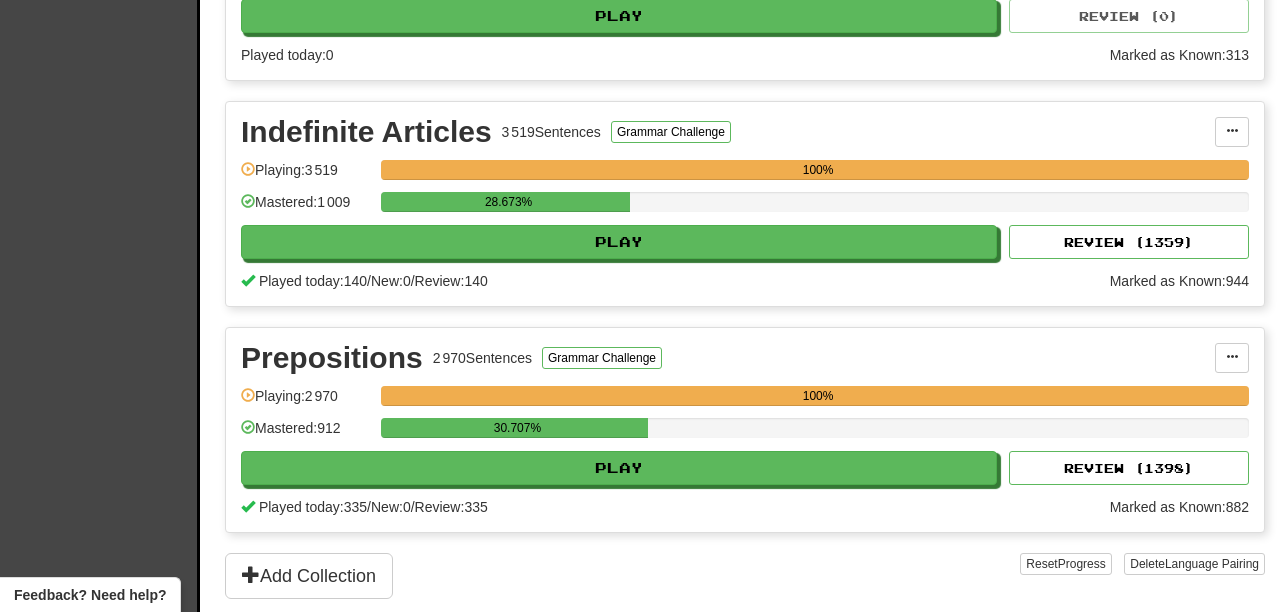 scroll, scrollTop: 819, scrollLeft: 0, axis: vertical 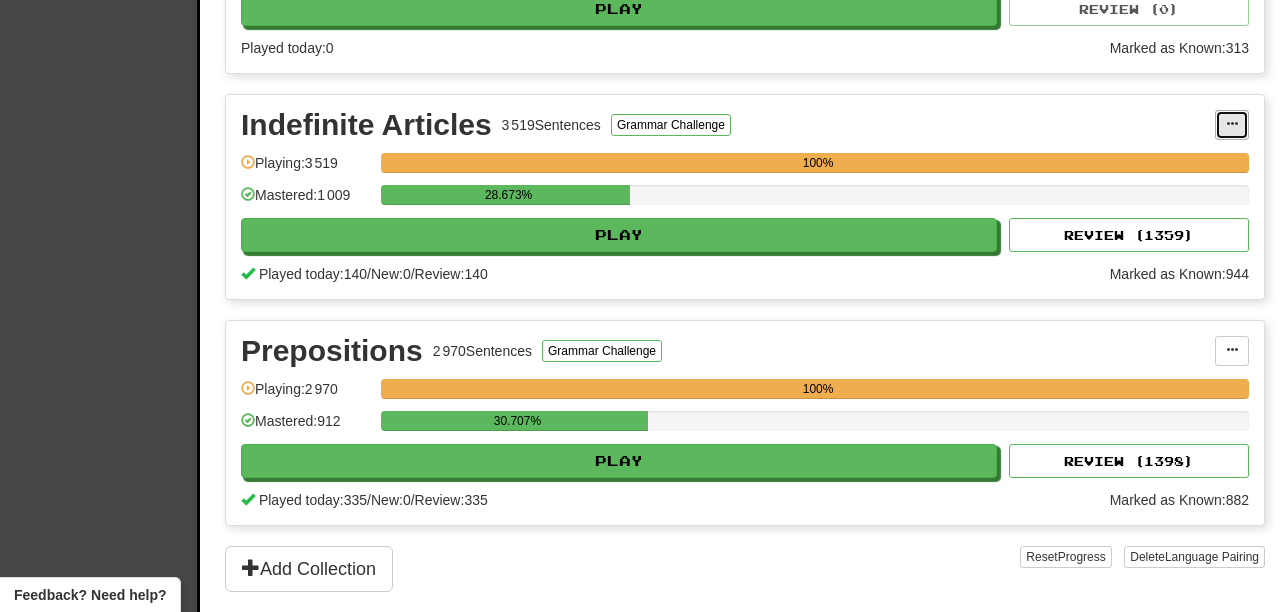 click at bounding box center [1232, 124] 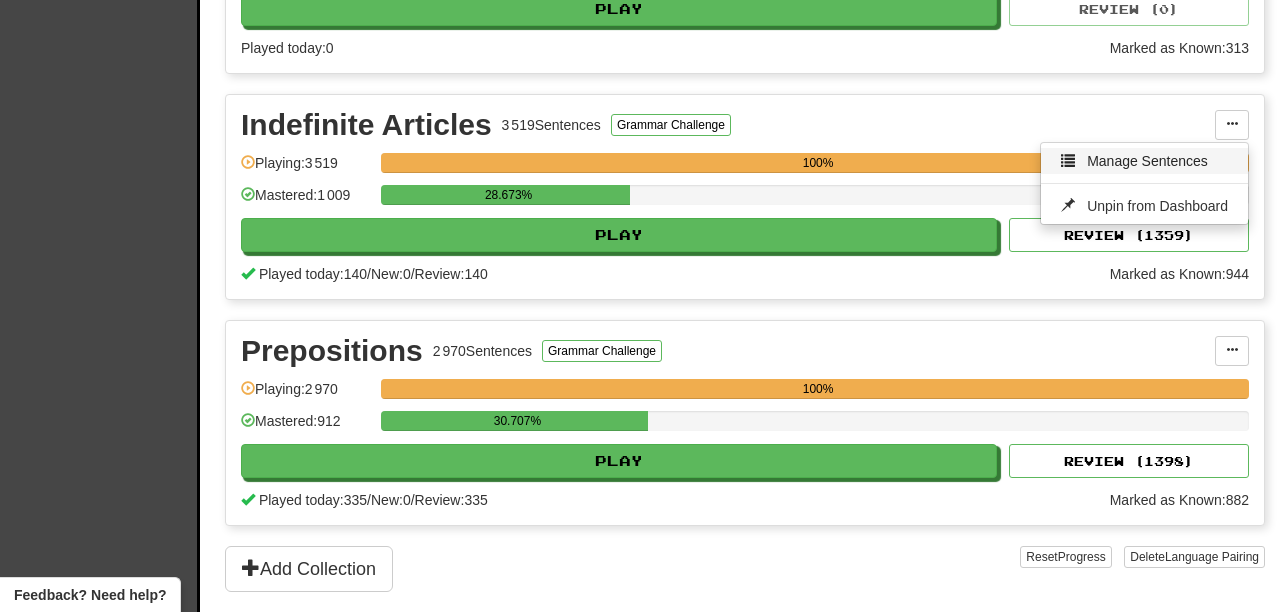 click on "Manage Sentences" at bounding box center (1147, 161) 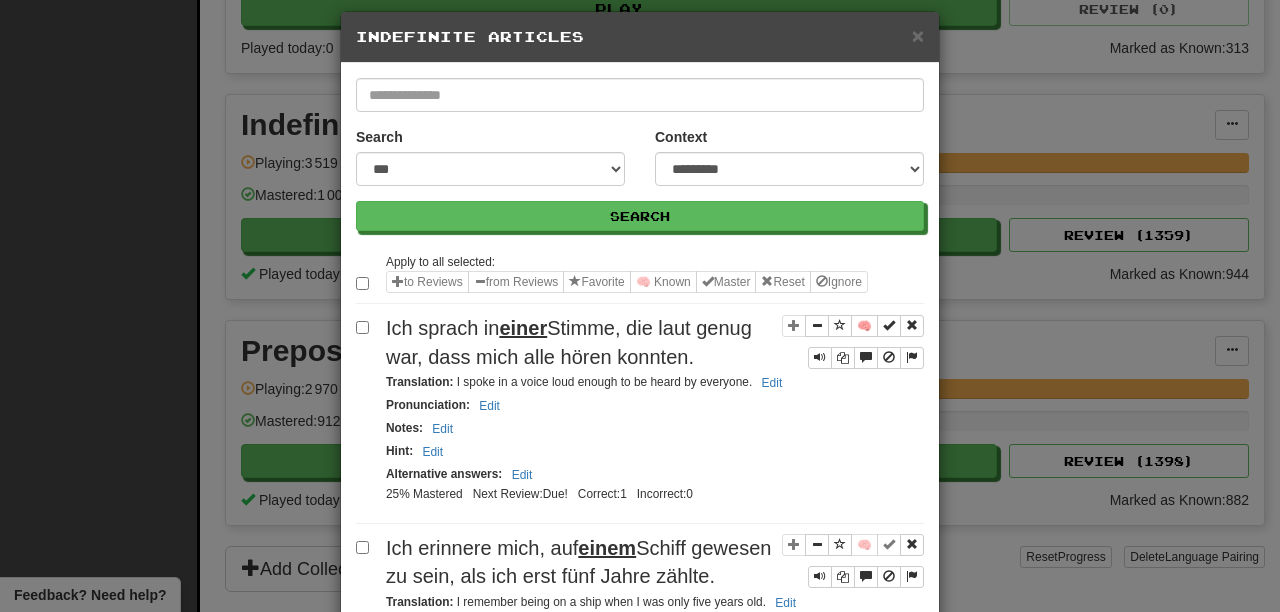 scroll, scrollTop: 20, scrollLeft: 0, axis: vertical 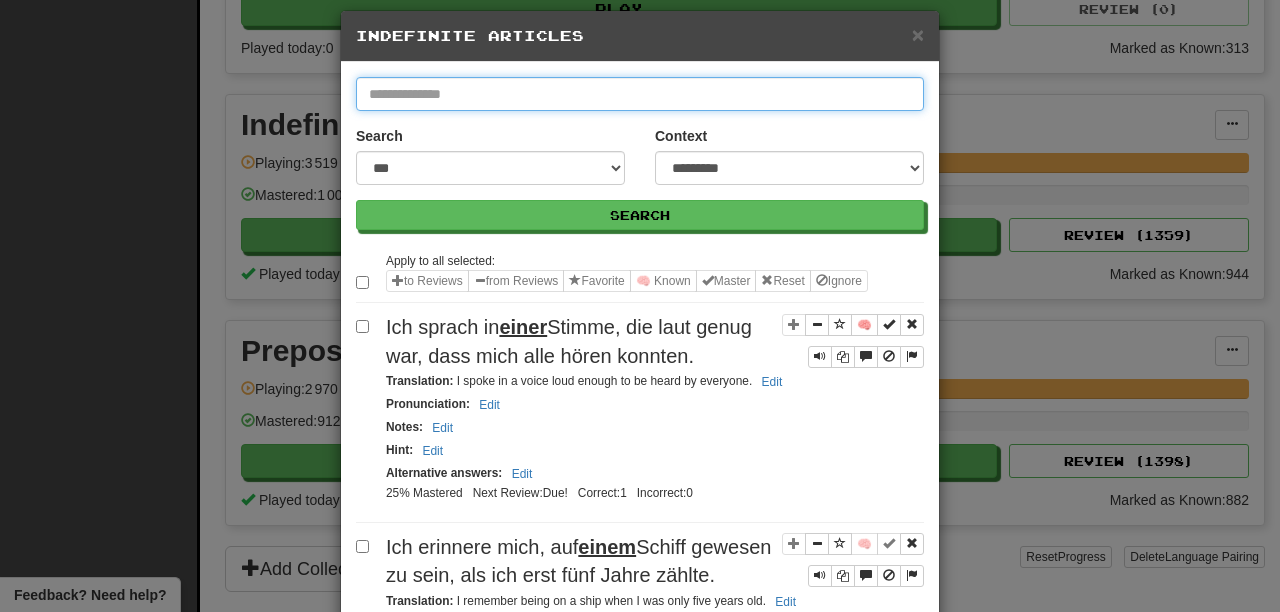 click at bounding box center [640, 94] 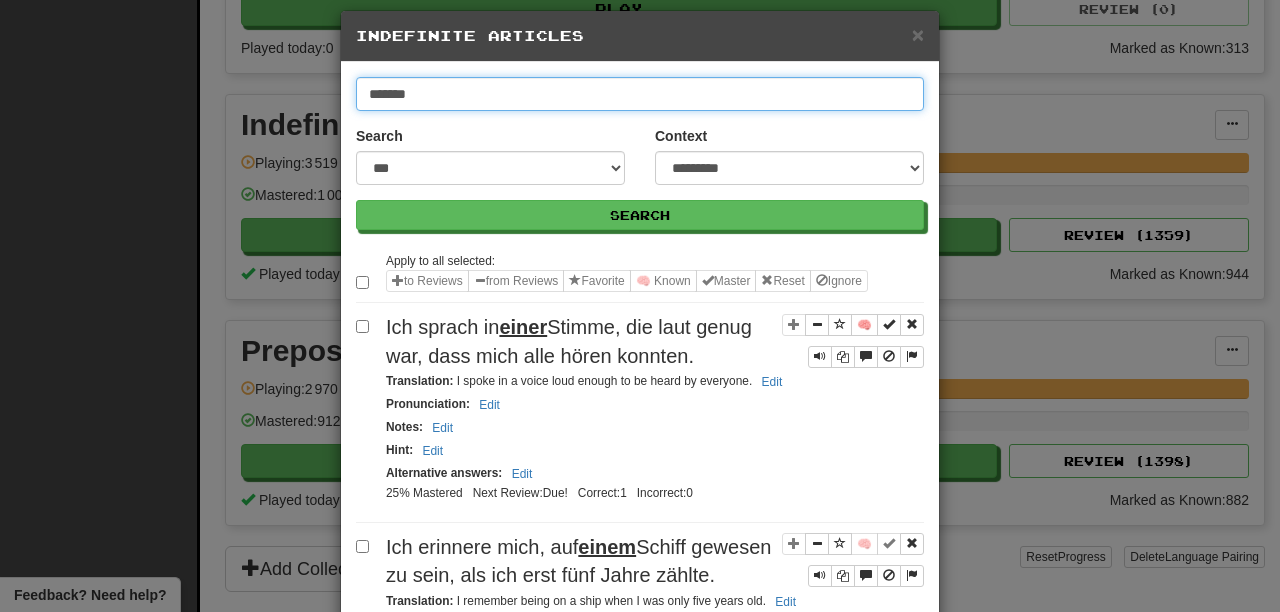 type on "*******" 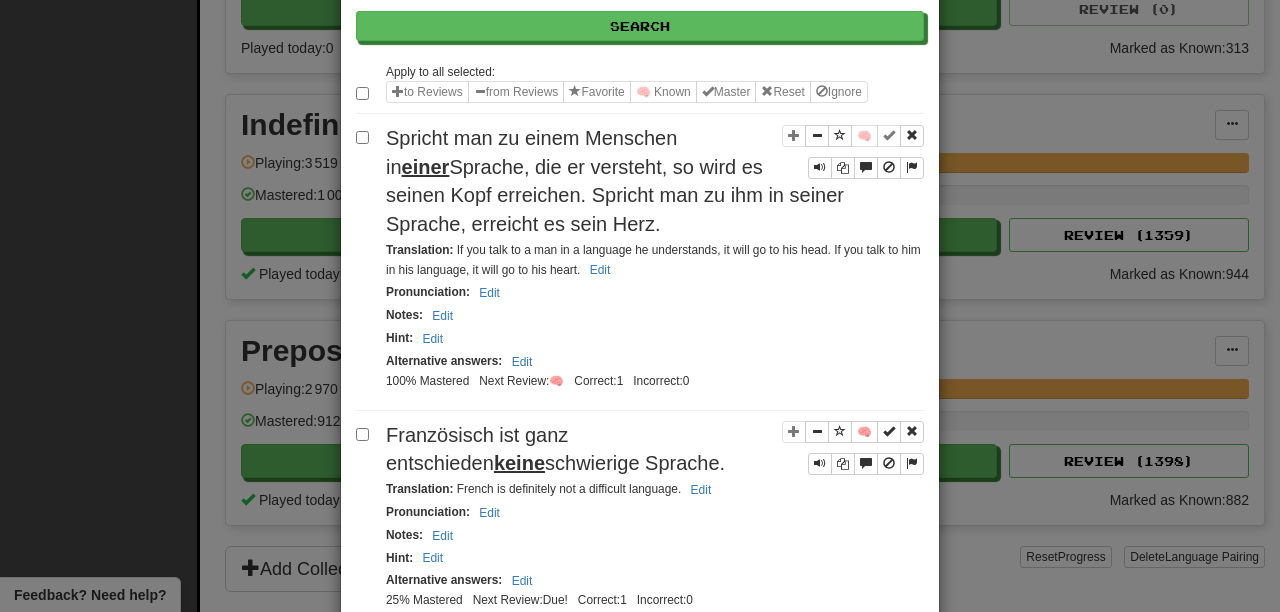 scroll, scrollTop: 0, scrollLeft: 0, axis: both 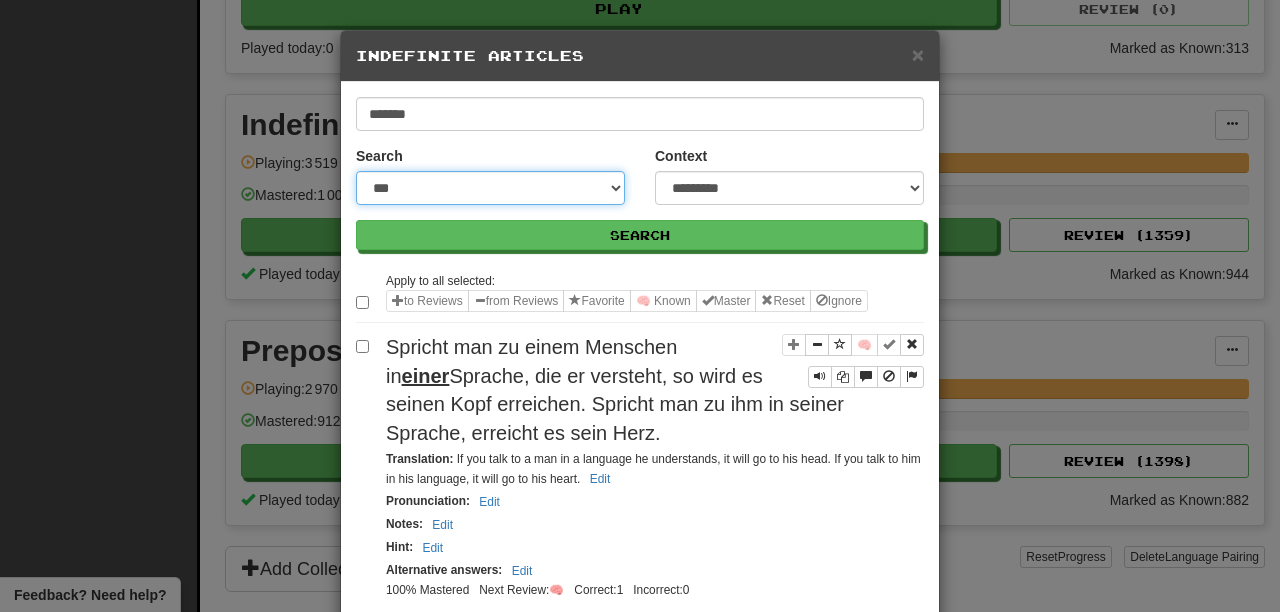 click on "**********" at bounding box center [490, 188] 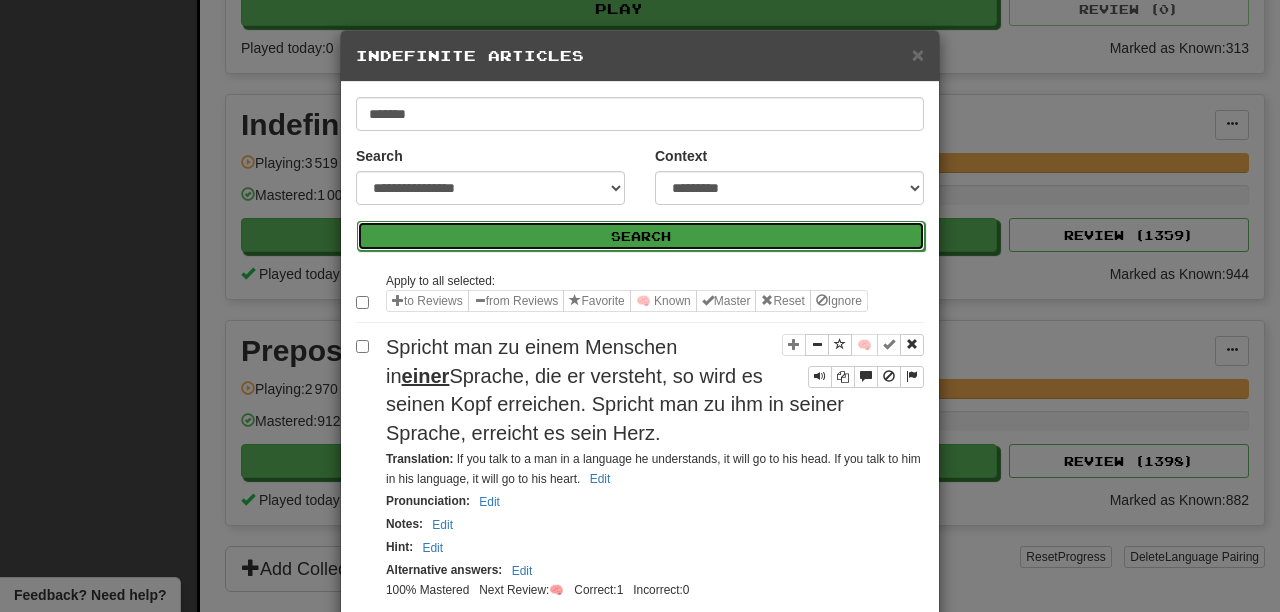 click on "Search" at bounding box center (641, 236) 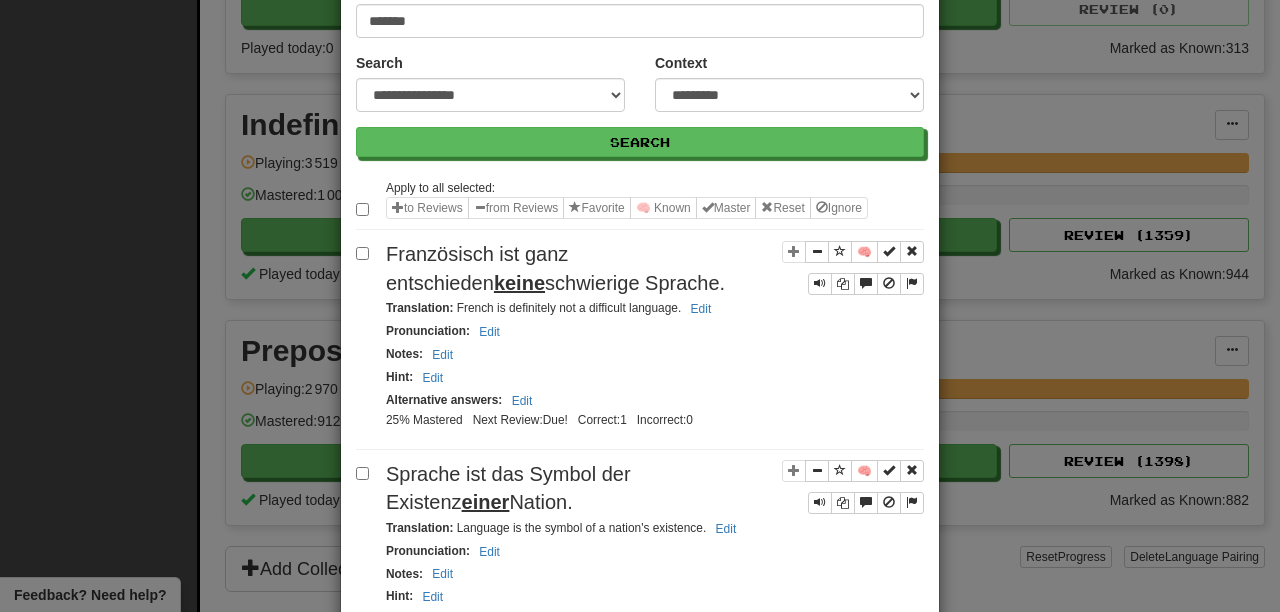 scroll, scrollTop: 0, scrollLeft: 0, axis: both 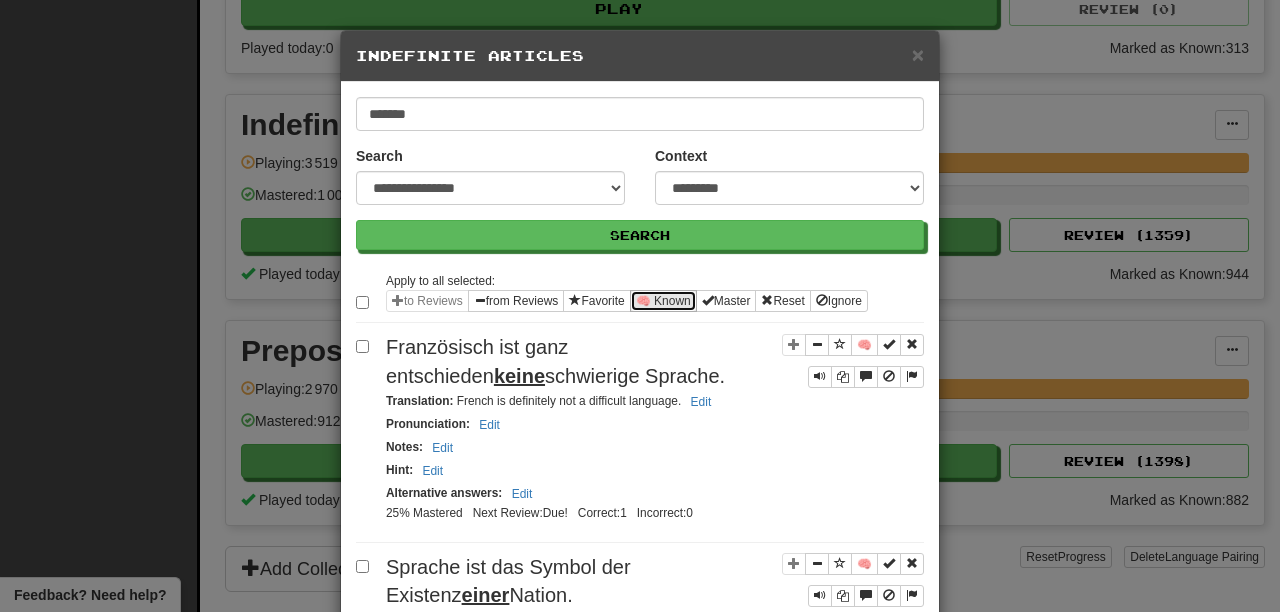 click on "🧠 Known" at bounding box center (663, 301) 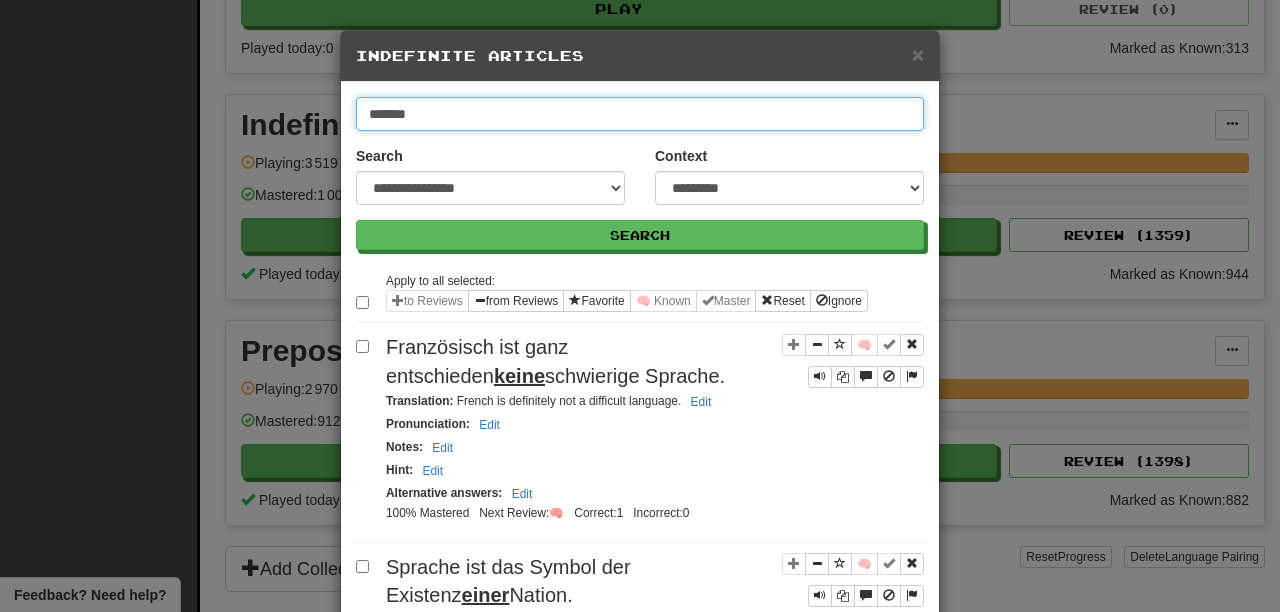 drag, startPoint x: 455, startPoint y: 119, endPoint x: 246, endPoint y: 98, distance: 210.05237 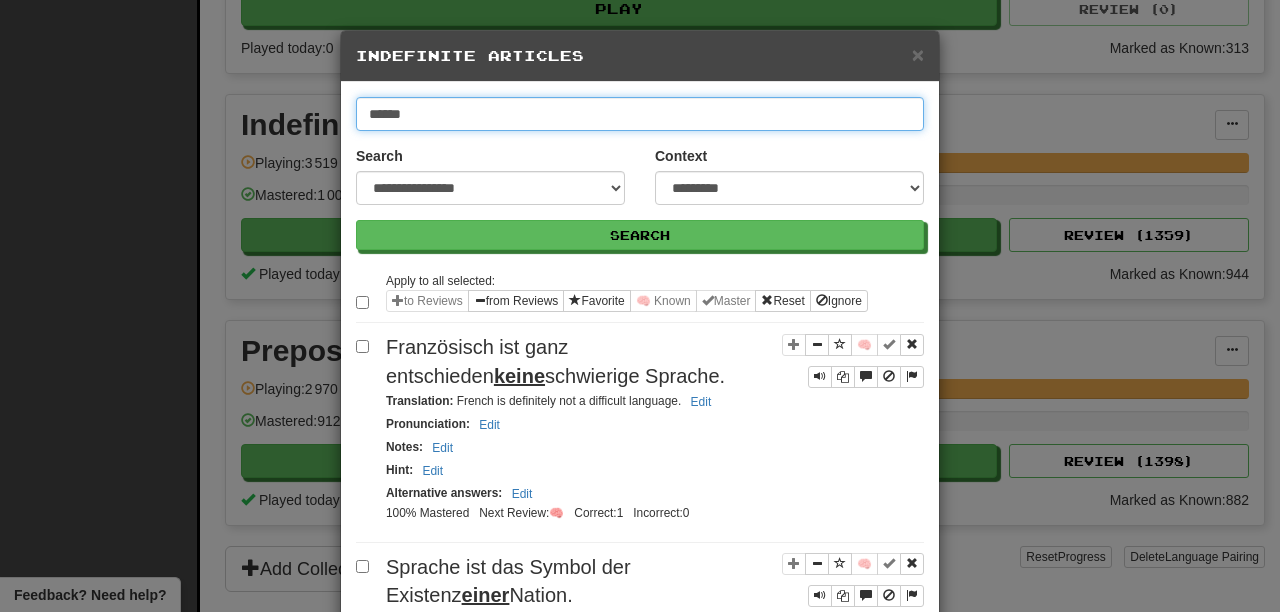 click on "Search" at bounding box center [640, 235] 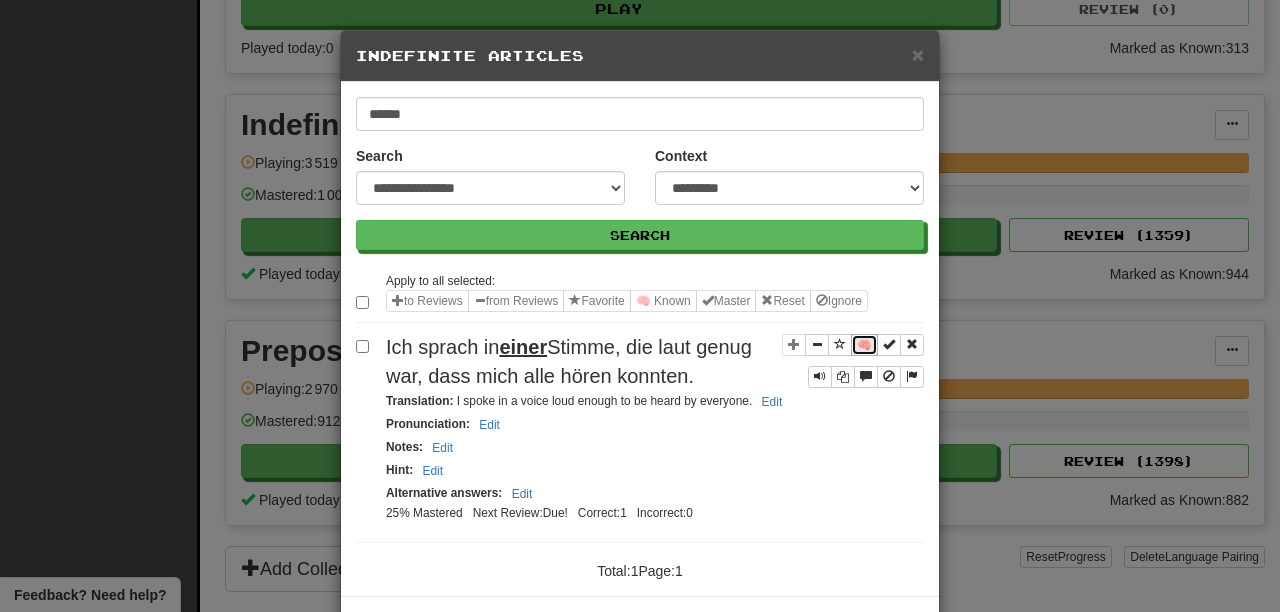 click on "🧠" at bounding box center (864, 345) 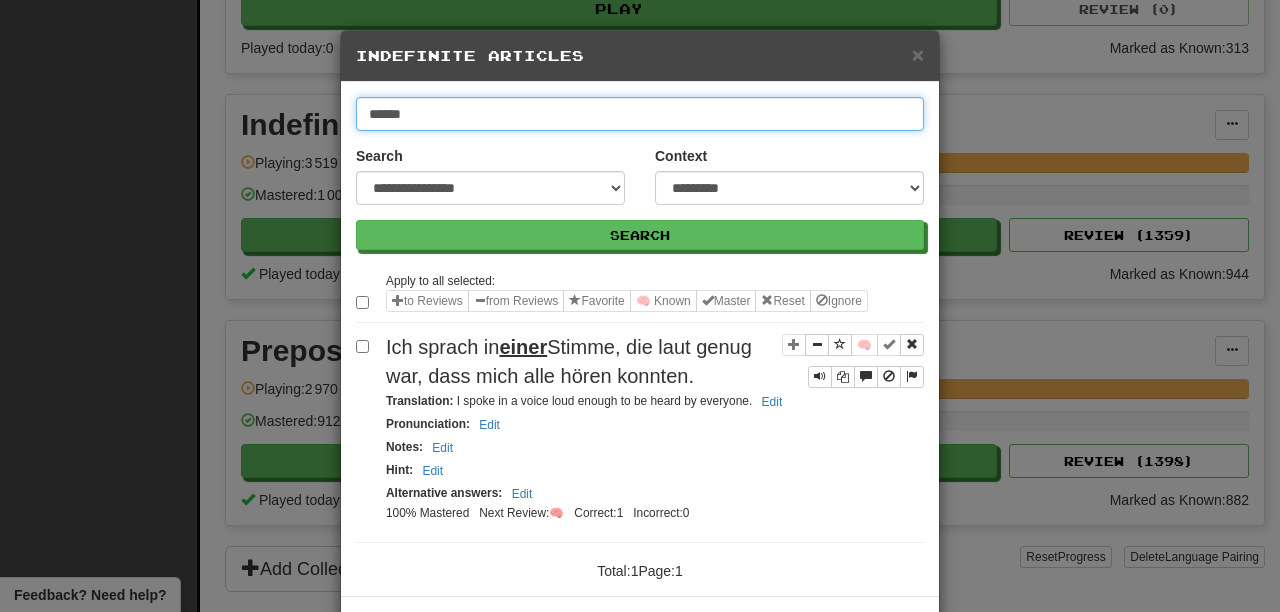 drag, startPoint x: 440, startPoint y: 111, endPoint x: 195, endPoint y: 98, distance: 245.34465 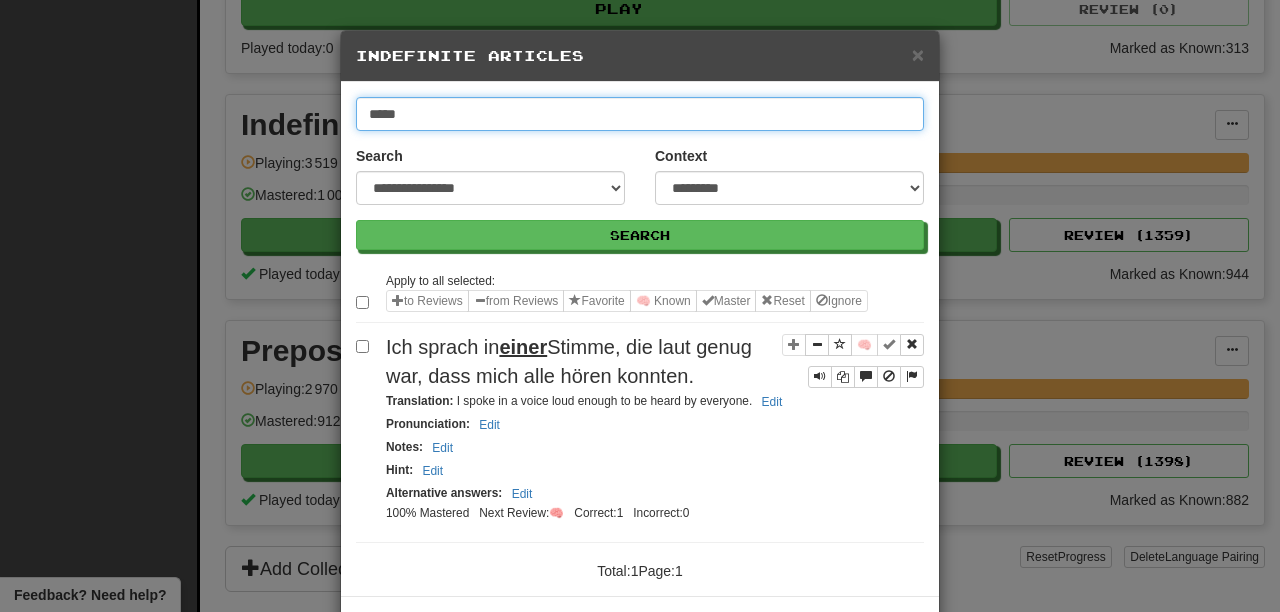 click on "Search" at bounding box center (640, 235) 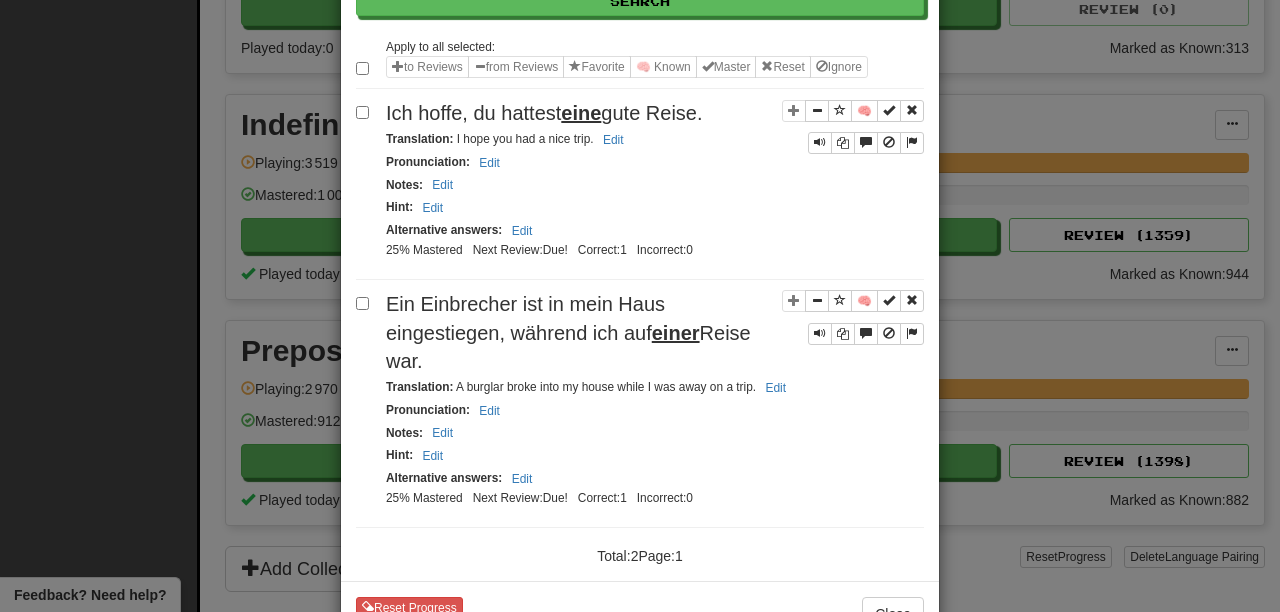 scroll, scrollTop: 0, scrollLeft: 0, axis: both 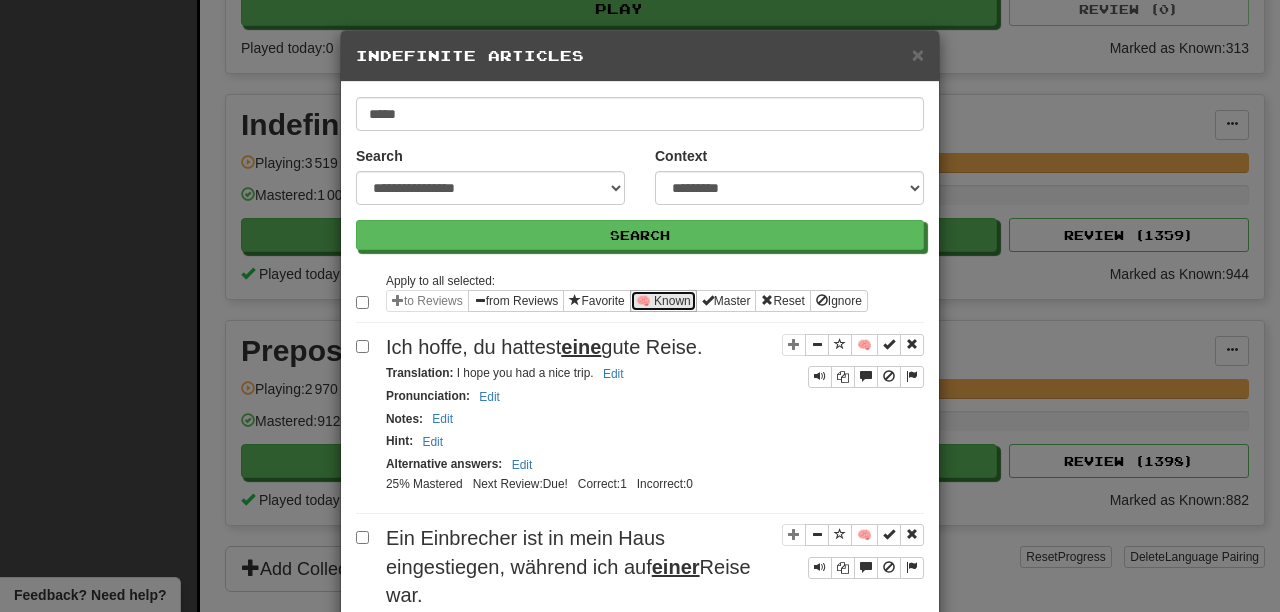 click on "🧠 Known" at bounding box center (663, 301) 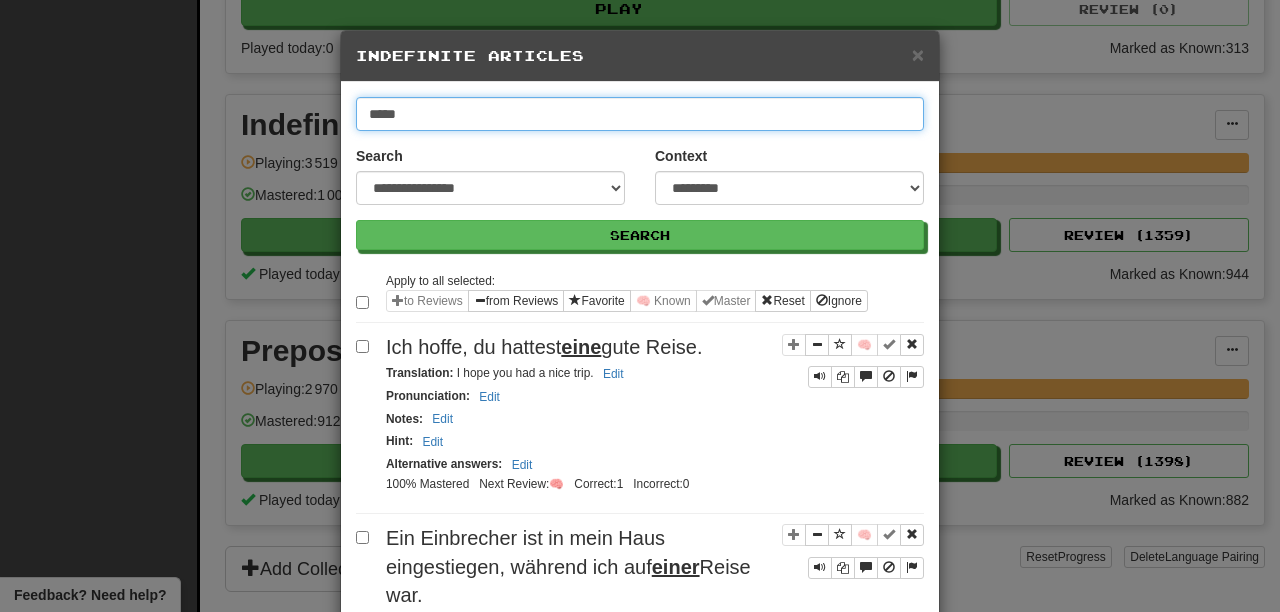 drag, startPoint x: 401, startPoint y: 117, endPoint x: 313, endPoint y: 117, distance: 88 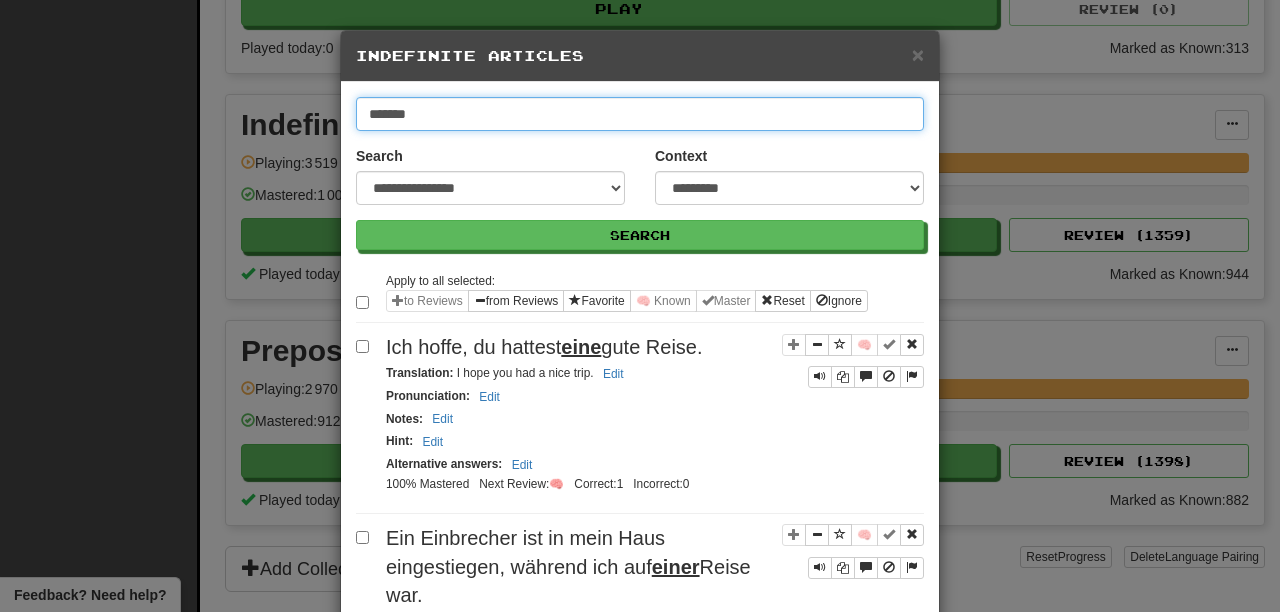 click on "Search" at bounding box center [640, 235] 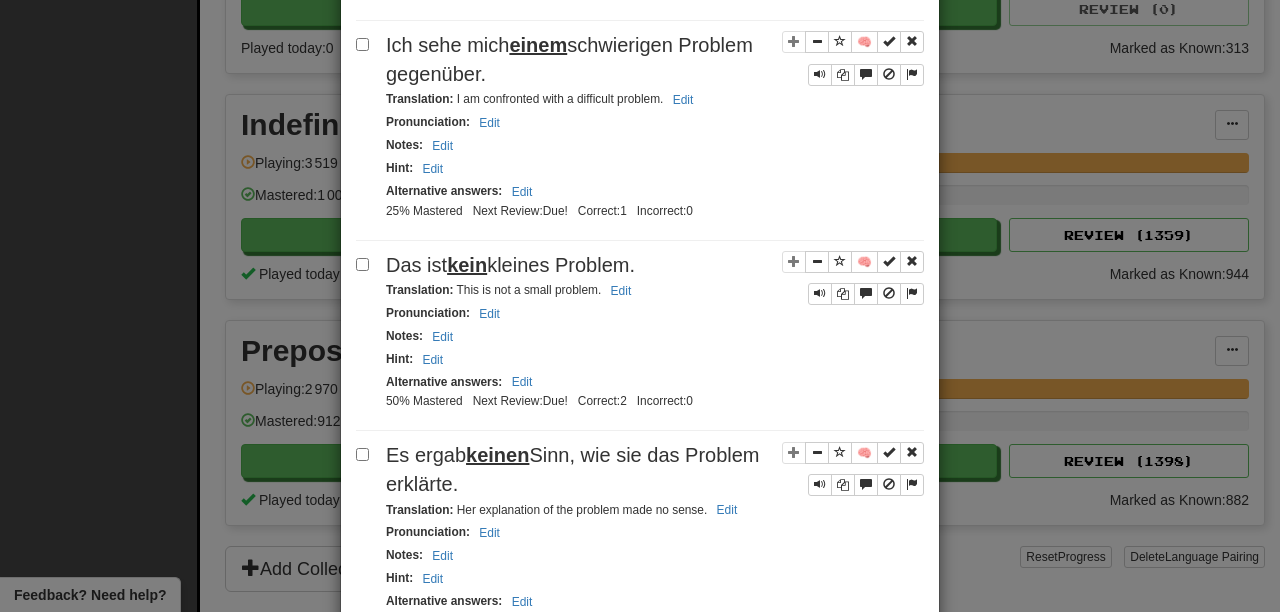 scroll, scrollTop: 748, scrollLeft: 0, axis: vertical 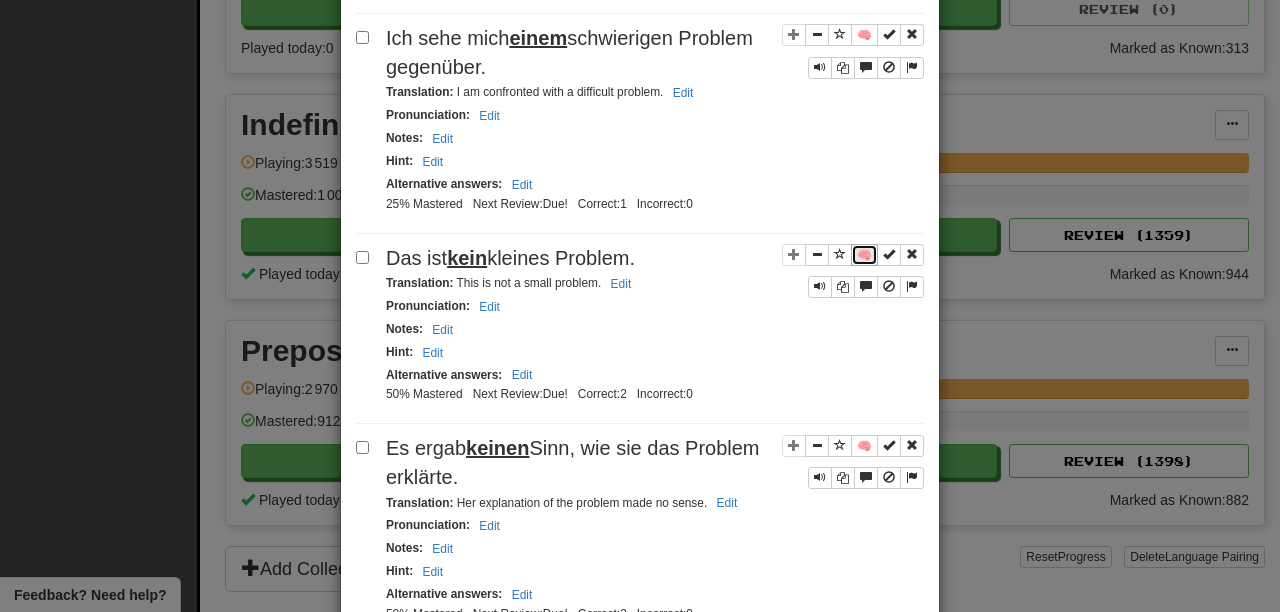 click on "🧠" at bounding box center (864, 255) 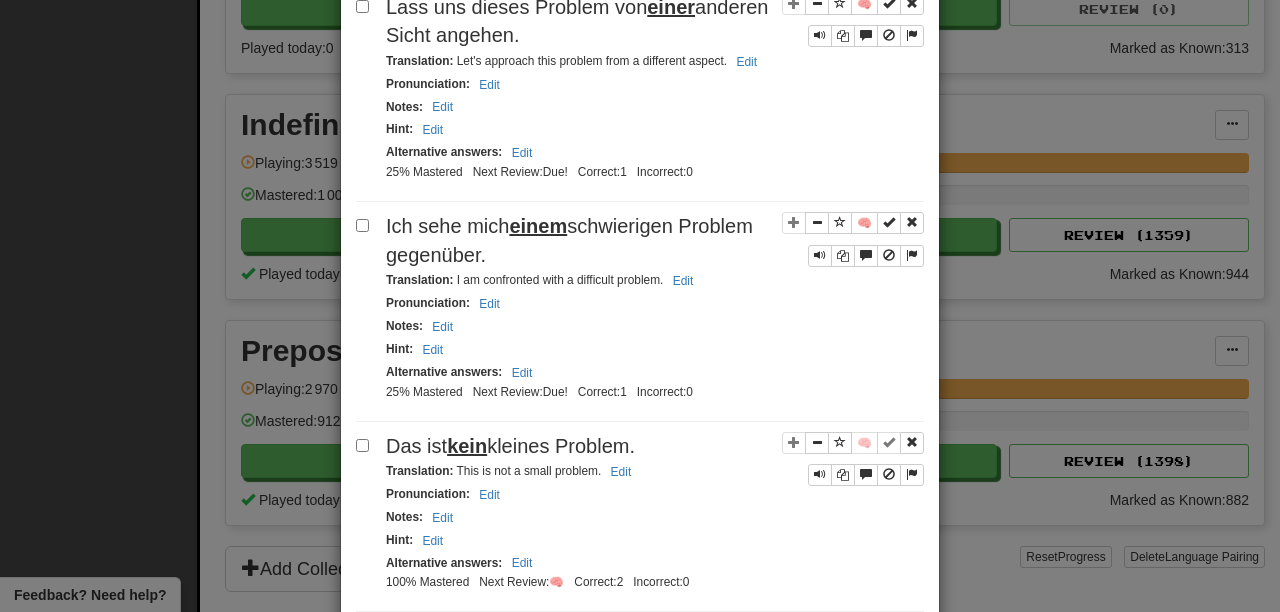 scroll, scrollTop: 0, scrollLeft: 0, axis: both 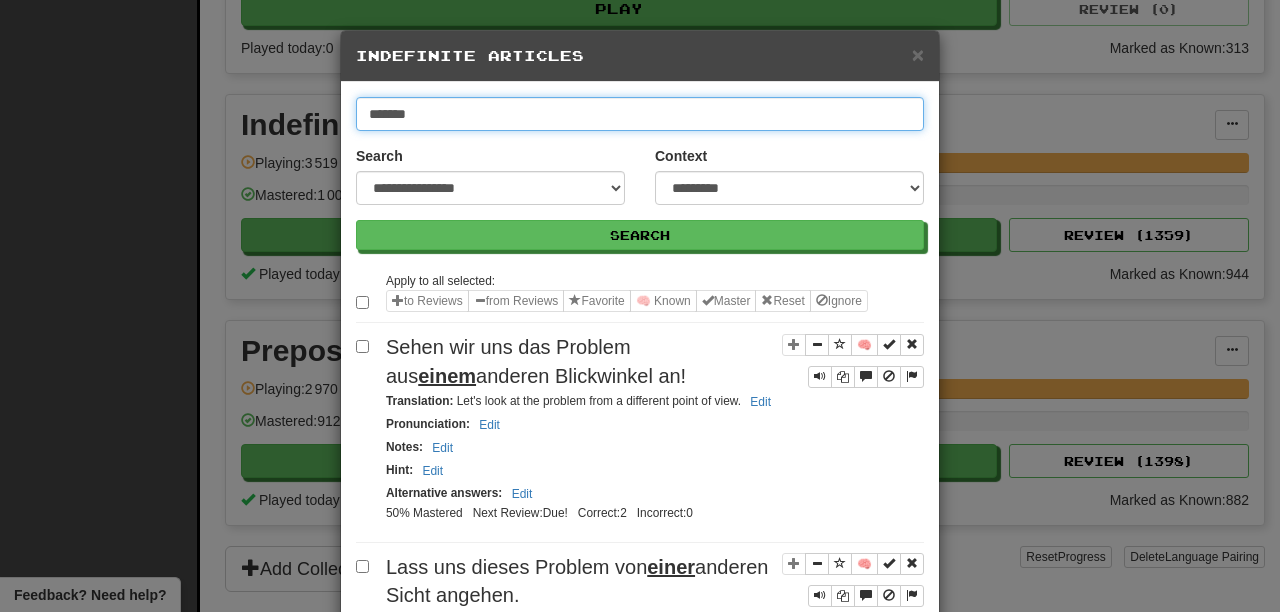 drag, startPoint x: 434, startPoint y: 111, endPoint x: 135, endPoint y: 87, distance: 299.96167 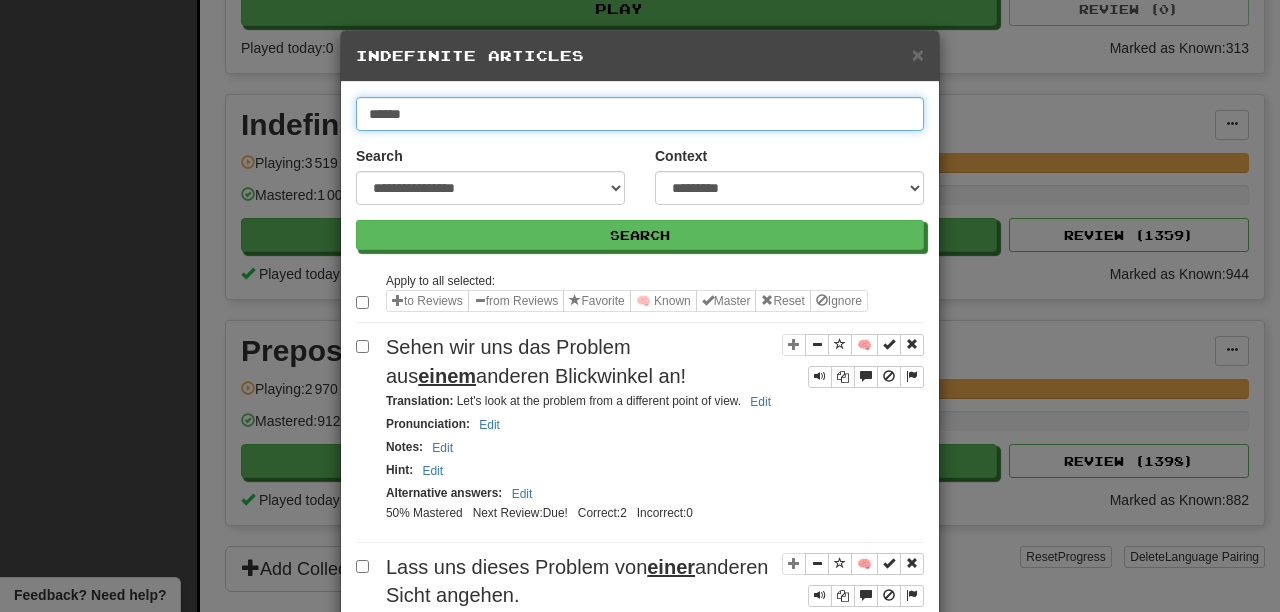 type on "******" 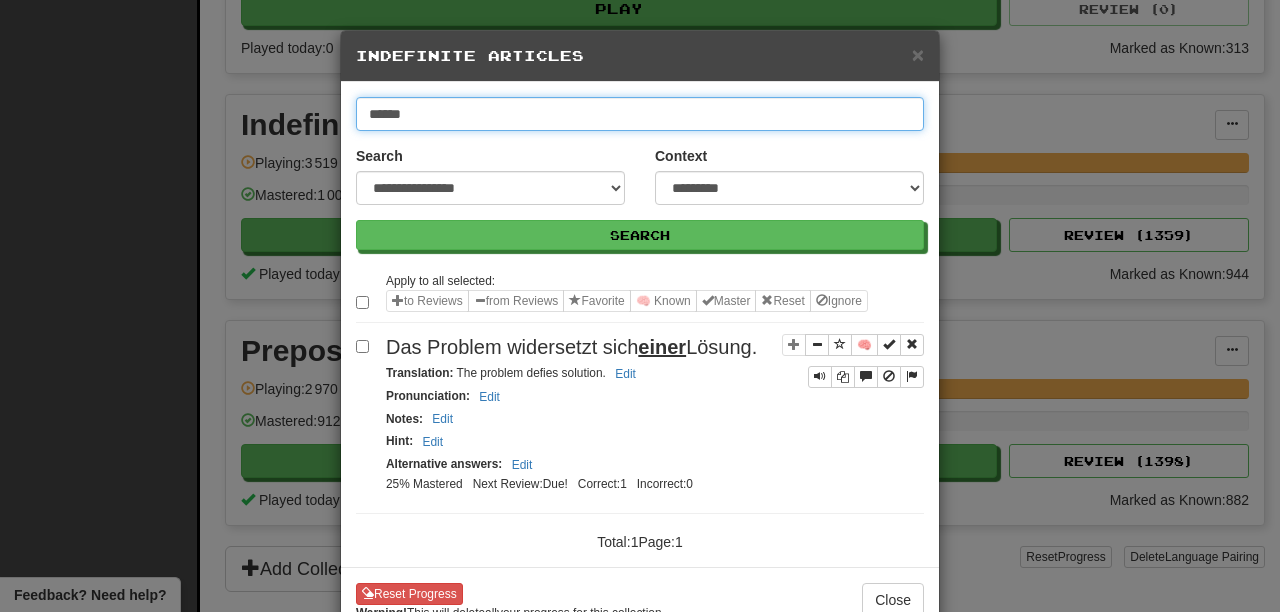 drag, startPoint x: 461, startPoint y: 116, endPoint x: 60, endPoint y: 7, distance: 415.55023 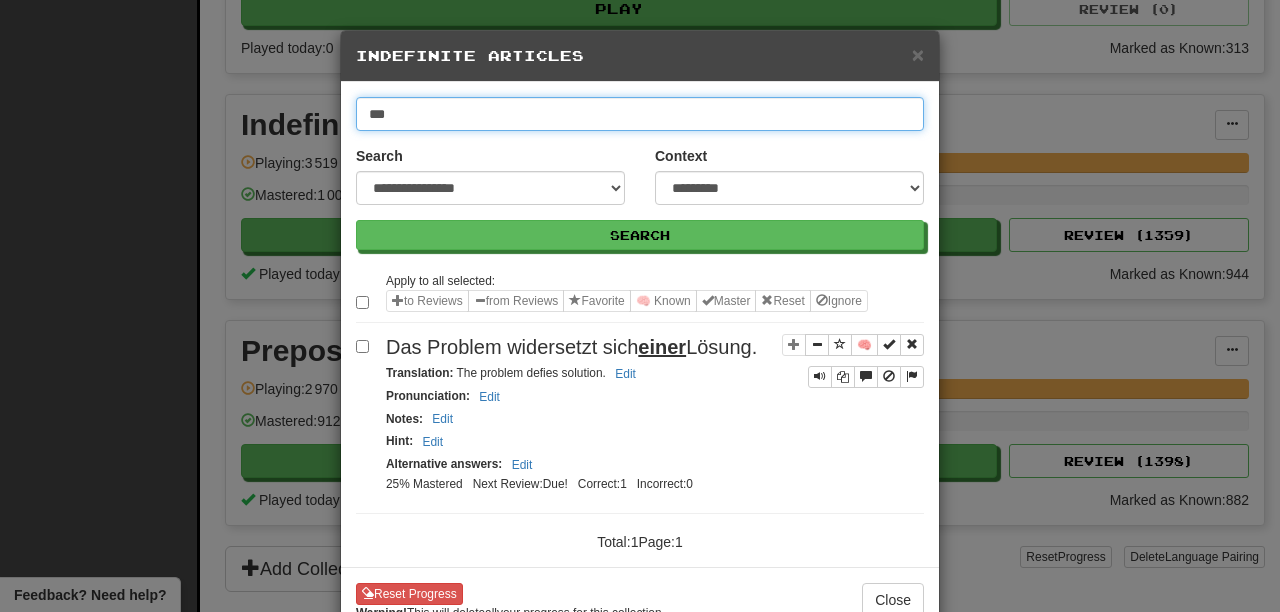 type on "***" 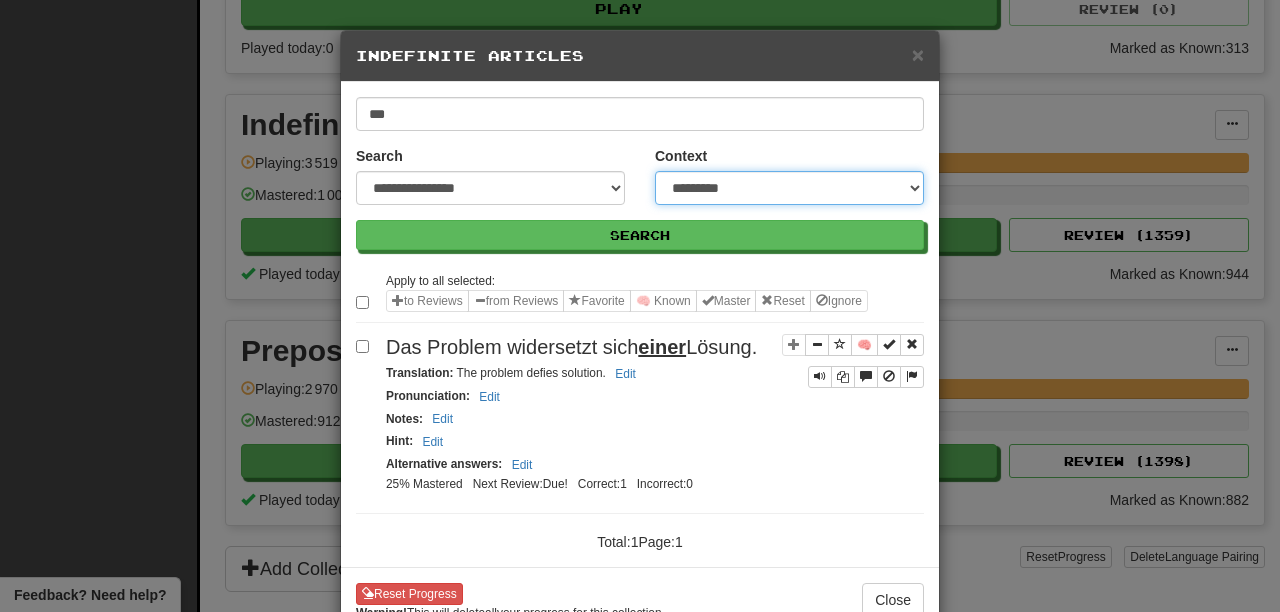 click on "**********" at bounding box center (789, 188) 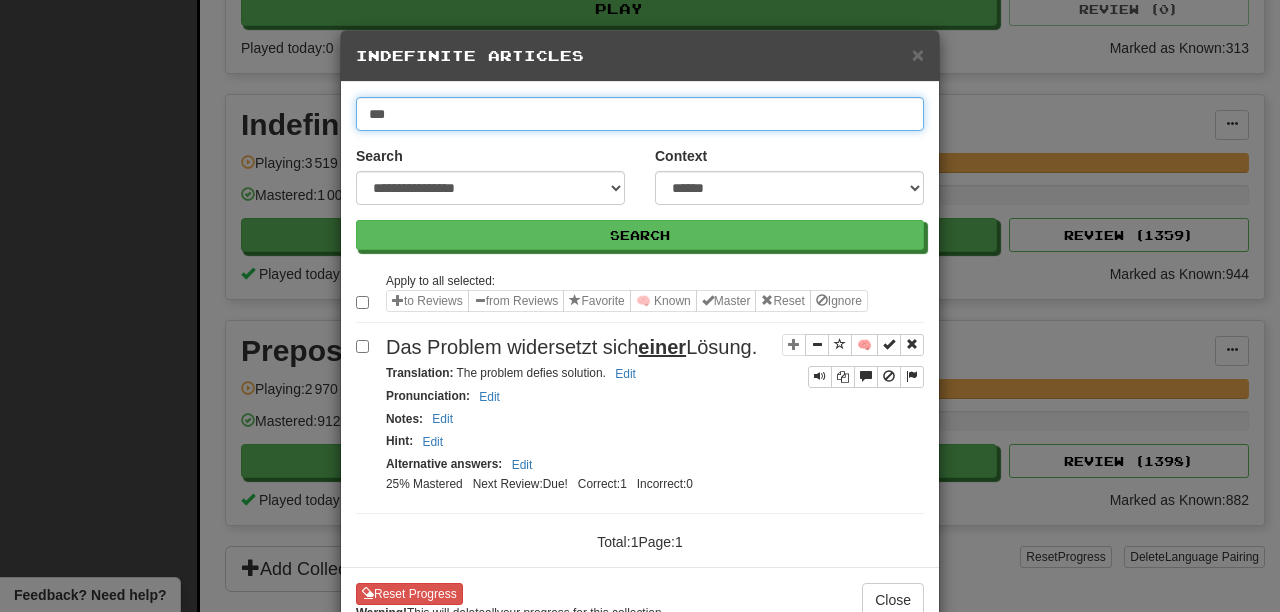 click on "***" at bounding box center [640, 114] 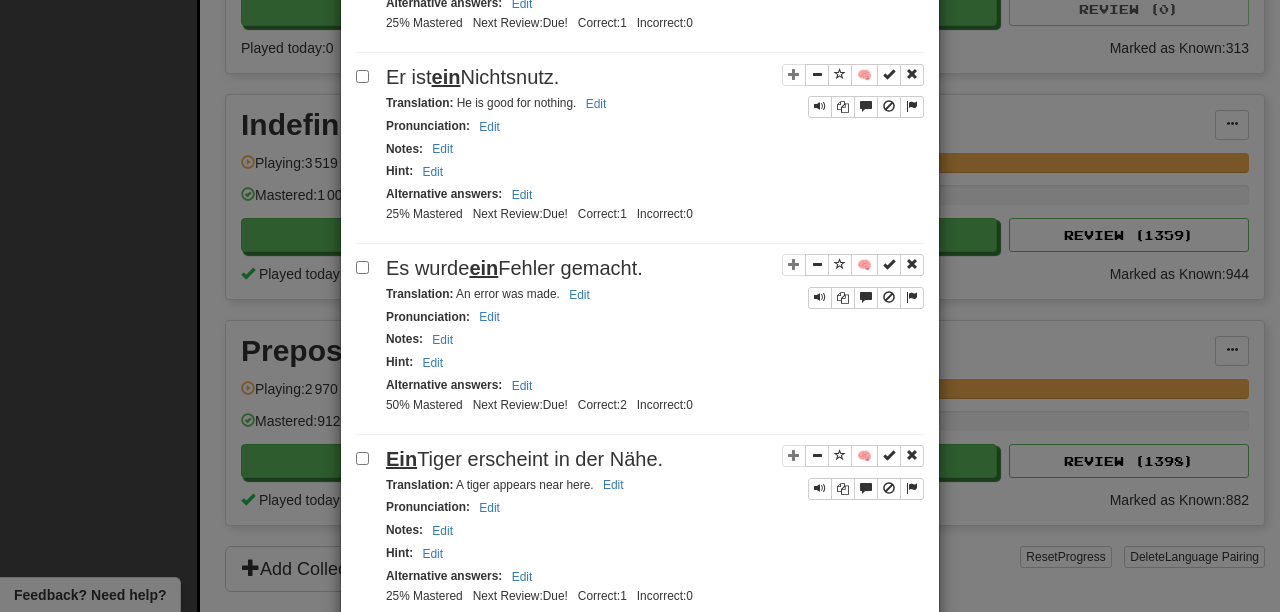scroll, scrollTop: 0, scrollLeft: 0, axis: both 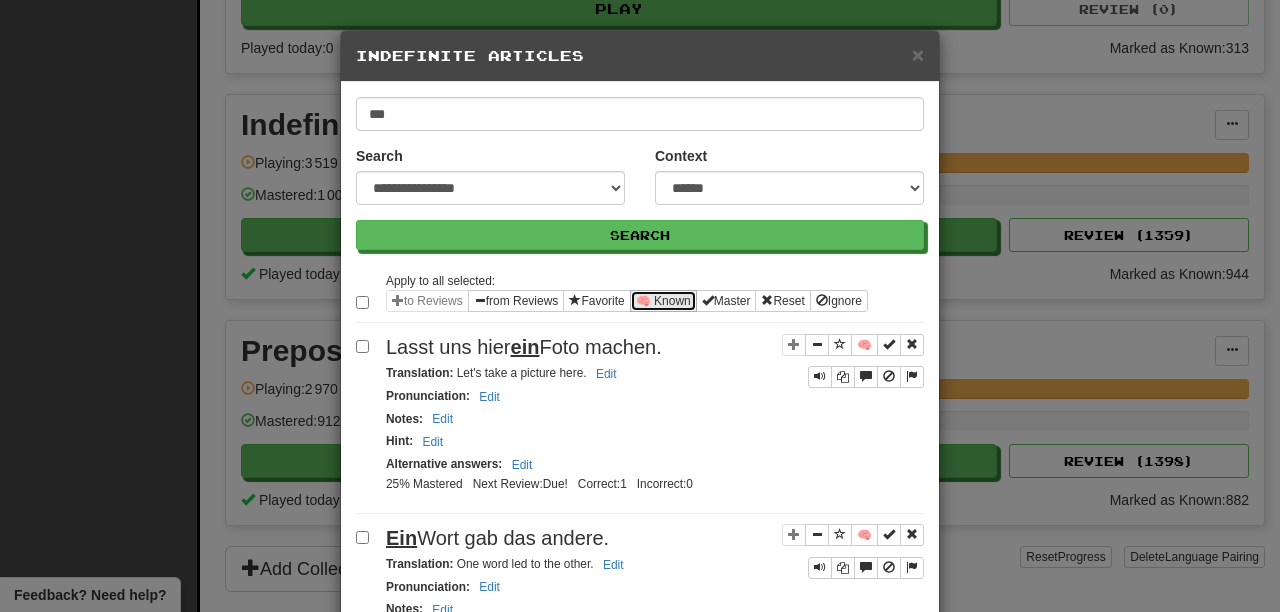 click on "🧠 Known" at bounding box center (663, 301) 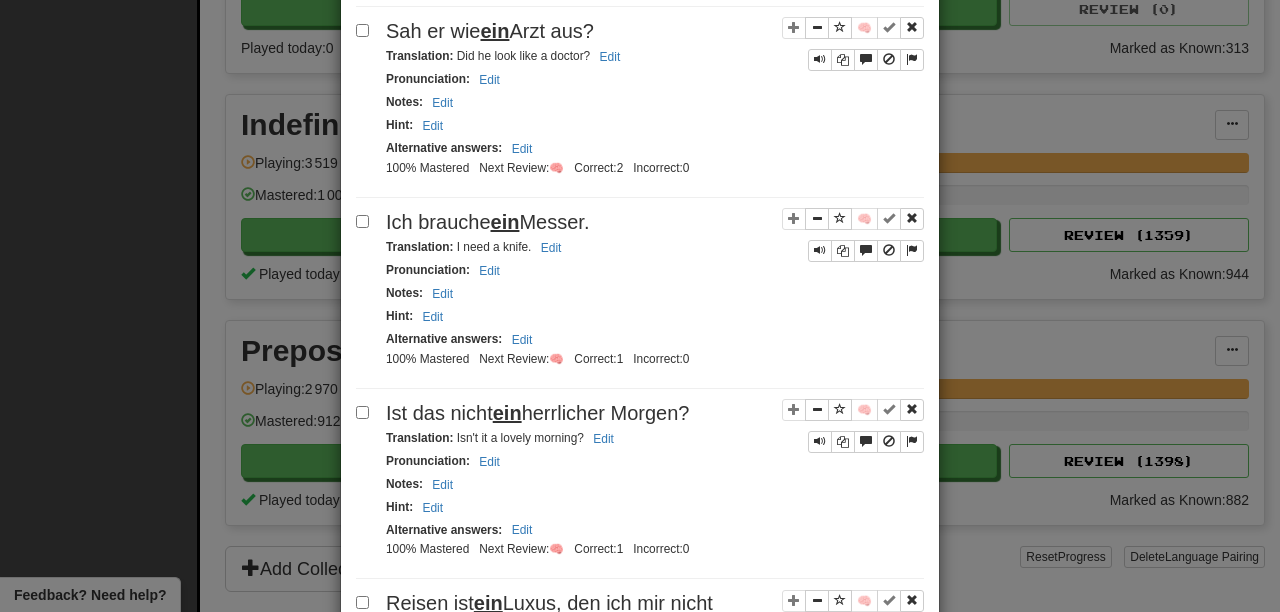scroll, scrollTop: 3886, scrollLeft: 0, axis: vertical 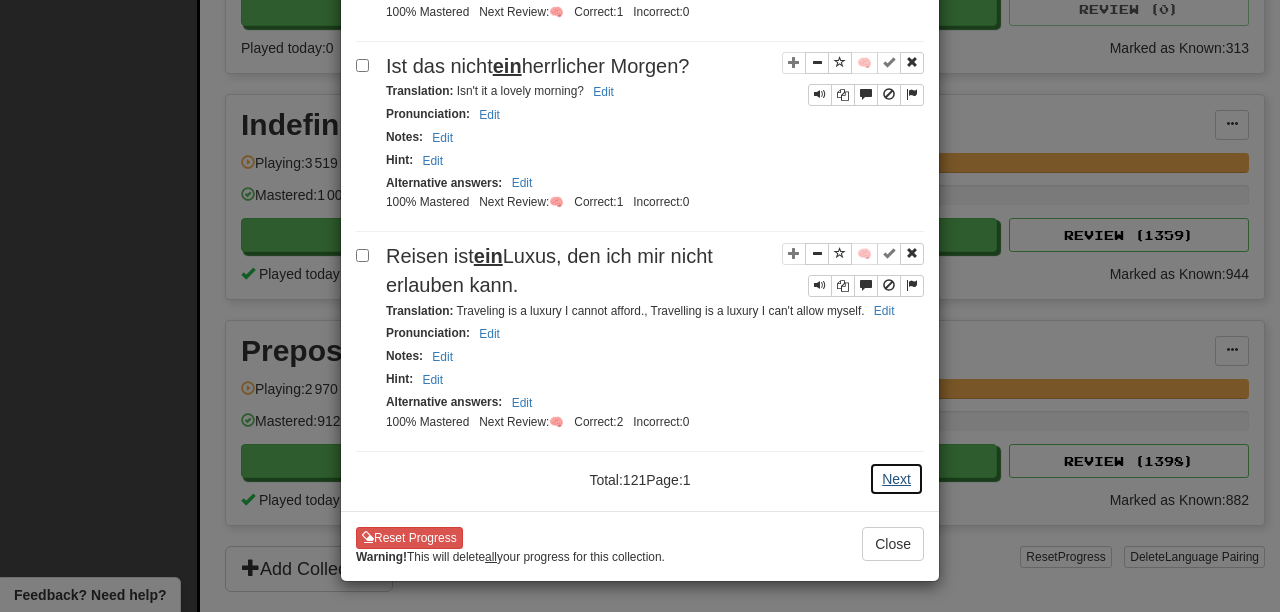 click on "Next" at bounding box center (896, 479) 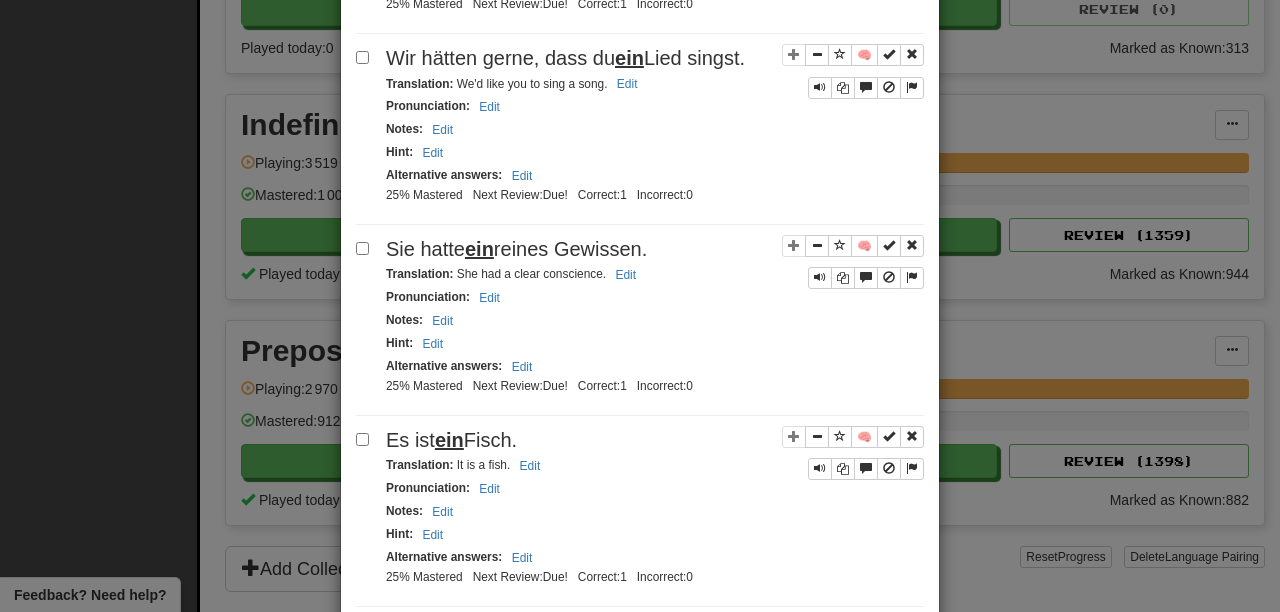 scroll, scrollTop: 0, scrollLeft: 0, axis: both 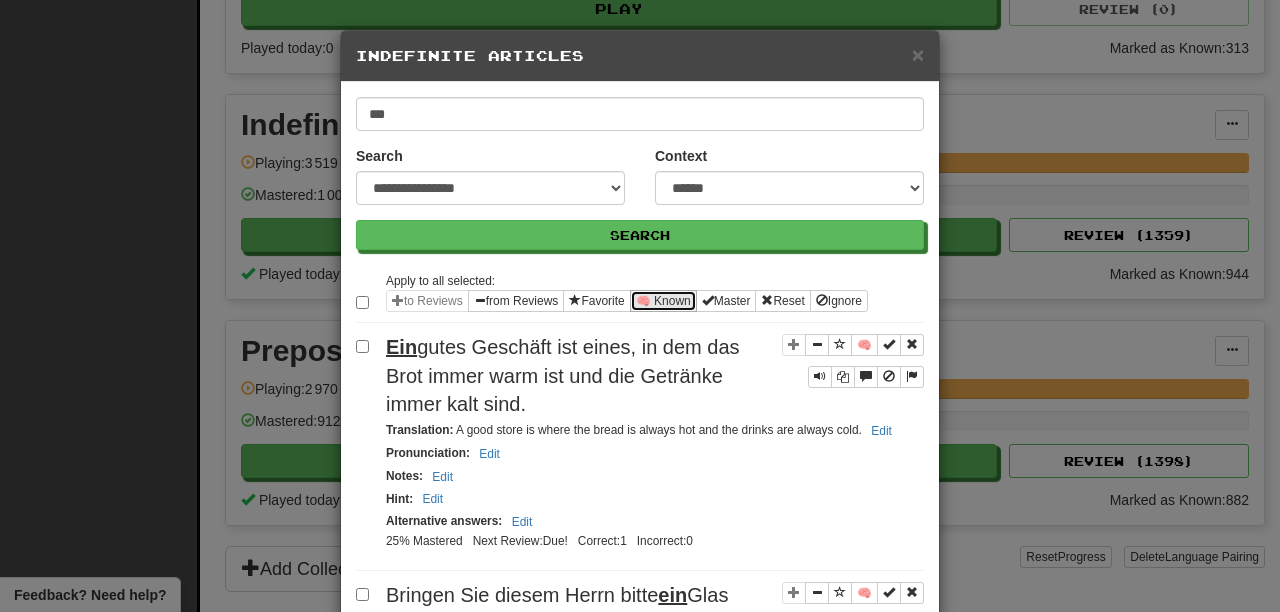 click on "🧠 Known" at bounding box center (663, 301) 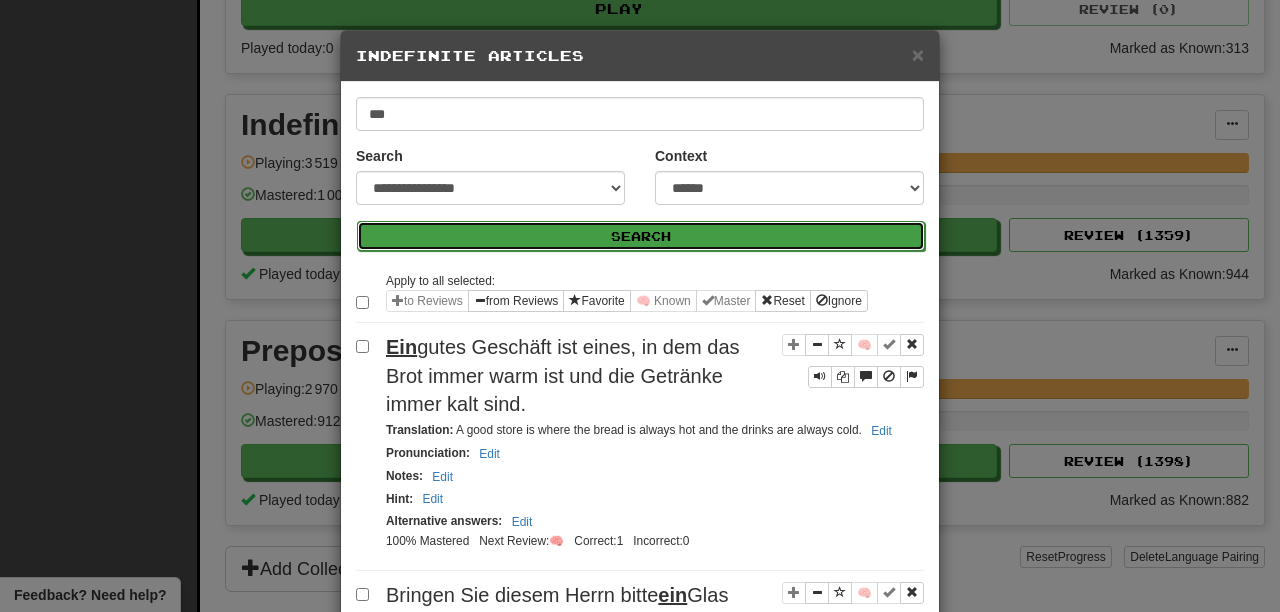 click on "Search" at bounding box center (641, 236) 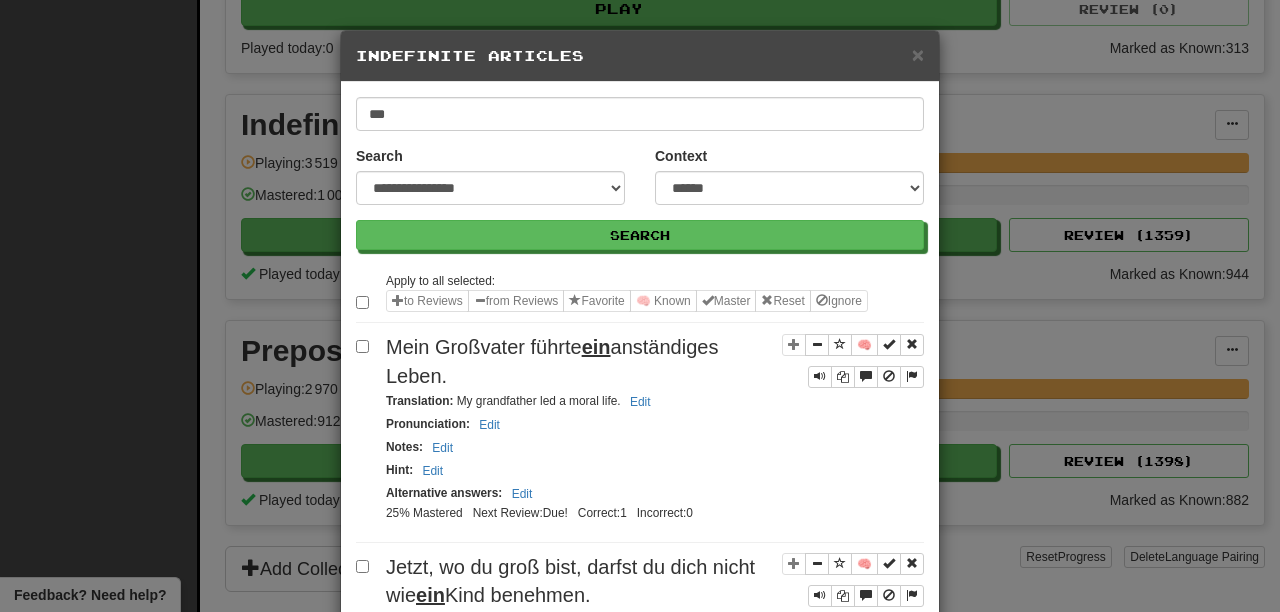 scroll, scrollTop: 19, scrollLeft: 0, axis: vertical 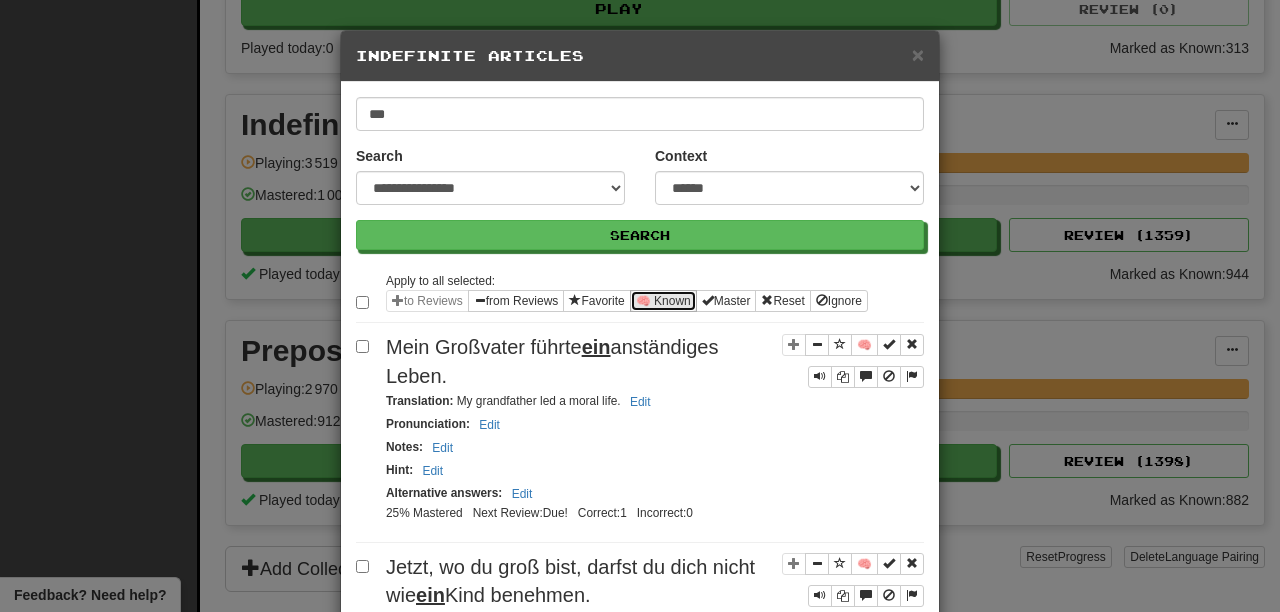 click on "🧠 Known" at bounding box center (663, 301) 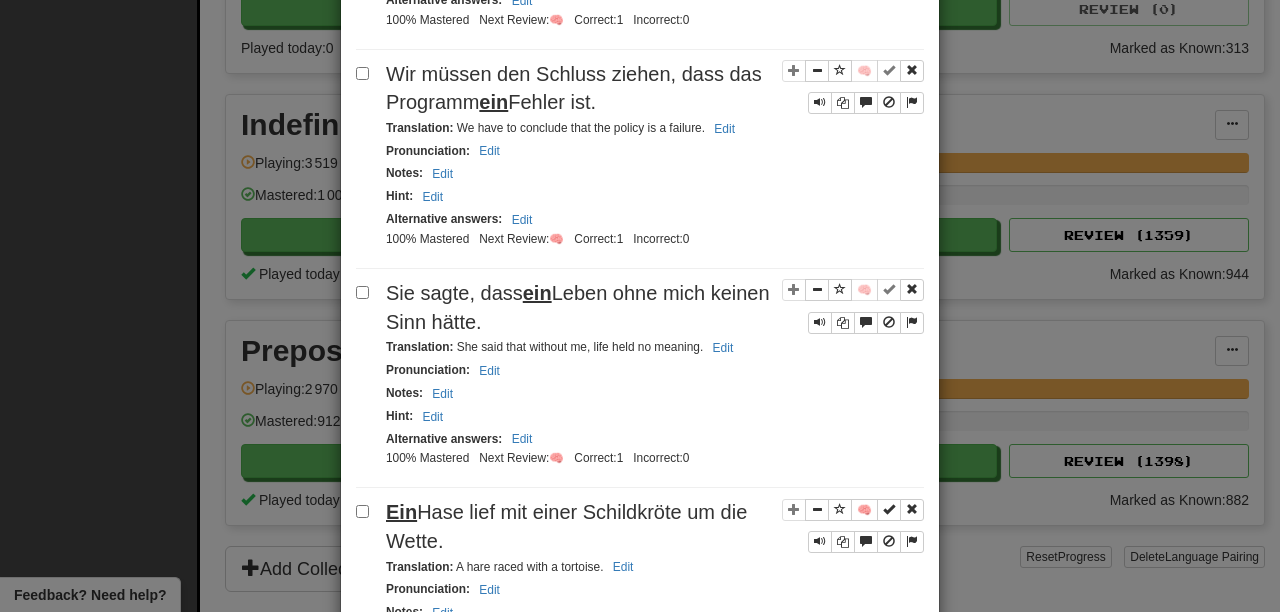 scroll, scrollTop: 3952, scrollLeft: 0, axis: vertical 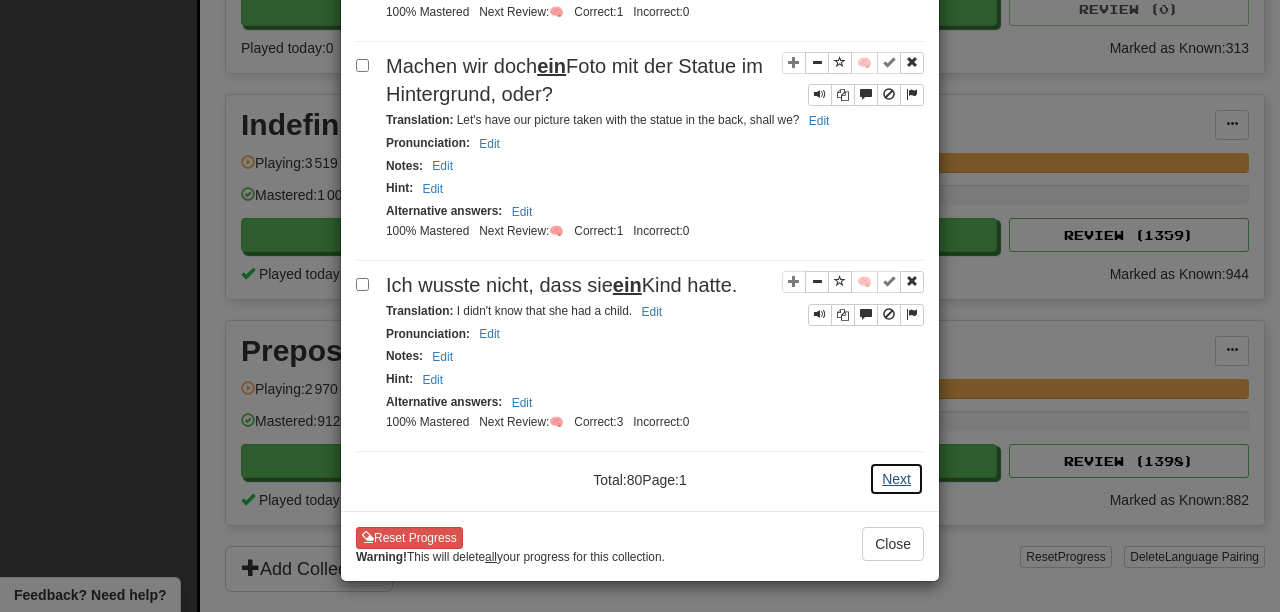 click on "Next" at bounding box center [896, 479] 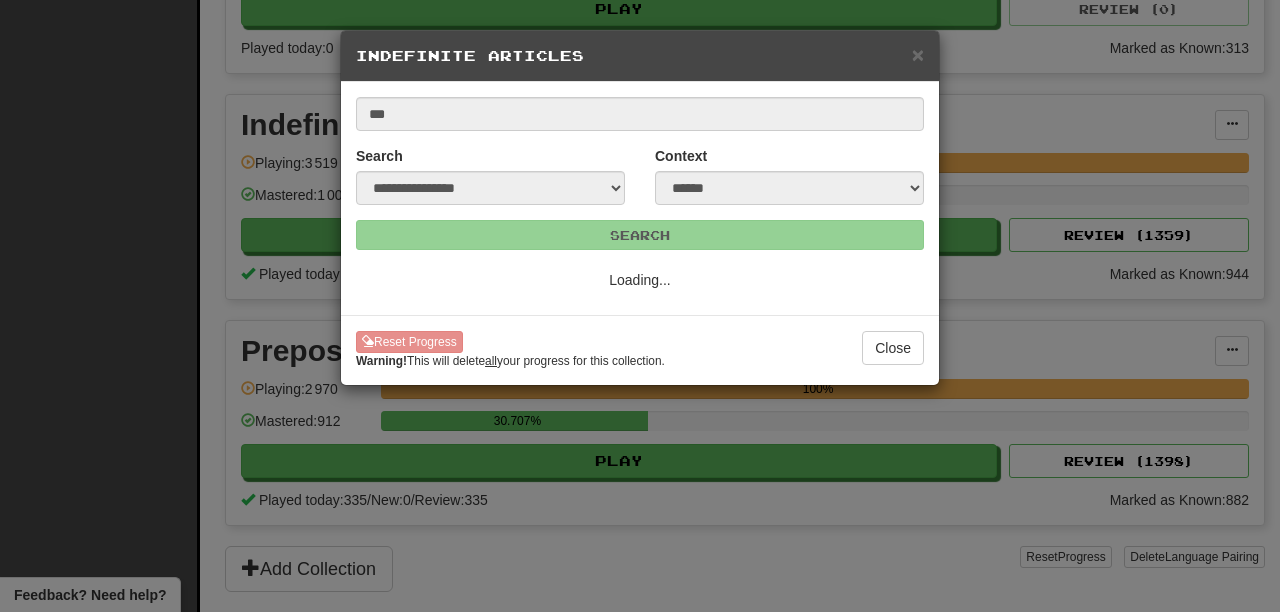 scroll, scrollTop: 0, scrollLeft: 0, axis: both 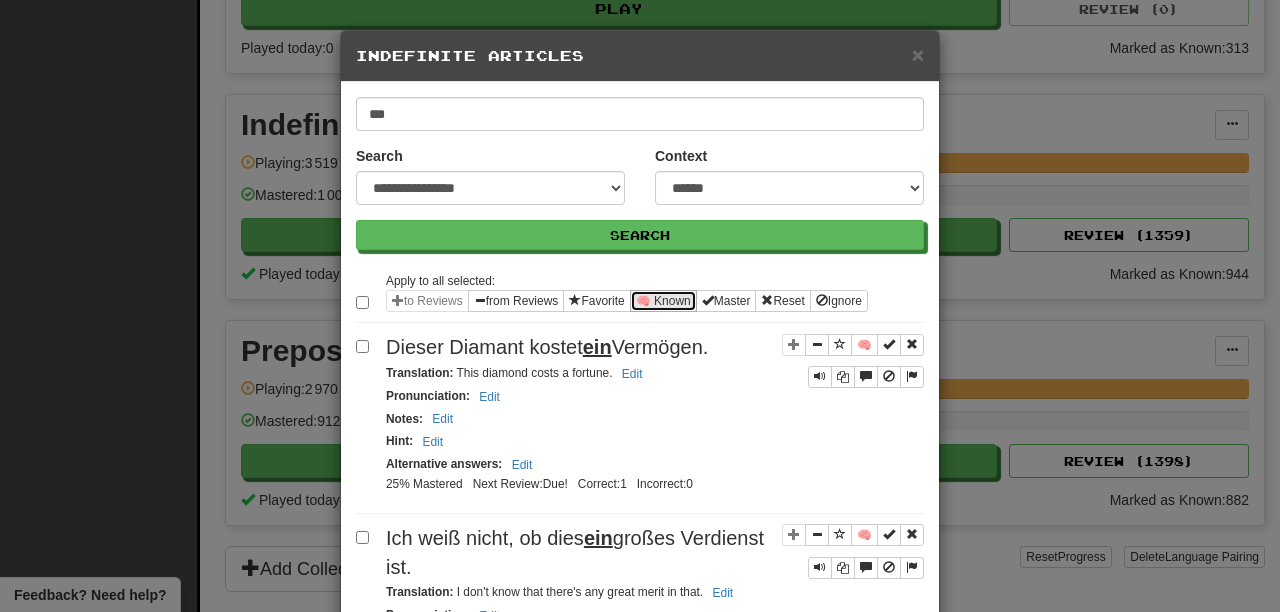 click on "🧠 Known" at bounding box center [663, 301] 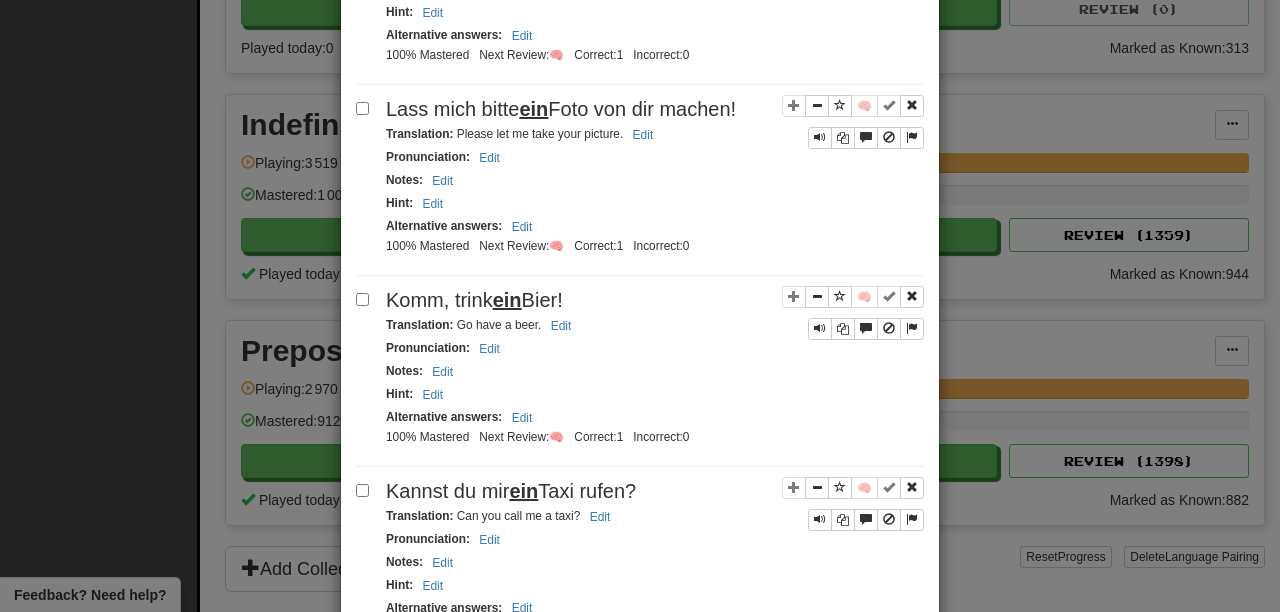 scroll, scrollTop: 3972, scrollLeft: 0, axis: vertical 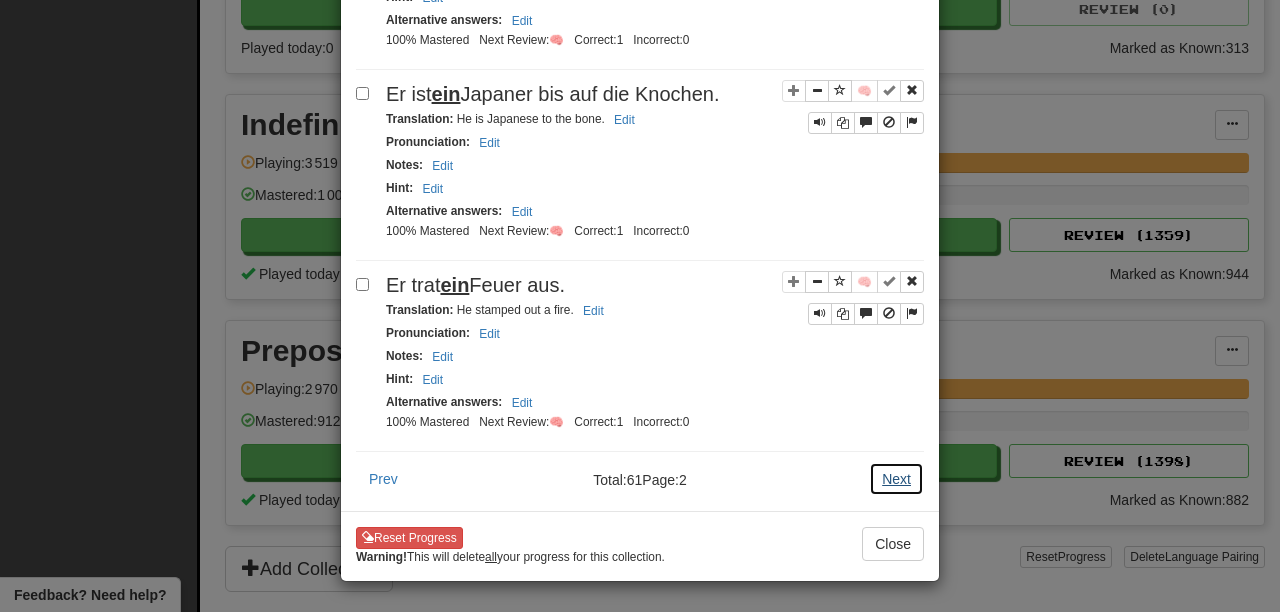 click on "Next" at bounding box center (896, 479) 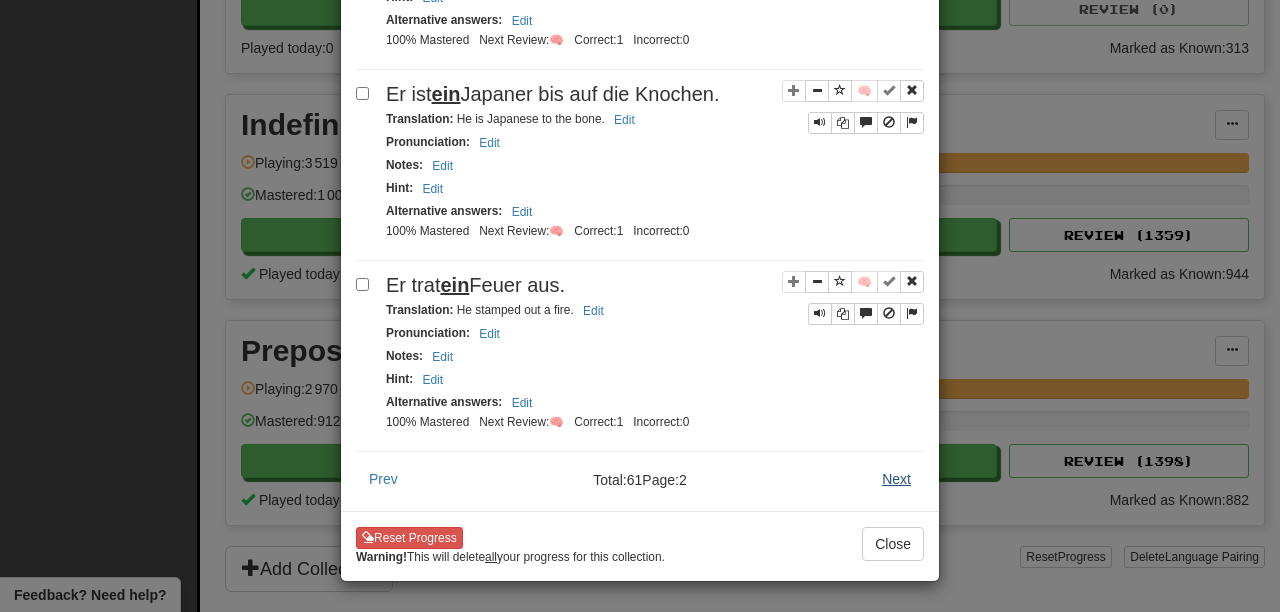 scroll, scrollTop: 0, scrollLeft: 0, axis: both 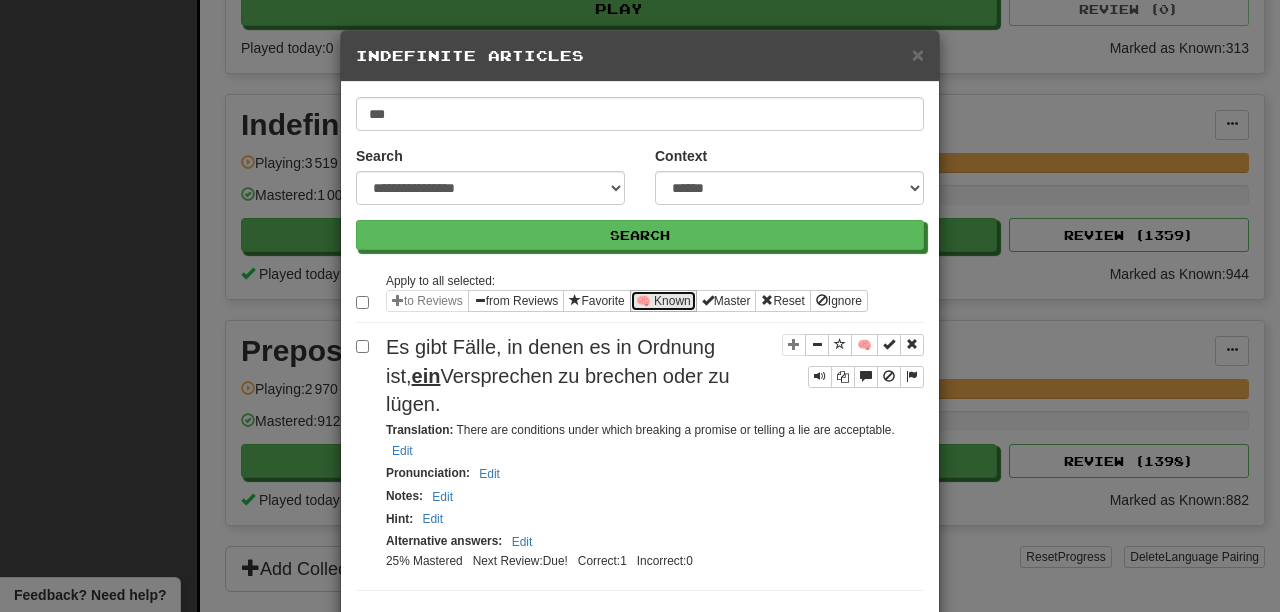 click on "🧠 Known" at bounding box center (663, 301) 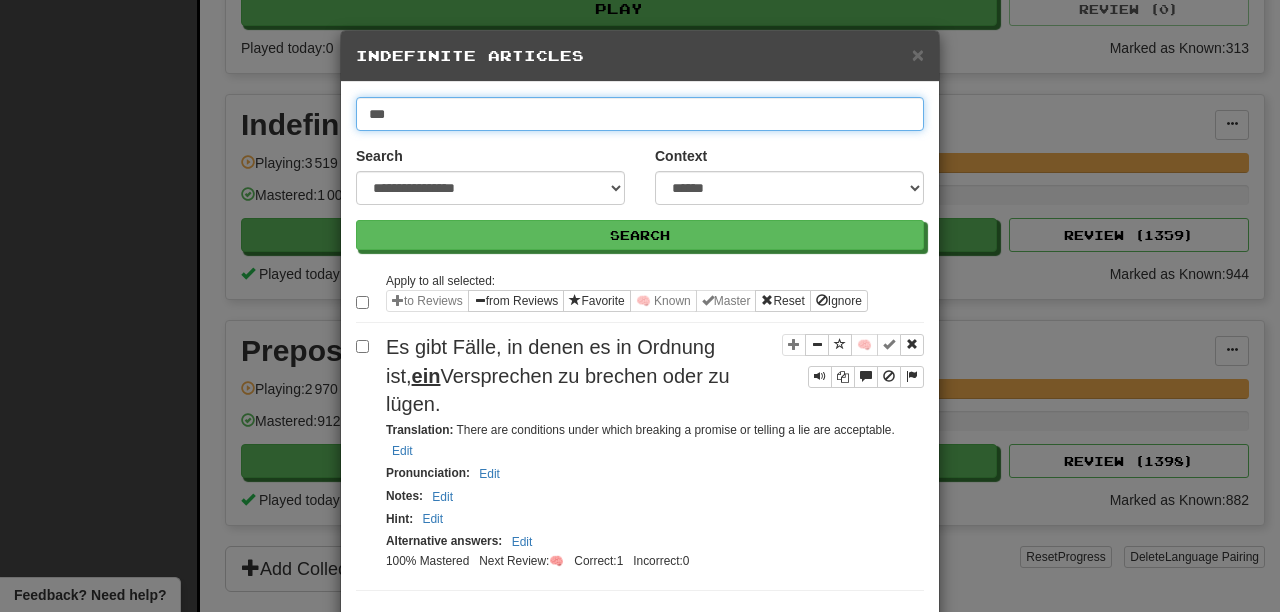 click on "***" at bounding box center (640, 114) 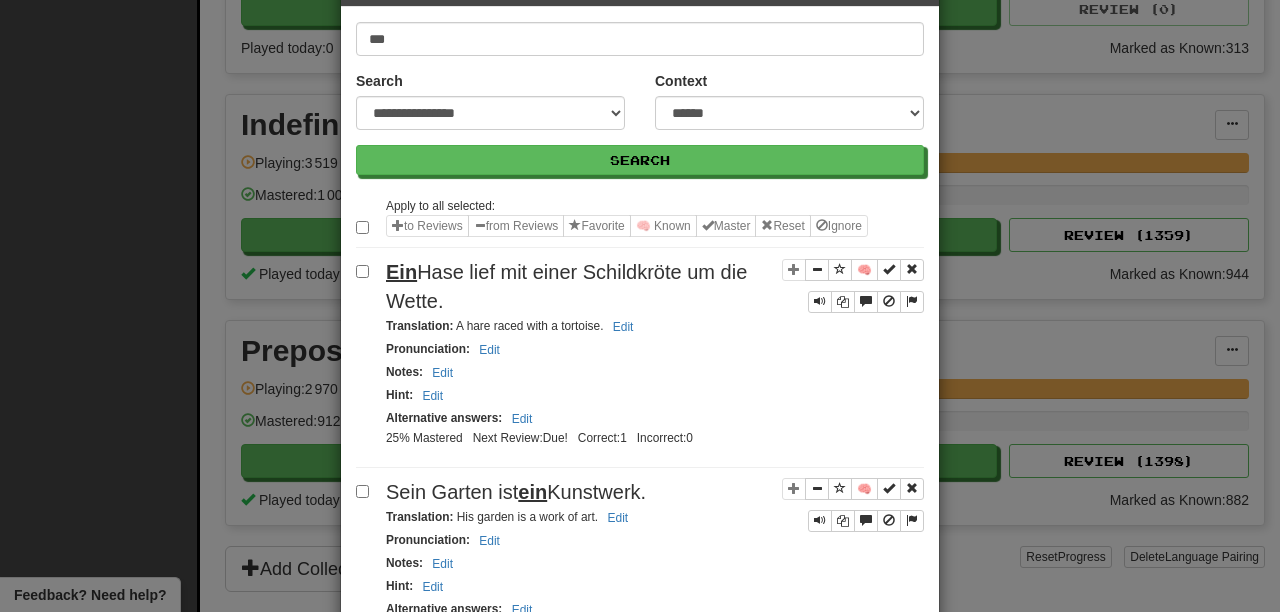 scroll, scrollTop: 110, scrollLeft: 0, axis: vertical 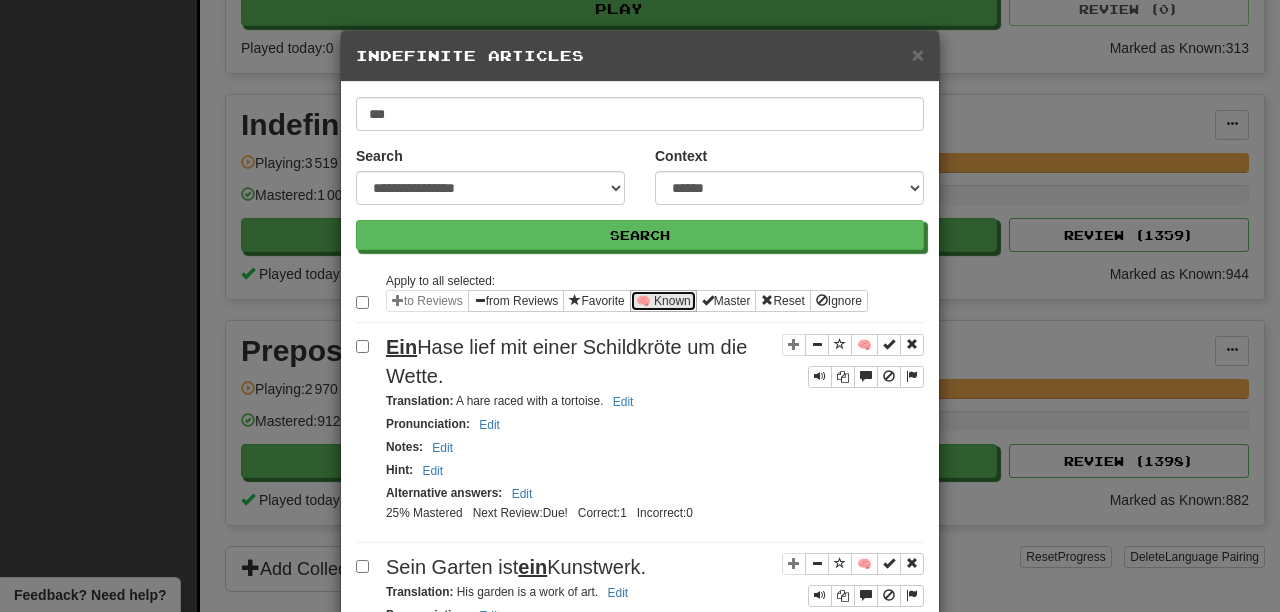 click on "🧠 Known" at bounding box center [663, 301] 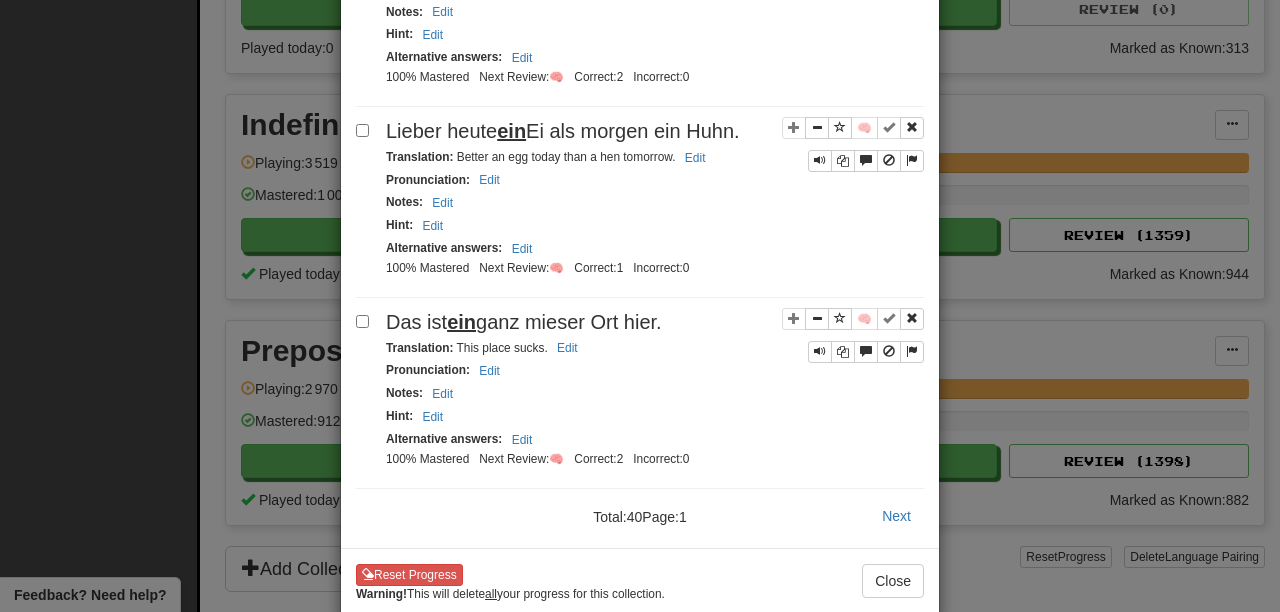 scroll, scrollTop: 3895, scrollLeft: 0, axis: vertical 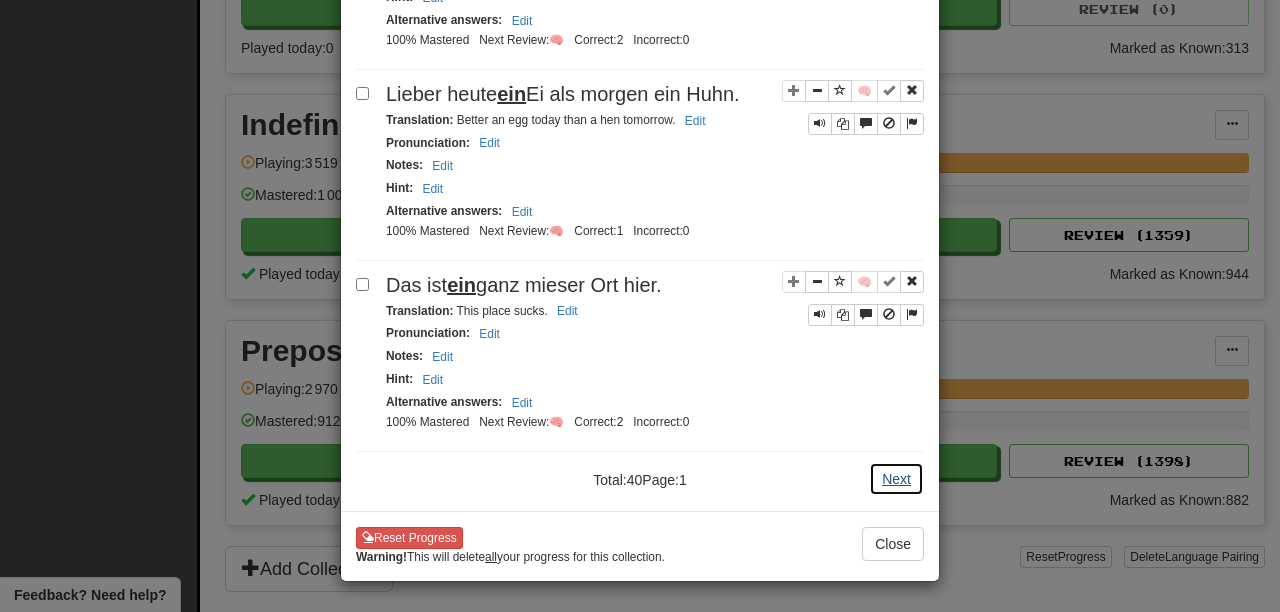 click on "Next" at bounding box center (896, 479) 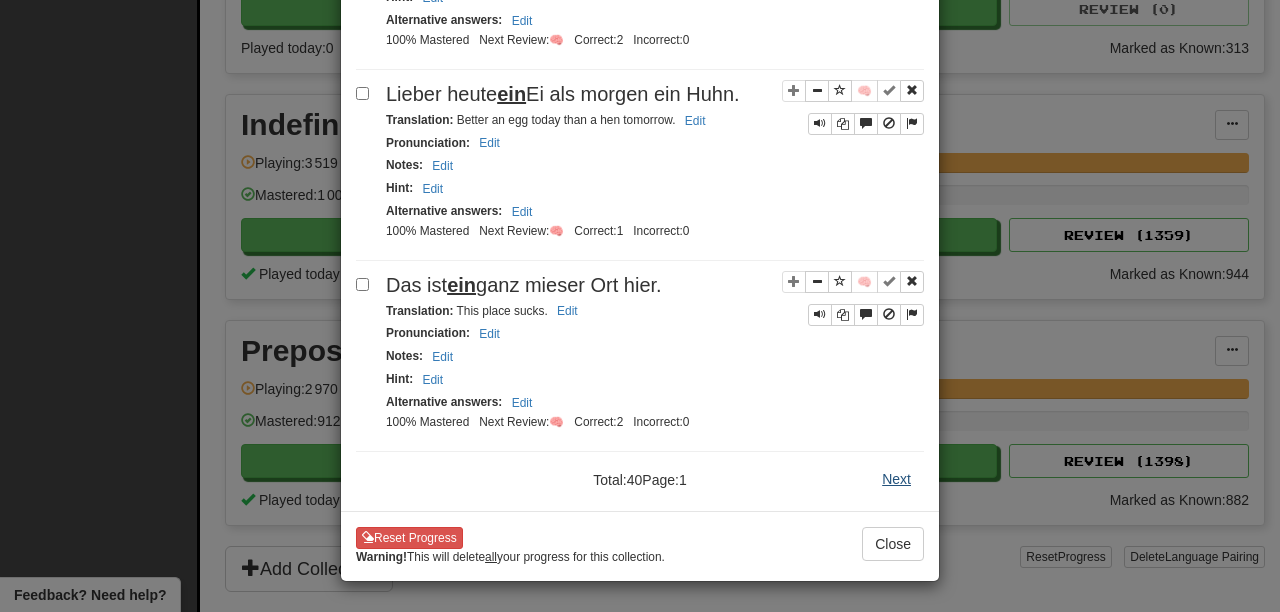 scroll, scrollTop: 0, scrollLeft: 0, axis: both 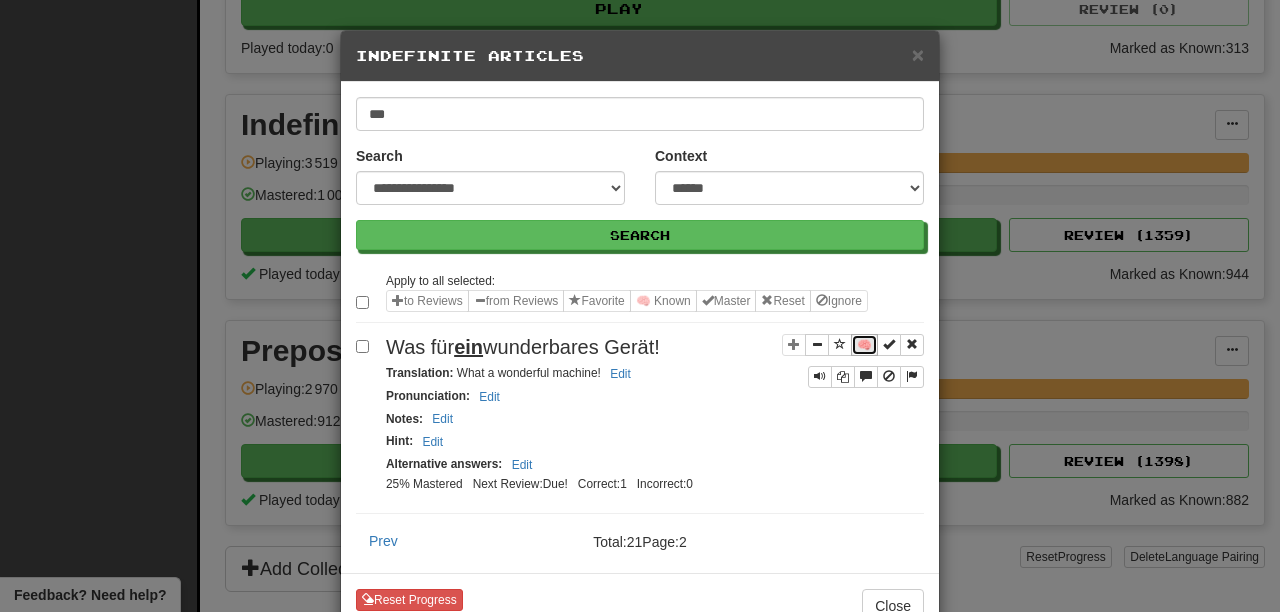 click on "🧠" at bounding box center [864, 345] 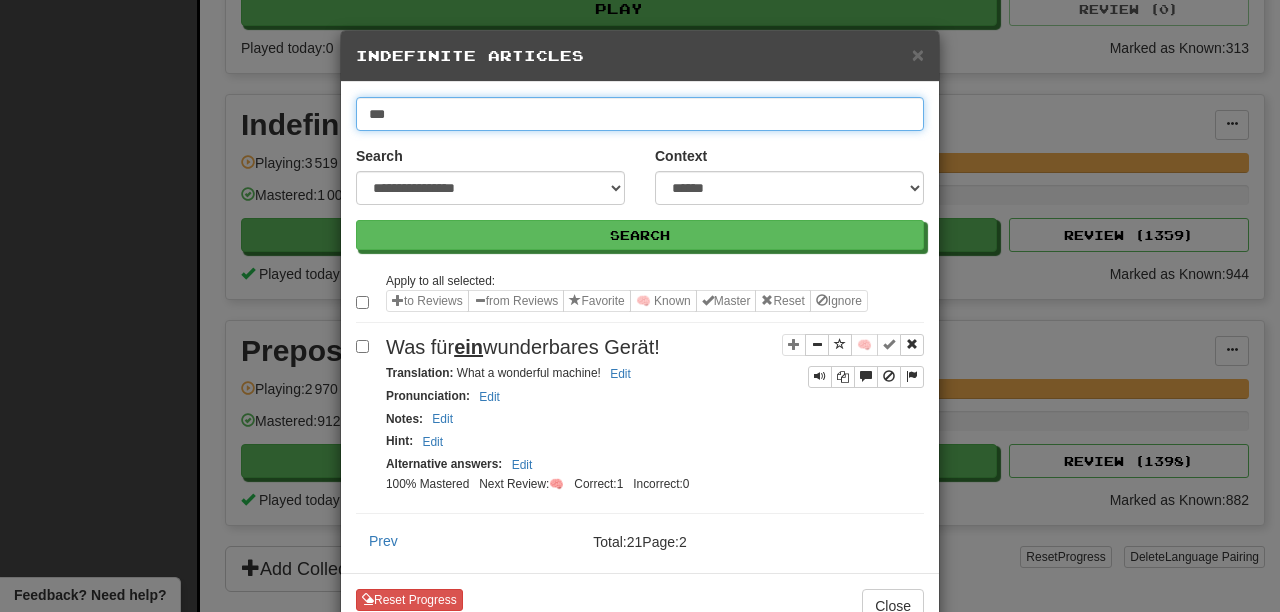 click on "***" at bounding box center (640, 114) 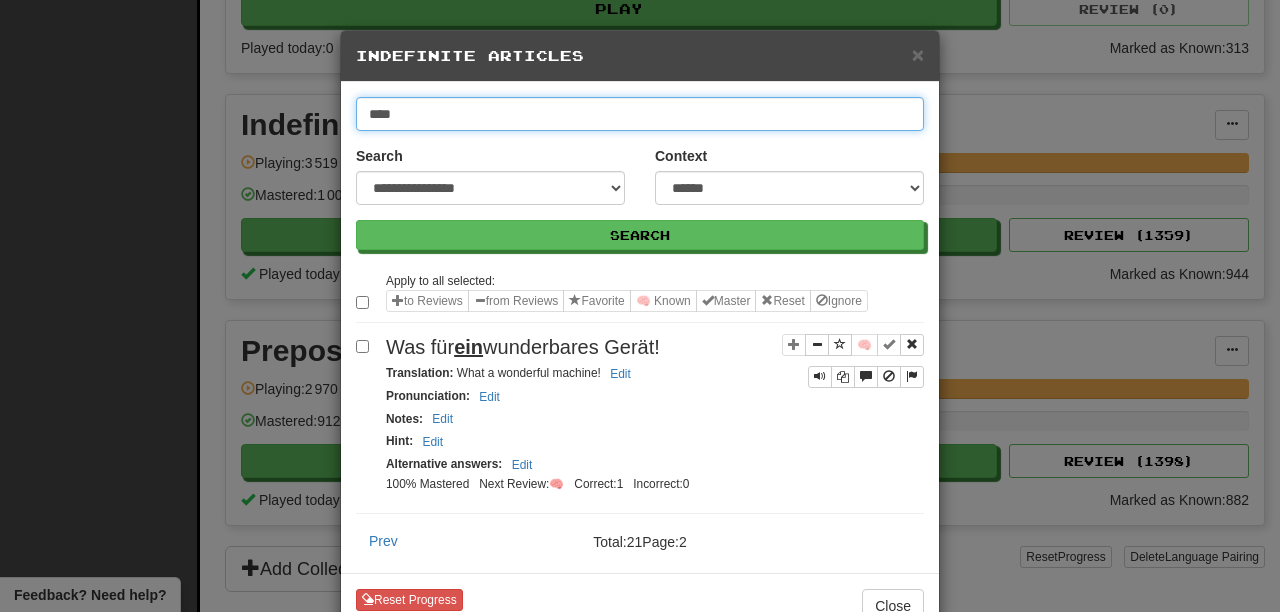 click on "Search" at bounding box center (640, 235) 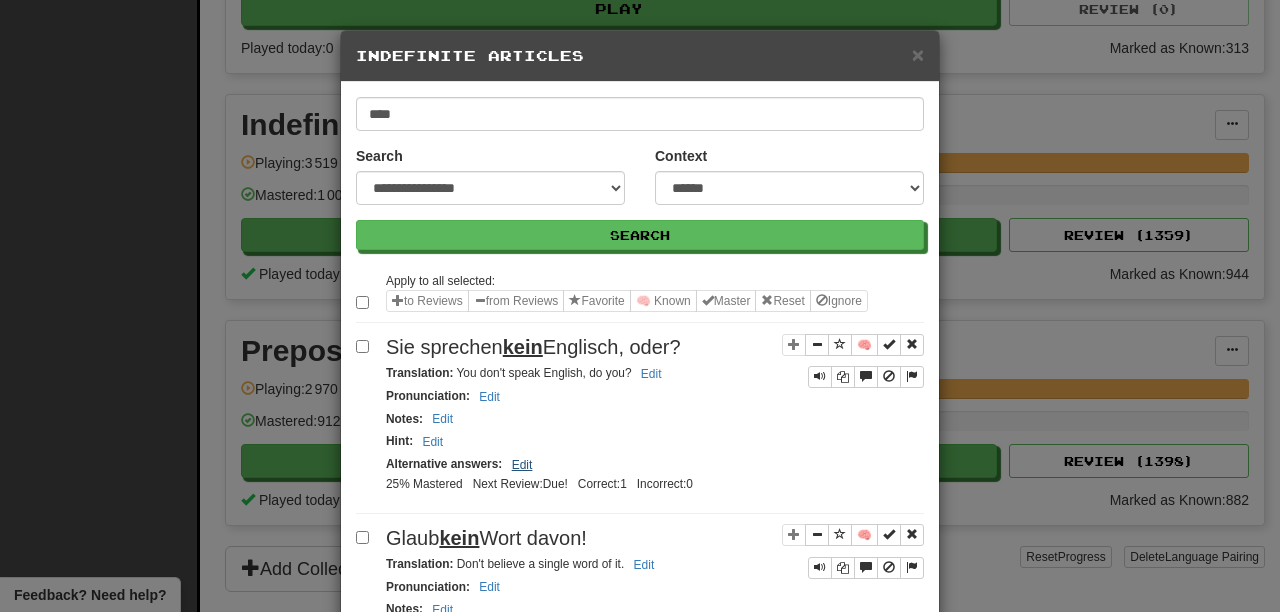scroll, scrollTop: 14, scrollLeft: 0, axis: vertical 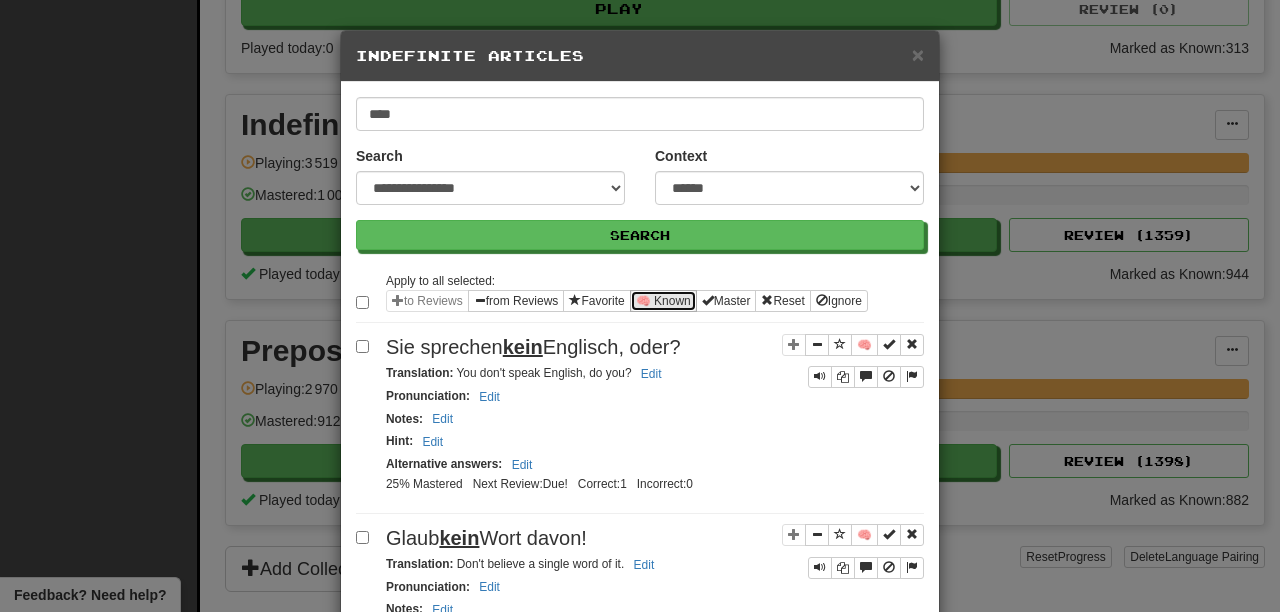click on "🧠 Known" at bounding box center (663, 301) 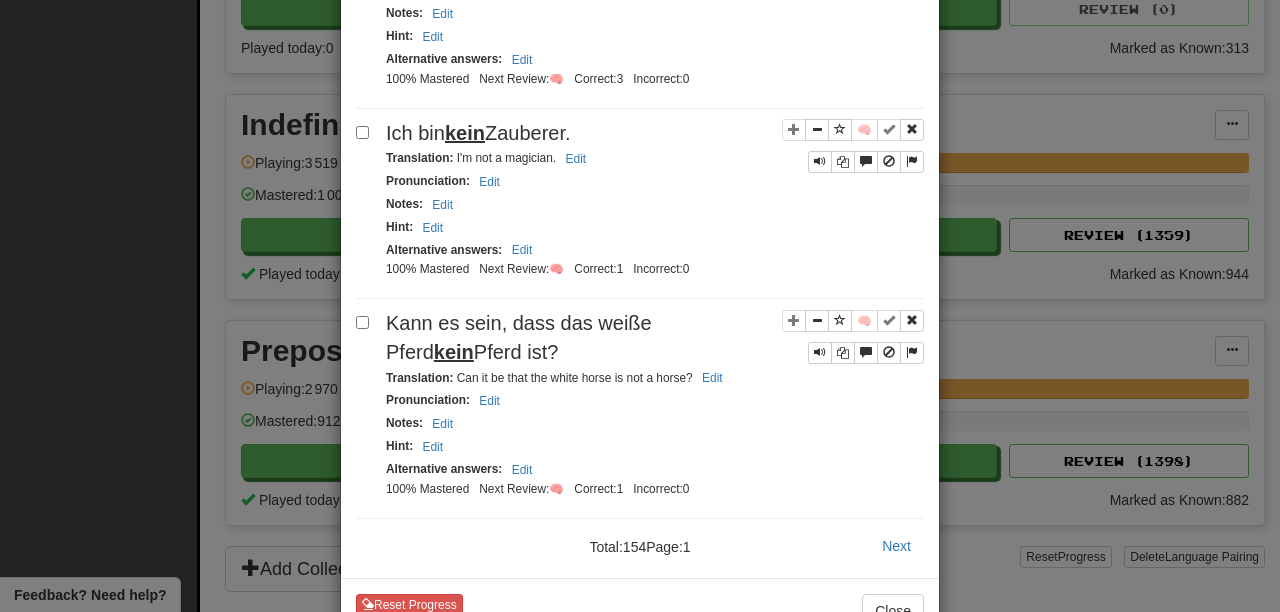 scroll, scrollTop: 3866, scrollLeft: 0, axis: vertical 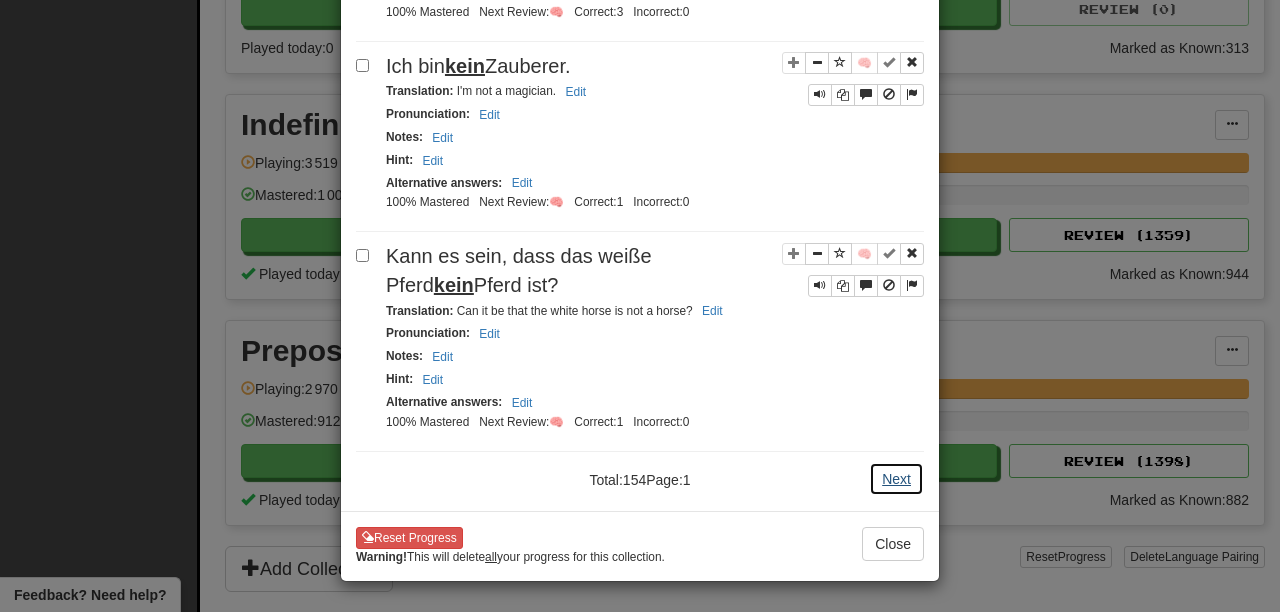 click on "Next" at bounding box center [896, 479] 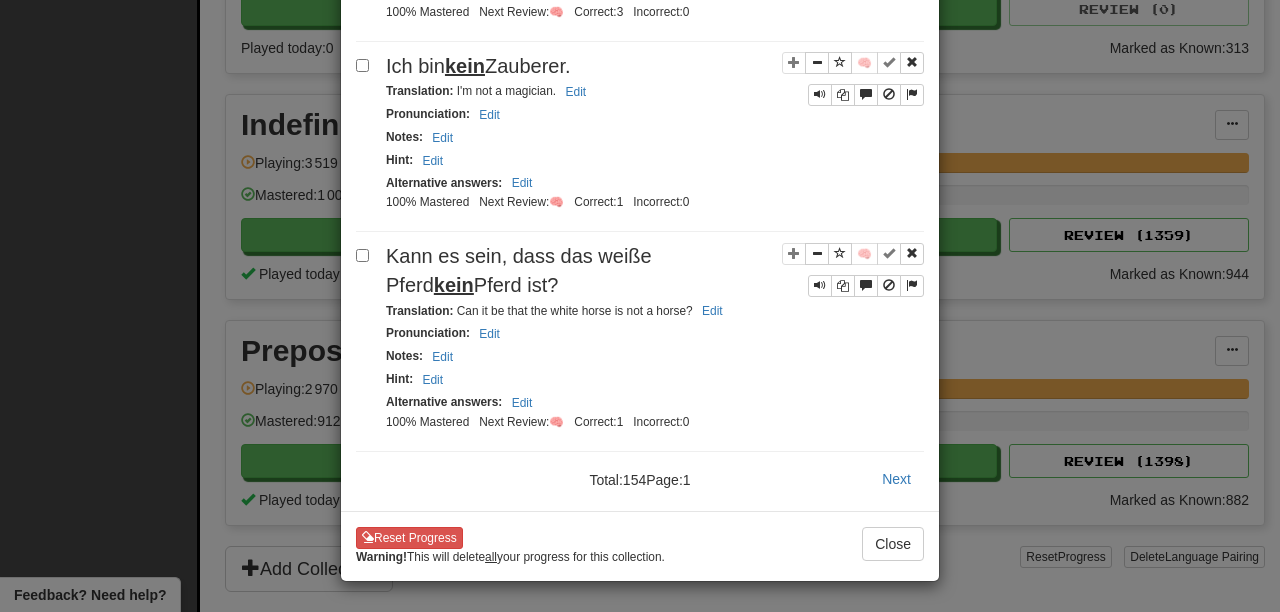 scroll, scrollTop: 0, scrollLeft: 0, axis: both 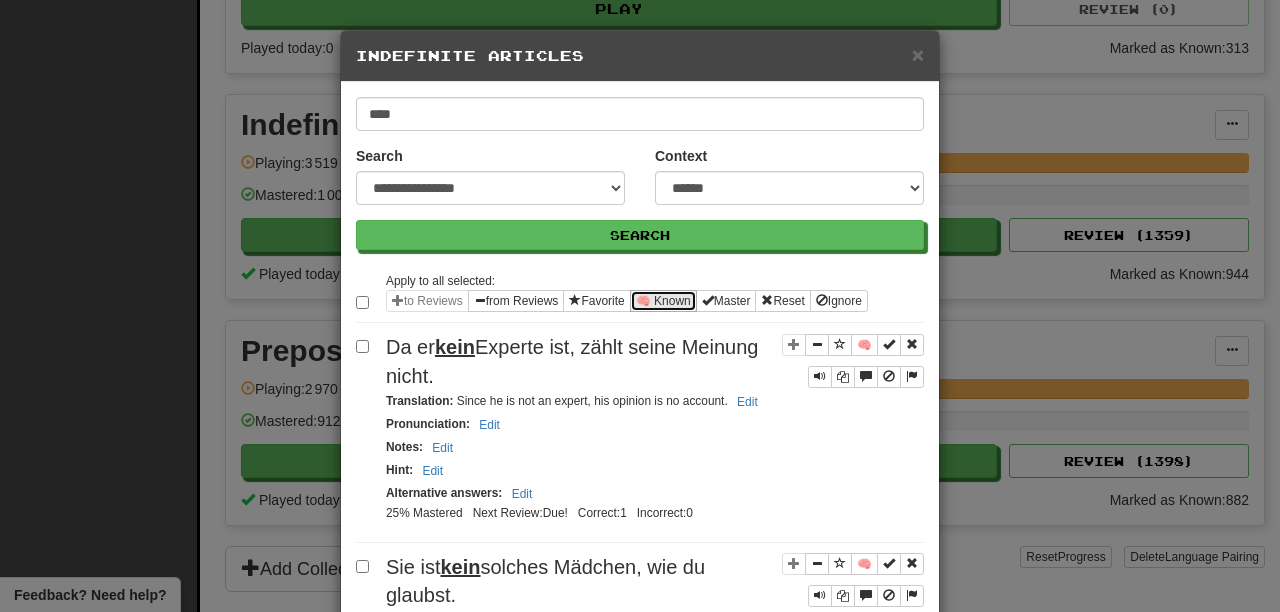 click on "🧠 Known" at bounding box center (663, 301) 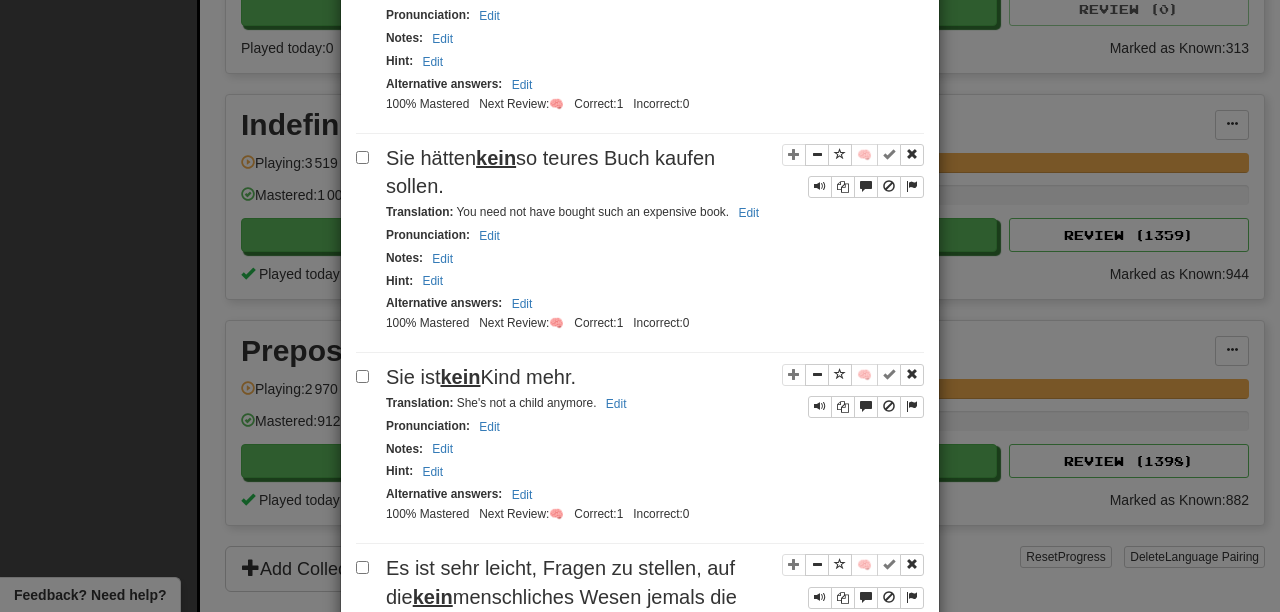 scroll, scrollTop: 4041, scrollLeft: 0, axis: vertical 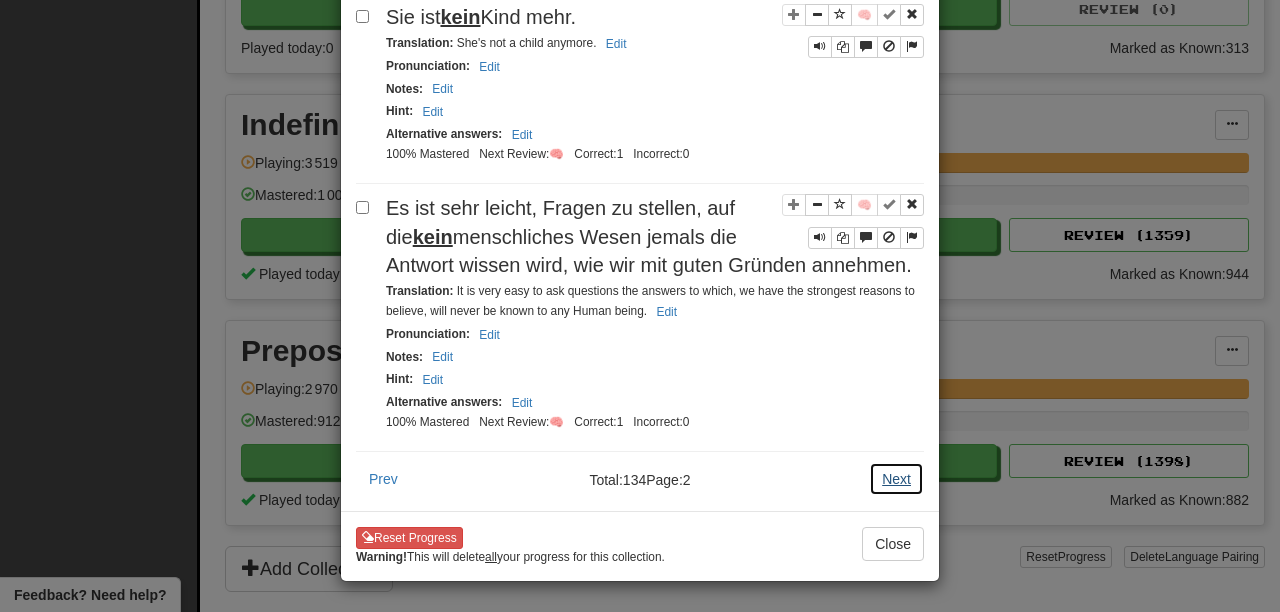 click on "Next" at bounding box center (896, 479) 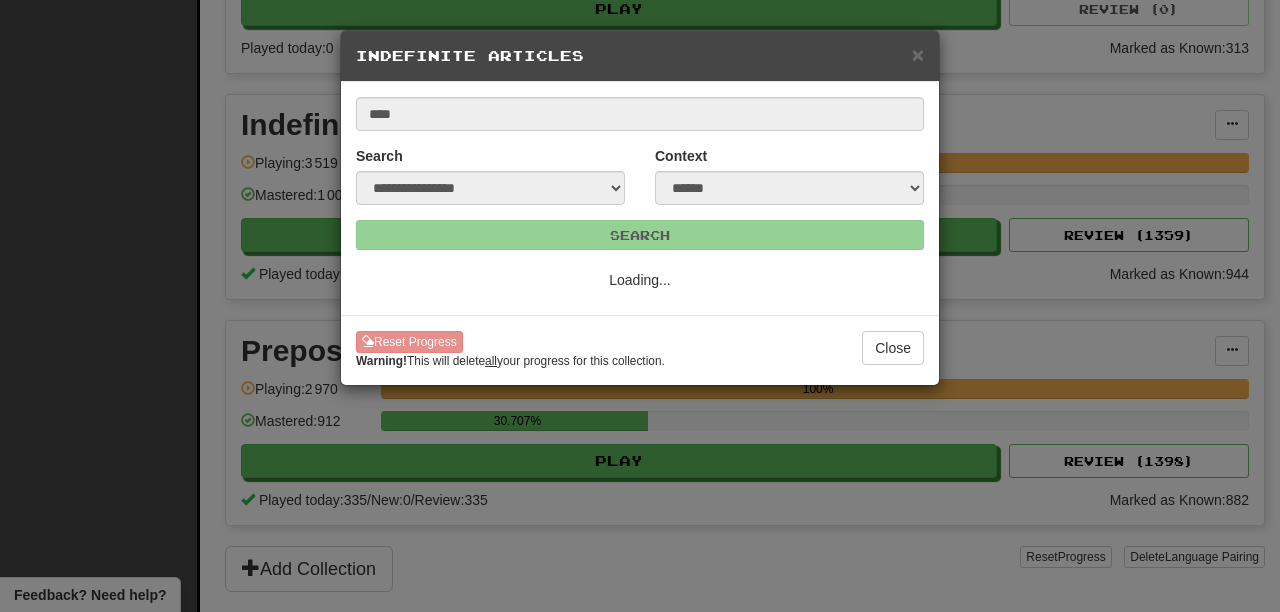 scroll, scrollTop: 0, scrollLeft: 0, axis: both 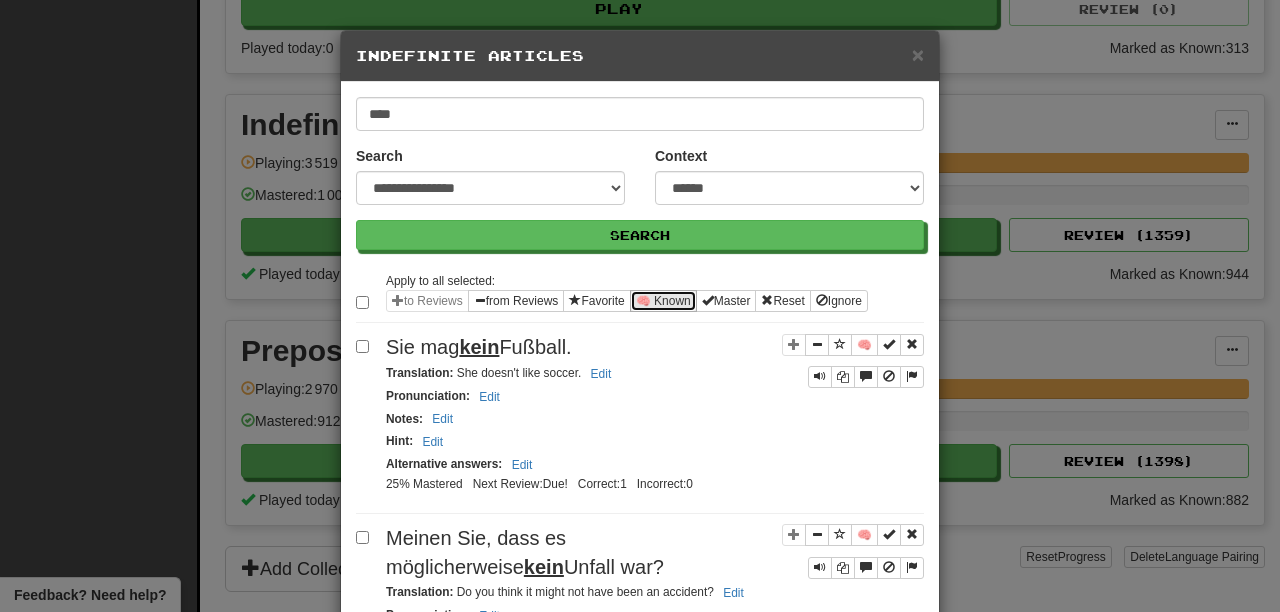 click on "🧠 Known" at bounding box center (663, 301) 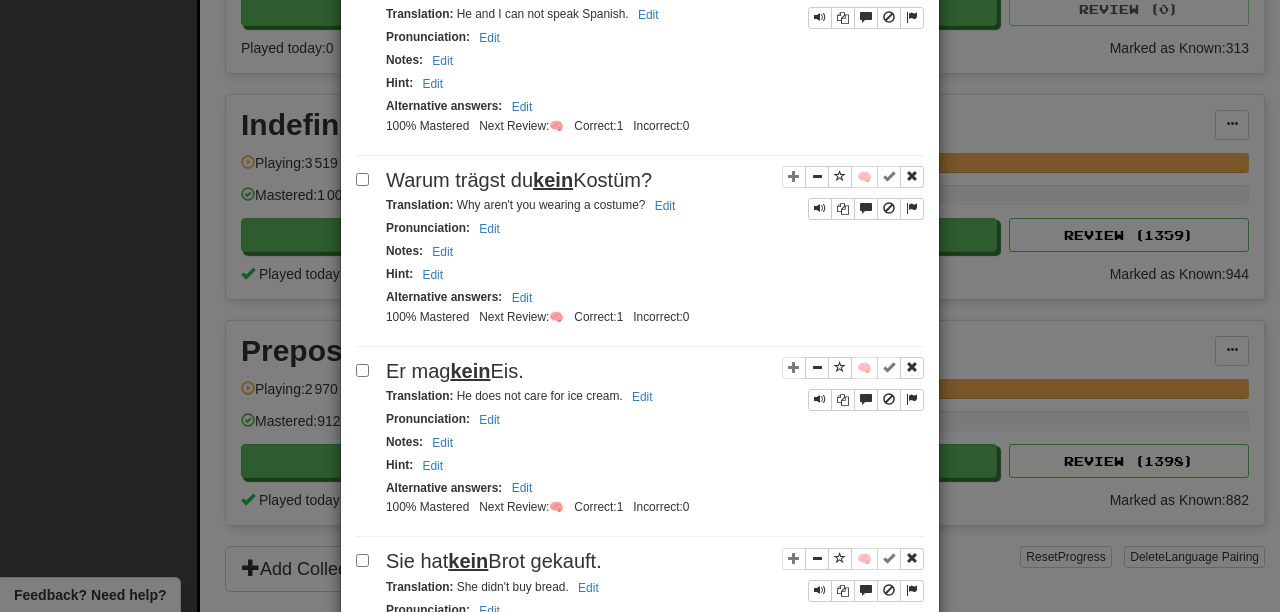 scroll, scrollTop: 3781, scrollLeft: 0, axis: vertical 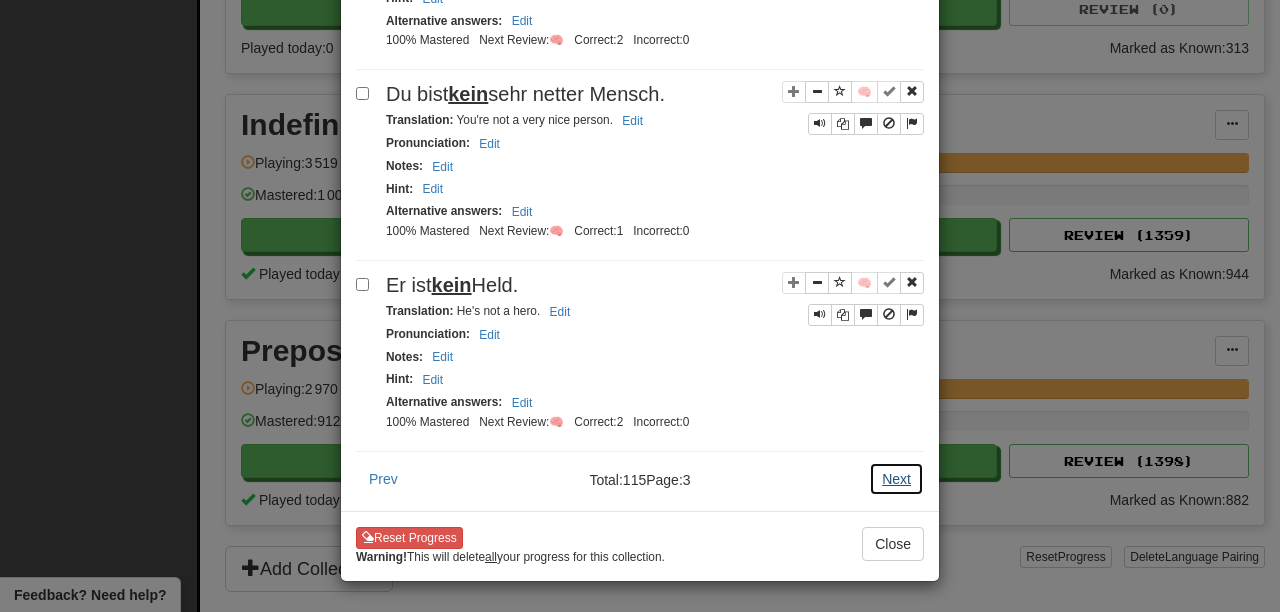 click on "Next" at bounding box center [896, 479] 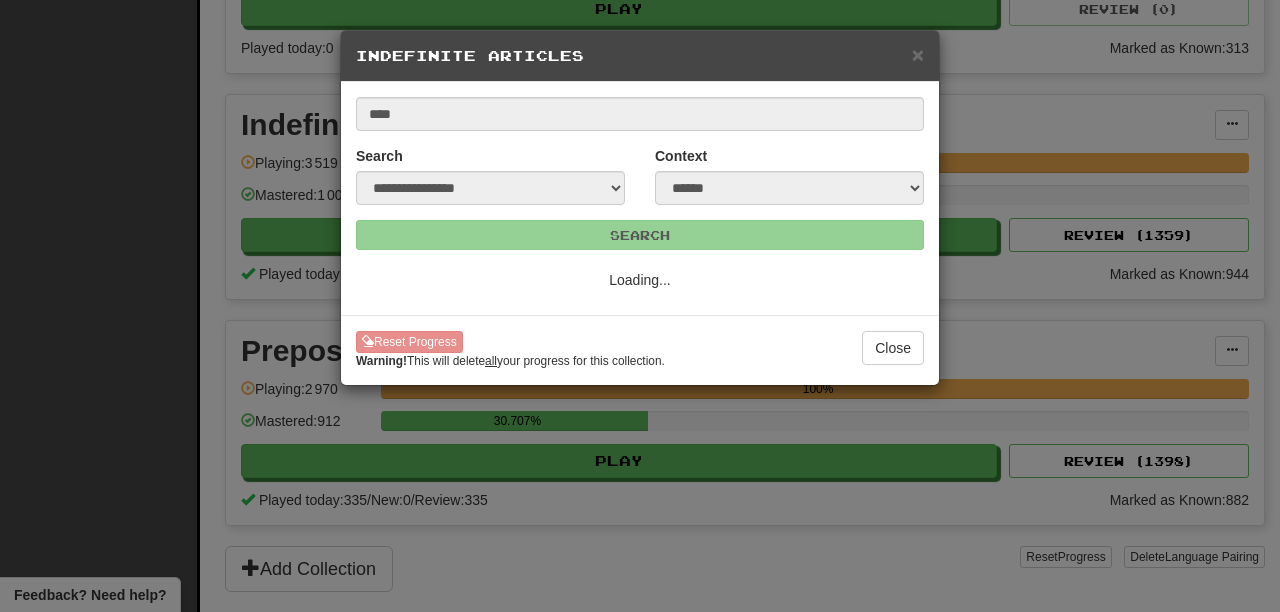 scroll, scrollTop: 0, scrollLeft: 0, axis: both 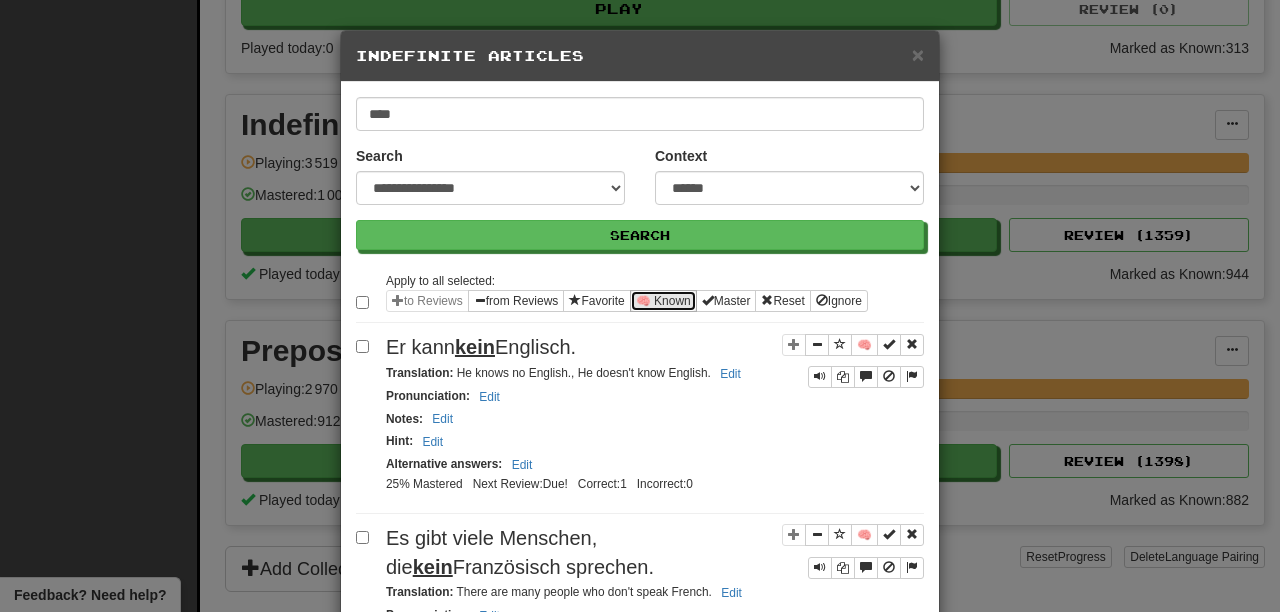 click on "🧠 Known" at bounding box center [663, 301] 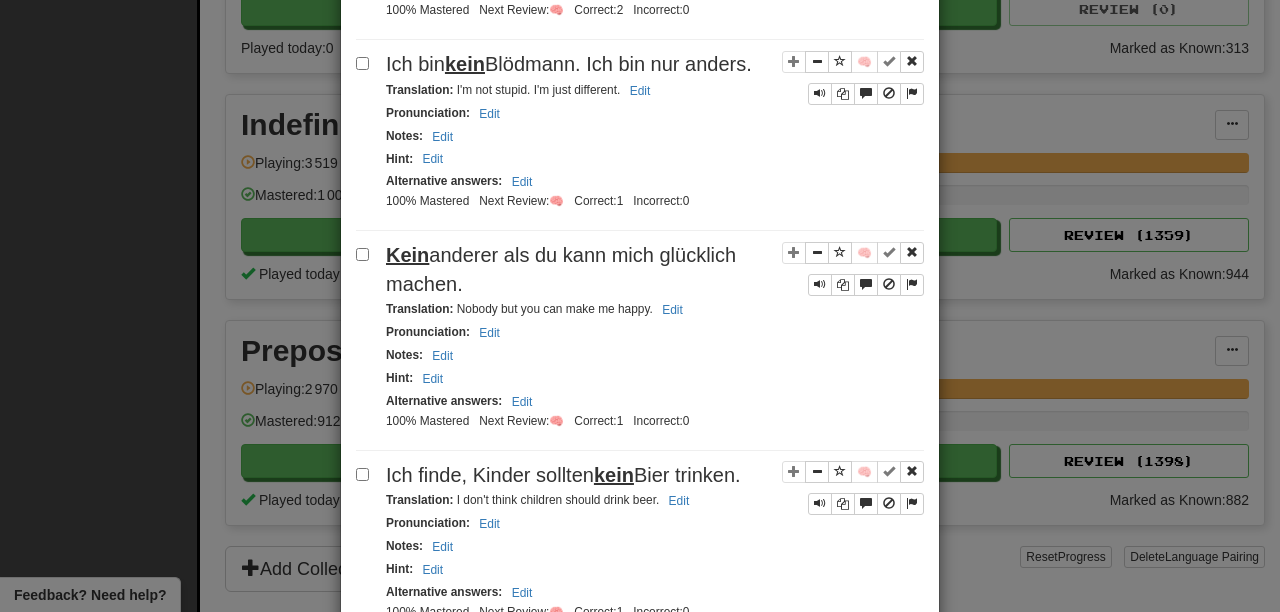 scroll, scrollTop: 3964, scrollLeft: 0, axis: vertical 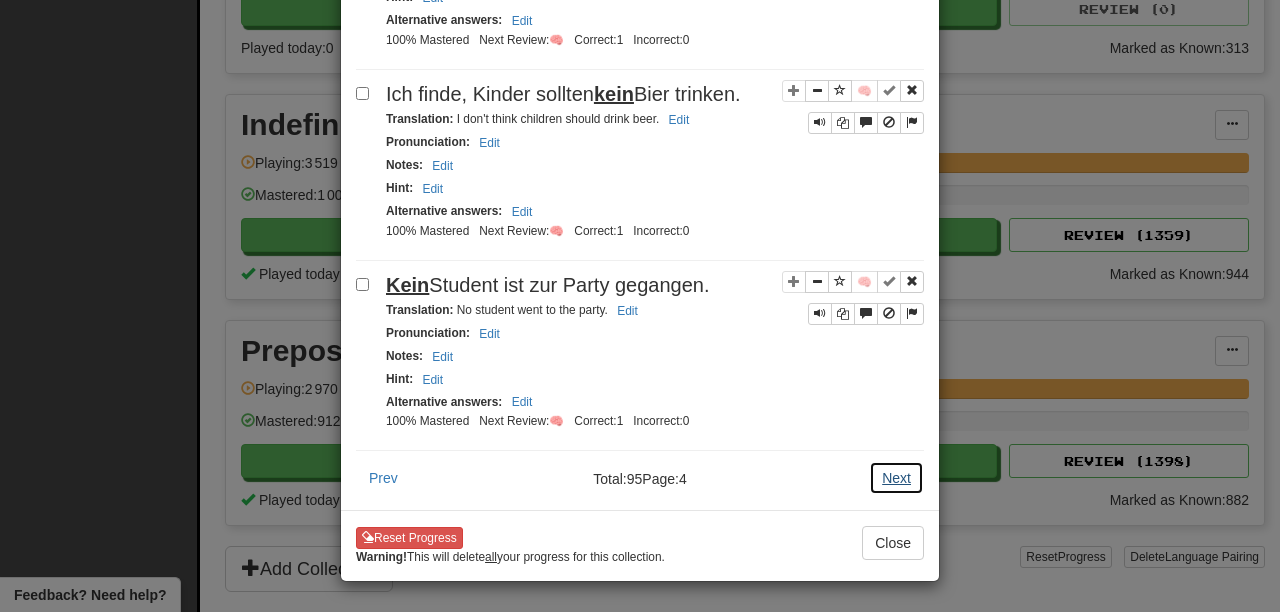 click on "Next" at bounding box center (896, 478) 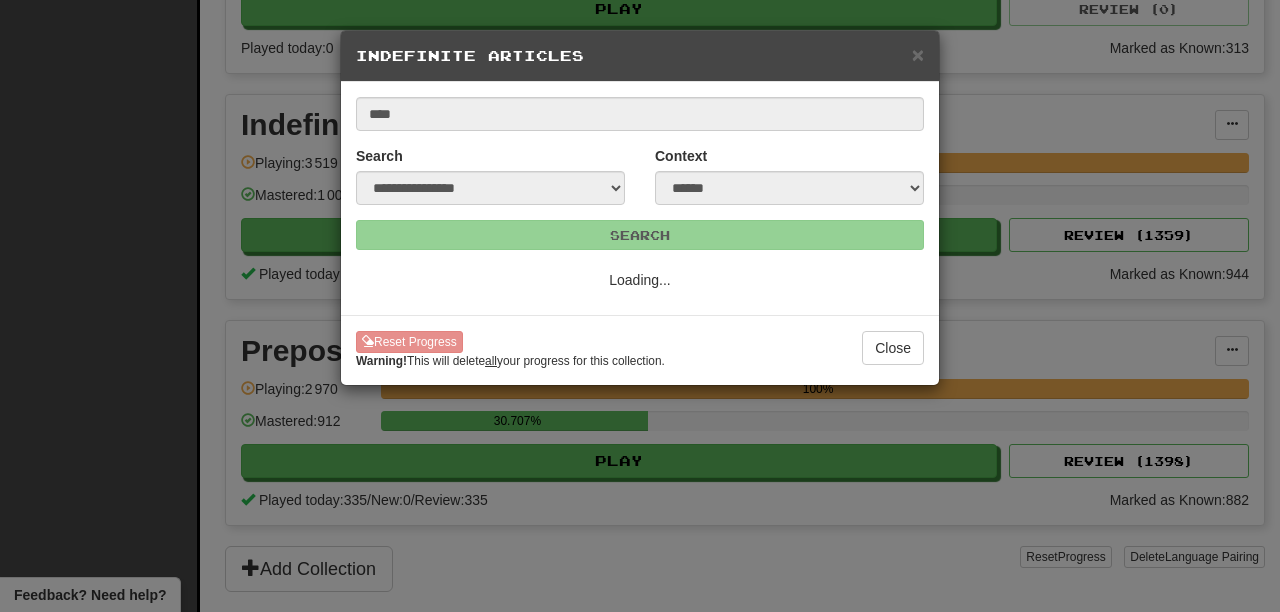 scroll, scrollTop: 0, scrollLeft: 0, axis: both 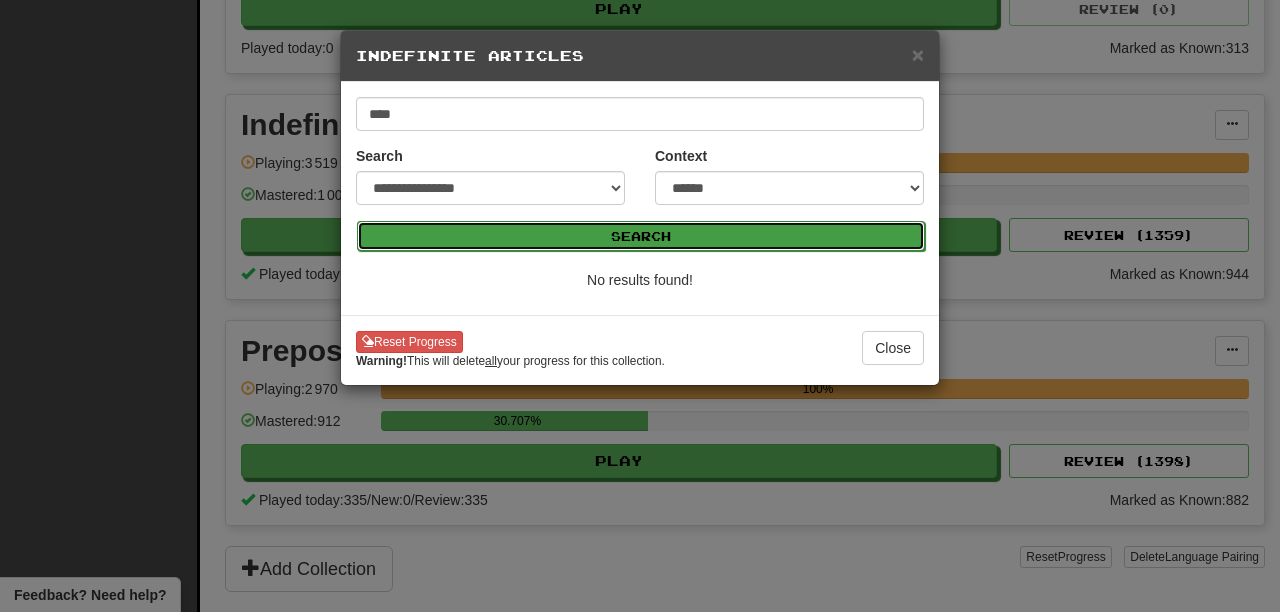 click on "Search" at bounding box center (641, 236) 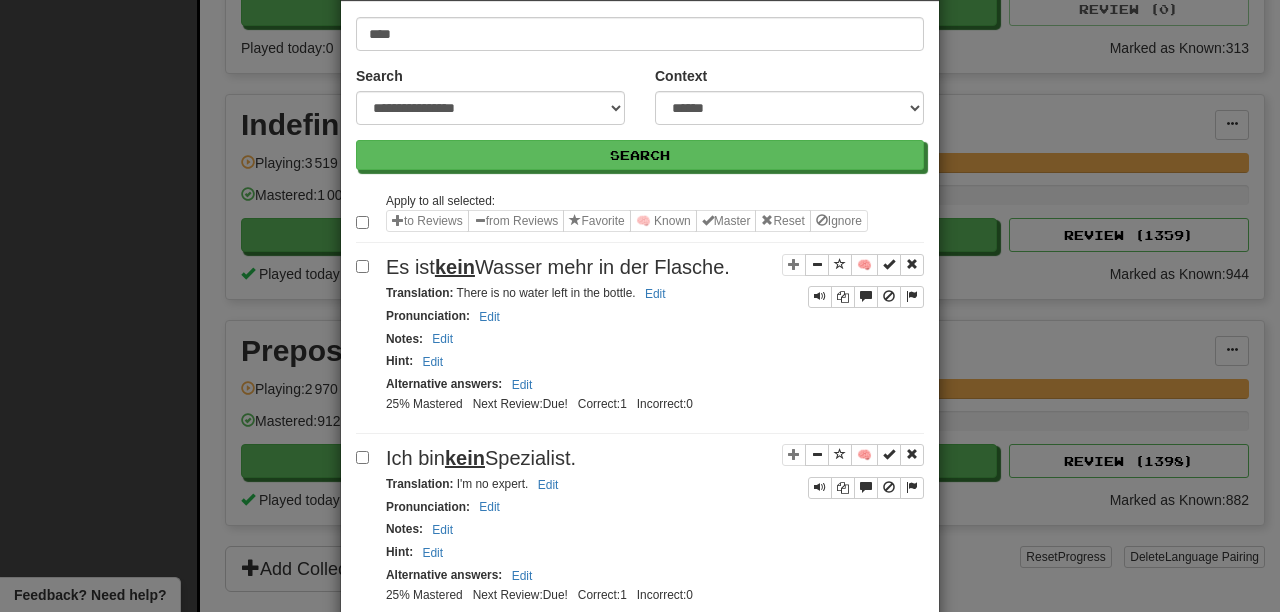 scroll, scrollTop: 82, scrollLeft: 0, axis: vertical 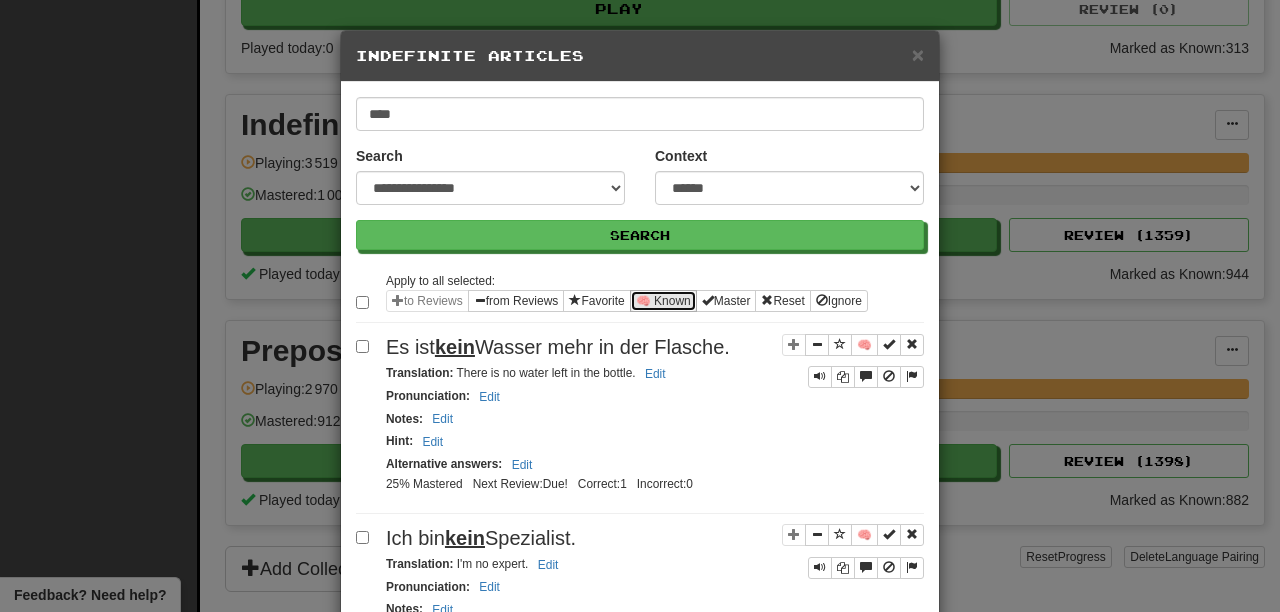 click on "🧠 Known" at bounding box center (663, 301) 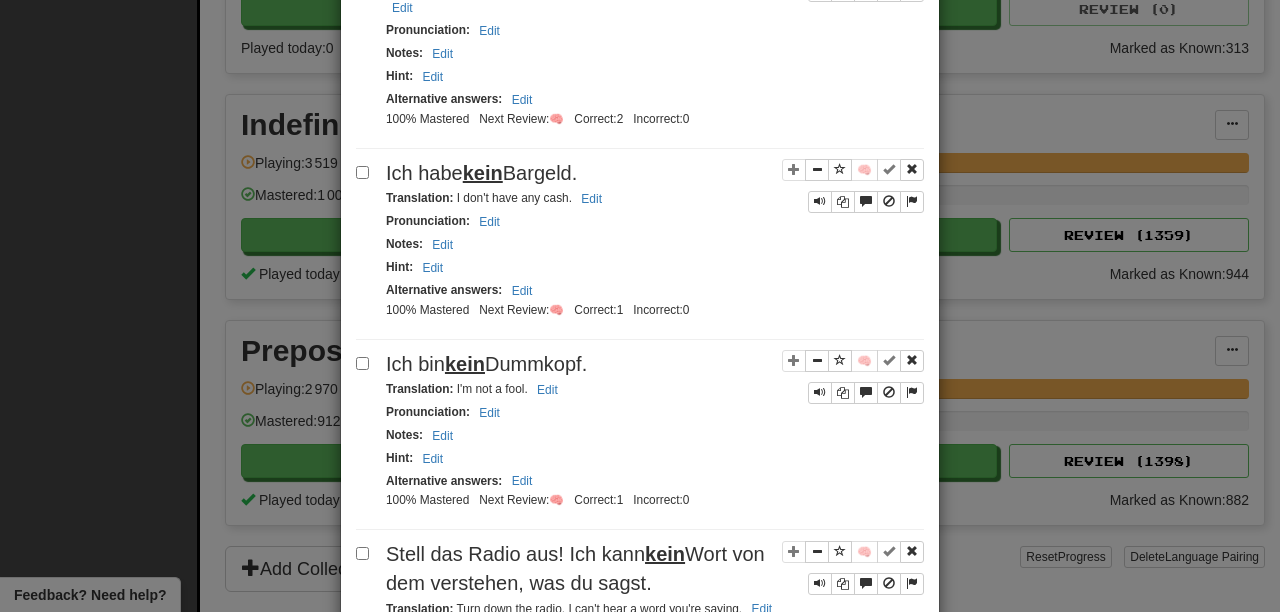 scroll, scrollTop: 3878, scrollLeft: 0, axis: vertical 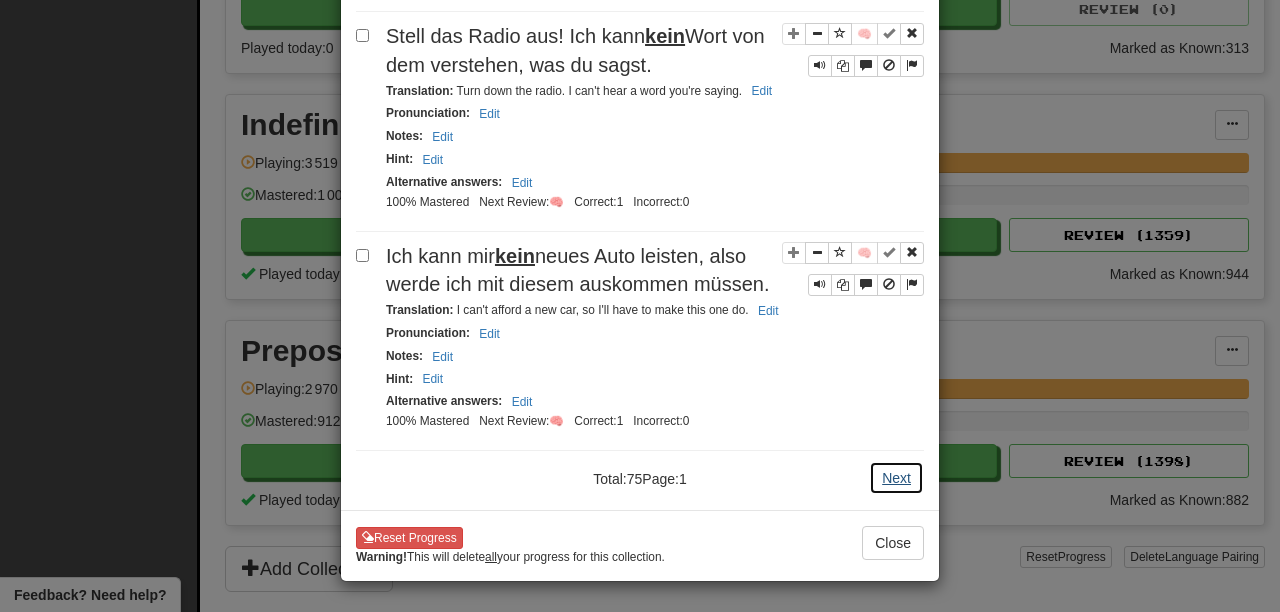 click on "Next" at bounding box center [896, 478] 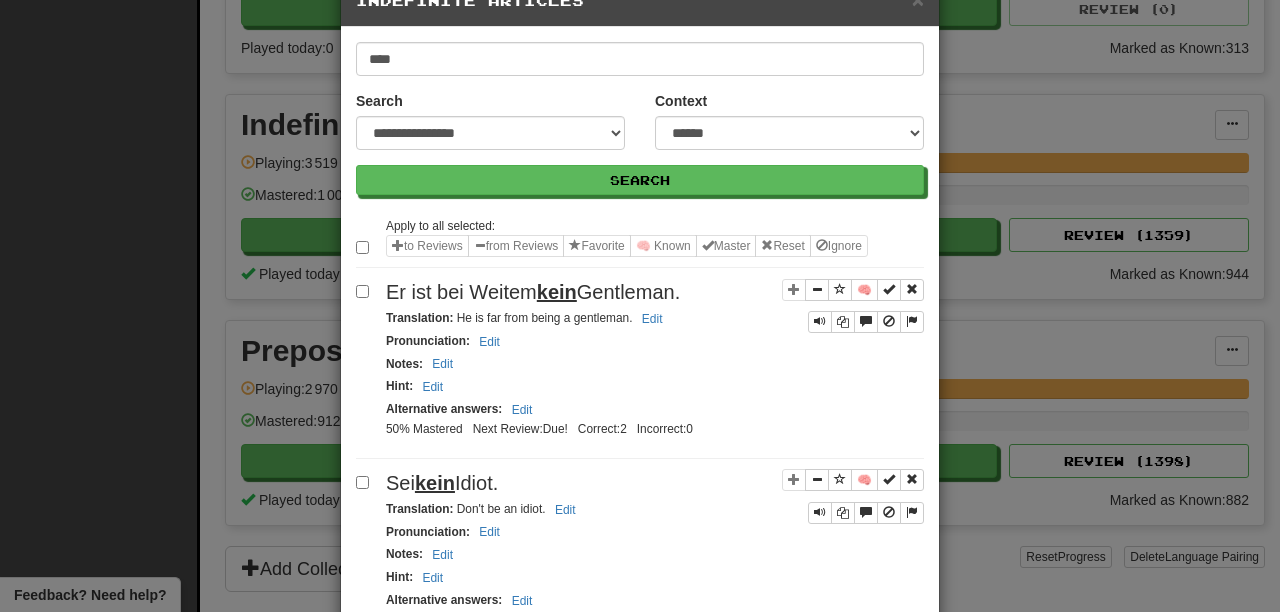 scroll, scrollTop: 61, scrollLeft: 0, axis: vertical 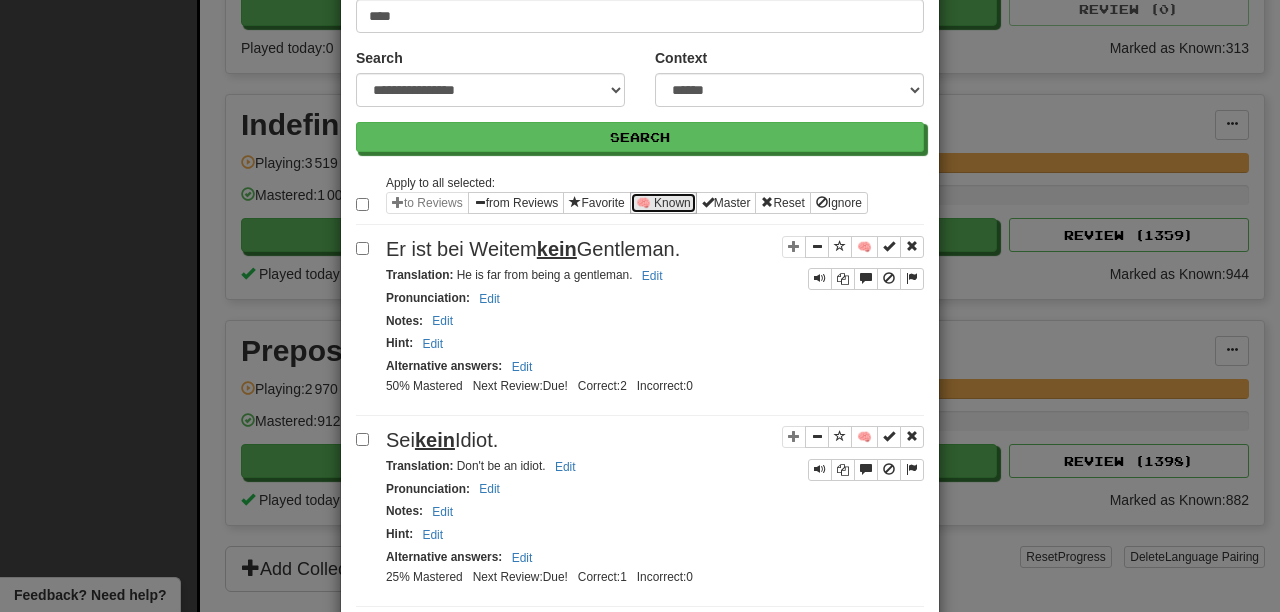click on "🧠 Known" at bounding box center (663, 203) 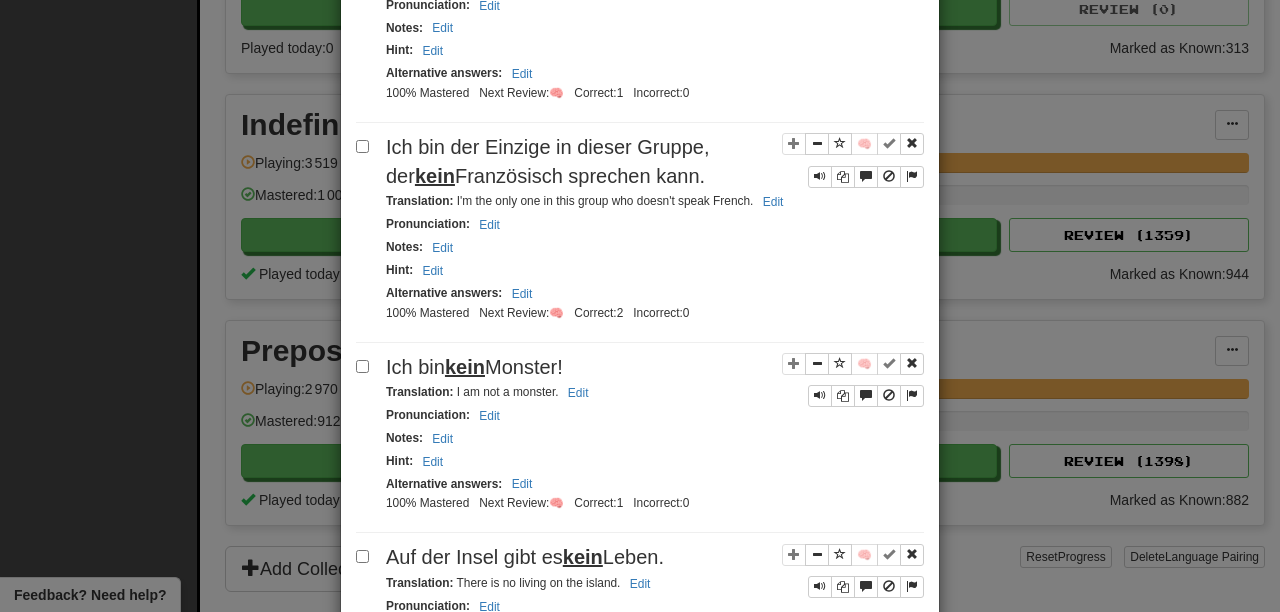 scroll, scrollTop: 3898, scrollLeft: 0, axis: vertical 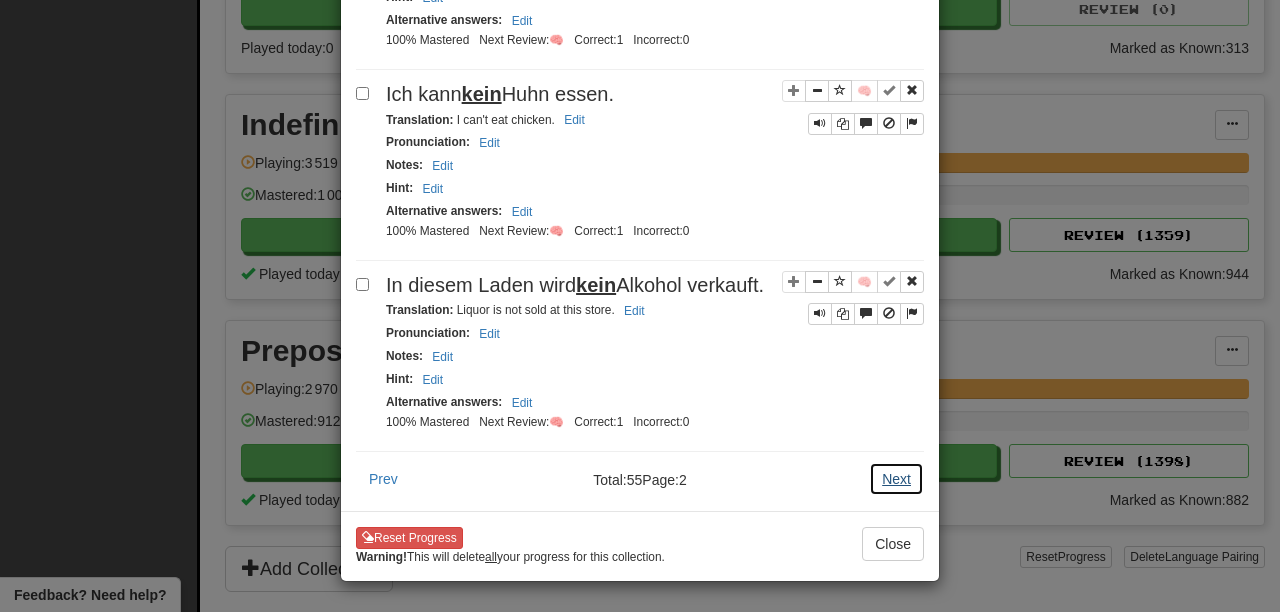 click on "Next" at bounding box center (896, 479) 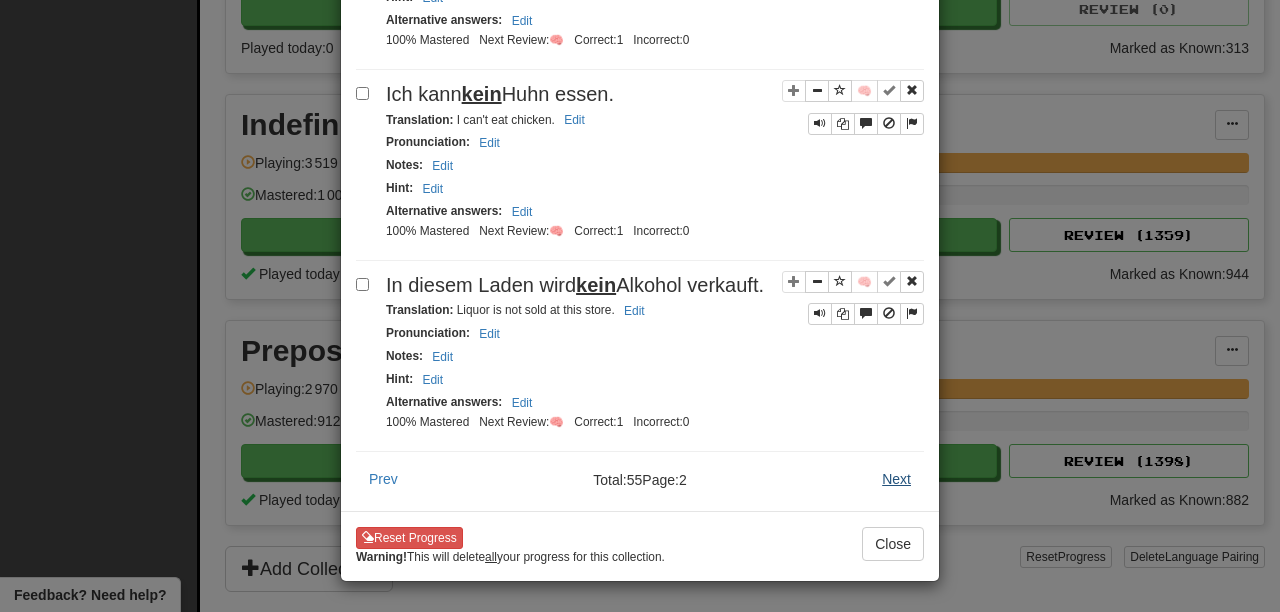 scroll, scrollTop: 0, scrollLeft: 0, axis: both 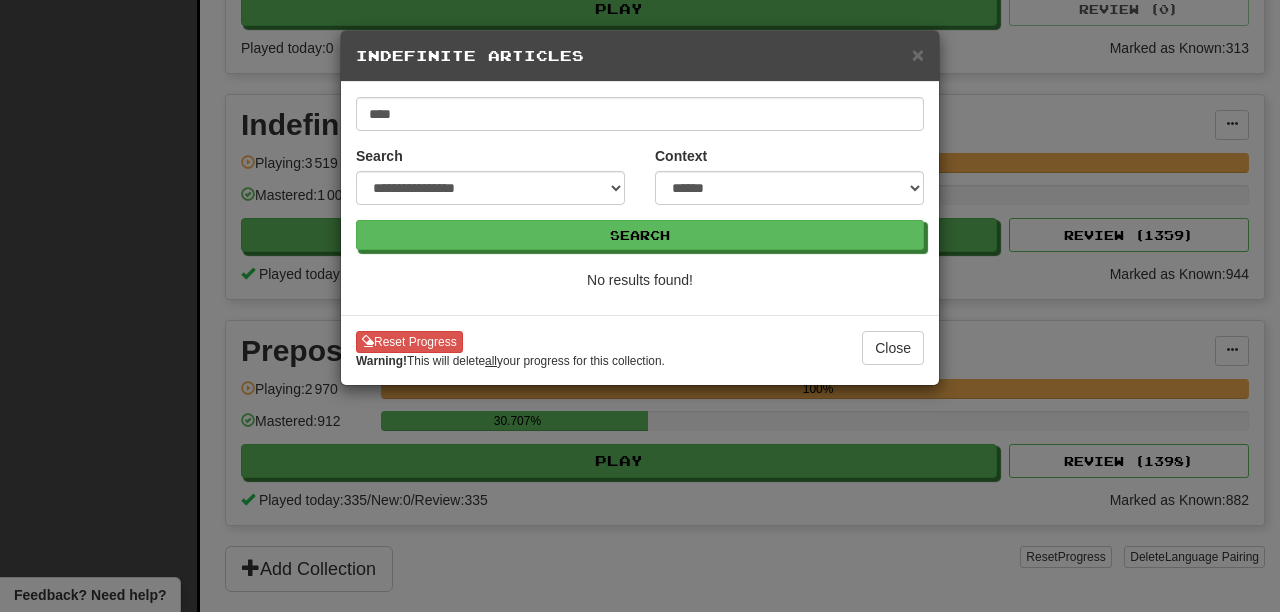 click on "**********" at bounding box center (640, 198) 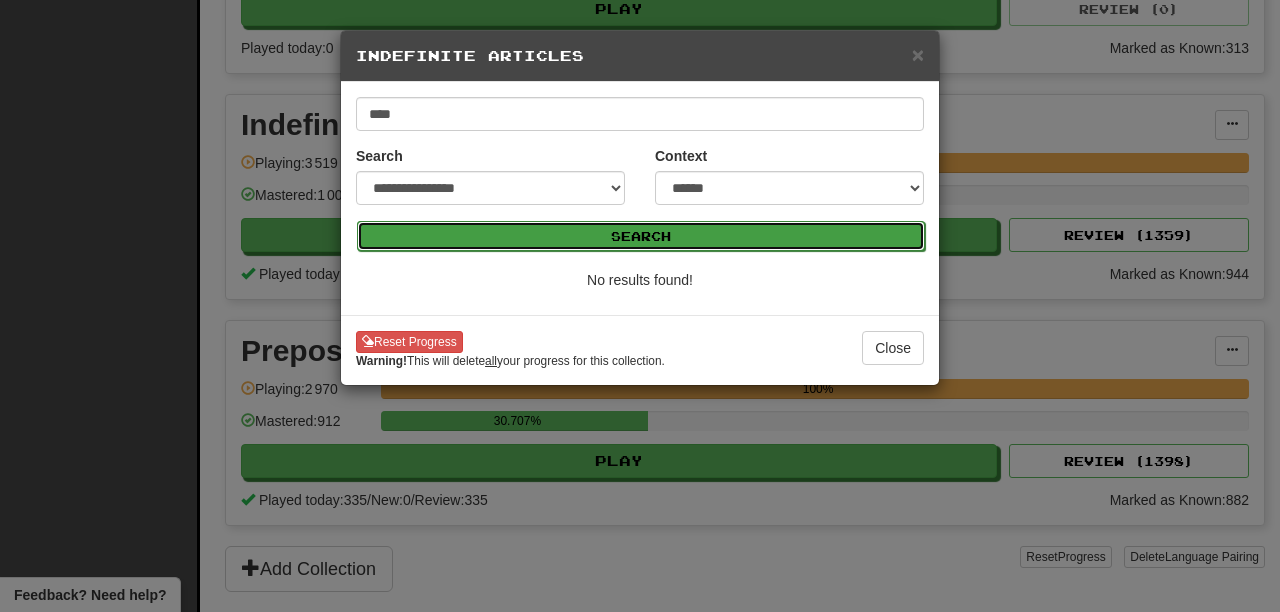 click on "Search" at bounding box center [641, 236] 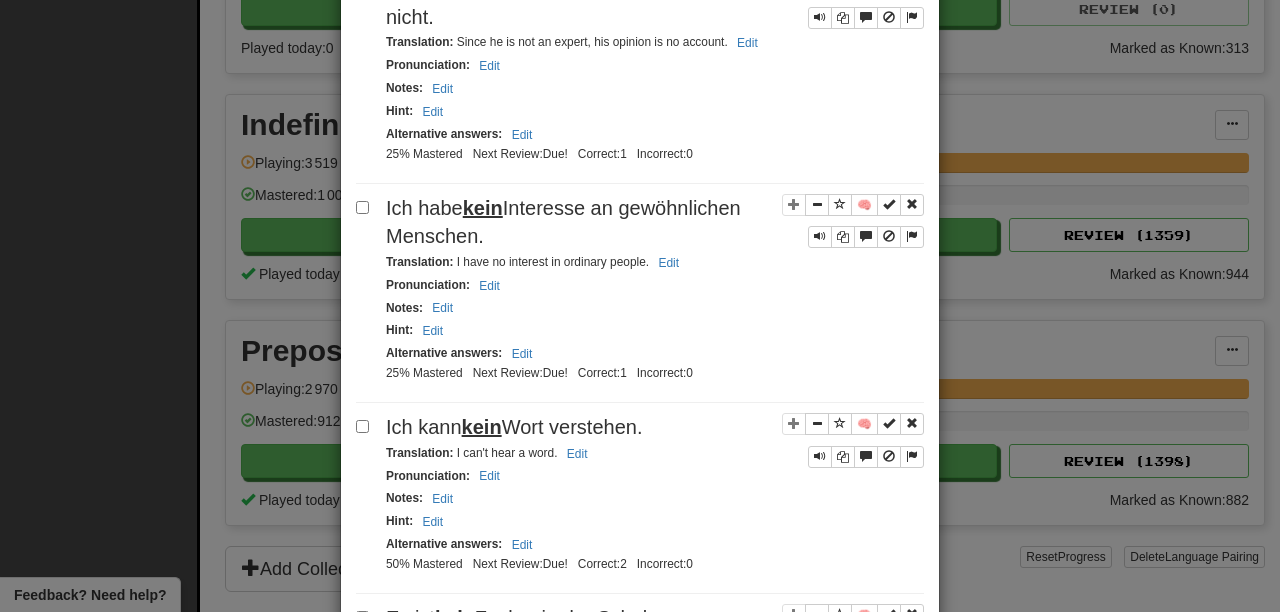 scroll, scrollTop: 0, scrollLeft: 0, axis: both 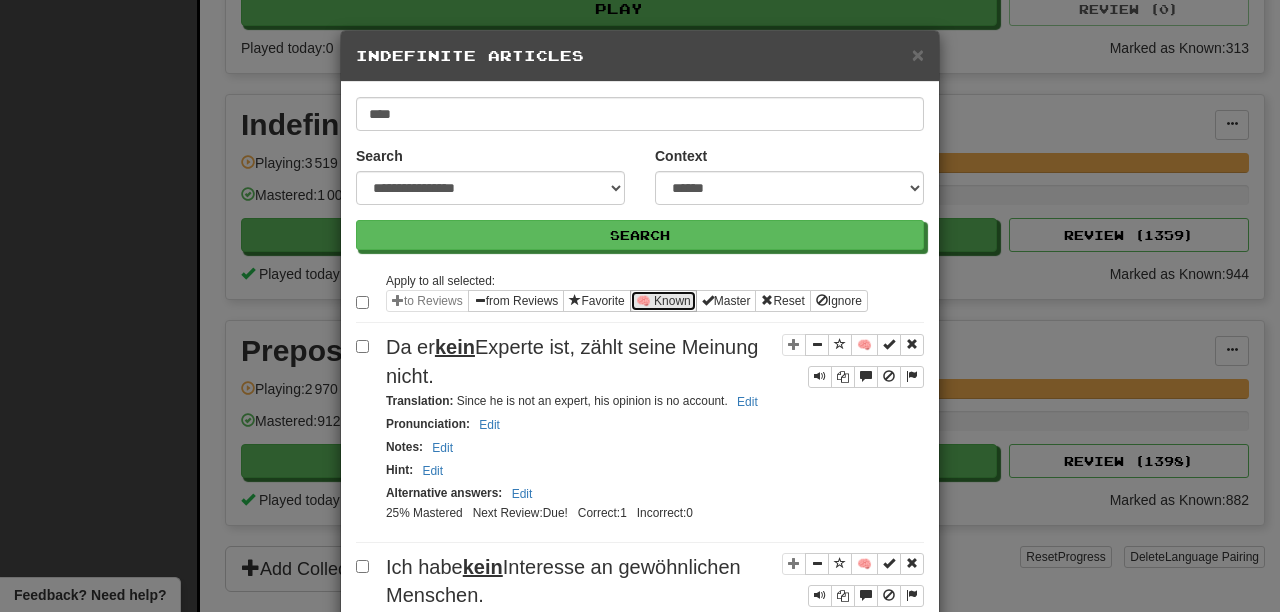 click on "🧠 Known" at bounding box center (663, 301) 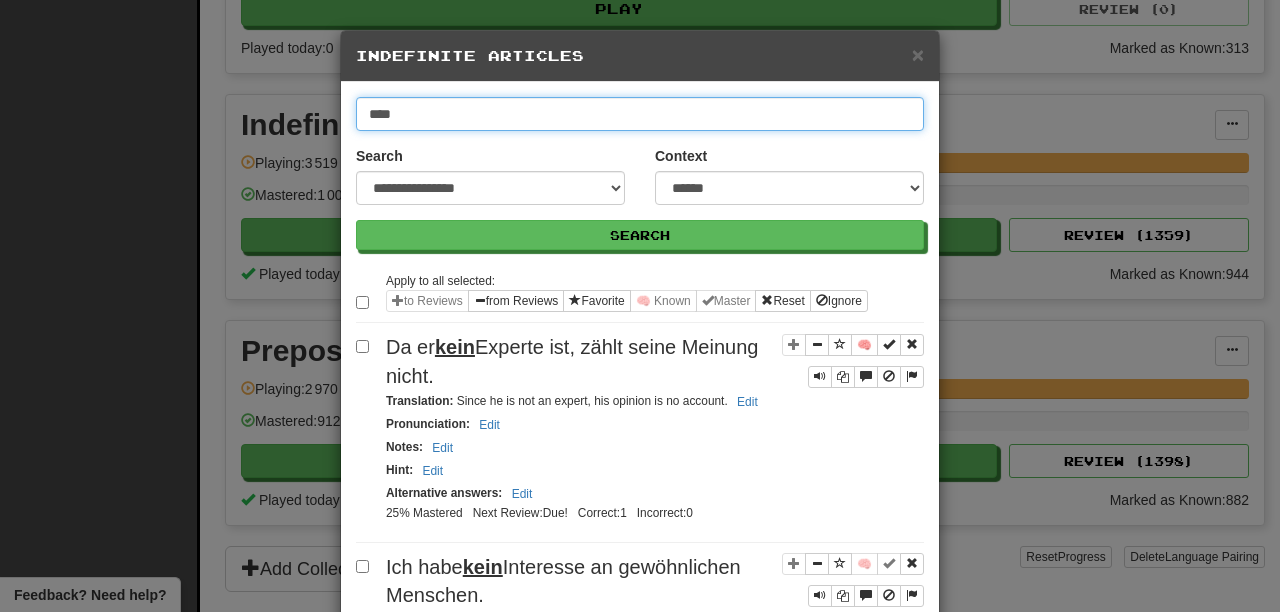 drag, startPoint x: 405, startPoint y: 114, endPoint x: 241, endPoint y: 100, distance: 164.59648 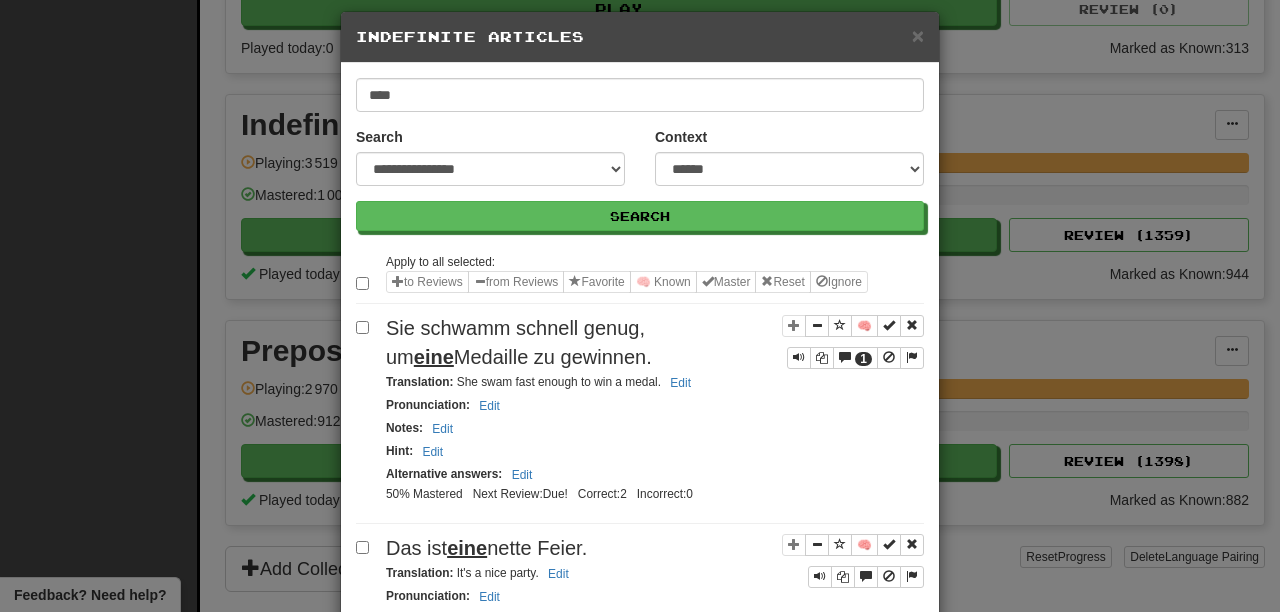 scroll, scrollTop: 20, scrollLeft: 0, axis: vertical 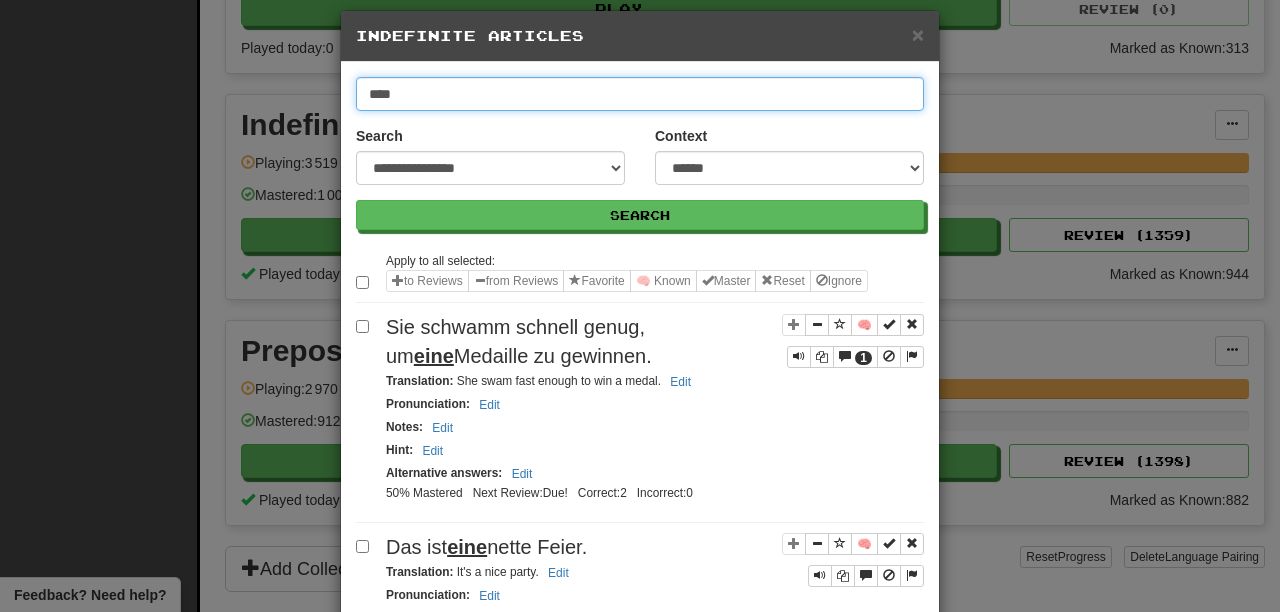 drag, startPoint x: 442, startPoint y: 99, endPoint x: 272, endPoint y: 88, distance: 170.35551 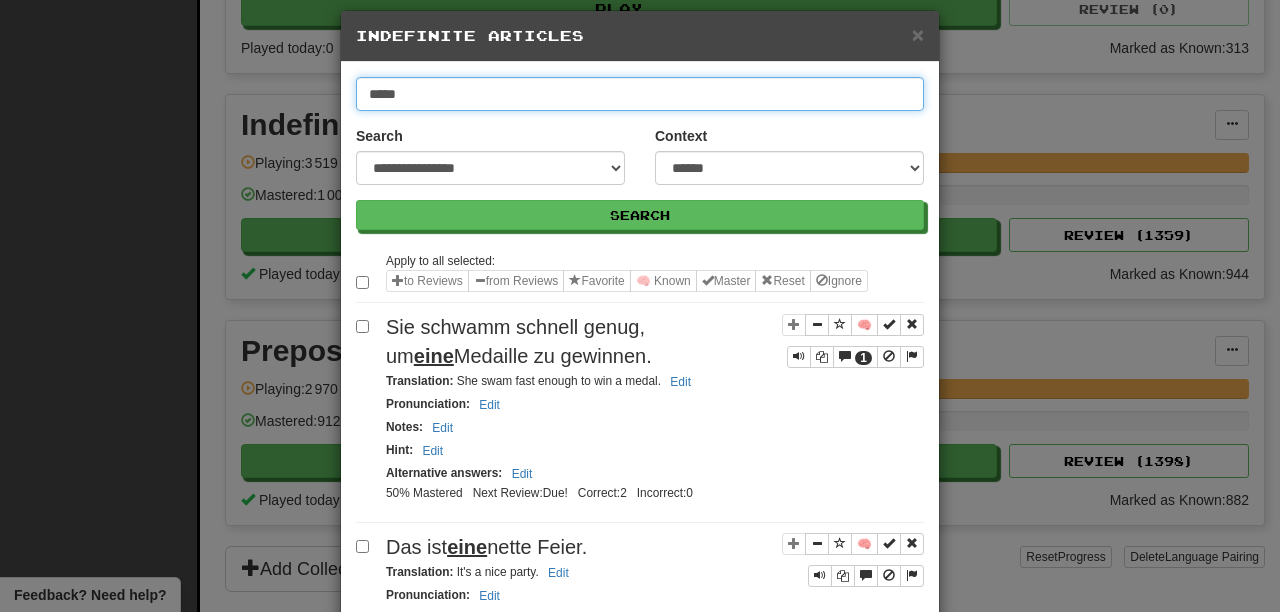 type on "*****" 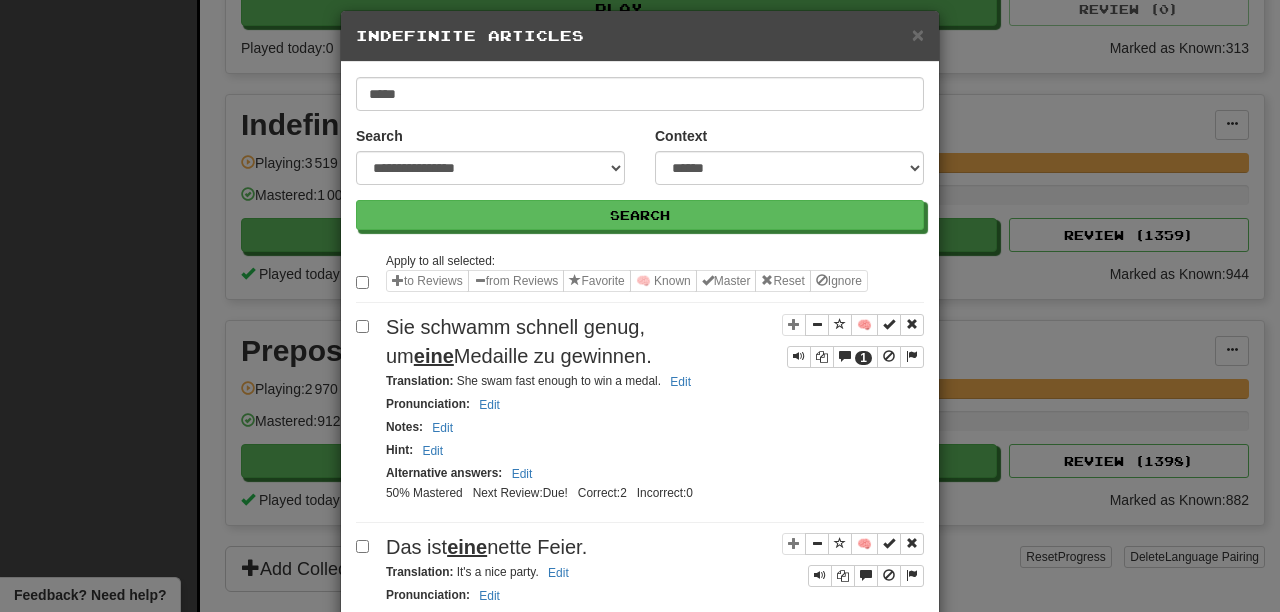 scroll, scrollTop: 0, scrollLeft: 0, axis: both 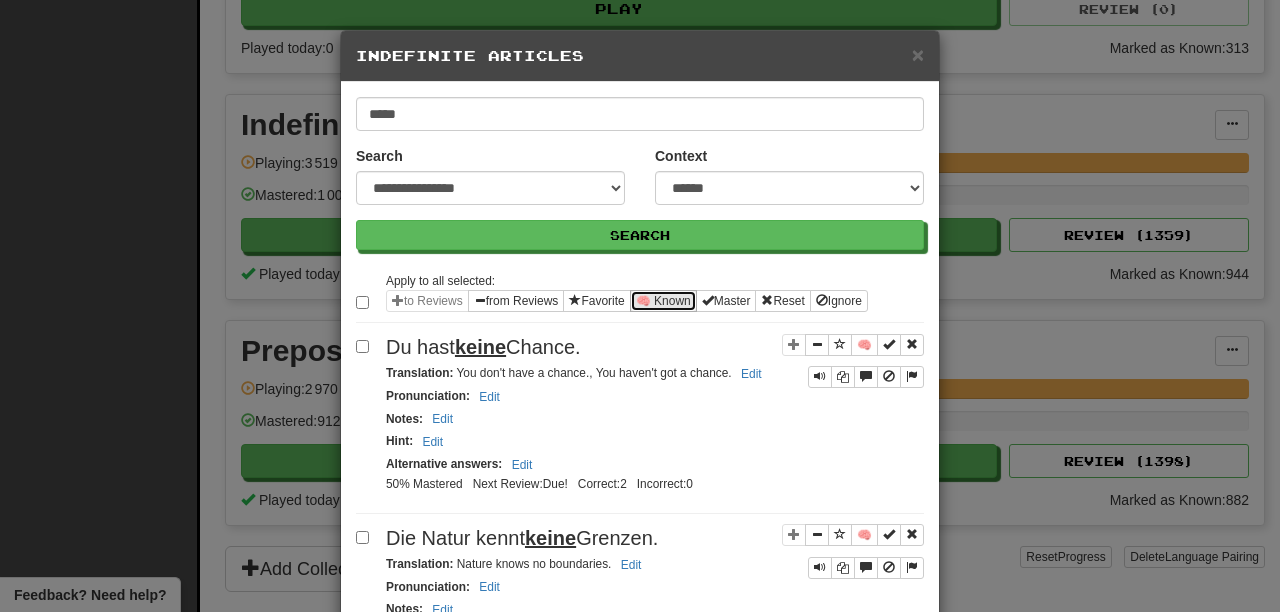 click on "🧠 Known" at bounding box center (663, 301) 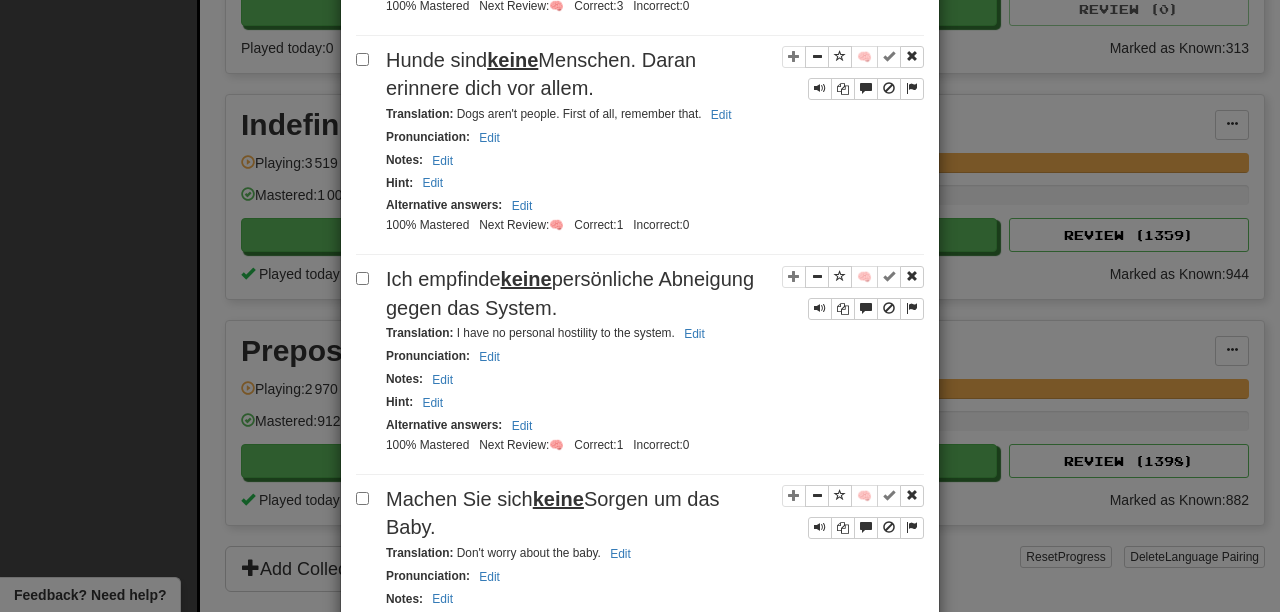 scroll, scrollTop: 3944, scrollLeft: 0, axis: vertical 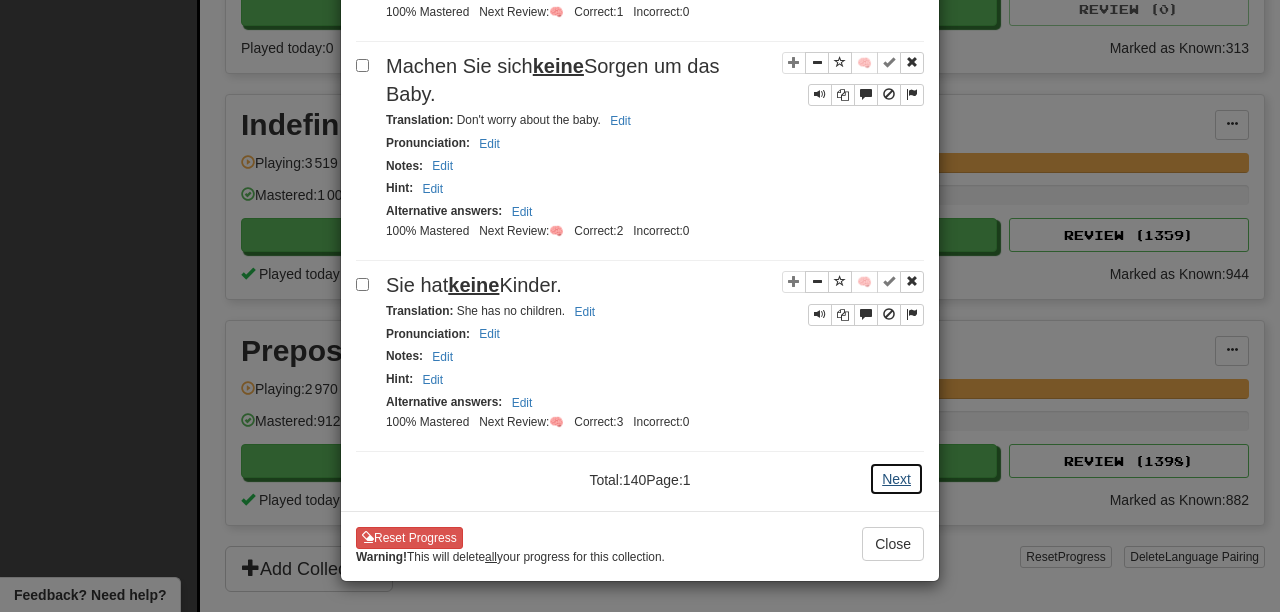 click on "Next" at bounding box center (896, 479) 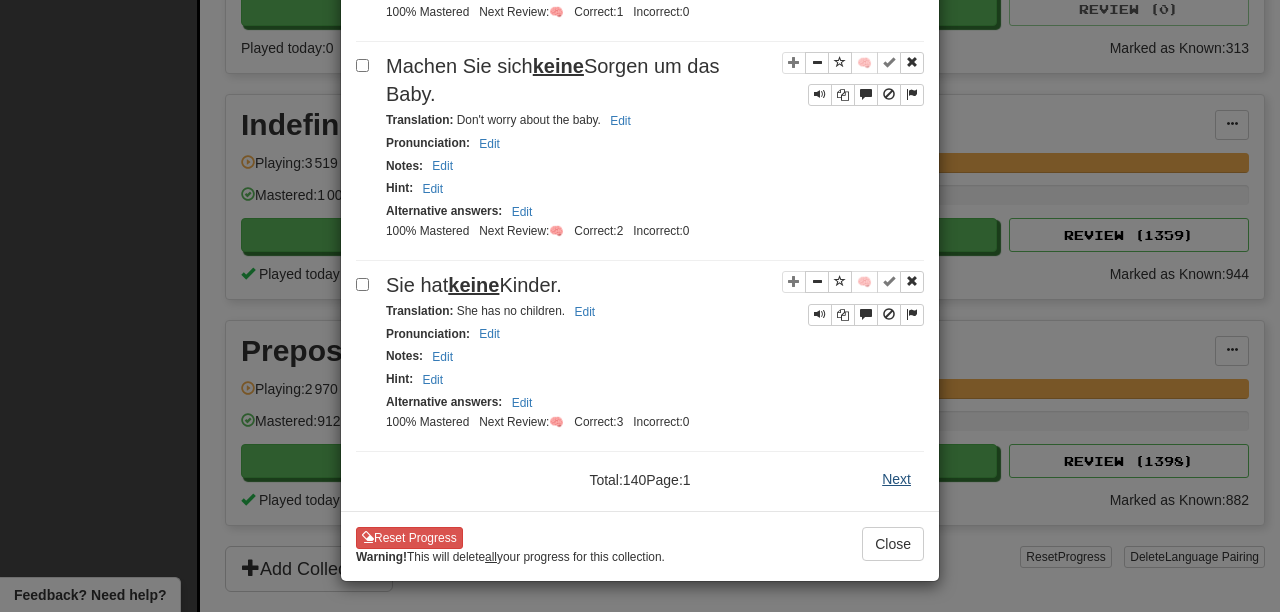 scroll, scrollTop: 0, scrollLeft: 0, axis: both 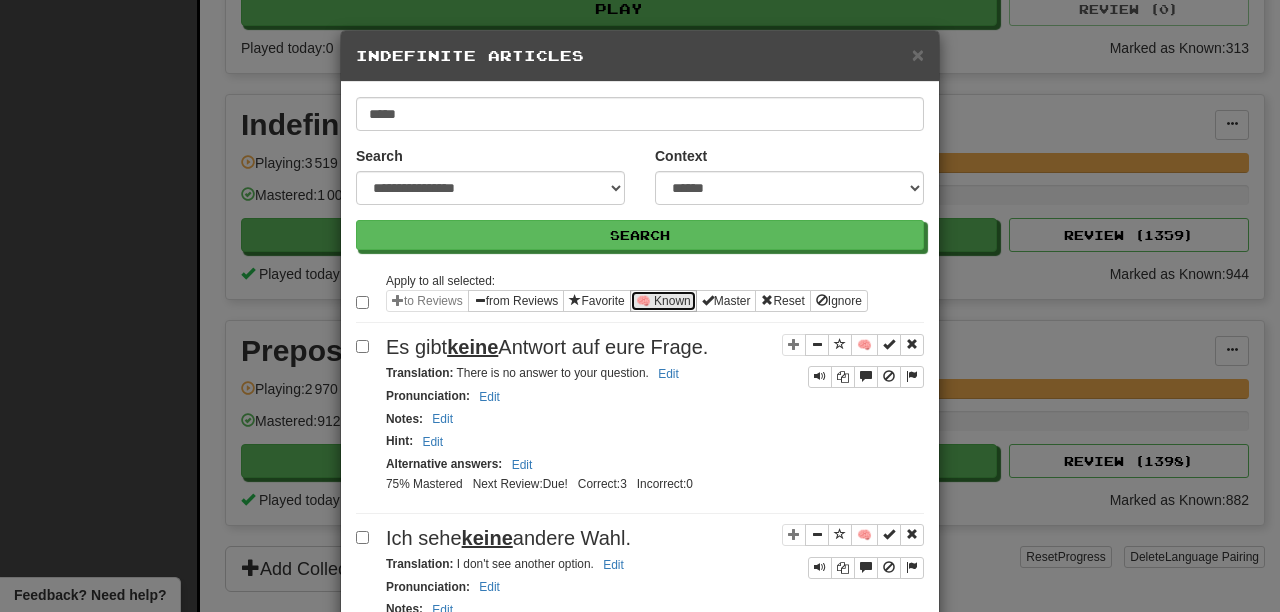 click on "🧠 Known" at bounding box center (663, 301) 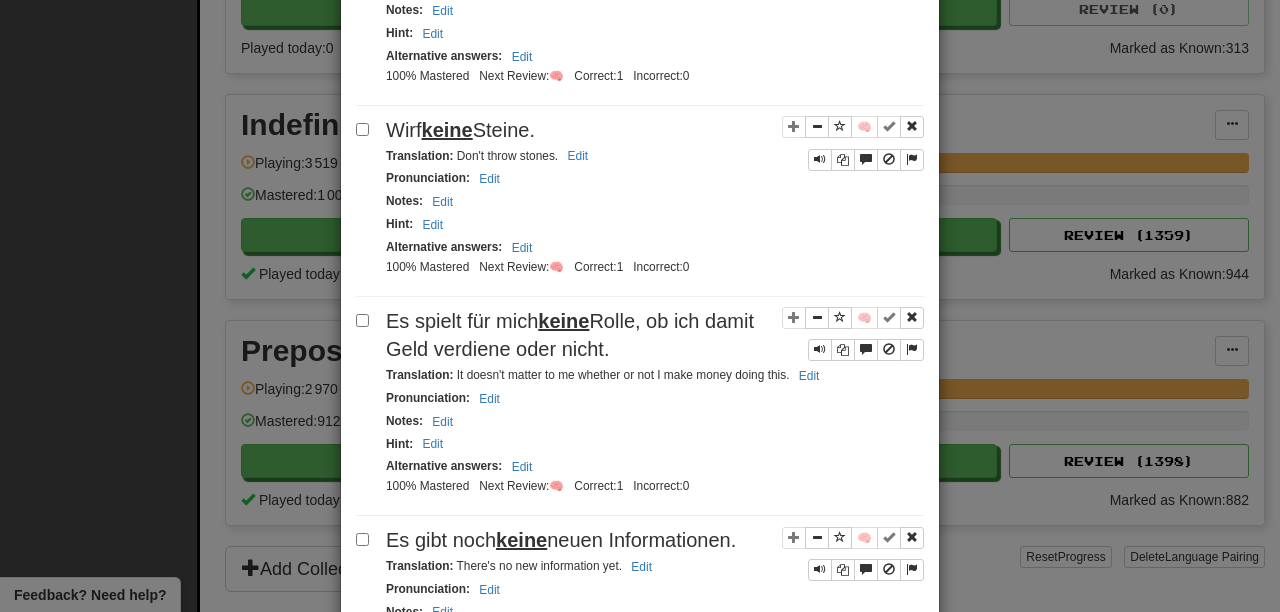 scroll, scrollTop: 3944, scrollLeft: 0, axis: vertical 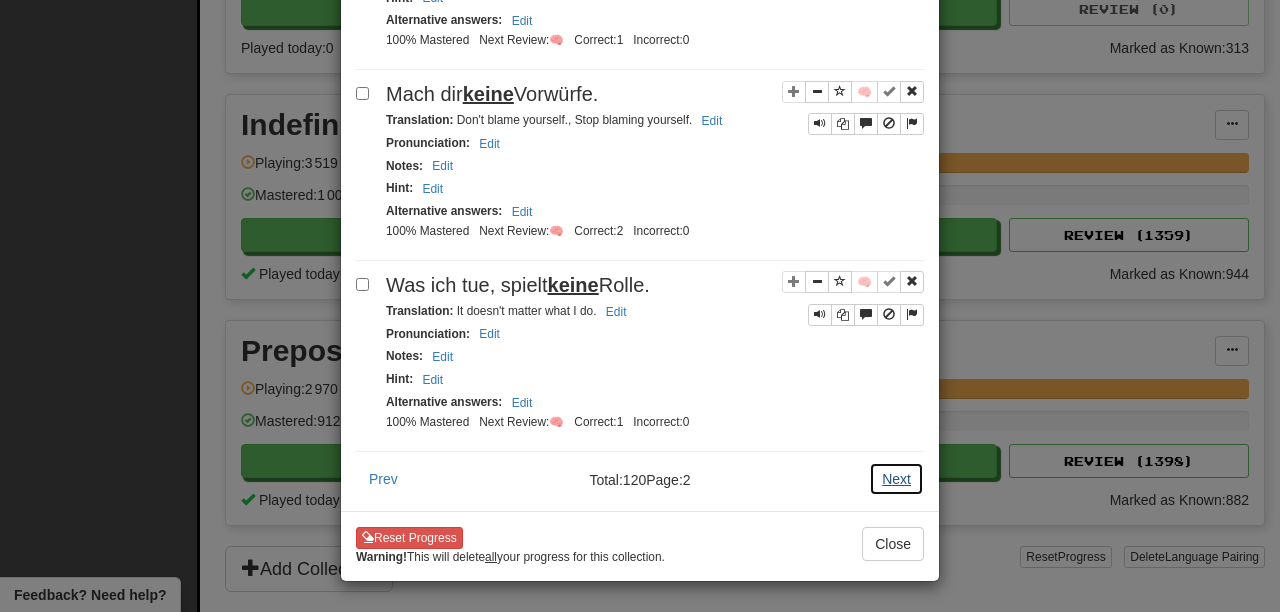 click on "Next" at bounding box center [896, 479] 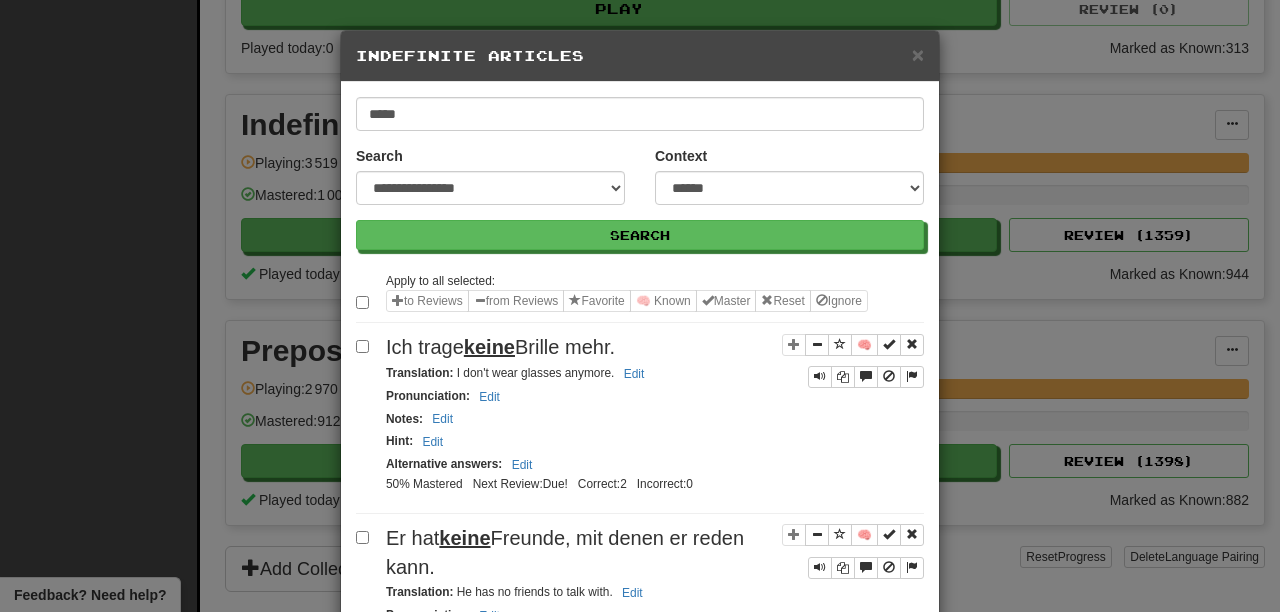scroll, scrollTop: 17, scrollLeft: 0, axis: vertical 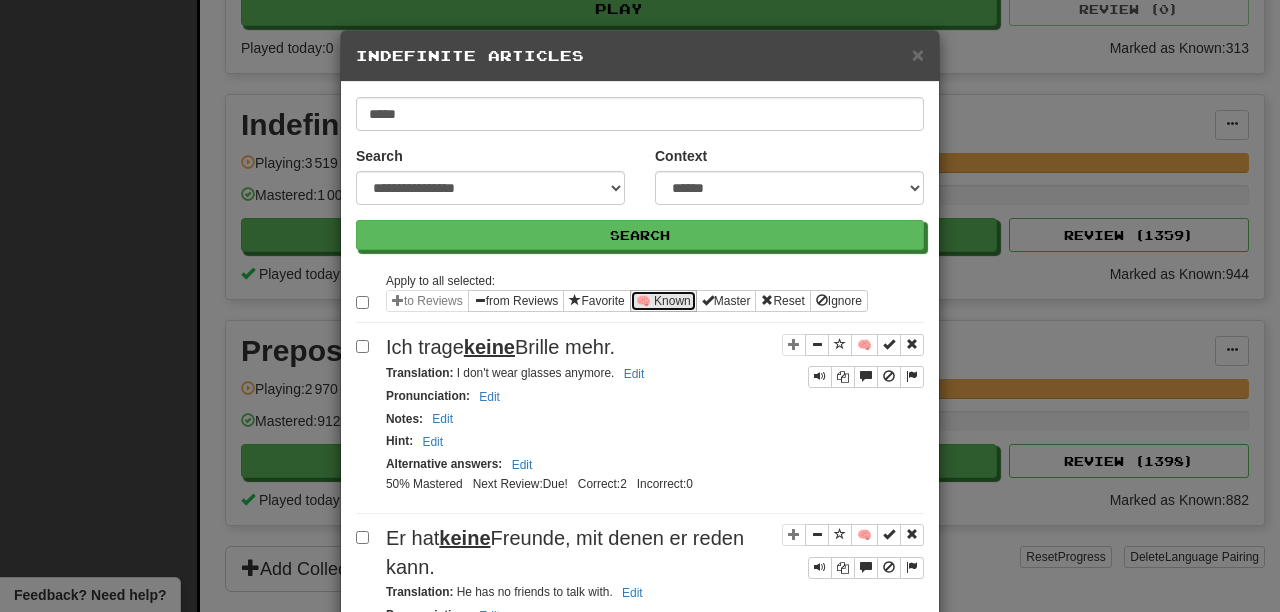 click on "🧠 Known" at bounding box center (663, 301) 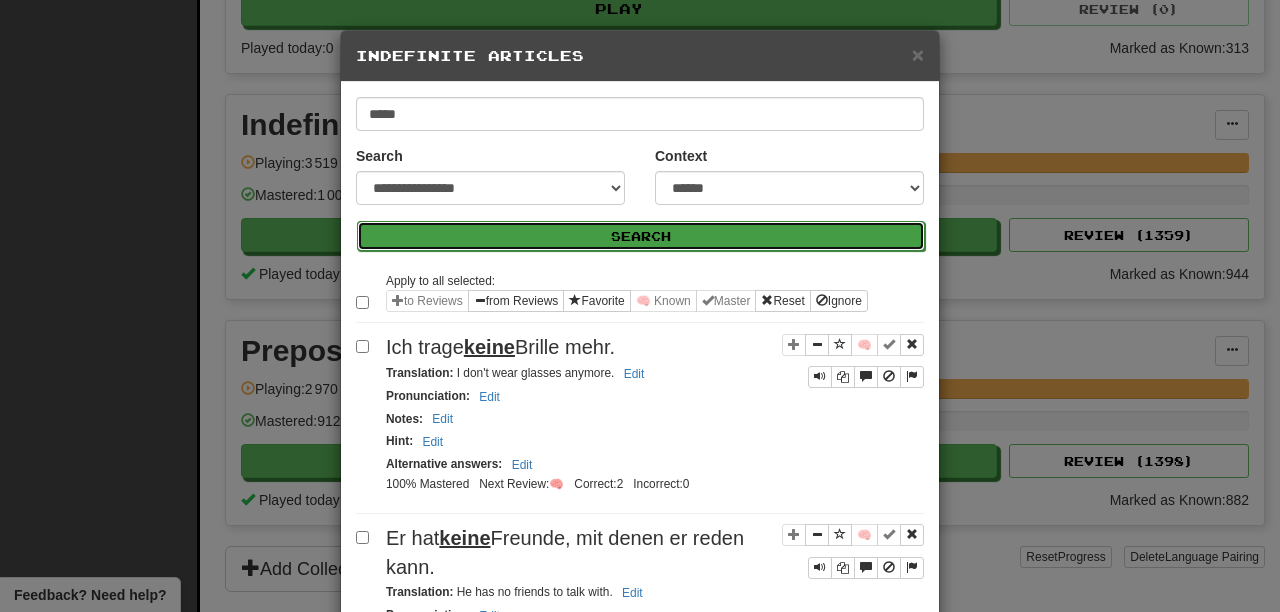click on "Search" at bounding box center [641, 236] 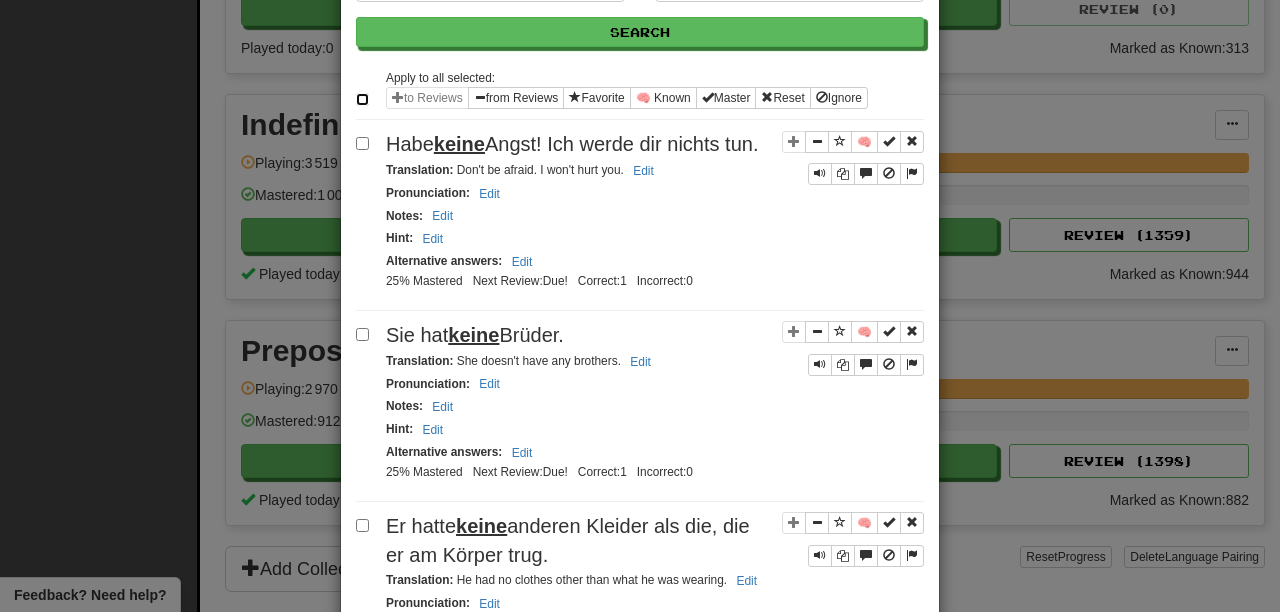 scroll, scrollTop: 0, scrollLeft: 0, axis: both 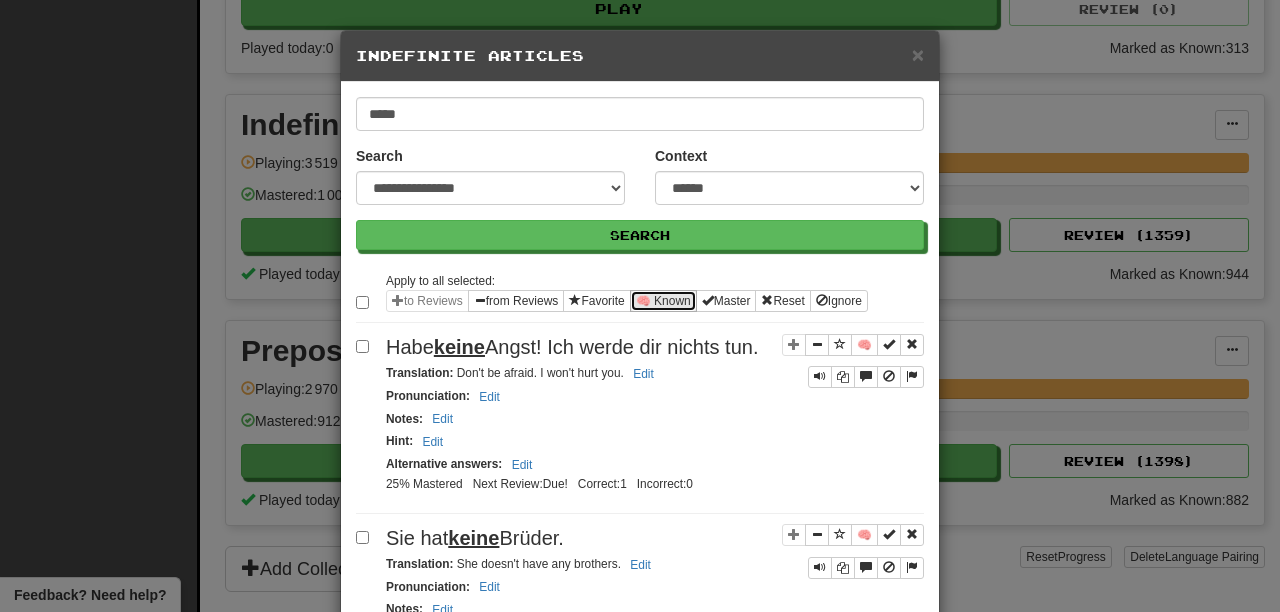 click on "🧠 Known" at bounding box center [663, 301] 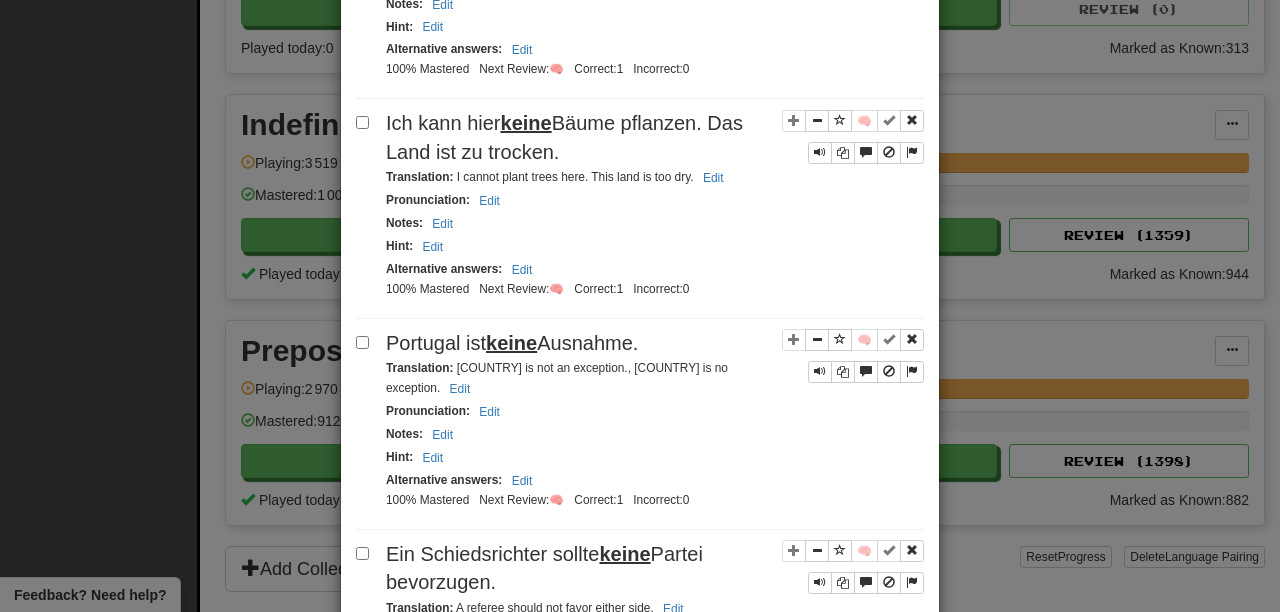 scroll, scrollTop: 4004, scrollLeft: 0, axis: vertical 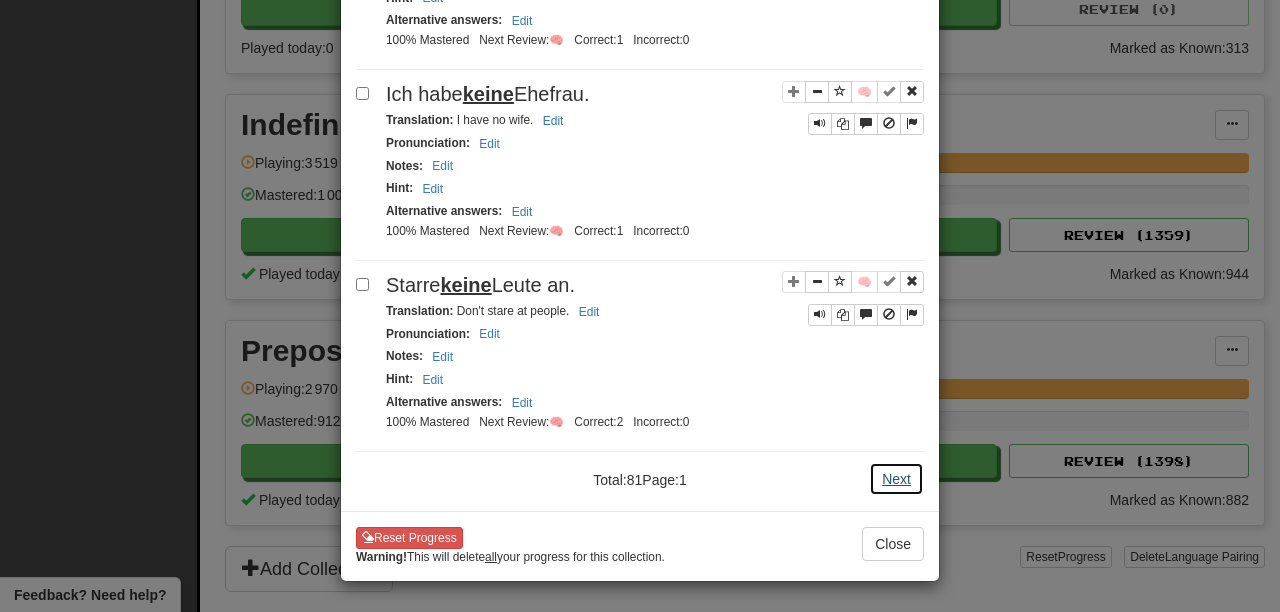 click on "Next" at bounding box center (896, 479) 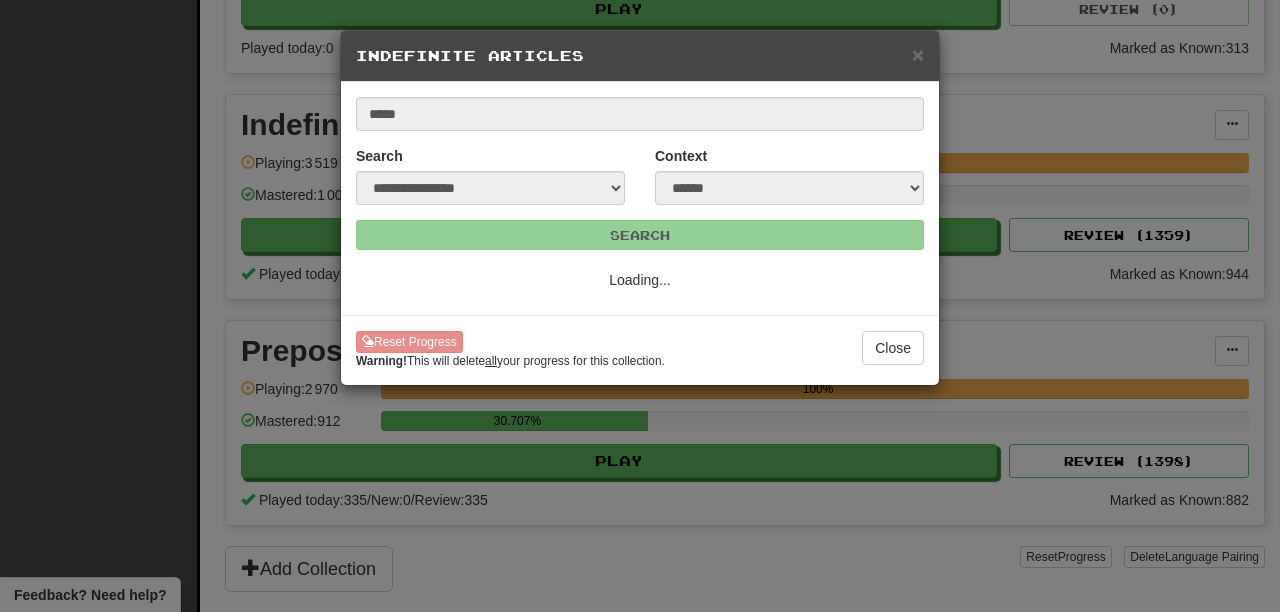 scroll, scrollTop: 0, scrollLeft: 0, axis: both 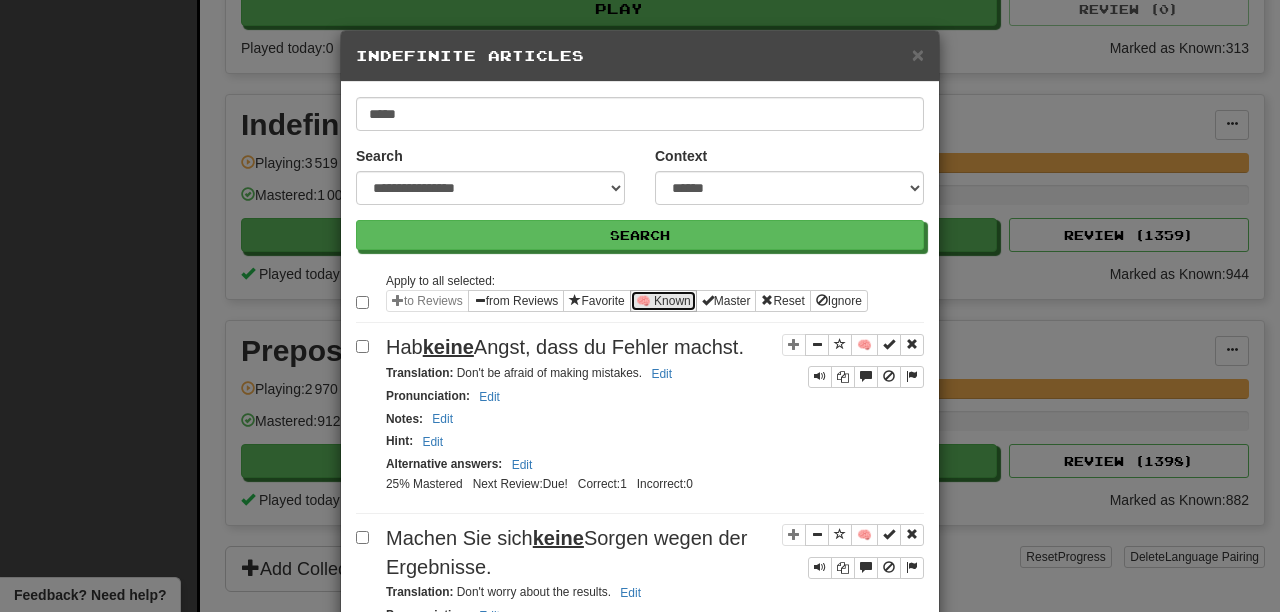 click on "🧠 Known" at bounding box center (663, 301) 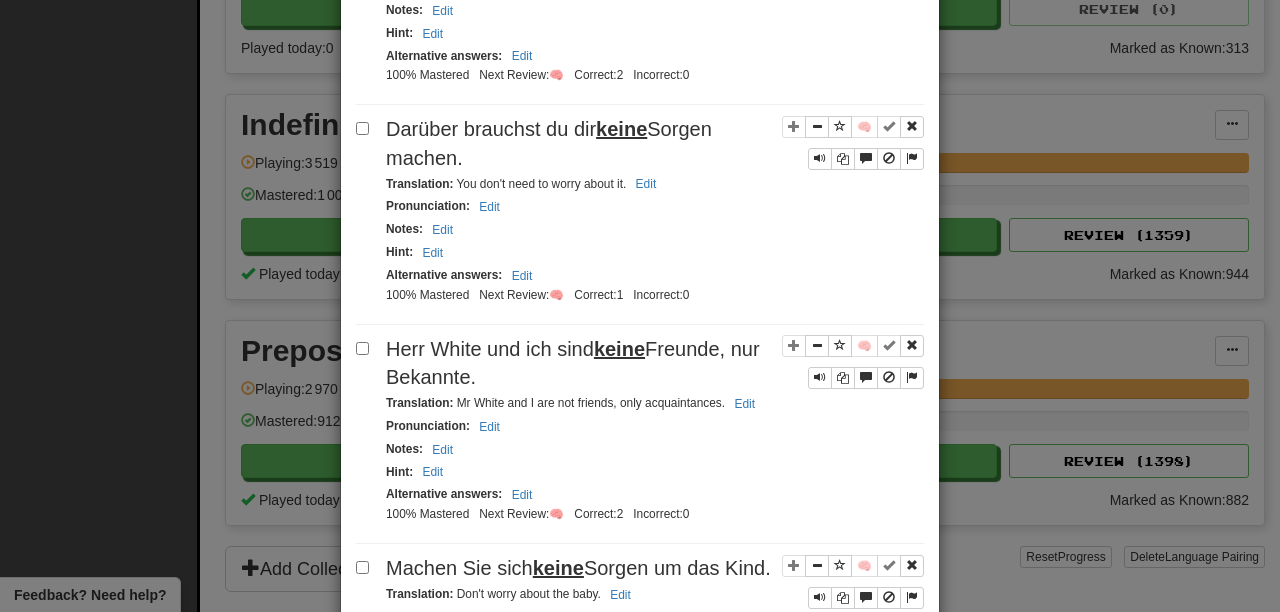 scroll, scrollTop: 4086, scrollLeft: 0, axis: vertical 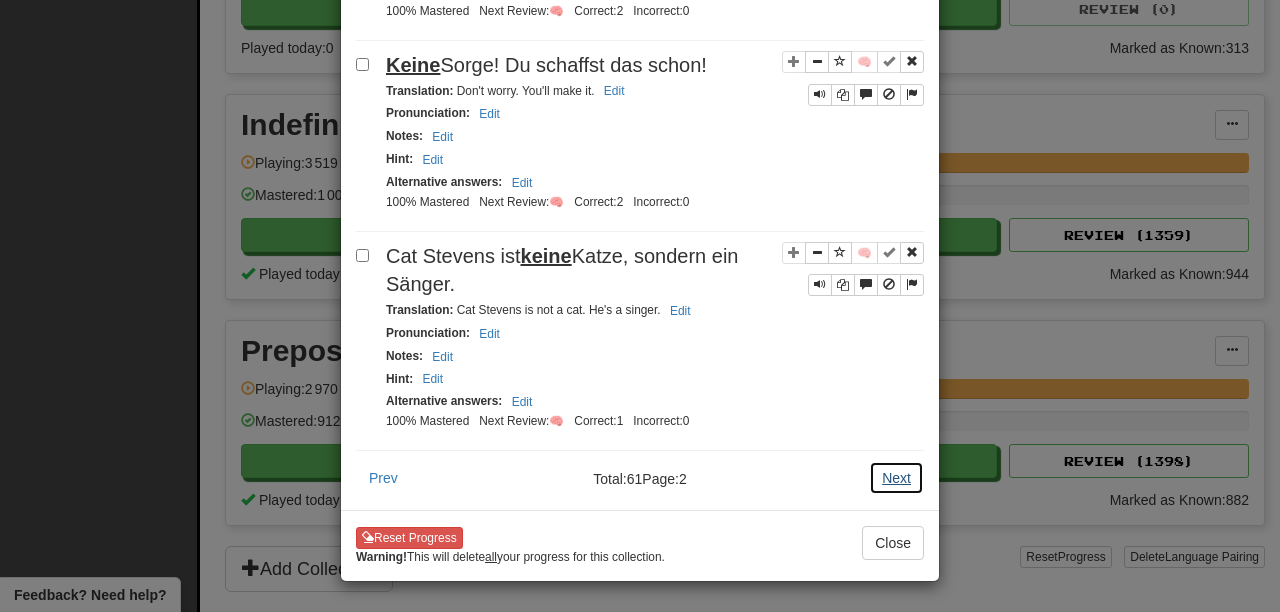click on "Next" at bounding box center [896, 478] 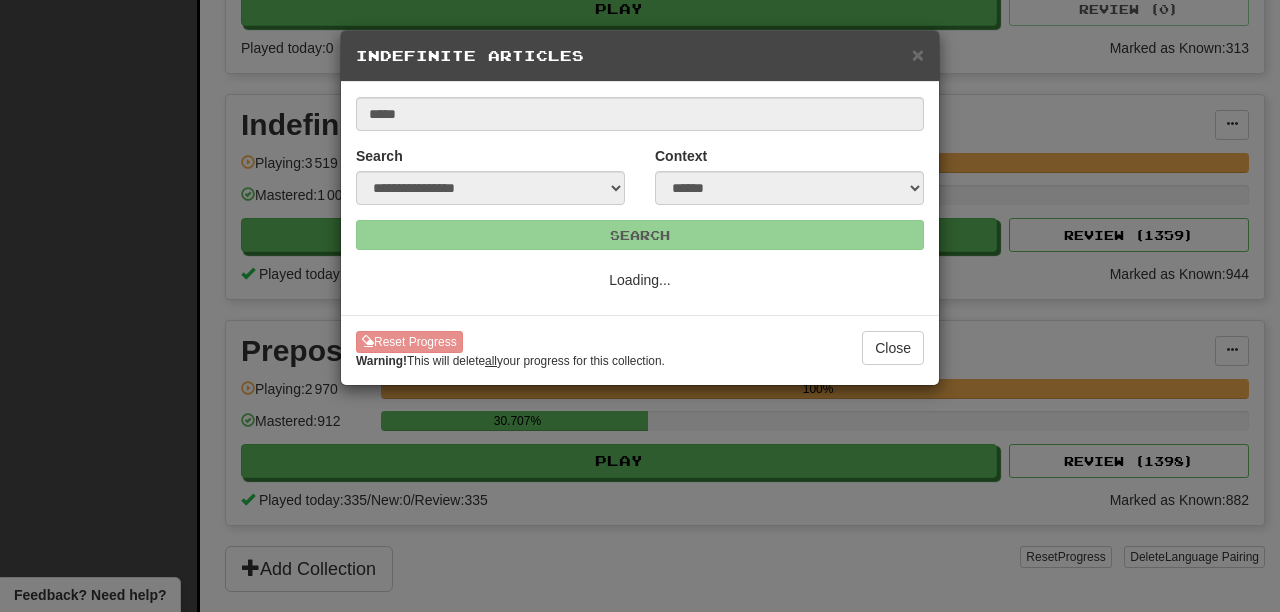 scroll, scrollTop: 0, scrollLeft: 0, axis: both 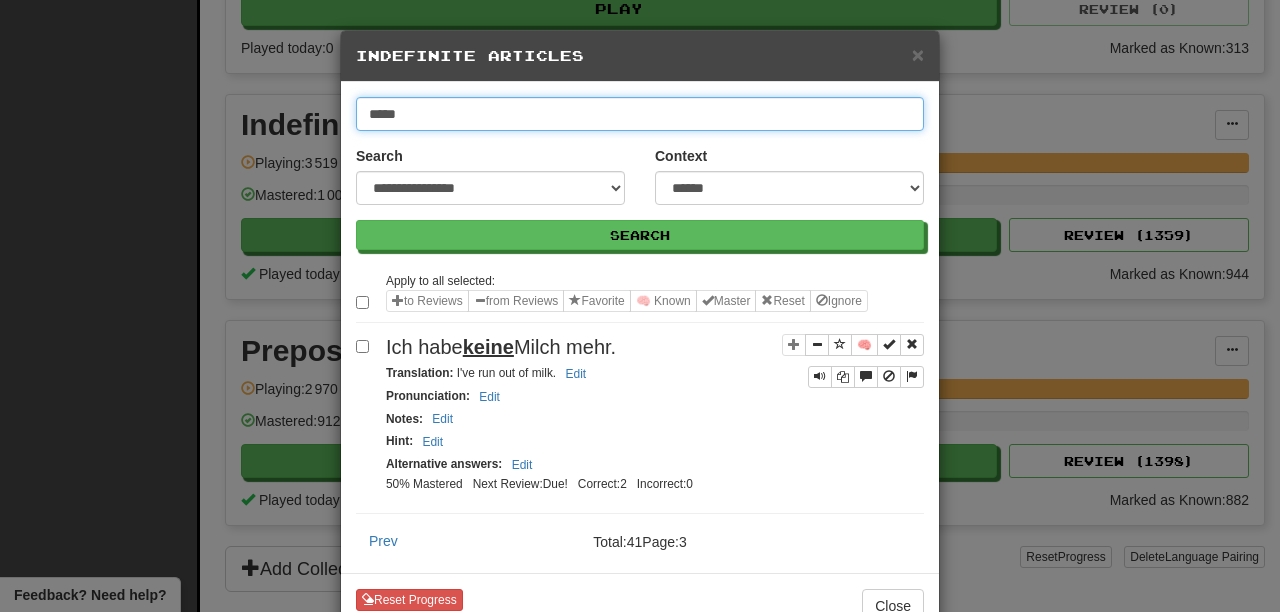click on "*****" at bounding box center [640, 114] 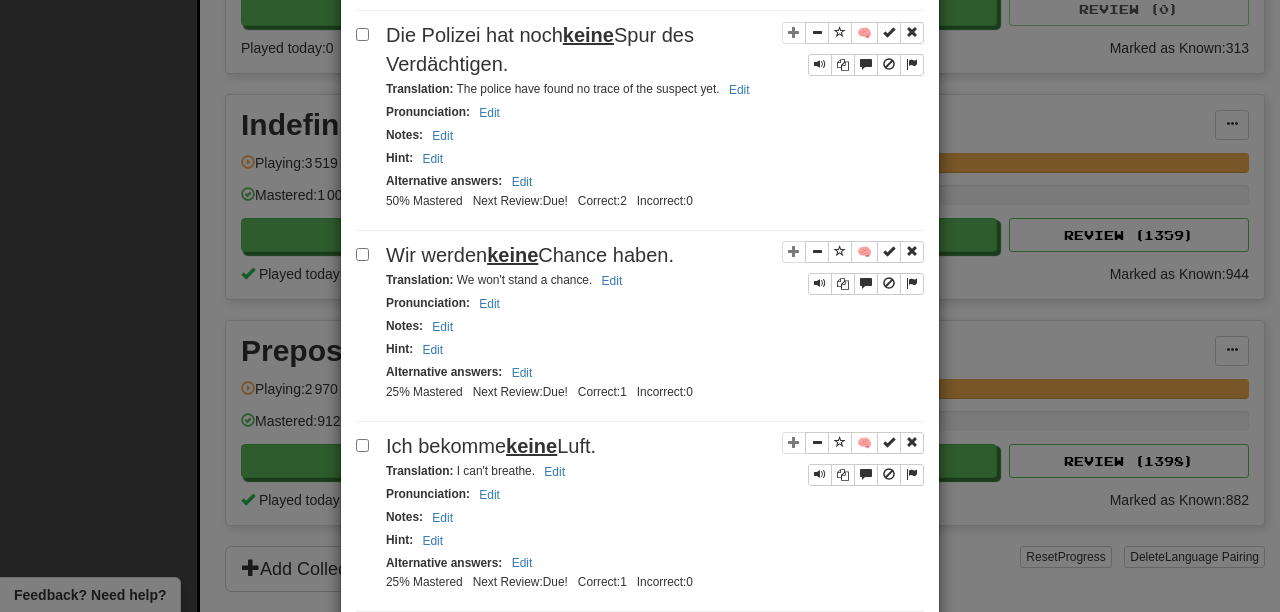 scroll, scrollTop: 343, scrollLeft: 0, axis: vertical 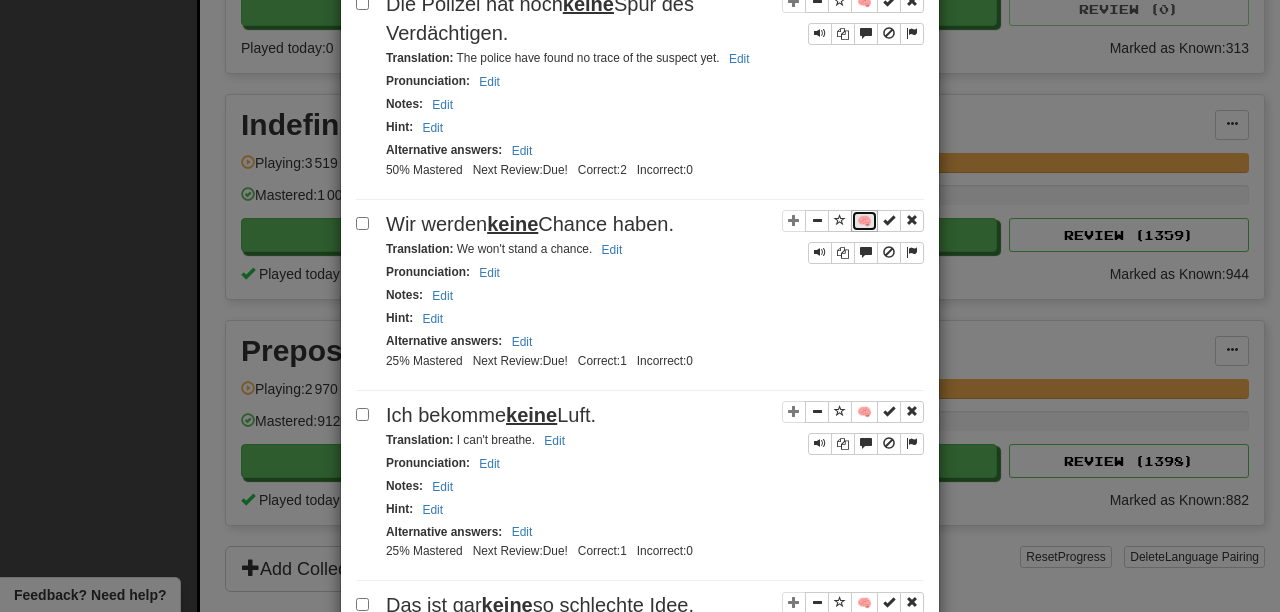 click on "🧠" at bounding box center (864, 221) 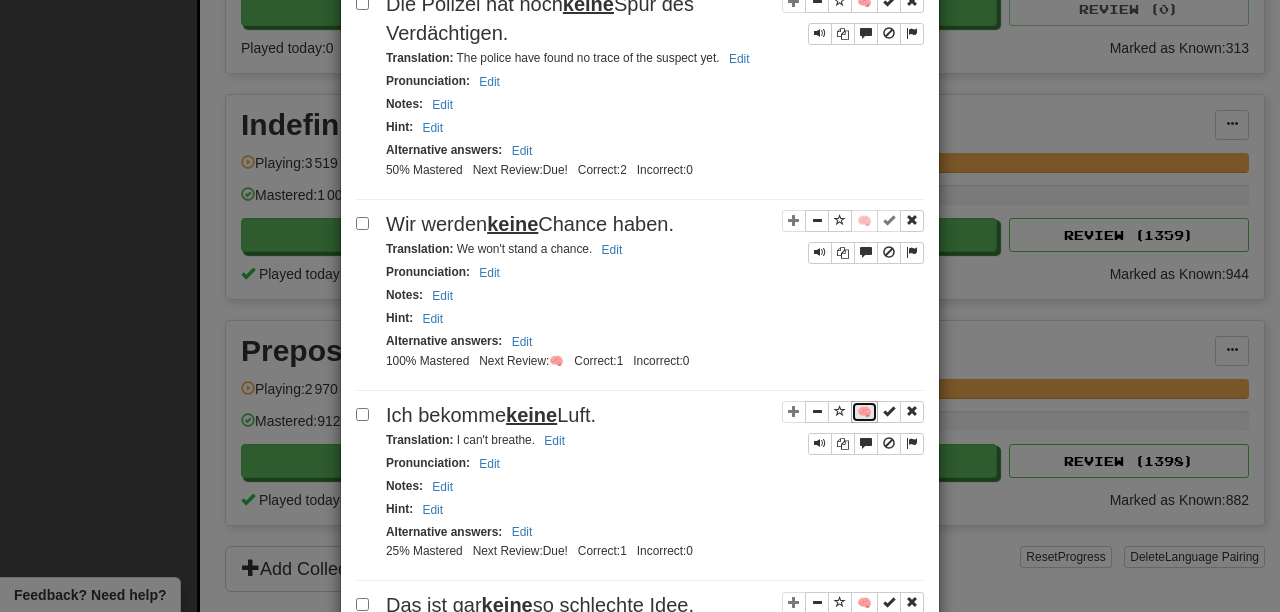click on "🧠" at bounding box center [864, 412] 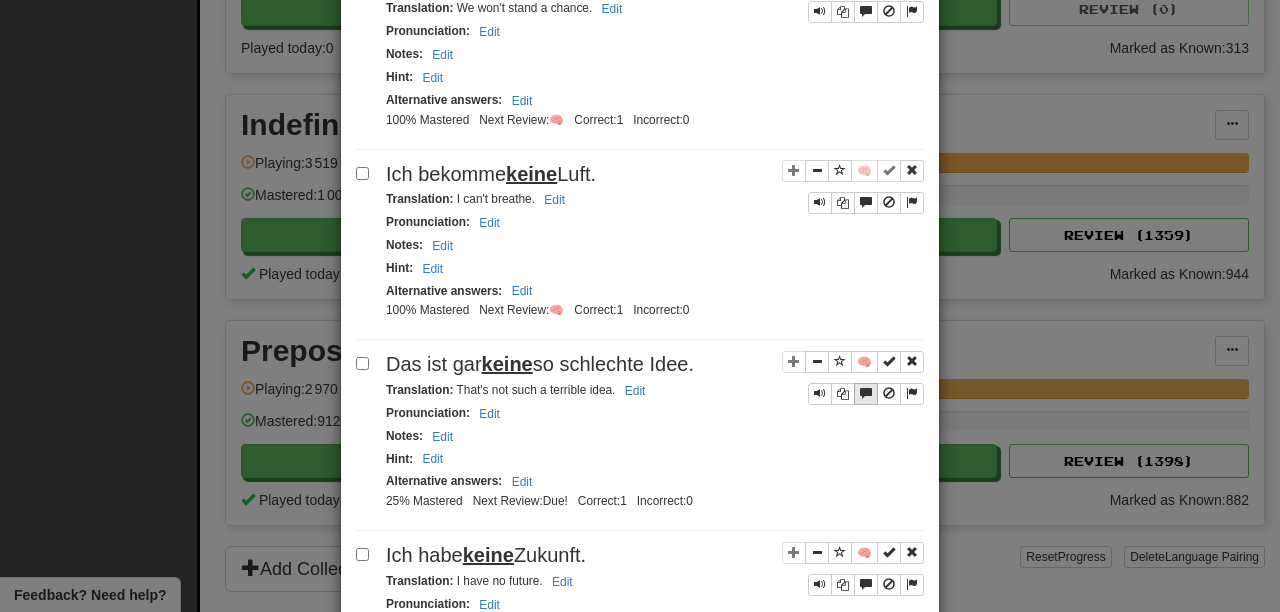 scroll, scrollTop: 585, scrollLeft: 0, axis: vertical 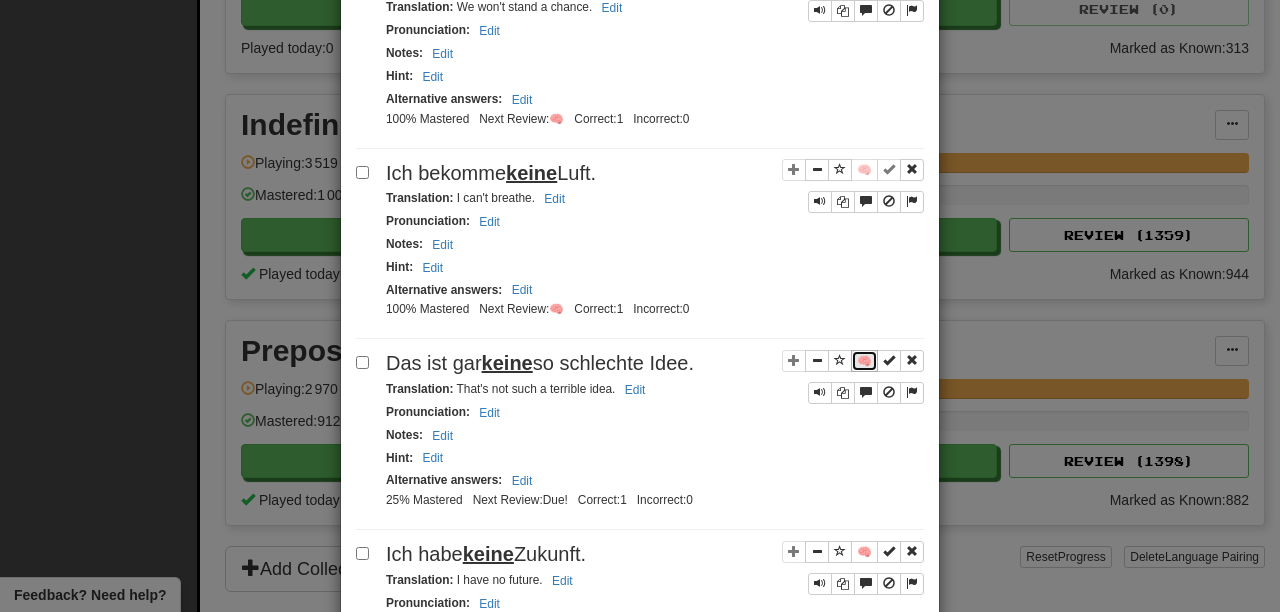 click on "🧠" at bounding box center [864, 361] 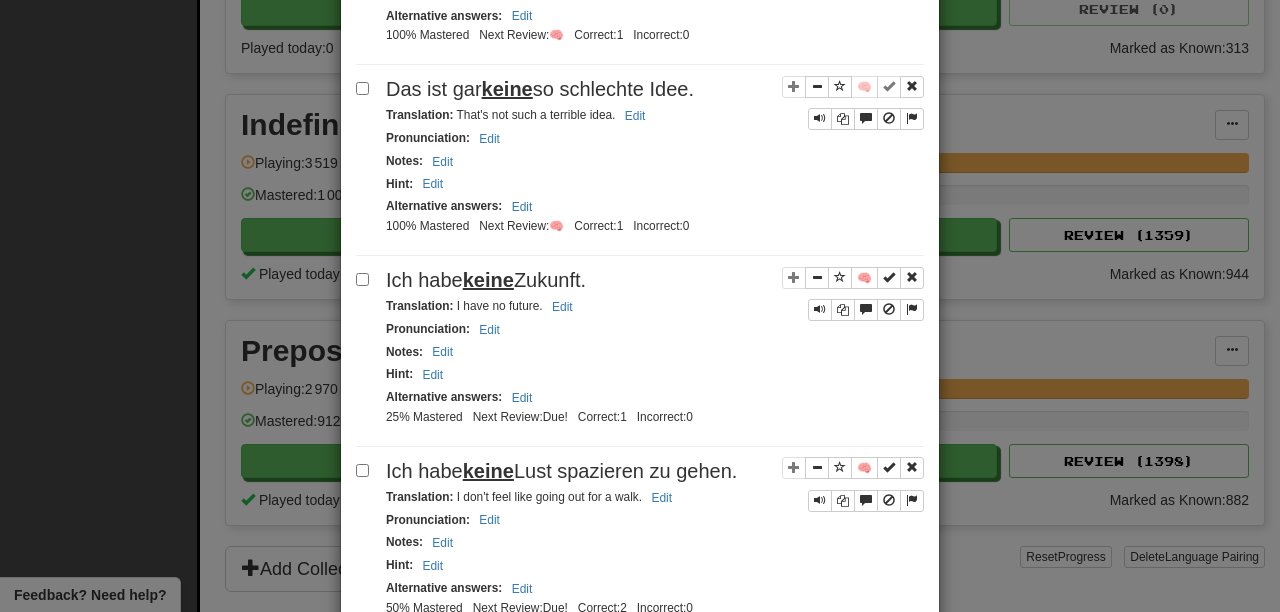 scroll, scrollTop: 900, scrollLeft: 0, axis: vertical 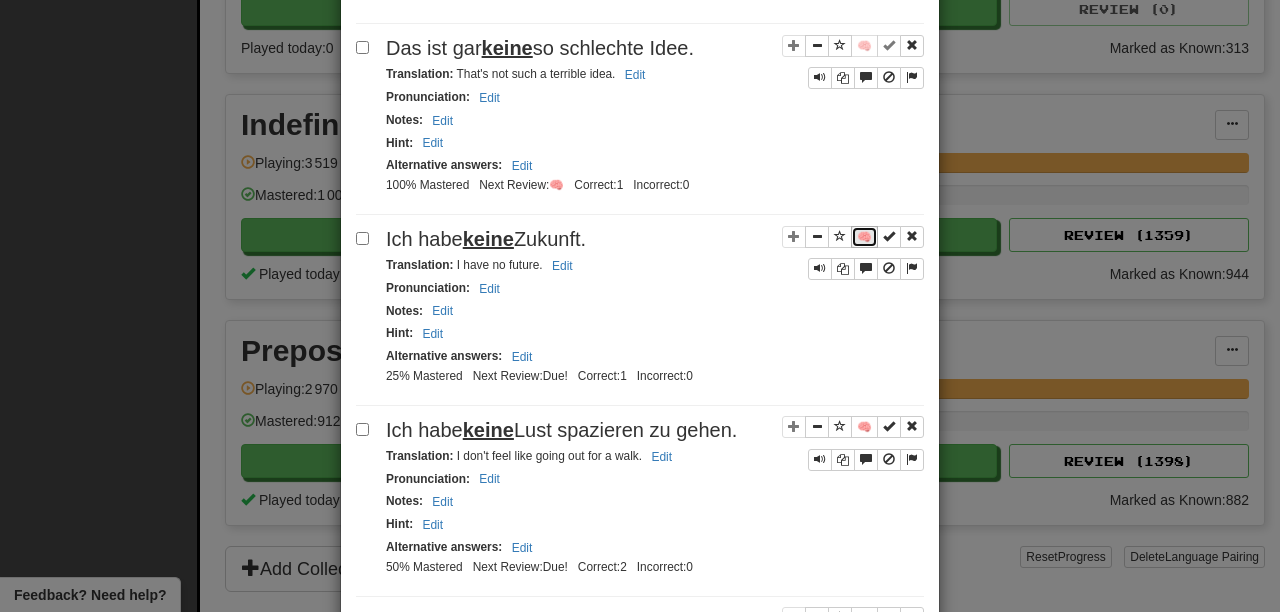 click on "🧠" at bounding box center [864, 237] 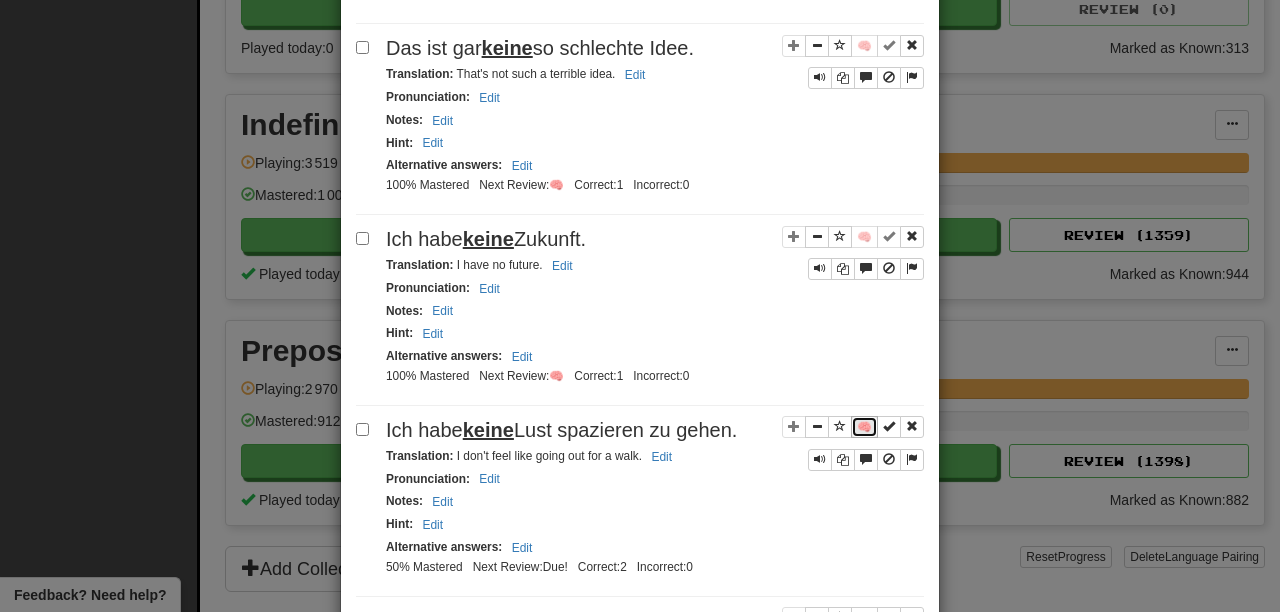 click on "🧠" at bounding box center [864, 427] 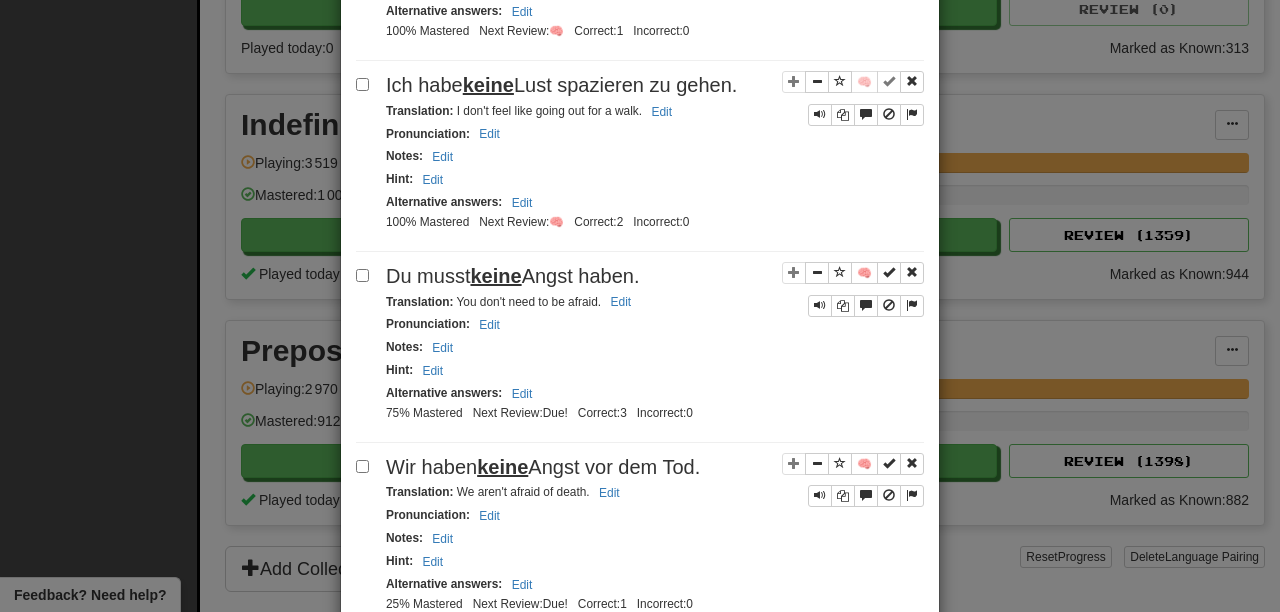 scroll, scrollTop: 1247, scrollLeft: 0, axis: vertical 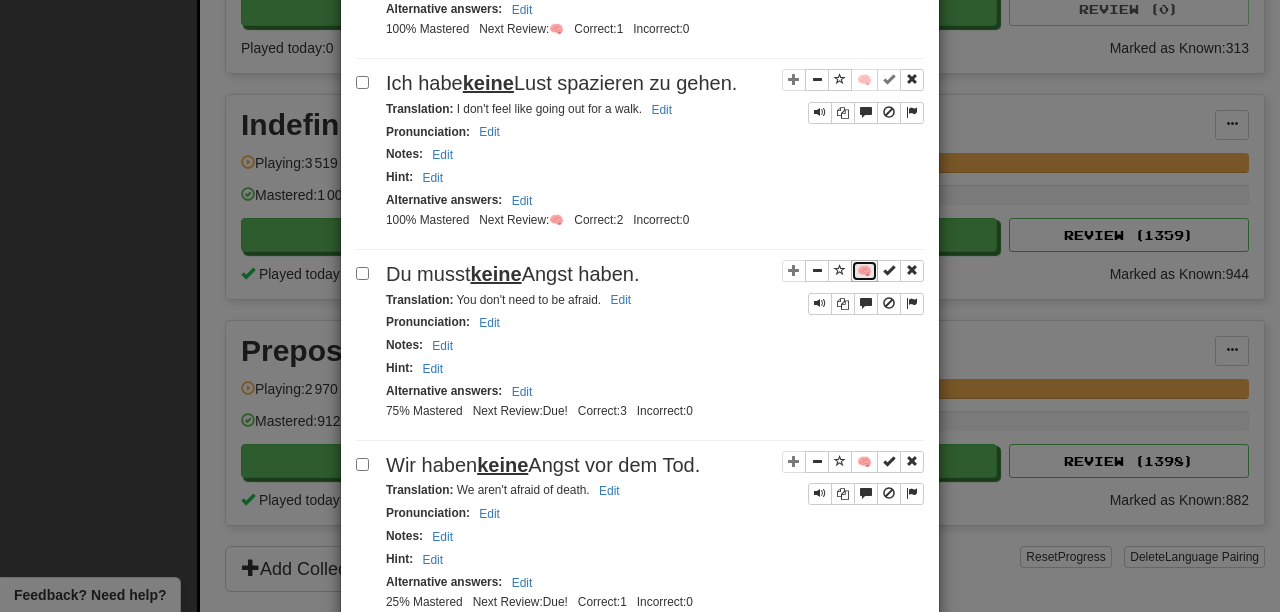 click on "🧠" at bounding box center [864, 271] 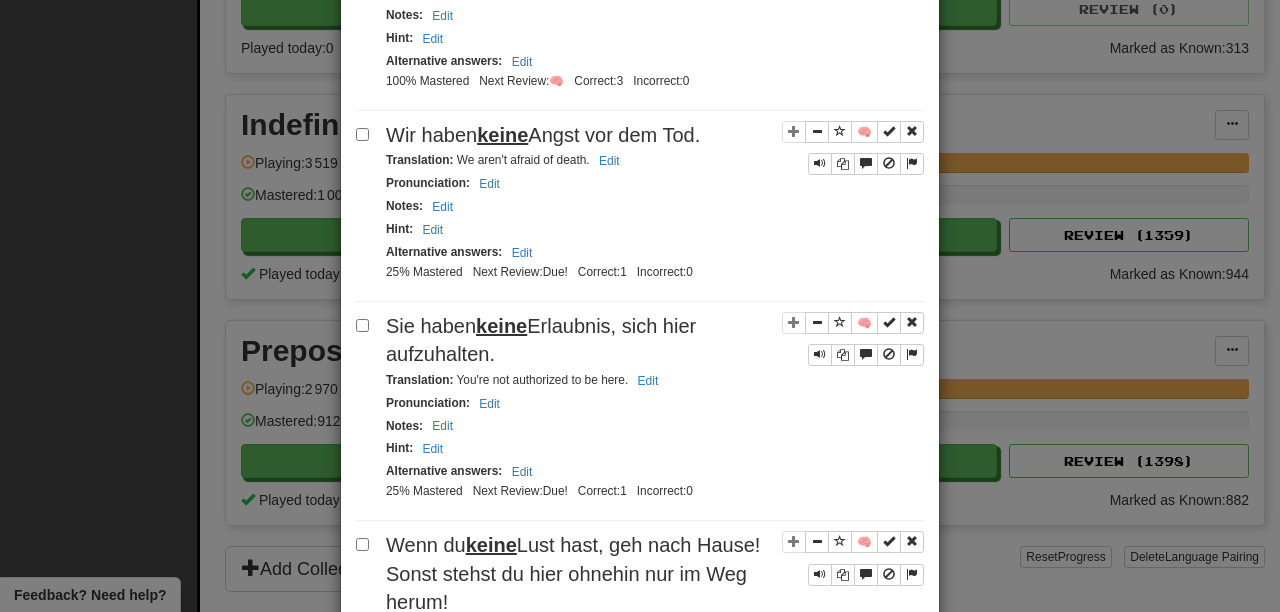 scroll, scrollTop: 1578, scrollLeft: 0, axis: vertical 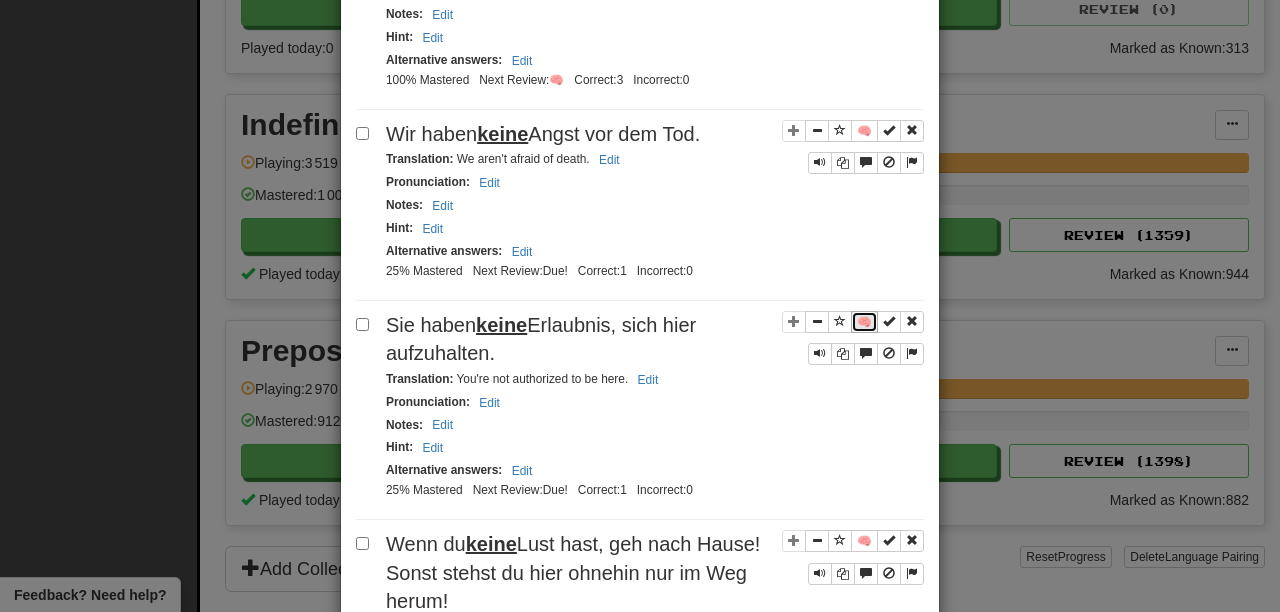 click on "🧠" at bounding box center (864, 322) 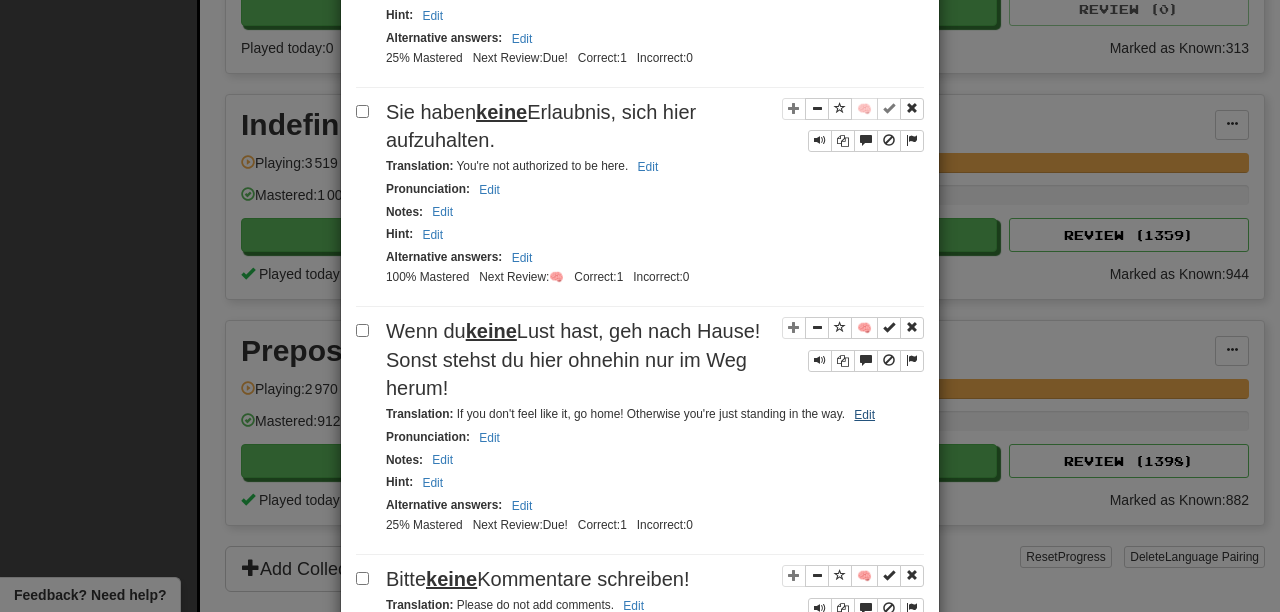 scroll, scrollTop: 1800, scrollLeft: 0, axis: vertical 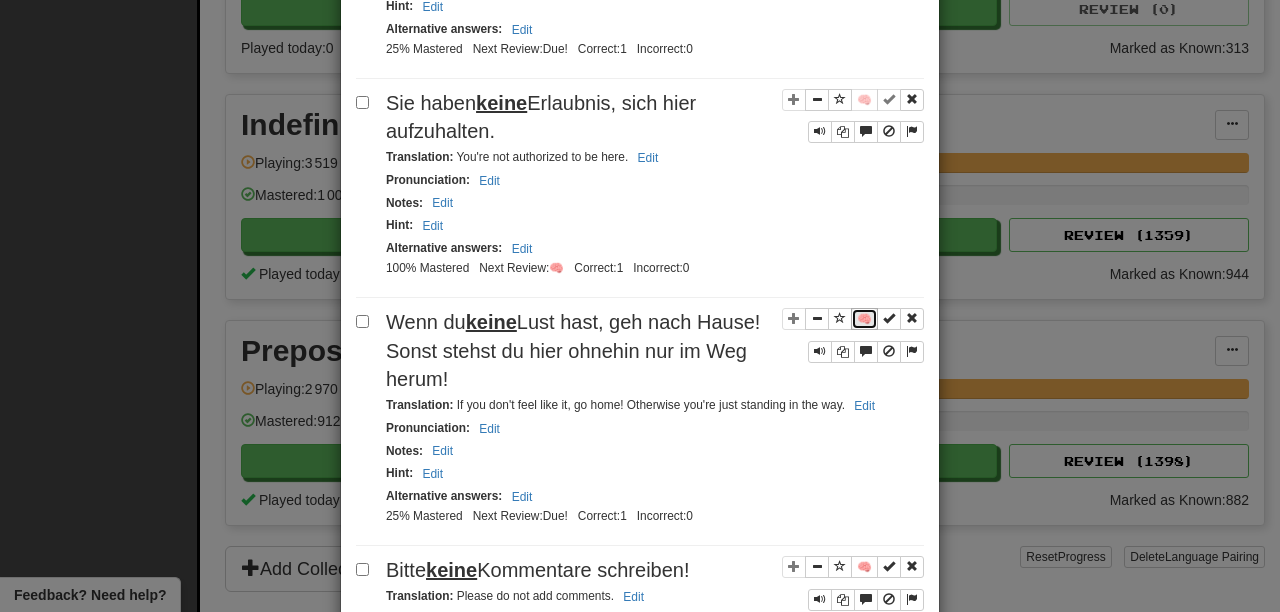 click on "🧠" at bounding box center [864, 319] 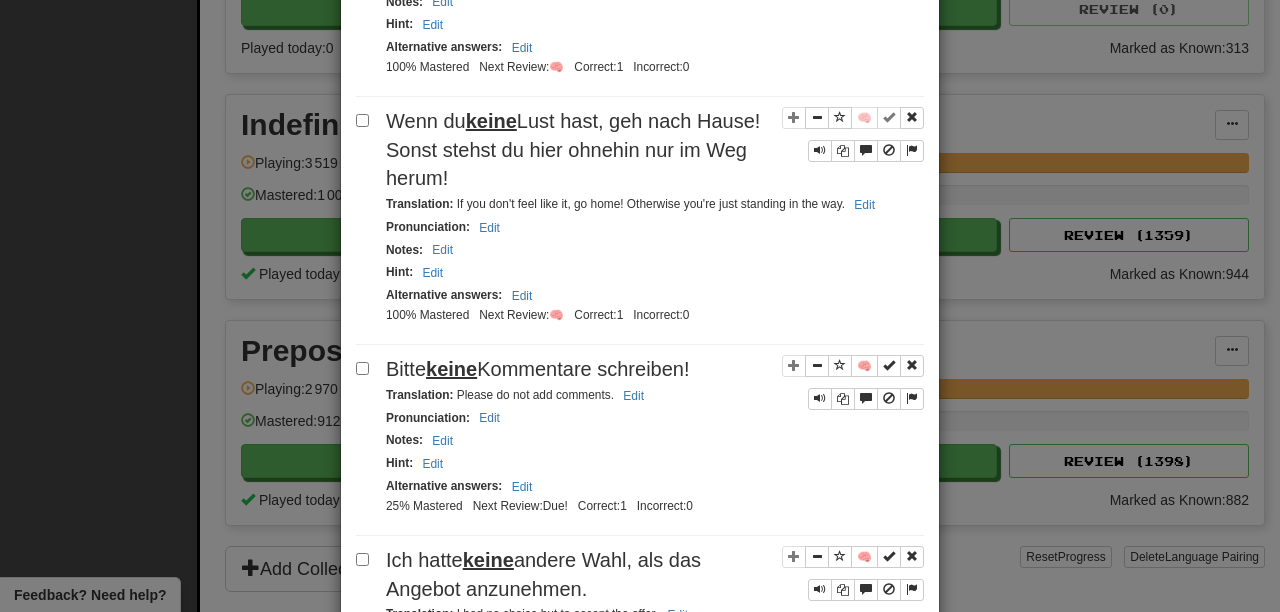 scroll, scrollTop: 2072, scrollLeft: 0, axis: vertical 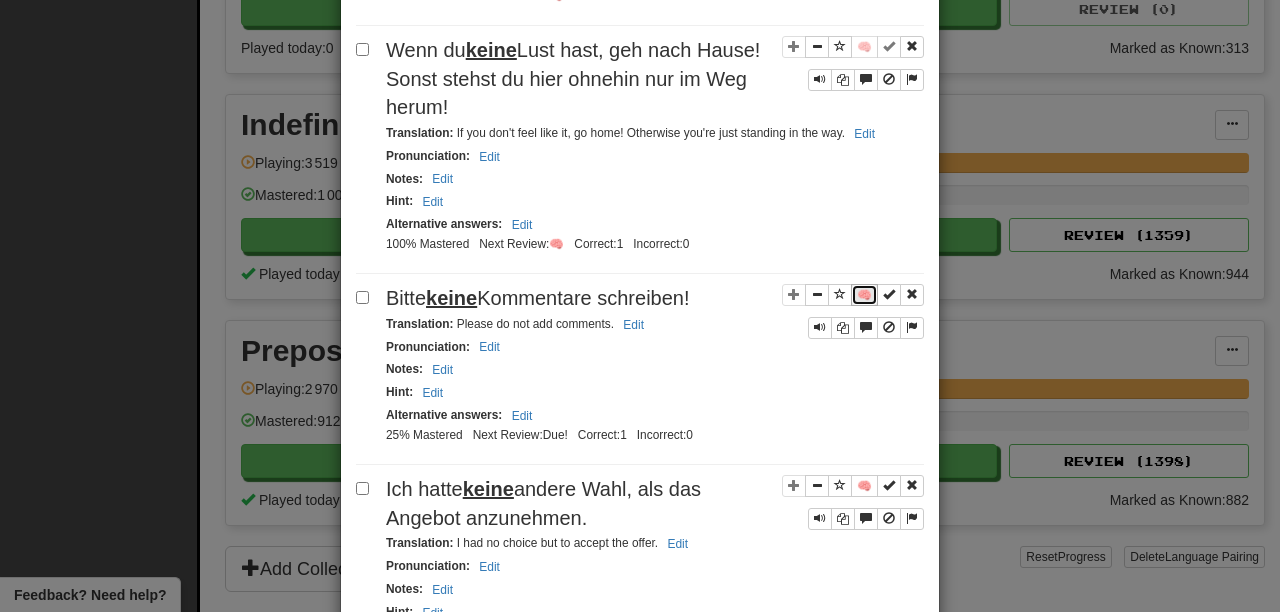 click on "🧠" at bounding box center (864, 295) 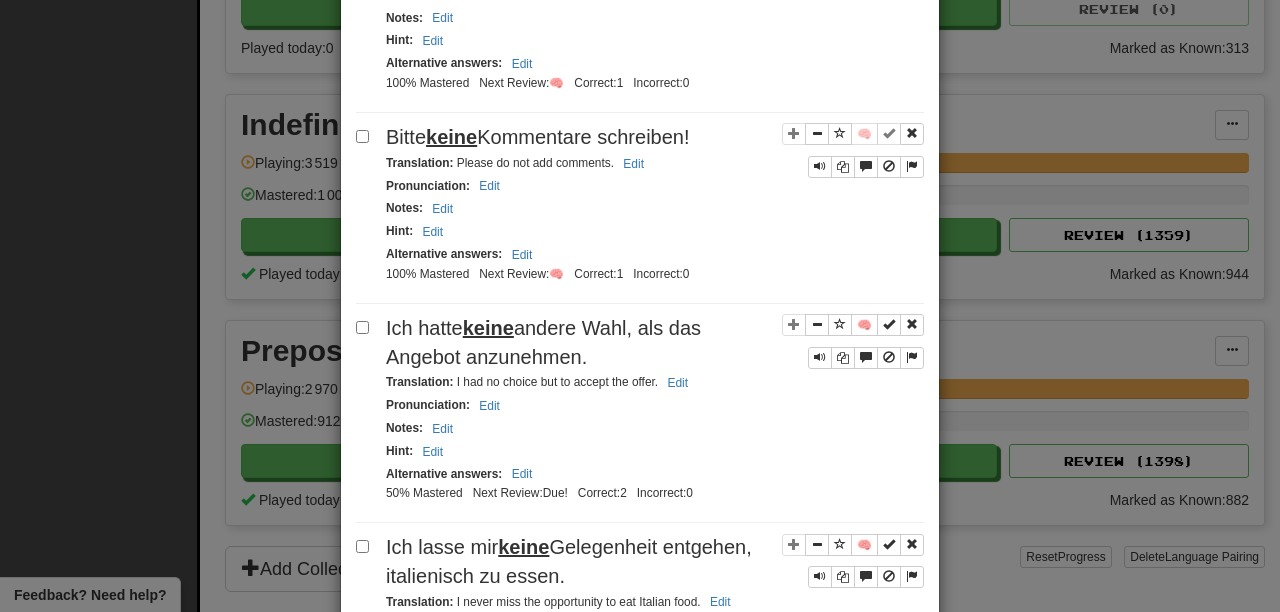 scroll, scrollTop: 2273, scrollLeft: 0, axis: vertical 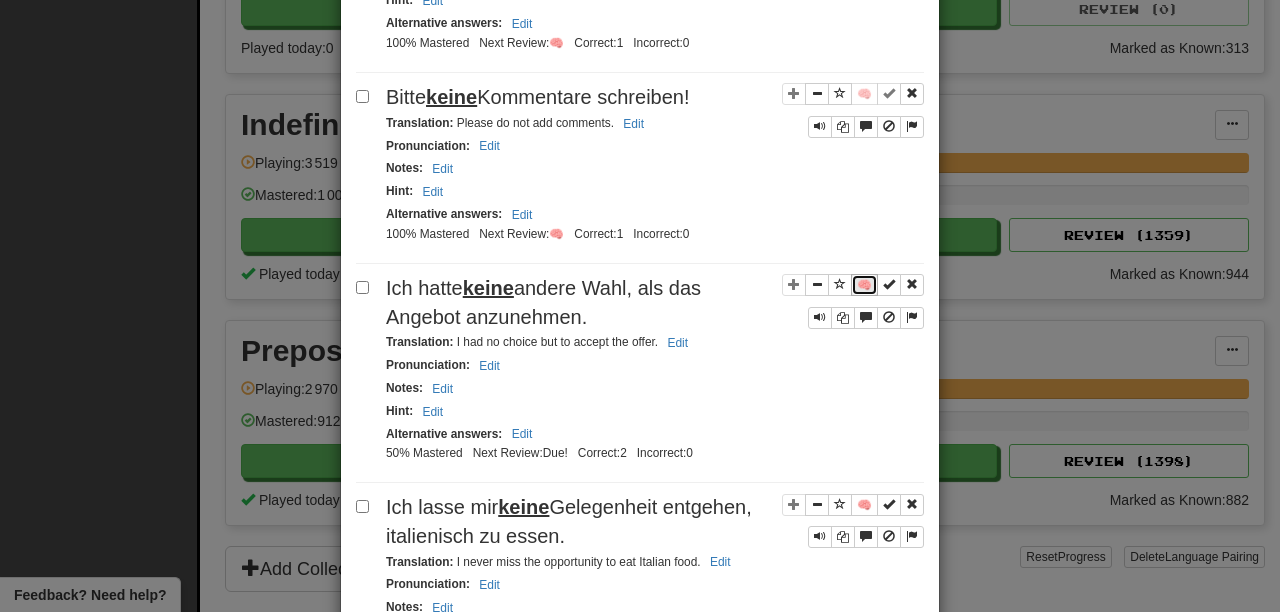 click on "🧠" at bounding box center [864, 285] 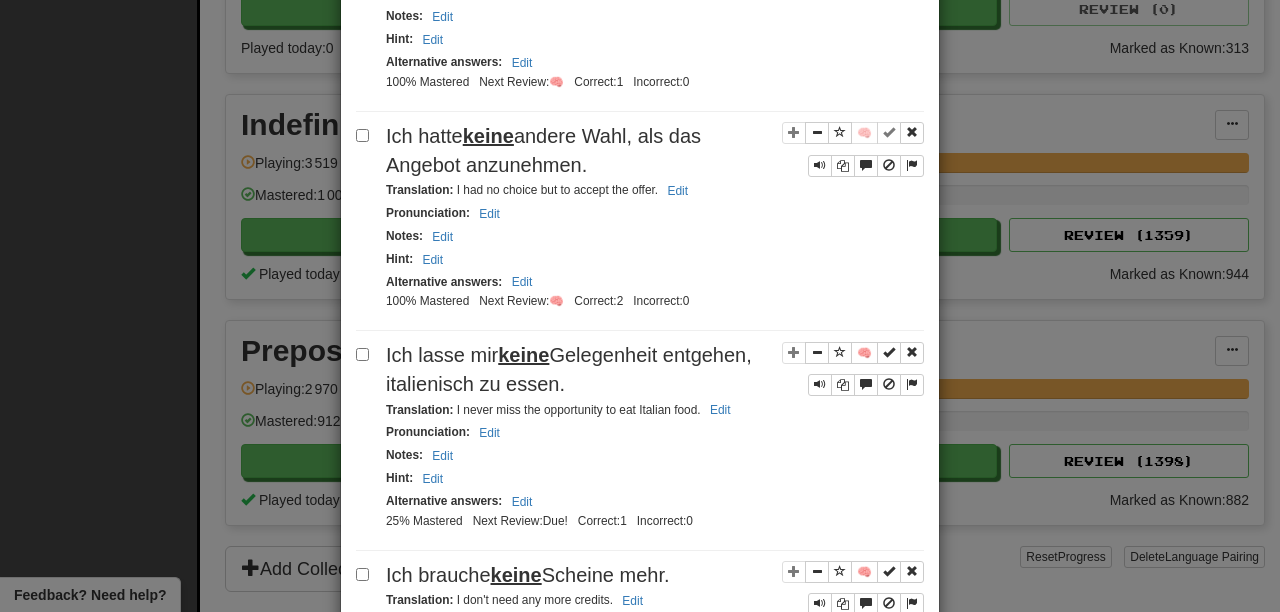 scroll, scrollTop: 2440, scrollLeft: 0, axis: vertical 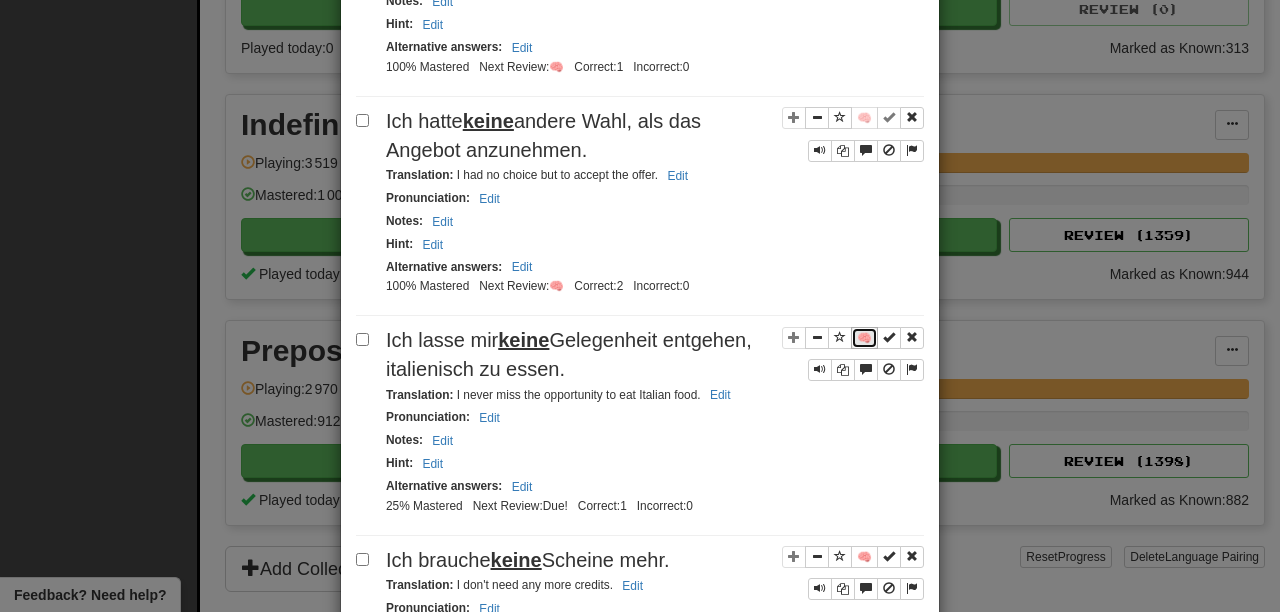 click on "🧠" at bounding box center (864, 338) 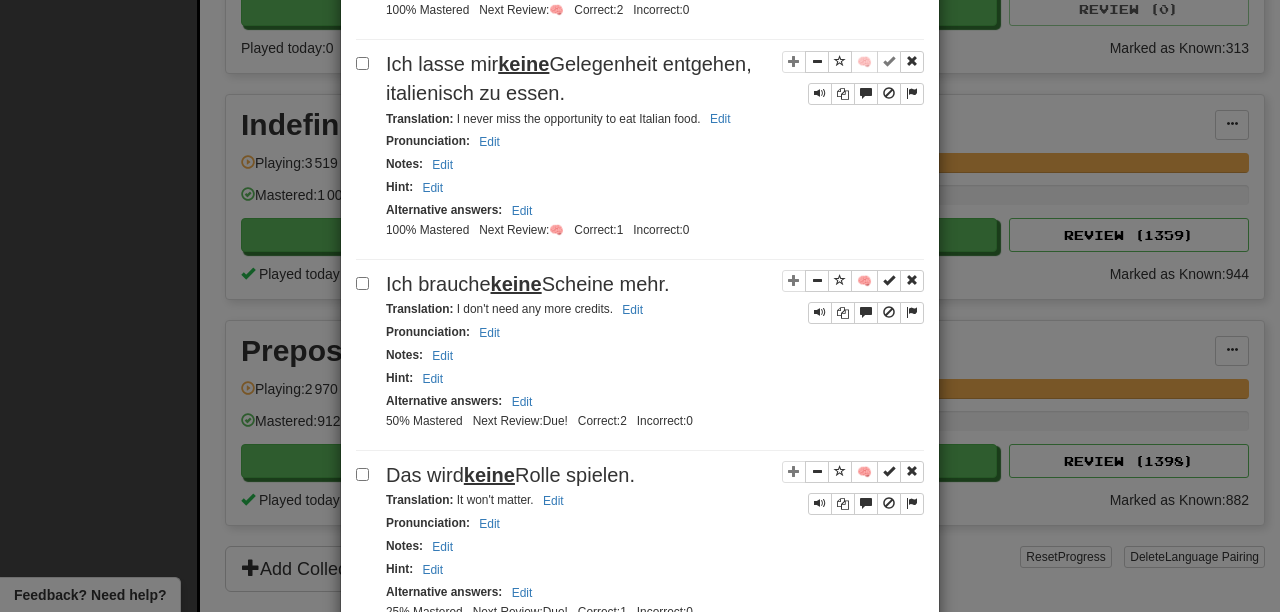 scroll, scrollTop: 2717, scrollLeft: 0, axis: vertical 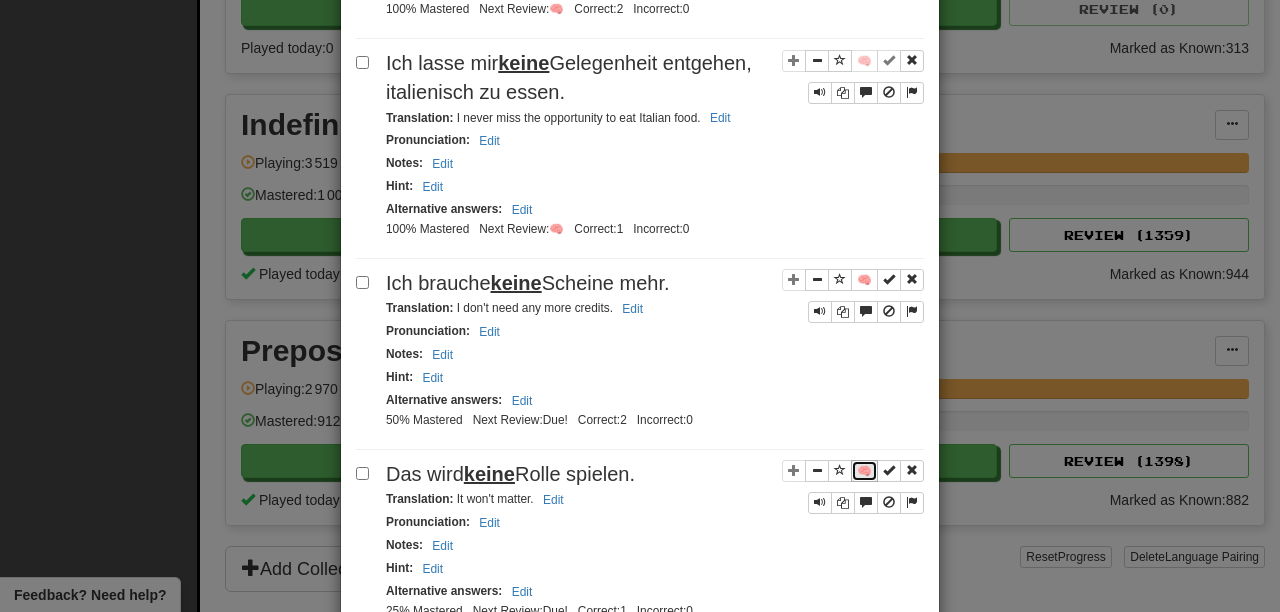 click on "🧠" at bounding box center [864, 471] 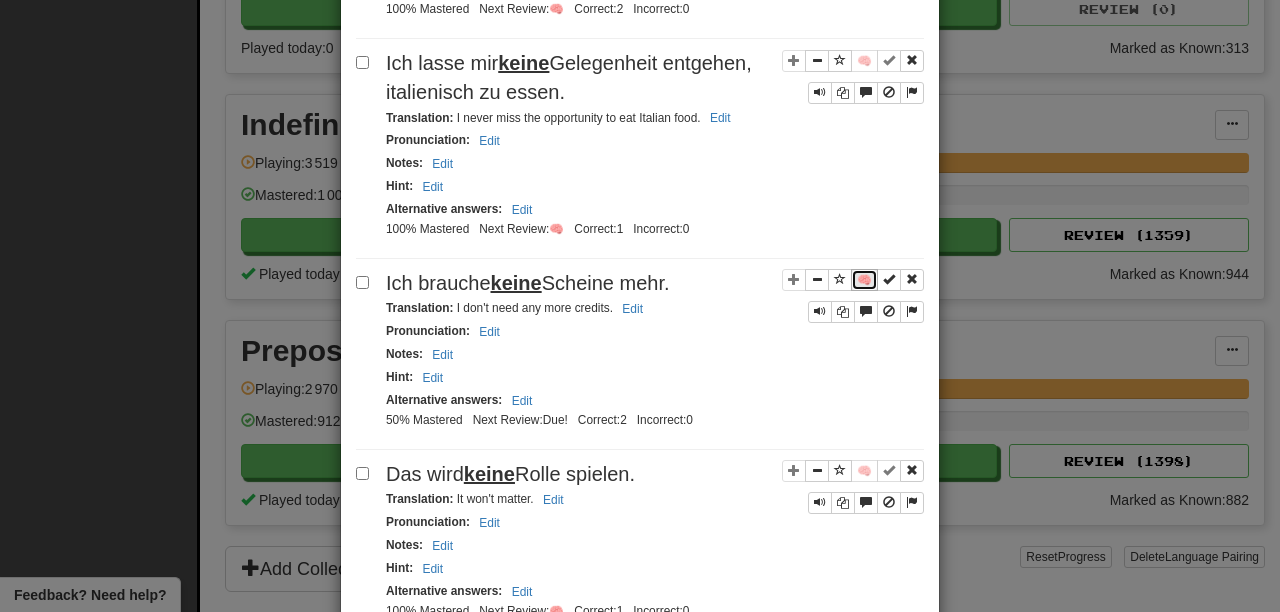 click on "🧠" at bounding box center (864, 280) 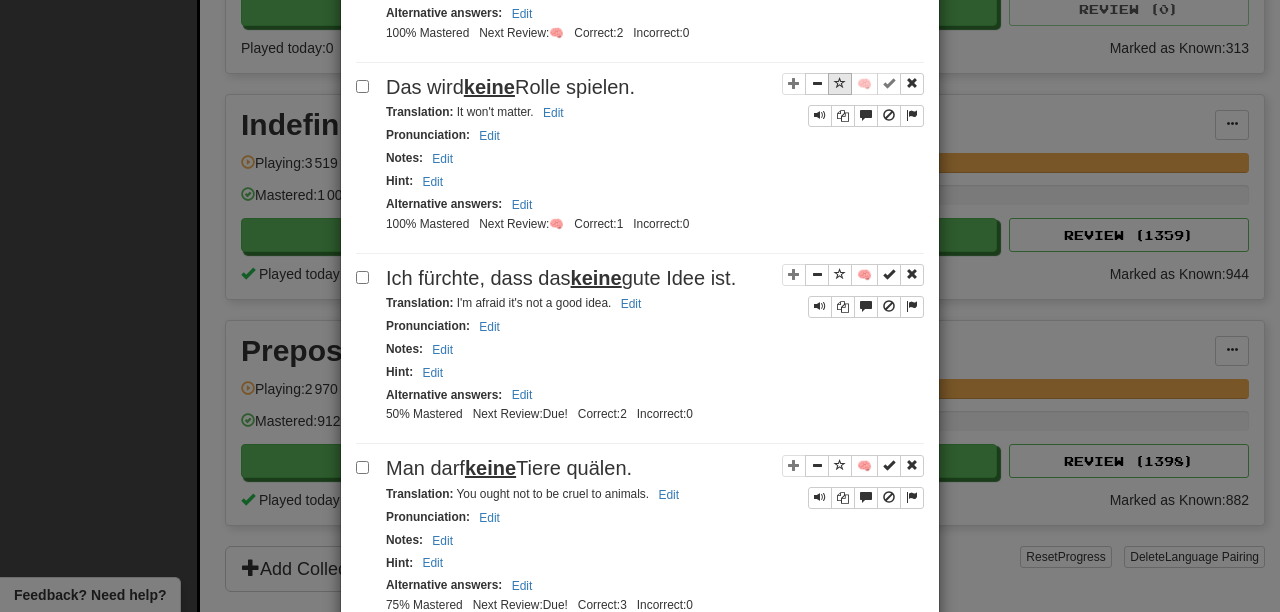 scroll, scrollTop: 3131, scrollLeft: 0, axis: vertical 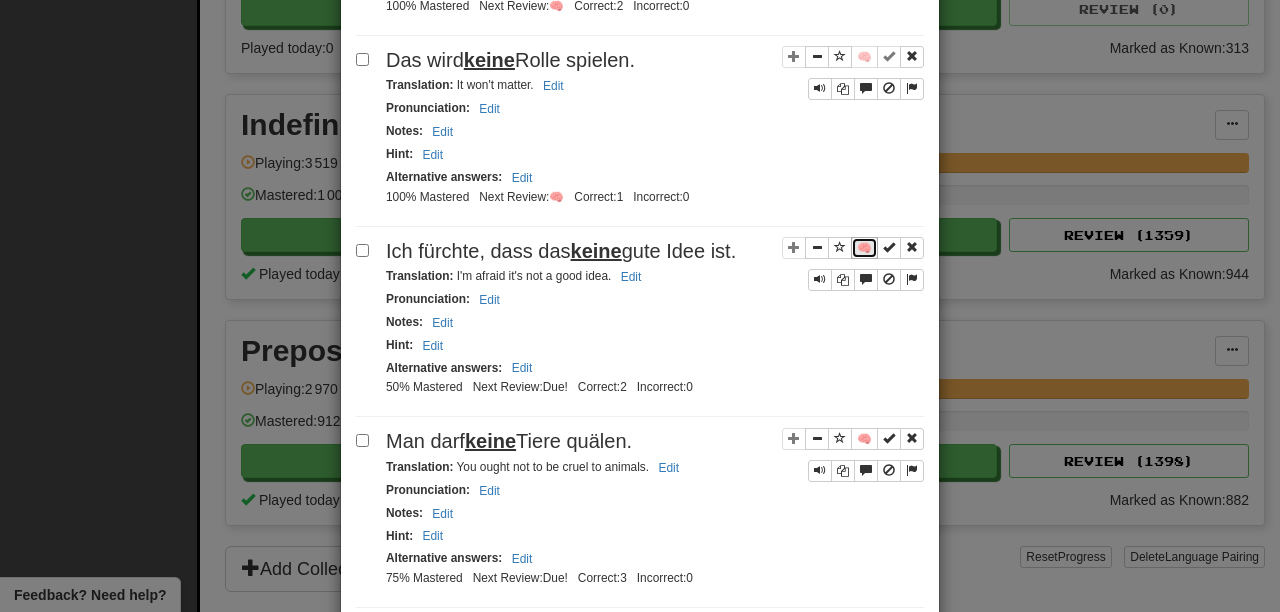 click on "🧠" at bounding box center [864, 248] 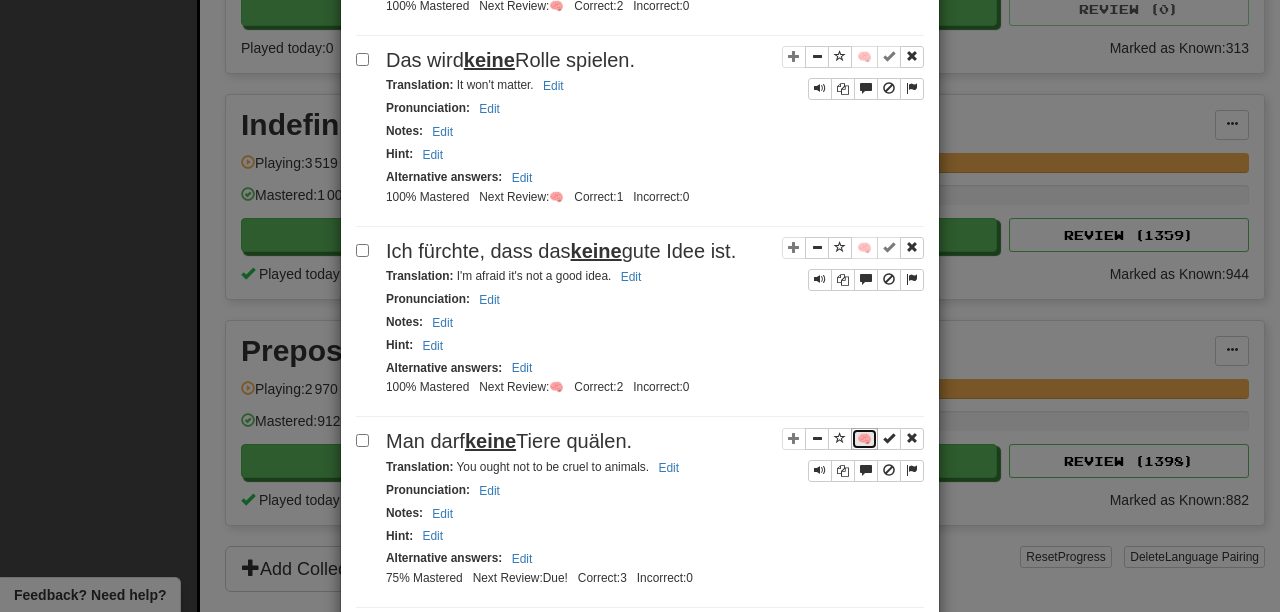click on "🧠" at bounding box center [864, 439] 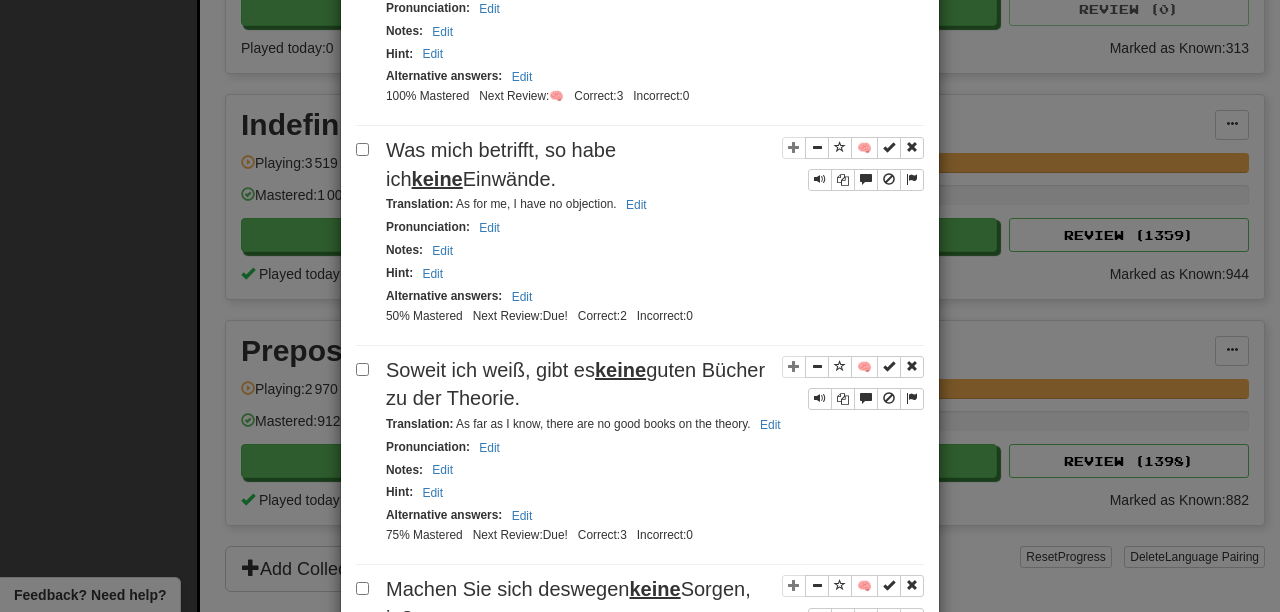 scroll, scrollTop: 3616, scrollLeft: 0, axis: vertical 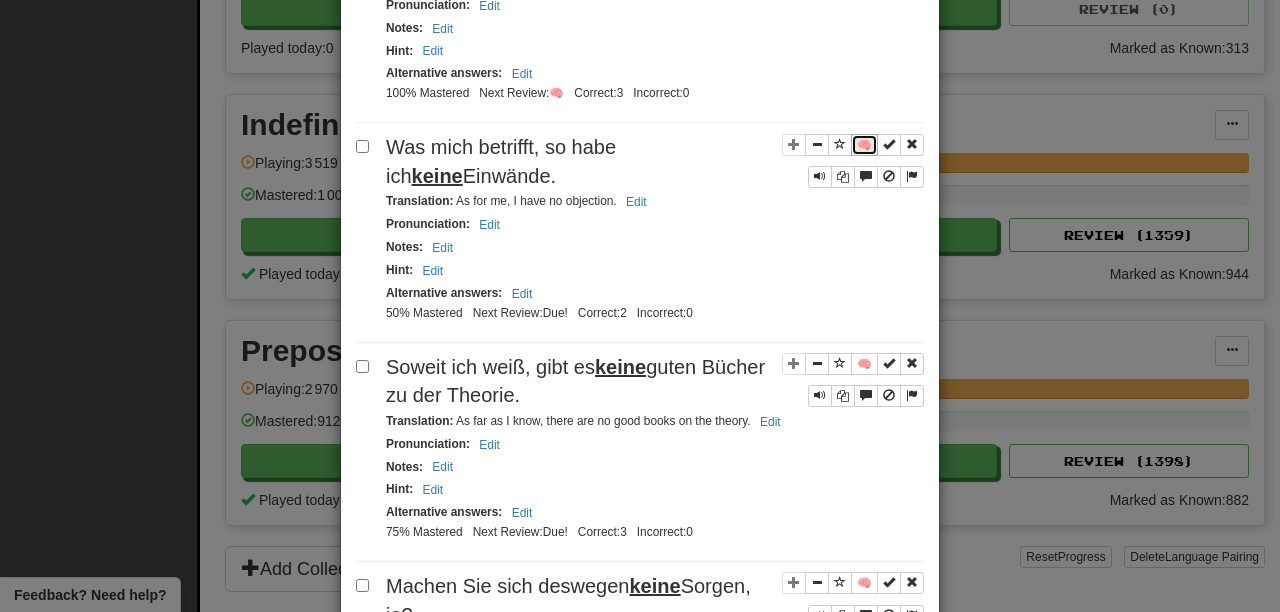 click on "🧠" at bounding box center [864, 145] 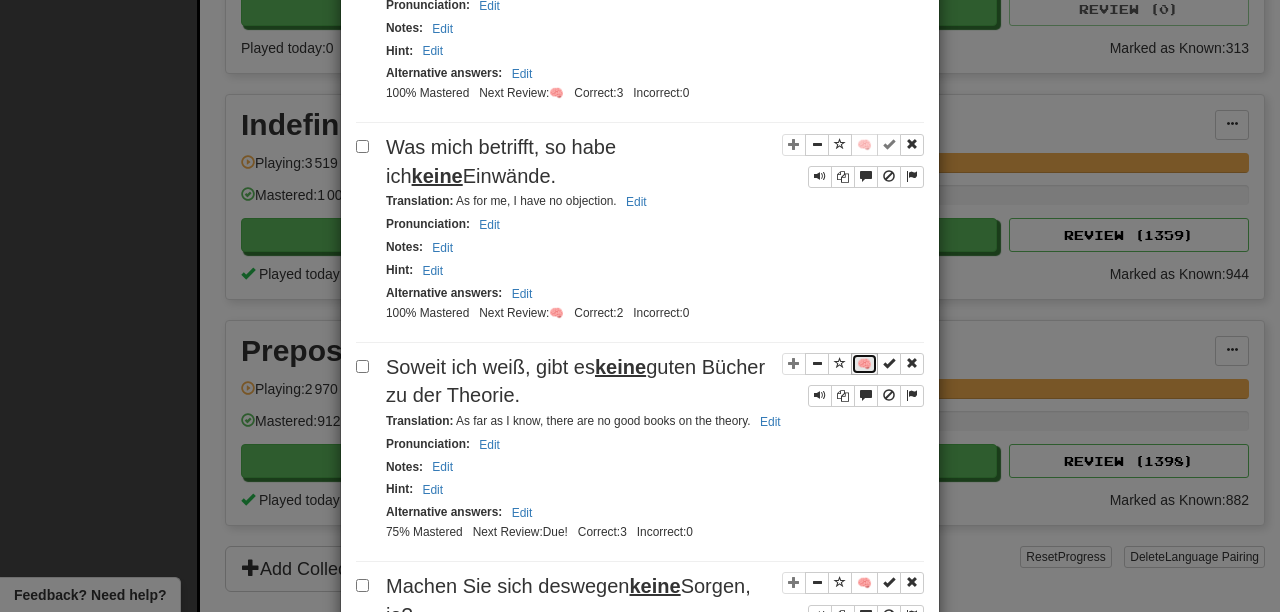 click on "🧠" at bounding box center [864, 364] 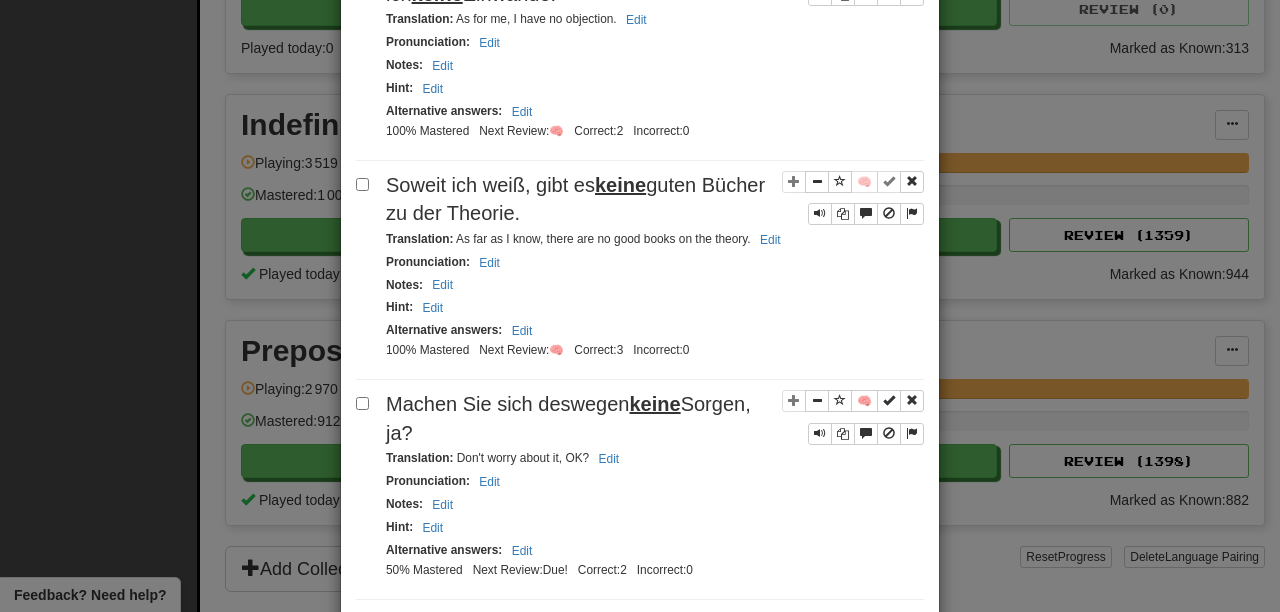 scroll, scrollTop: 3952, scrollLeft: 0, axis: vertical 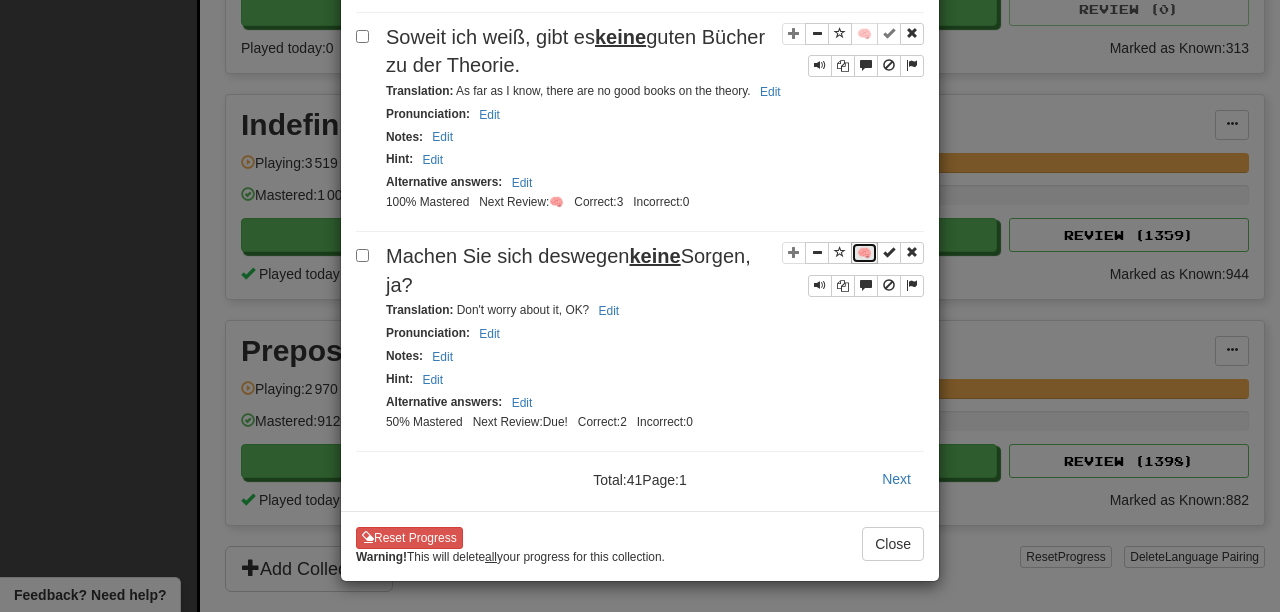click on "🧠" at bounding box center [864, 253] 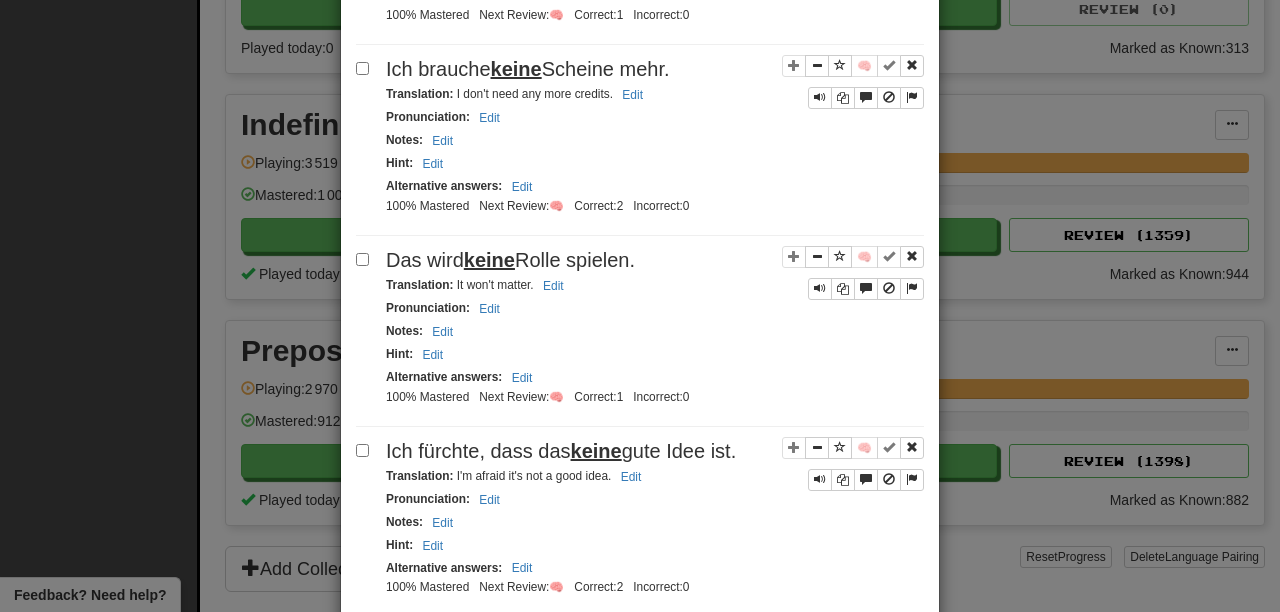 scroll, scrollTop: 3952, scrollLeft: 0, axis: vertical 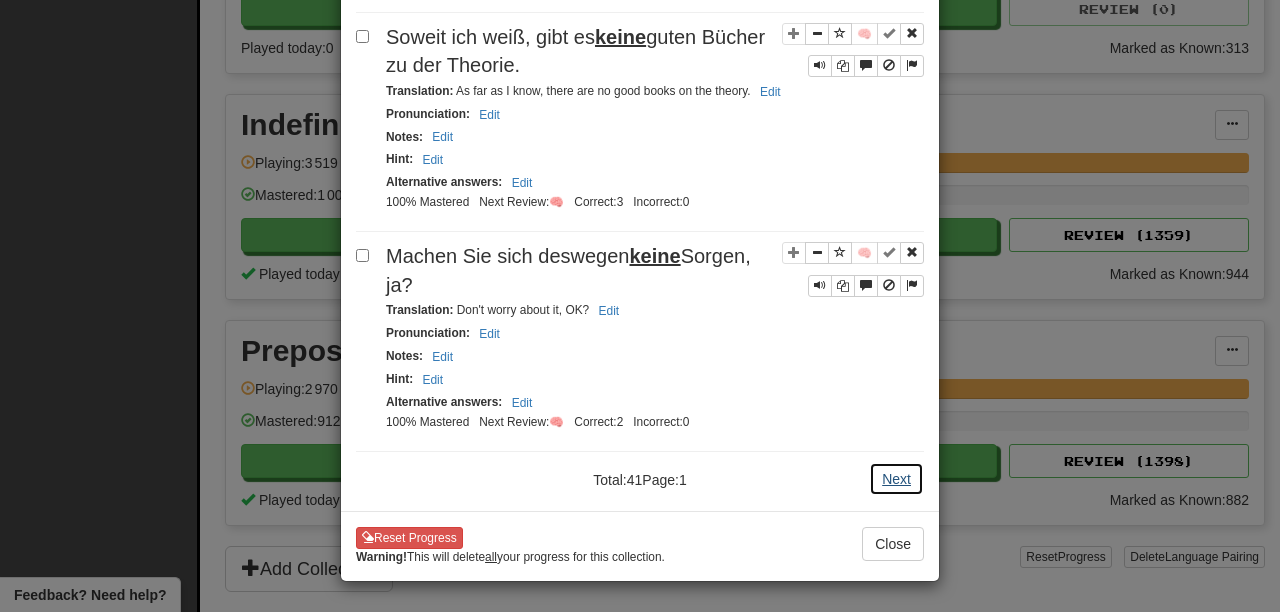 click on "Next" at bounding box center (896, 479) 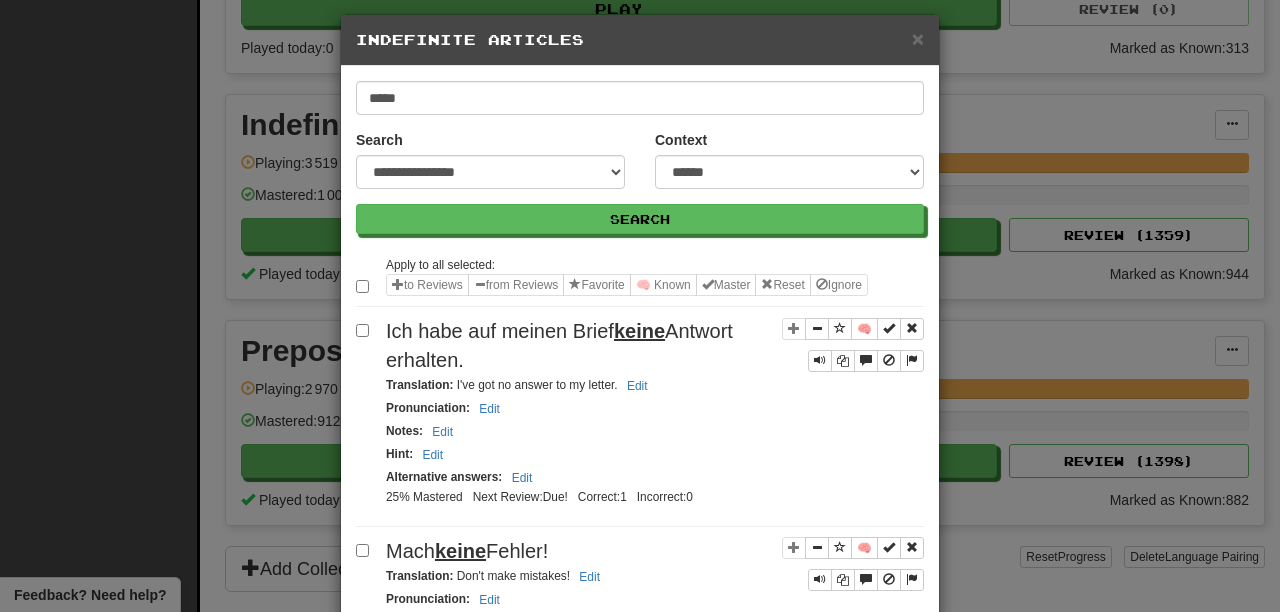 scroll, scrollTop: 17, scrollLeft: 0, axis: vertical 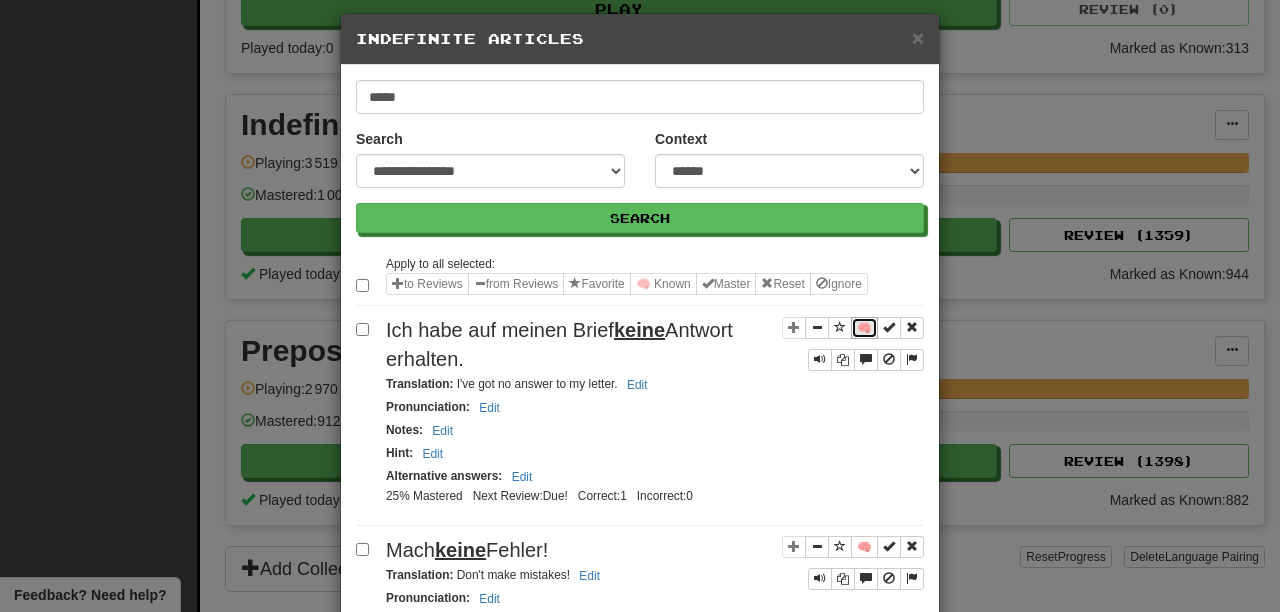 click on "🧠" at bounding box center (864, 328) 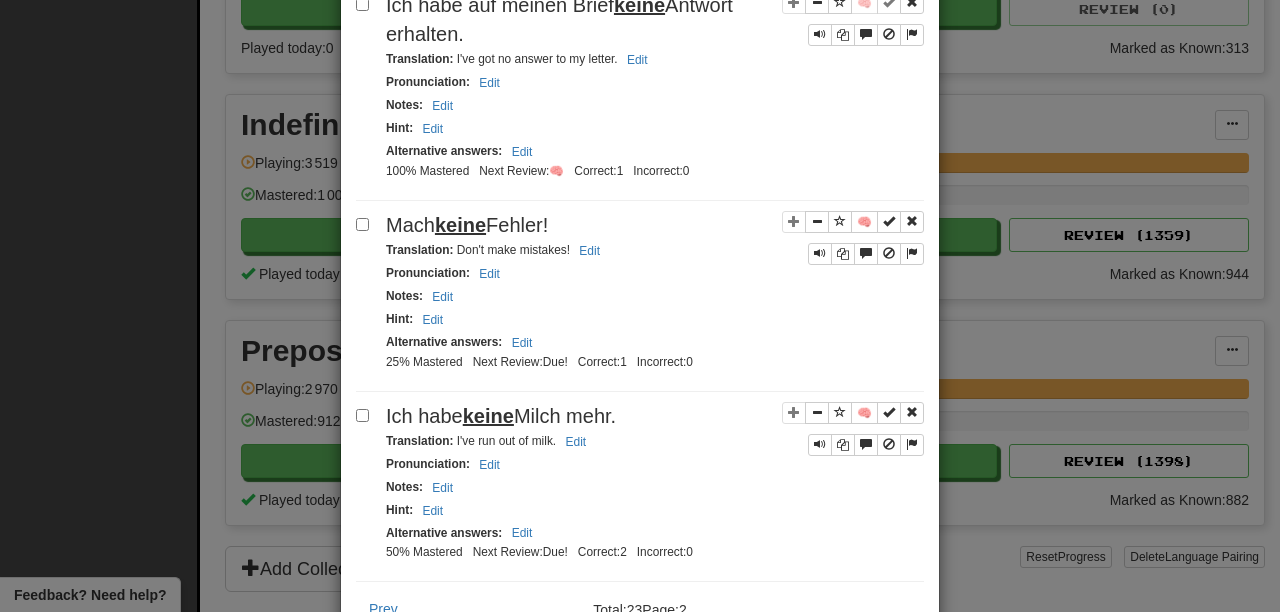 scroll, scrollTop: 343, scrollLeft: 0, axis: vertical 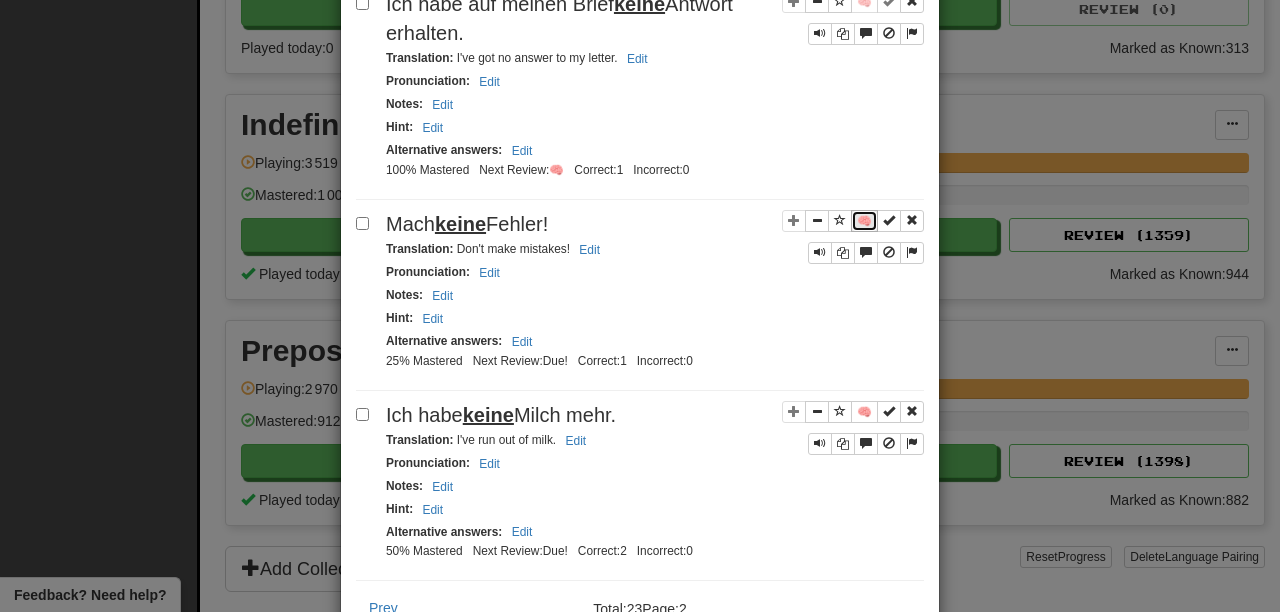 click on "🧠" at bounding box center [864, 221] 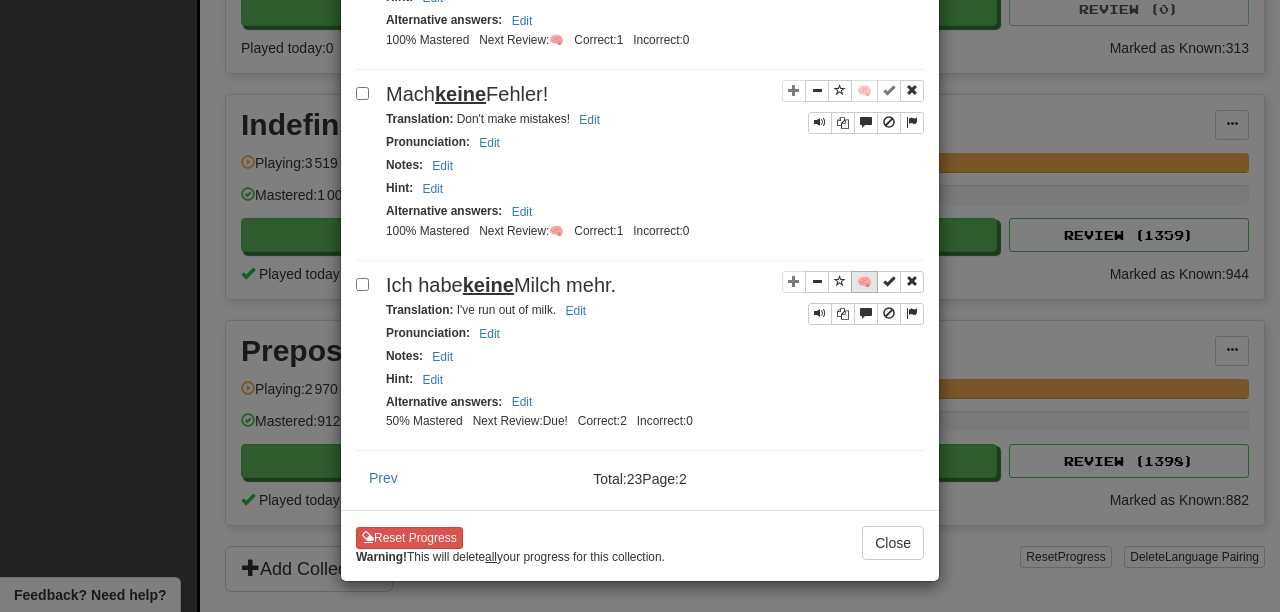 scroll, scrollTop: 0, scrollLeft: 0, axis: both 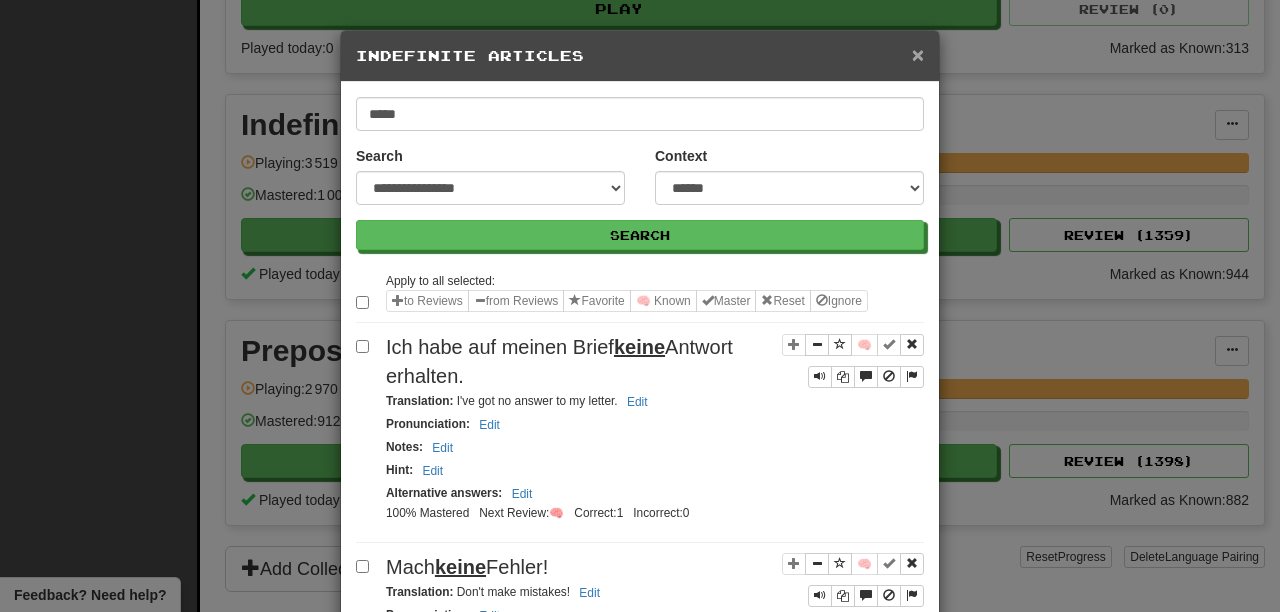 click on "×" at bounding box center (918, 54) 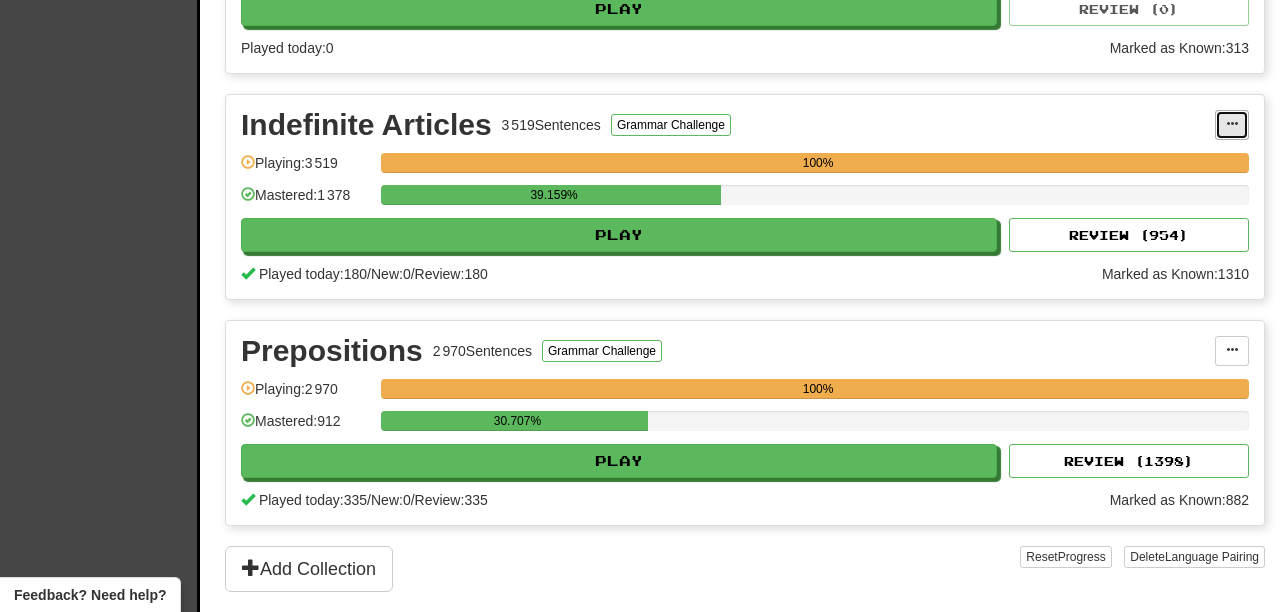 click at bounding box center (1232, 124) 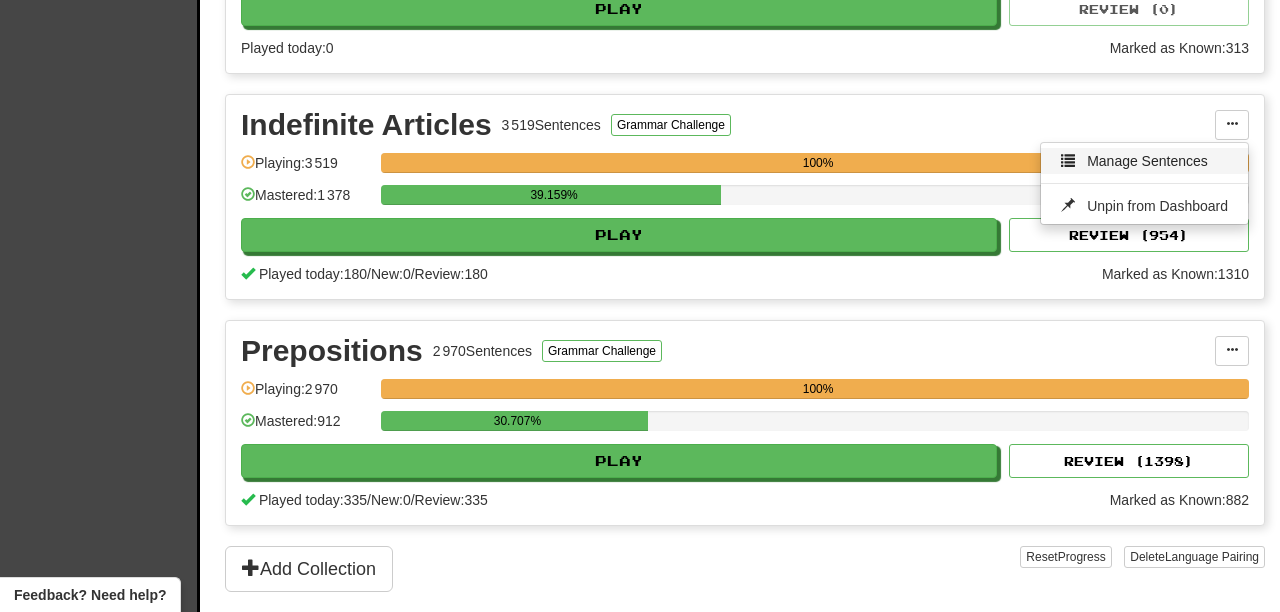 click on "Manage Sentences" at bounding box center (1147, 161) 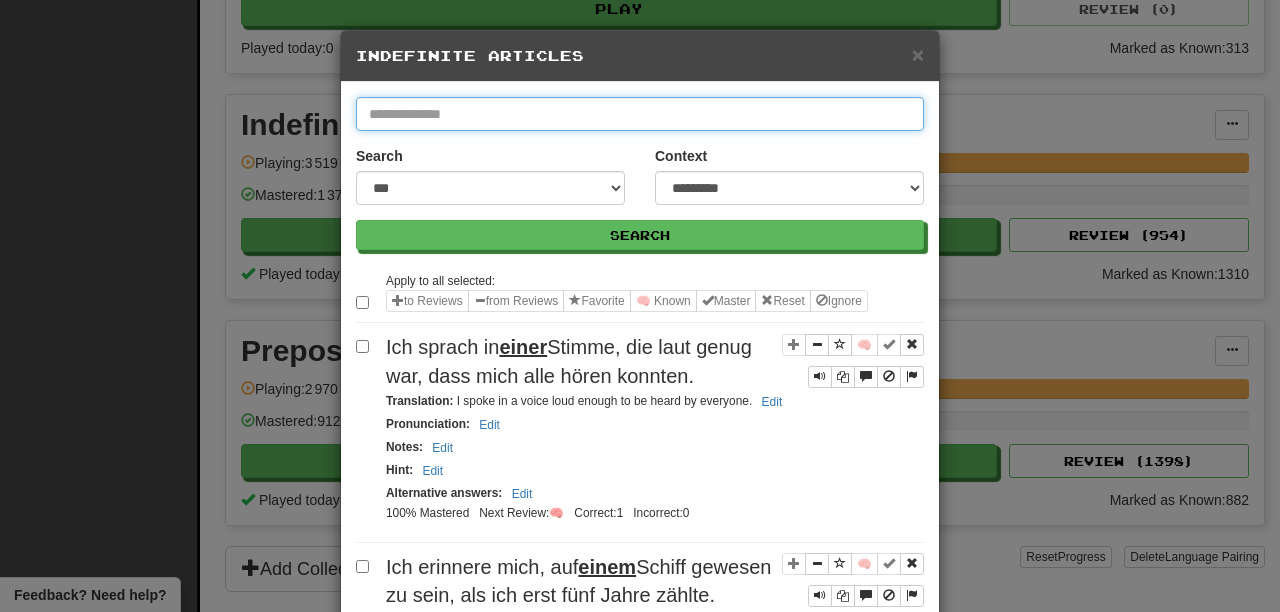 click at bounding box center [640, 114] 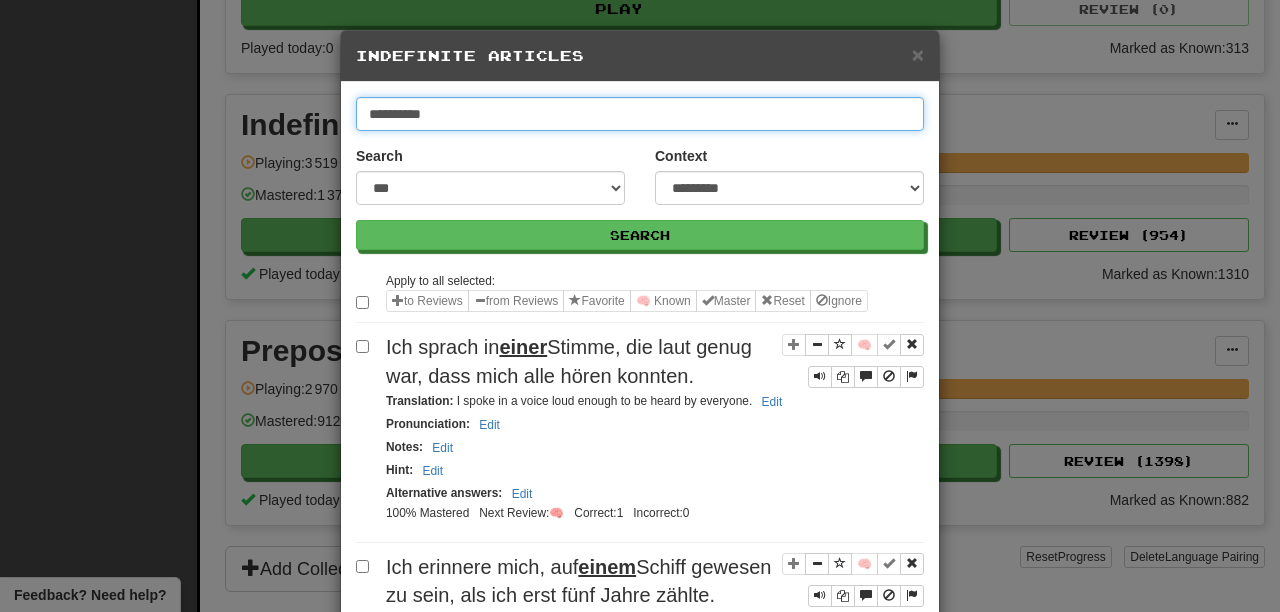 click on "Search" at bounding box center (640, 235) 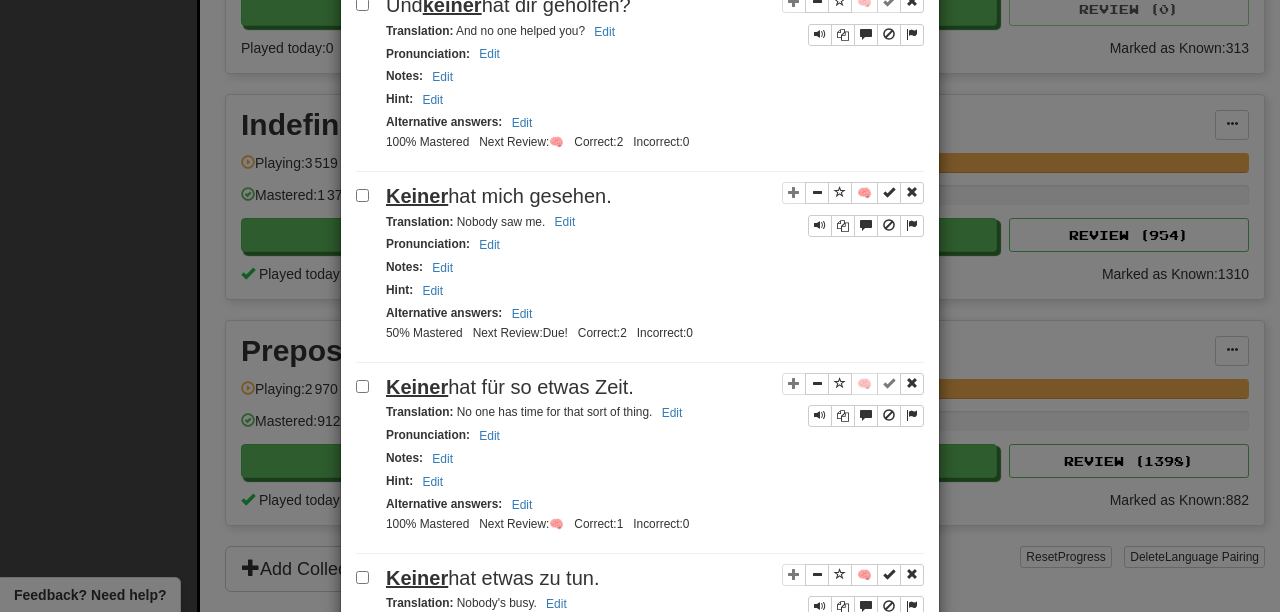 scroll, scrollTop: 0, scrollLeft: 0, axis: both 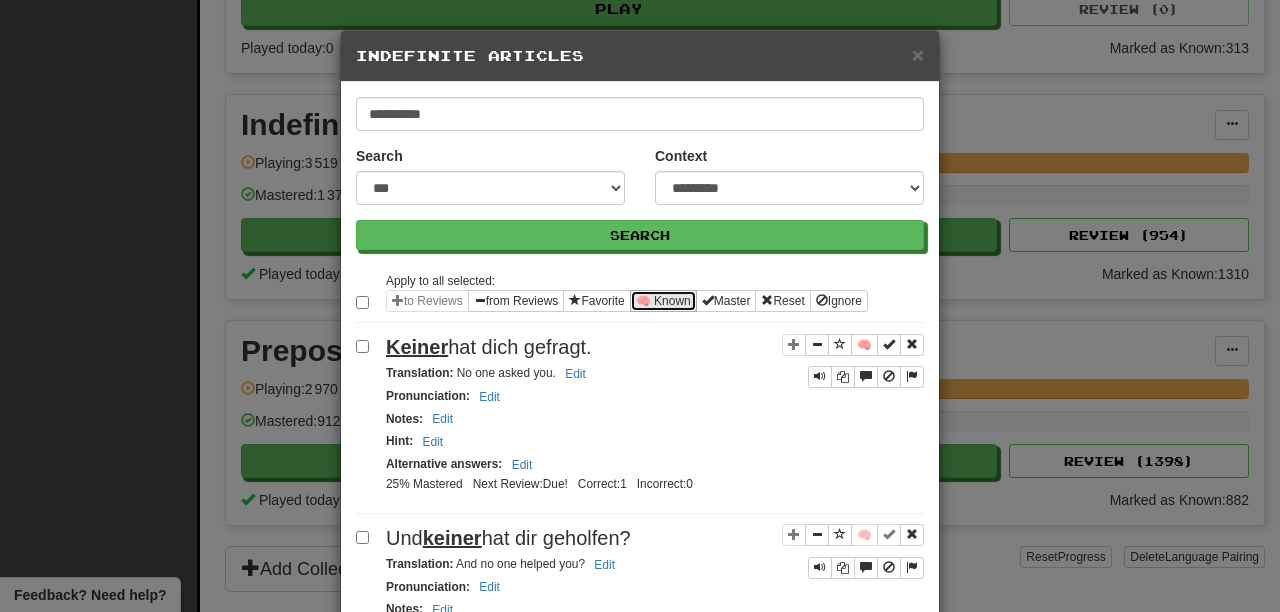 click on "🧠 Known" at bounding box center [663, 301] 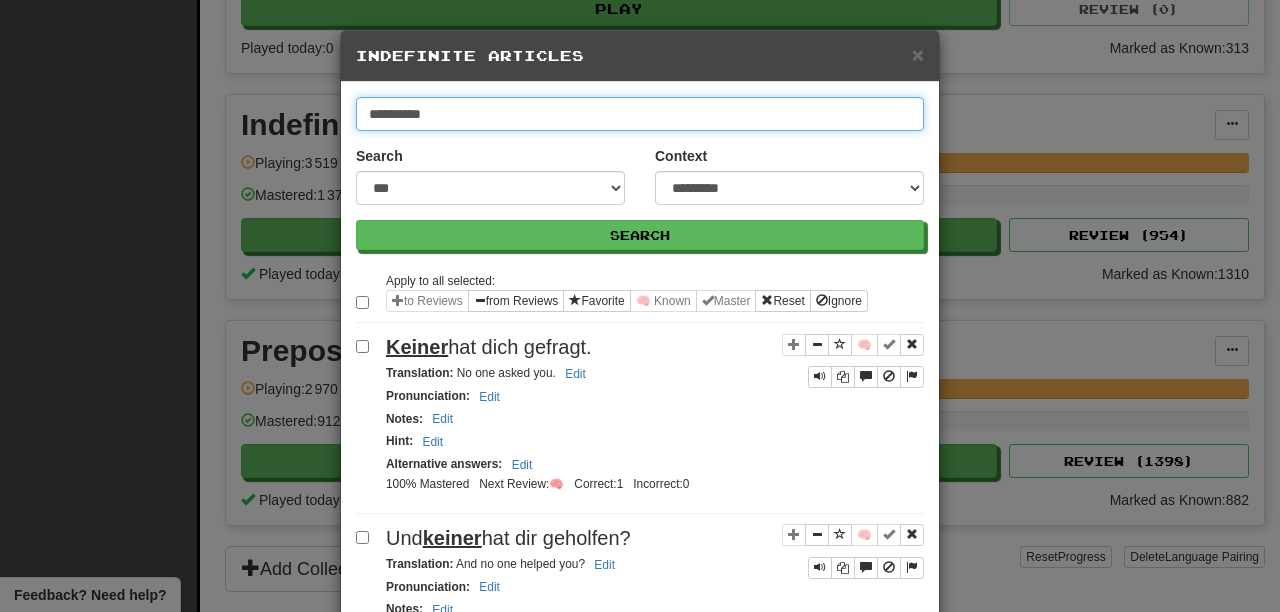 drag, startPoint x: 455, startPoint y: 115, endPoint x: 411, endPoint y: 115, distance: 44 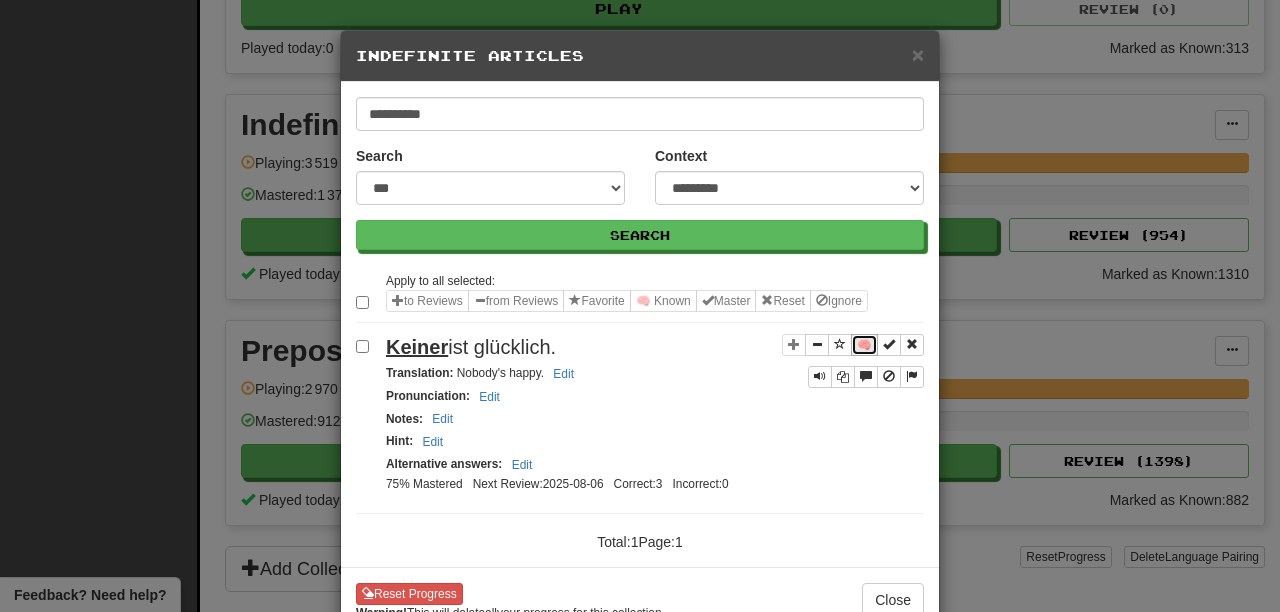 click on "🧠" at bounding box center [864, 345] 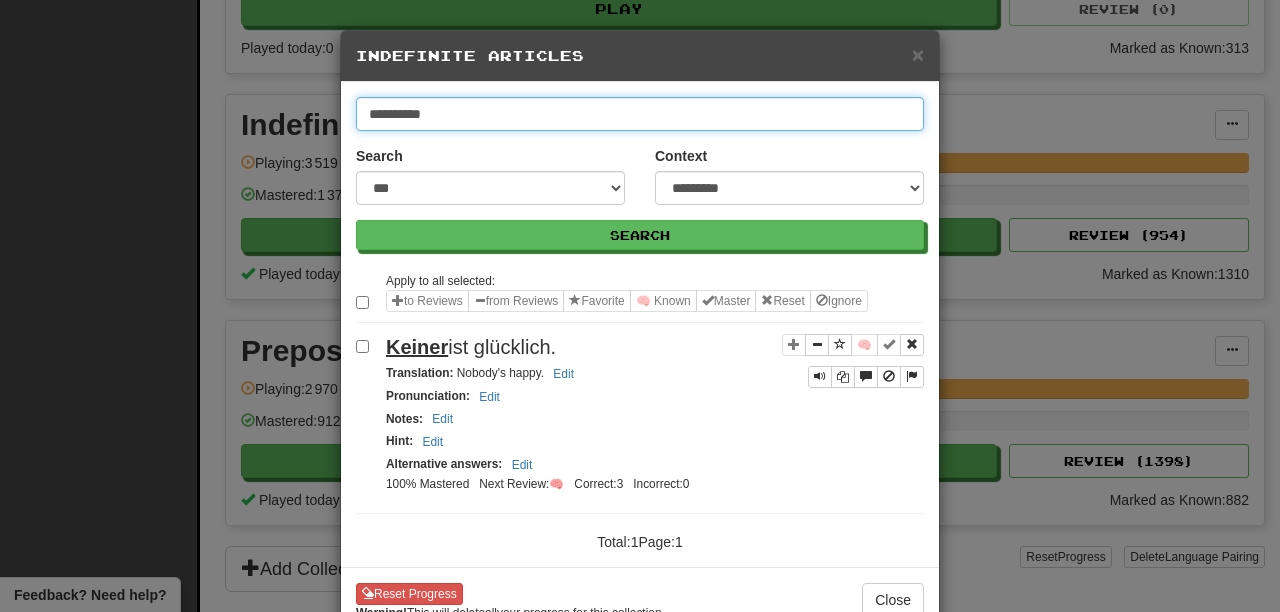 click on "**********" at bounding box center [640, 114] 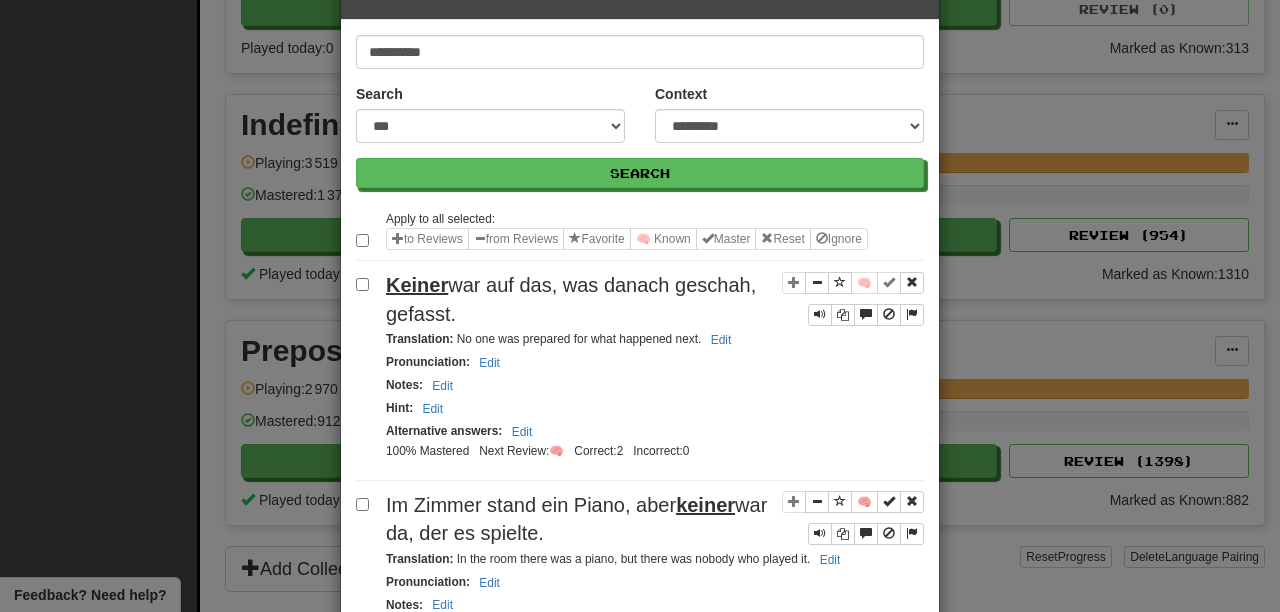 scroll, scrollTop: 68, scrollLeft: 0, axis: vertical 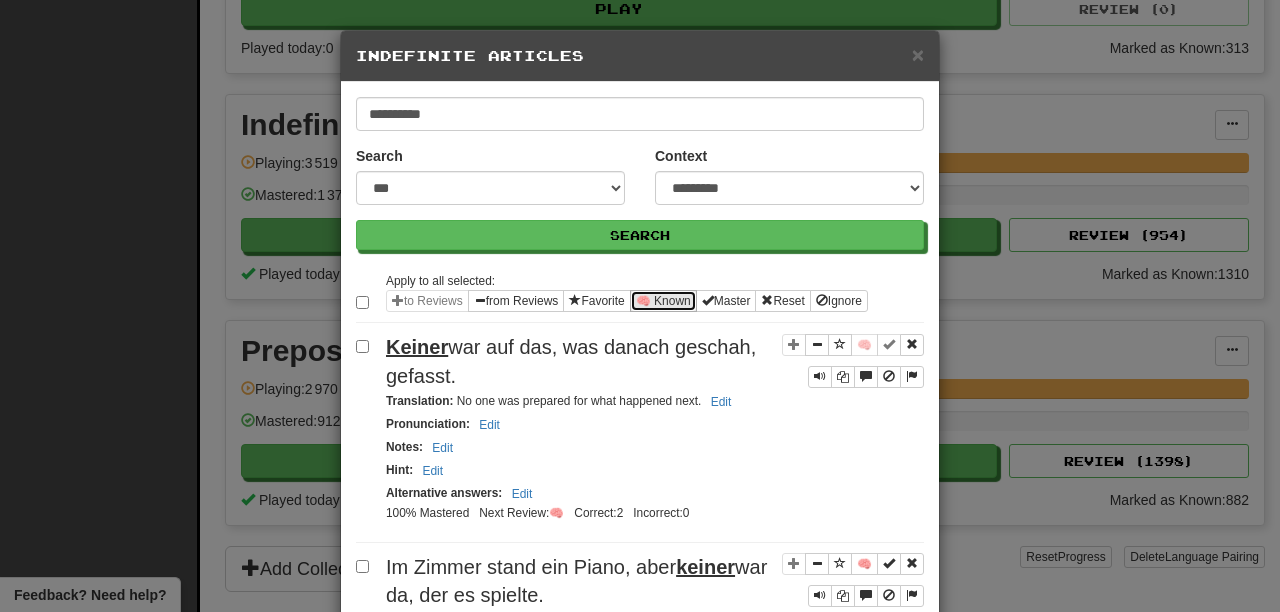 click on "🧠 Known" at bounding box center (663, 301) 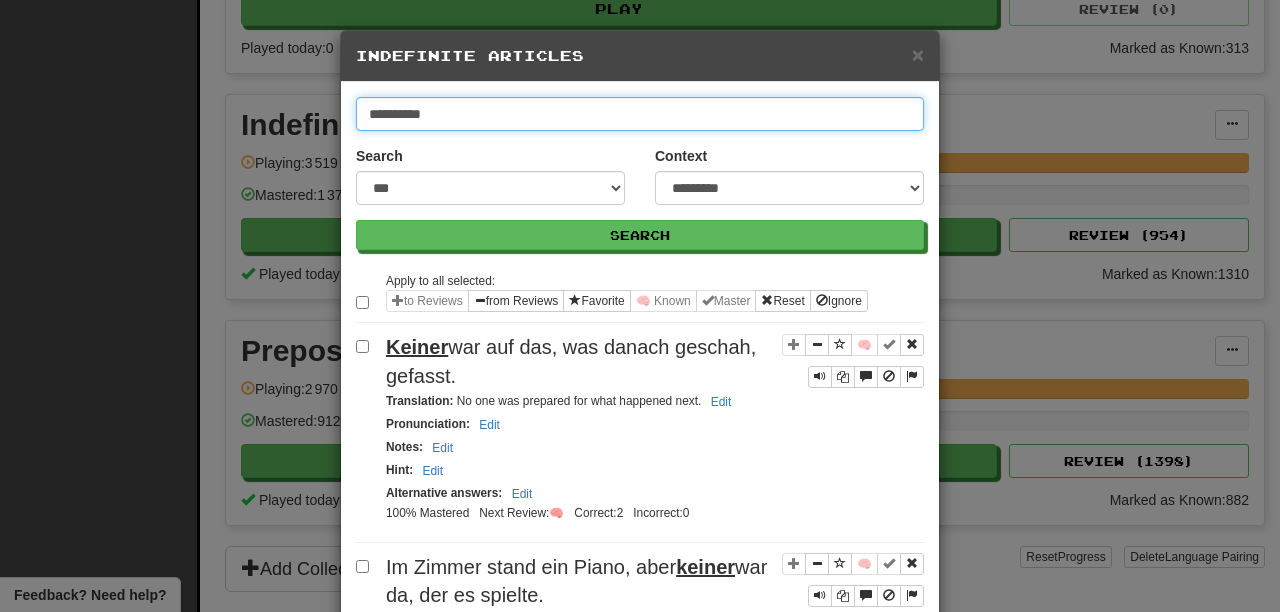 drag, startPoint x: 450, startPoint y: 113, endPoint x: 414, endPoint y: 113, distance: 36 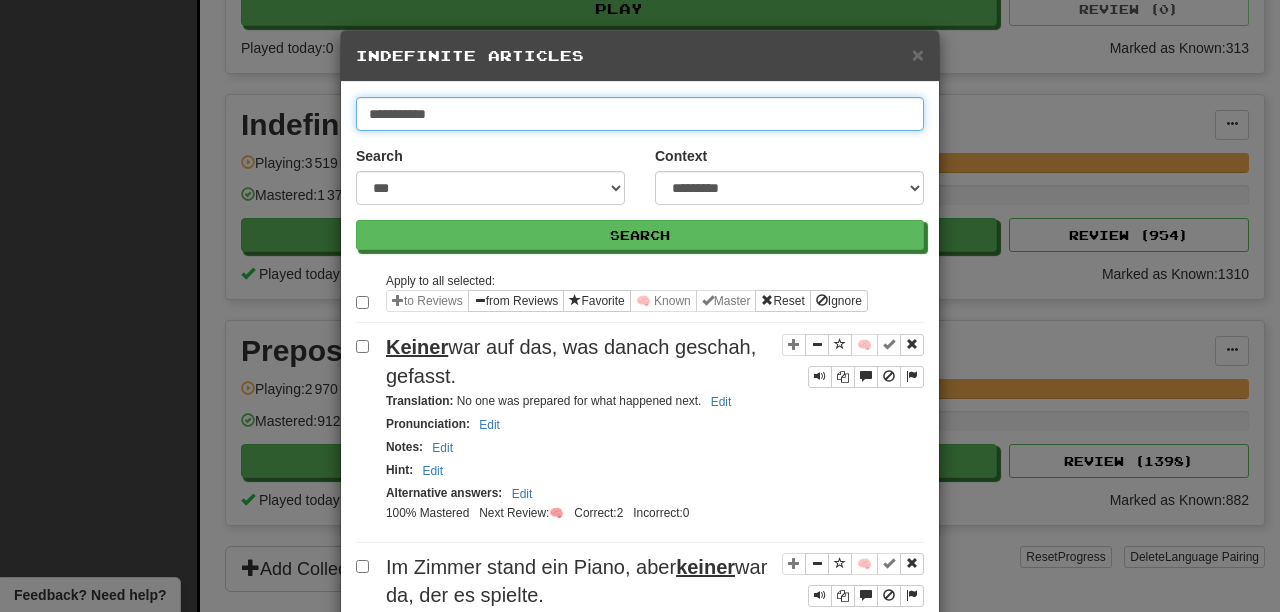 type on "**********" 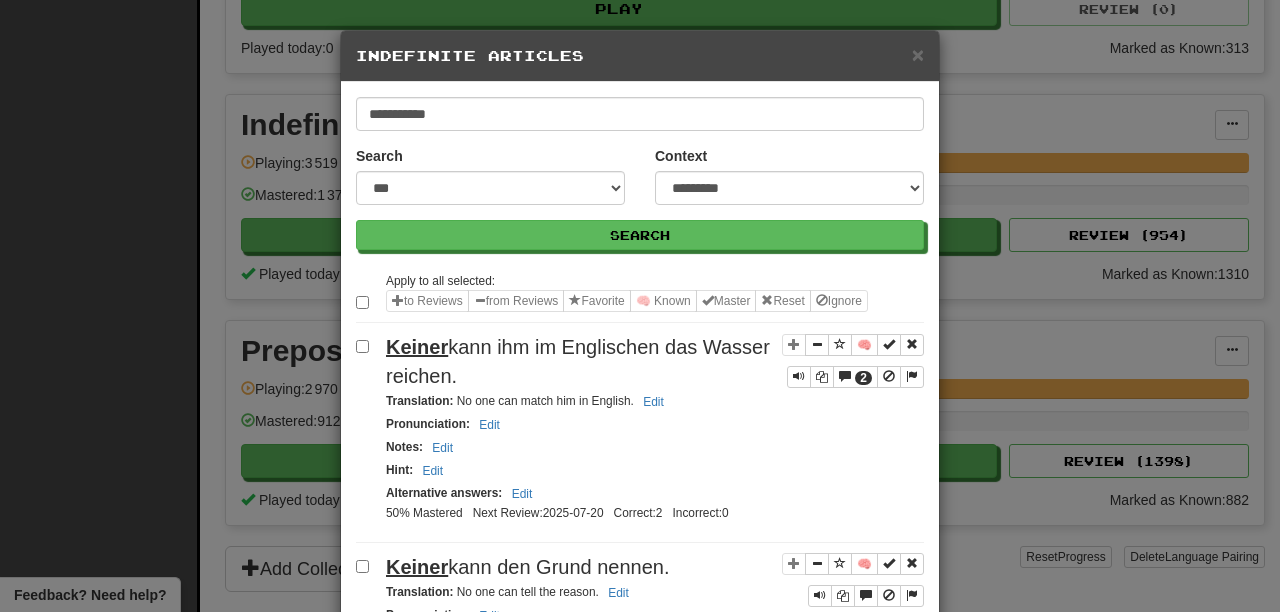 scroll, scrollTop: 61, scrollLeft: 0, axis: vertical 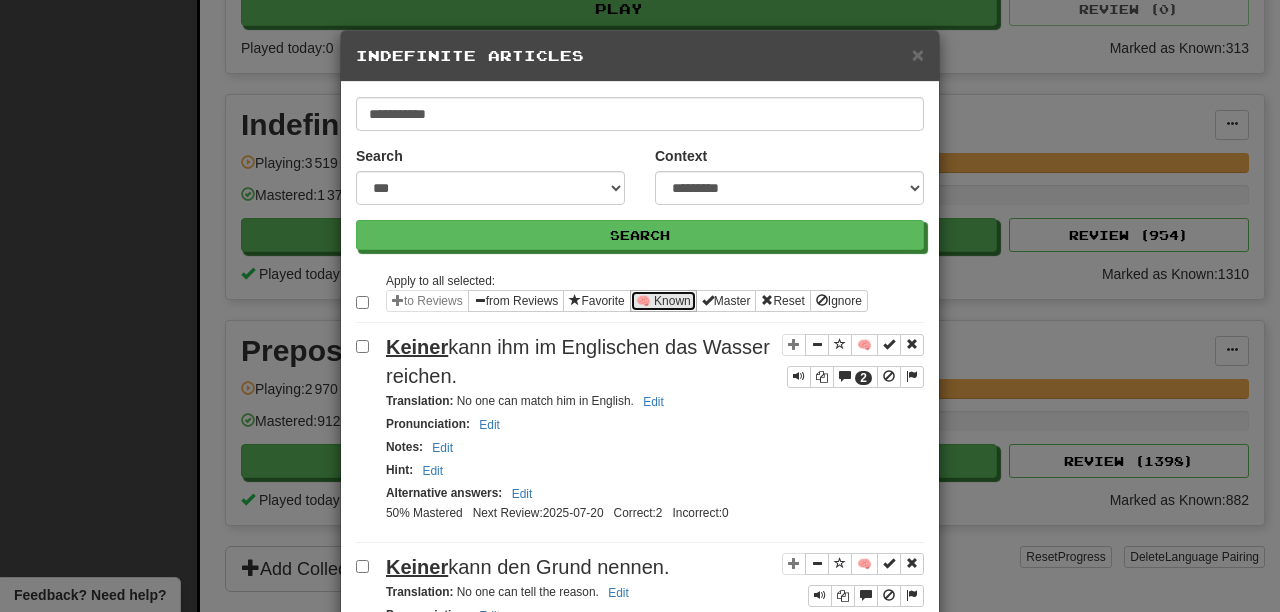 click on "🧠 Known" at bounding box center (663, 301) 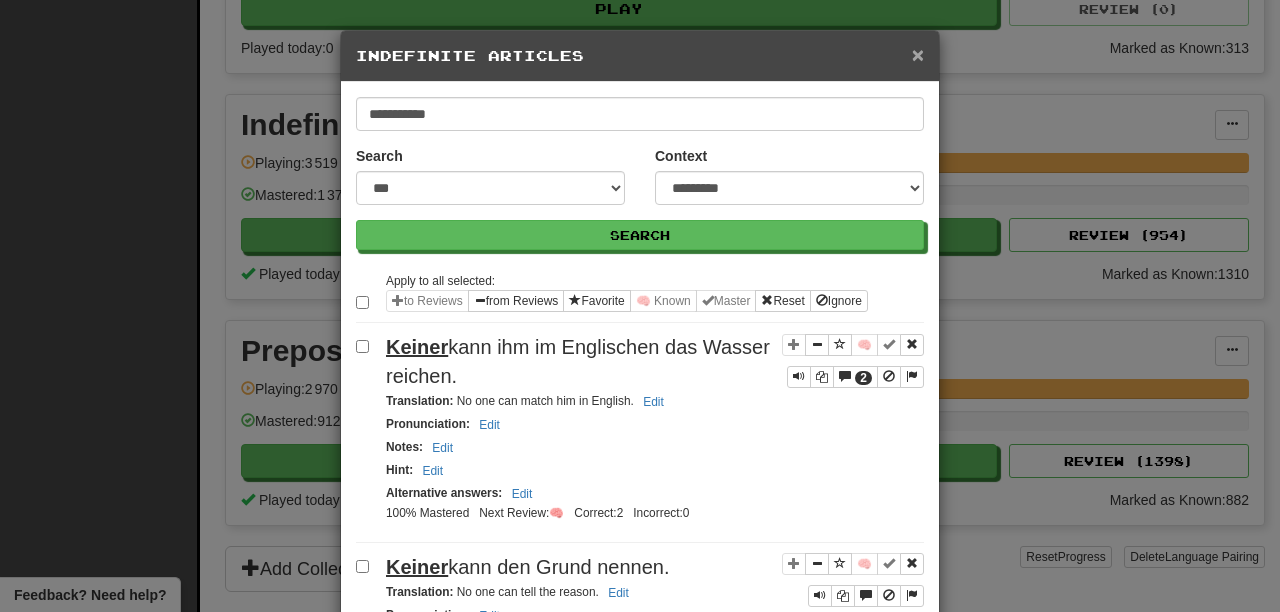 click on "×" at bounding box center (918, 54) 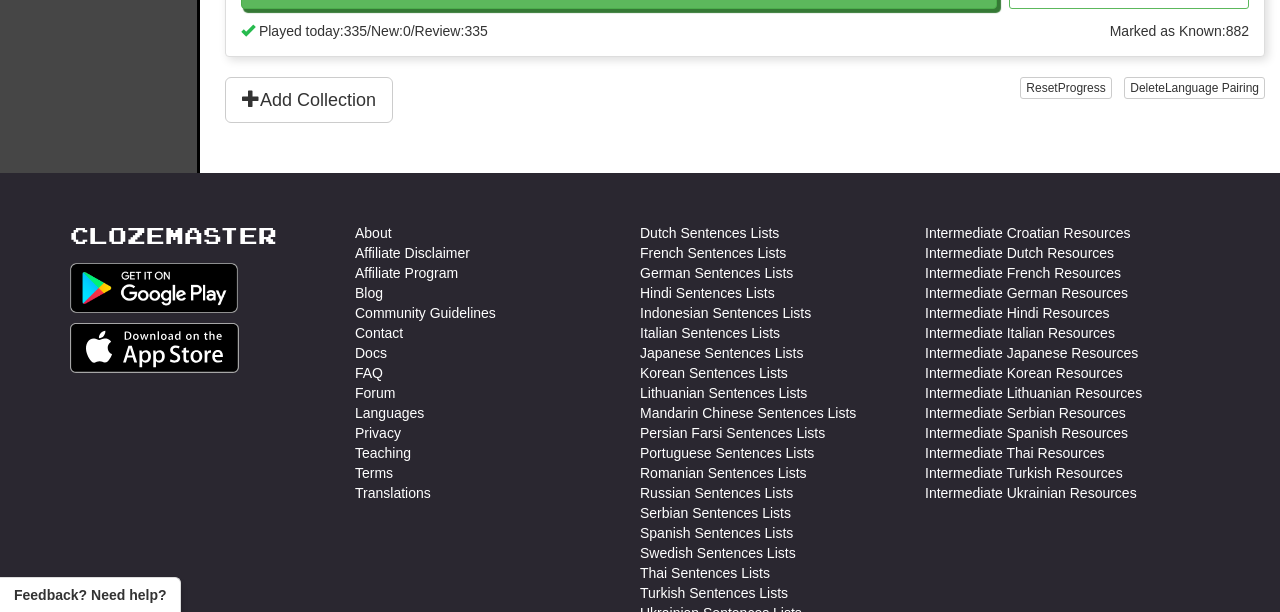 scroll, scrollTop: 738, scrollLeft: 0, axis: vertical 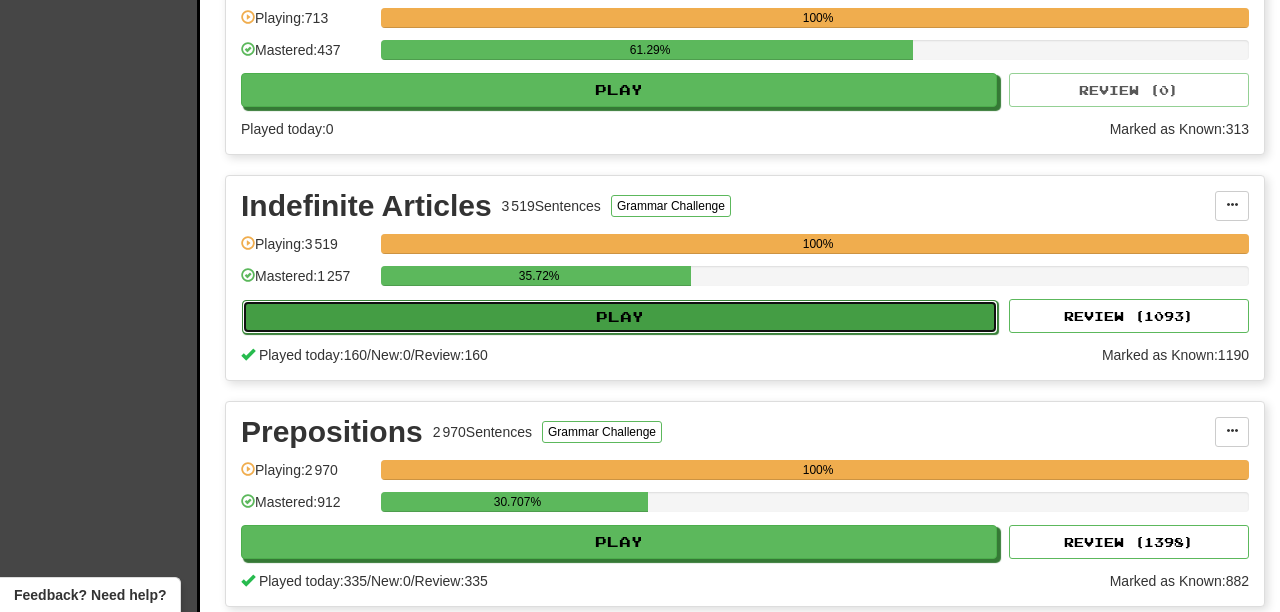 click on "Play" at bounding box center (620, 317) 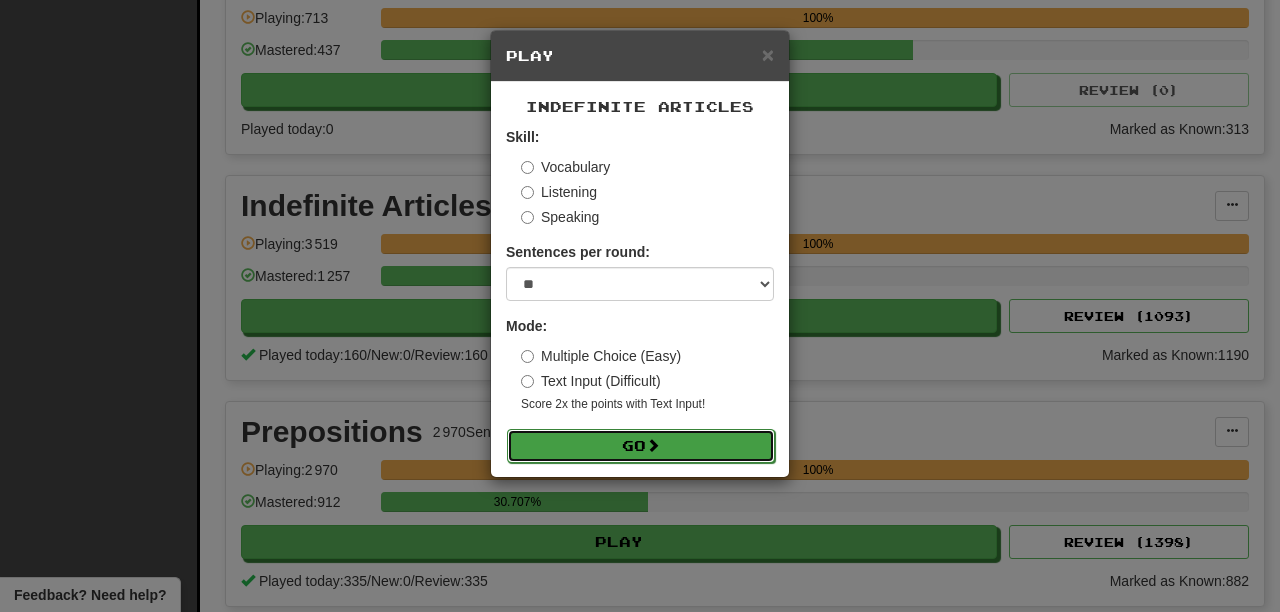 click on "Go" at bounding box center (641, 446) 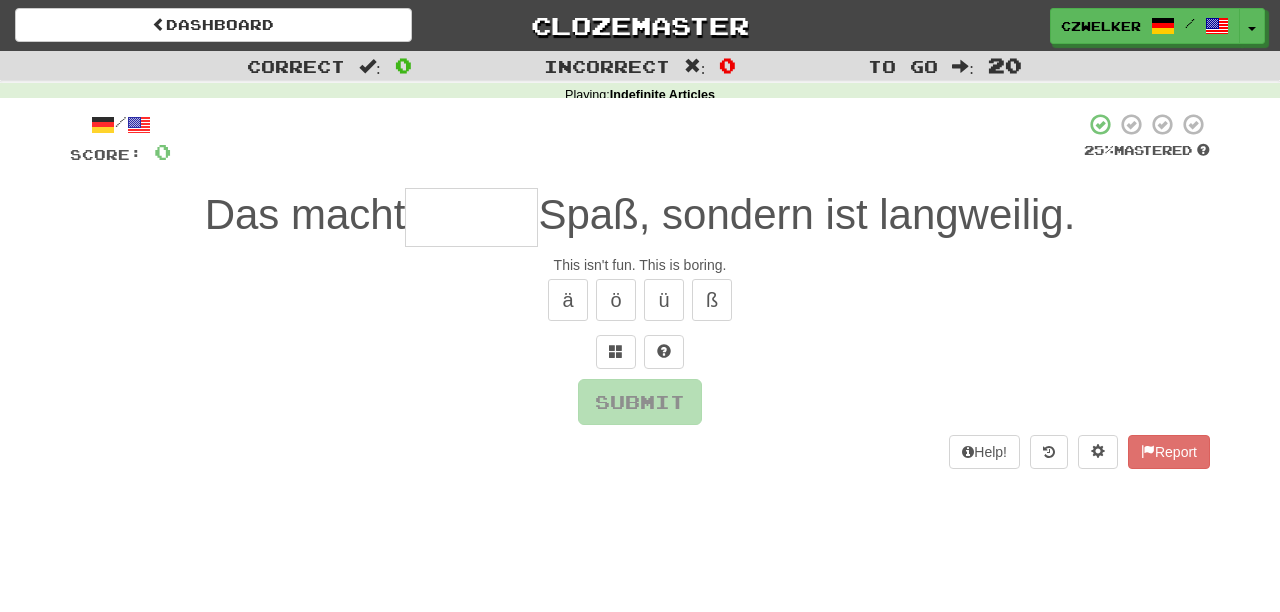 scroll, scrollTop: 0, scrollLeft: 0, axis: both 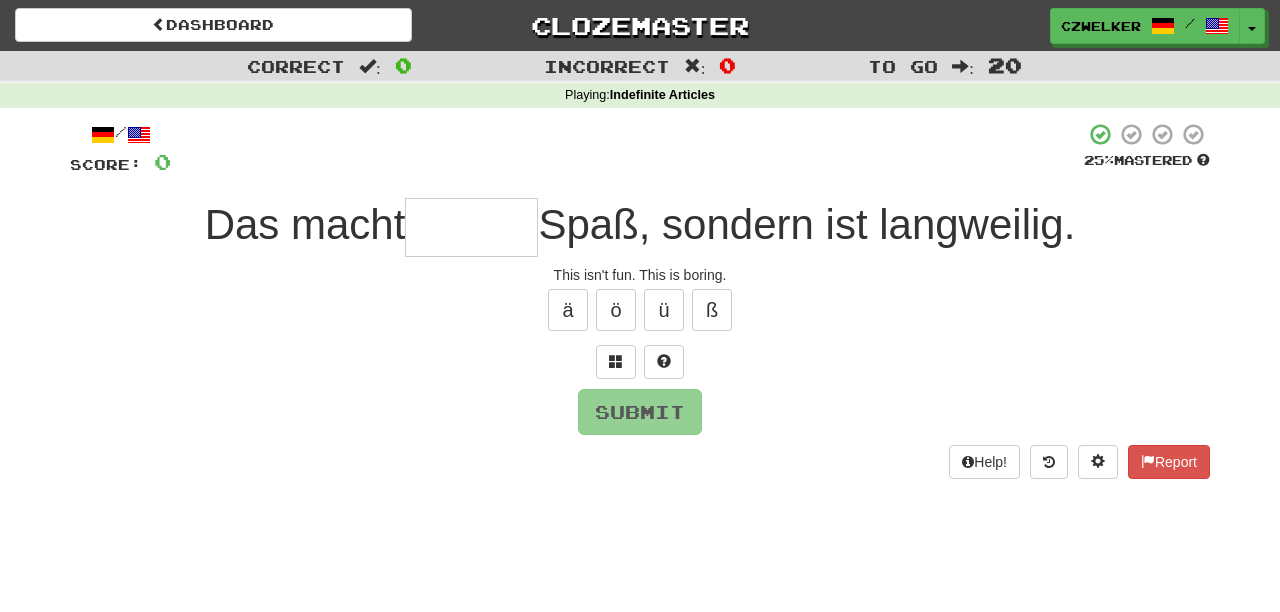 click at bounding box center [471, 227] 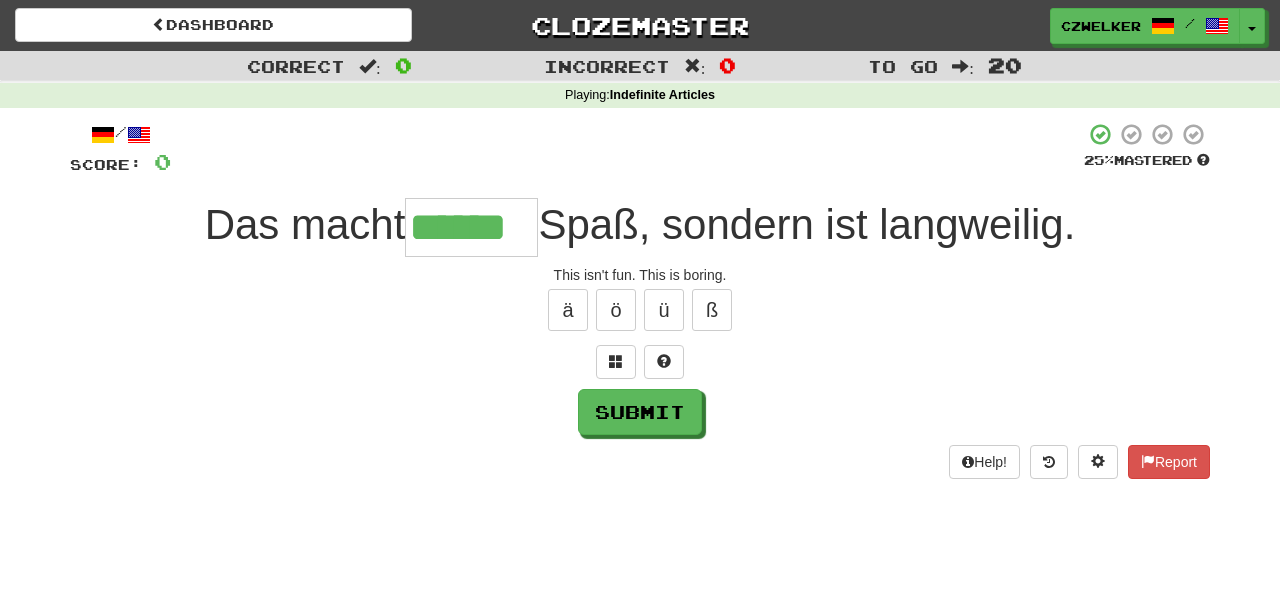 type on "******" 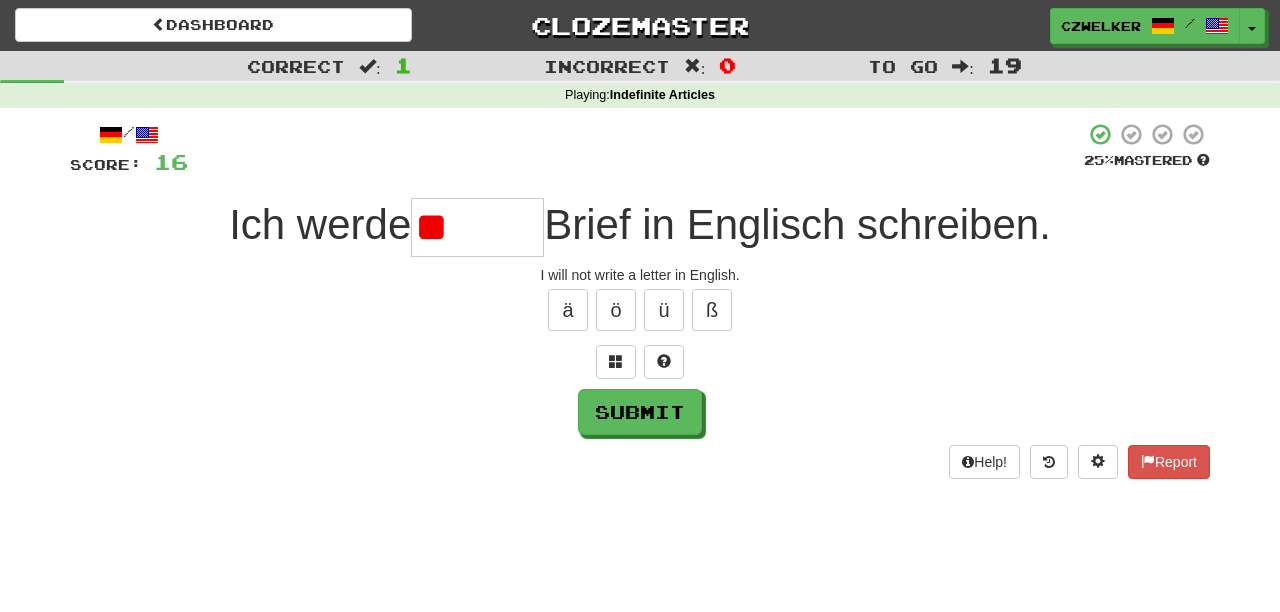 type on "*" 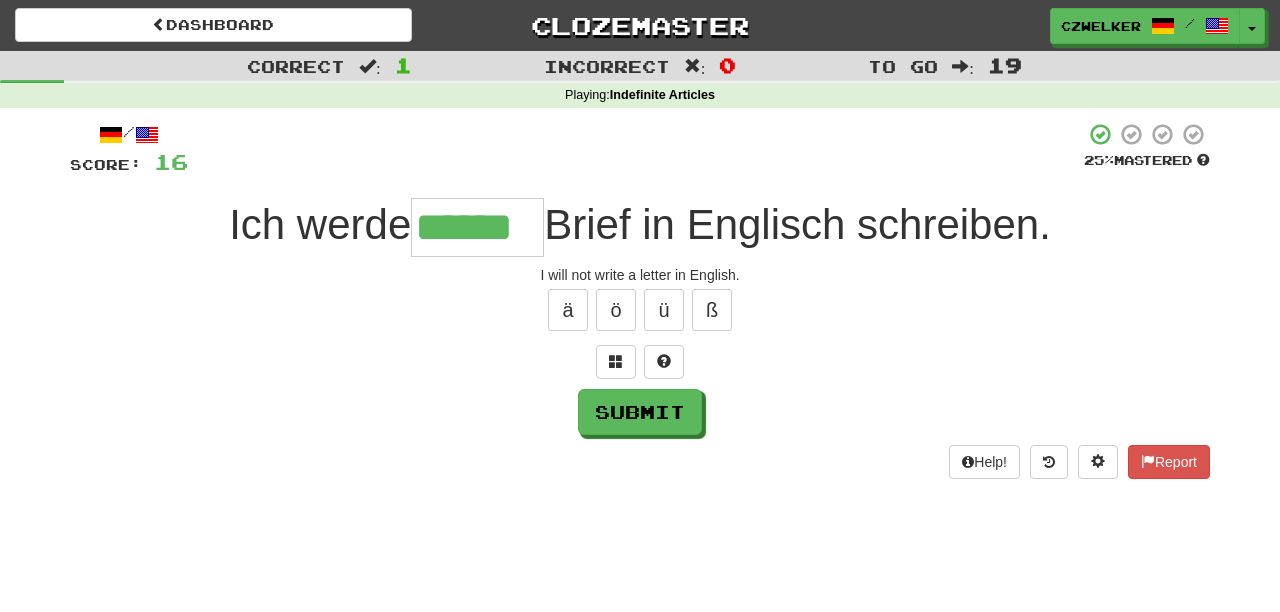 type on "******" 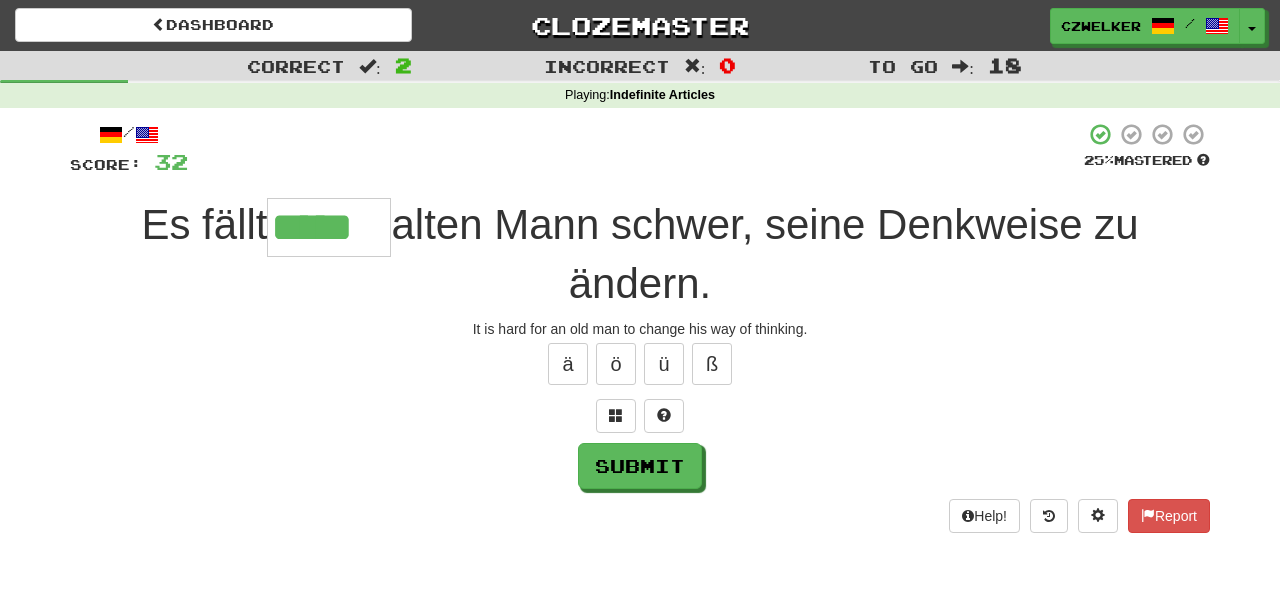 type on "*****" 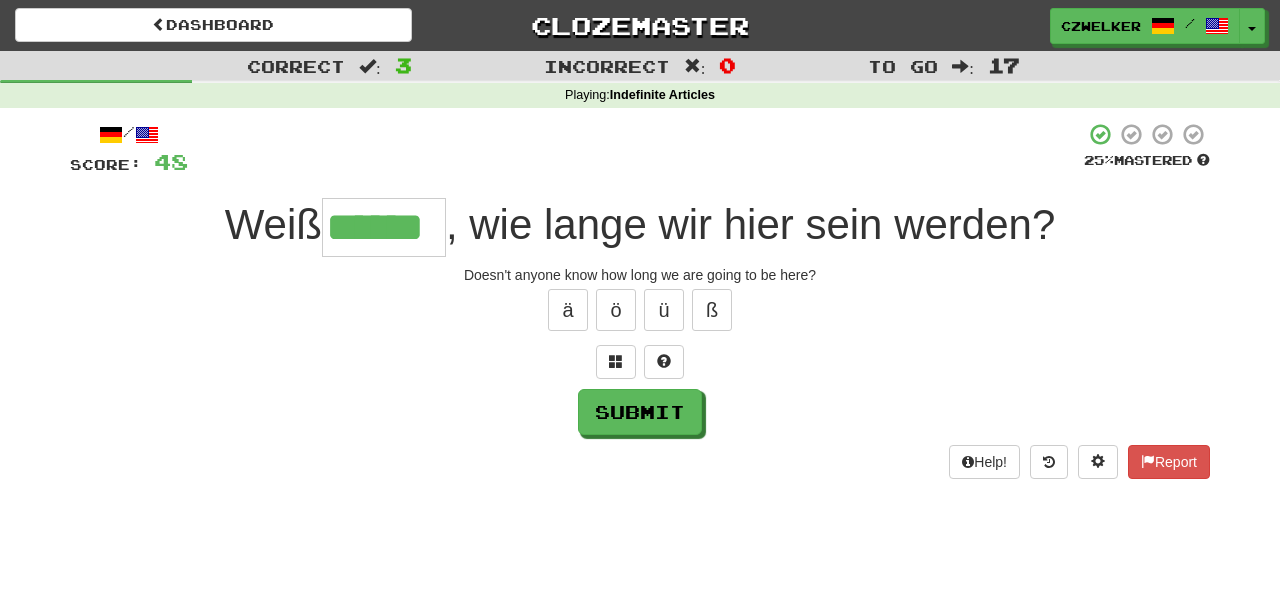 type on "******" 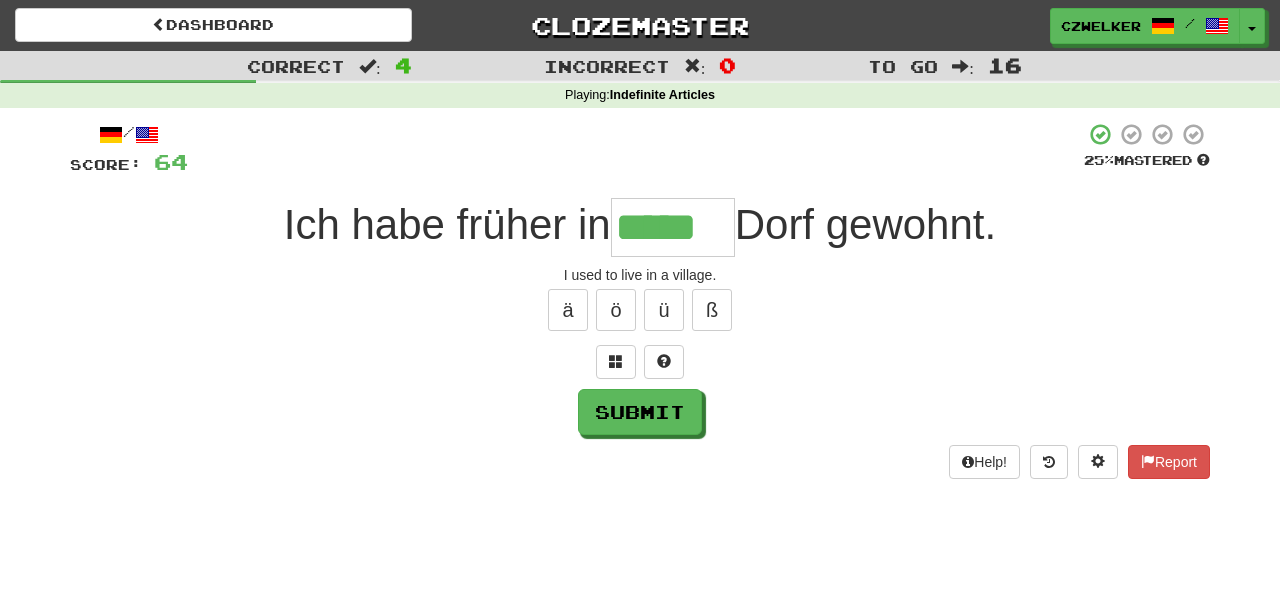 type on "*****" 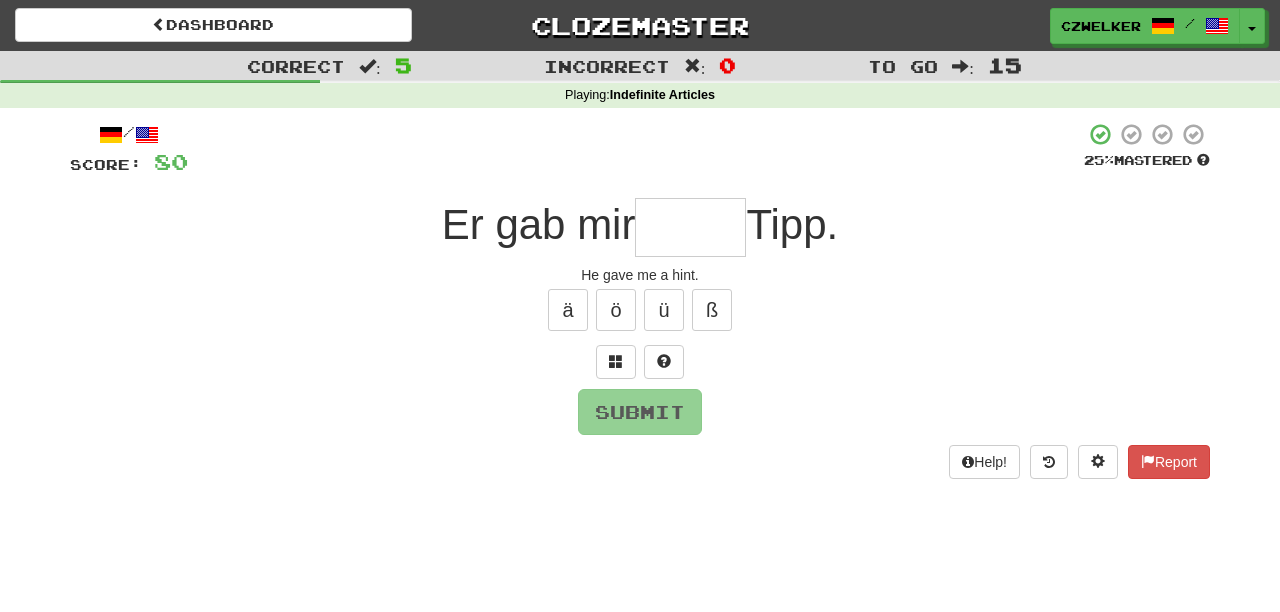 type on "*" 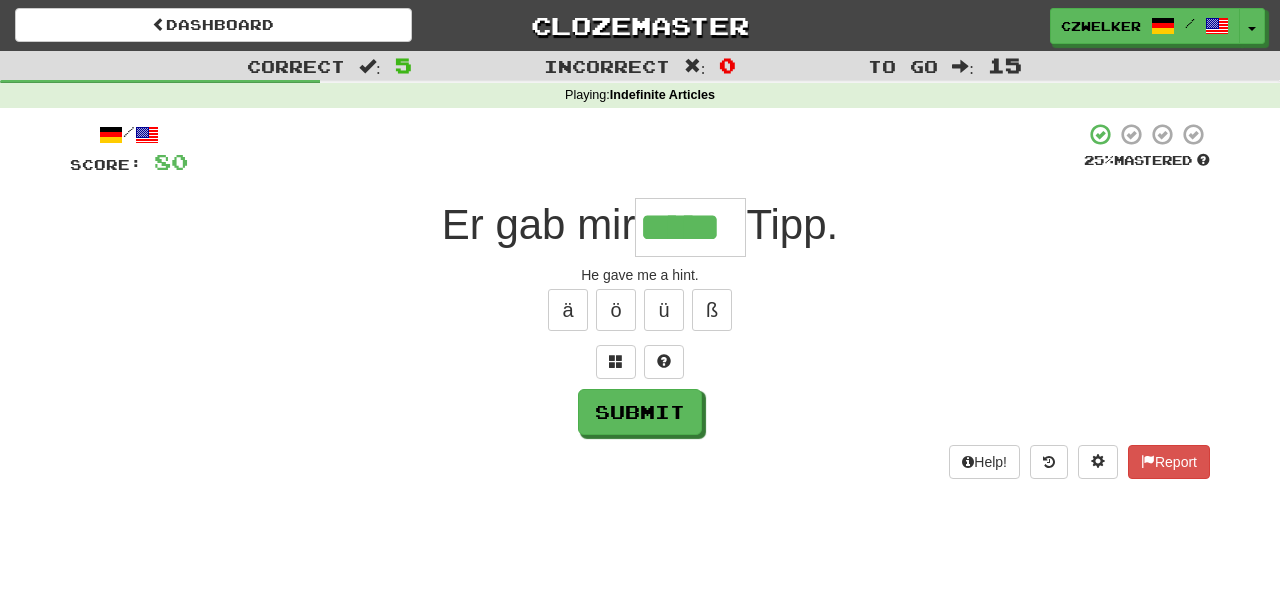type on "*****" 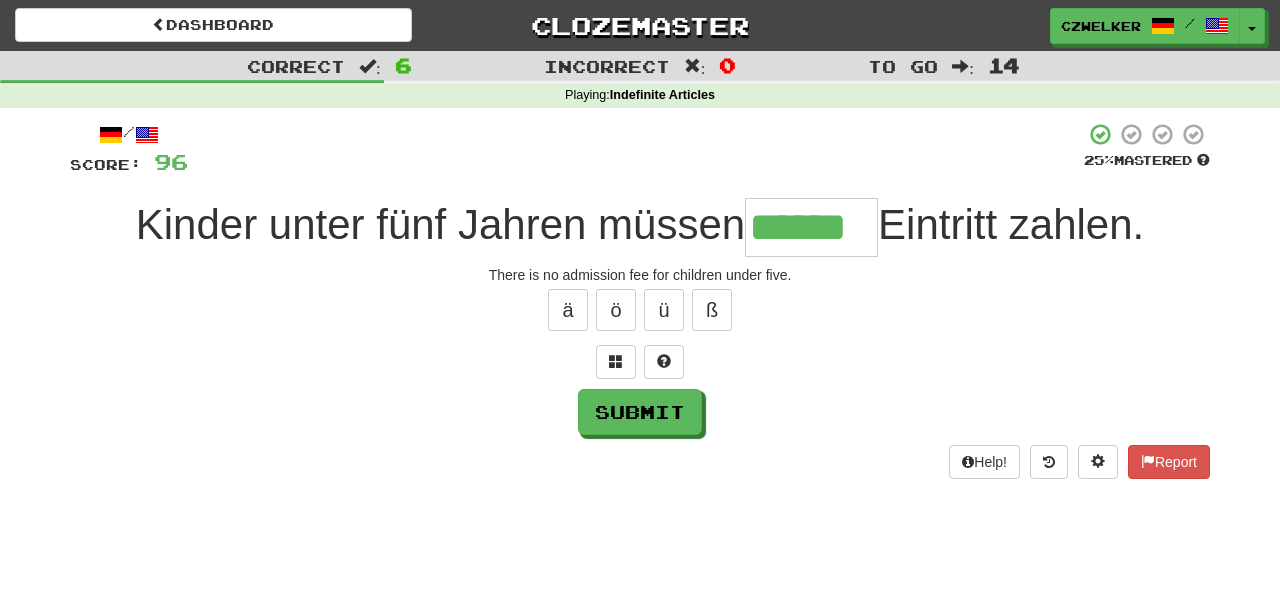 type on "******" 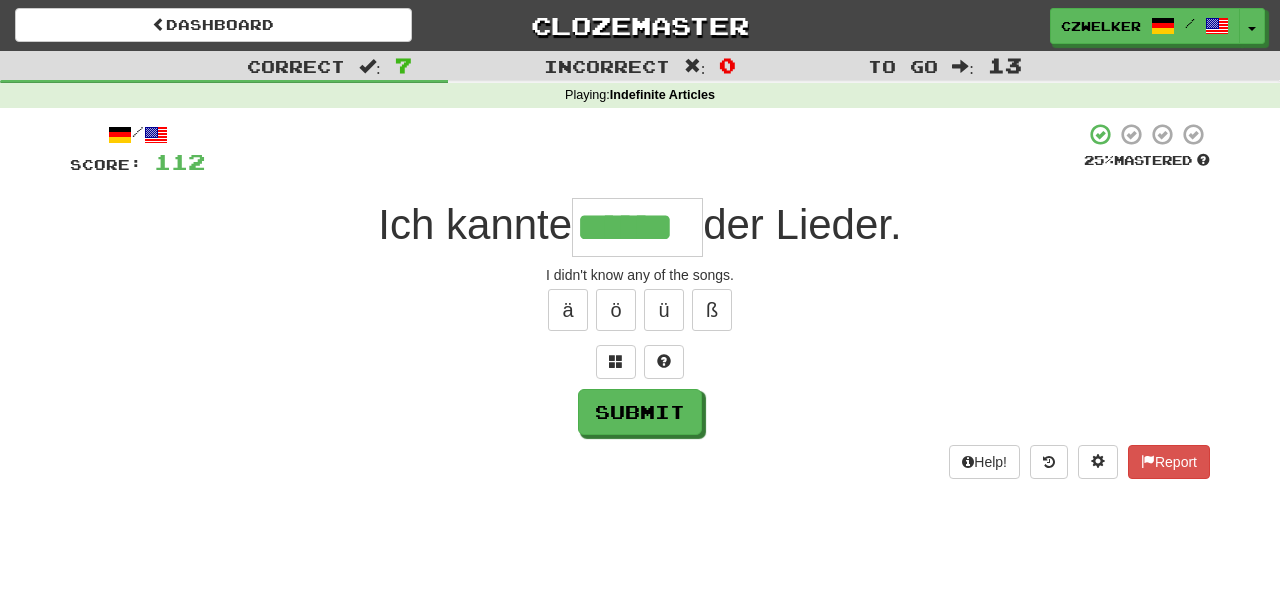 type on "******" 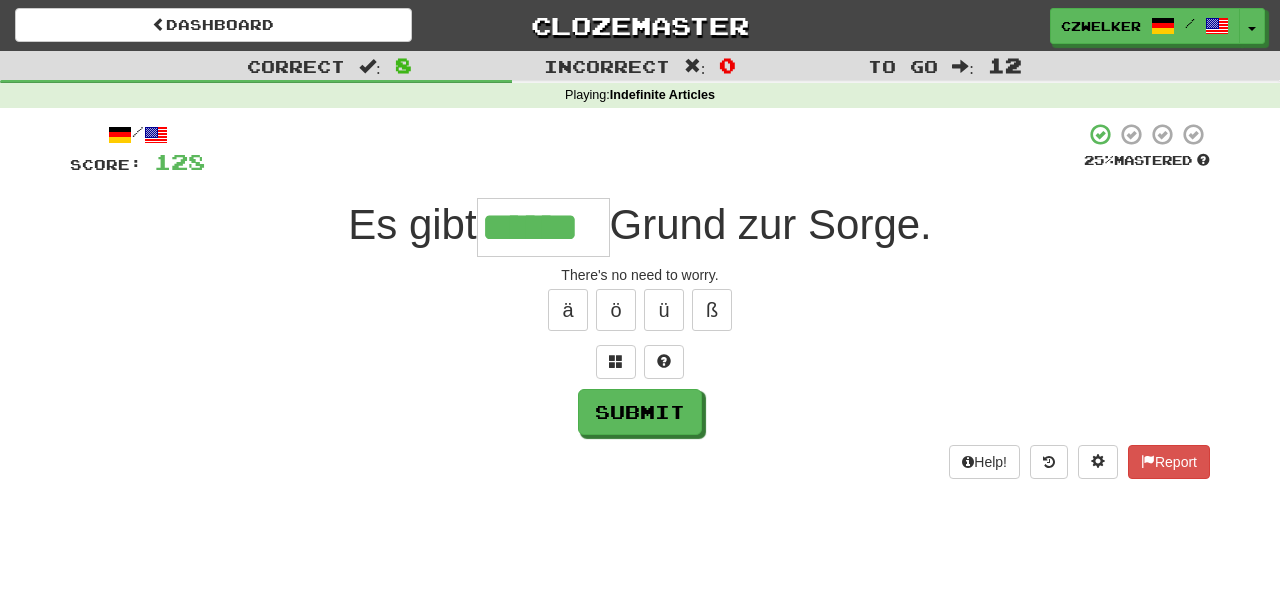 type on "******" 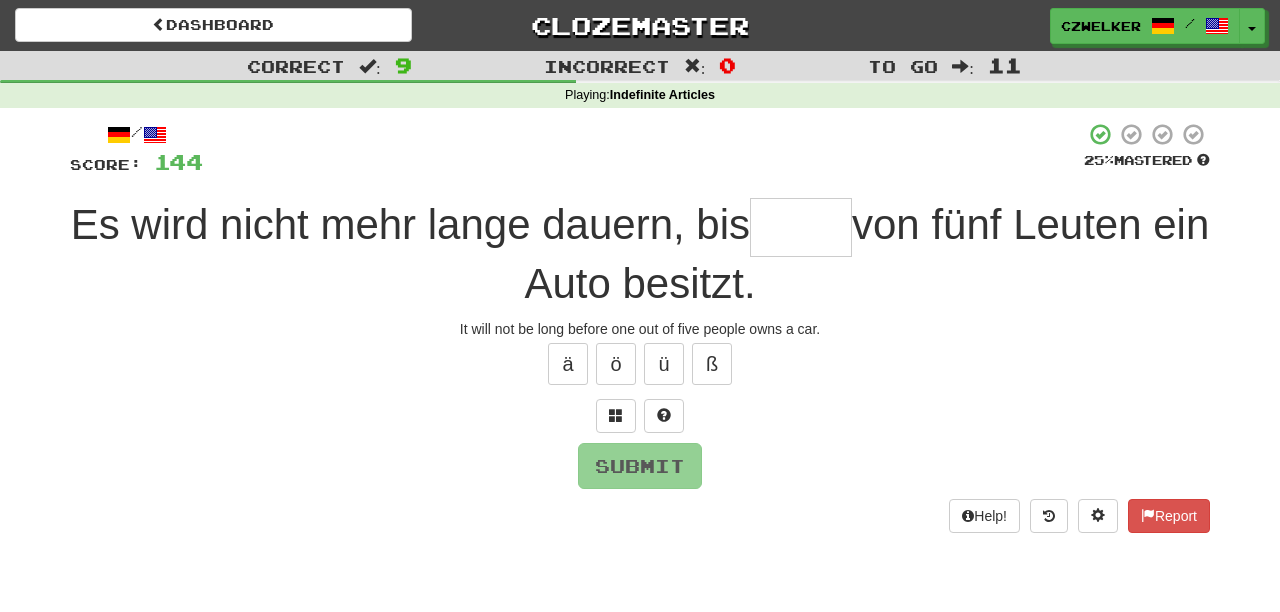 type on "*" 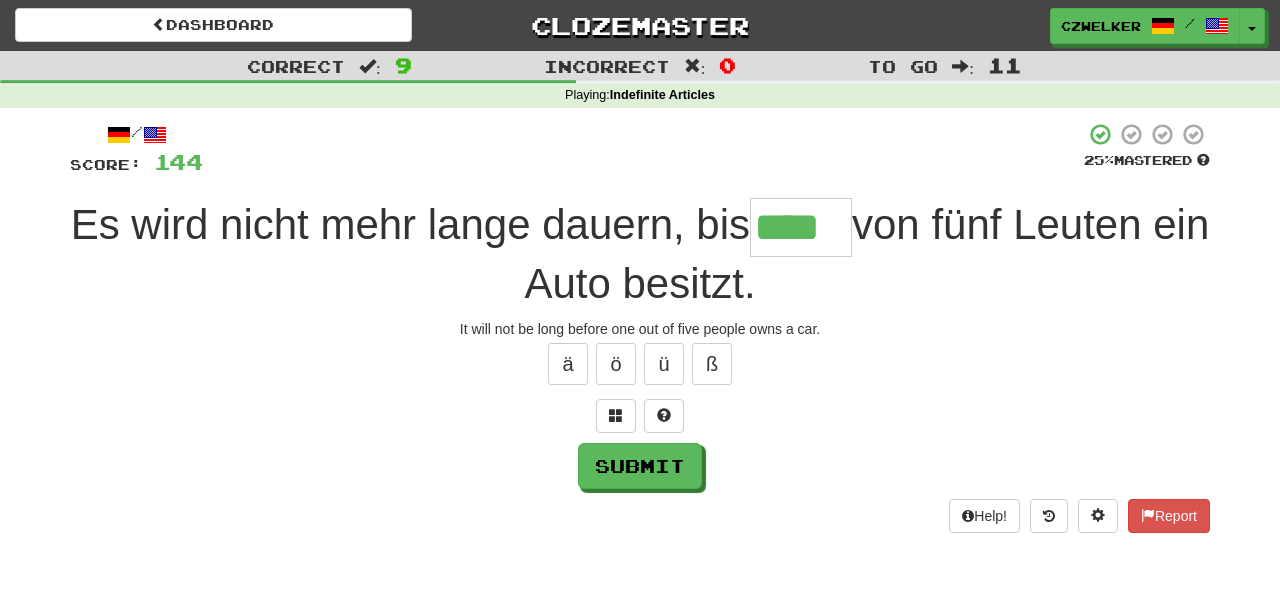 scroll, scrollTop: 0, scrollLeft: 0, axis: both 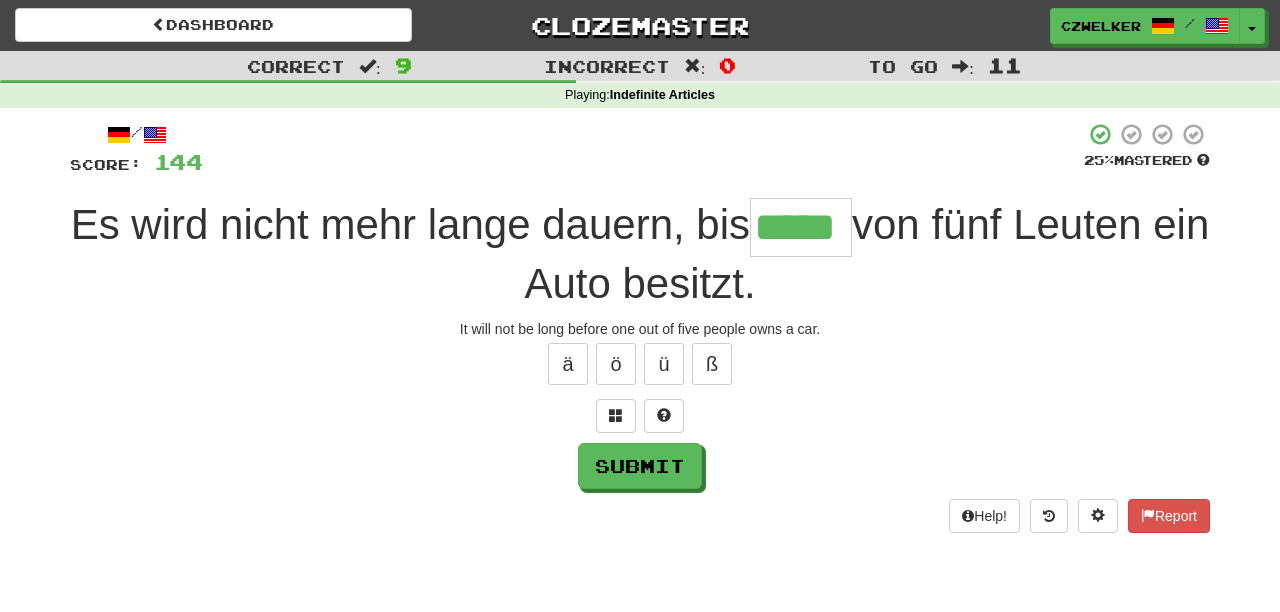 type on "*****" 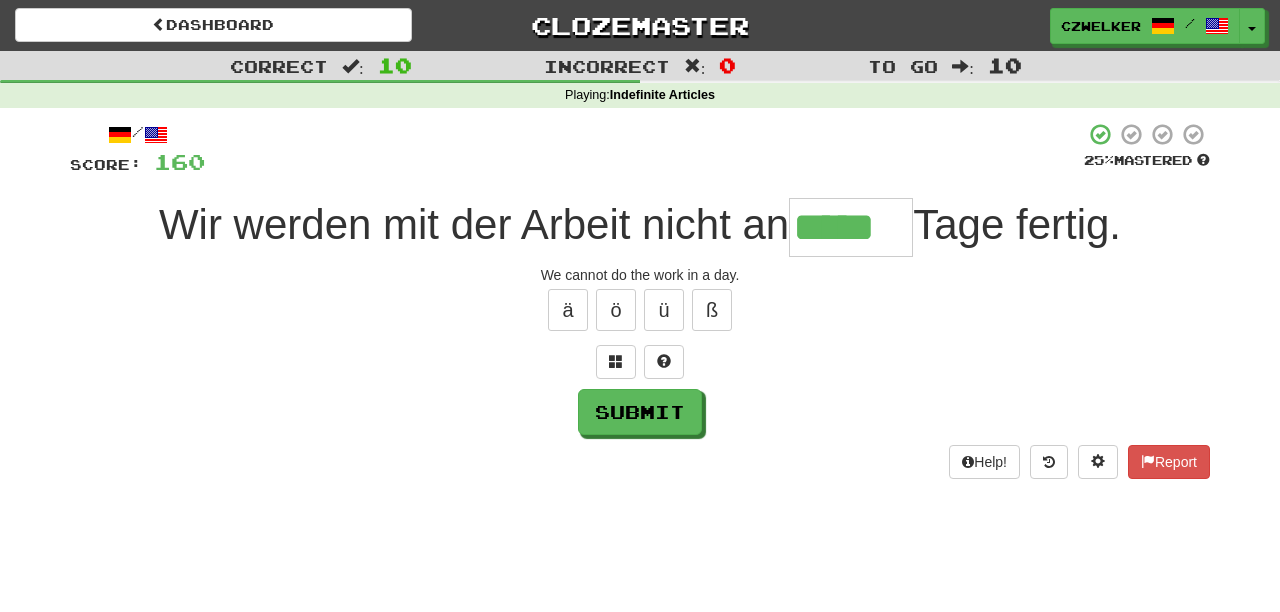 type on "*****" 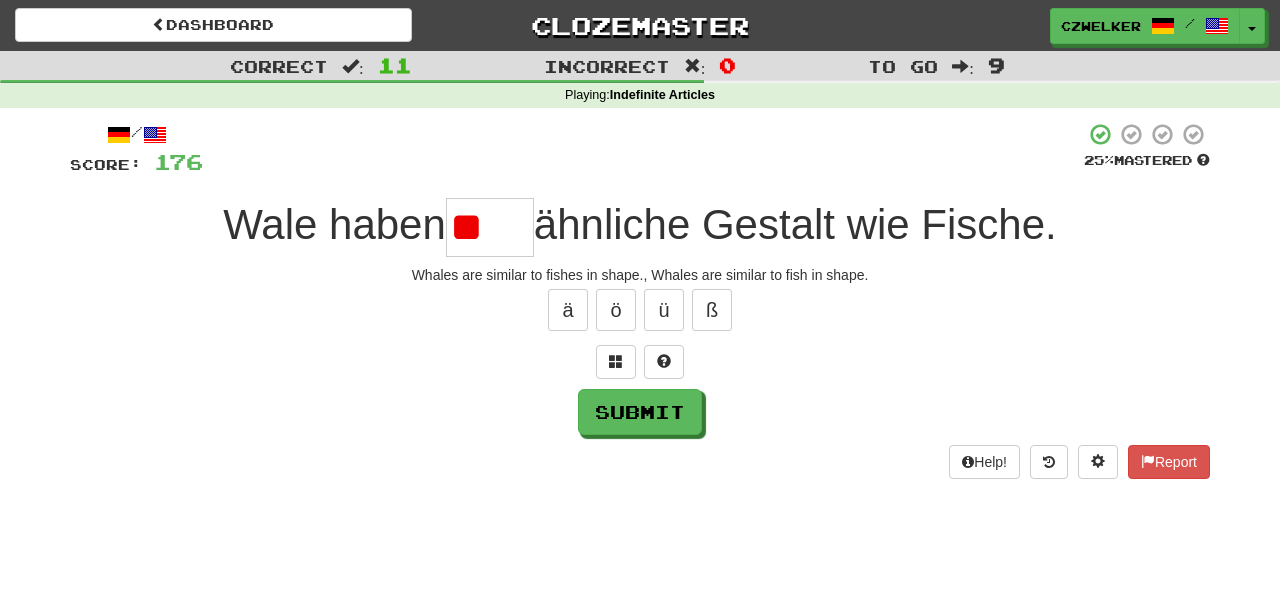 type on "*" 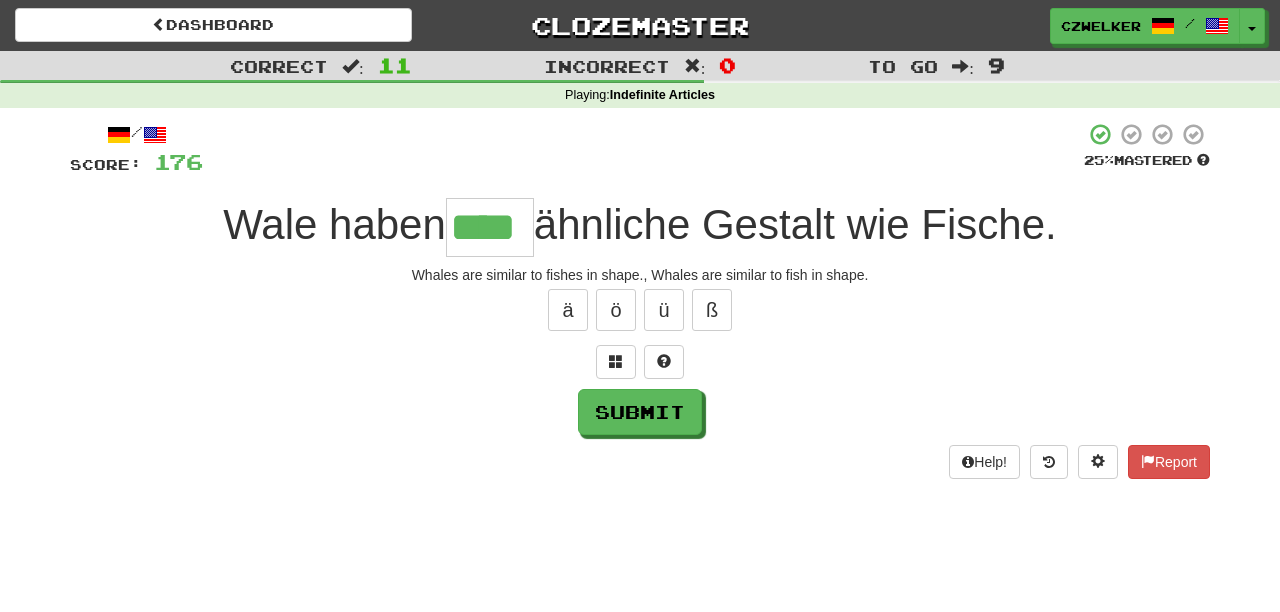 type on "****" 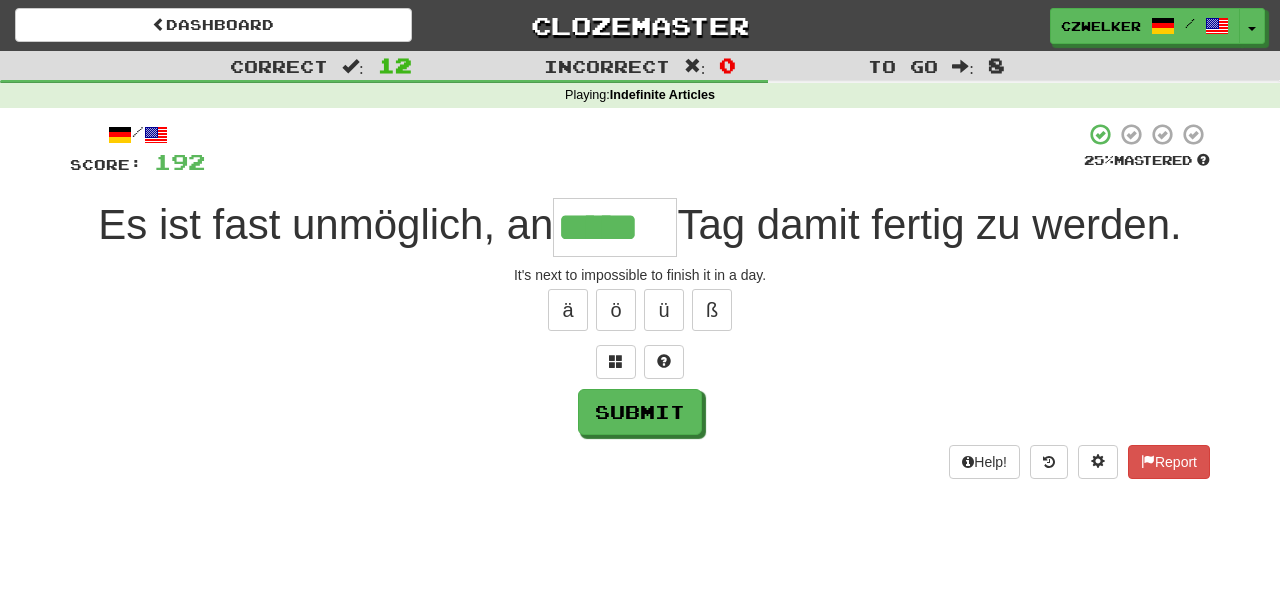 type on "*****" 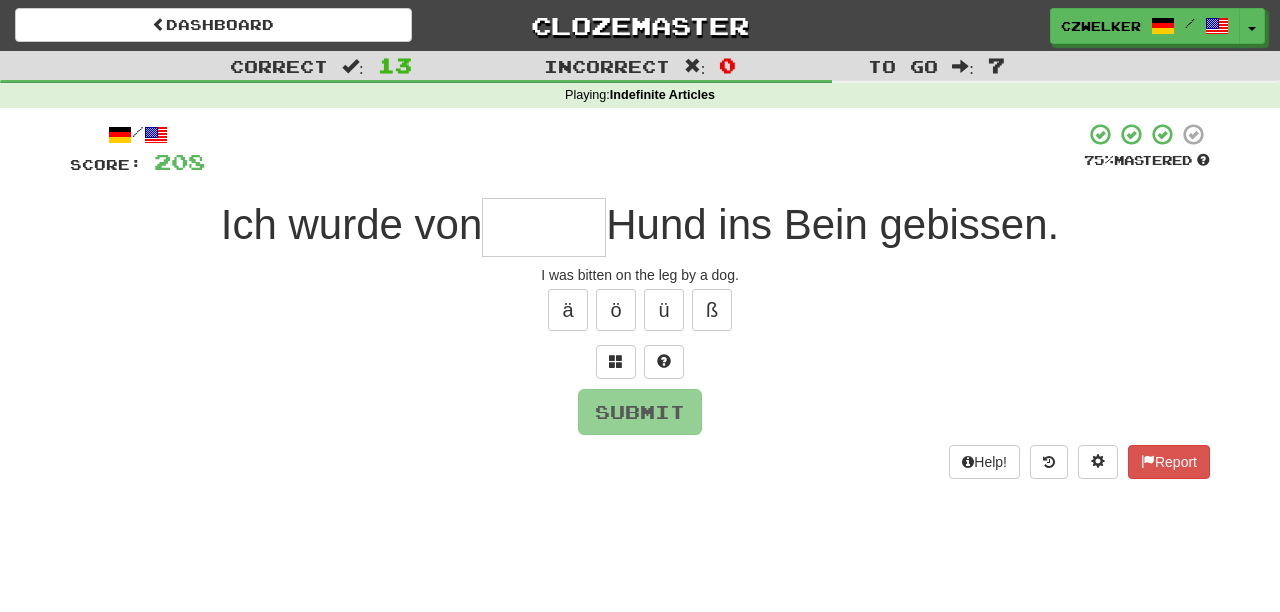 type on "*" 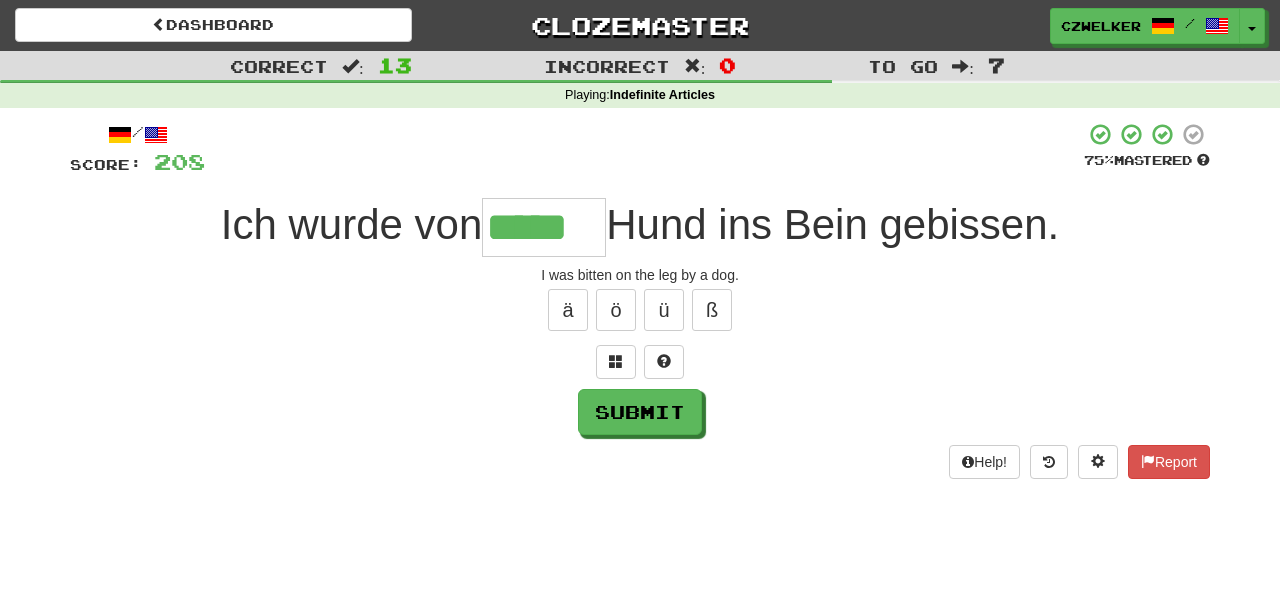 type on "*****" 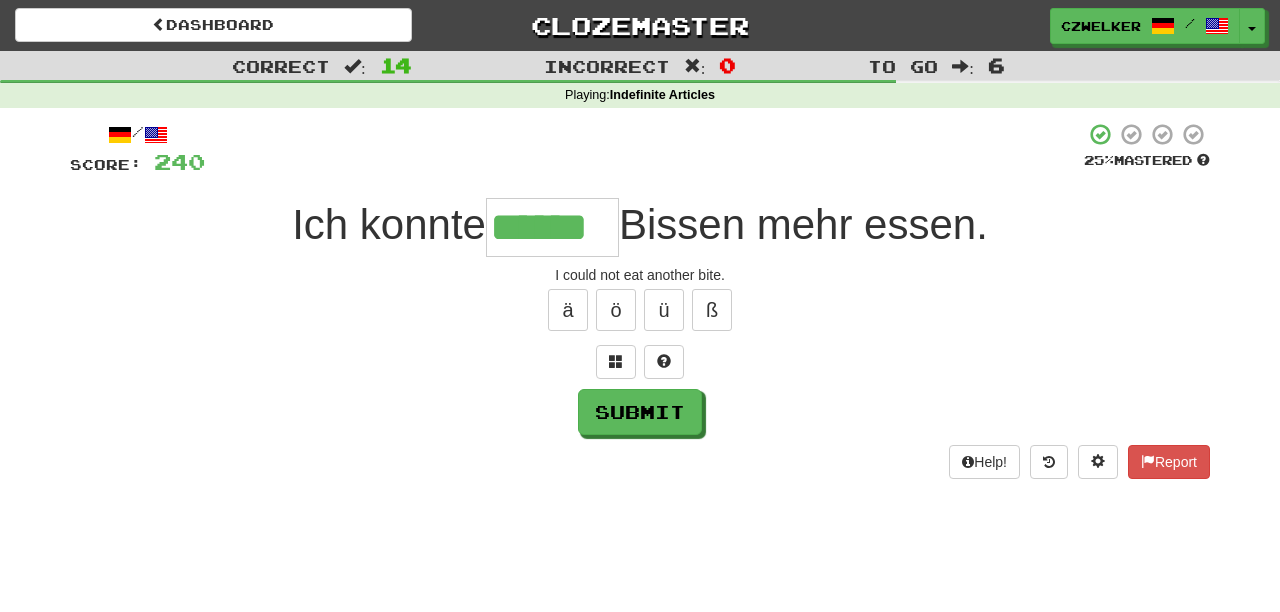 type on "******" 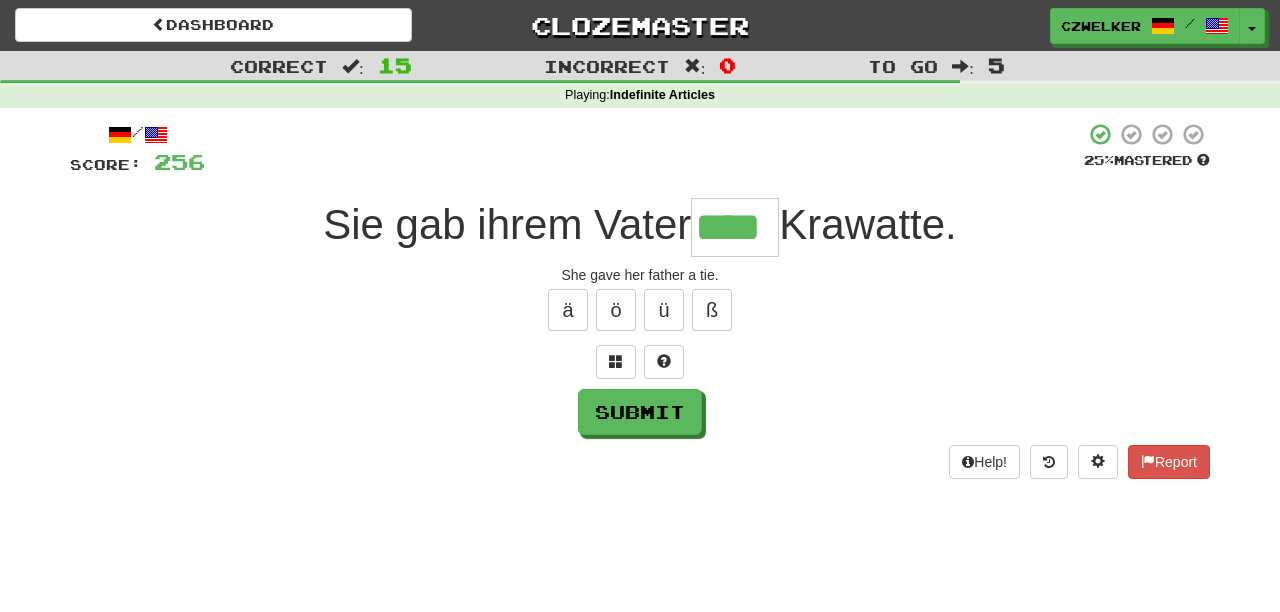 type on "****" 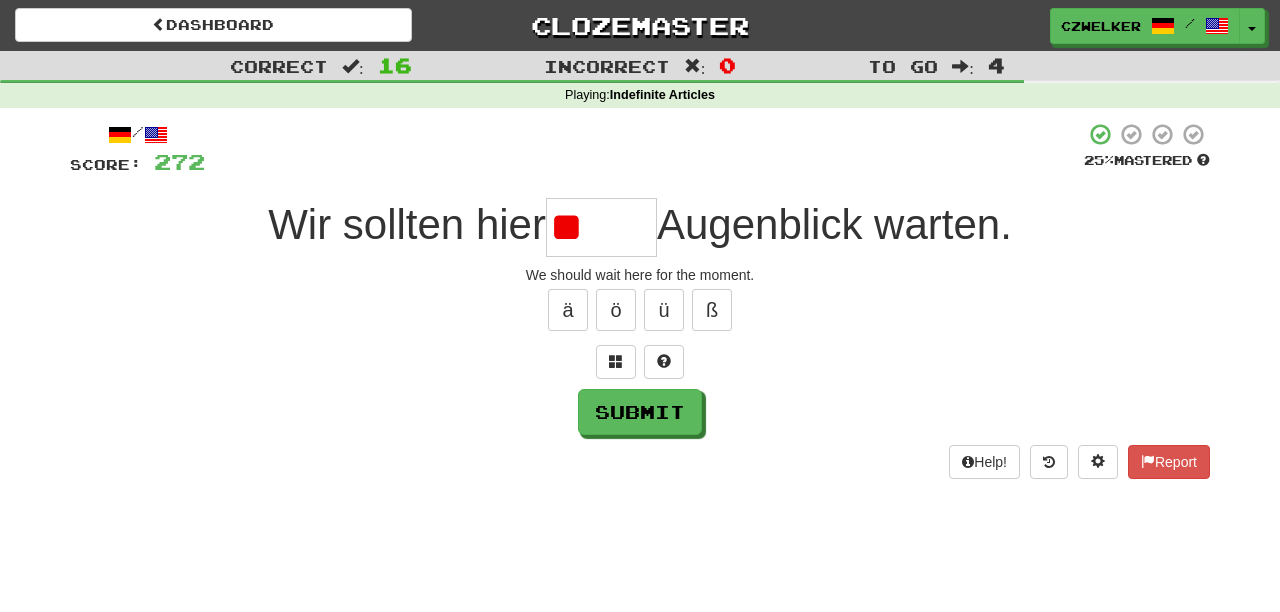 type on "*" 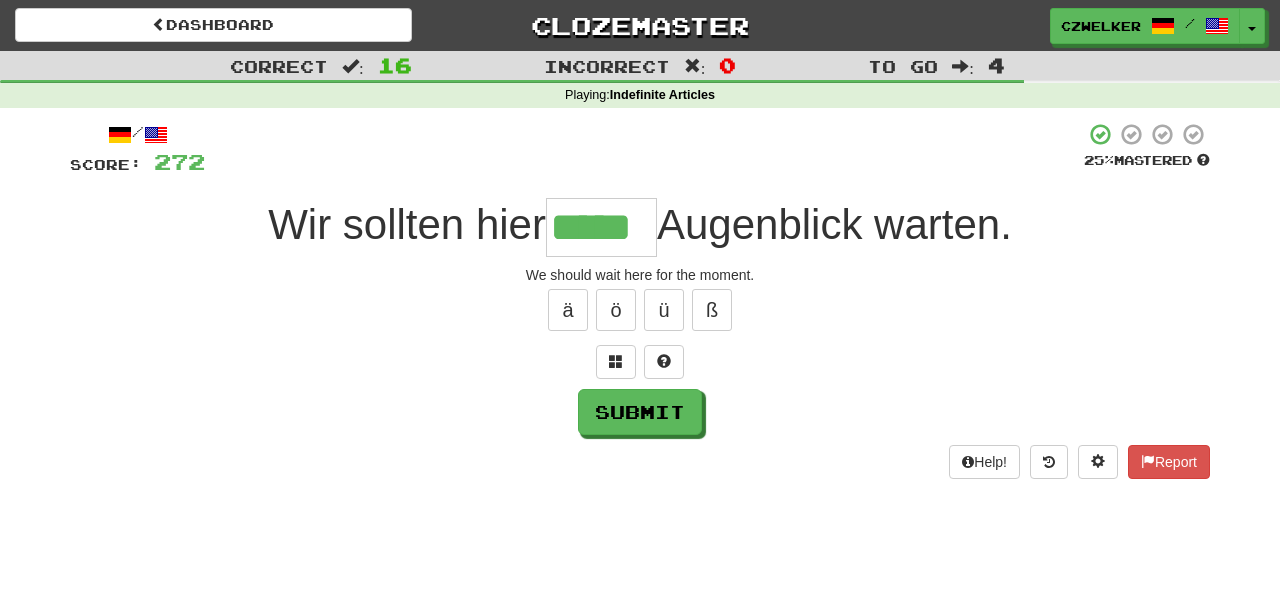 type on "*****" 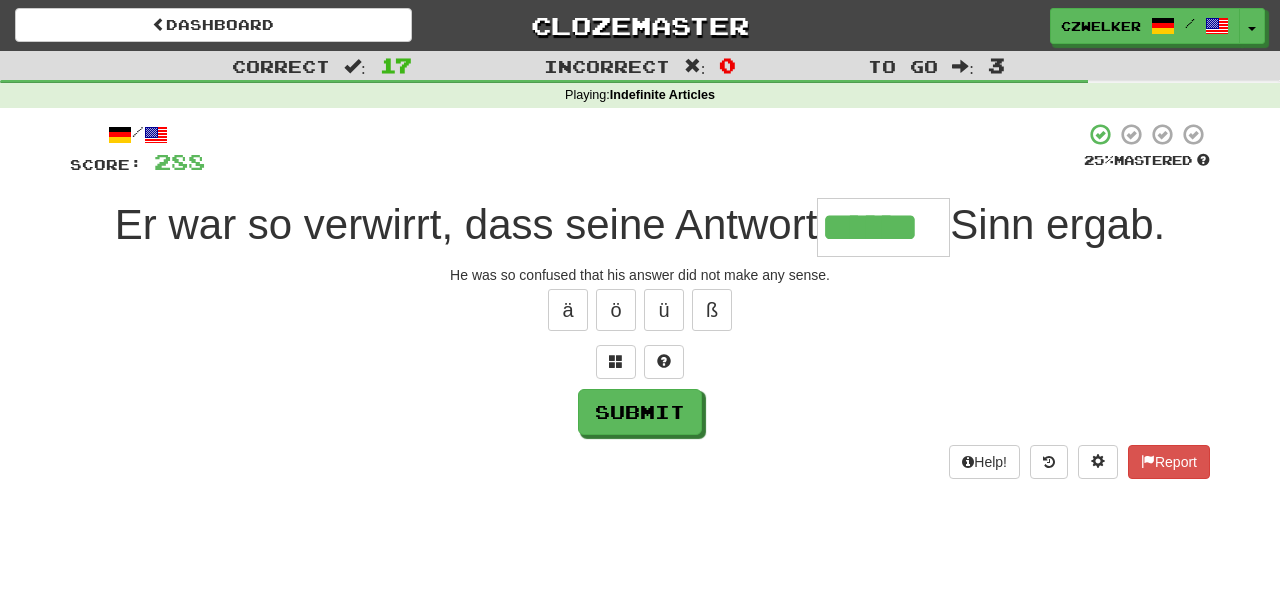 type on "******" 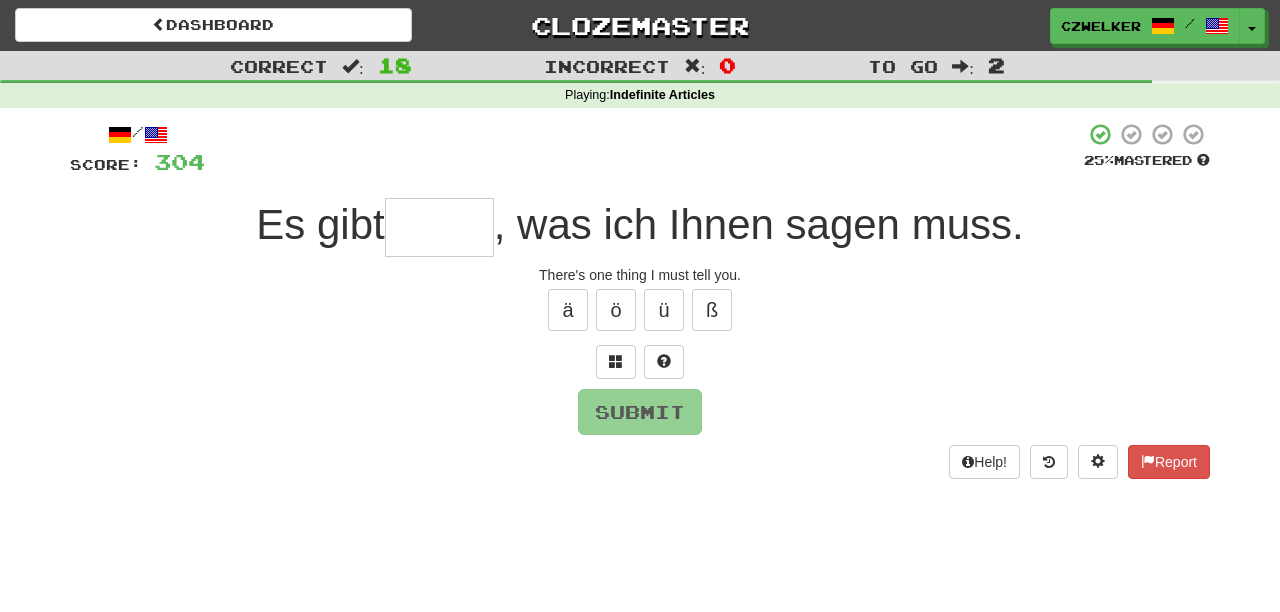 type on "*" 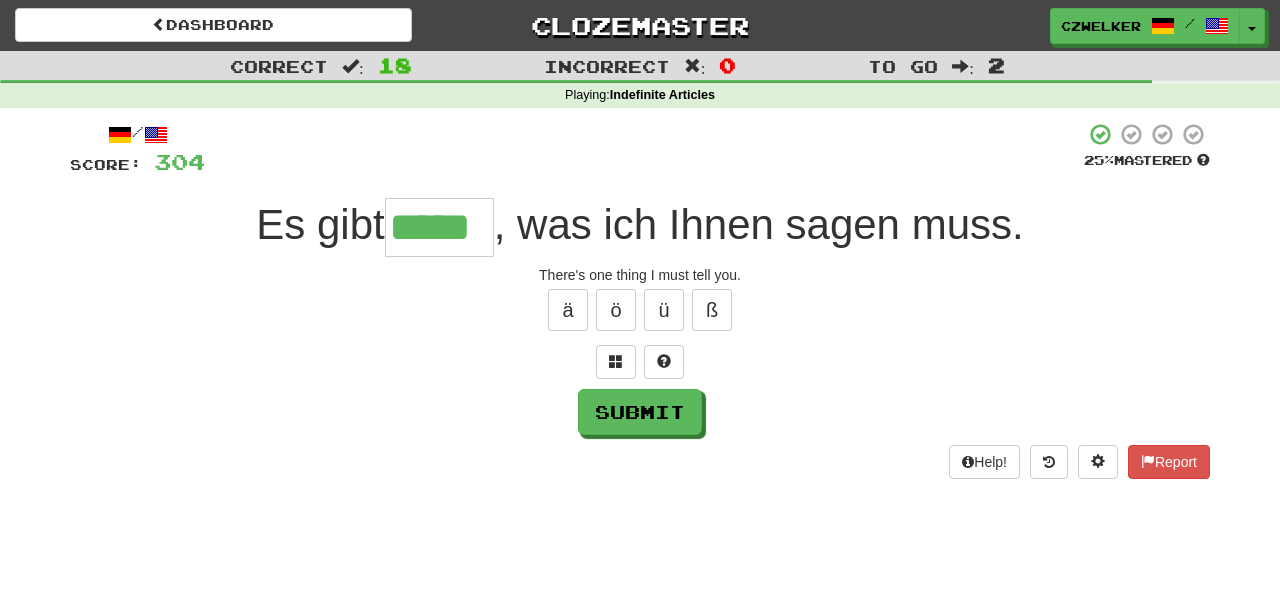 type on "*****" 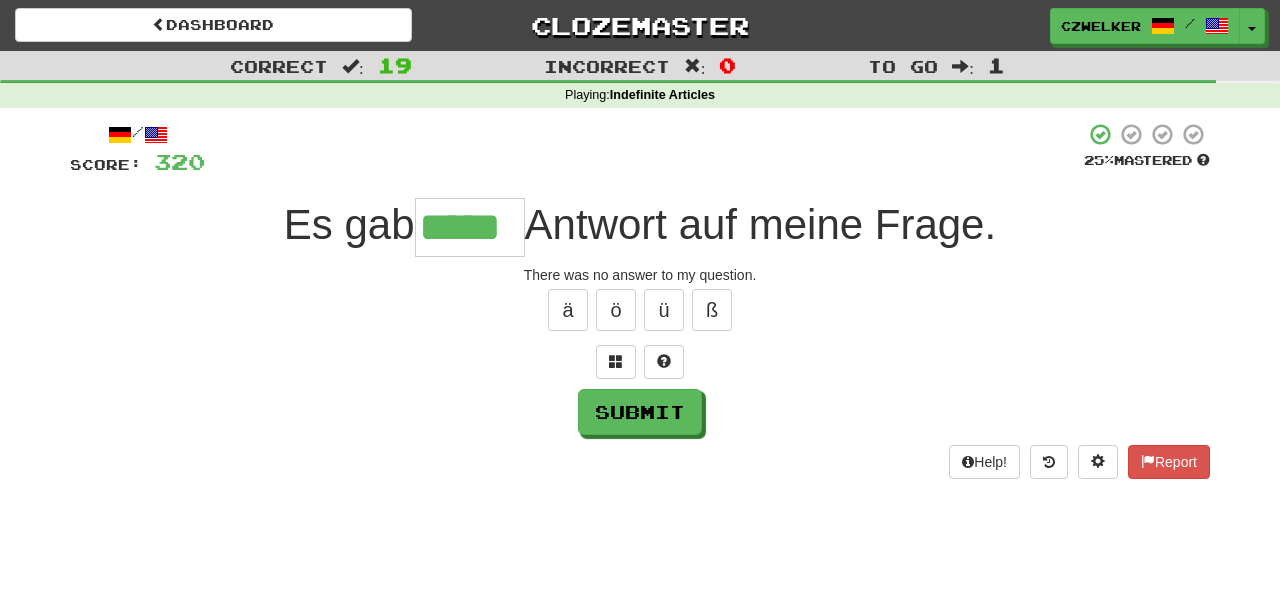 type on "*****" 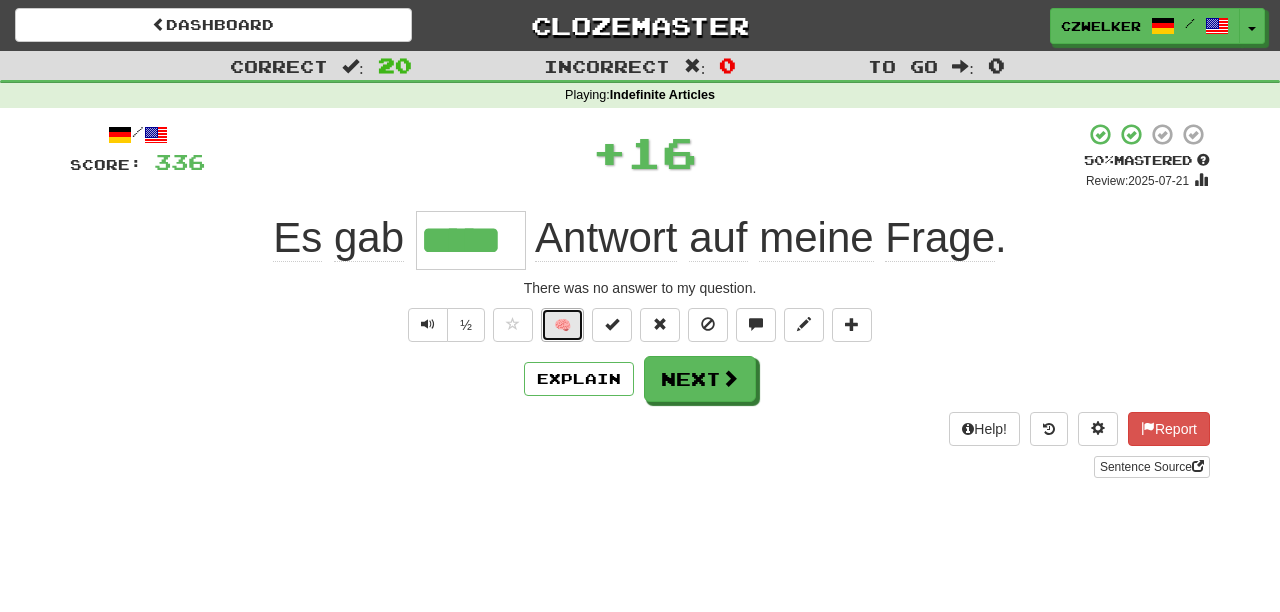 click on "🧠" at bounding box center (562, 325) 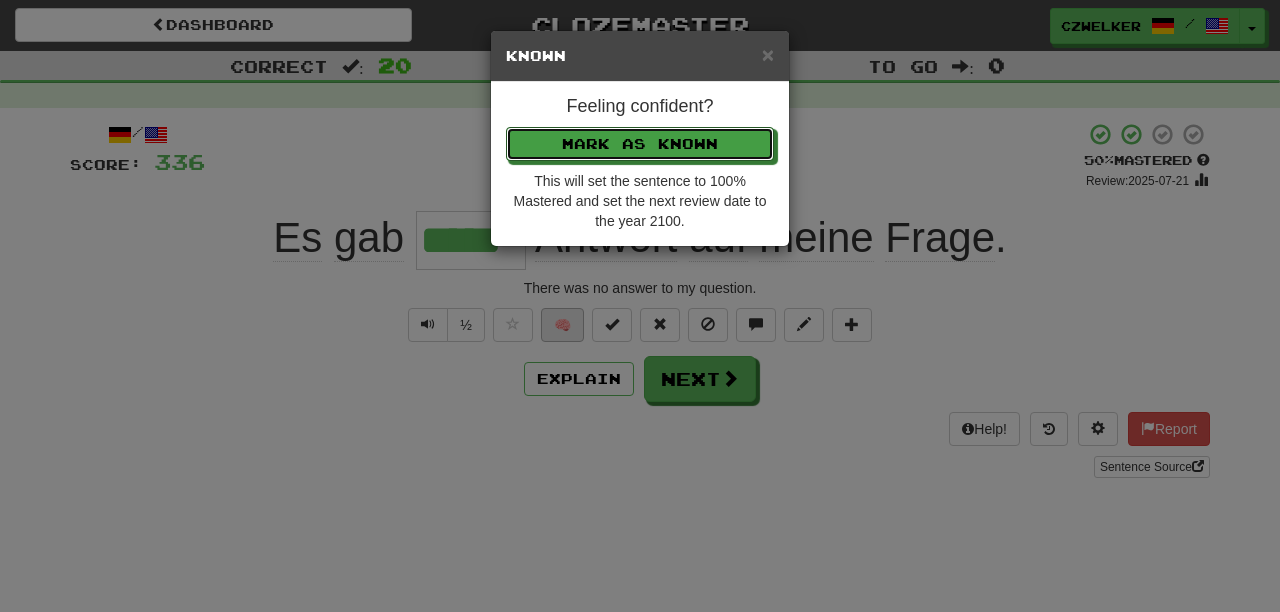 type 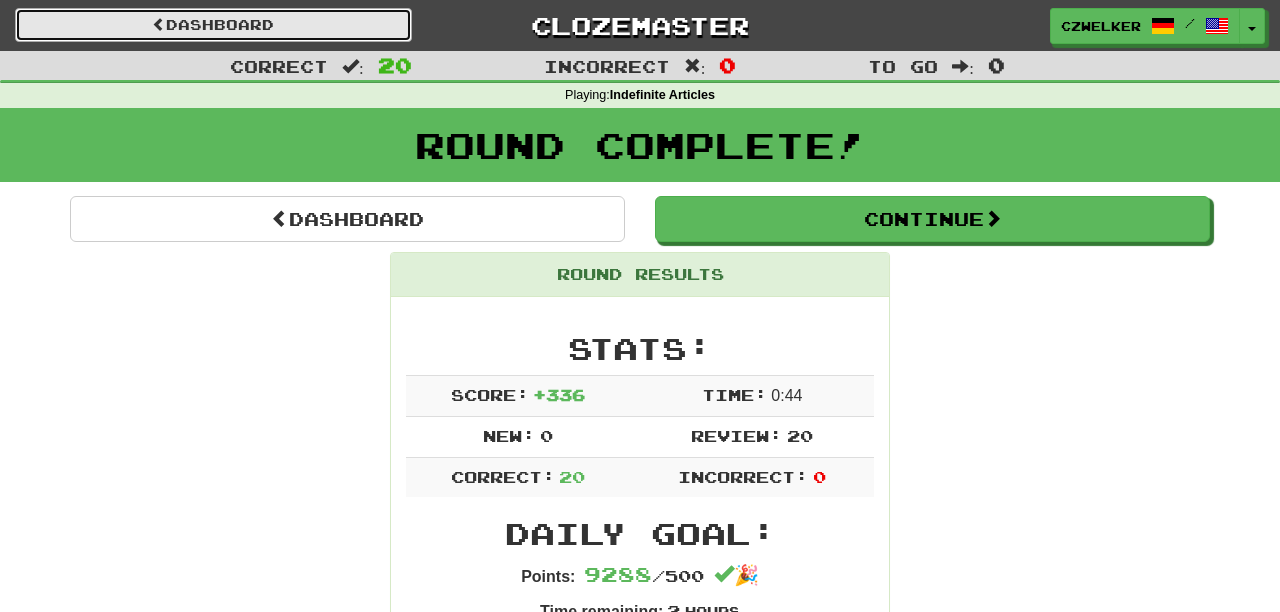 click on "Dashboard" at bounding box center (213, 25) 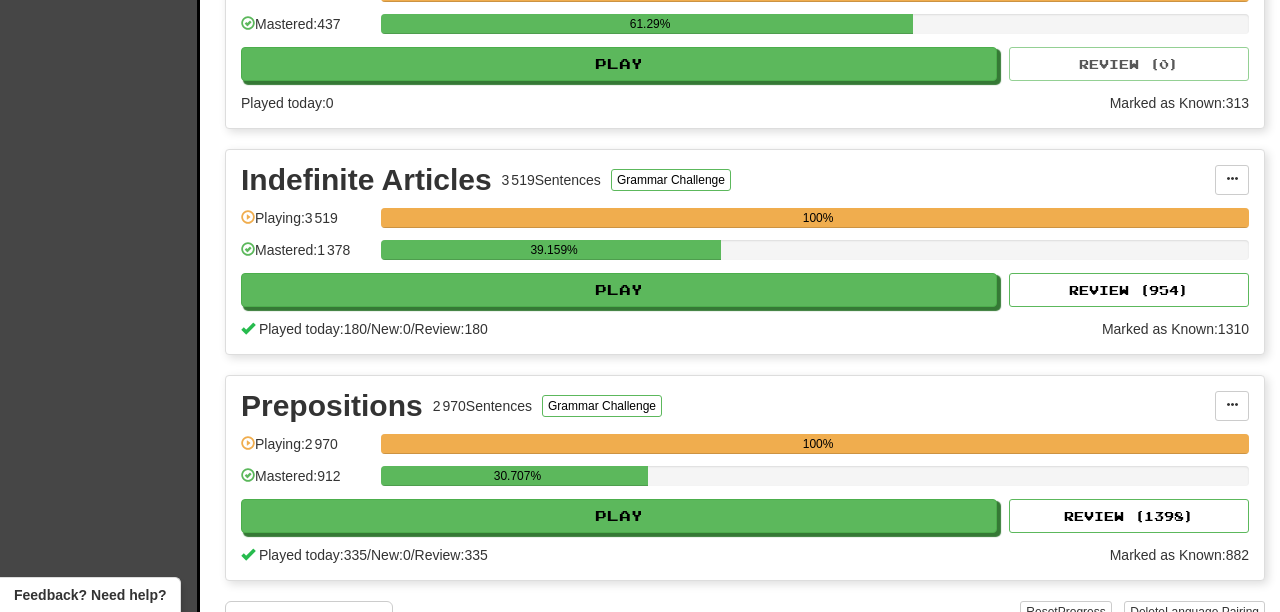 scroll, scrollTop: 766, scrollLeft: 0, axis: vertical 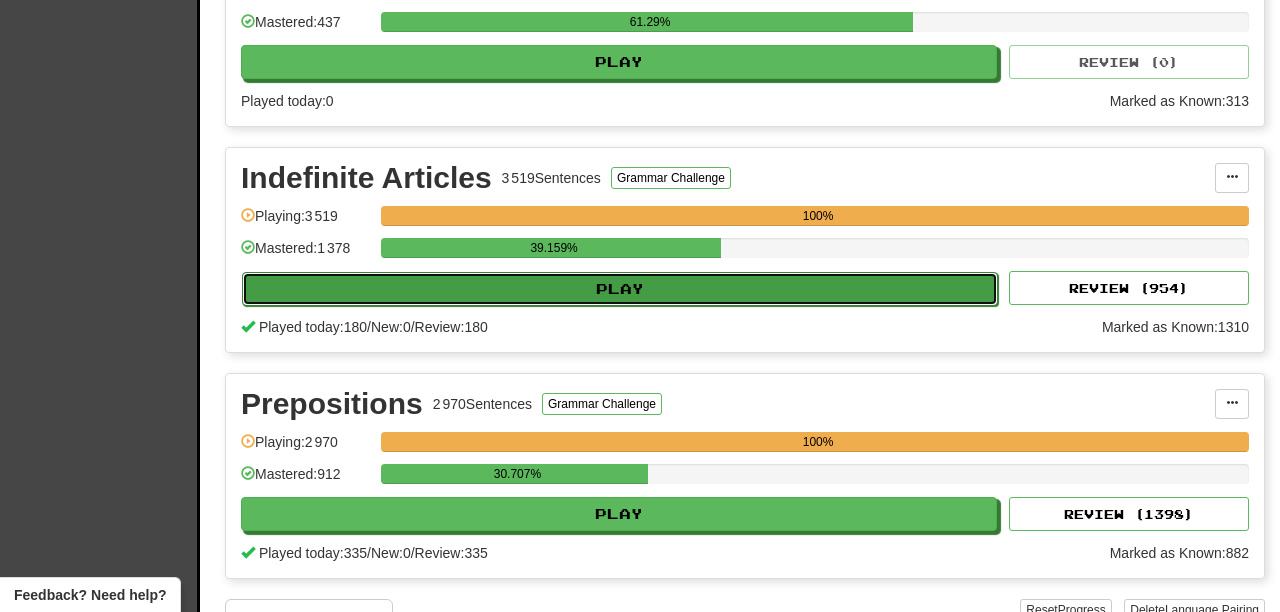 click on "Play" at bounding box center [620, 289] 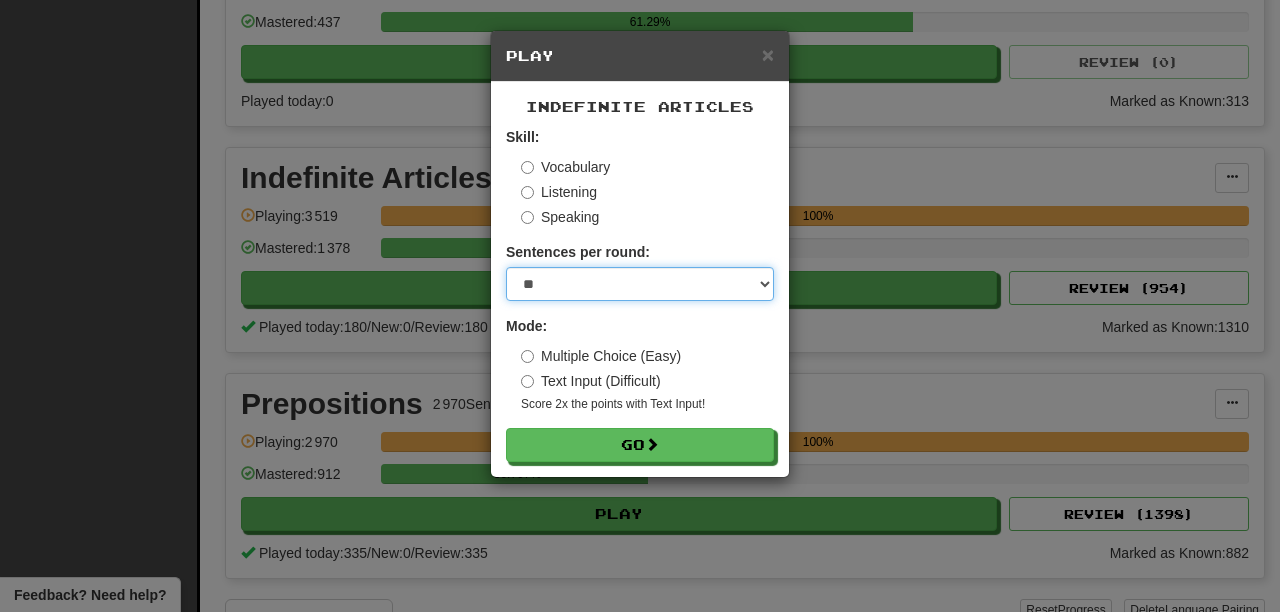 click on "* ** ** ** ** ** *** ********" at bounding box center [640, 284] 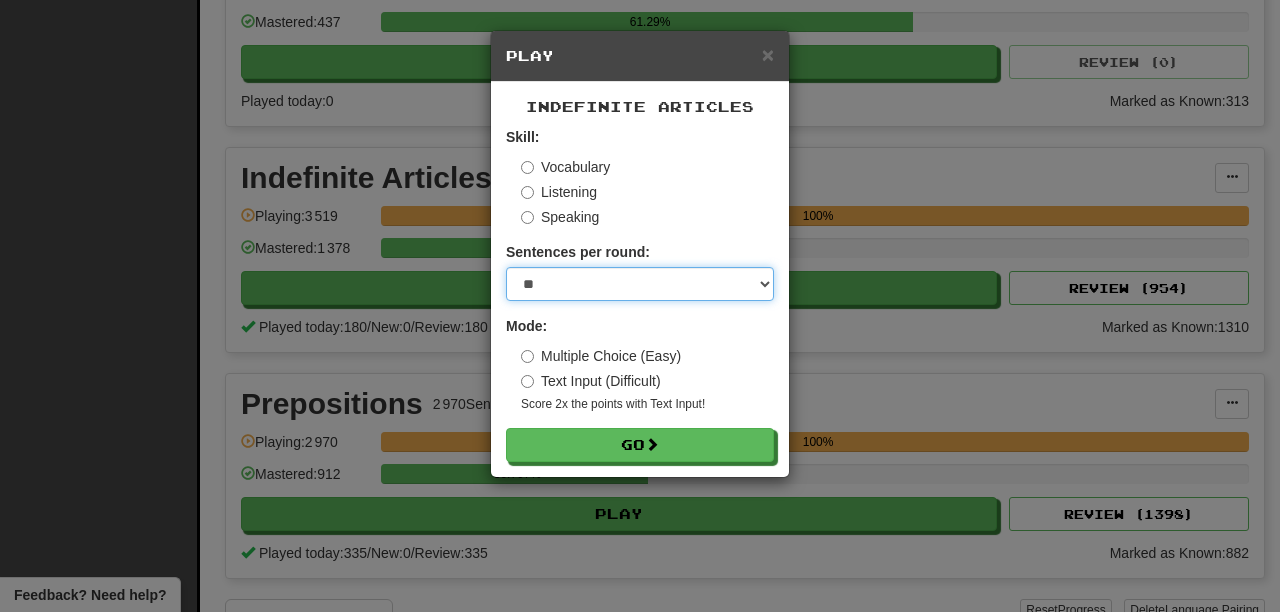 select on "**" 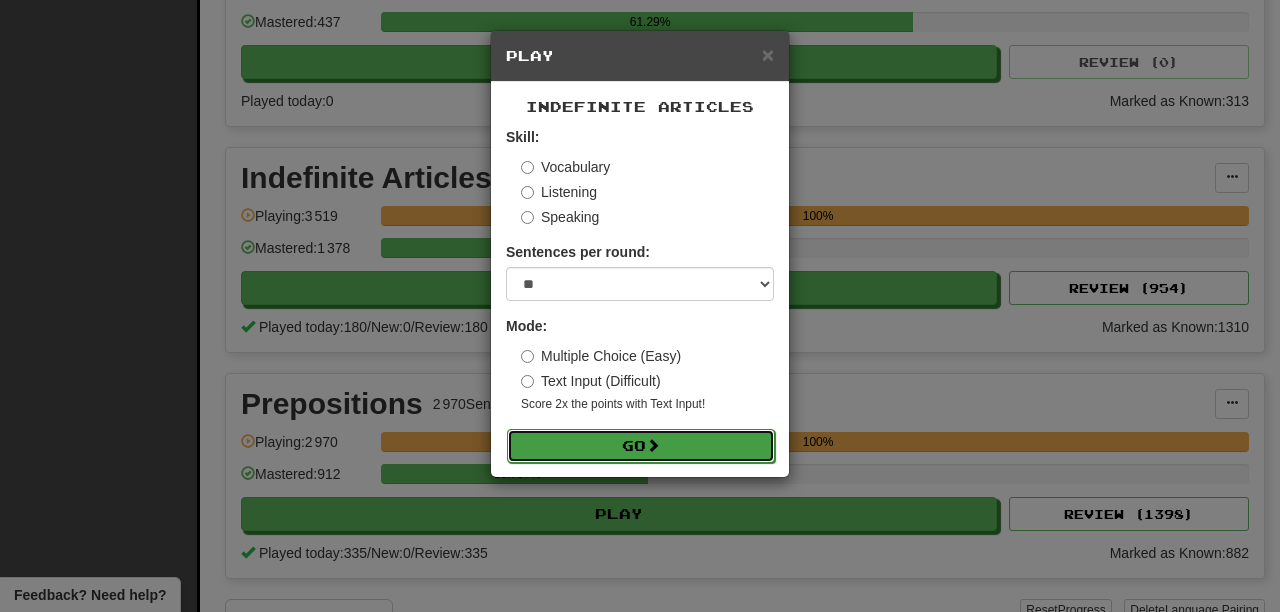 click on "Go" at bounding box center [641, 446] 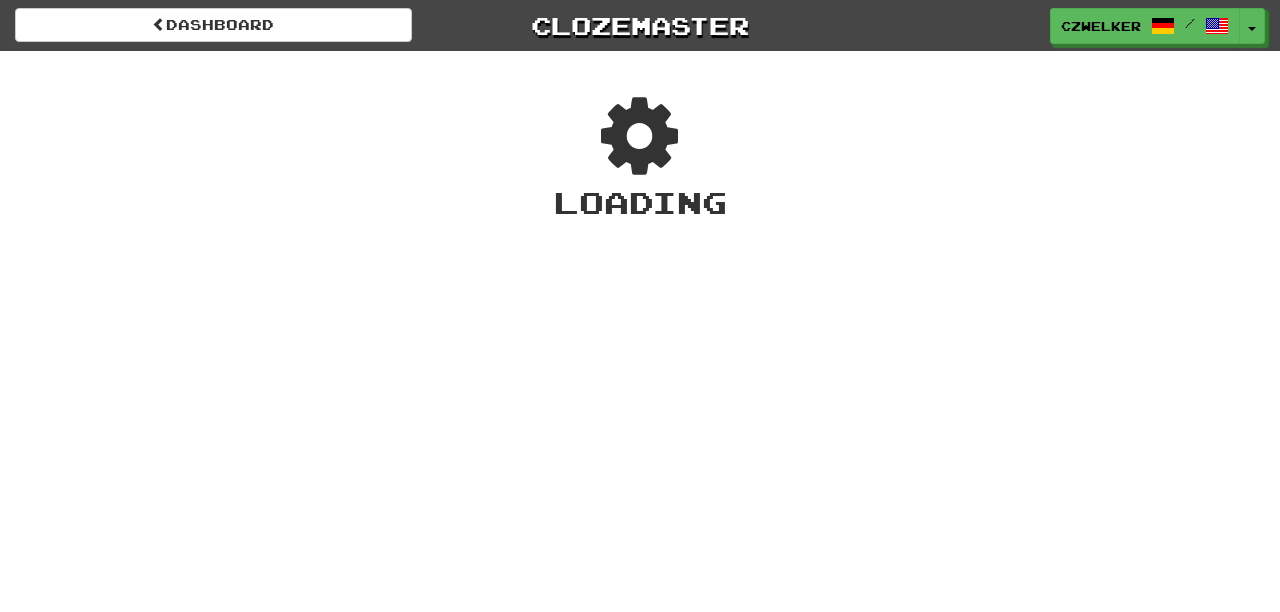 scroll, scrollTop: 0, scrollLeft: 0, axis: both 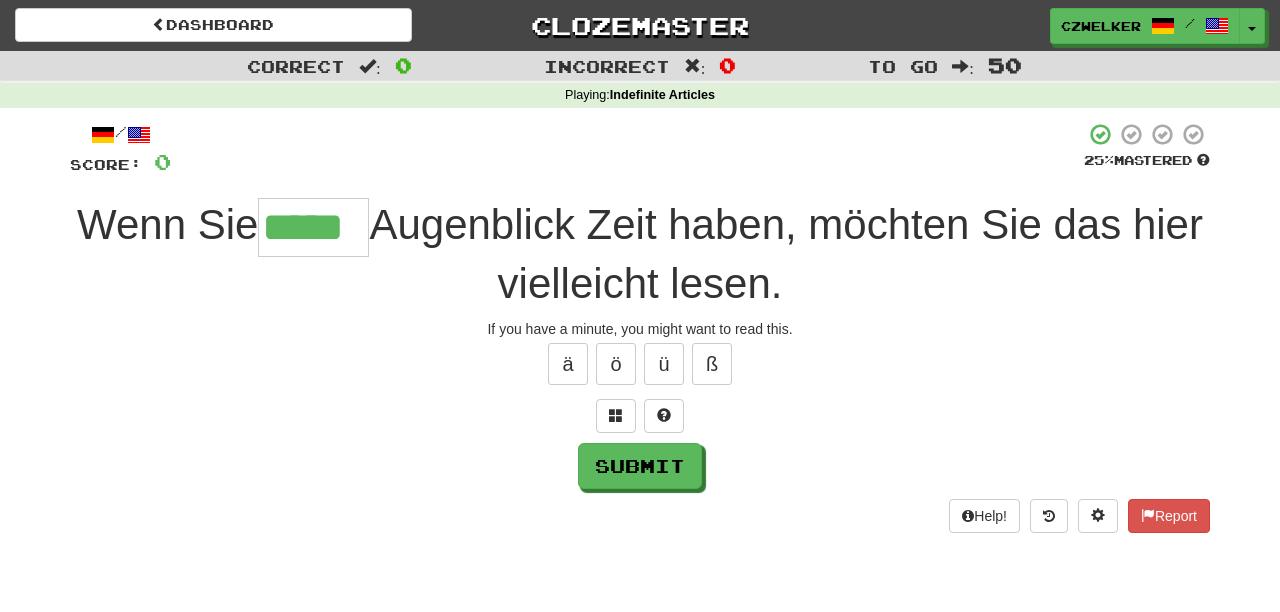 type on "*****" 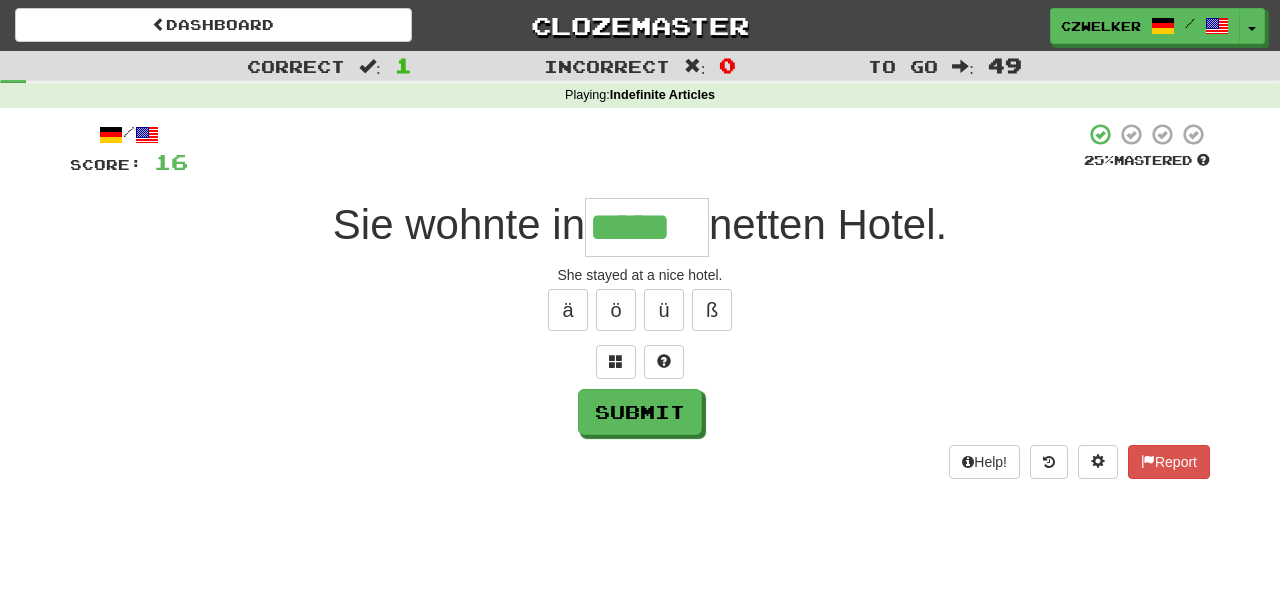 type on "*****" 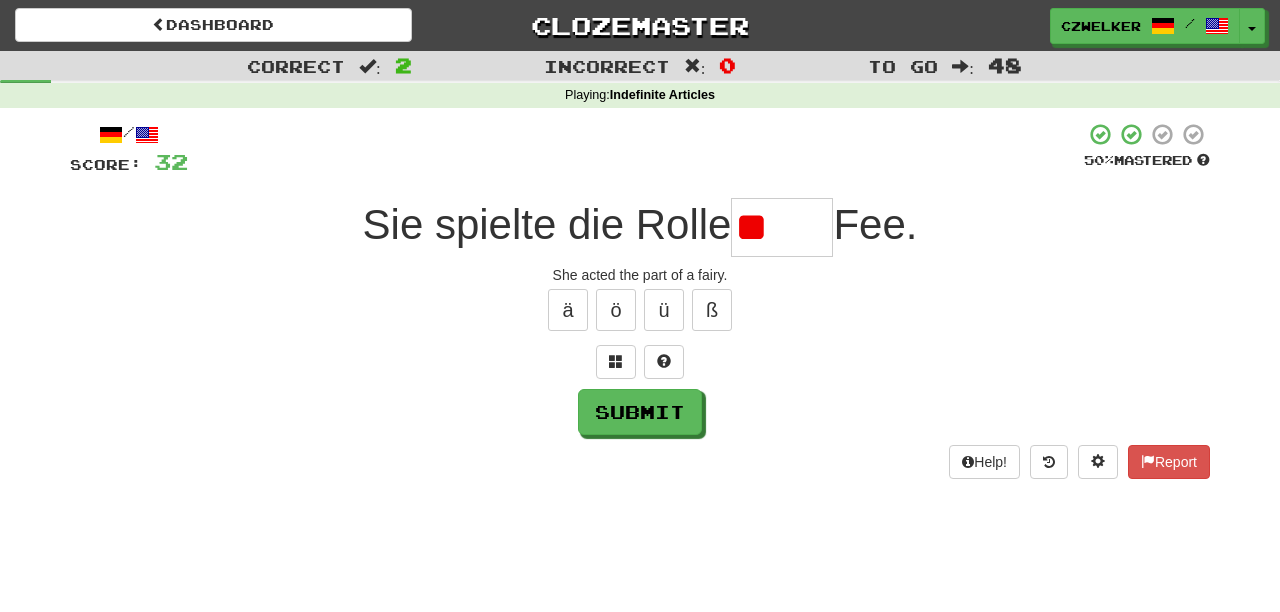 type on "*" 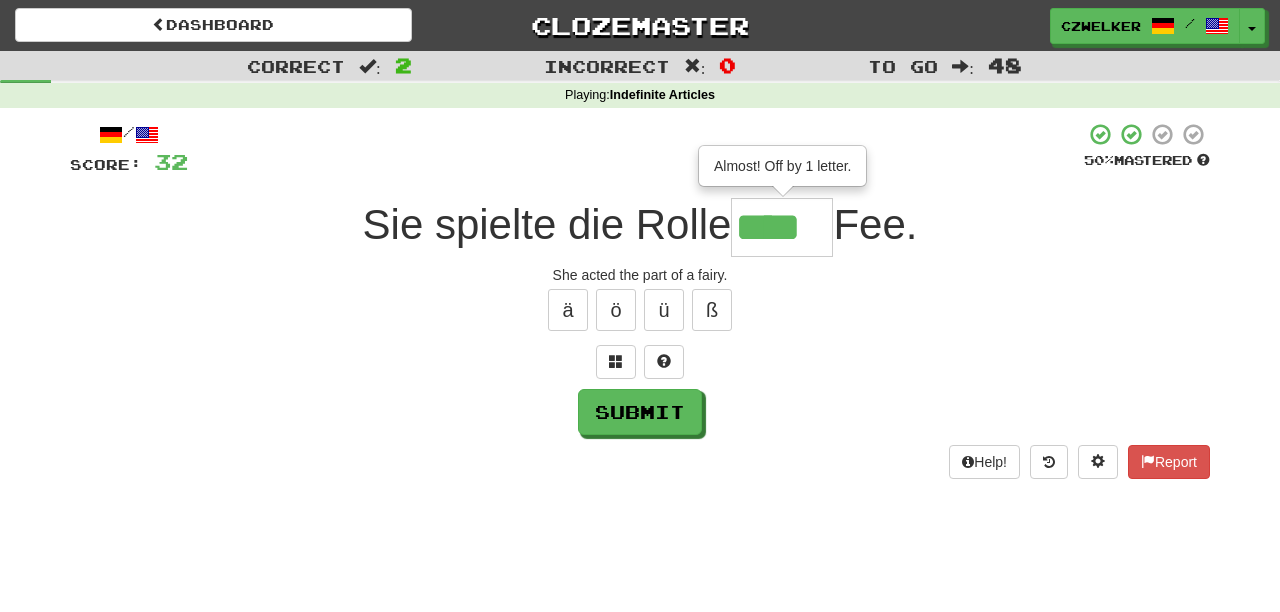 scroll, scrollTop: 0, scrollLeft: 0, axis: both 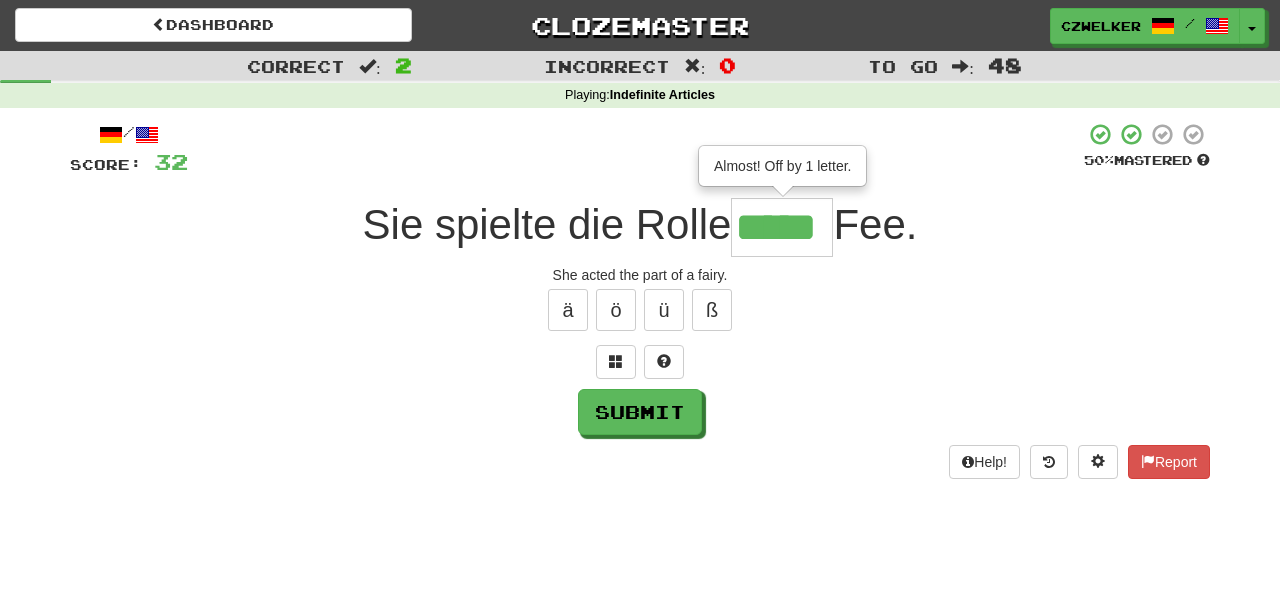 type on "*****" 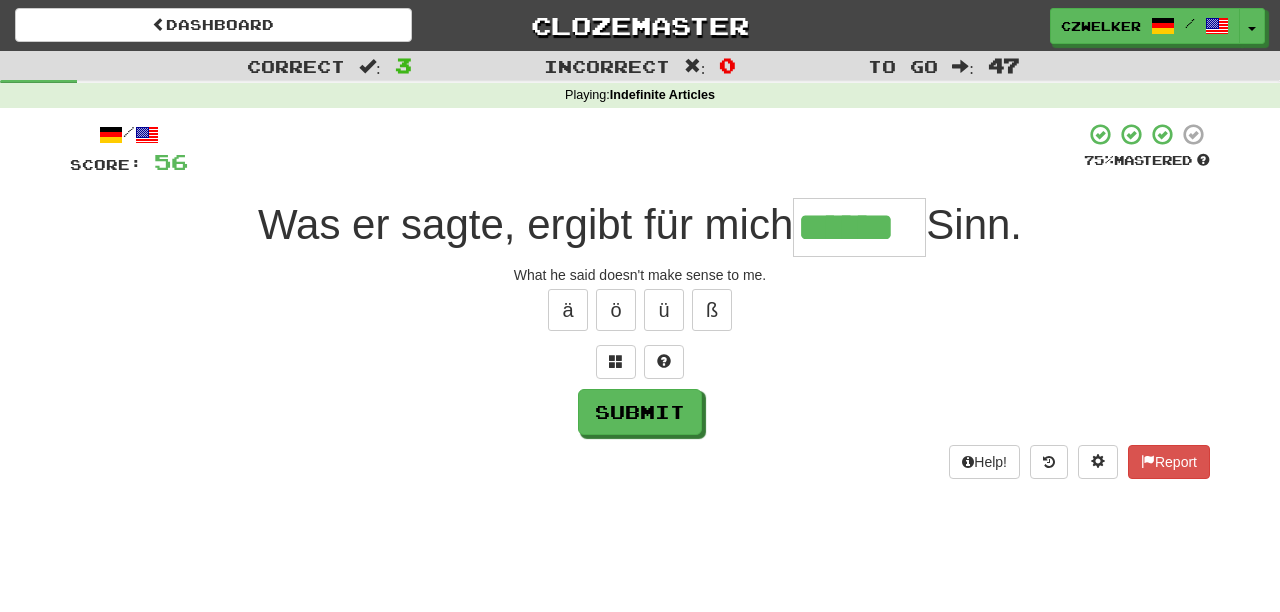 type on "******" 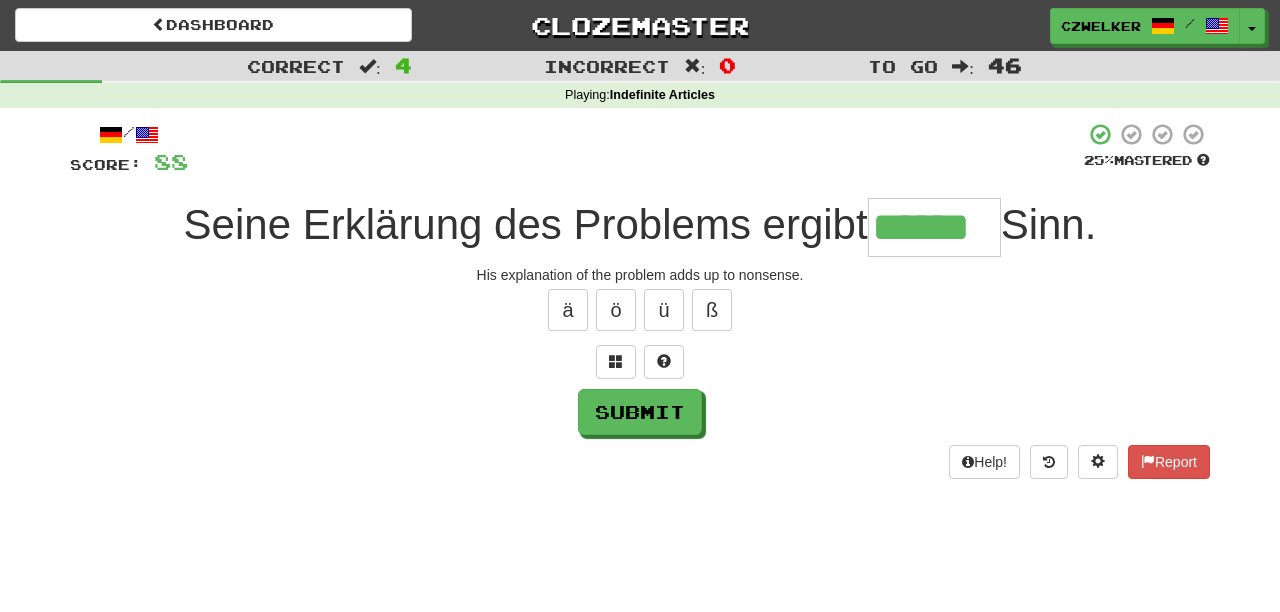 type on "******" 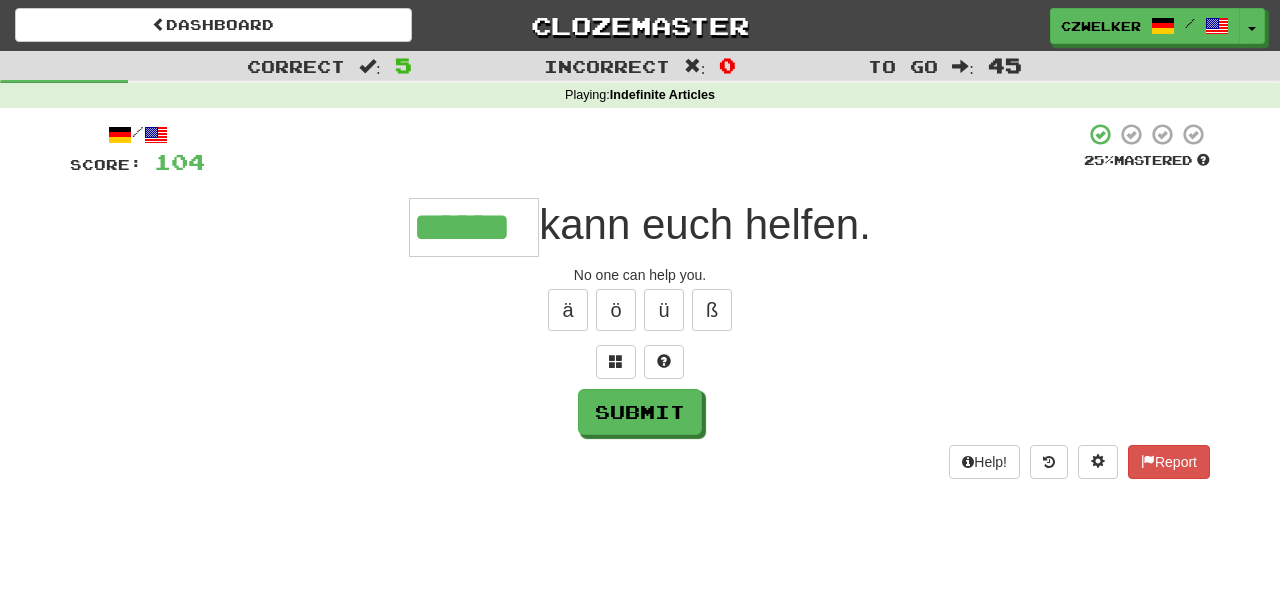 type on "******" 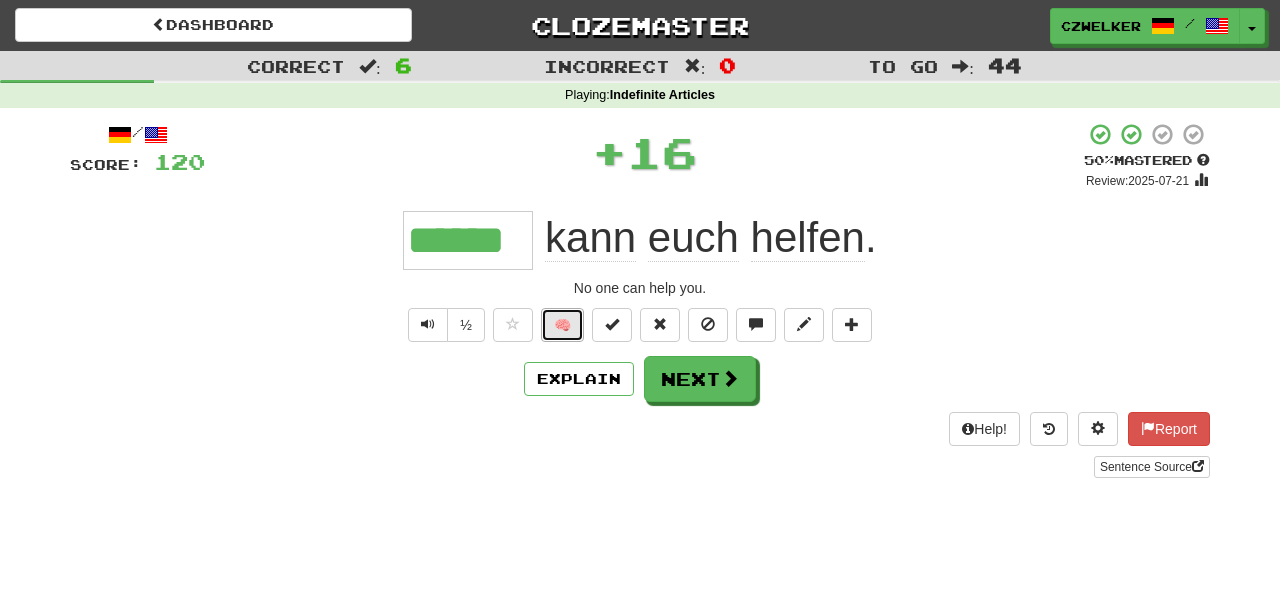 click on "🧠" at bounding box center (562, 325) 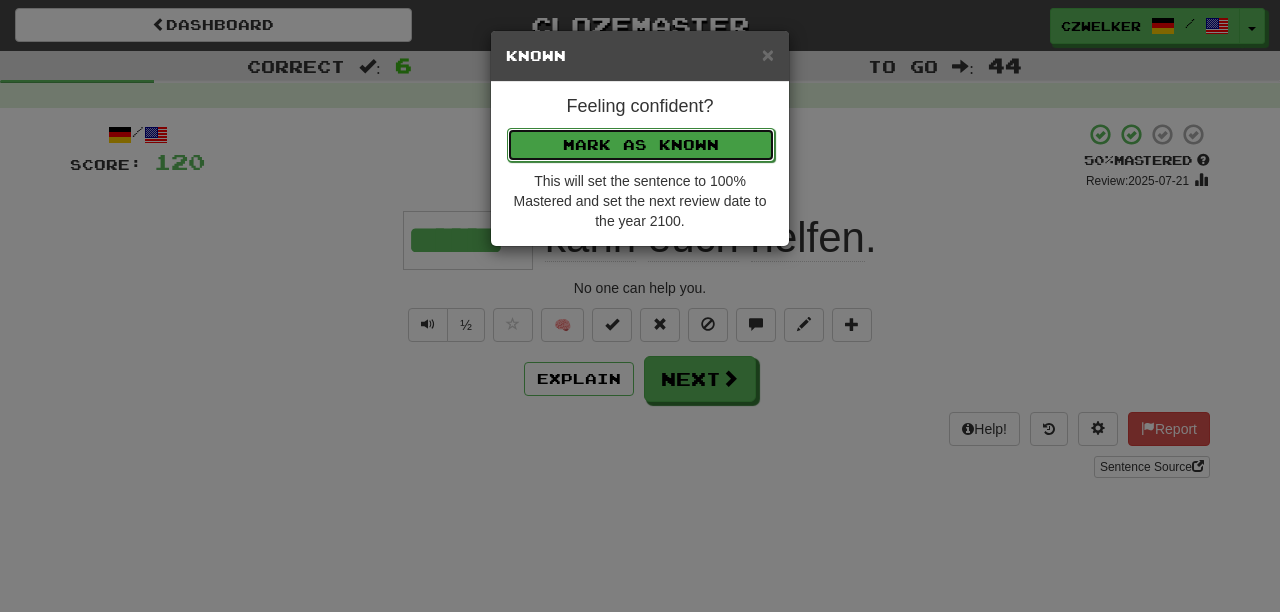 type 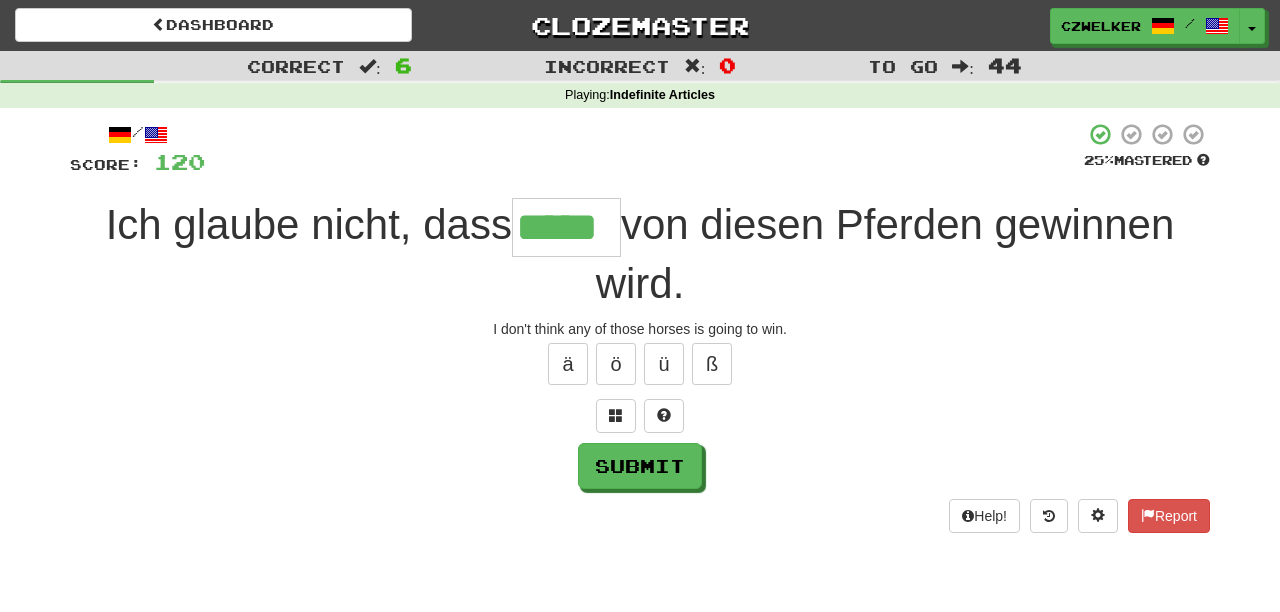 type on "*****" 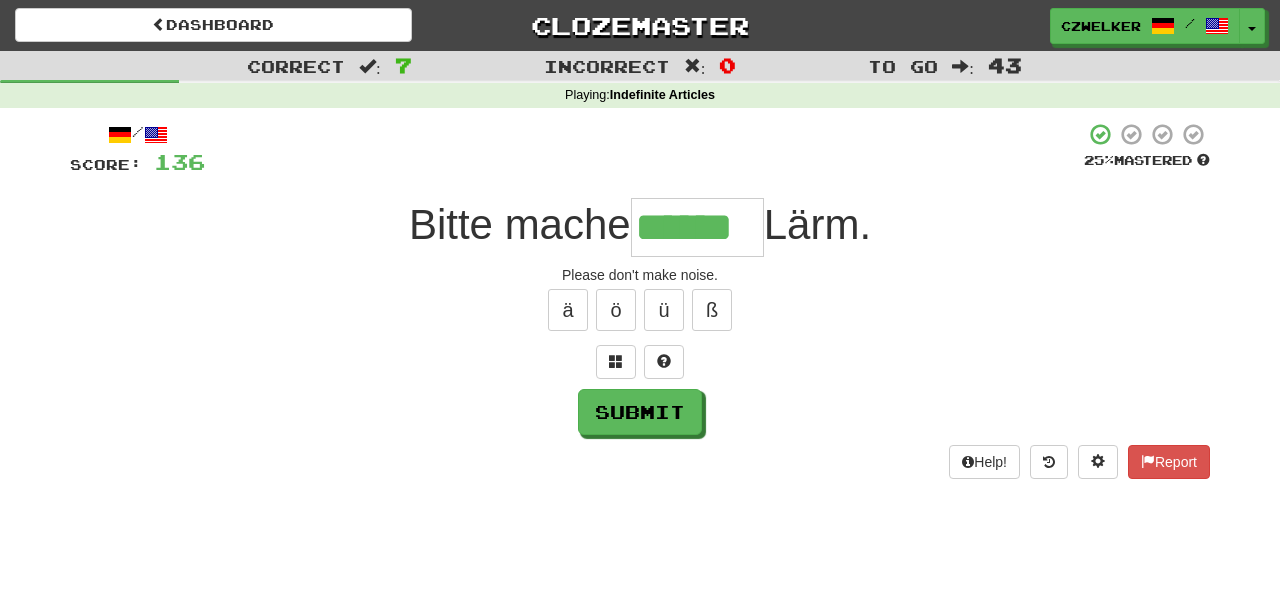 type on "******" 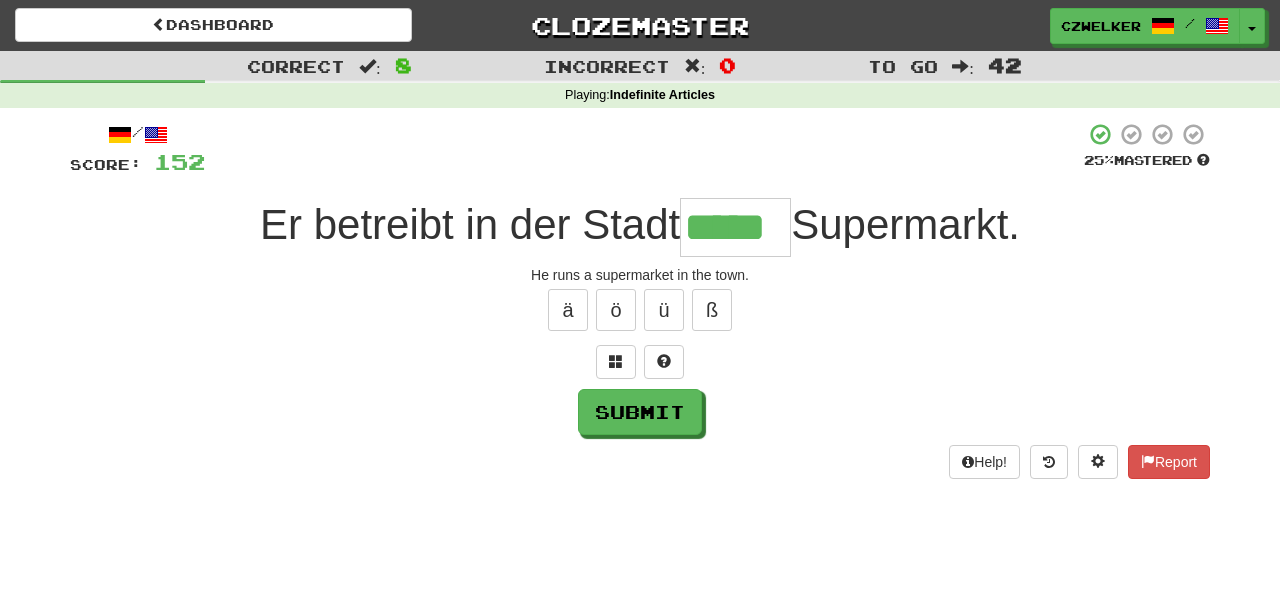 type on "*****" 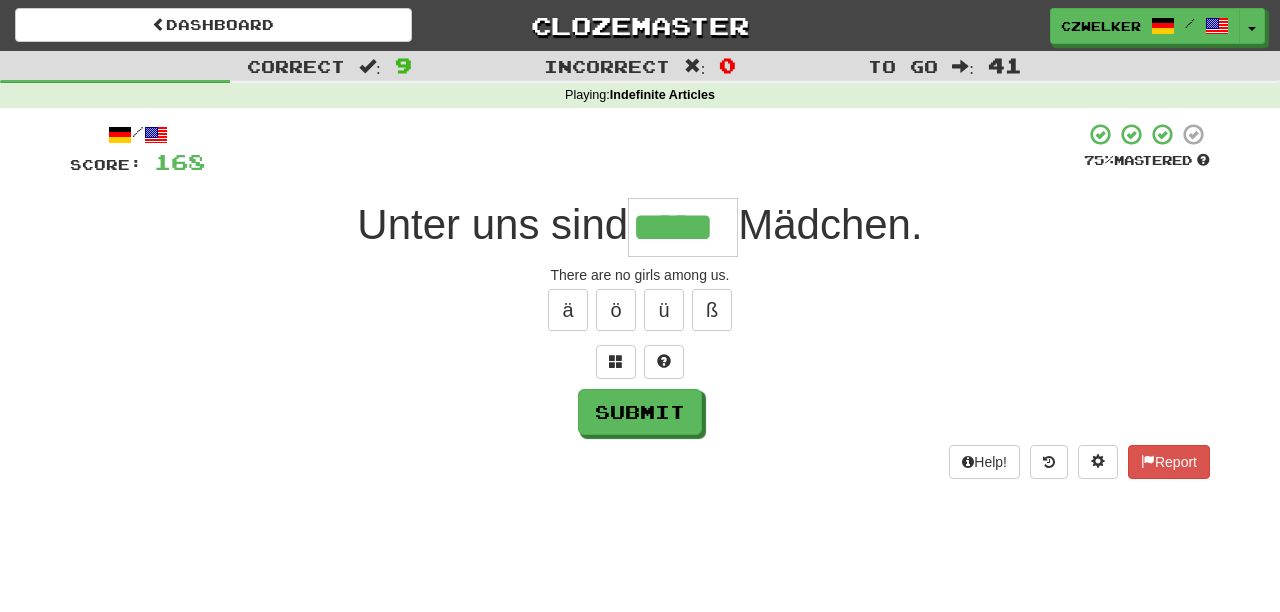 type on "*****" 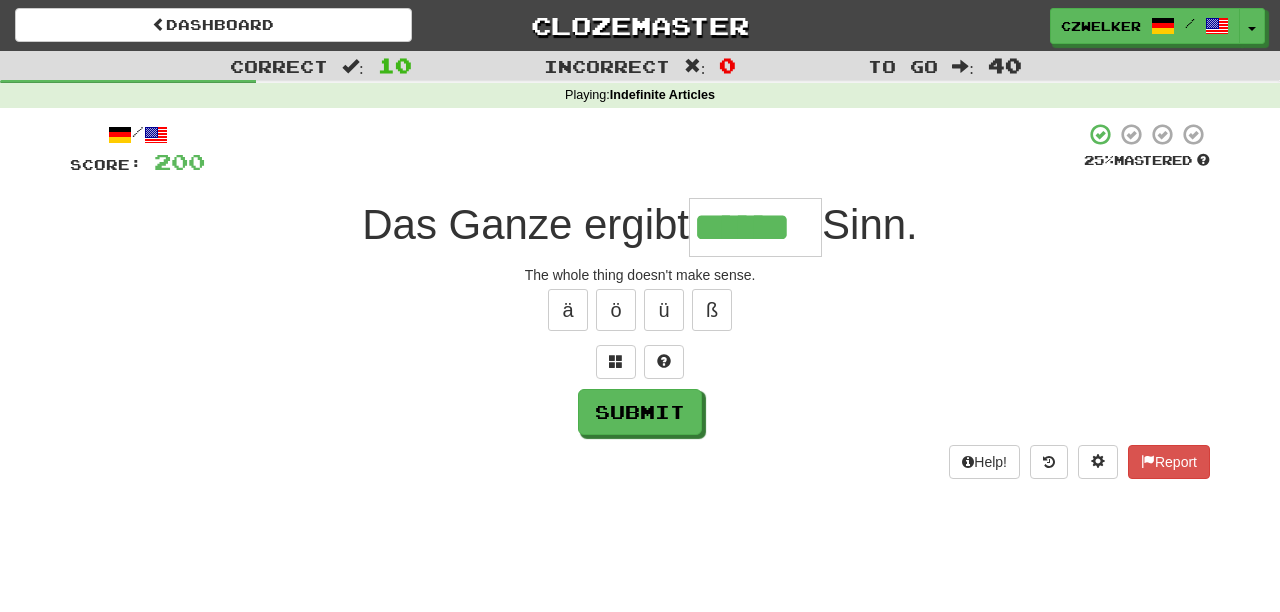 type on "******" 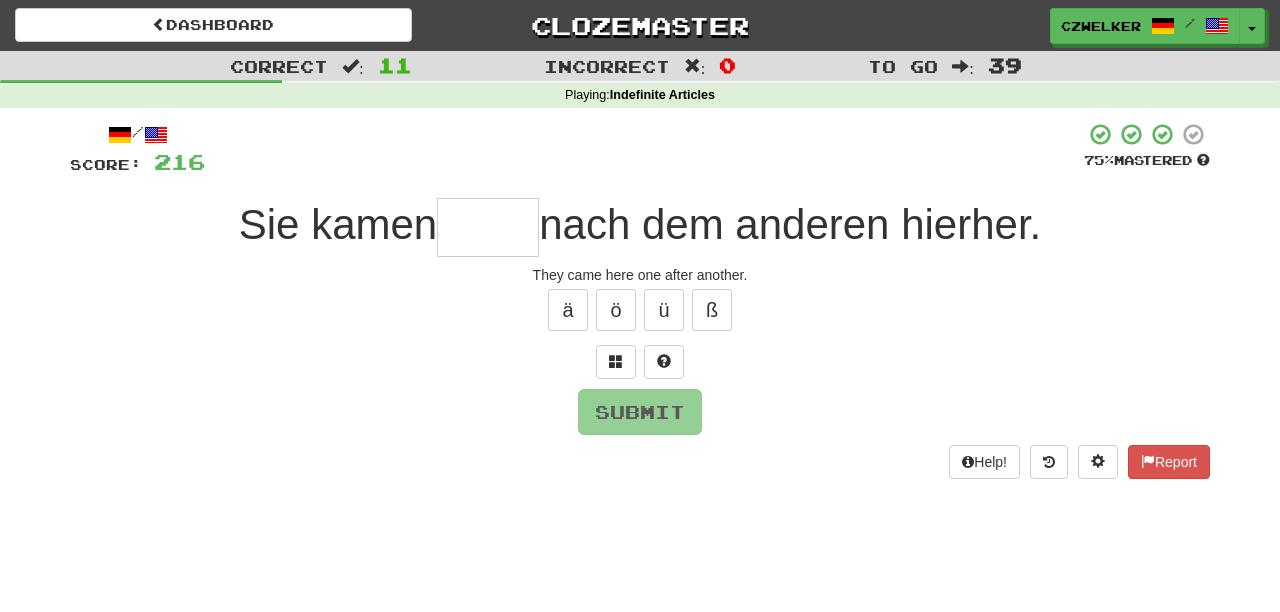 type on "*" 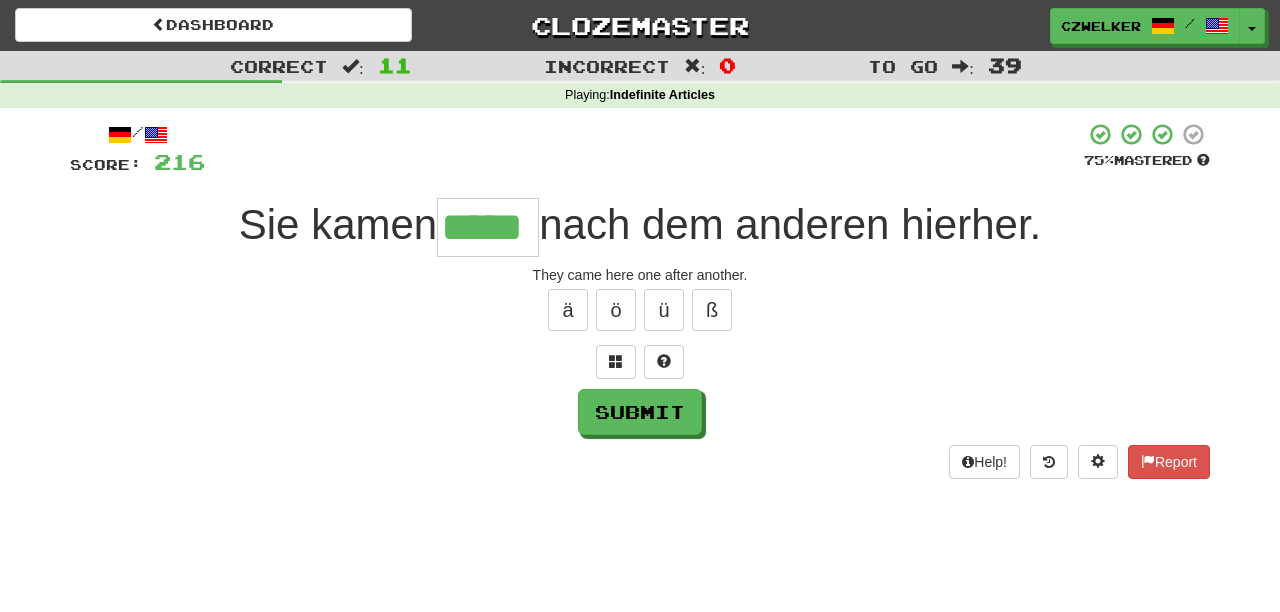 type on "*****" 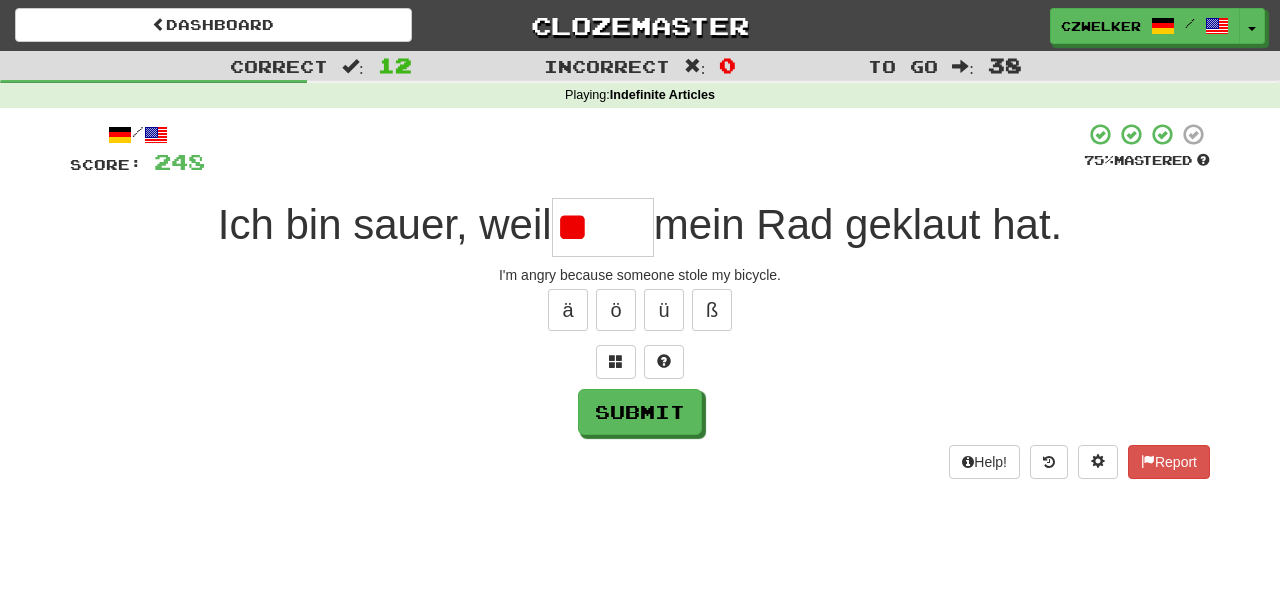 type on "*" 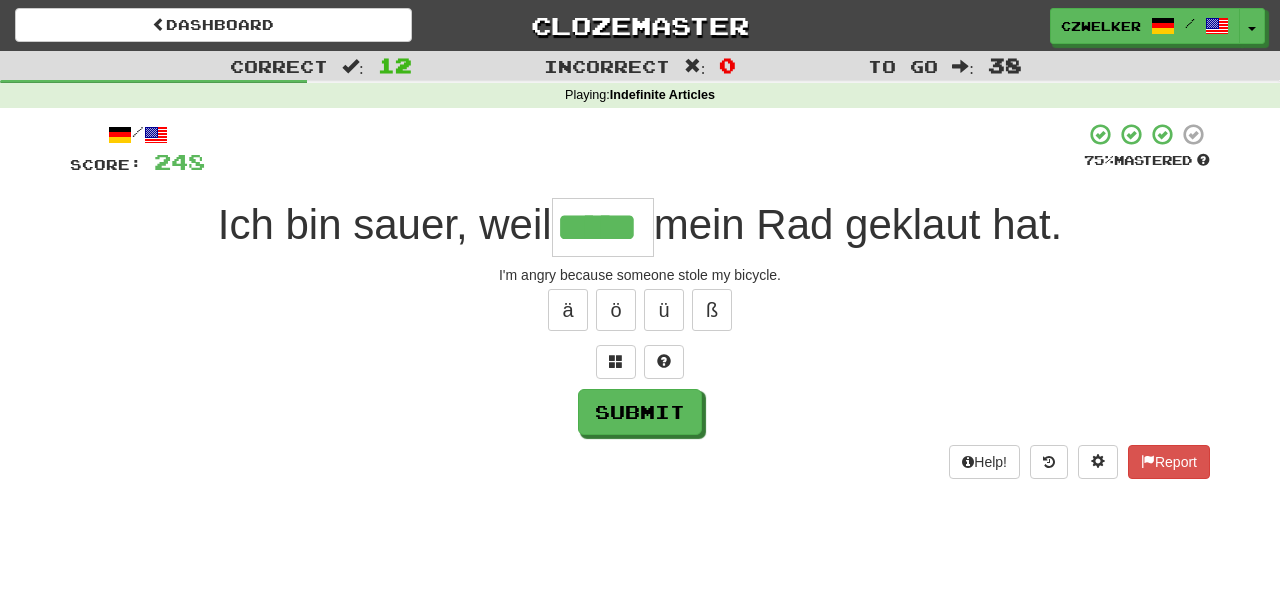 type on "*****" 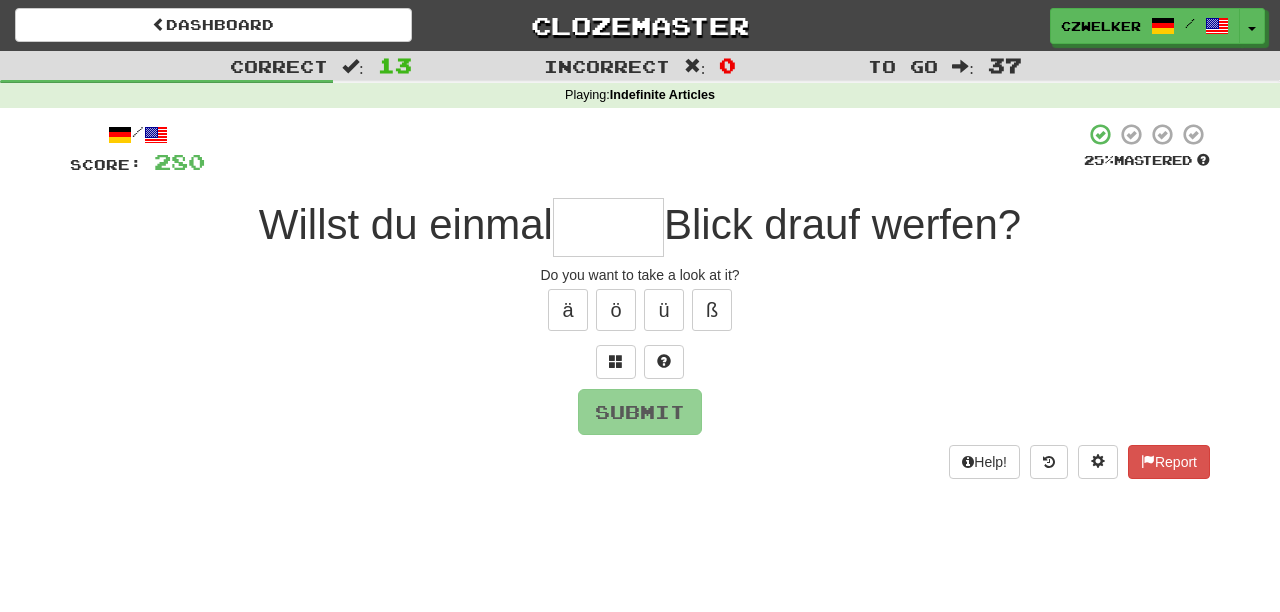 type on "*" 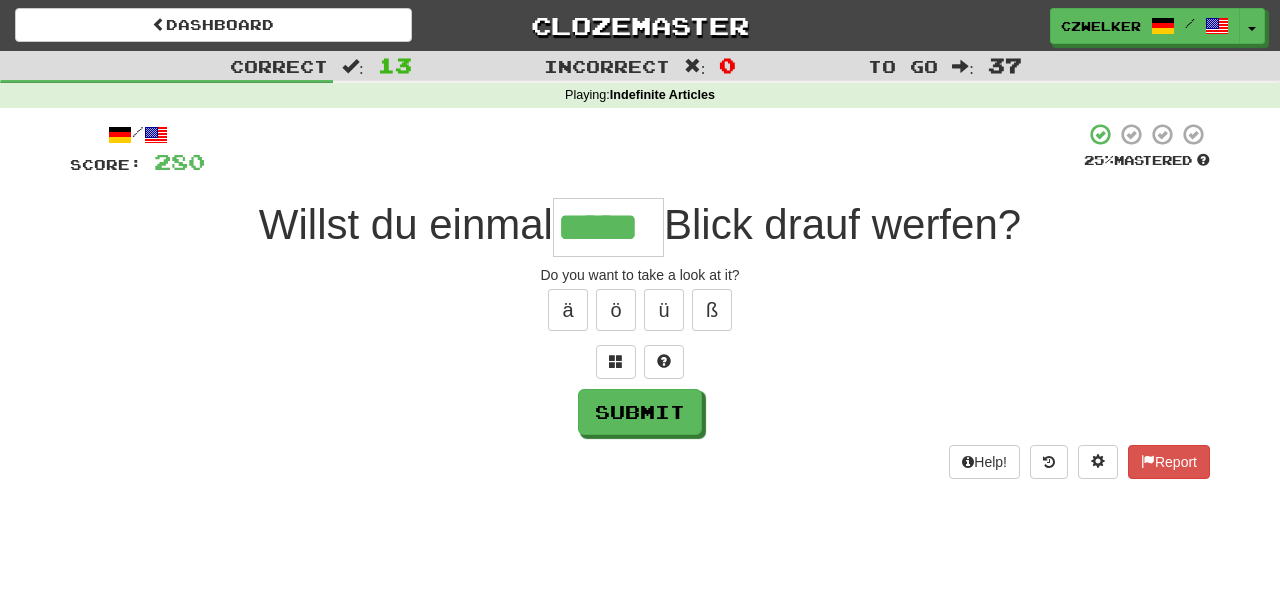 type on "*****" 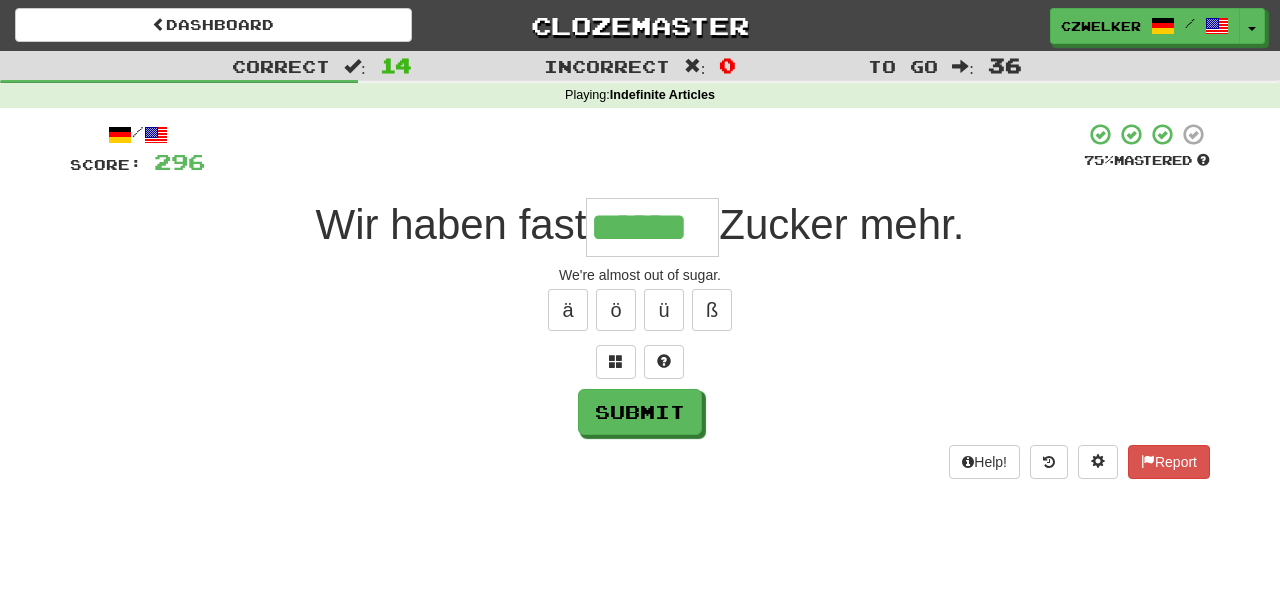 type on "******" 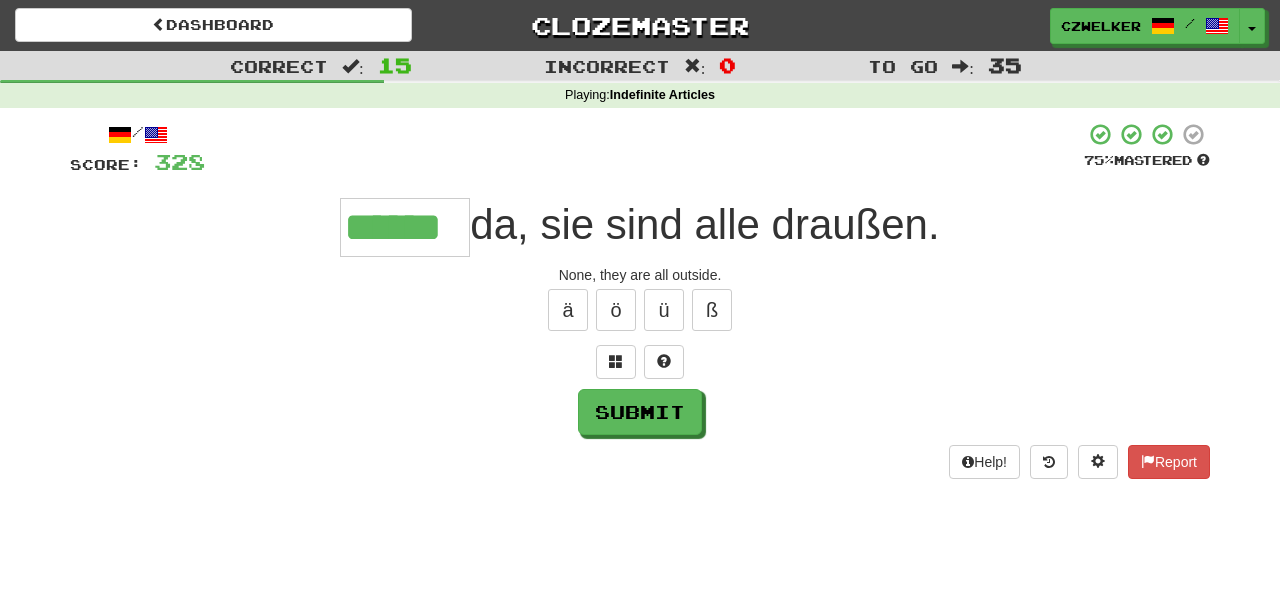 type on "******" 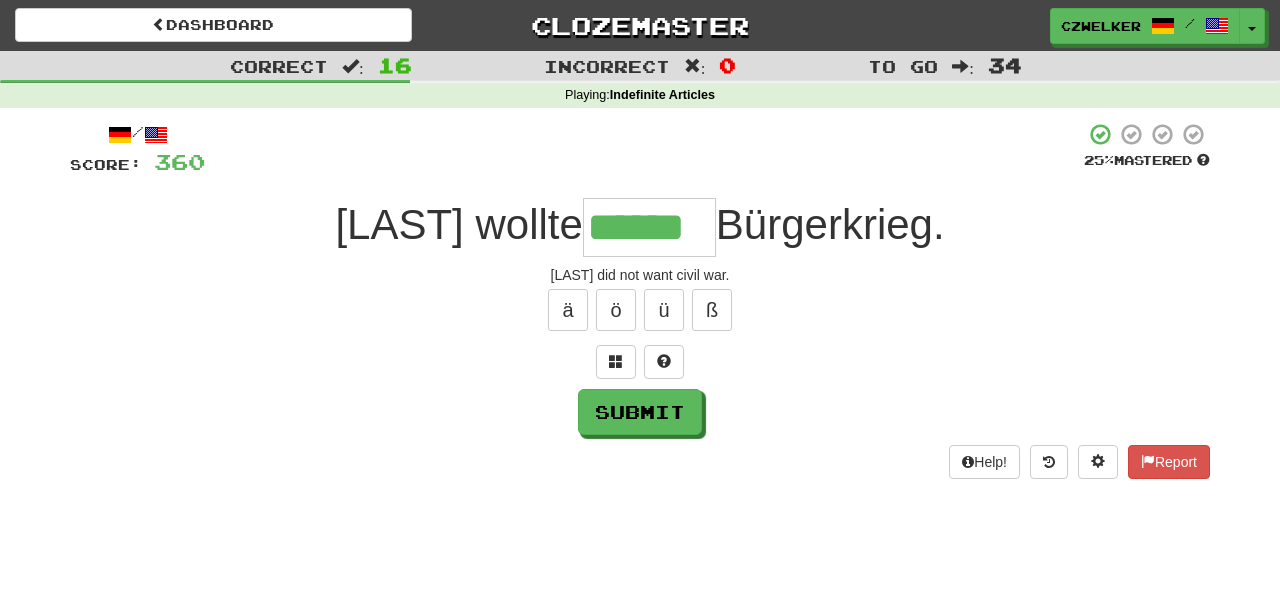 type on "******" 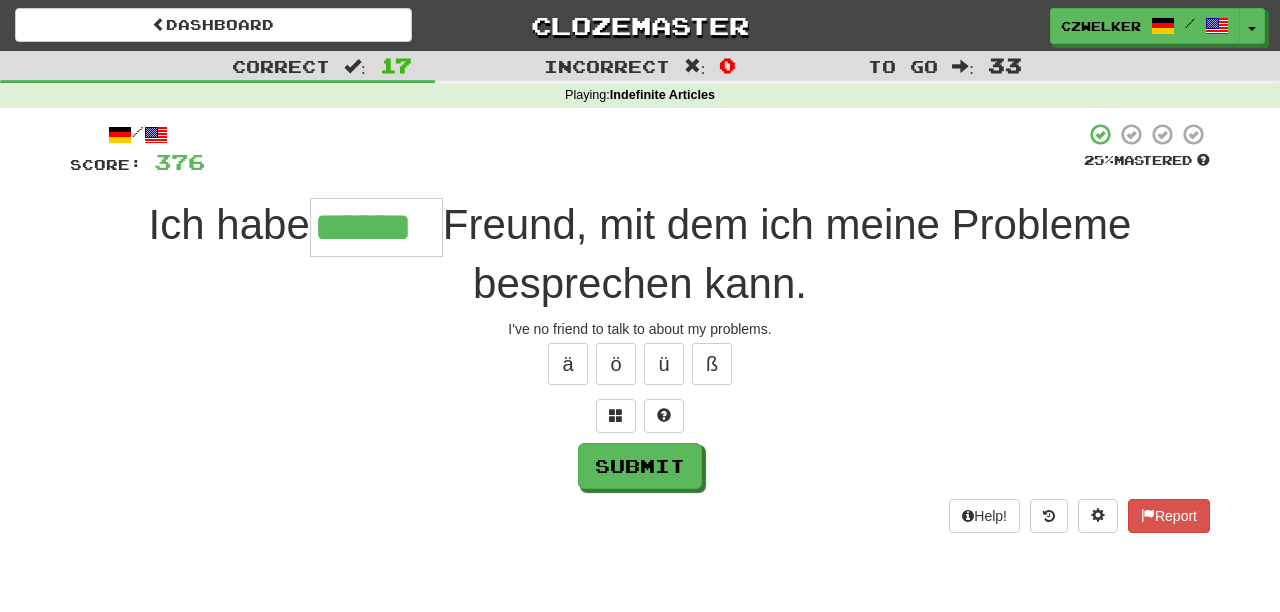 type on "******" 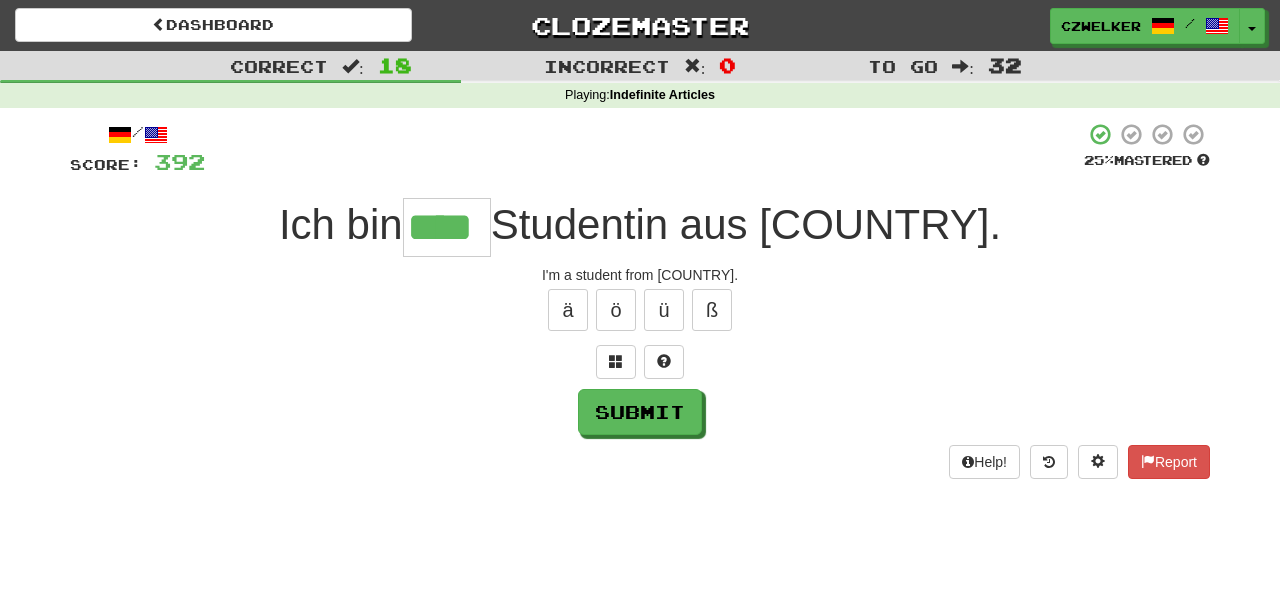 type on "****" 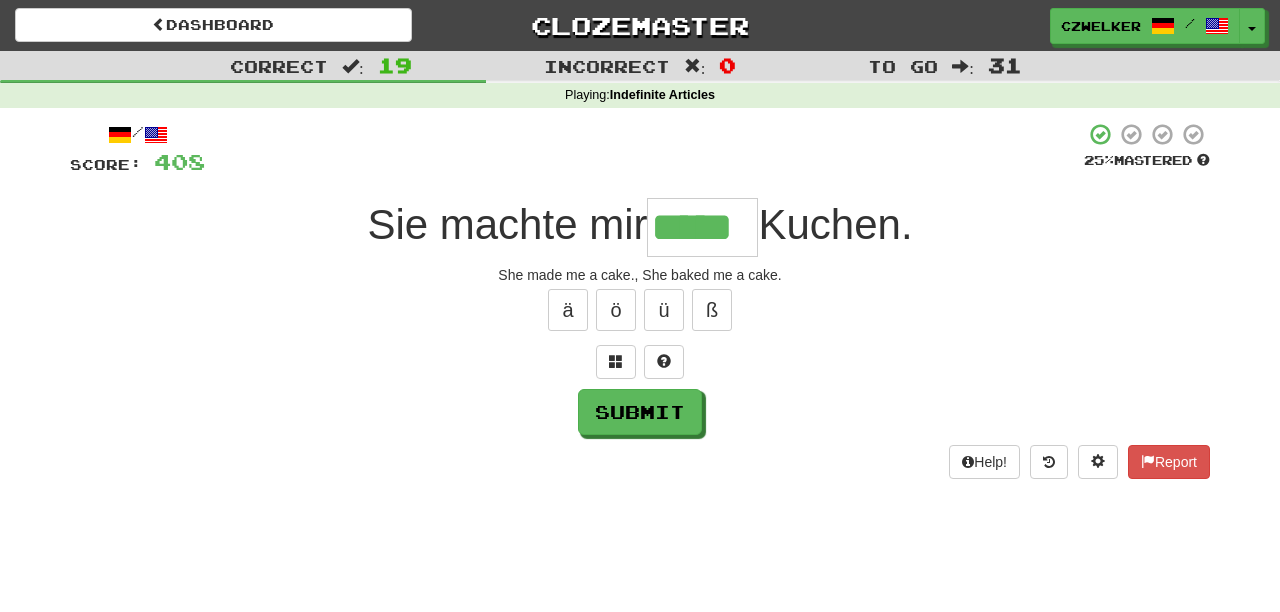 type on "*****" 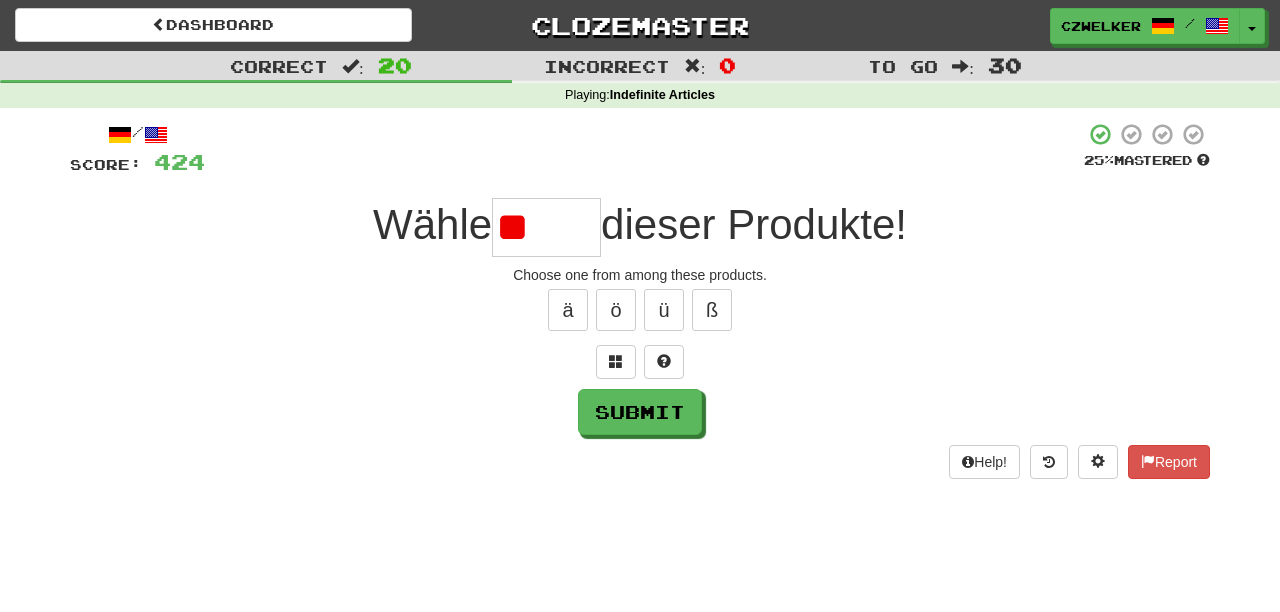 type on "*" 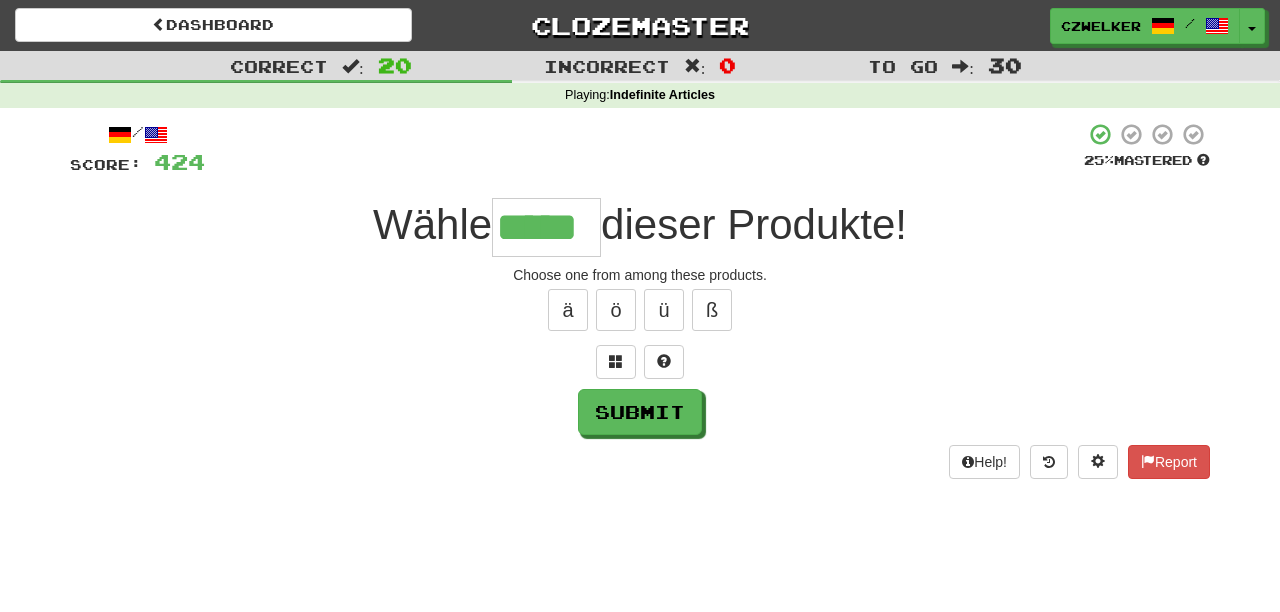 type on "*****" 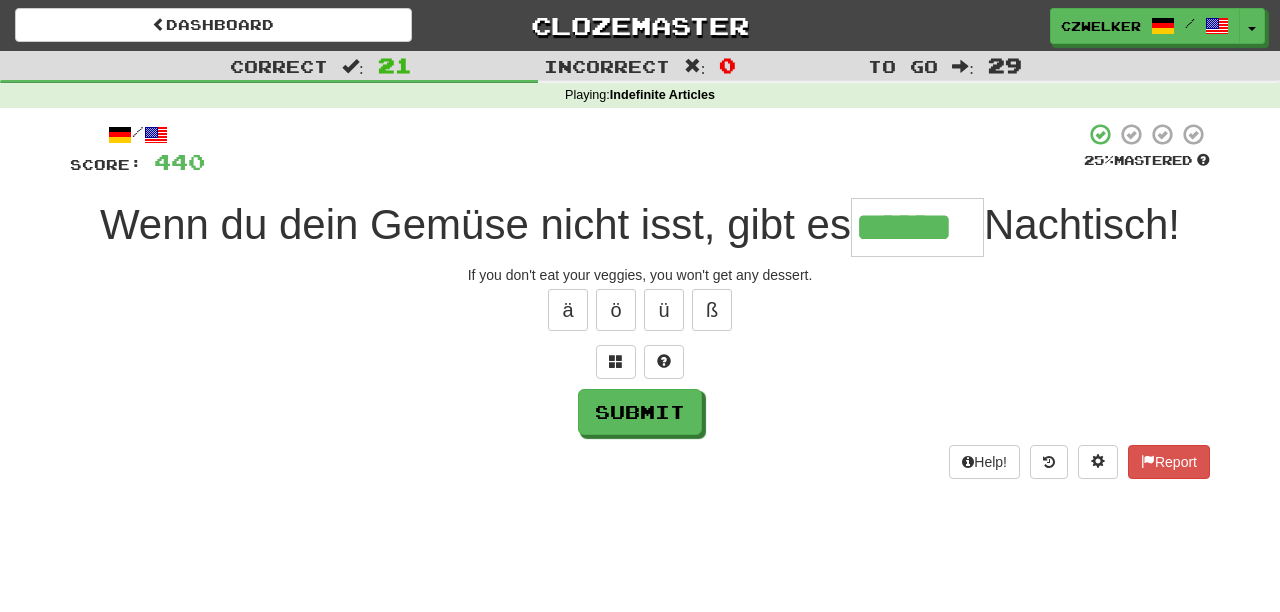 type on "******" 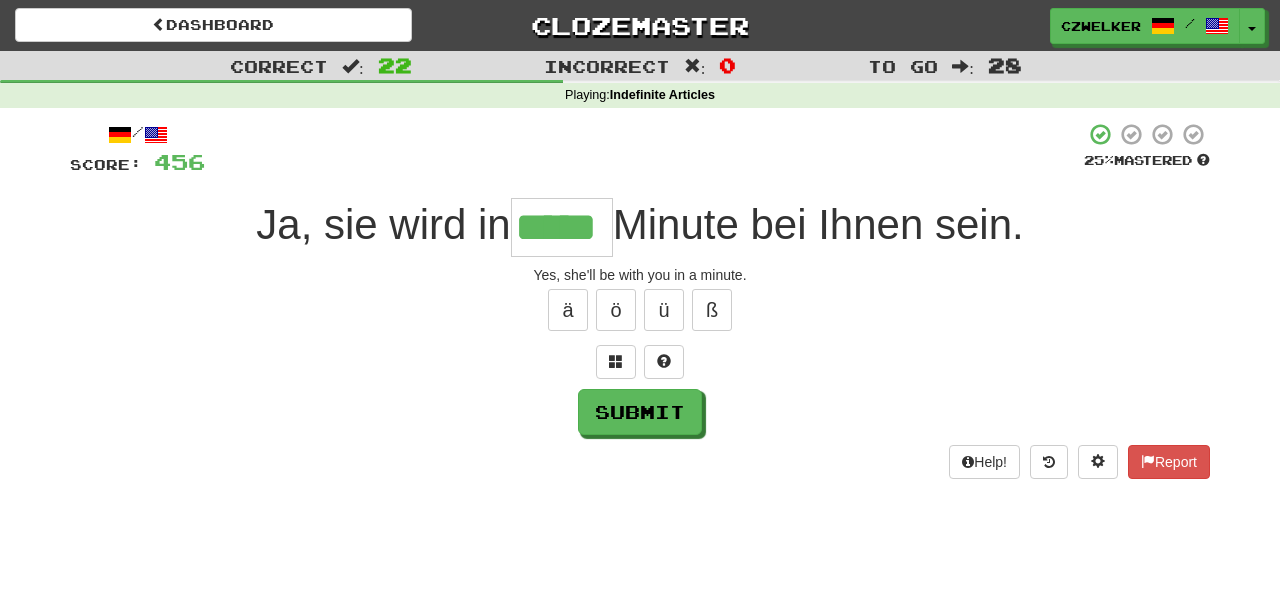 type on "*****" 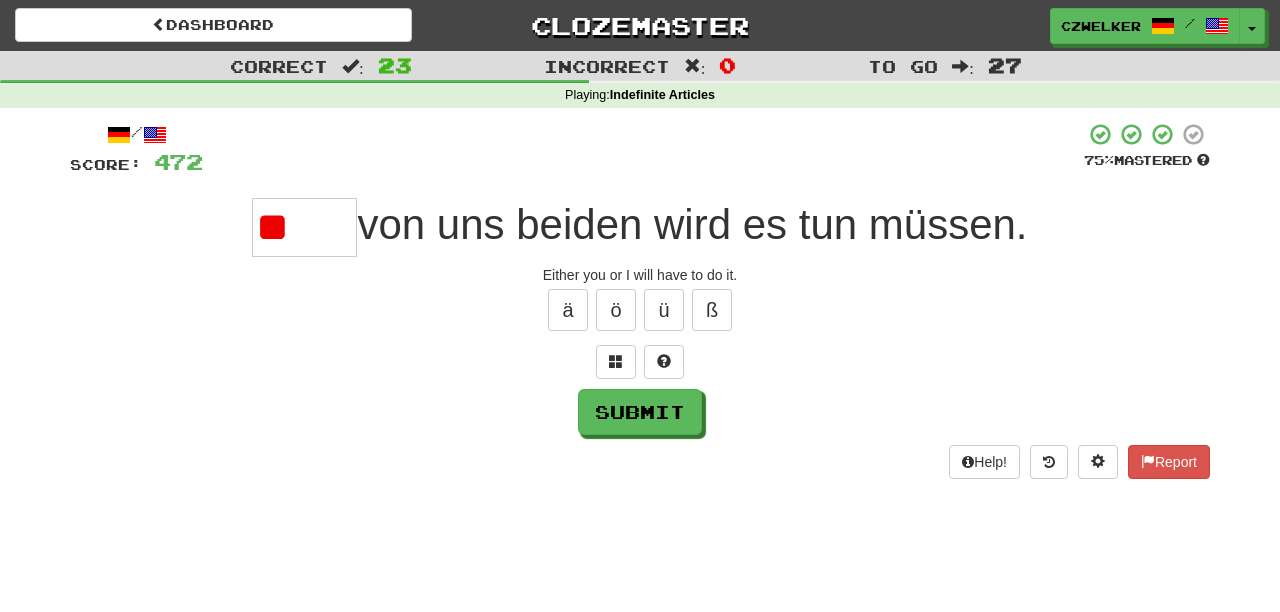 type on "*" 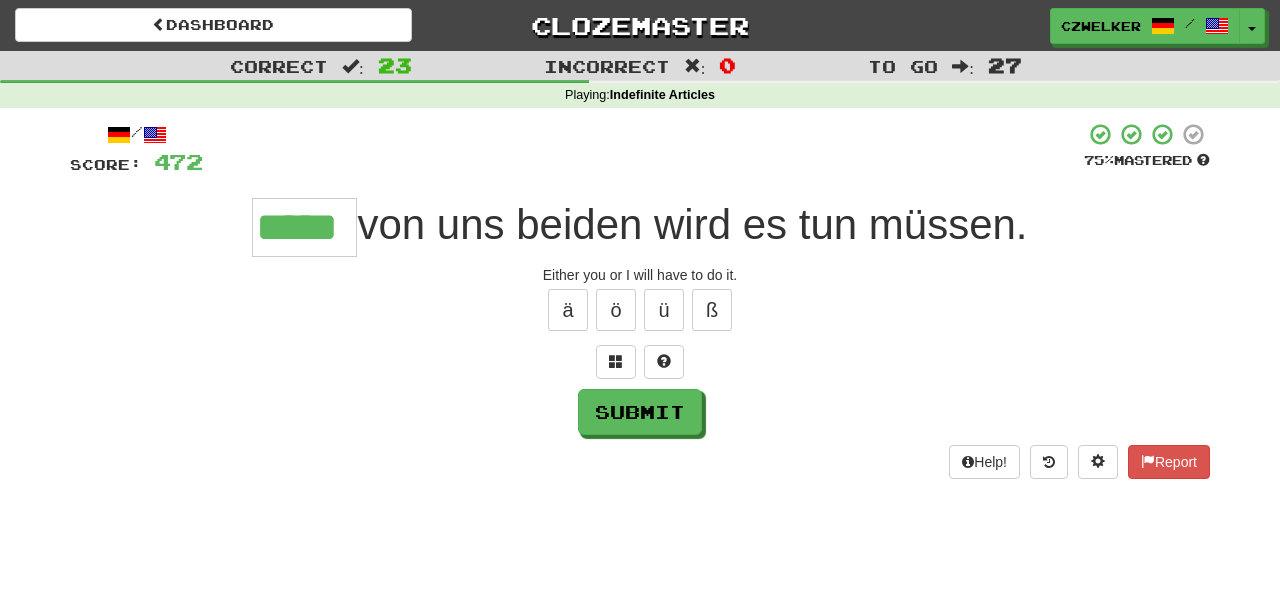 type on "*****" 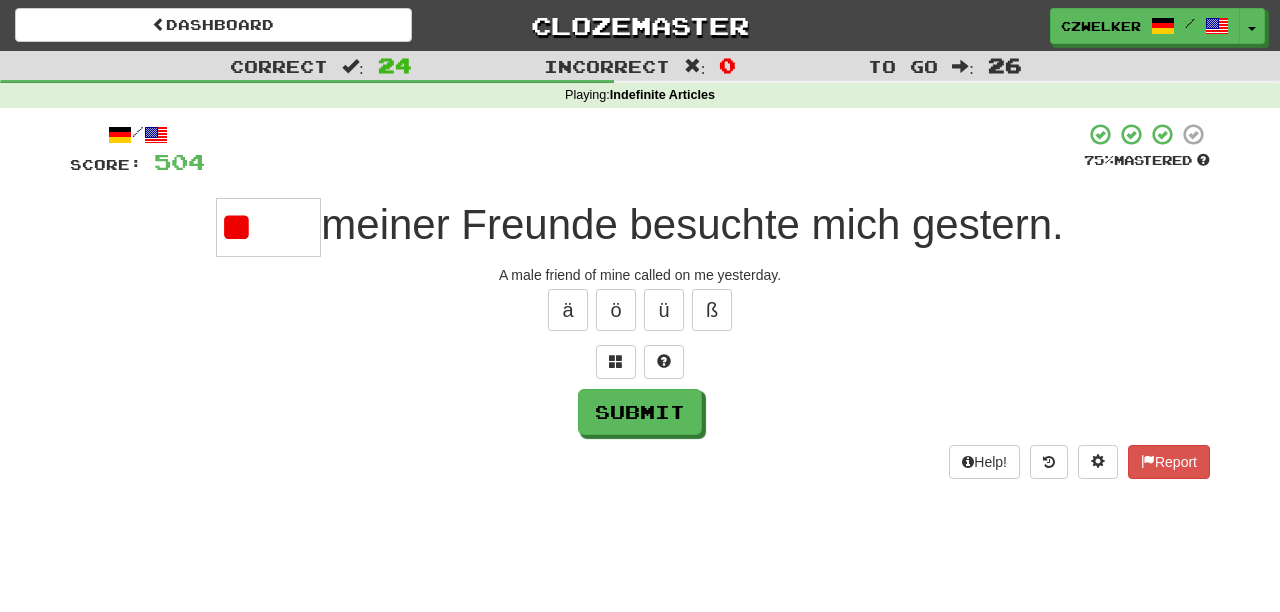 type on "*" 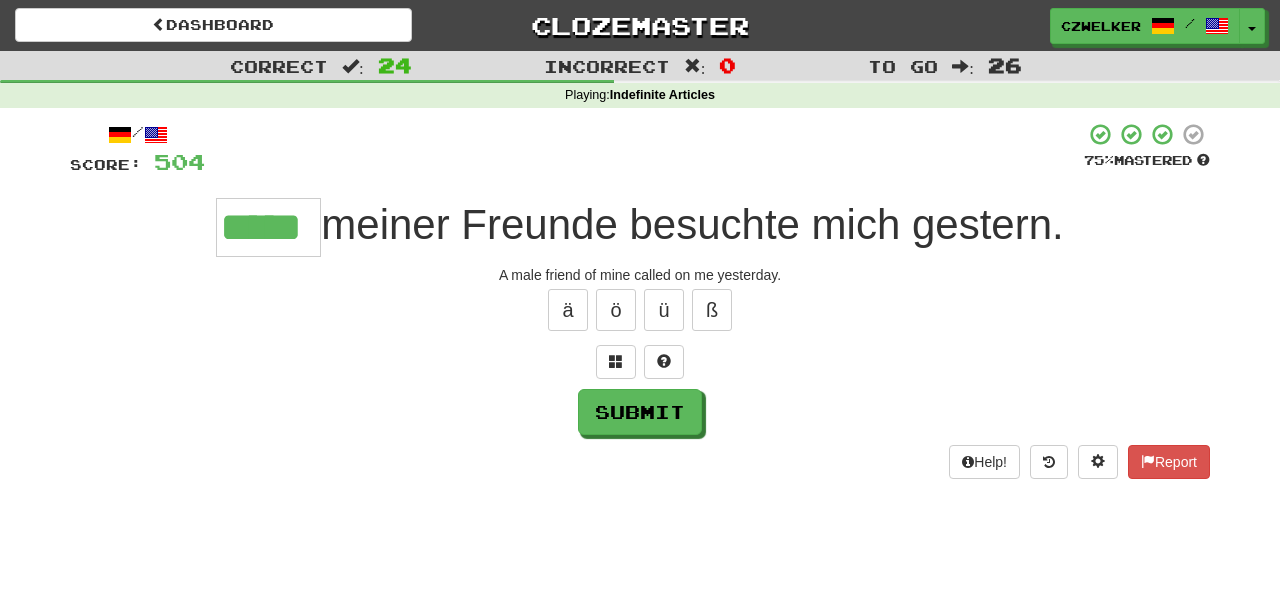 type on "*****" 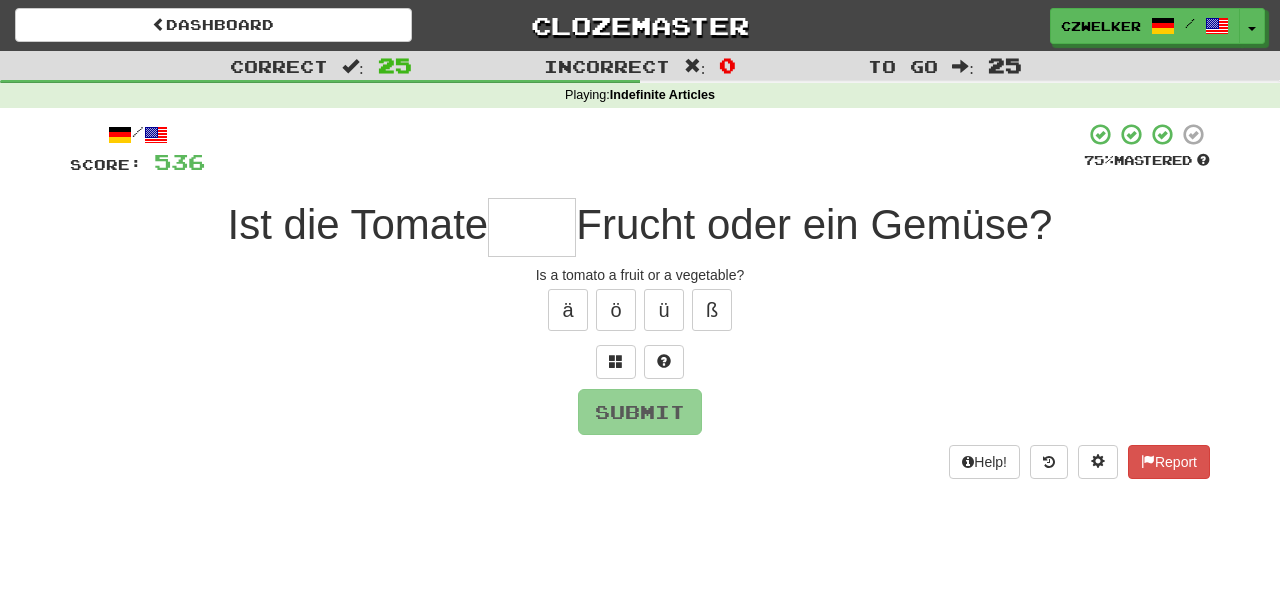type on "*" 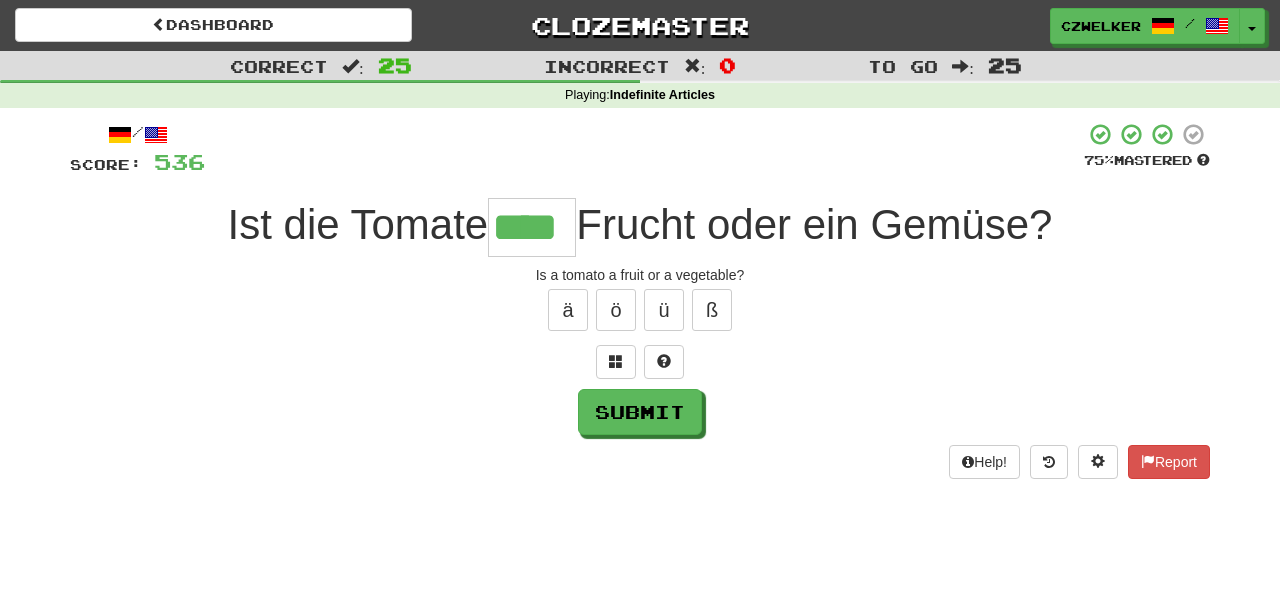 type on "****" 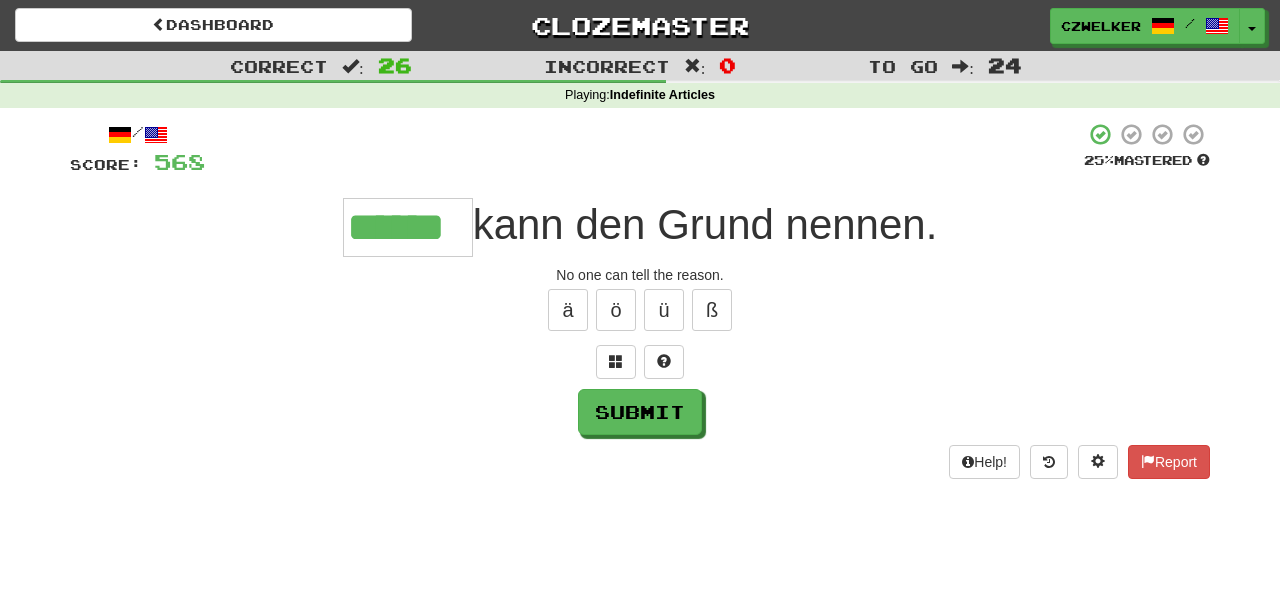 type on "******" 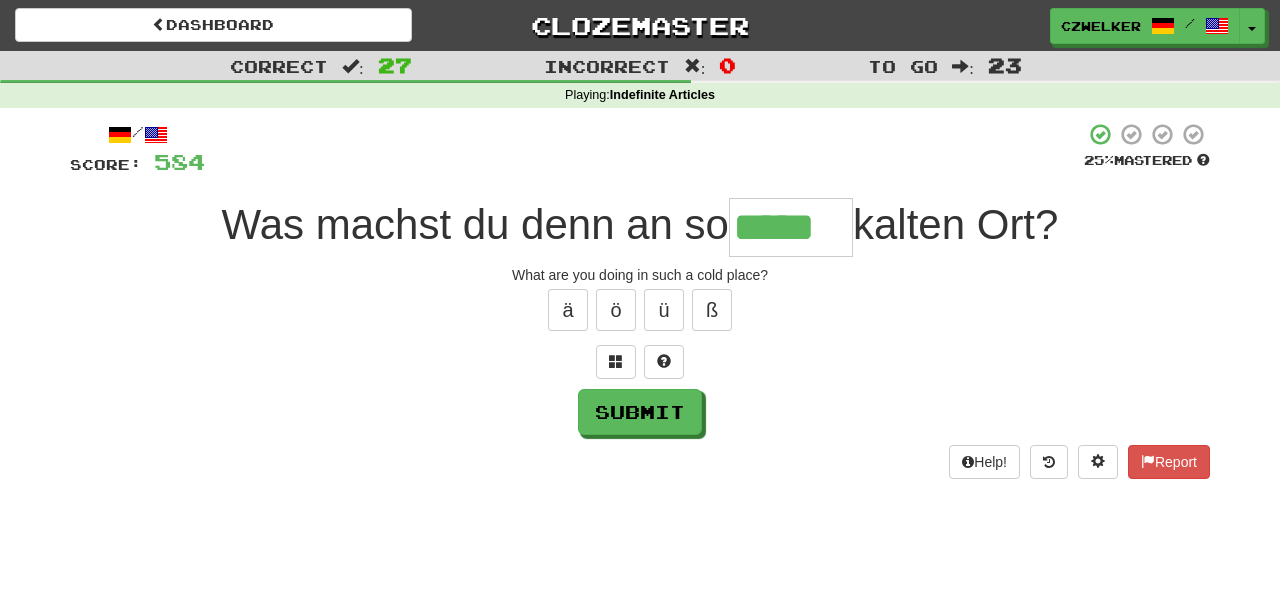 type on "*****" 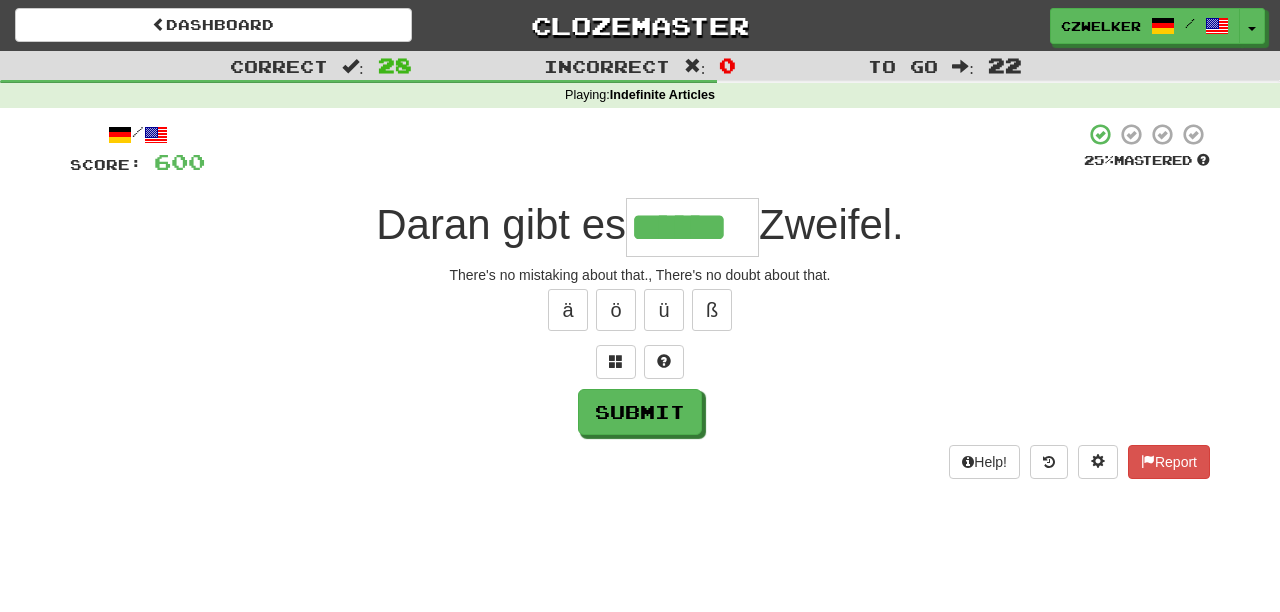 type on "******" 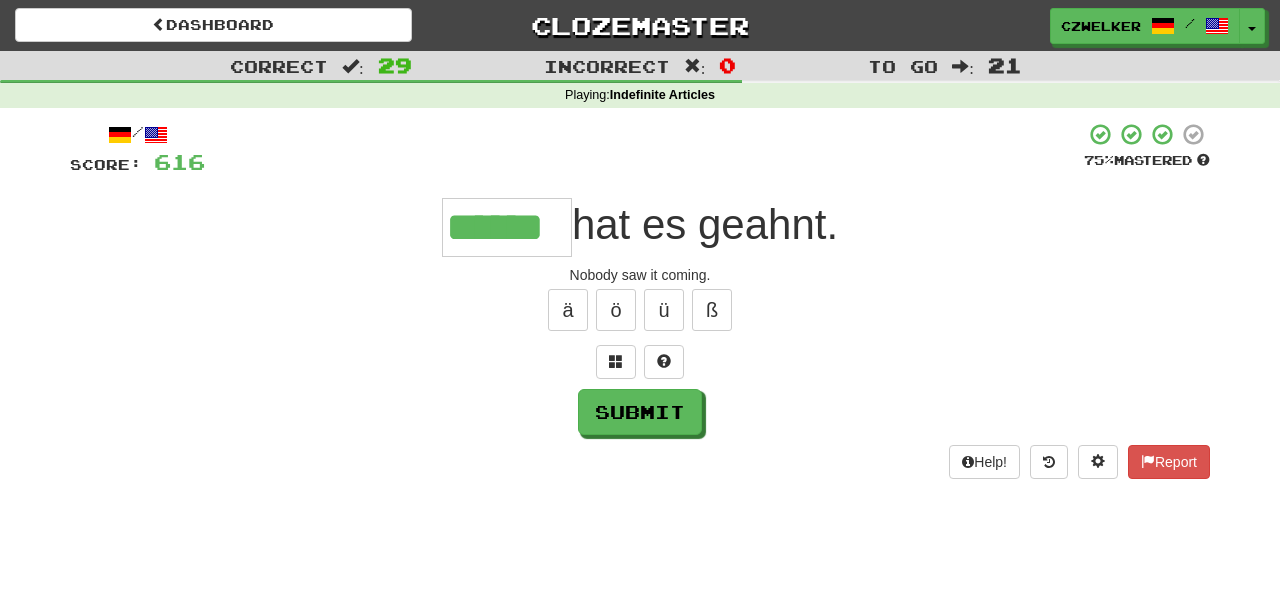 type on "******" 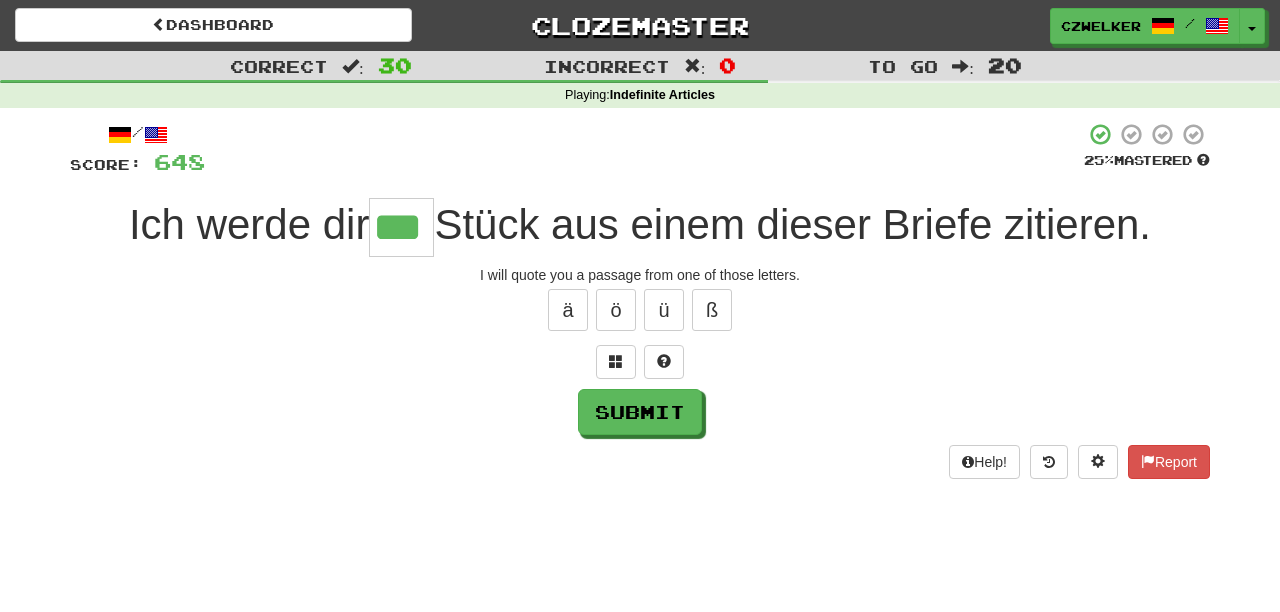 type on "***" 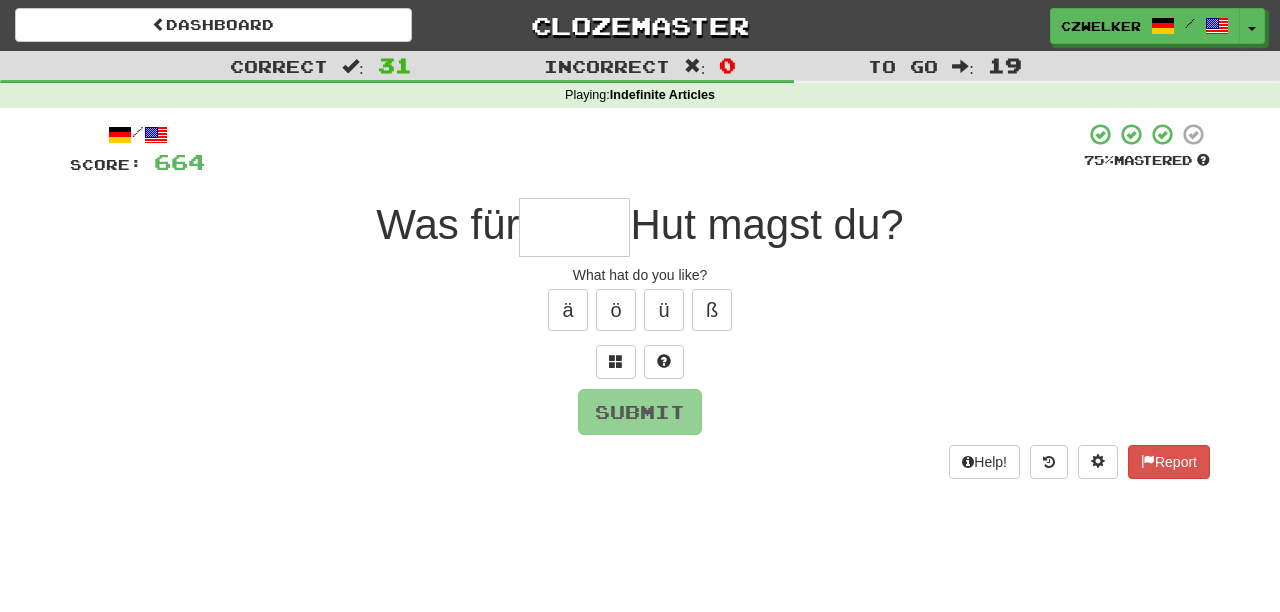 type on "*" 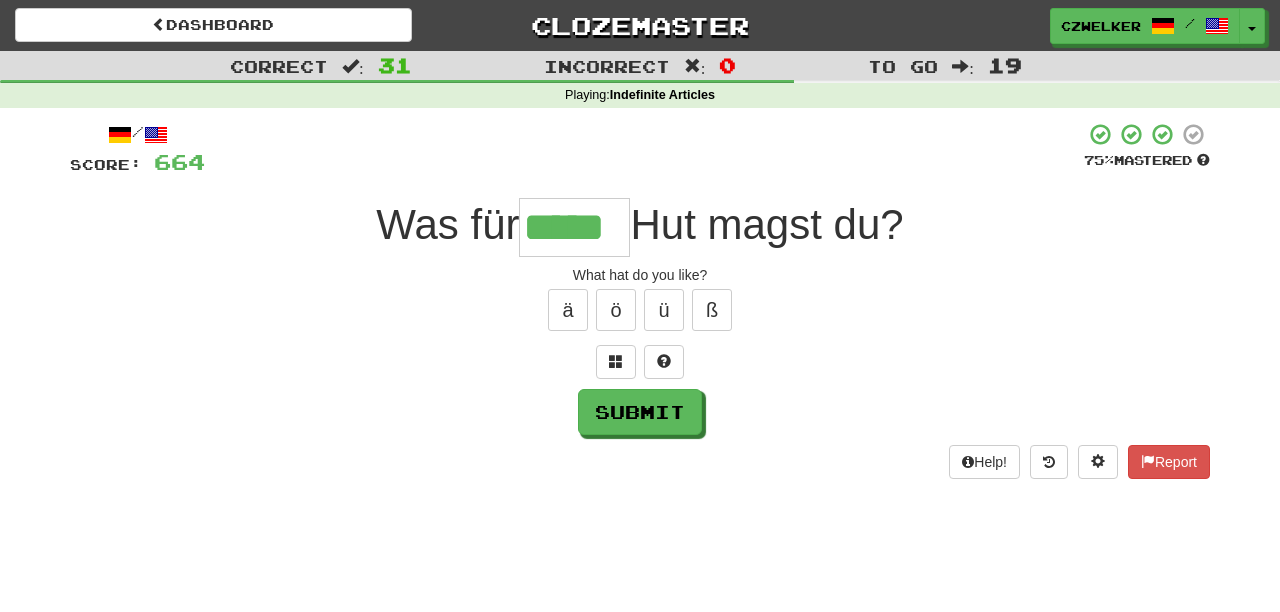 type on "*****" 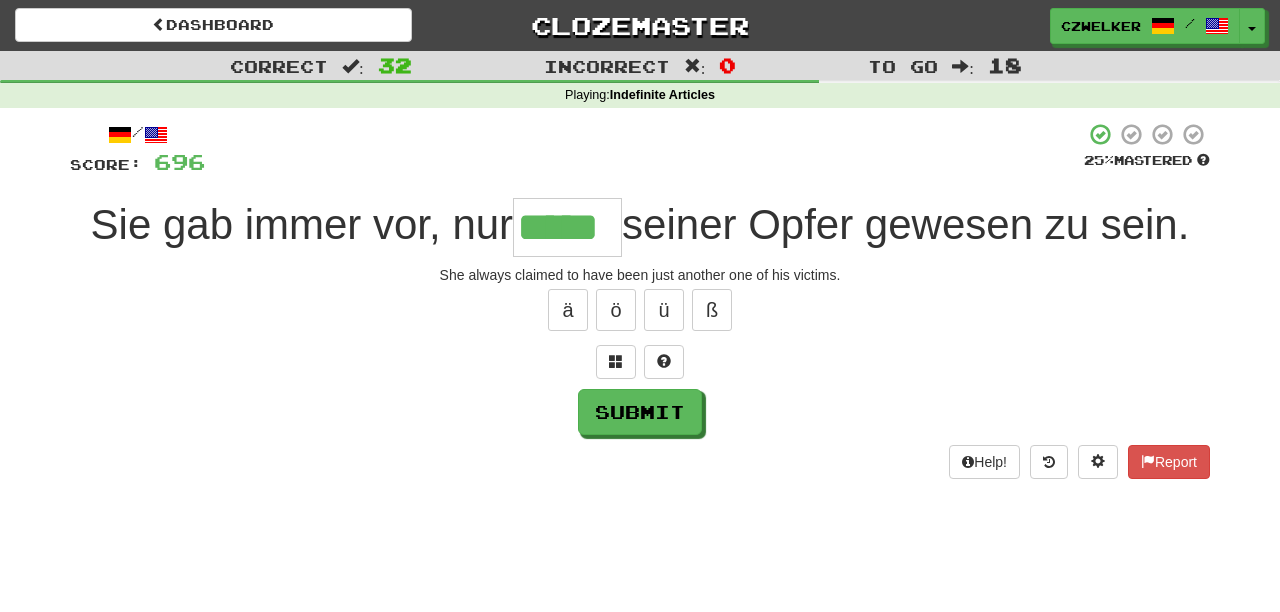 type on "*****" 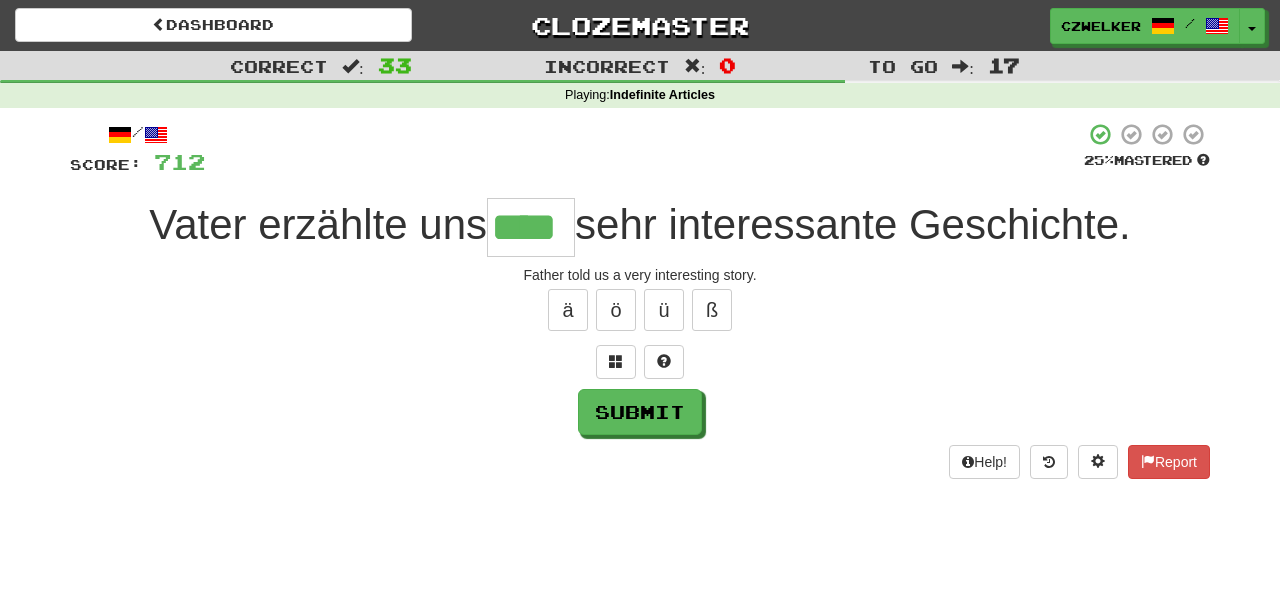 type on "****" 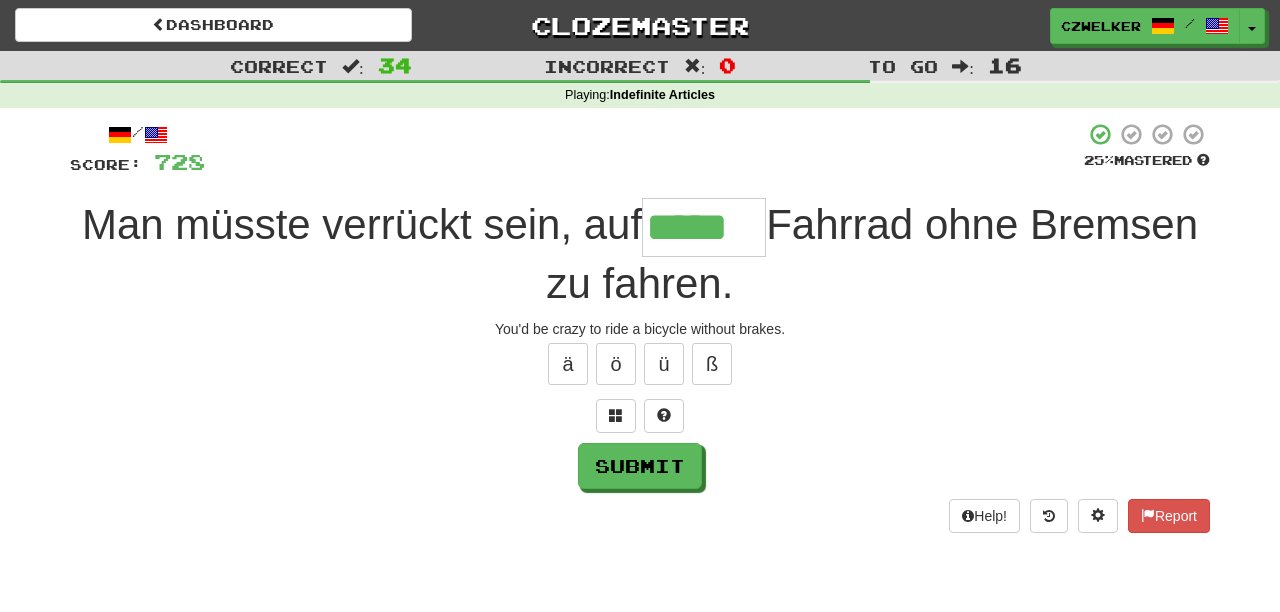 type on "*****" 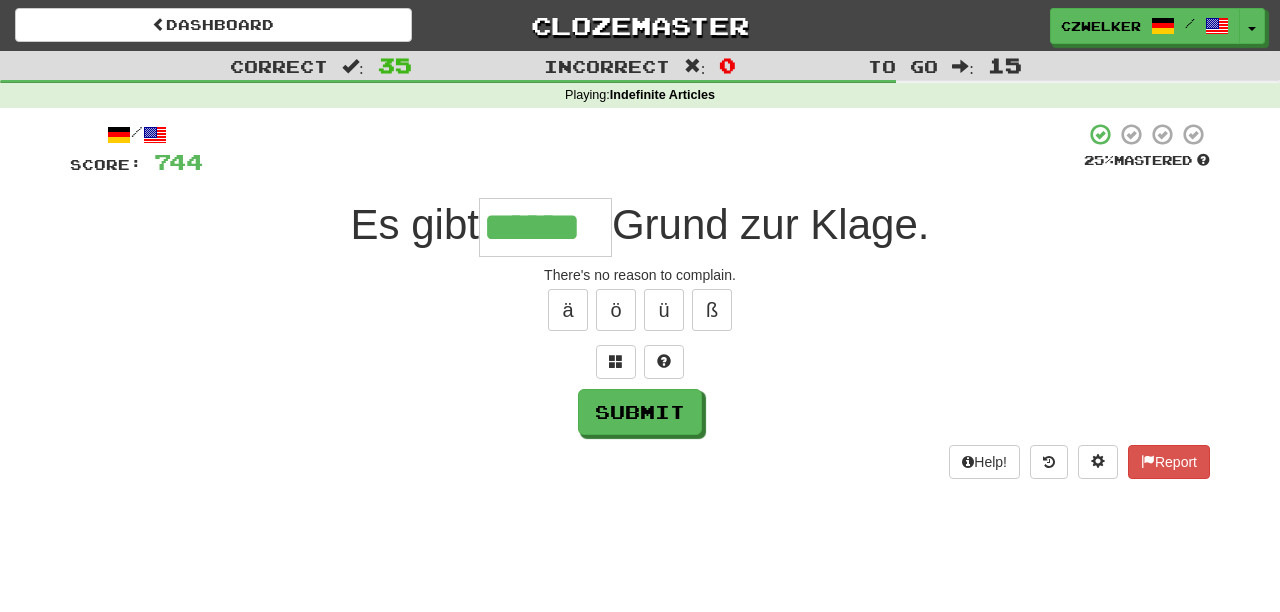 type on "******" 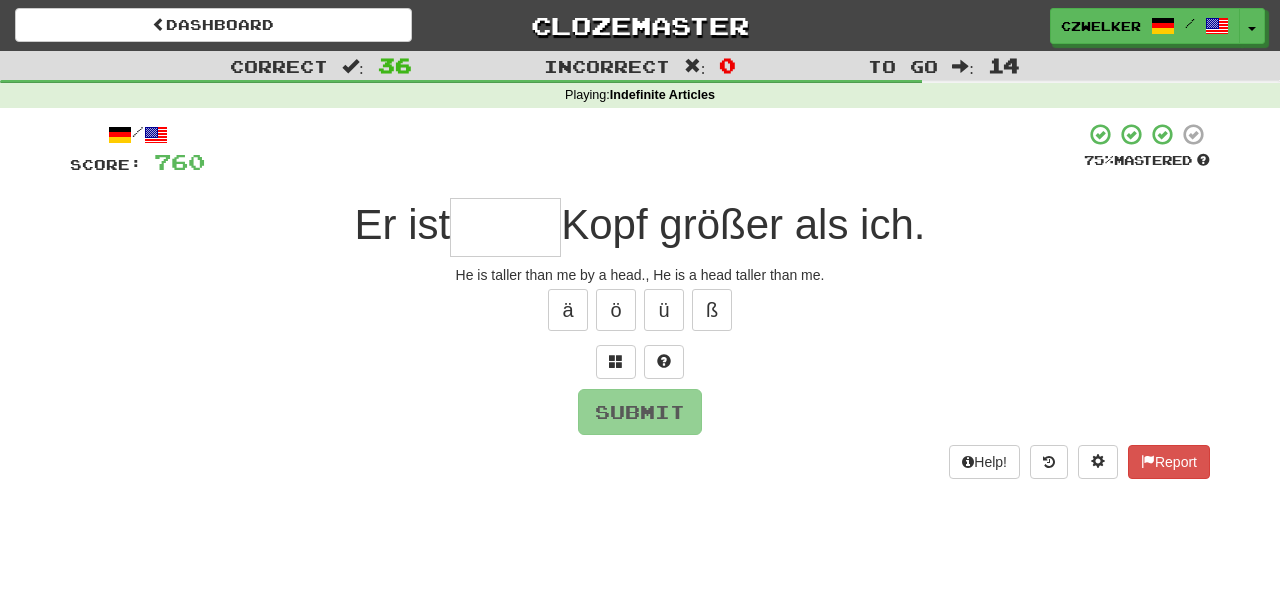 type on "*" 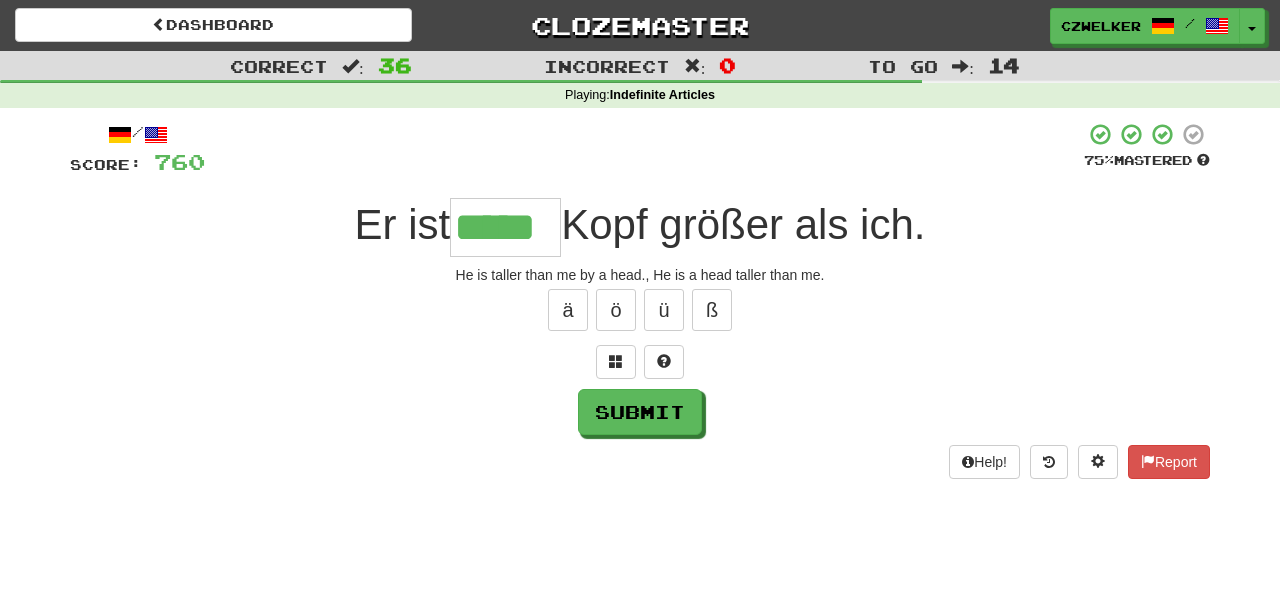 type on "*****" 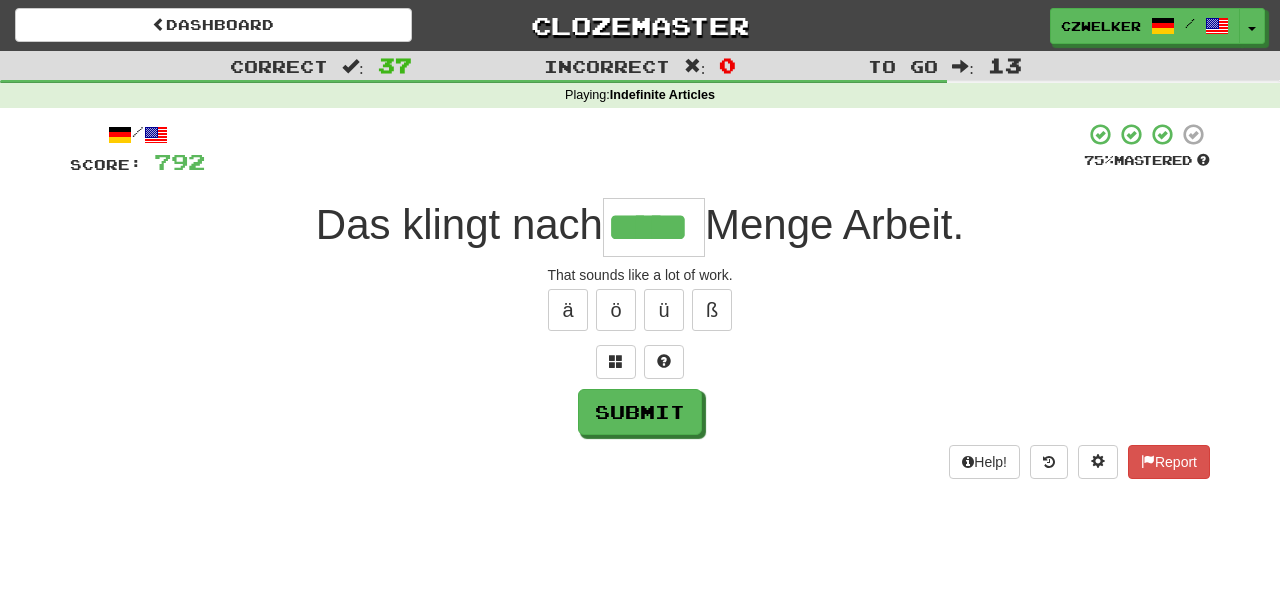 type on "*****" 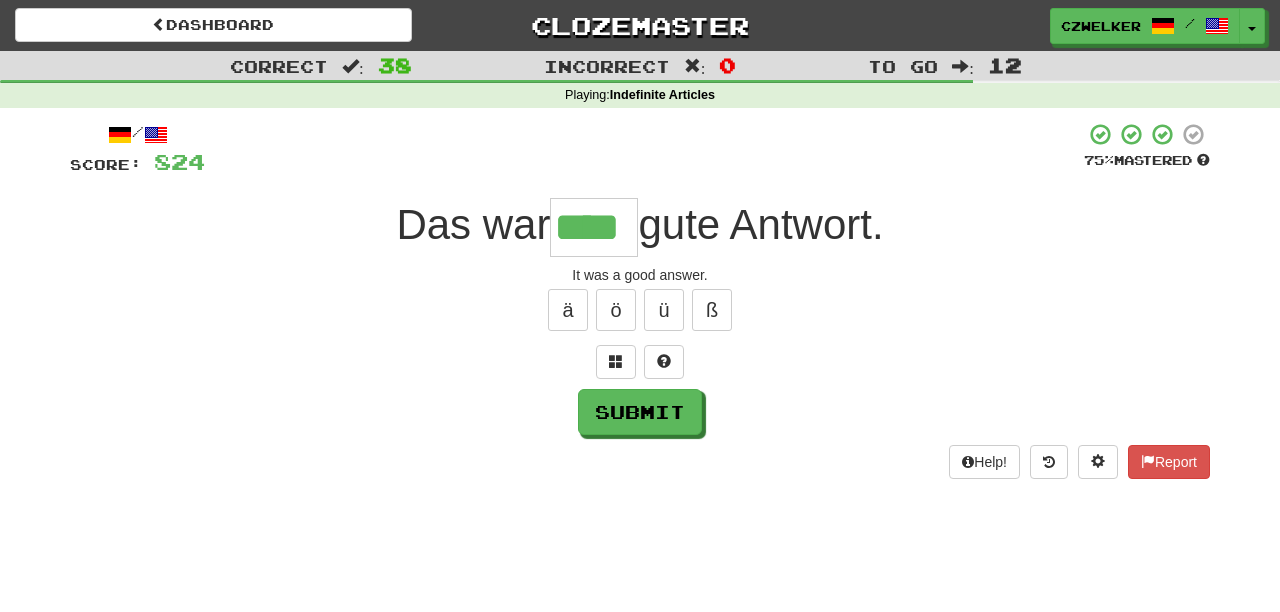 type on "****" 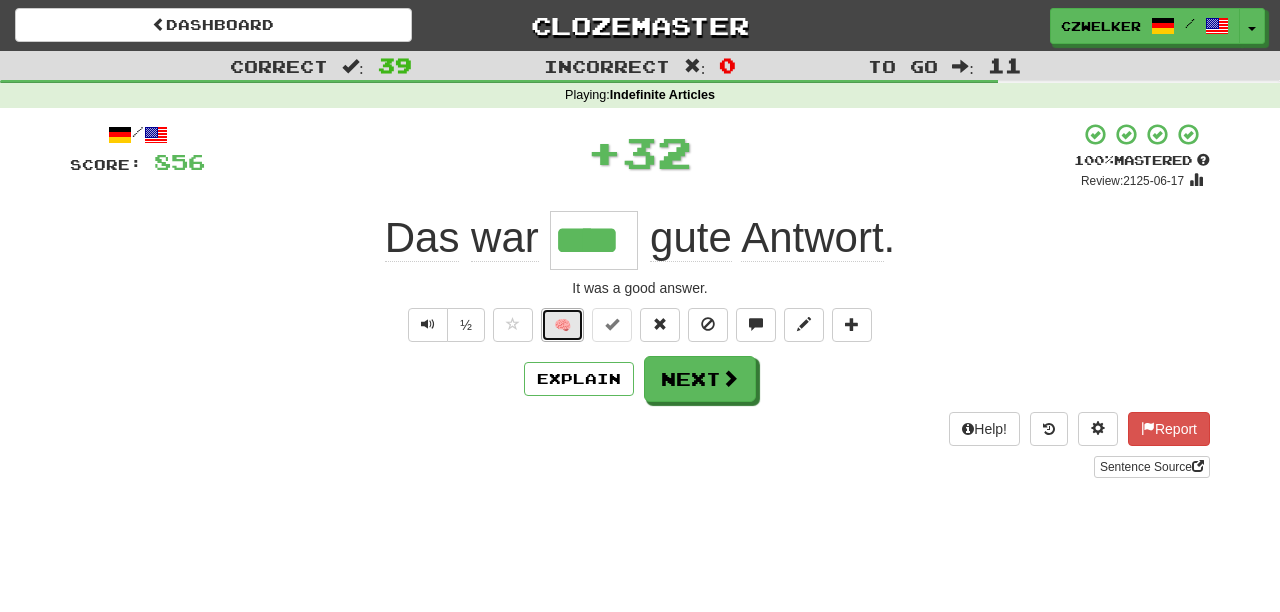 click on "🧠" at bounding box center (562, 325) 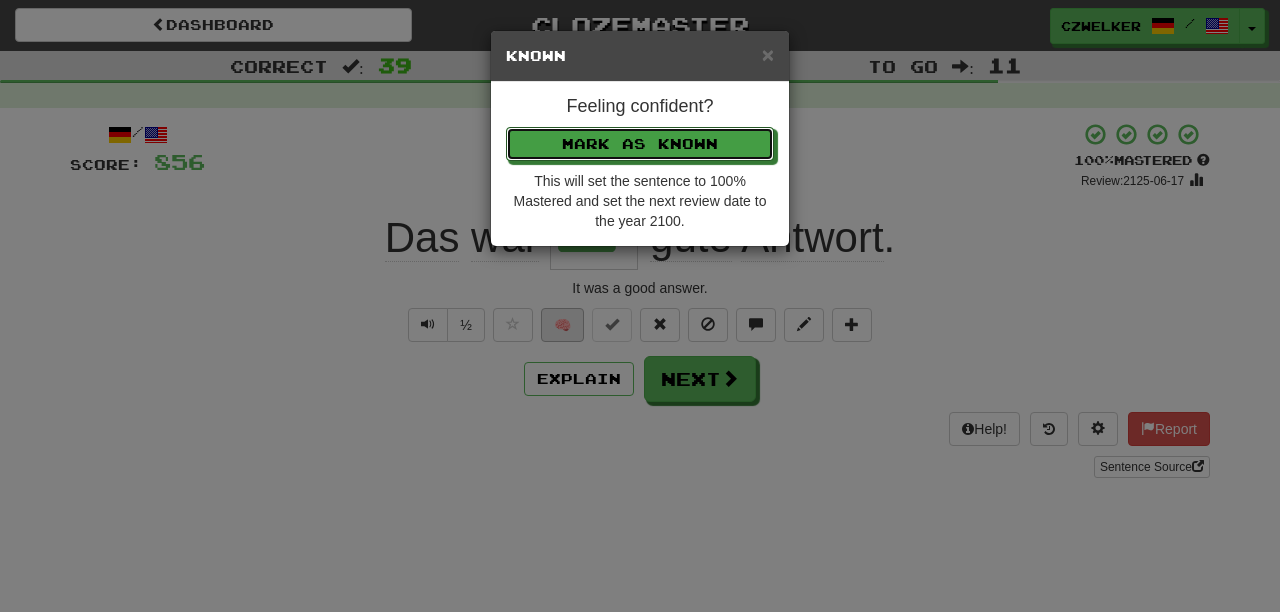 click on "Mark as Known" at bounding box center (640, 144) 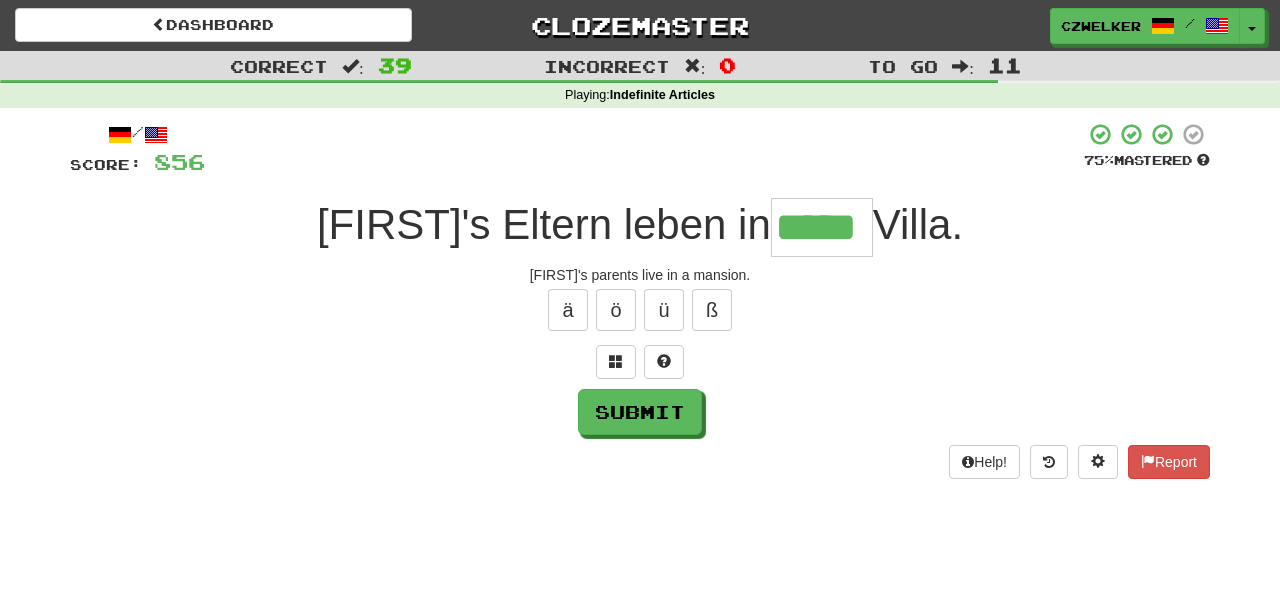 type on "*****" 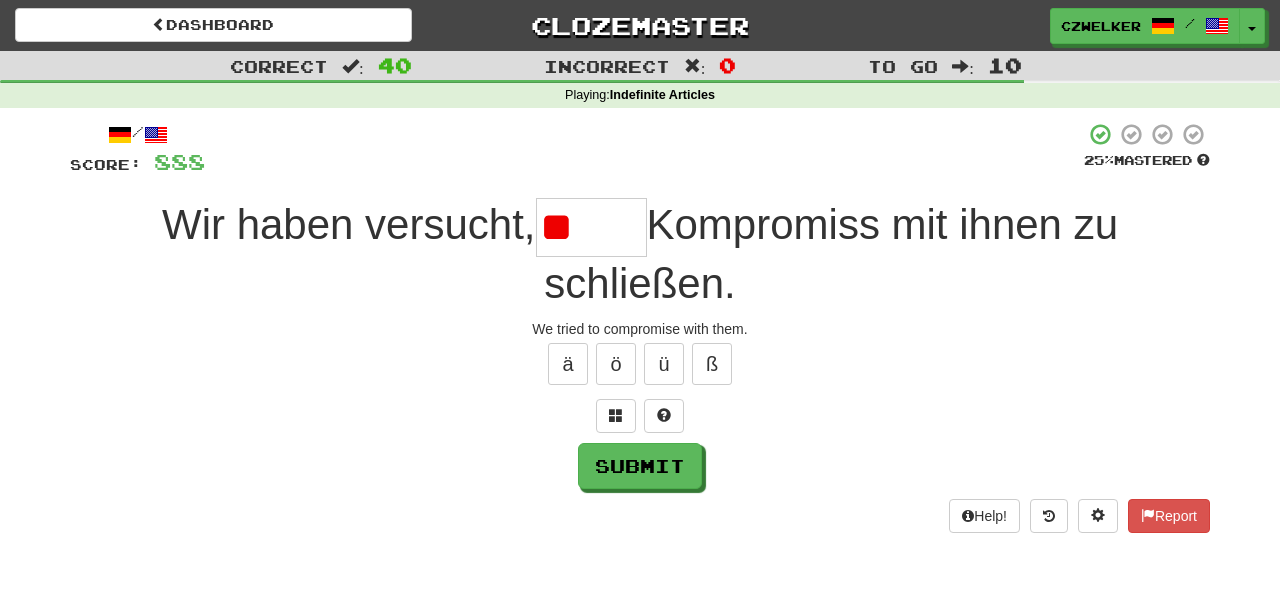 type on "*" 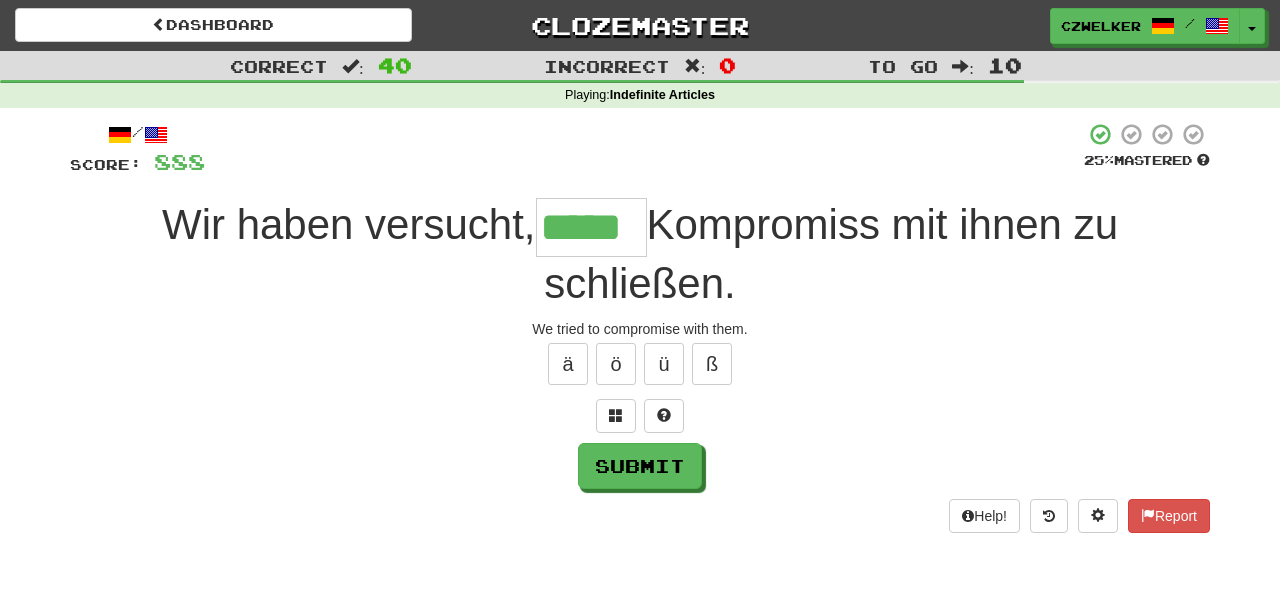type on "*****" 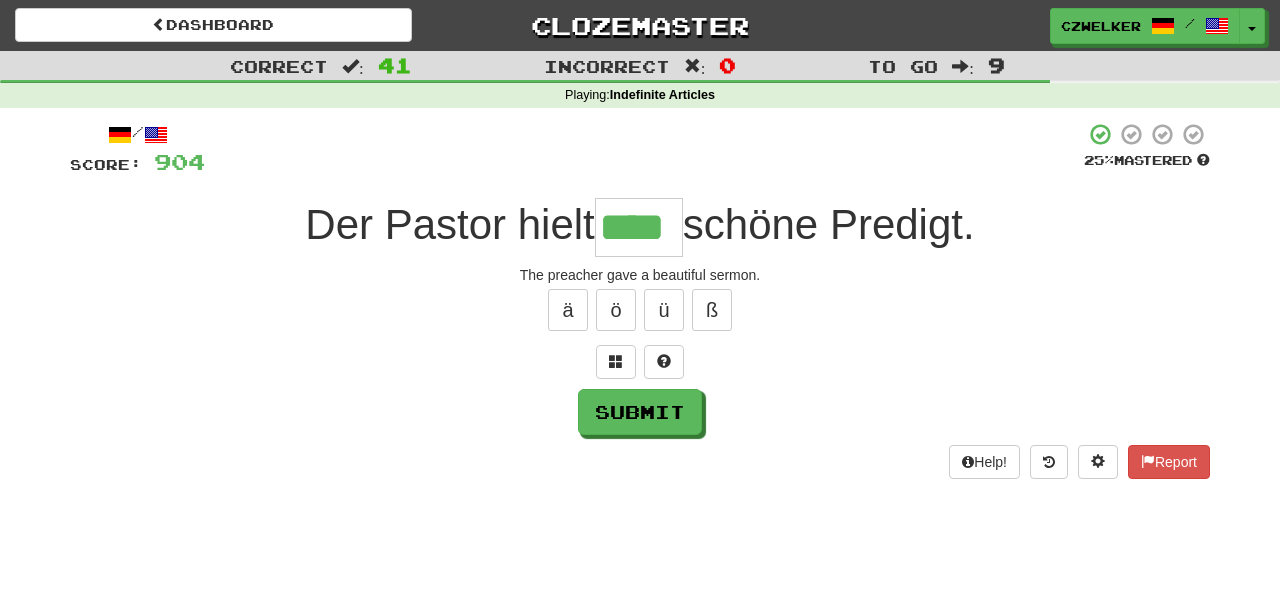 type on "****" 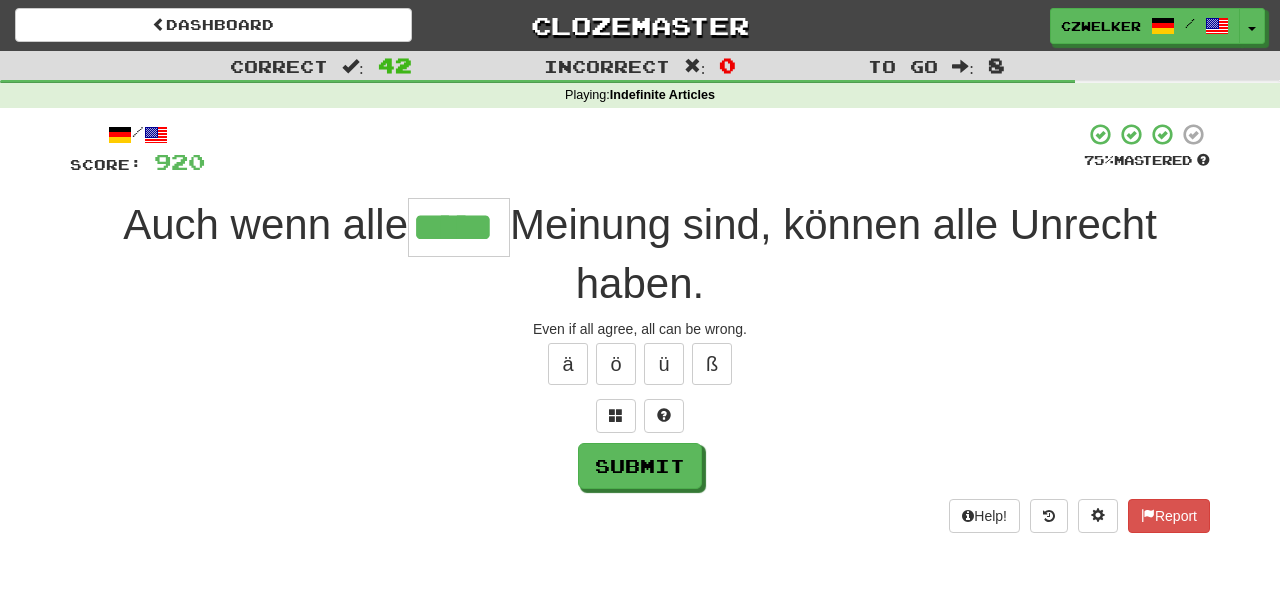 type on "*****" 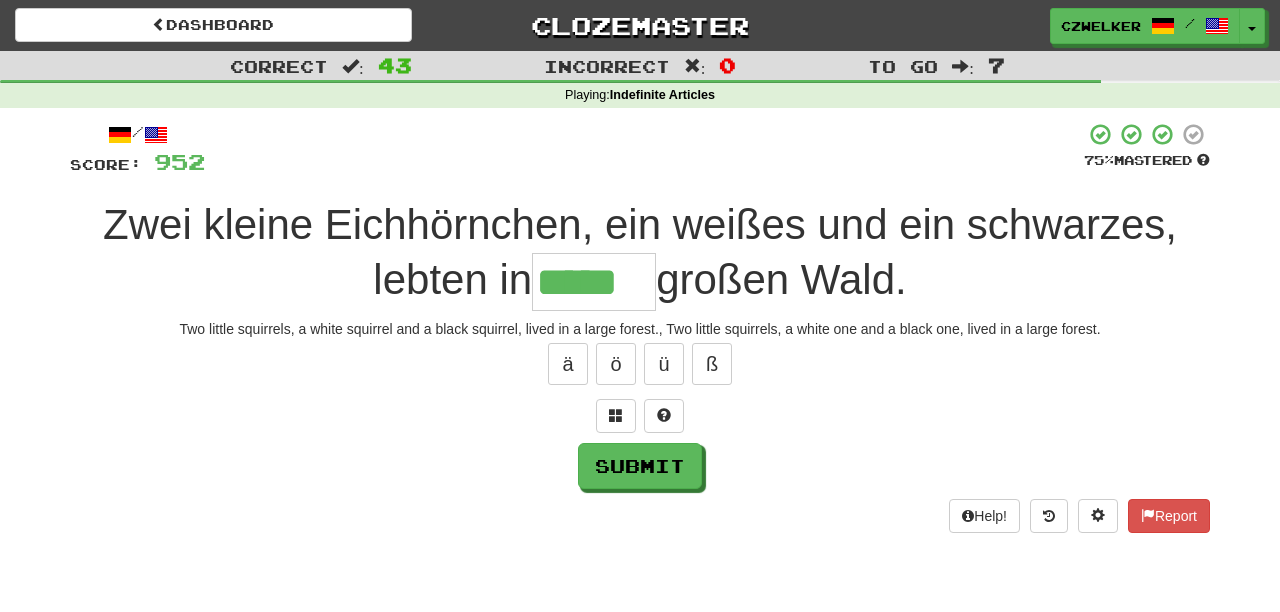 type on "*****" 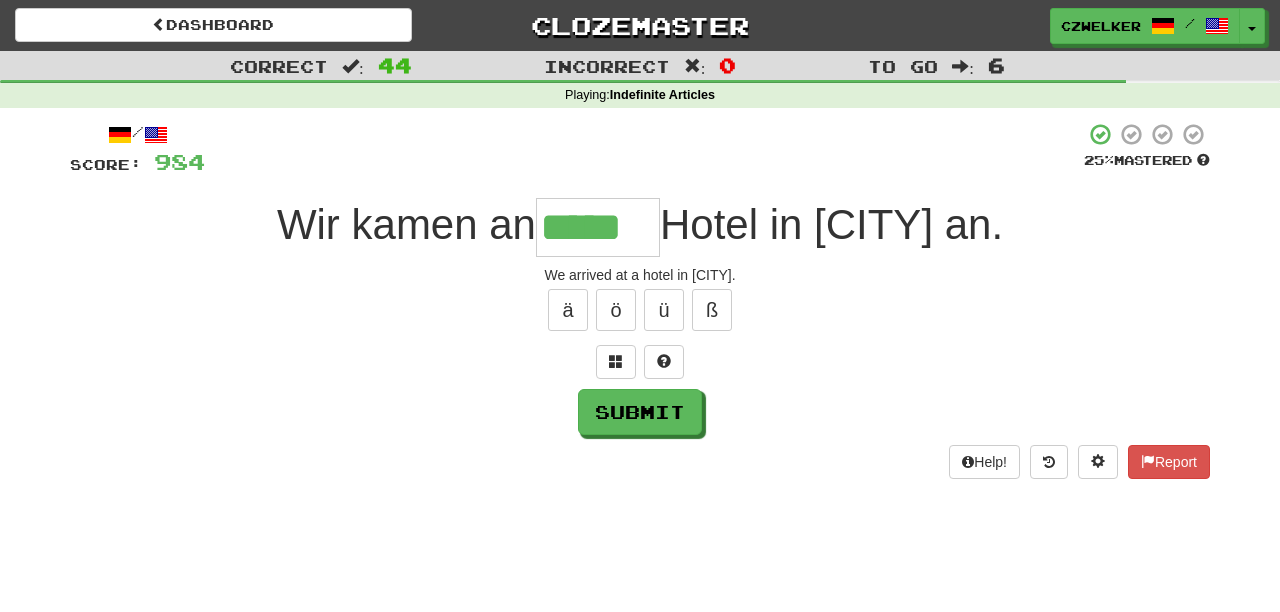 type on "*****" 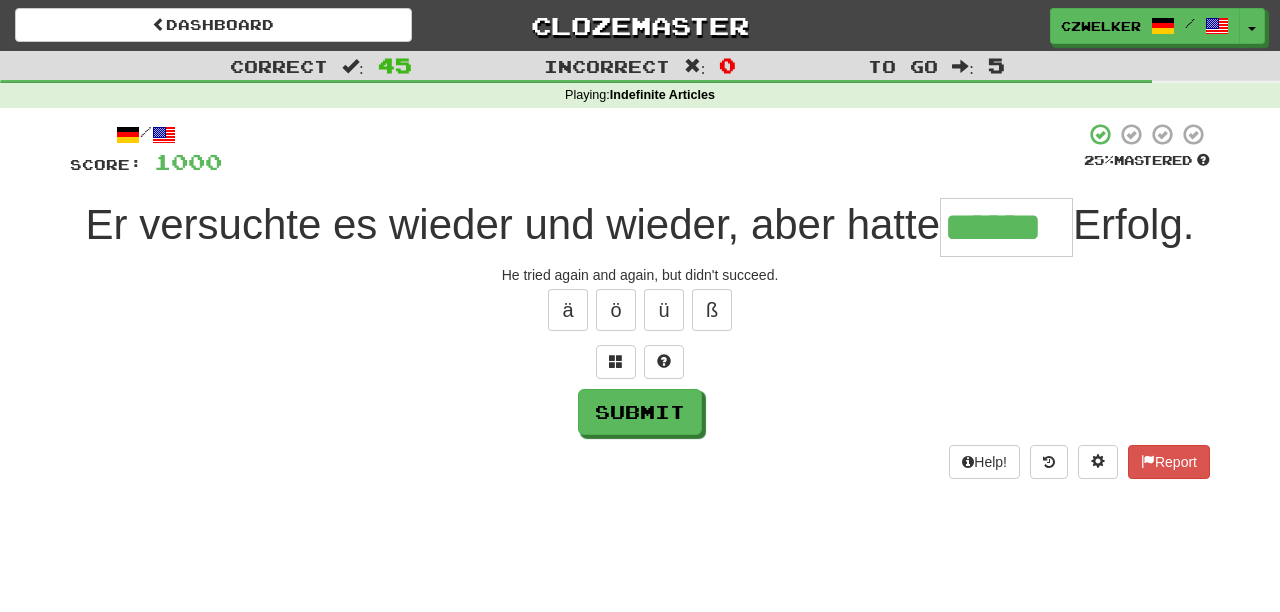 type on "******" 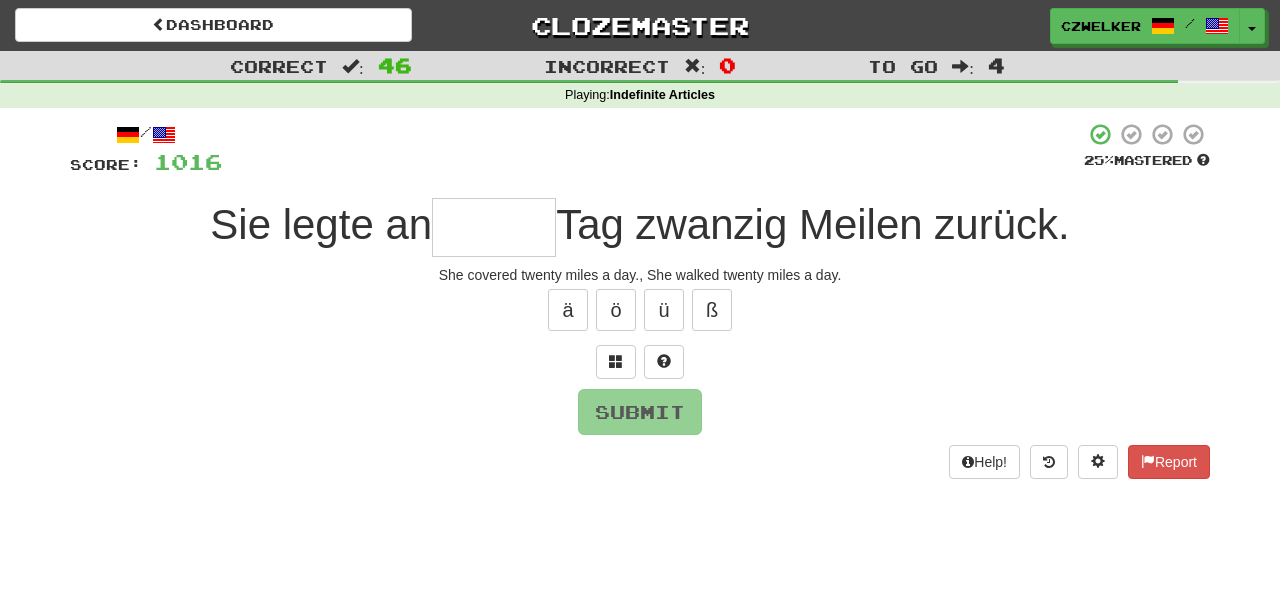 type on "*" 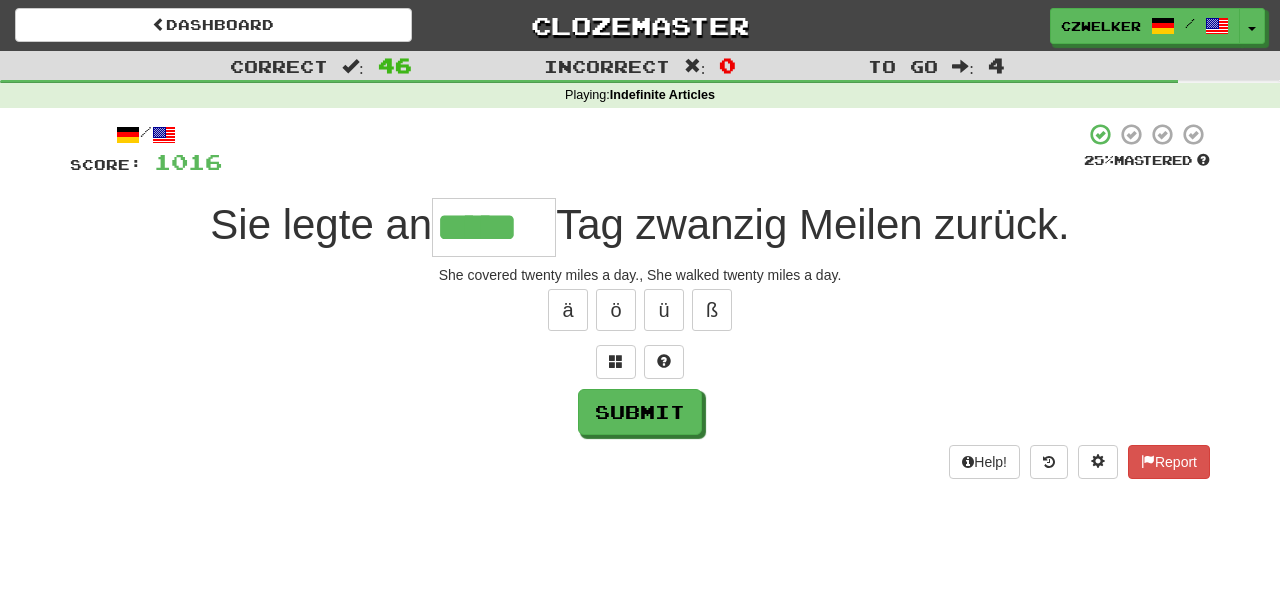 type on "*****" 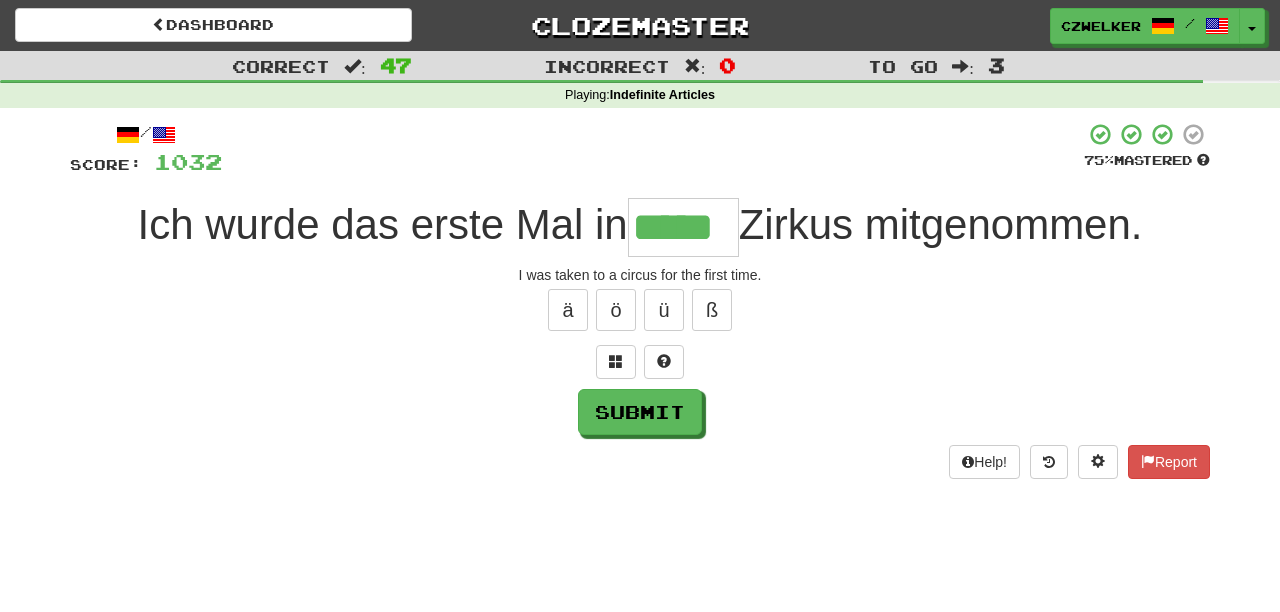 type on "*****" 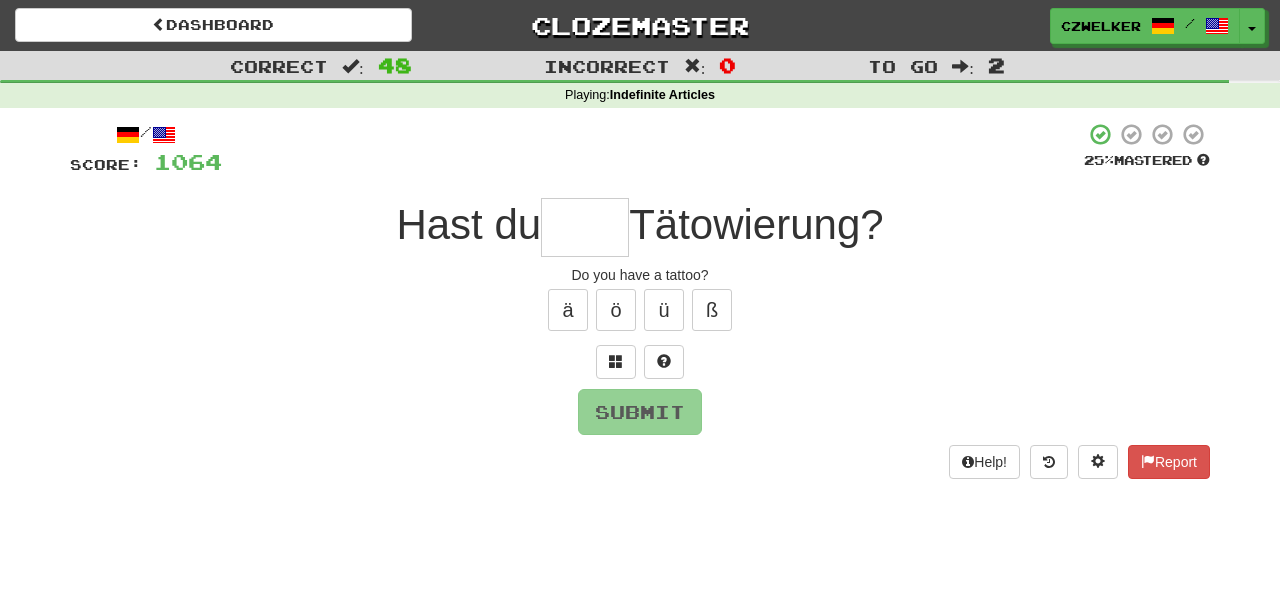 type on "*" 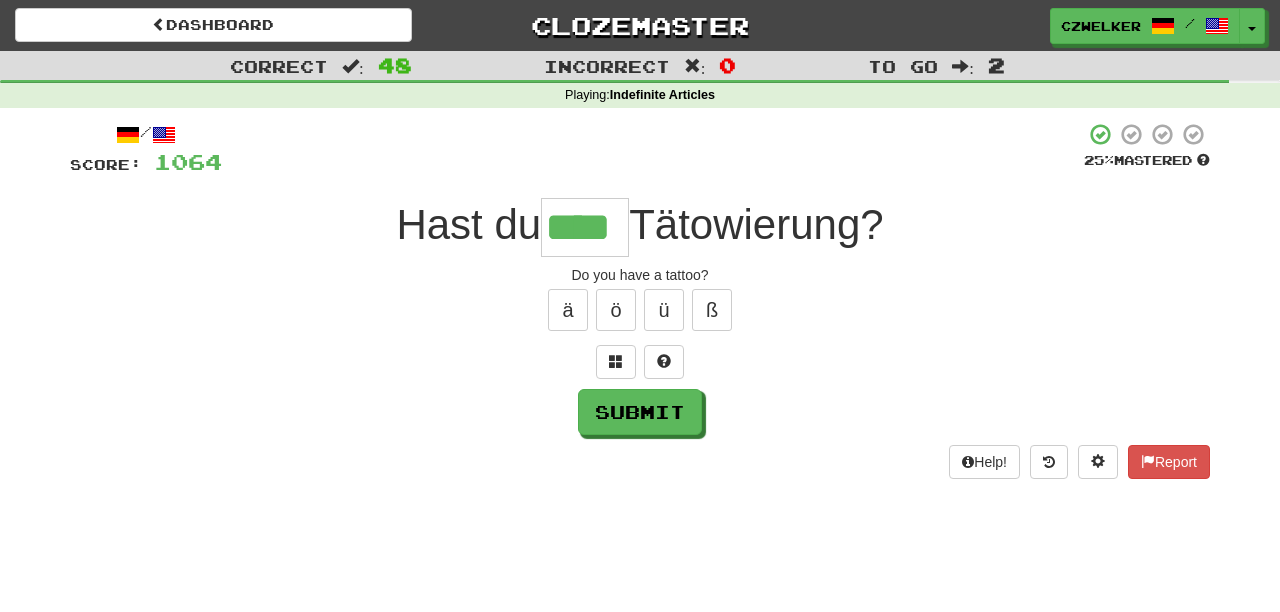 type on "****" 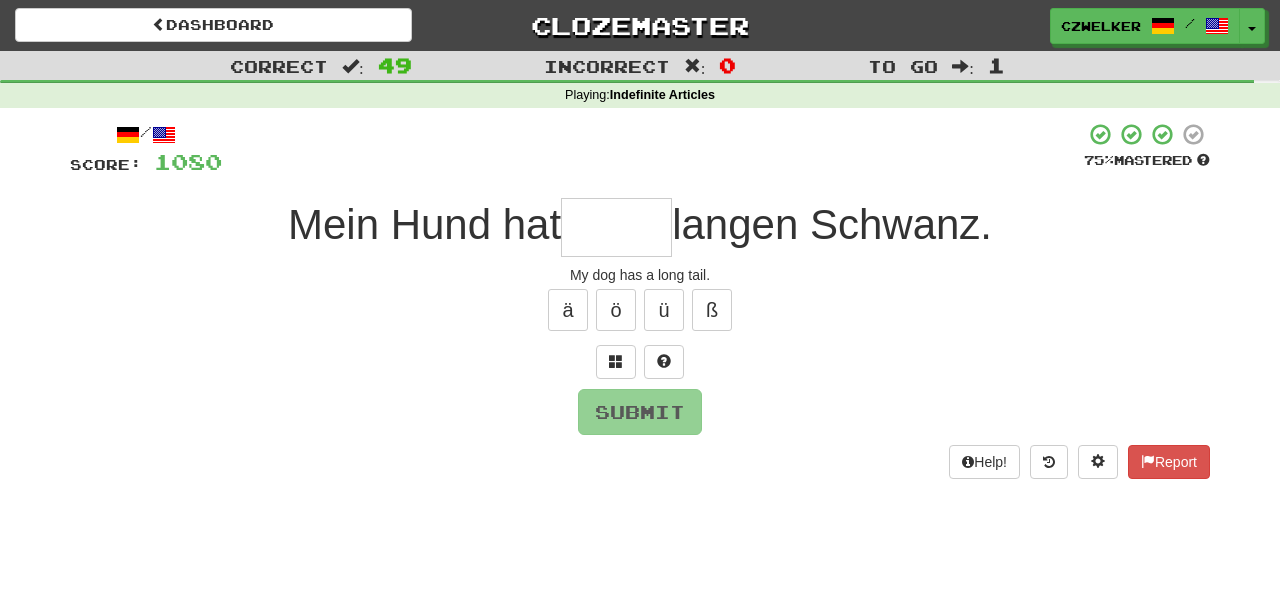 type on "*" 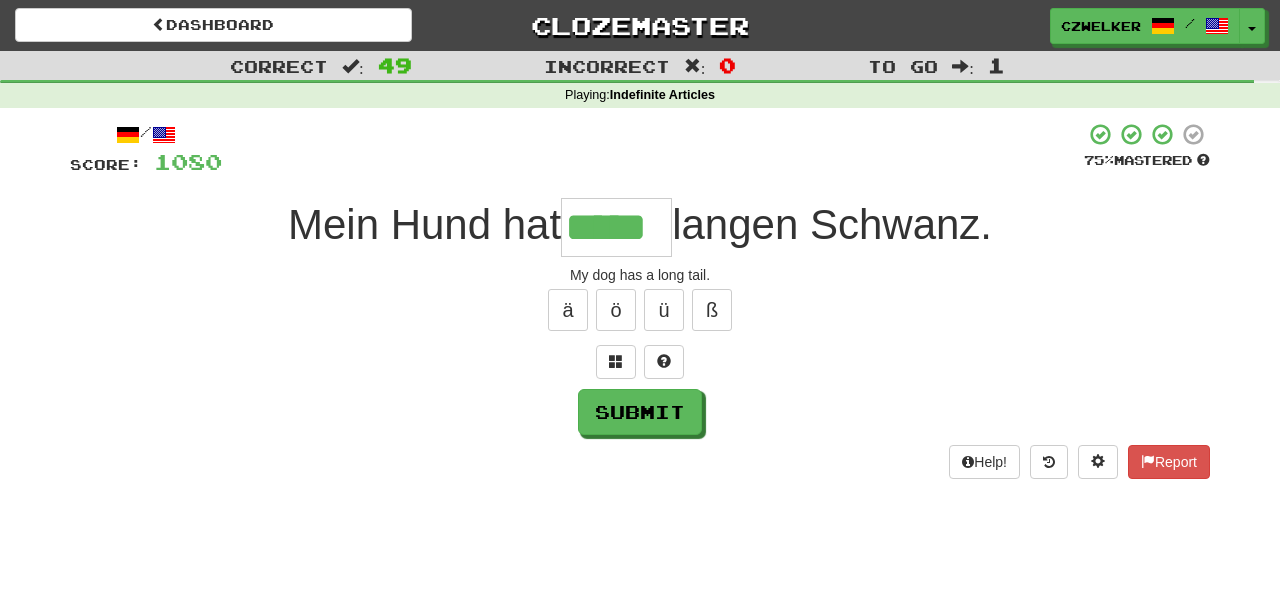type on "*****" 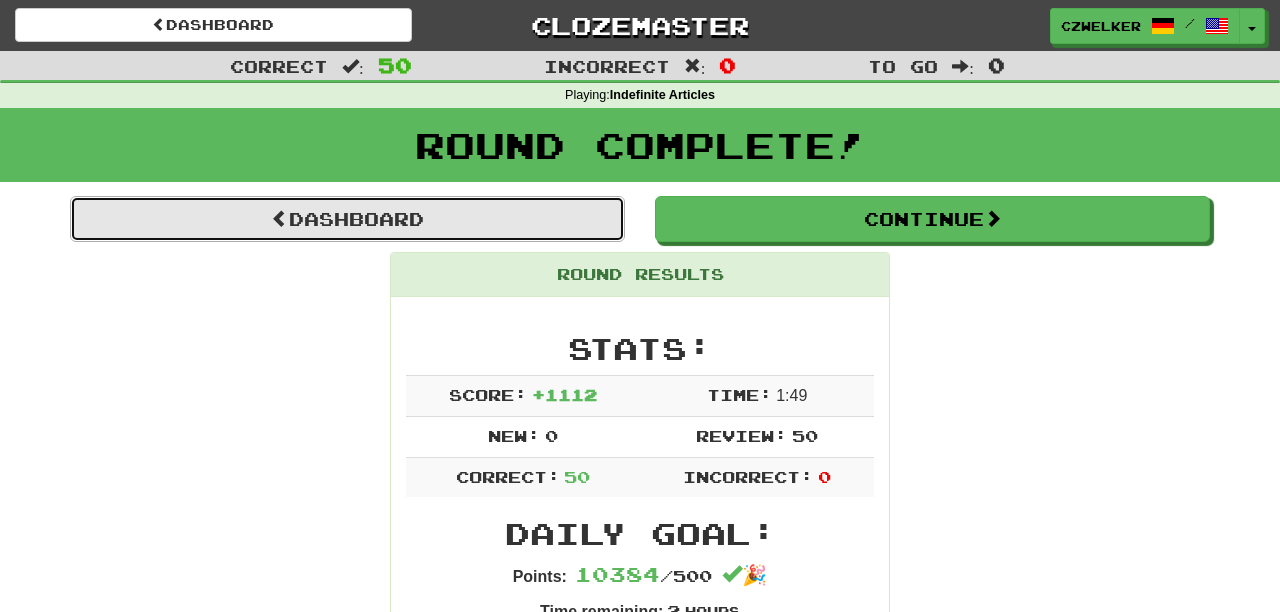 click on "Dashboard" at bounding box center [347, 219] 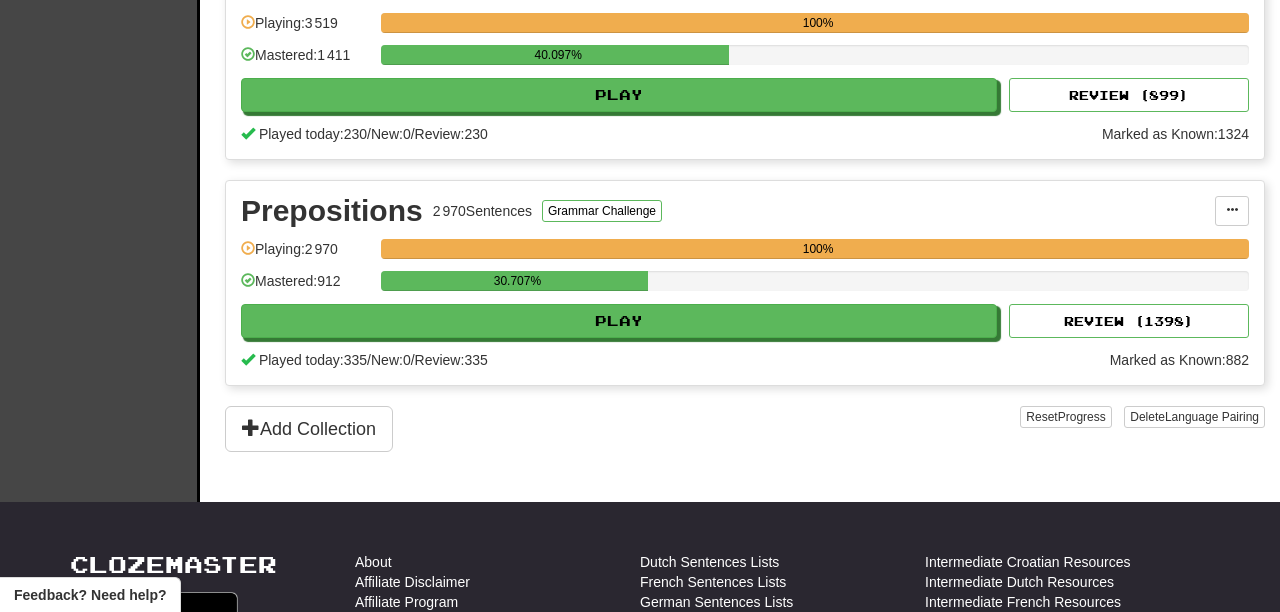 scroll, scrollTop: 946, scrollLeft: 0, axis: vertical 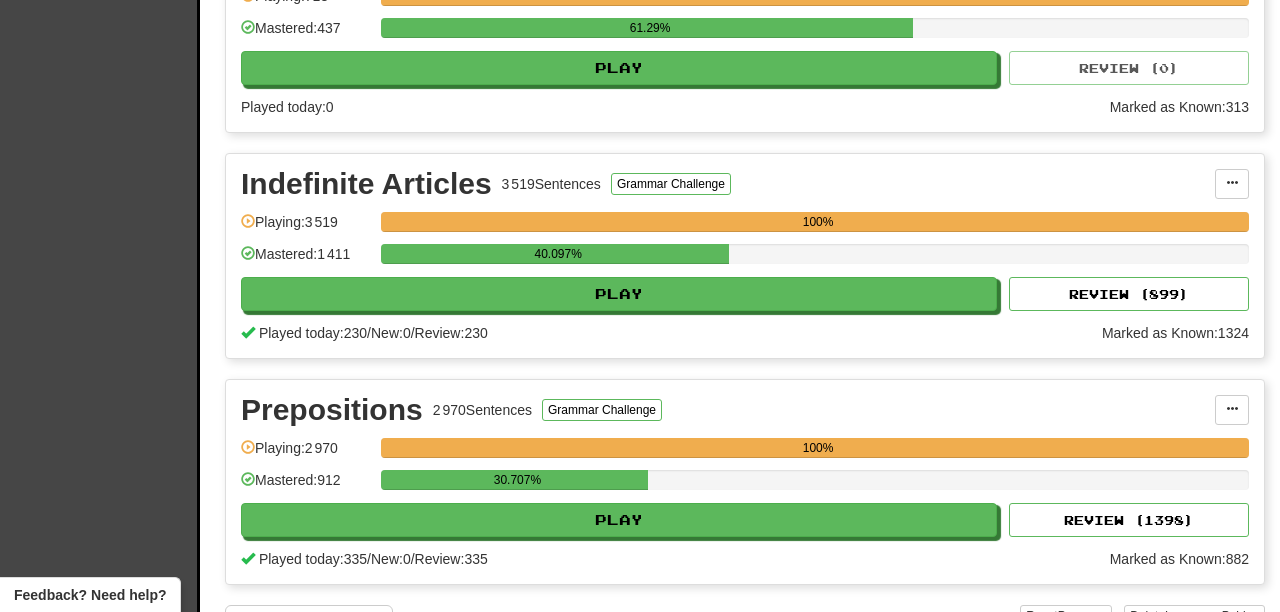 click on "Indefinite Articles 3 519  Sentences Grammar Challenge" at bounding box center (728, 184) 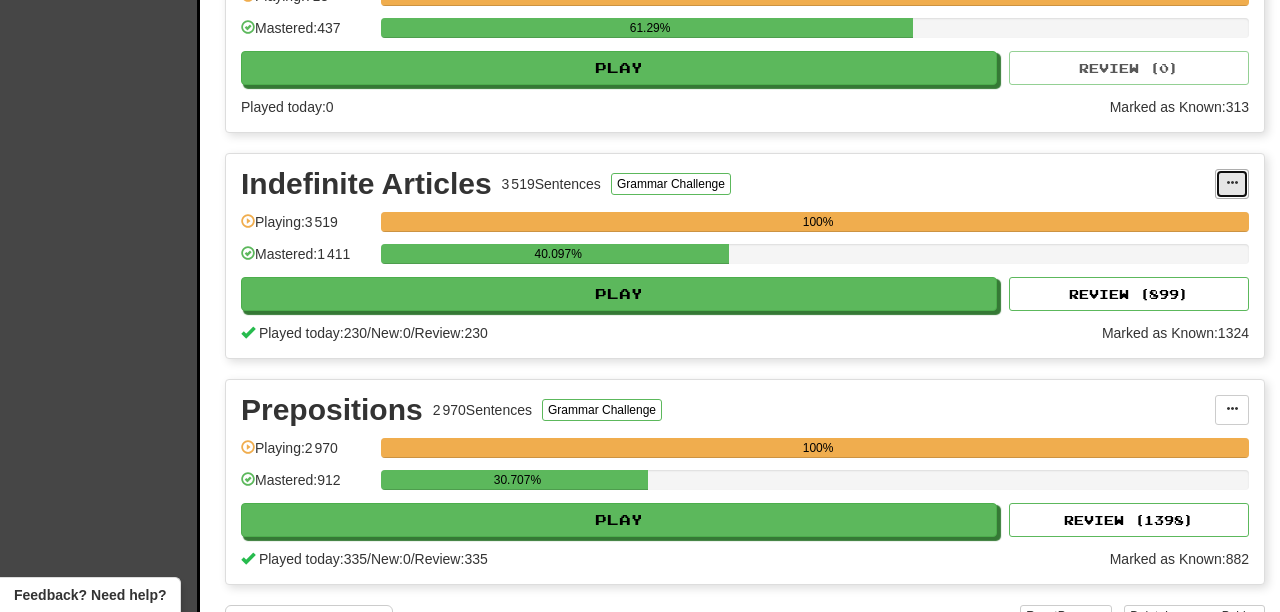 click at bounding box center [1232, 183] 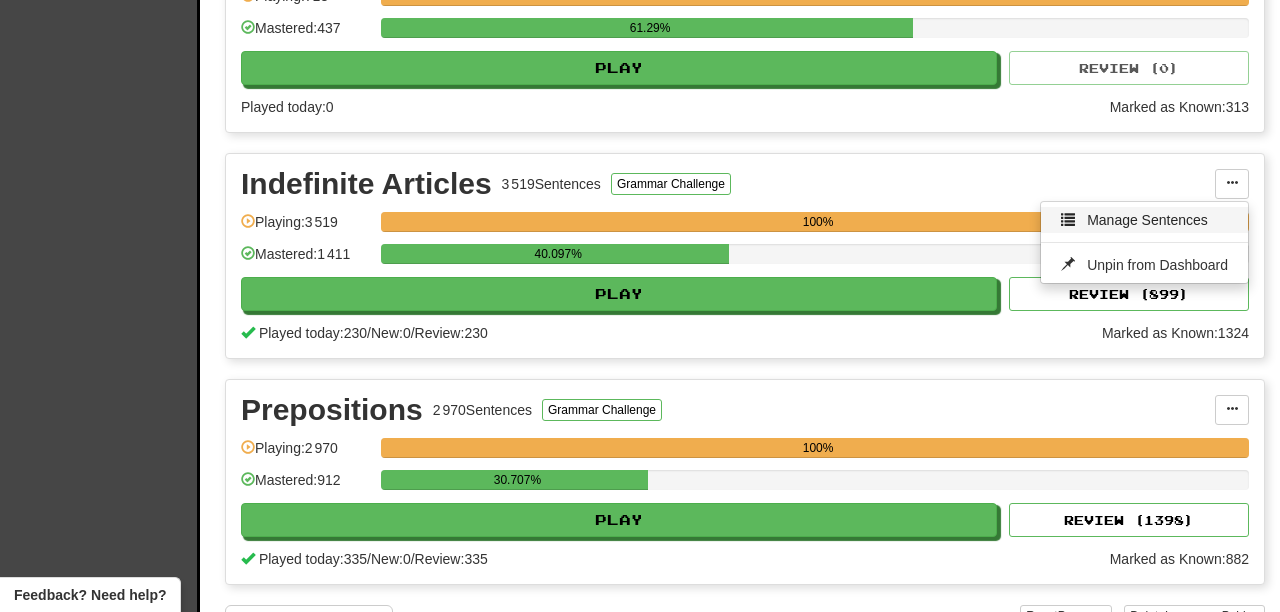 click on "Manage Sentences" at bounding box center [1147, 220] 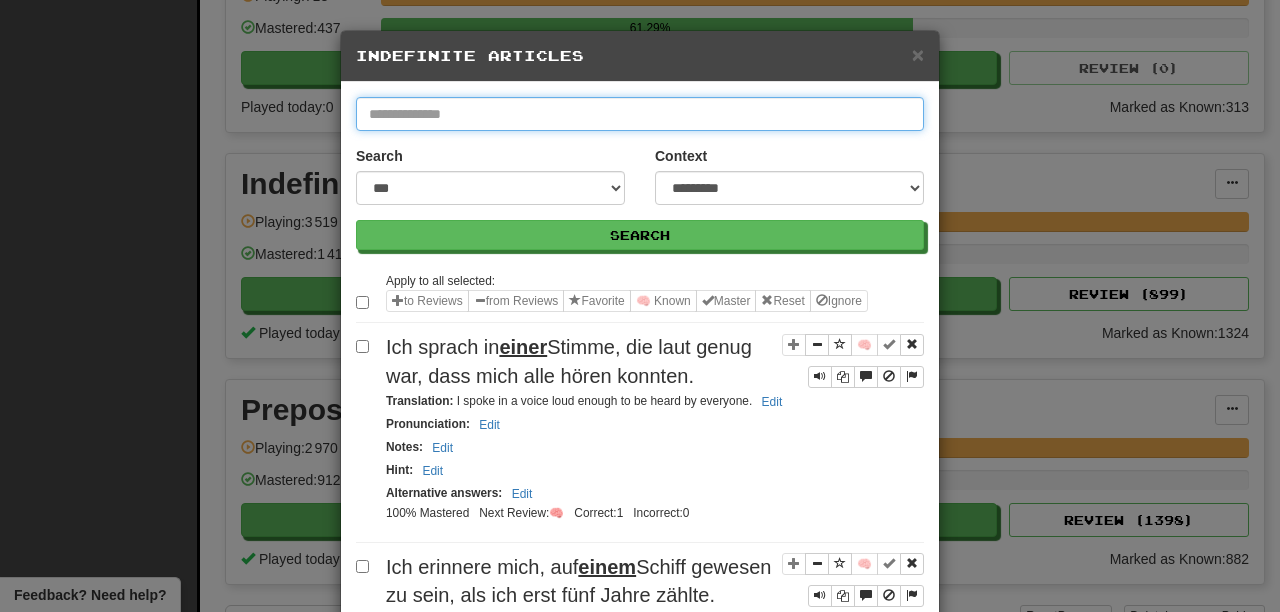 click at bounding box center [640, 114] 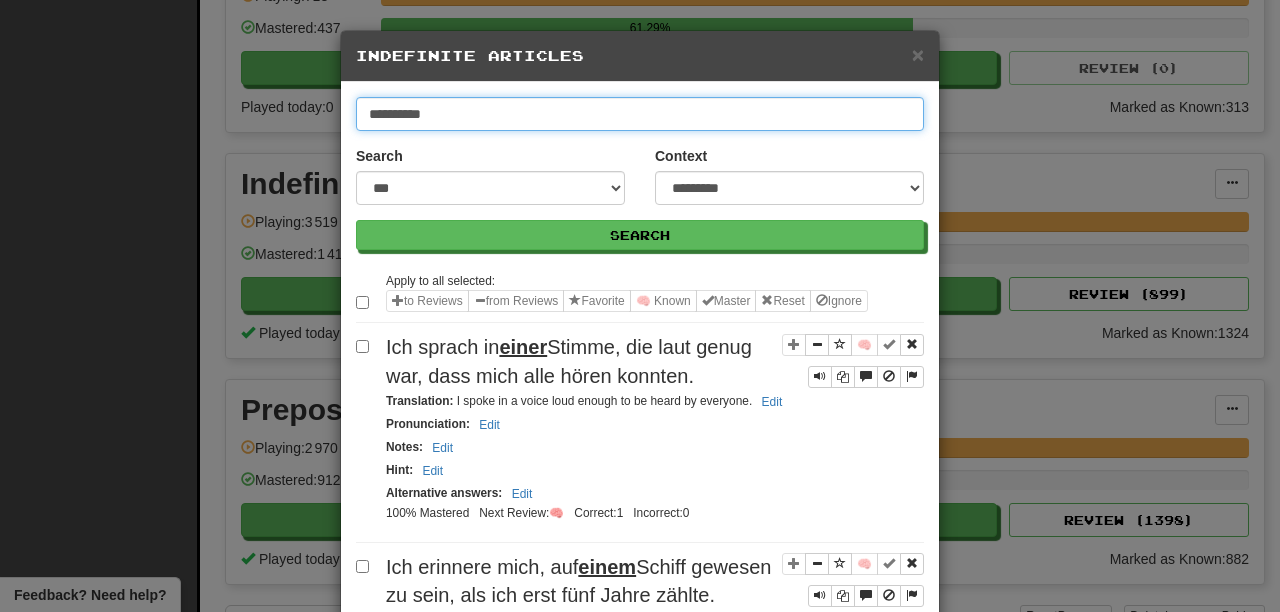 click on "Search" at bounding box center (640, 235) 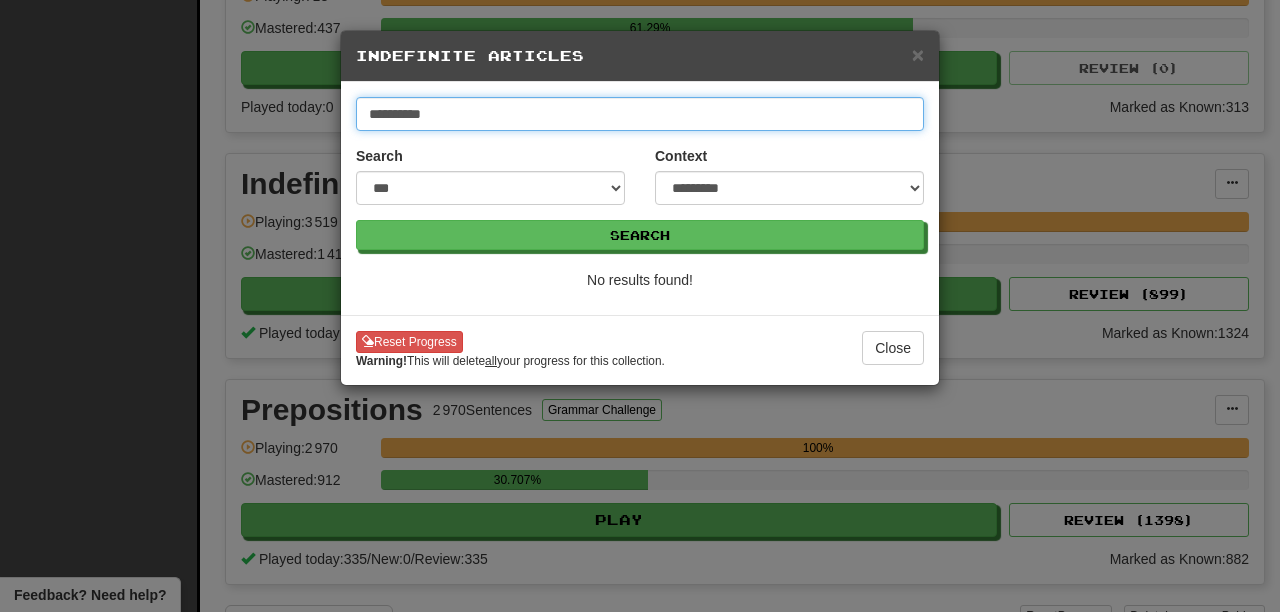 drag, startPoint x: 461, startPoint y: 127, endPoint x: 404, endPoint y: 114, distance: 58.463665 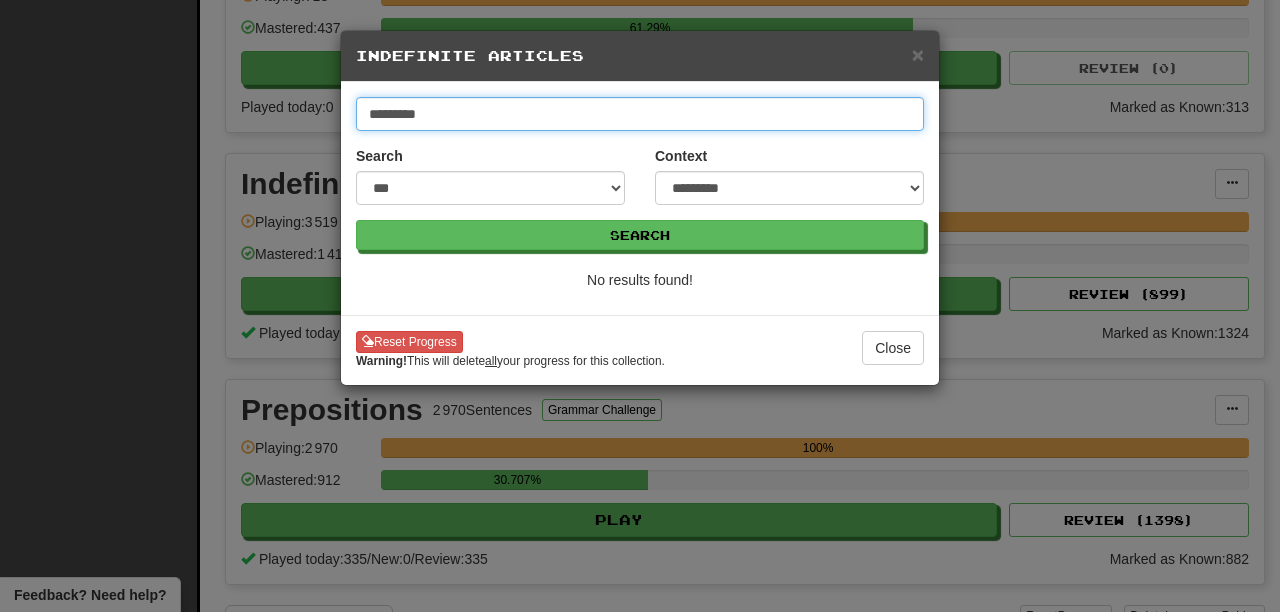 click on "Search" at bounding box center [640, 235] 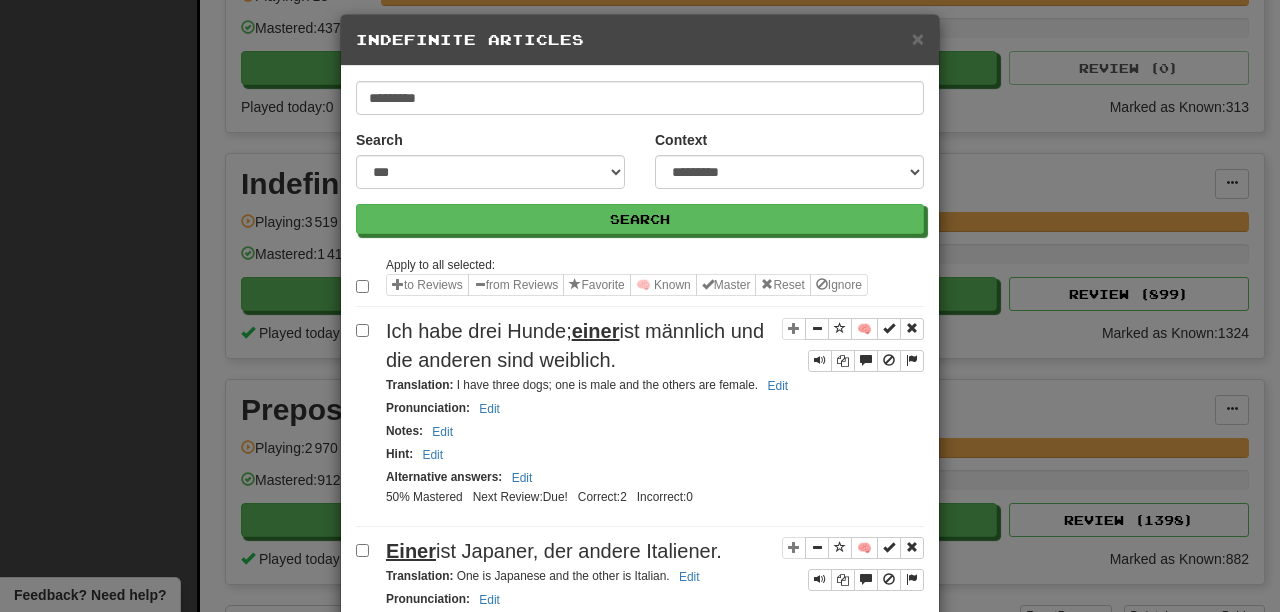 scroll, scrollTop: 22, scrollLeft: 0, axis: vertical 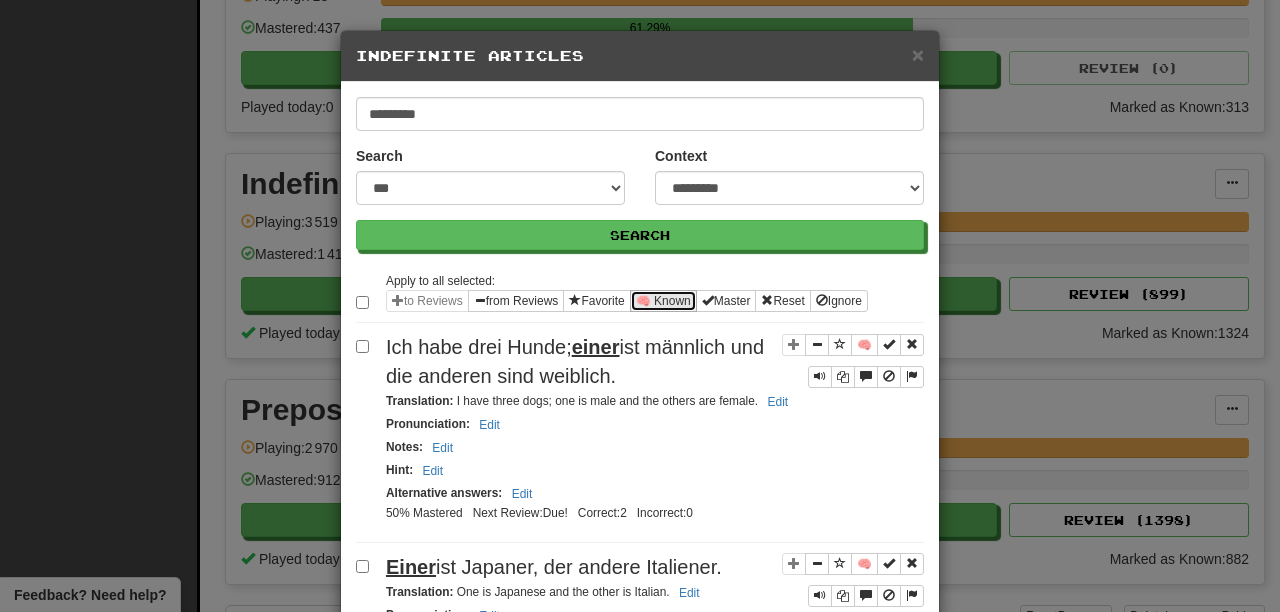click on "🧠 Known" at bounding box center [663, 301] 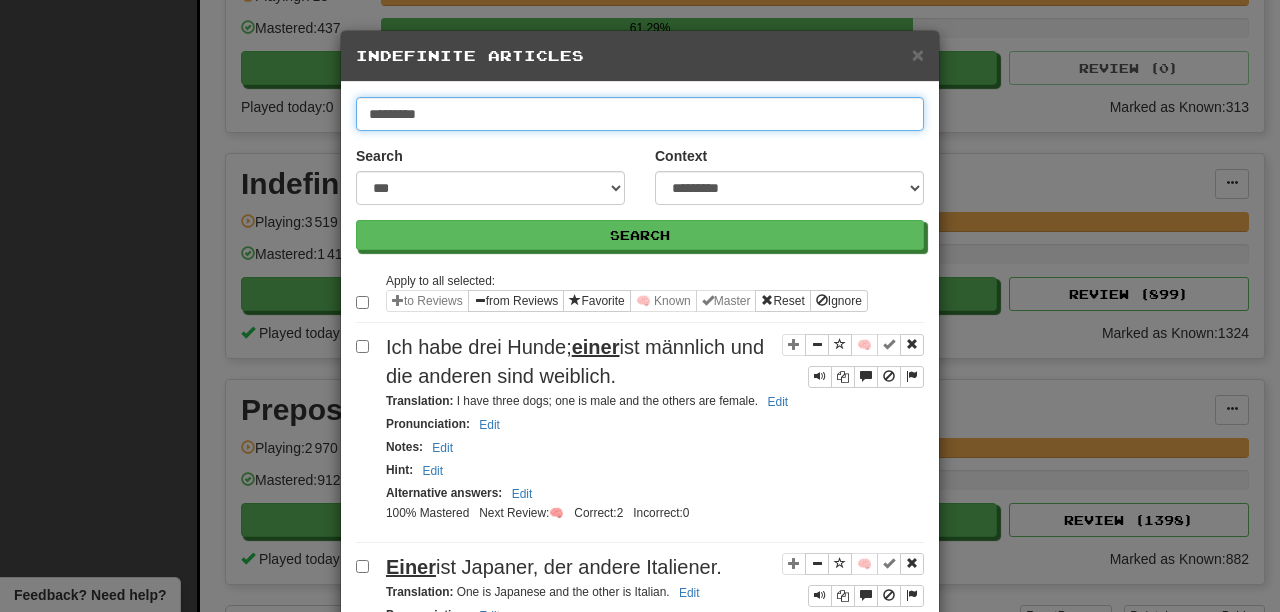 drag, startPoint x: 429, startPoint y: 110, endPoint x: 277, endPoint y: 104, distance: 152.11838 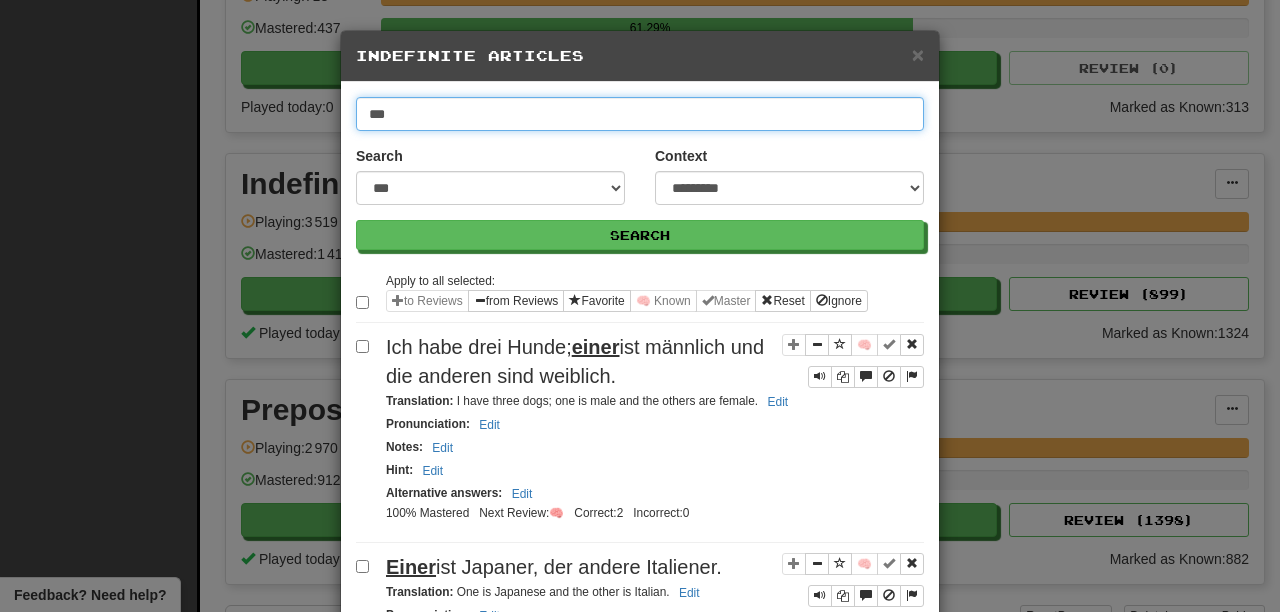 type on "***" 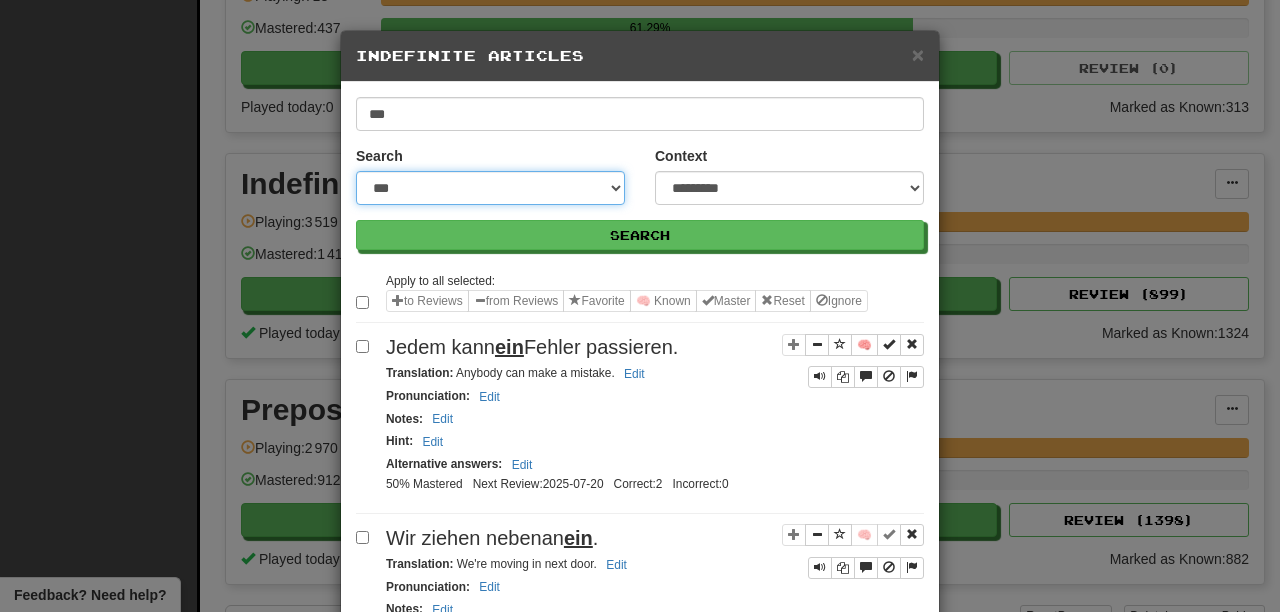 click on "**********" at bounding box center (490, 188) 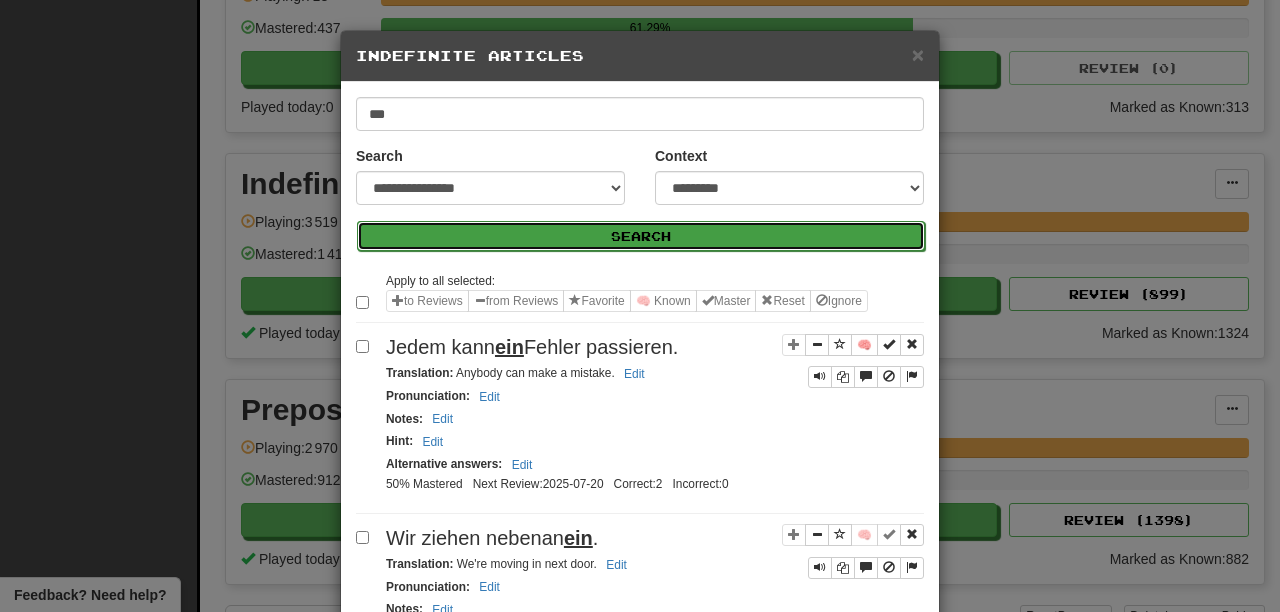 click on "Search" at bounding box center (641, 236) 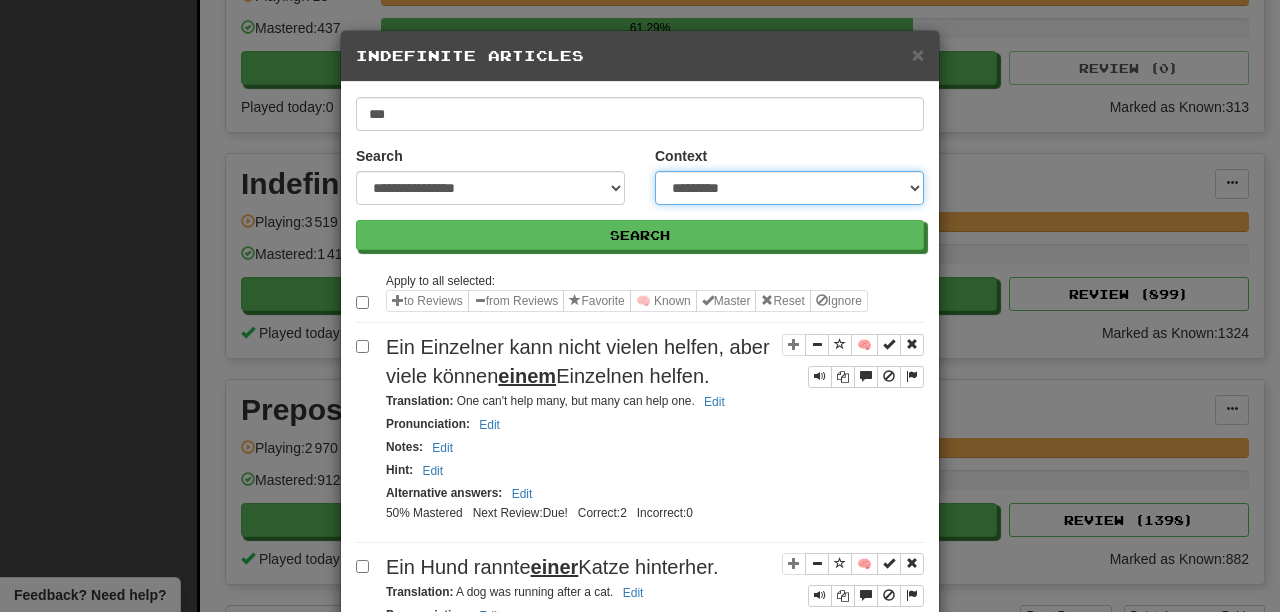click on "**********" at bounding box center [789, 188] 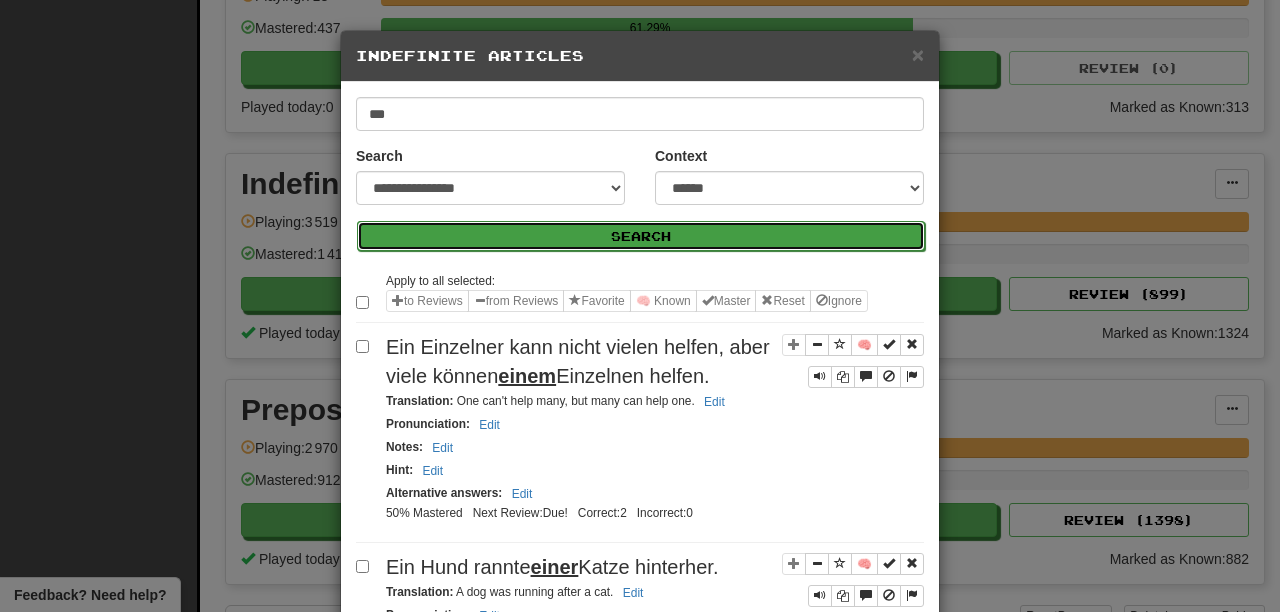 click on "Search" at bounding box center [641, 236] 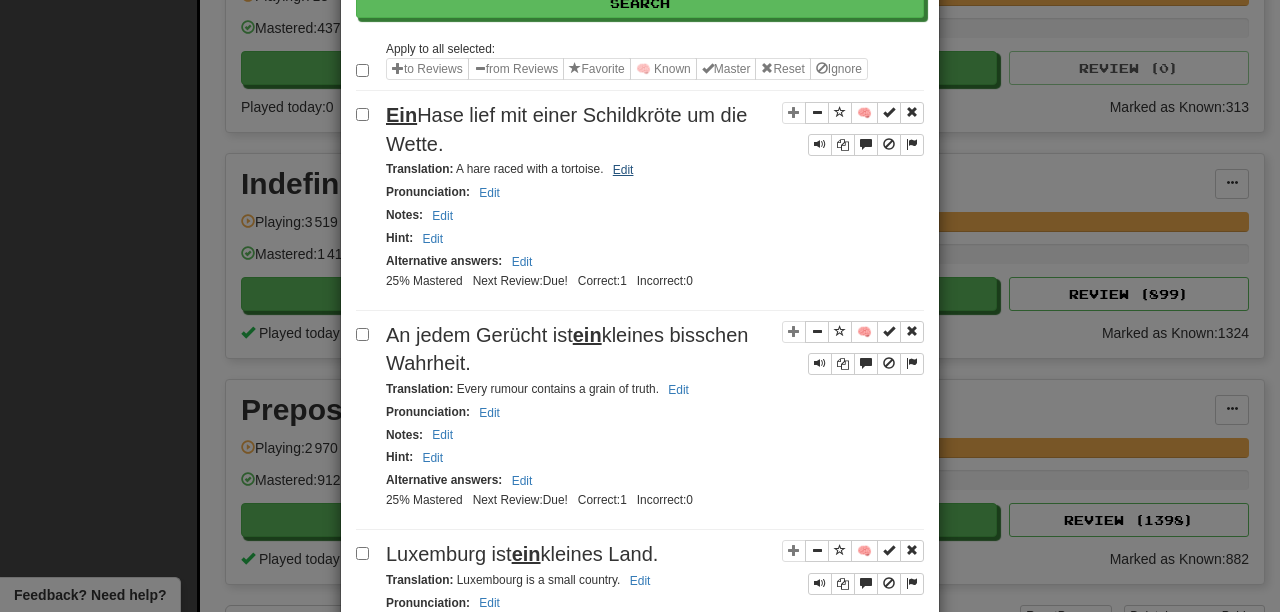 scroll, scrollTop: 234, scrollLeft: 0, axis: vertical 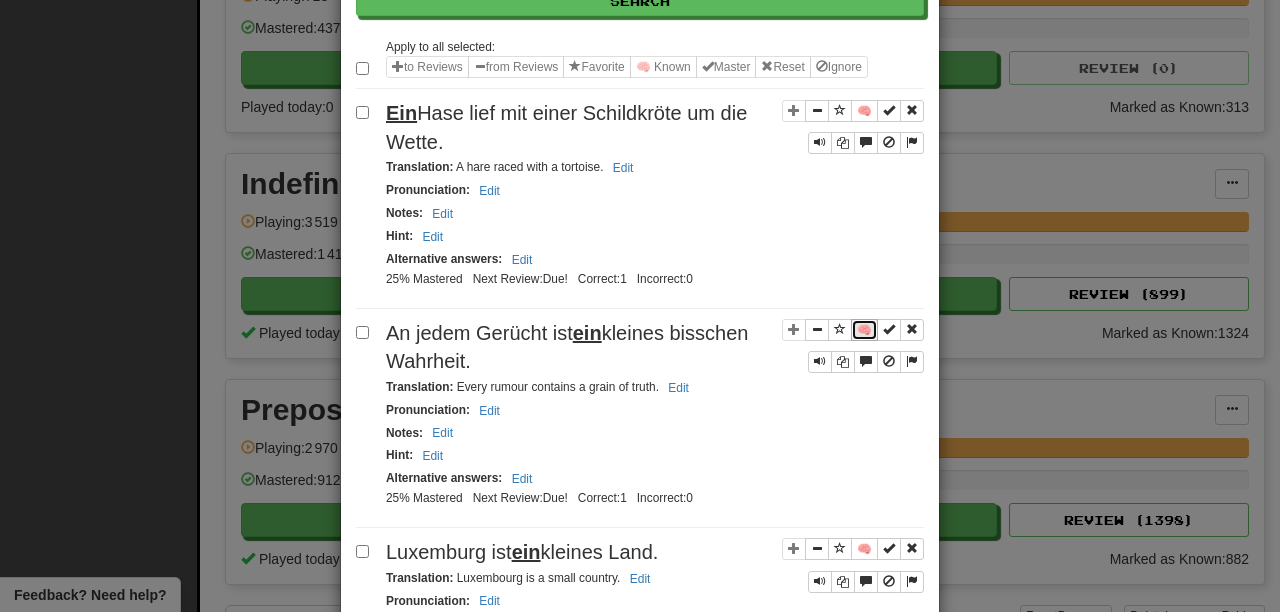 click on "🧠" at bounding box center (864, 330) 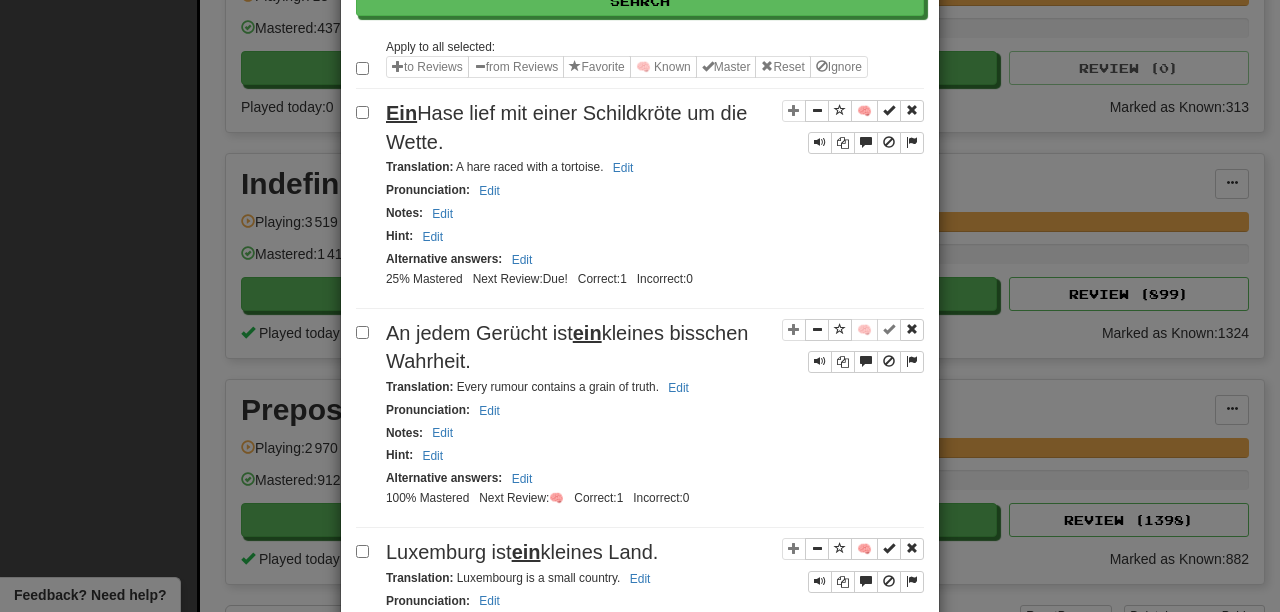 scroll, scrollTop: 410, scrollLeft: 0, axis: vertical 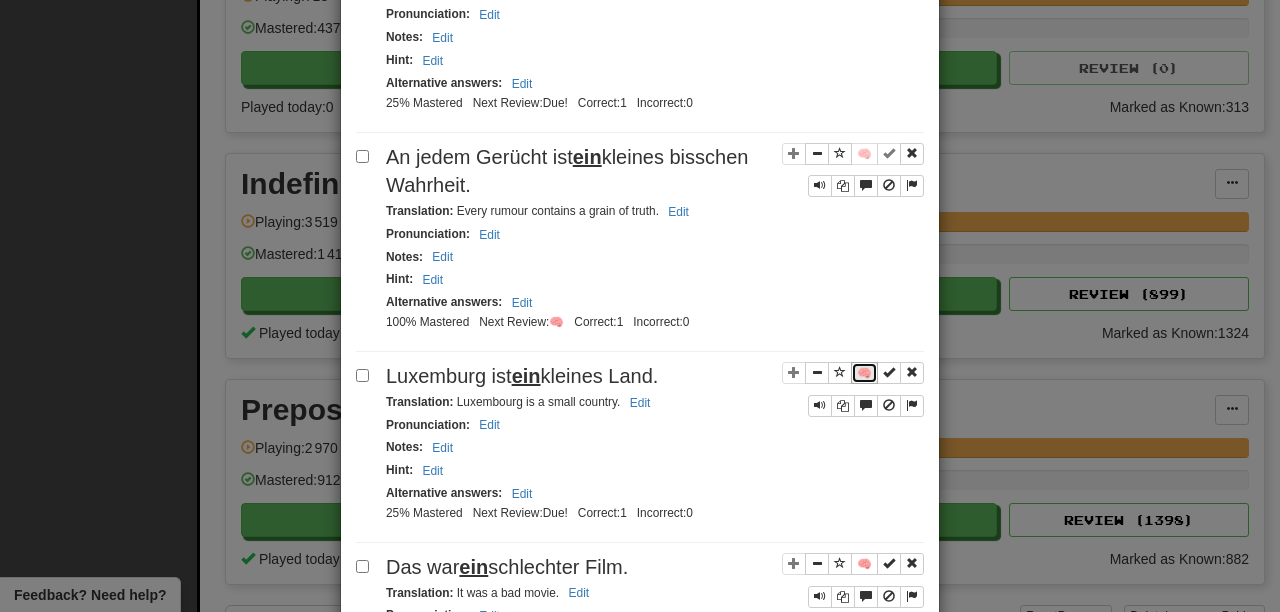 click on "🧠" at bounding box center (864, 373) 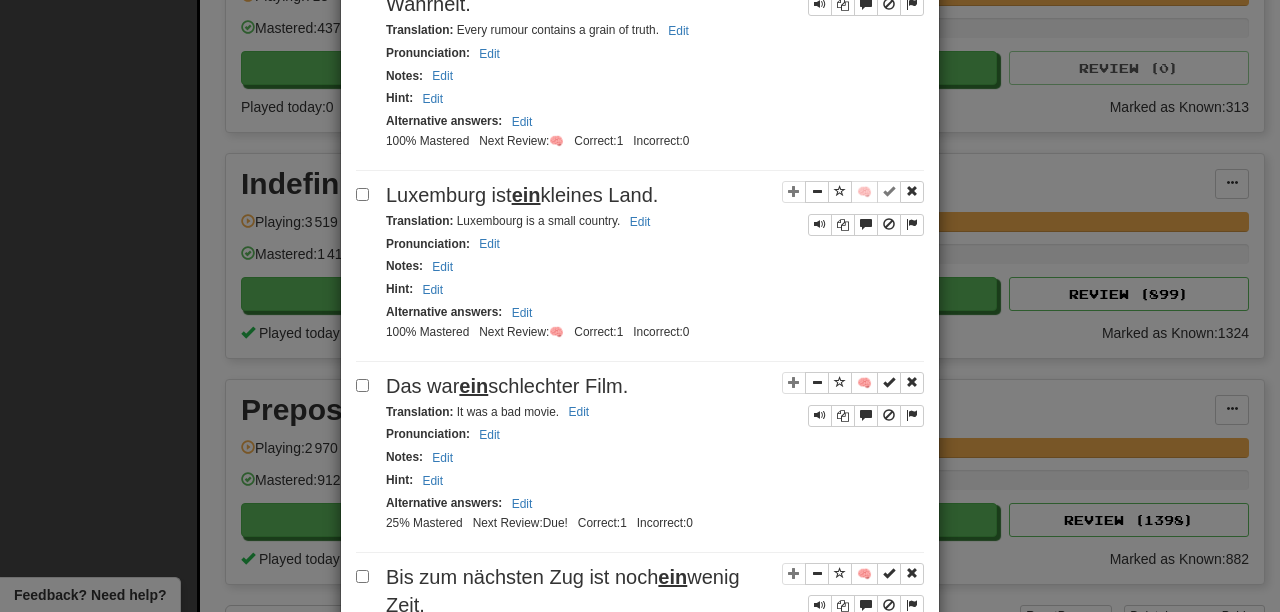 scroll, scrollTop: 667, scrollLeft: 0, axis: vertical 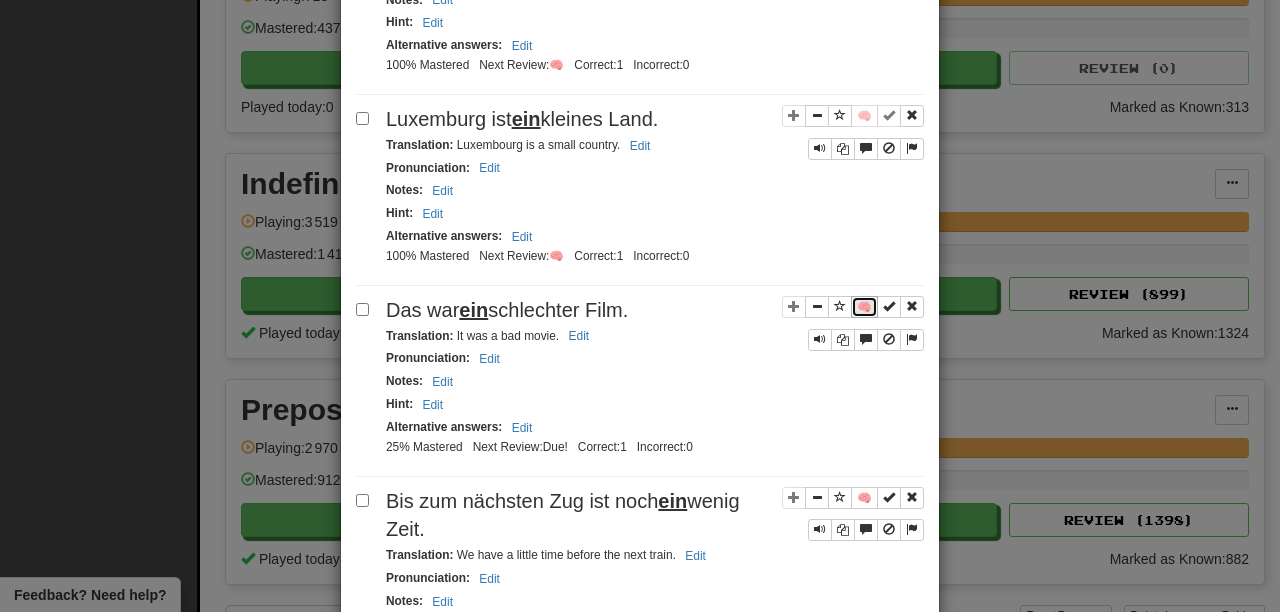 click on "🧠" at bounding box center (864, 307) 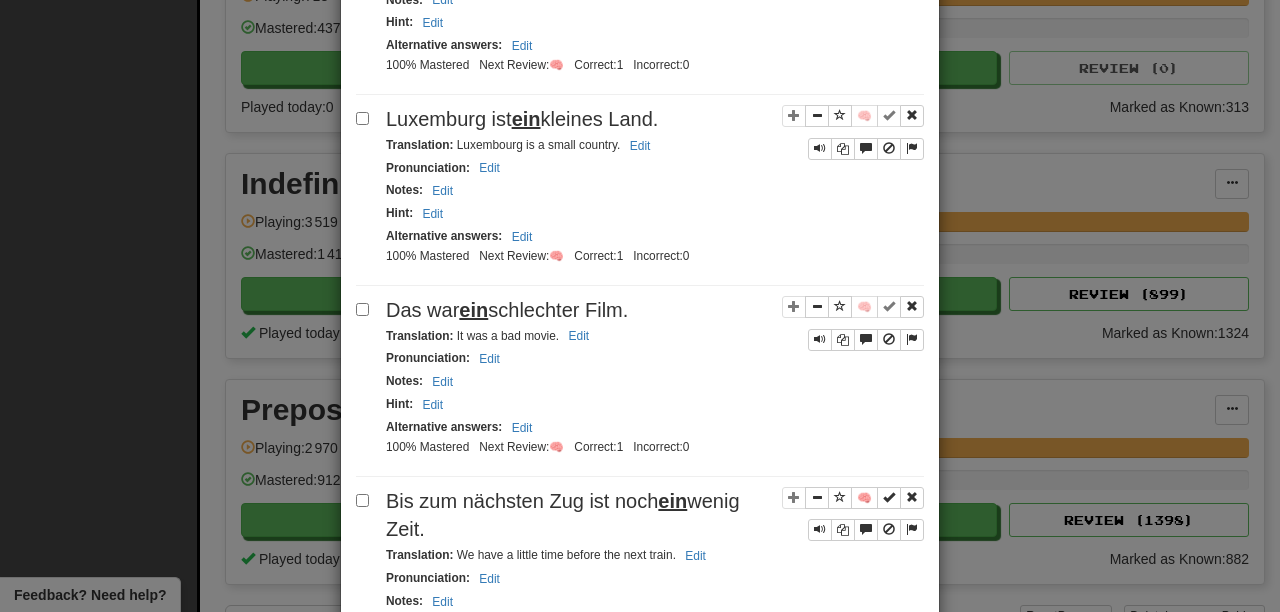 scroll, scrollTop: 900, scrollLeft: 0, axis: vertical 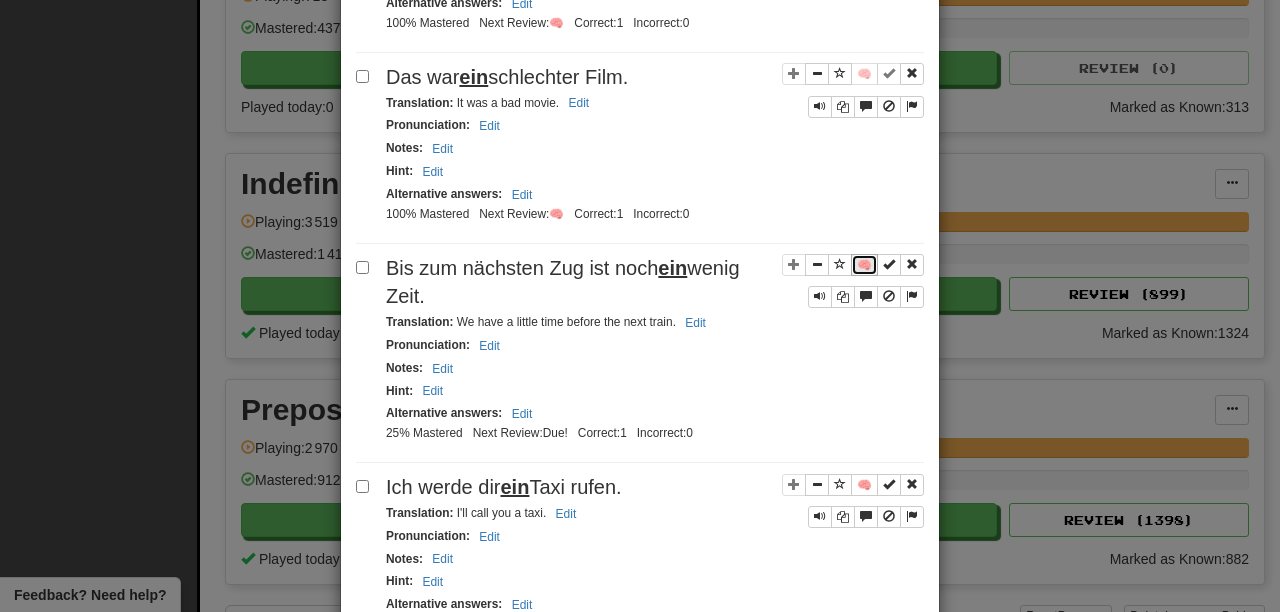 click on "🧠" at bounding box center (864, 265) 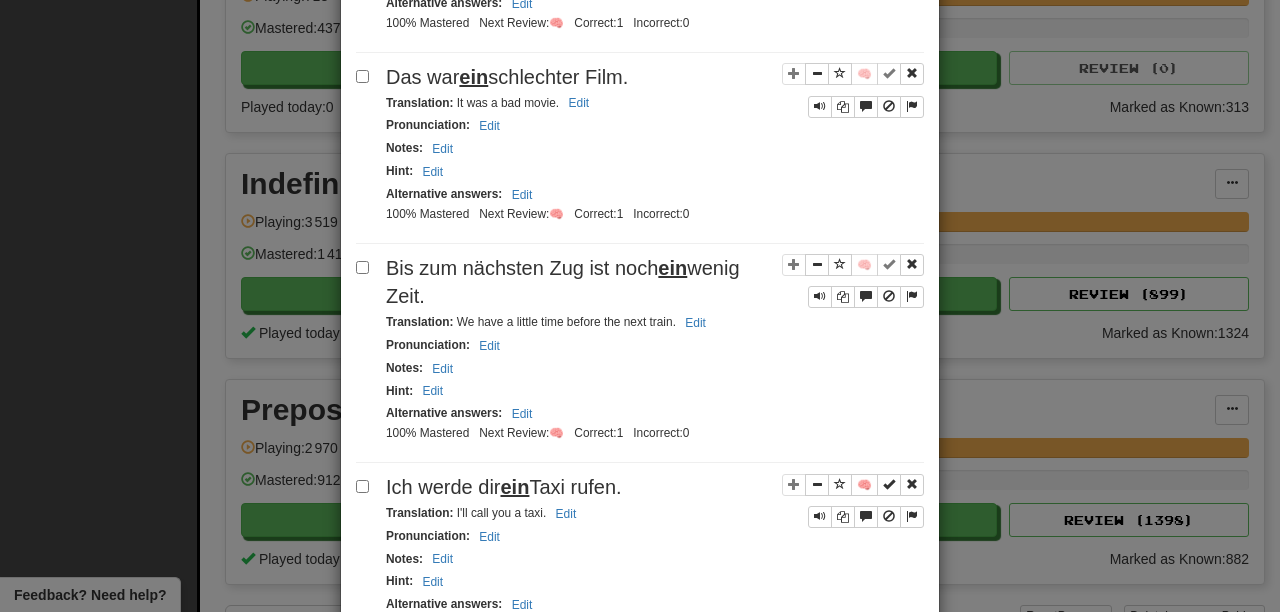 scroll, scrollTop: 1159, scrollLeft: 0, axis: vertical 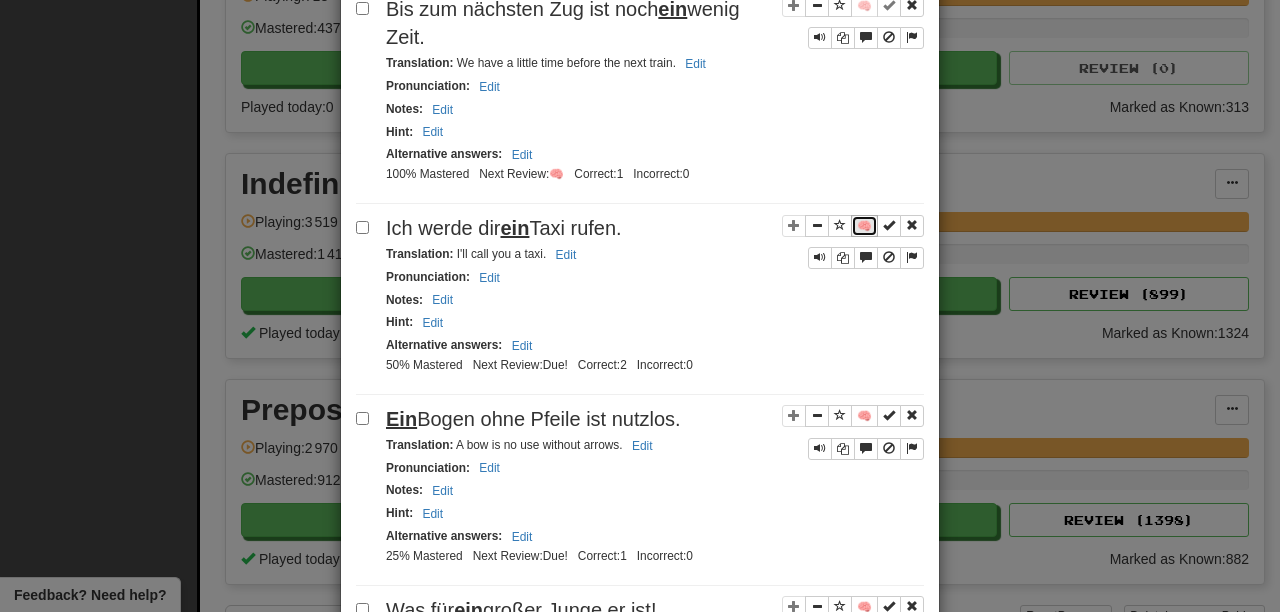 click on "🧠" at bounding box center [864, 226] 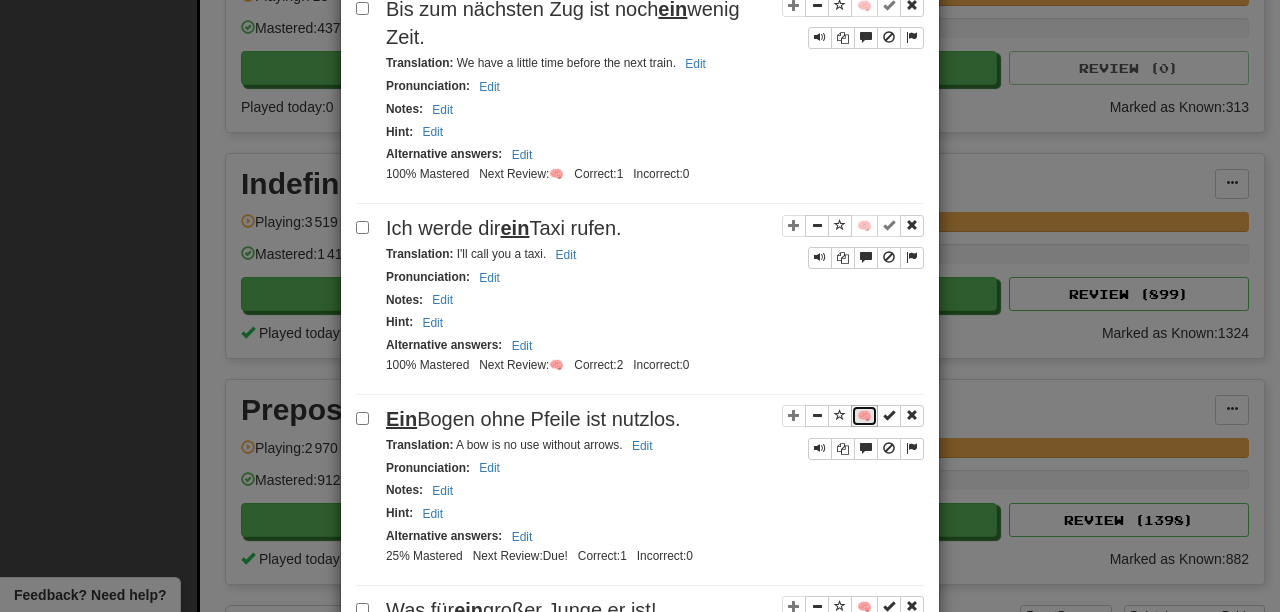 click on "🧠" at bounding box center [864, 416] 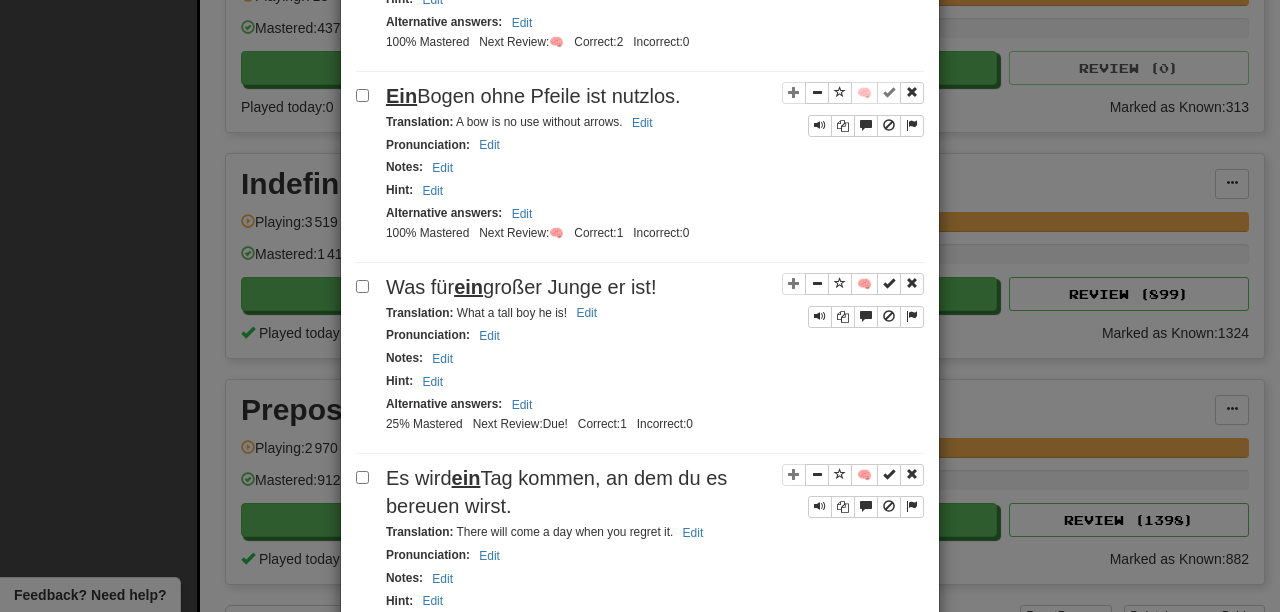 scroll, scrollTop: 1504, scrollLeft: 0, axis: vertical 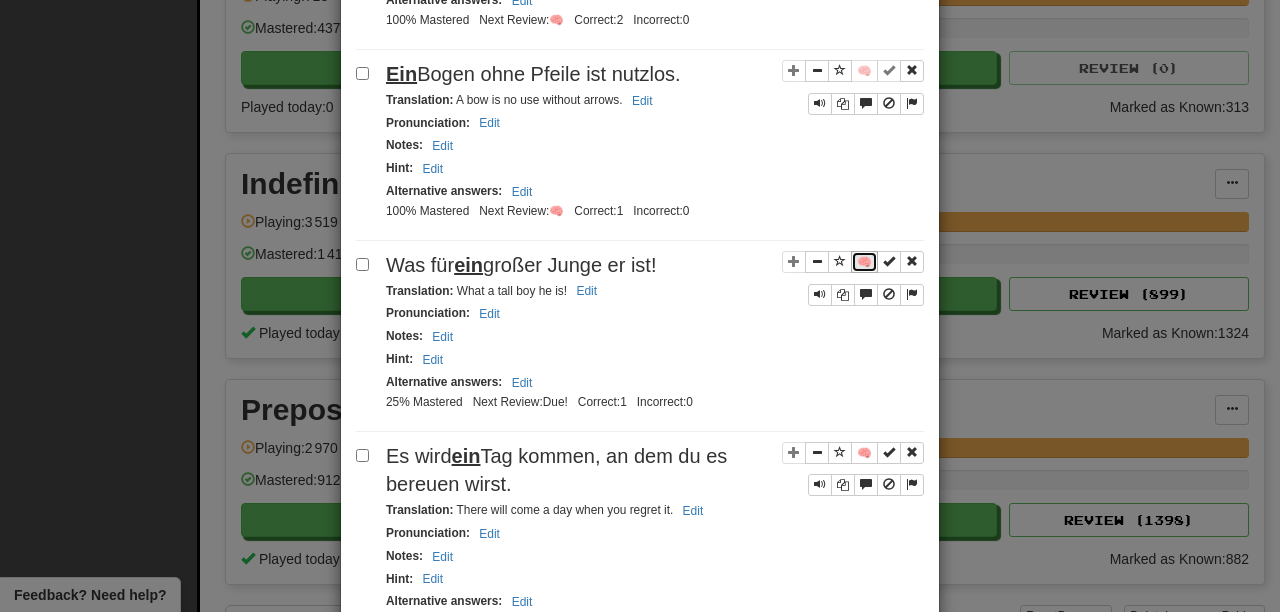 click on "🧠" at bounding box center (864, 262) 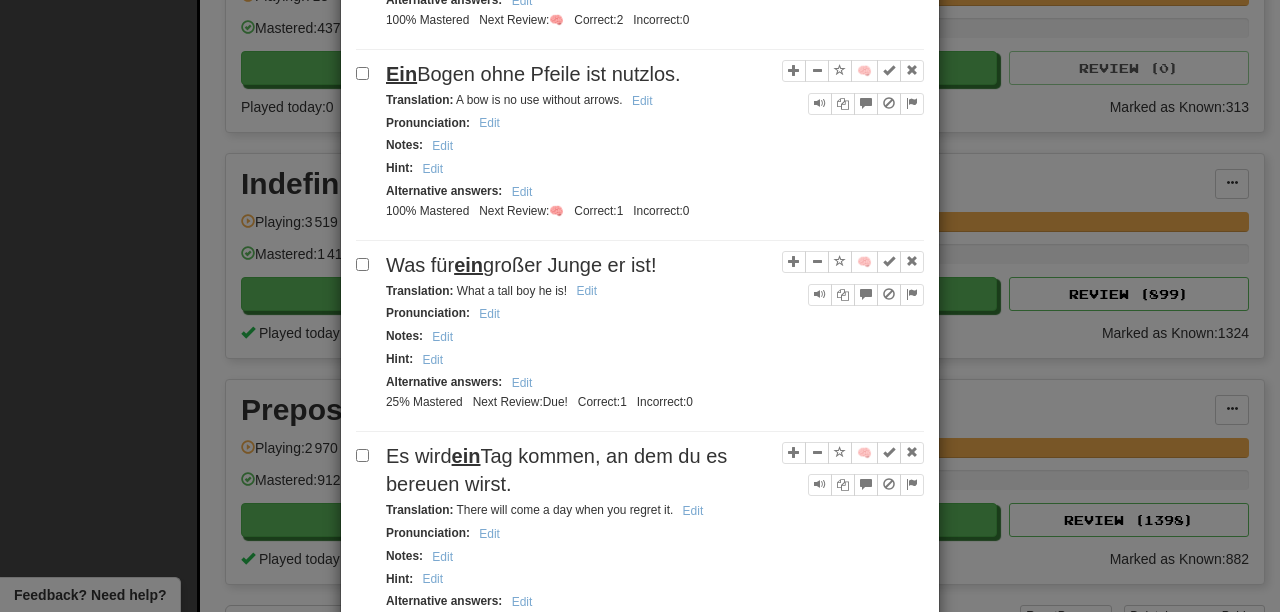 scroll, scrollTop: 1737, scrollLeft: 0, axis: vertical 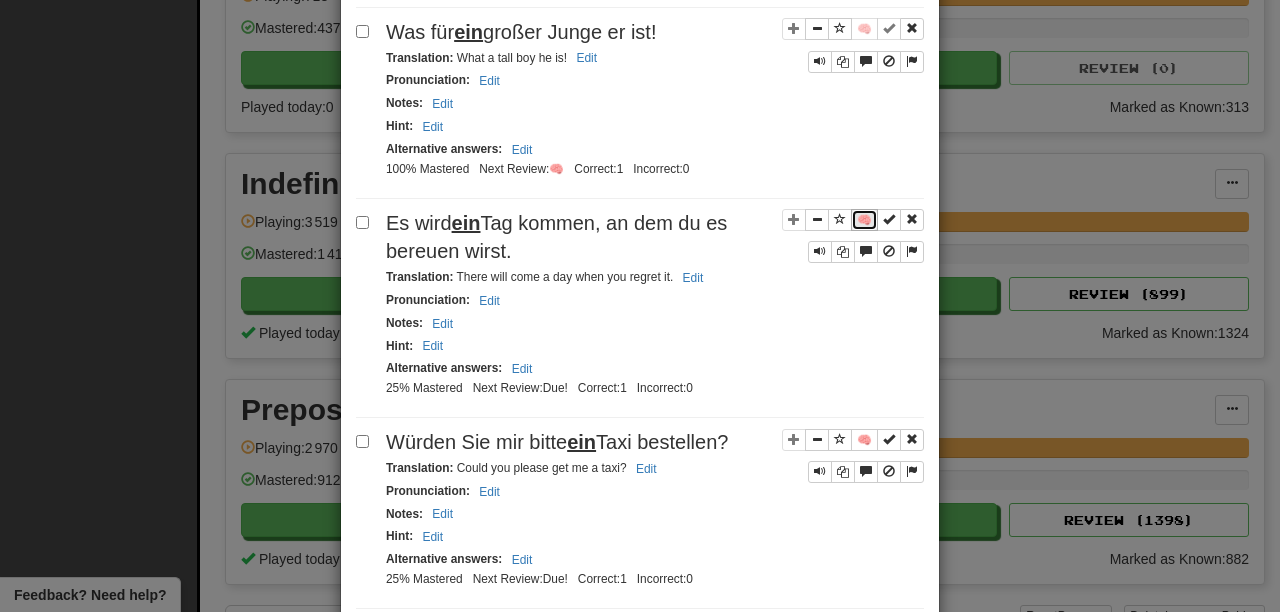 click on "🧠" at bounding box center [864, 220] 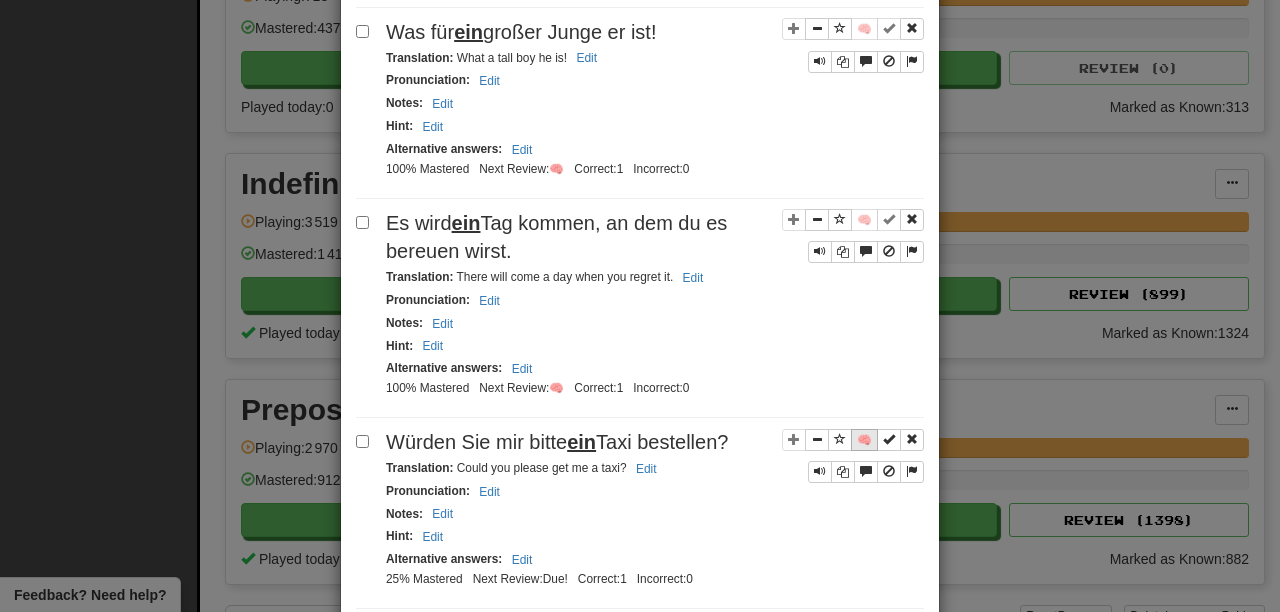 scroll, scrollTop: 1803, scrollLeft: 0, axis: vertical 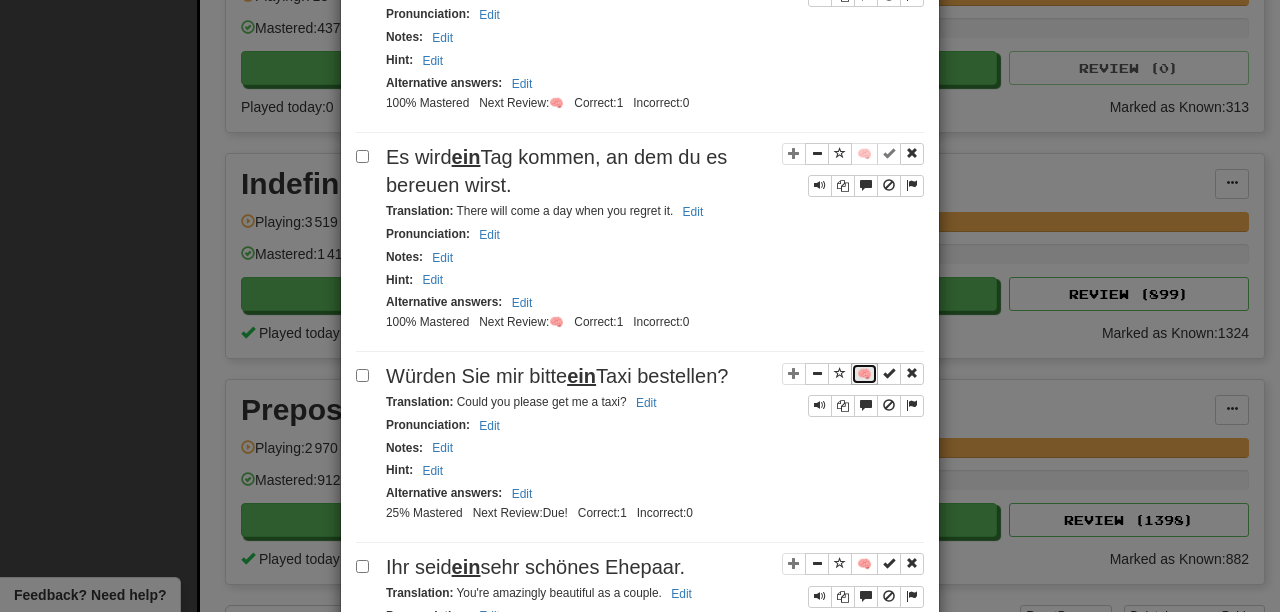 click on "🧠" at bounding box center (864, 374) 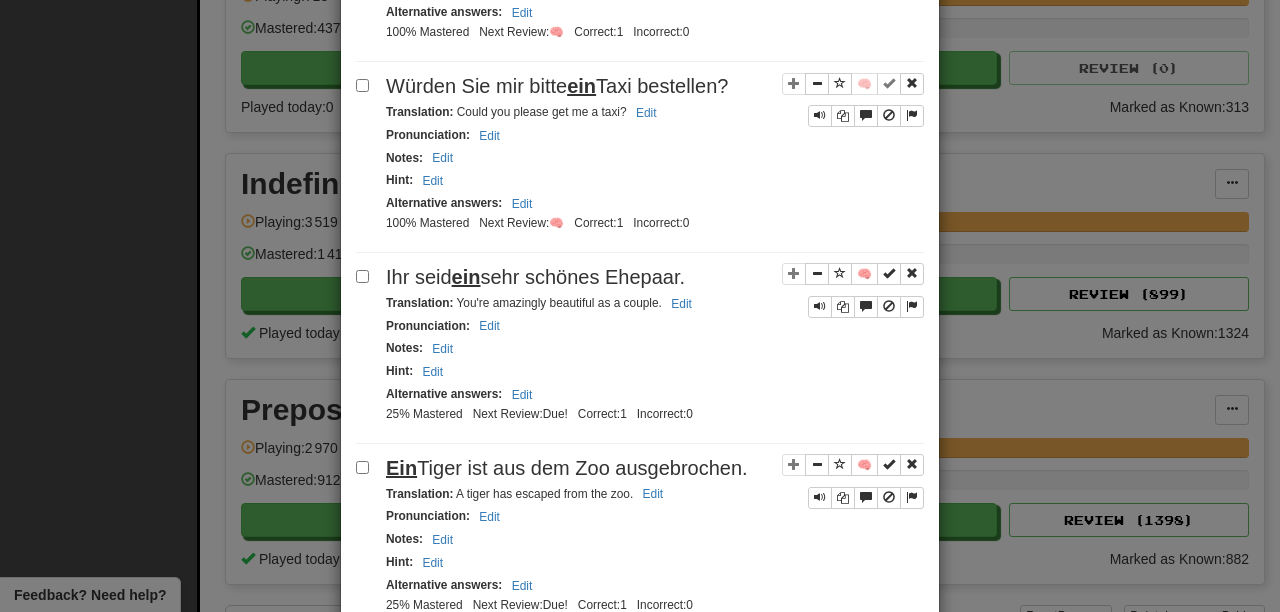 scroll, scrollTop: 2150, scrollLeft: 0, axis: vertical 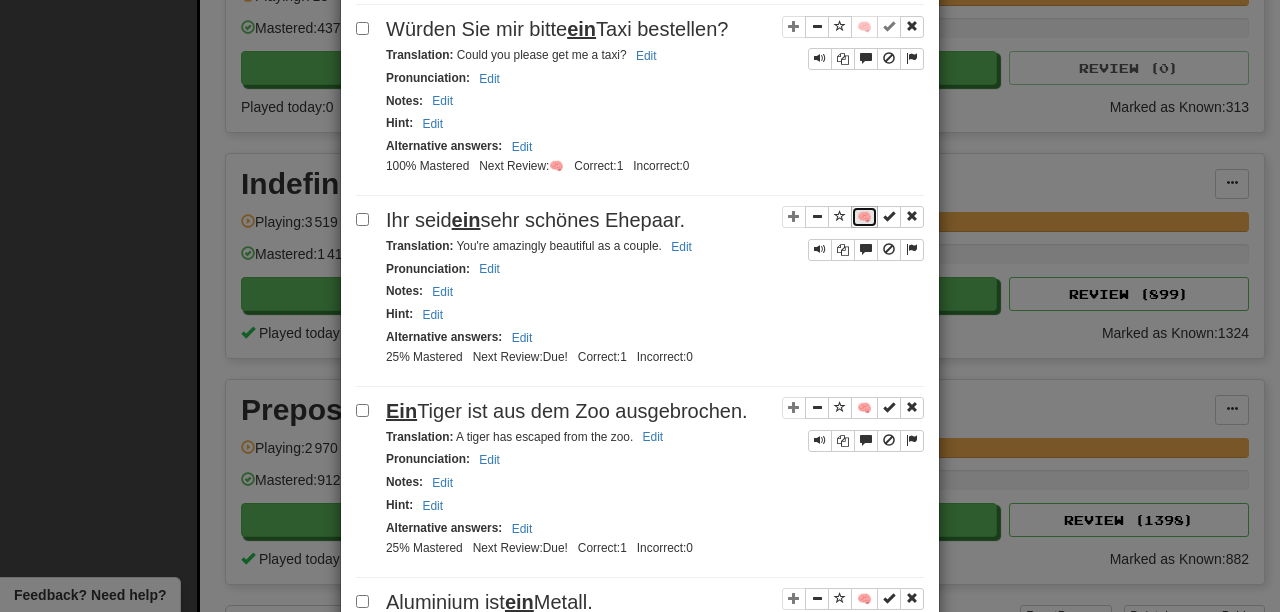 click on "🧠" at bounding box center (864, 217) 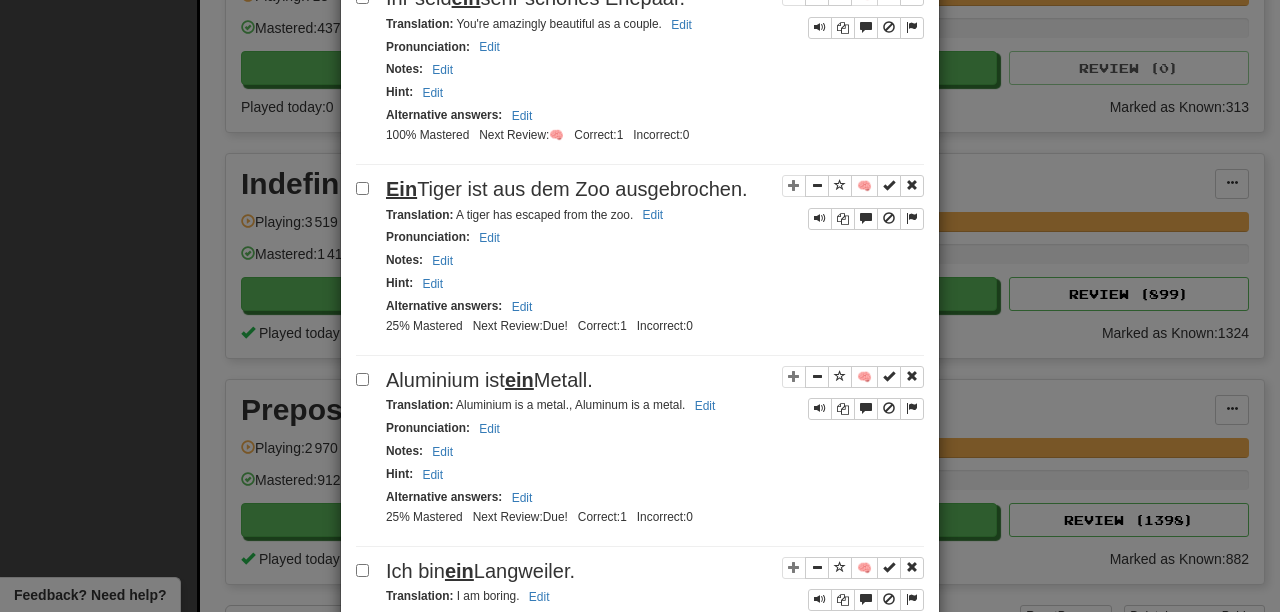 scroll, scrollTop: 2383, scrollLeft: 0, axis: vertical 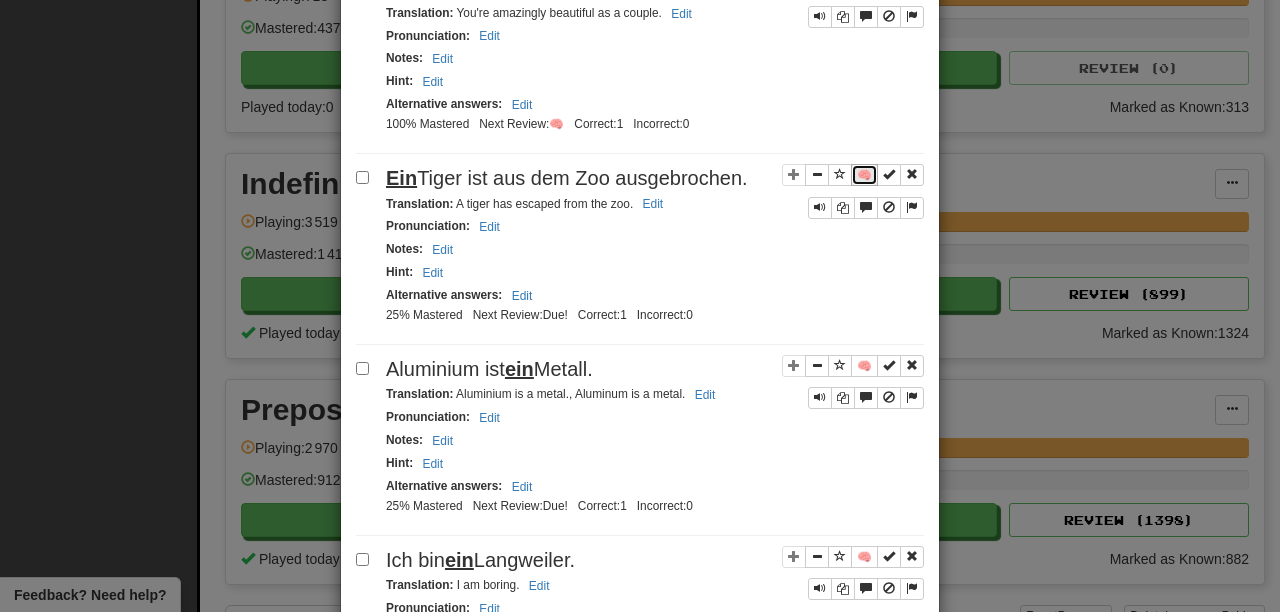 click on "🧠" at bounding box center [864, 175] 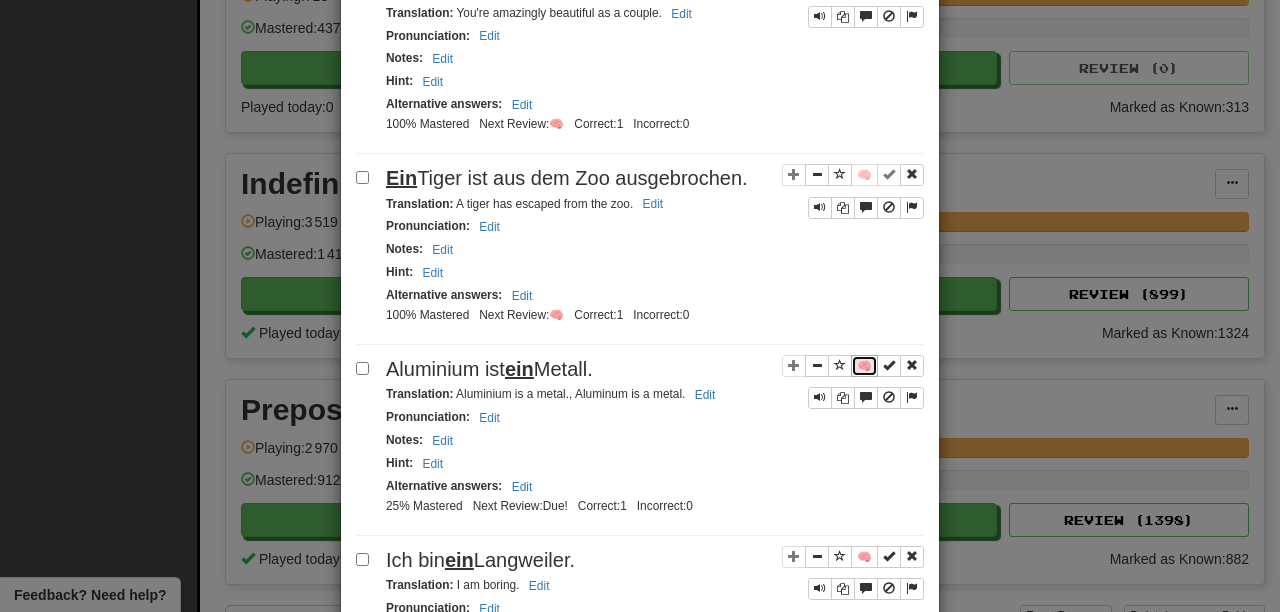 click on "🧠" at bounding box center (864, 366) 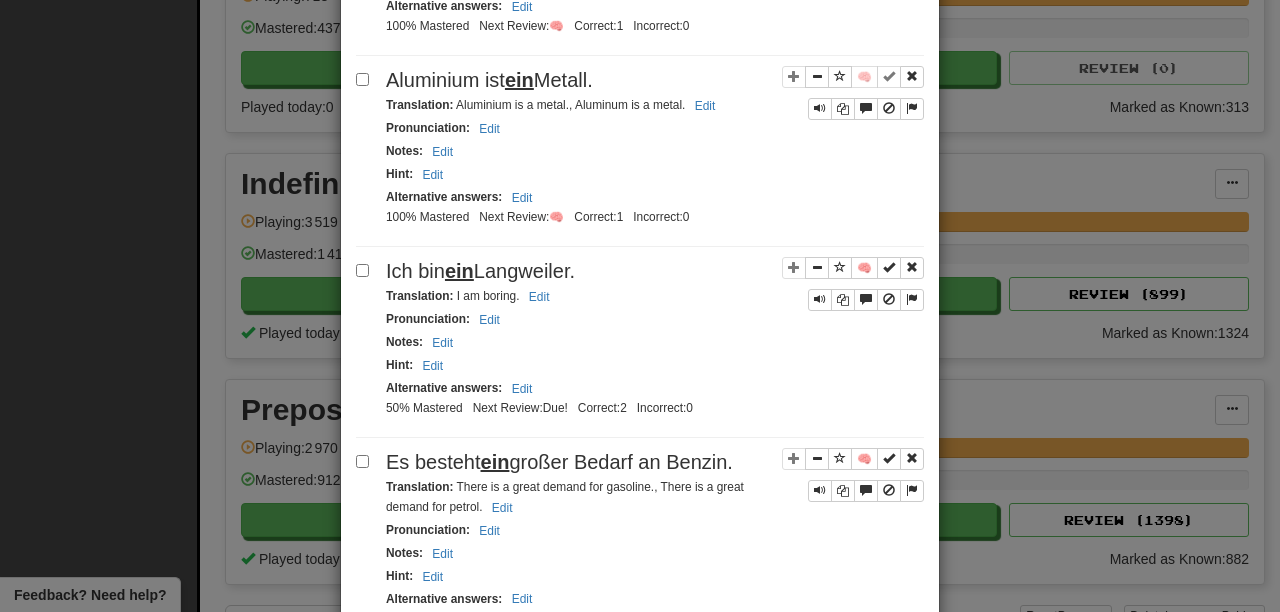 scroll, scrollTop: 2679, scrollLeft: 0, axis: vertical 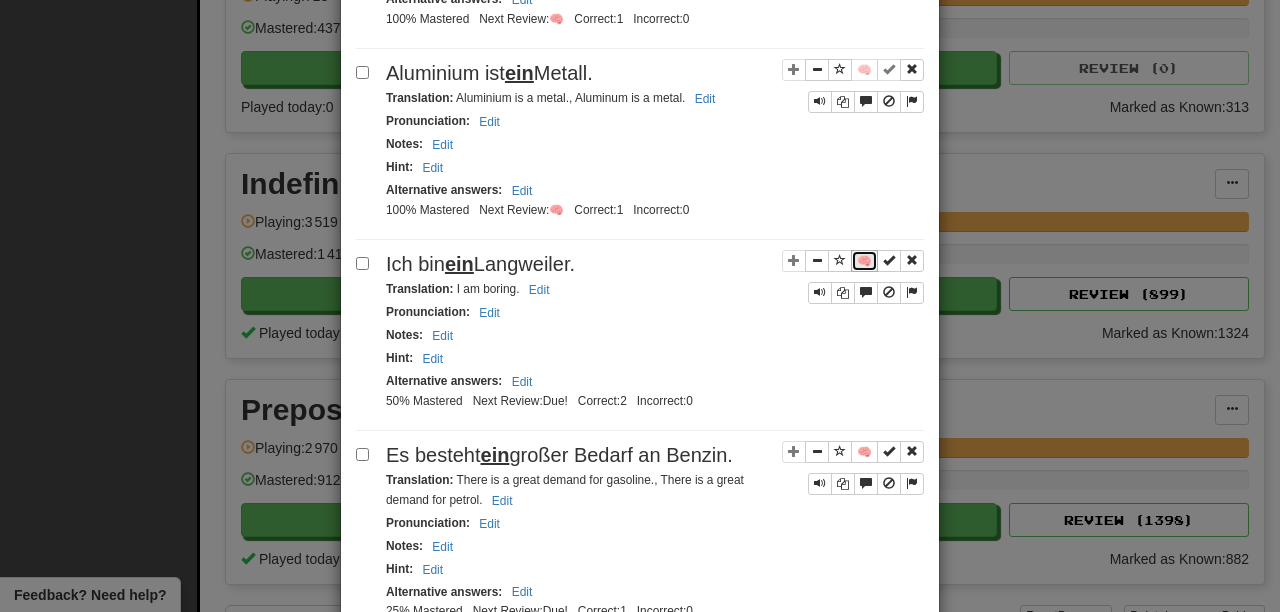 click on "🧠" at bounding box center (864, 261) 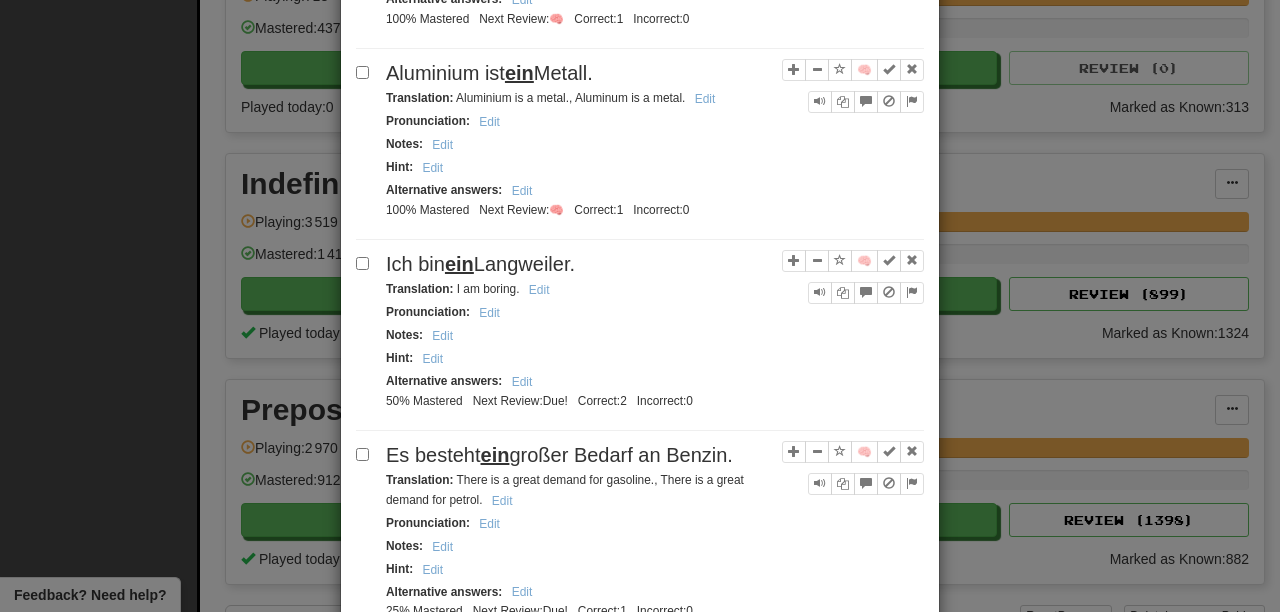 scroll, scrollTop: 2969, scrollLeft: 0, axis: vertical 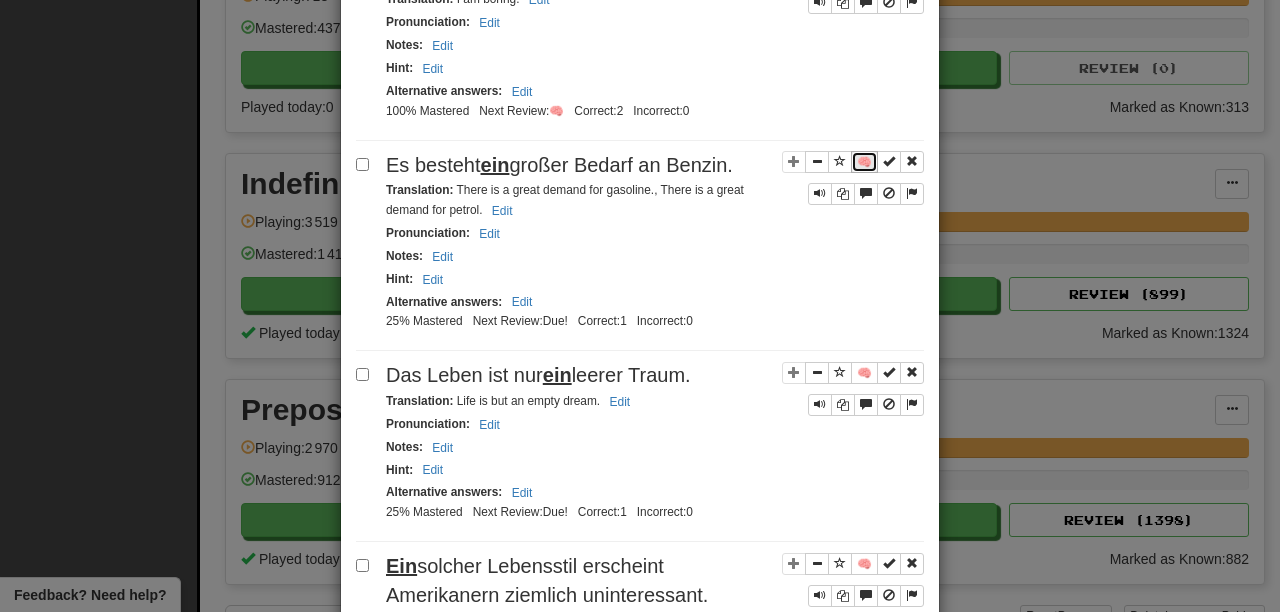 click on "🧠" at bounding box center [864, 162] 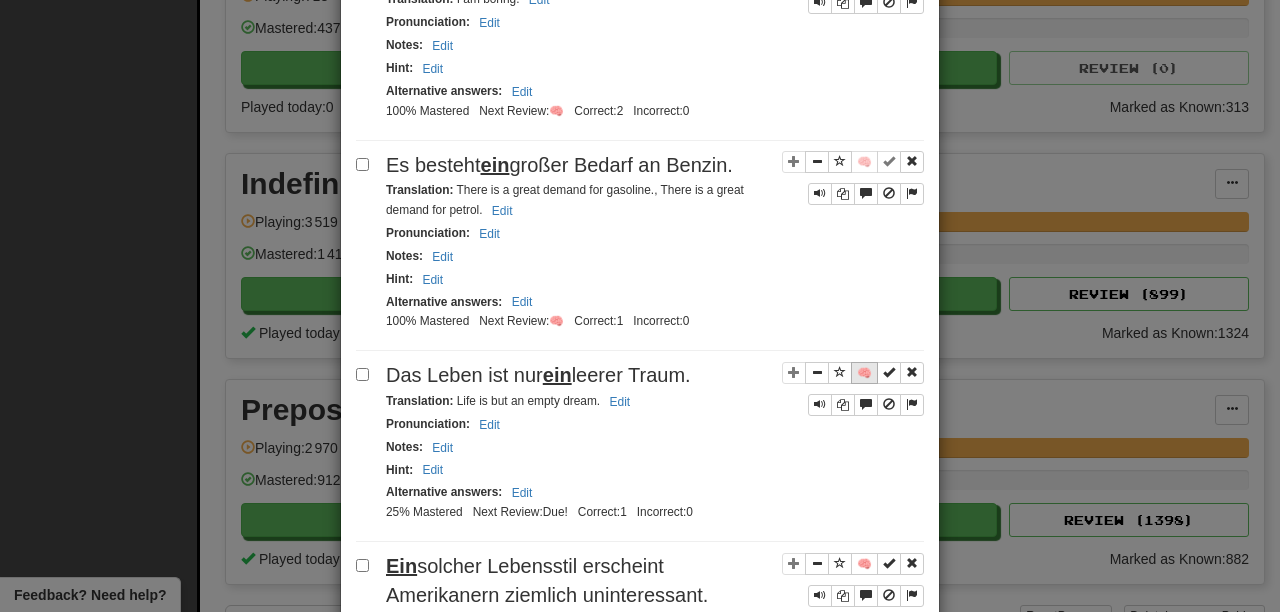 scroll, scrollTop: 3063, scrollLeft: 0, axis: vertical 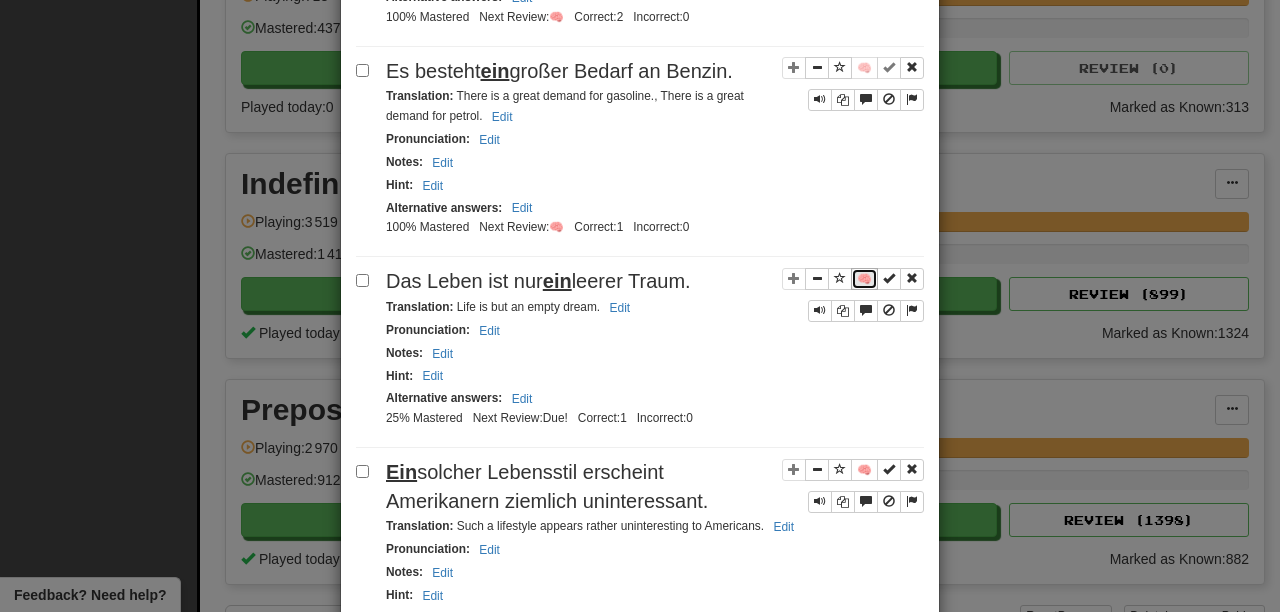 click on "🧠" at bounding box center (864, 279) 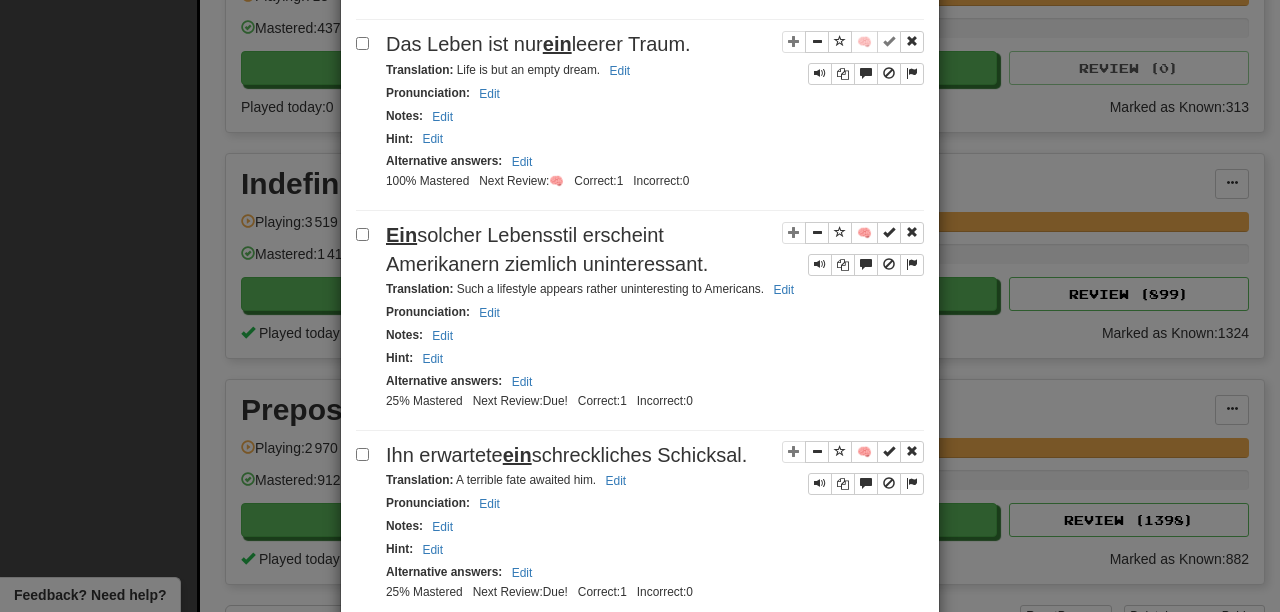 scroll, scrollTop: 3328, scrollLeft: 0, axis: vertical 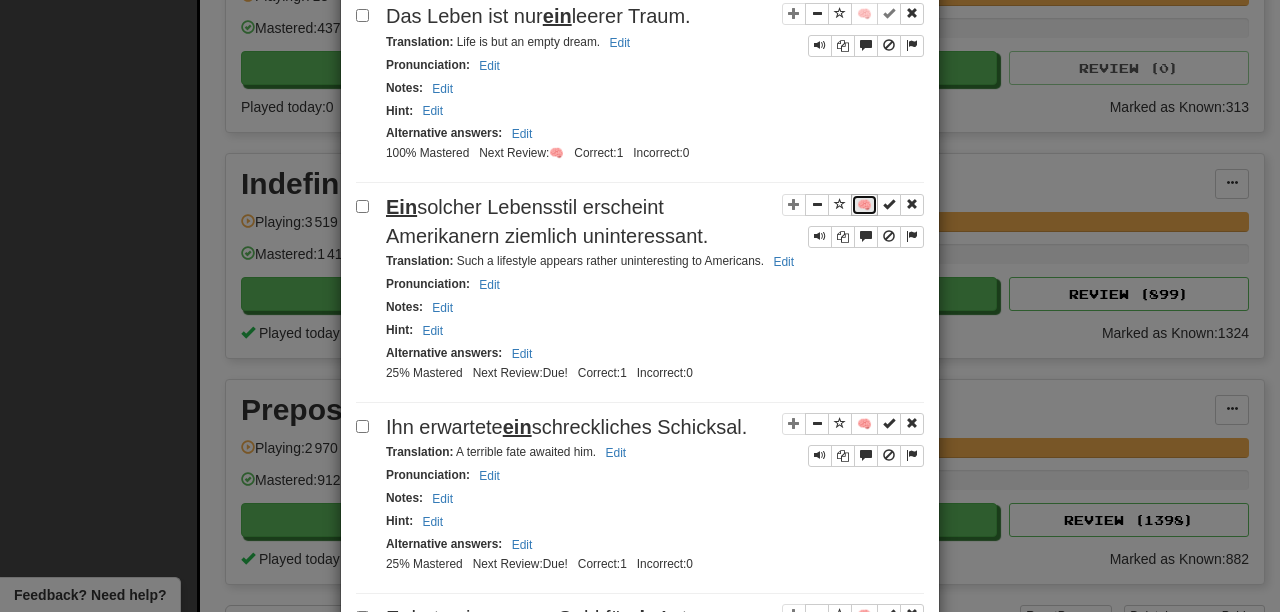 click on "🧠" at bounding box center (864, 205) 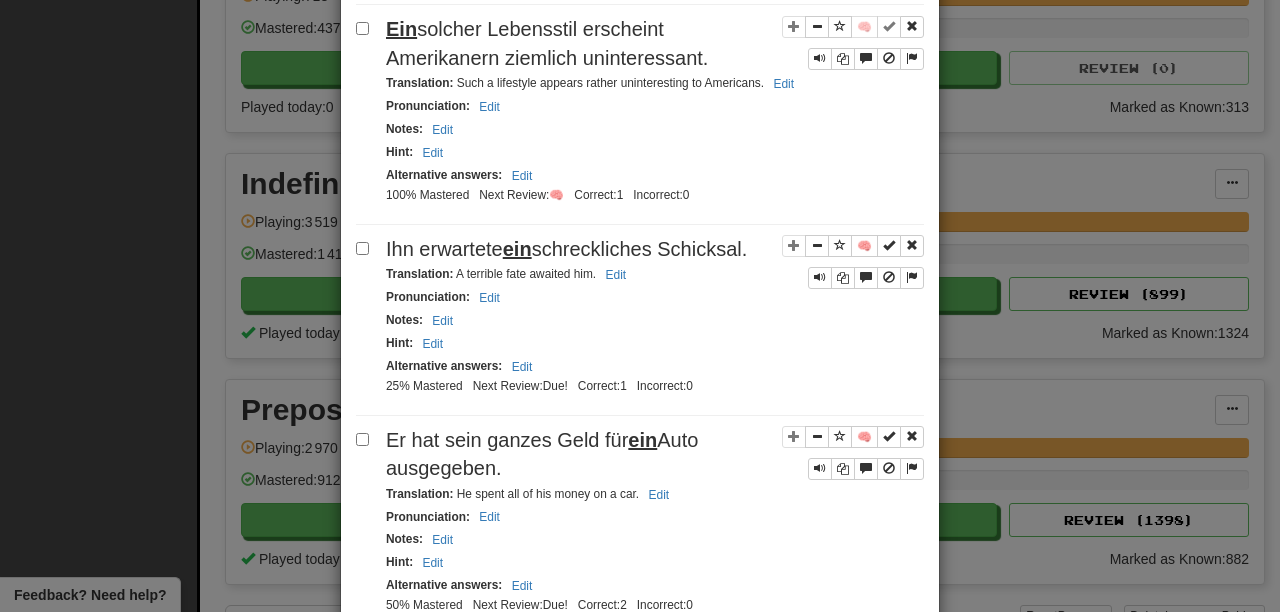 scroll, scrollTop: 3522, scrollLeft: 0, axis: vertical 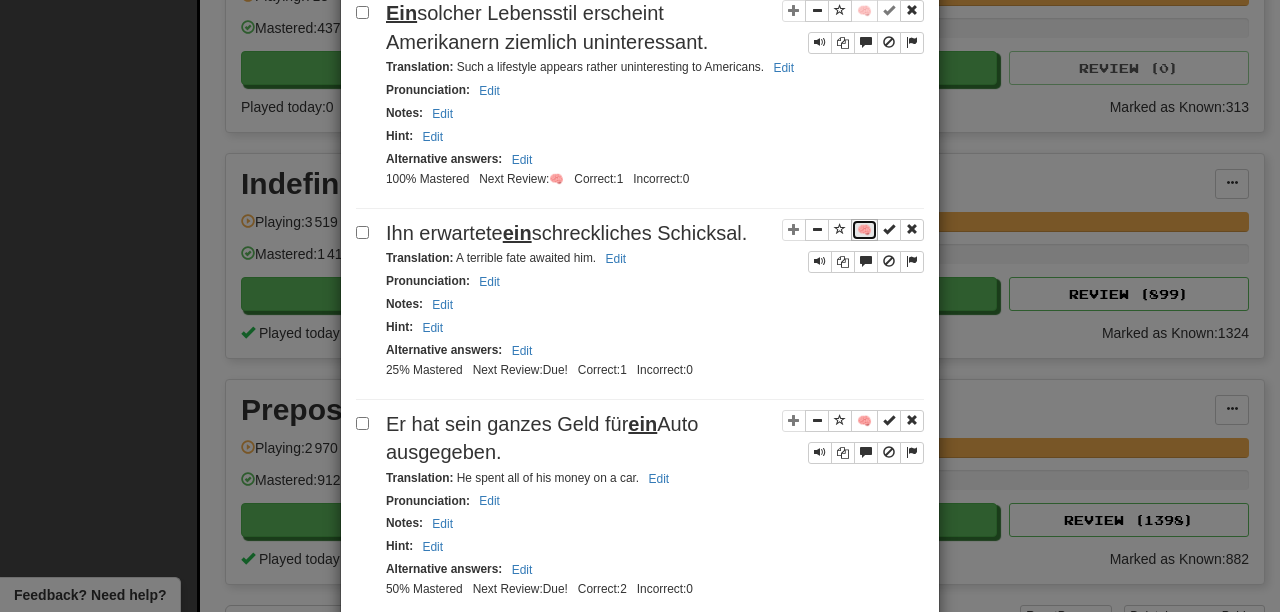 click on "🧠" at bounding box center (864, 230) 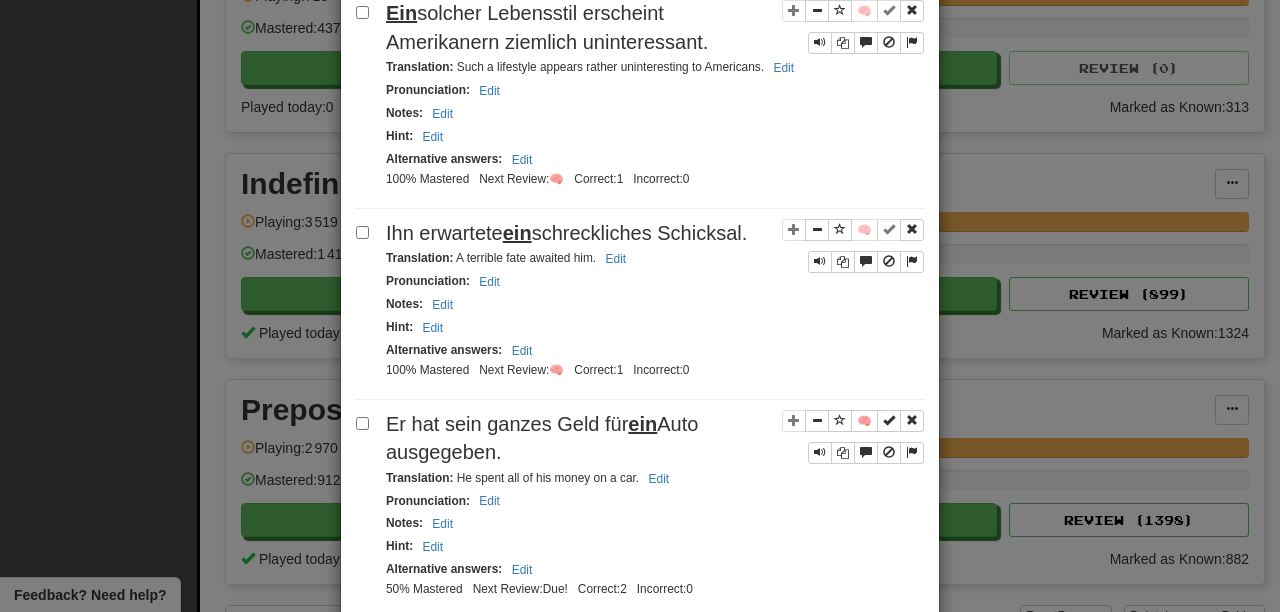 scroll, scrollTop: 3689, scrollLeft: 0, axis: vertical 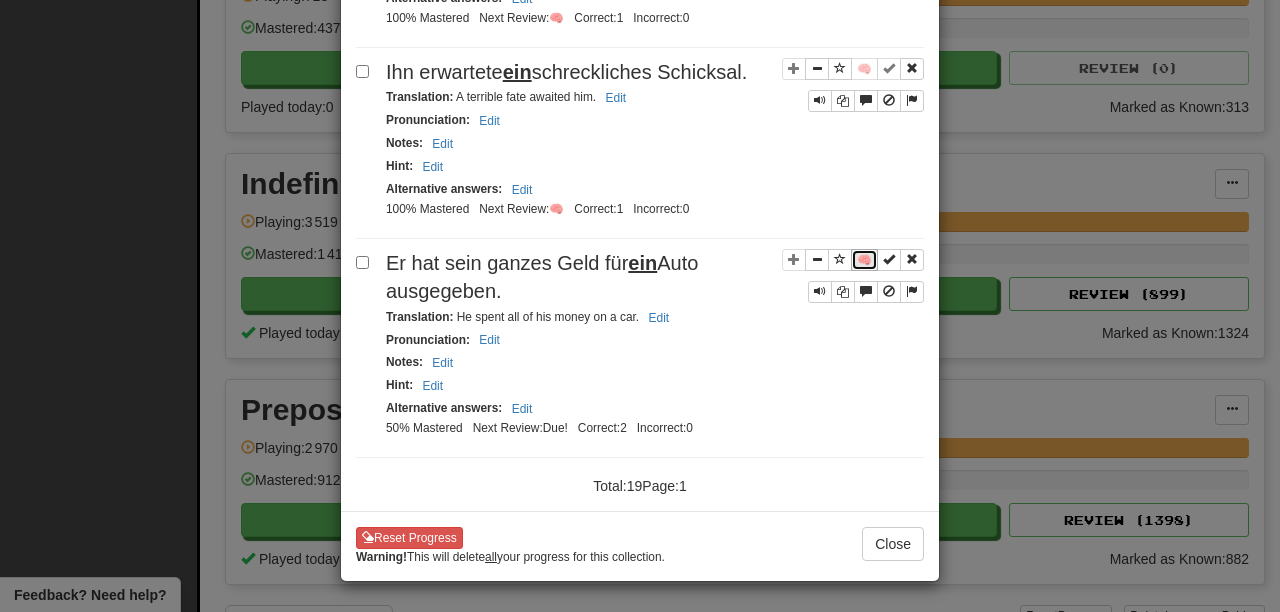 click on "🧠" at bounding box center (864, 260) 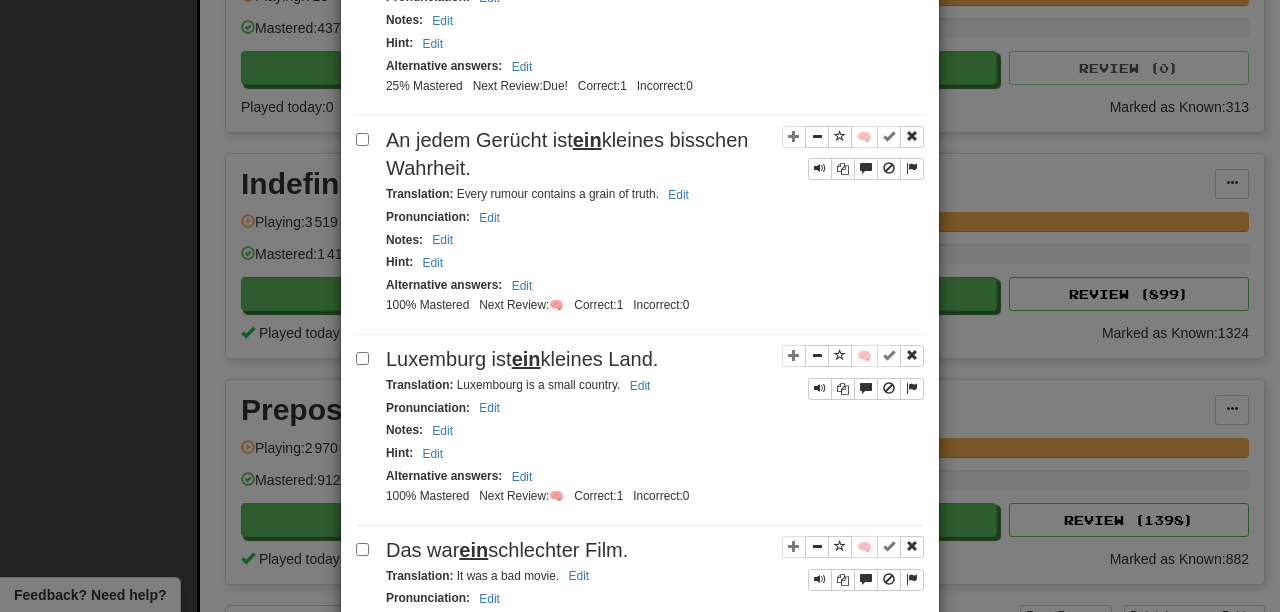 scroll, scrollTop: 0, scrollLeft: 0, axis: both 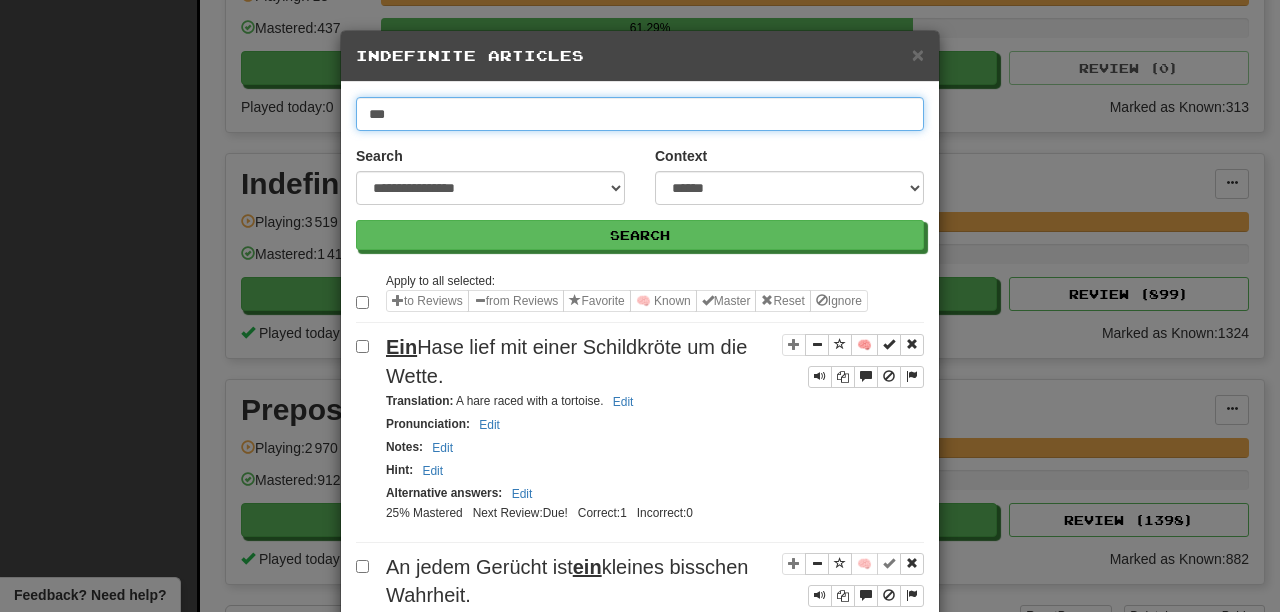 drag, startPoint x: 494, startPoint y: 114, endPoint x: 158, endPoint y: 110, distance: 336.0238 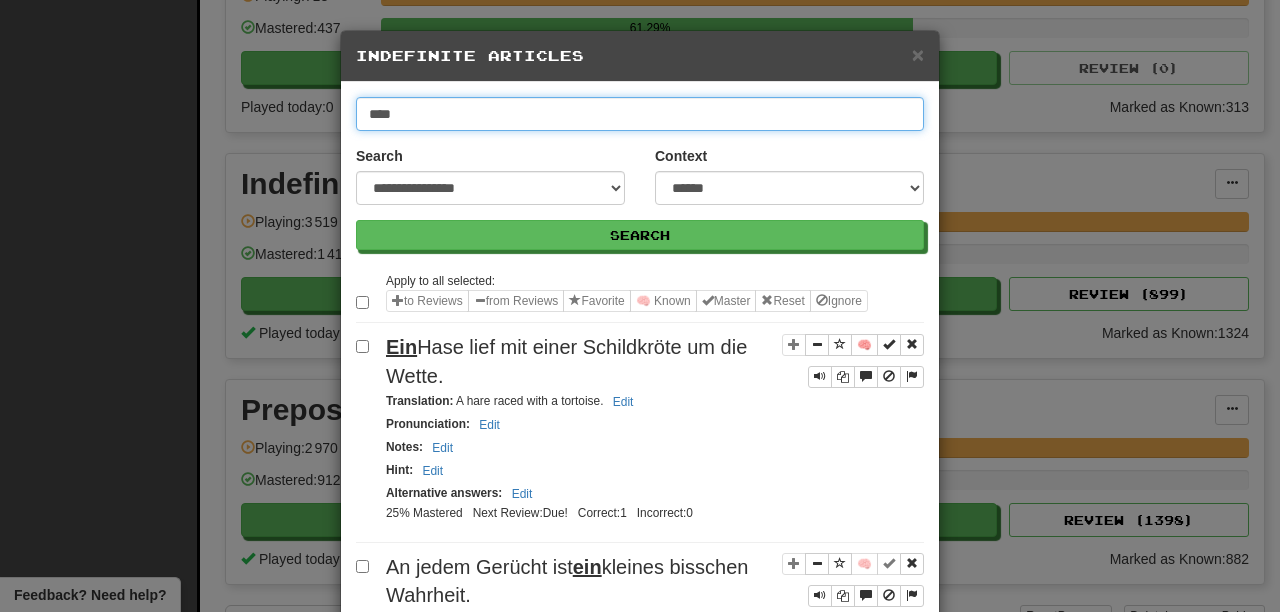 click on "Search" at bounding box center [640, 235] 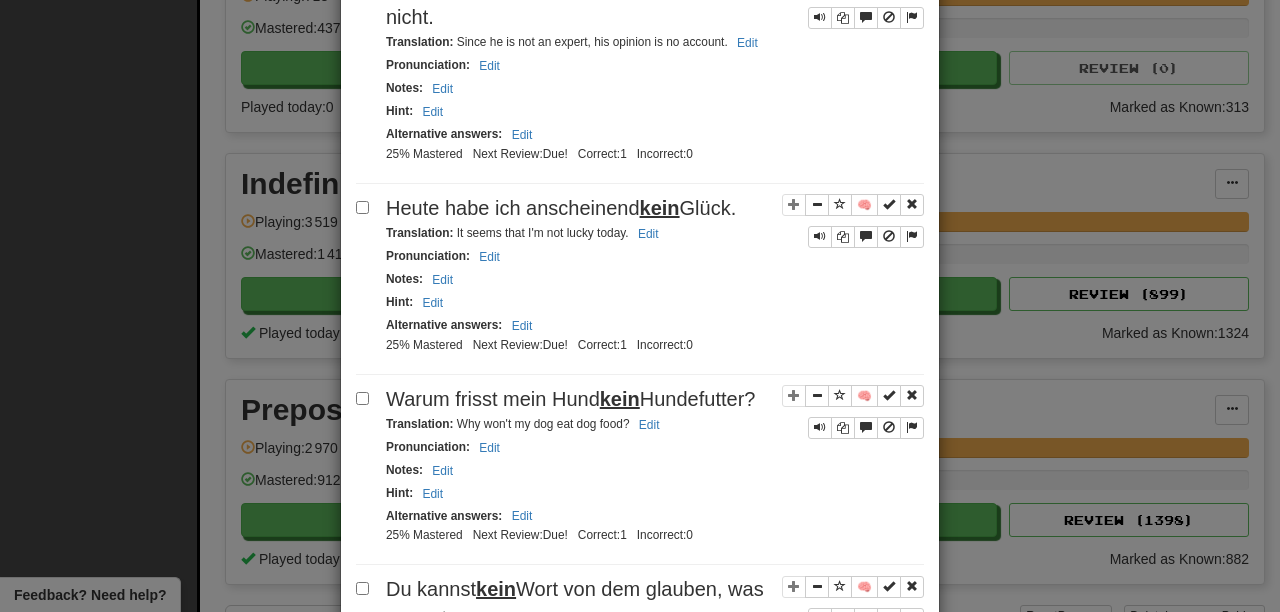 scroll, scrollTop: 0, scrollLeft: 0, axis: both 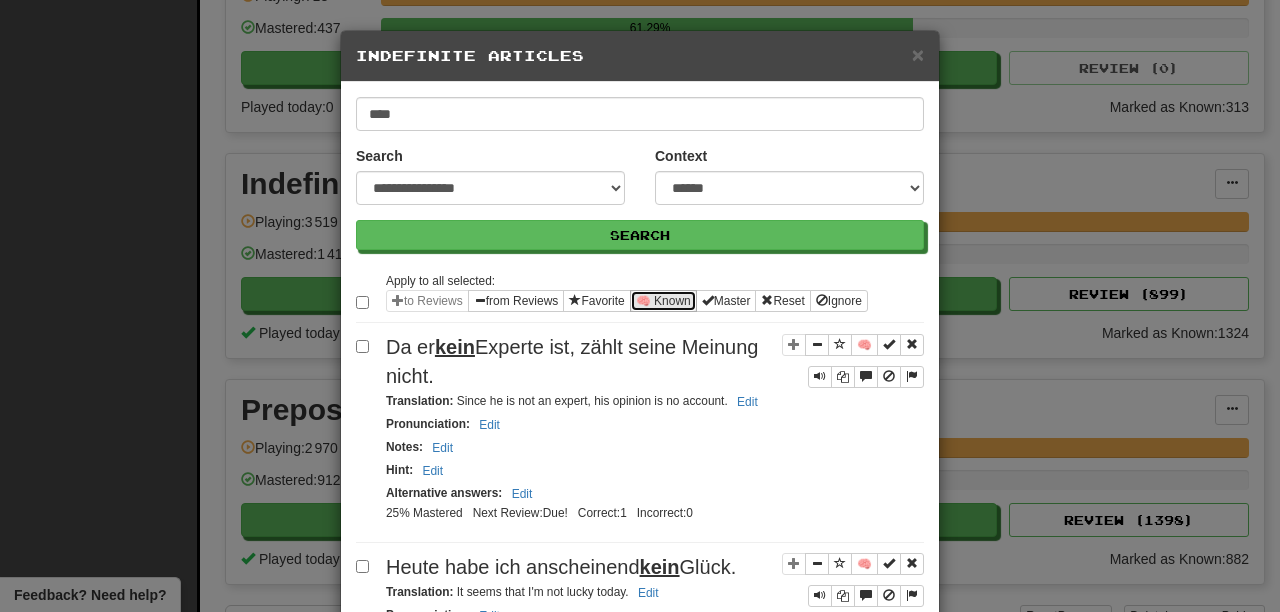 click on "🧠 Known" at bounding box center (663, 301) 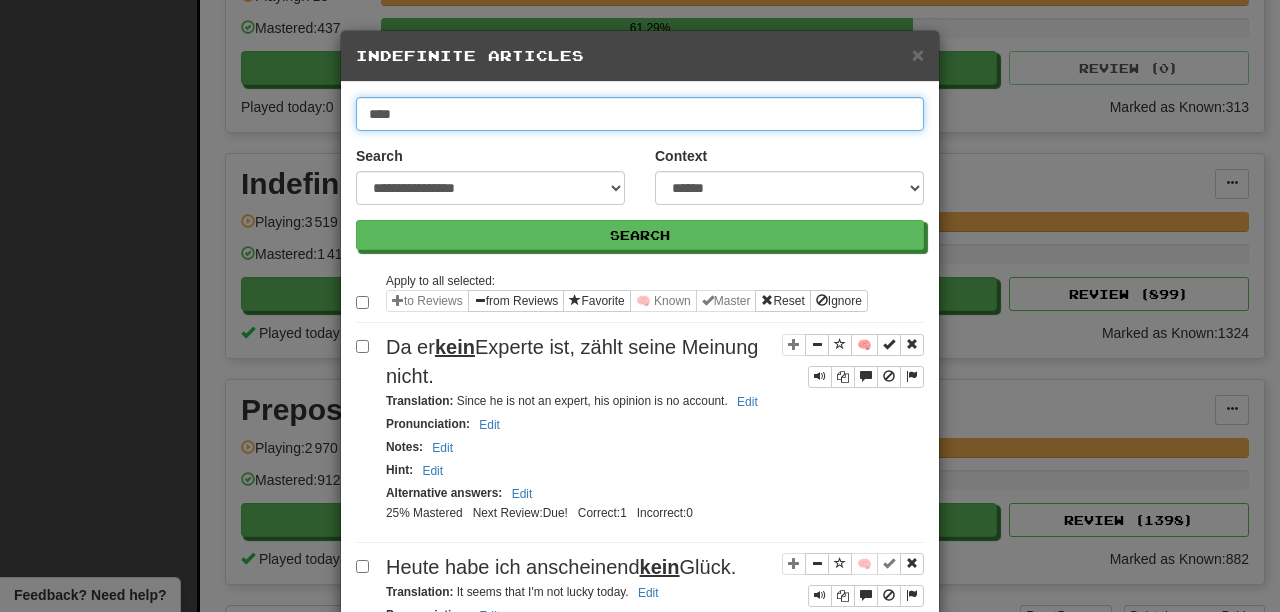 drag, startPoint x: 474, startPoint y: 117, endPoint x: 200, endPoint y: 108, distance: 274.14777 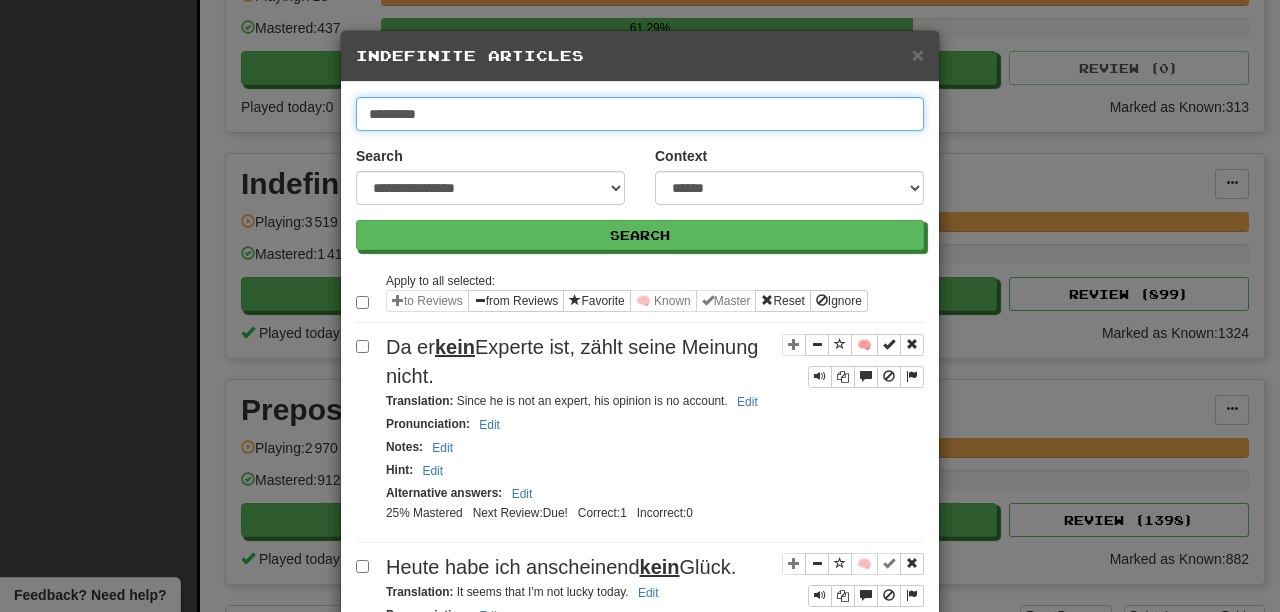 type on "*********" 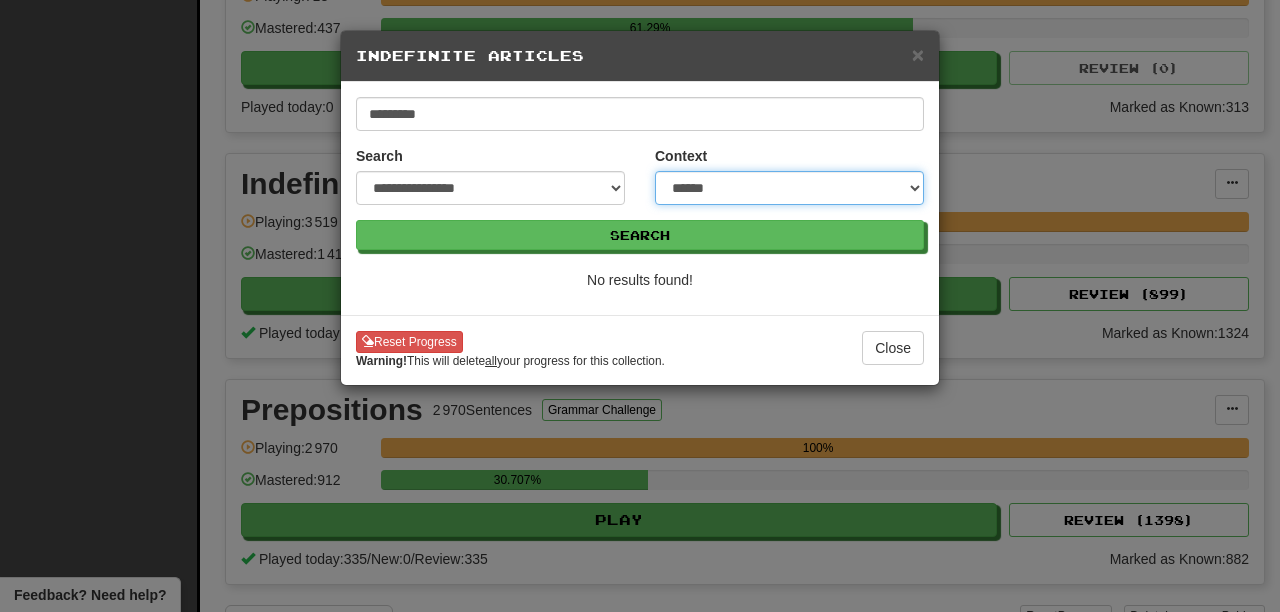 click on "**********" at bounding box center (789, 188) 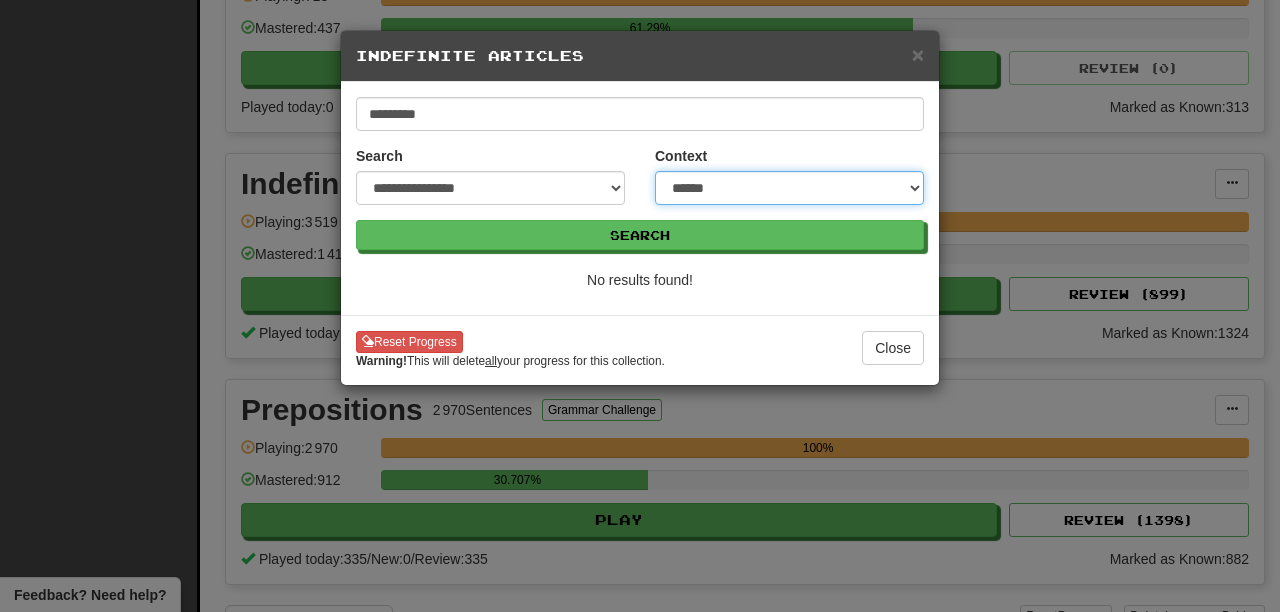select on "********" 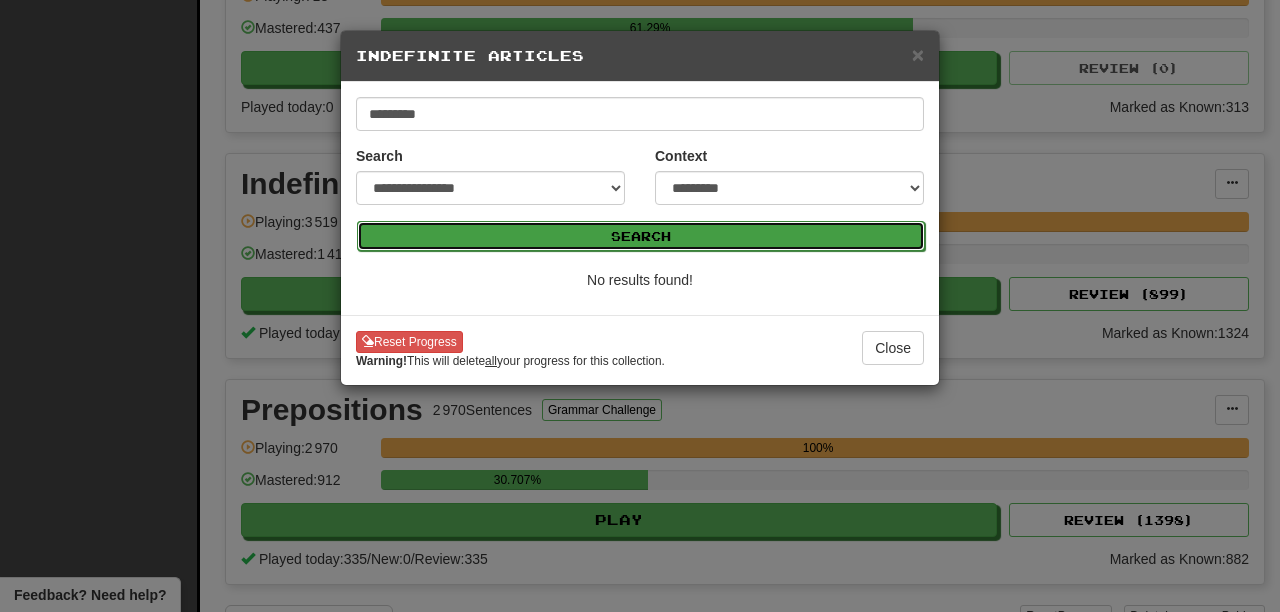 click on "Search" at bounding box center (641, 236) 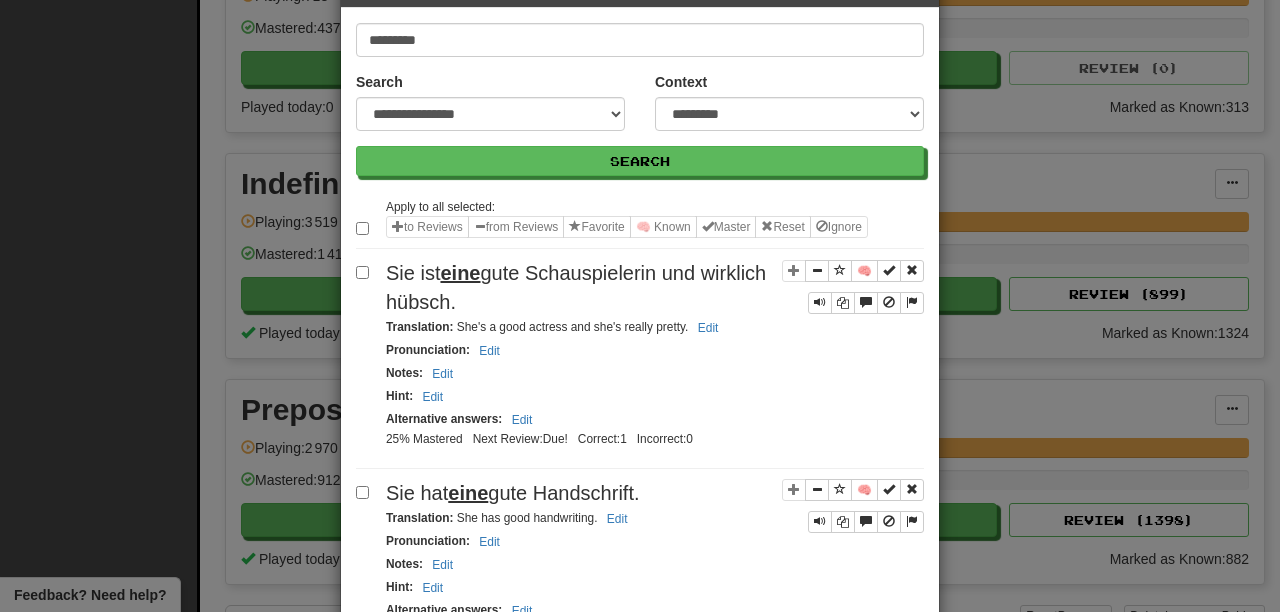 scroll, scrollTop: 75, scrollLeft: 0, axis: vertical 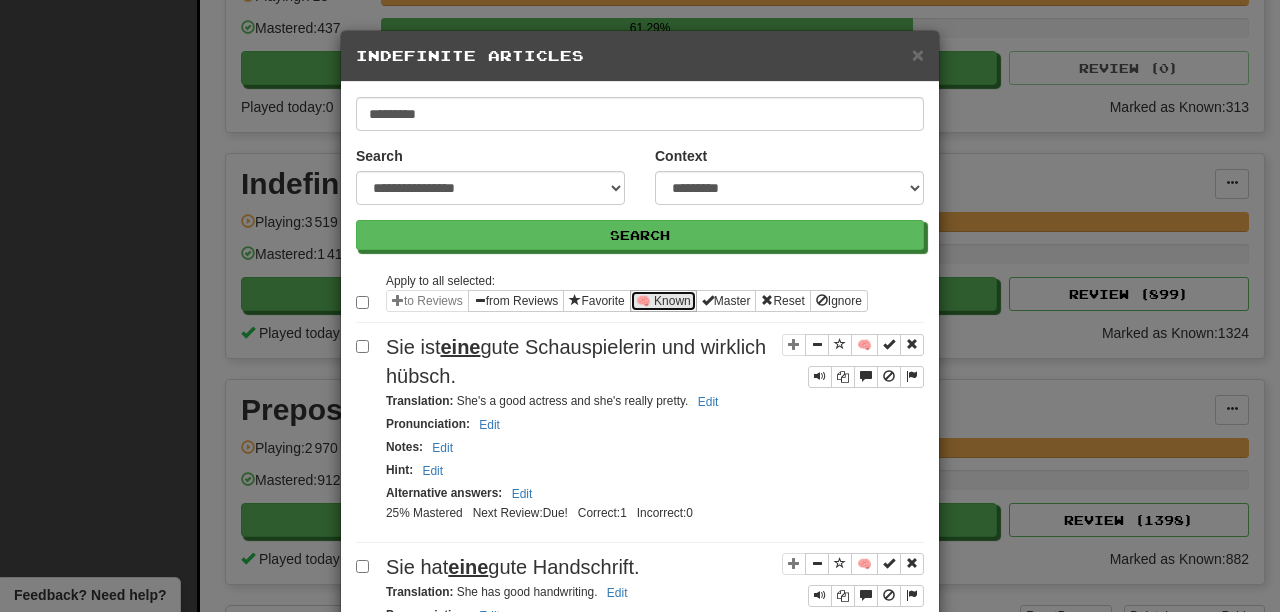 click on "🧠 Known" at bounding box center (663, 301) 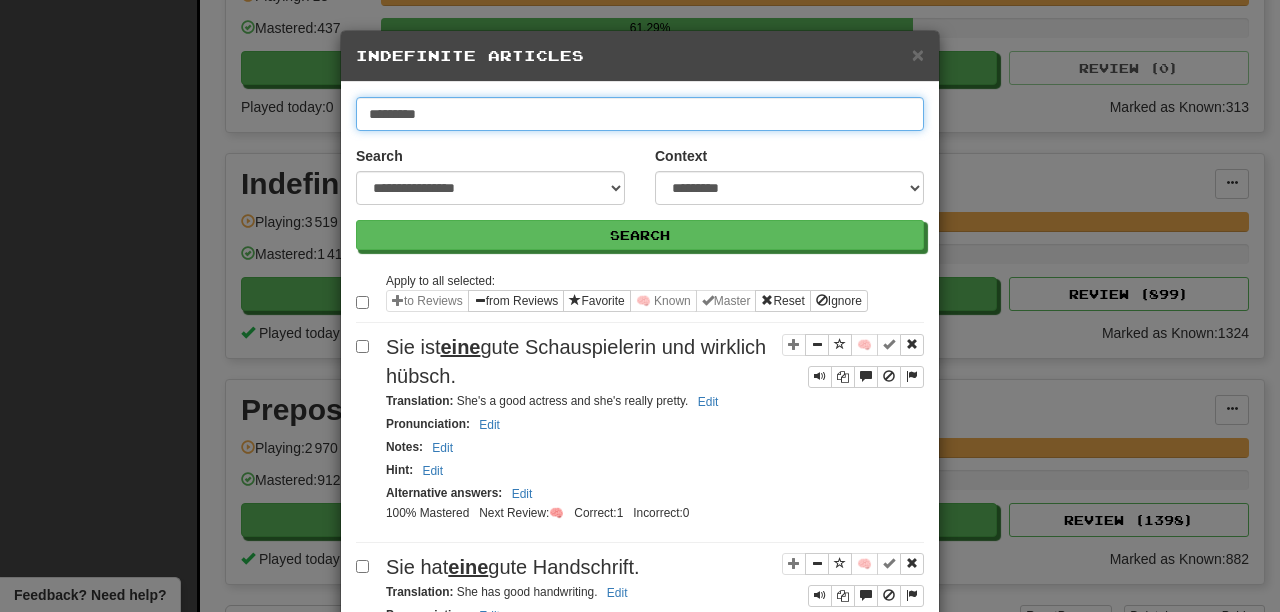 drag, startPoint x: 452, startPoint y: 117, endPoint x: 263, endPoint y: 102, distance: 189.5943 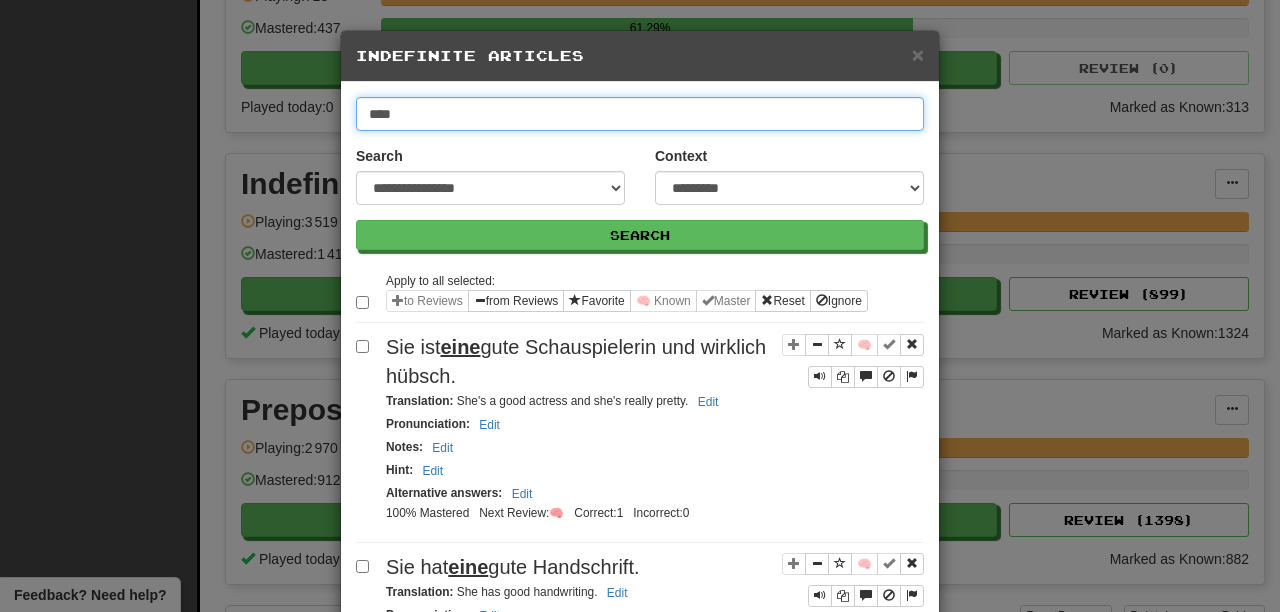 type on "****" 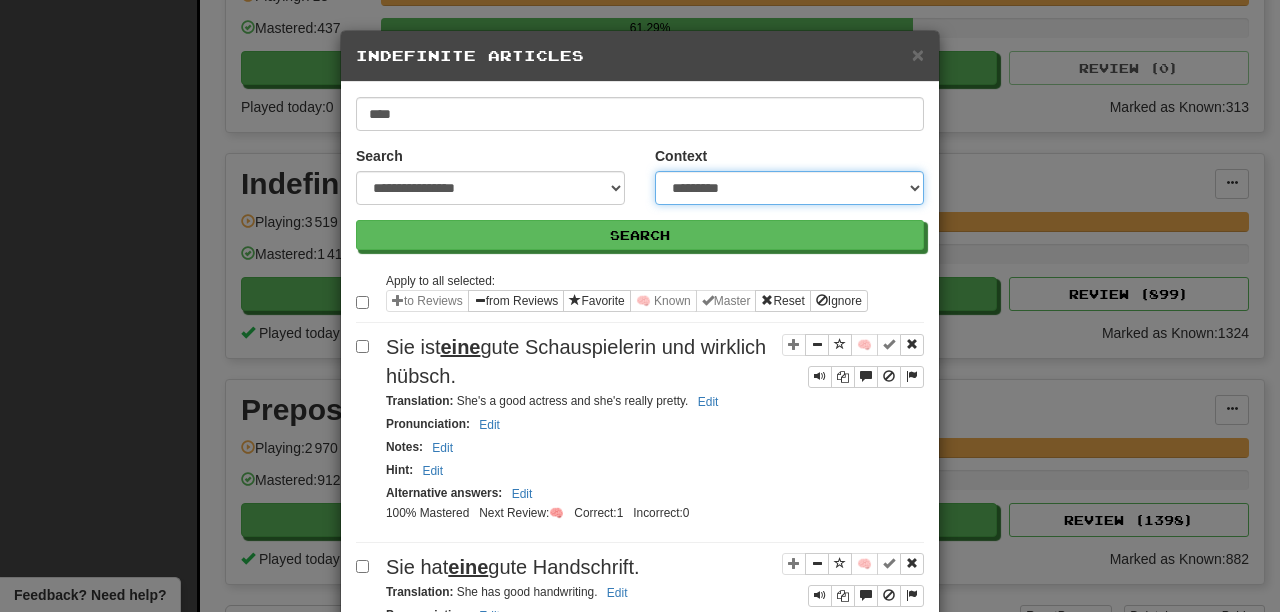 click on "**********" at bounding box center (789, 188) 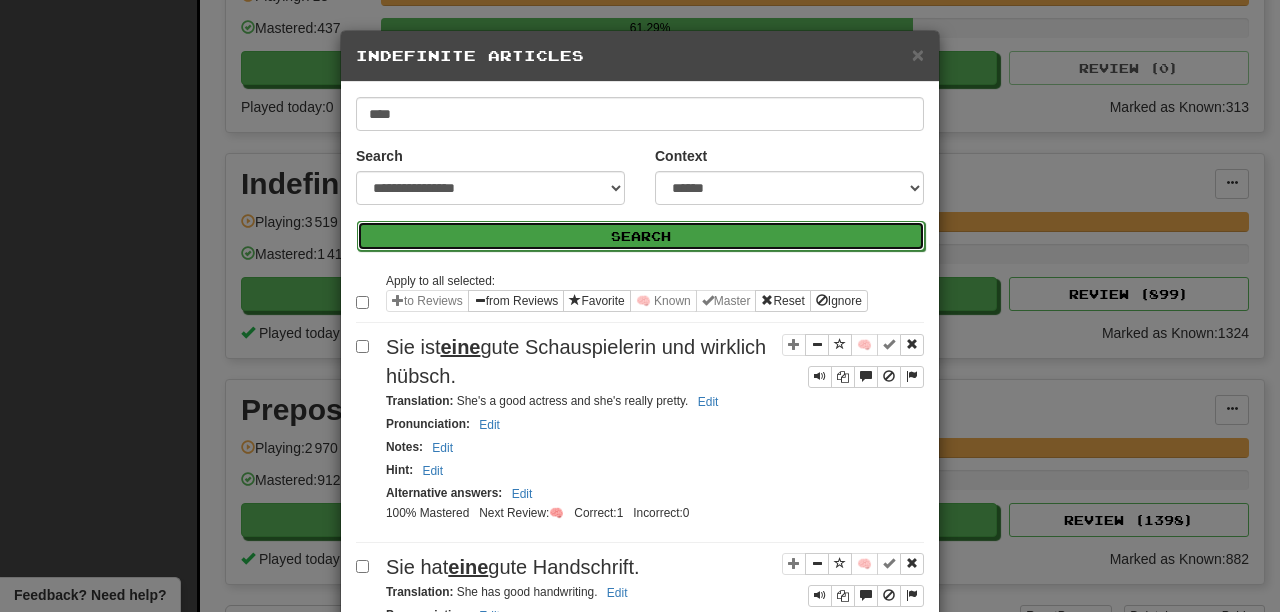 click on "Search" at bounding box center (641, 236) 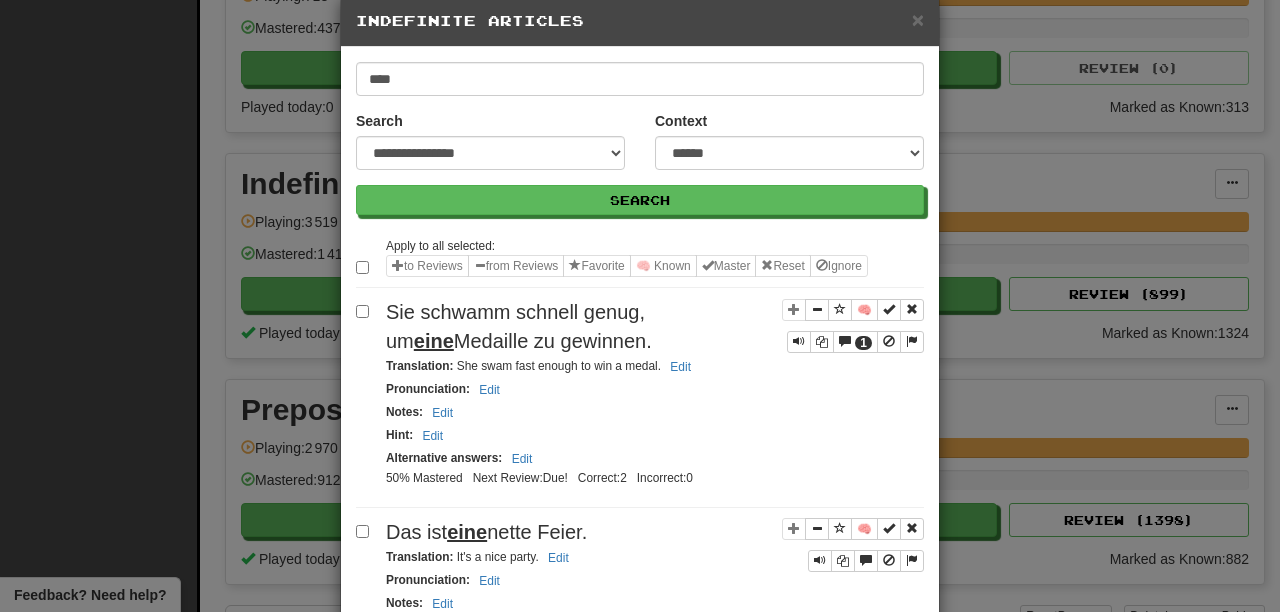 scroll, scrollTop: 48, scrollLeft: 0, axis: vertical 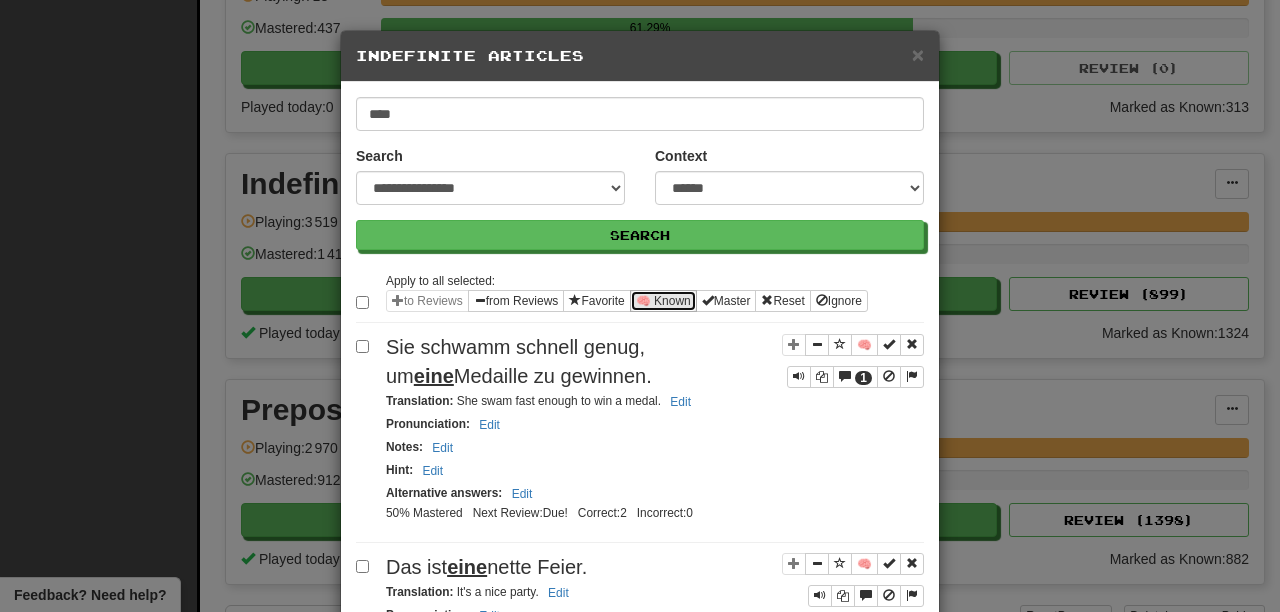 click on "🧠 Known" at bounding box center [663, 301] 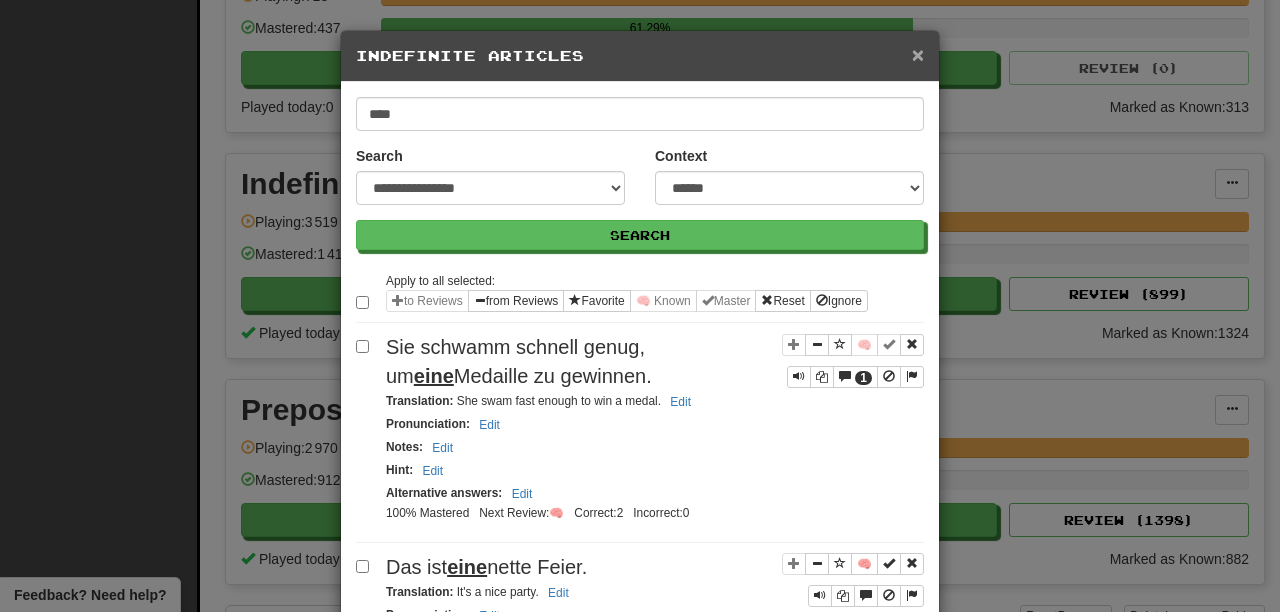 click on "×" at bounding box center [918, 54] 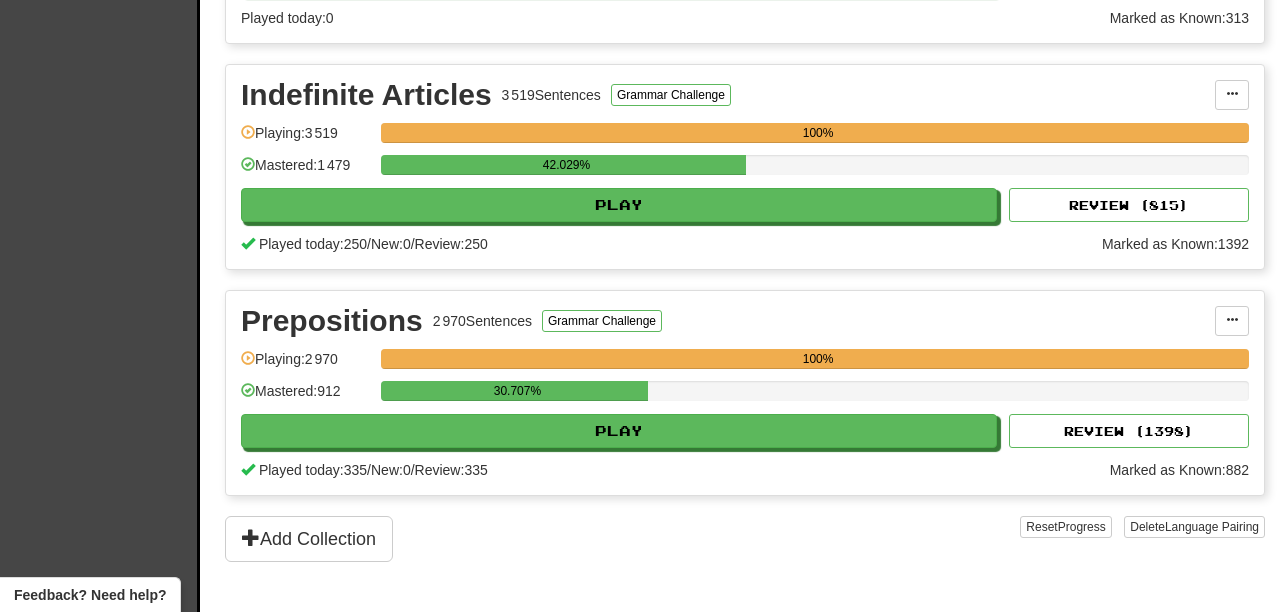 scroll, scrollTop: 857, scrollLeft: 0, axis: vertical 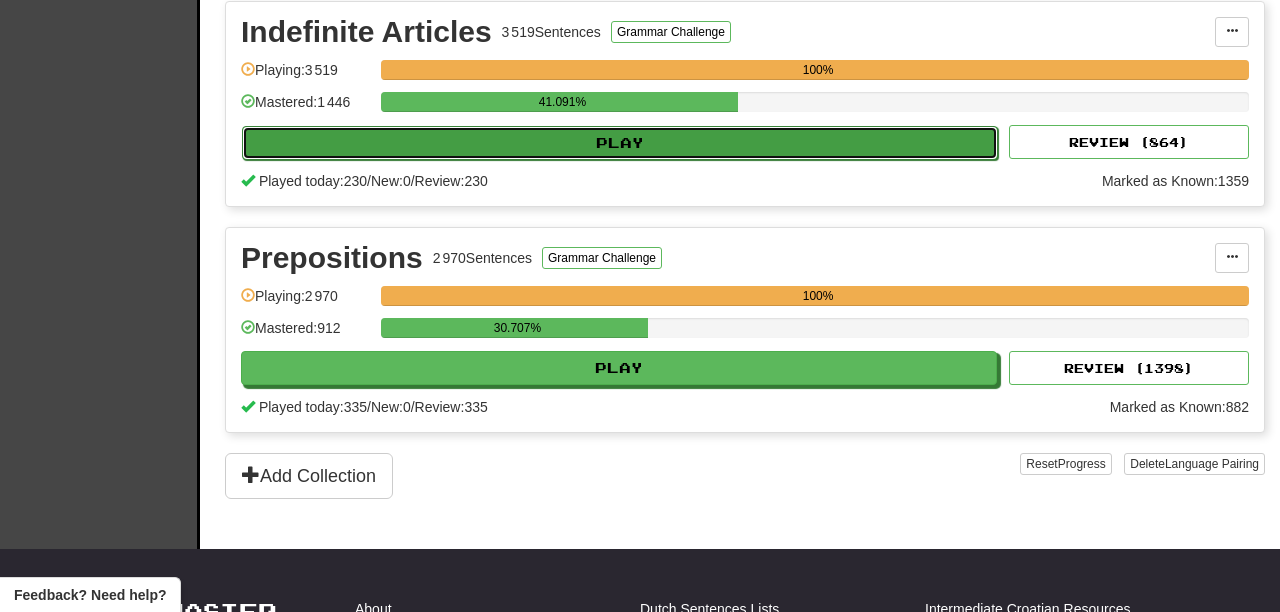 click on "Play" at bounding box center [620, 143] 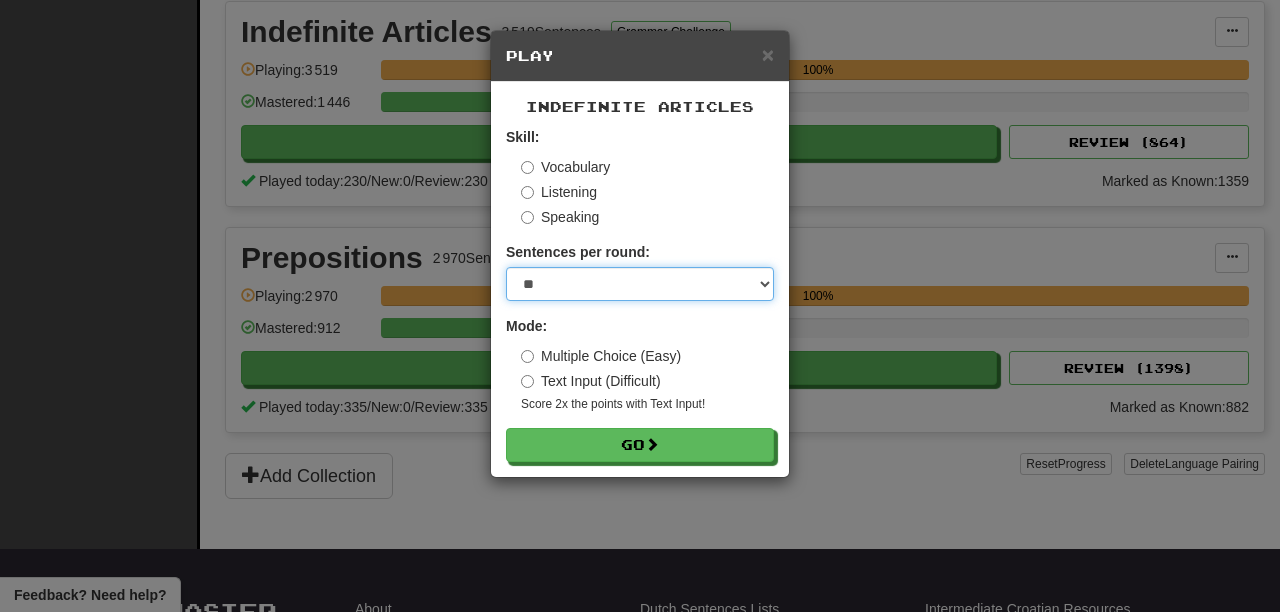 click on "* ** ** ** ** ** *** ********" at bounding box center (640, 284) 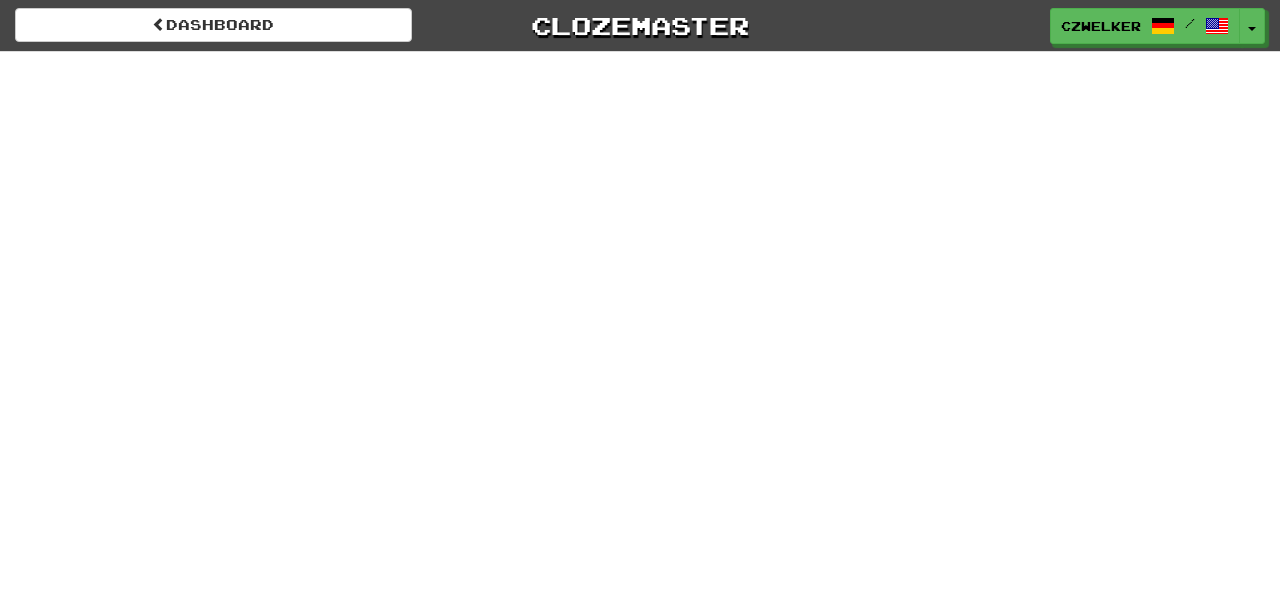 scroll, scrollTop: 0, scrollLeft: 0, axis: both 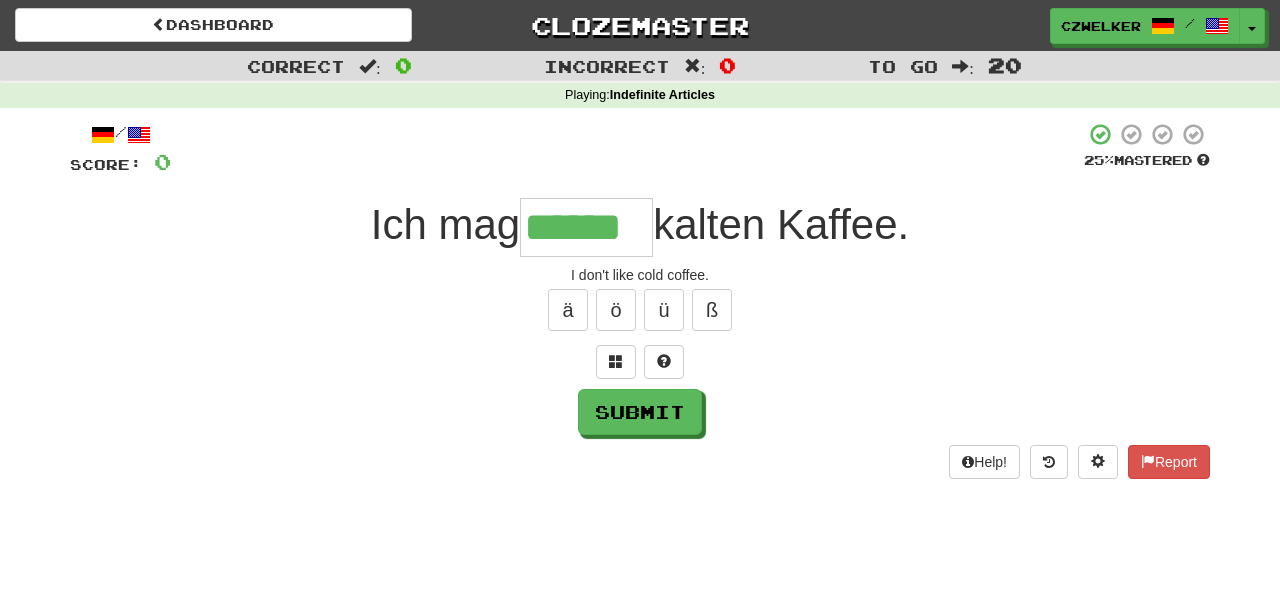 type on "******" 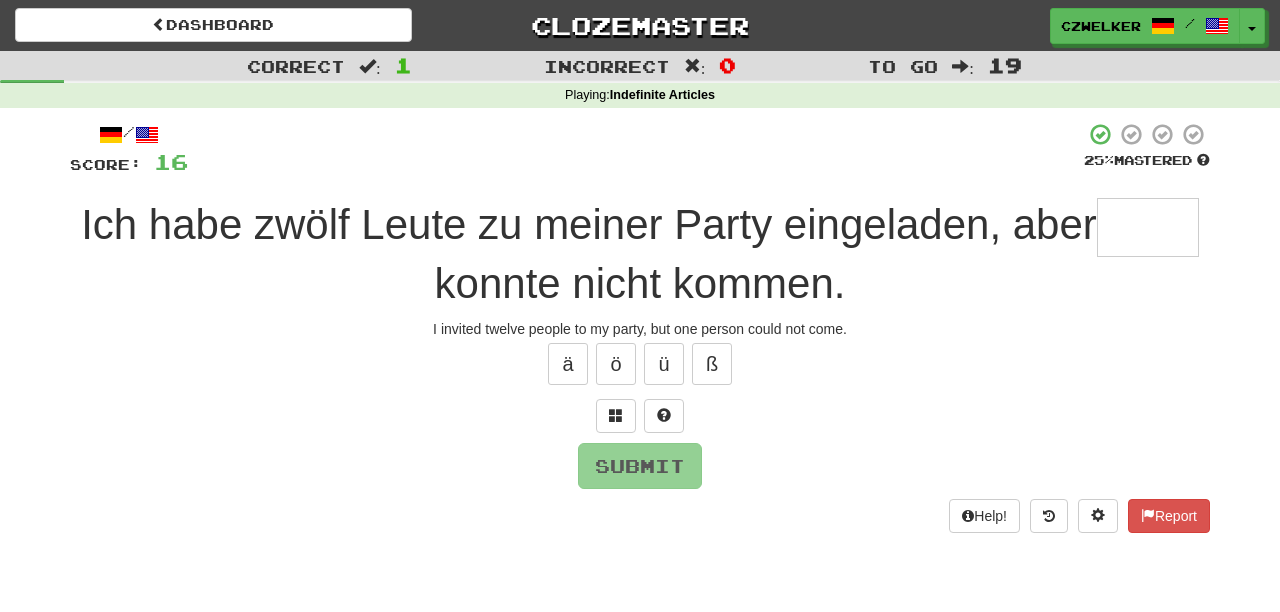 type on "*" 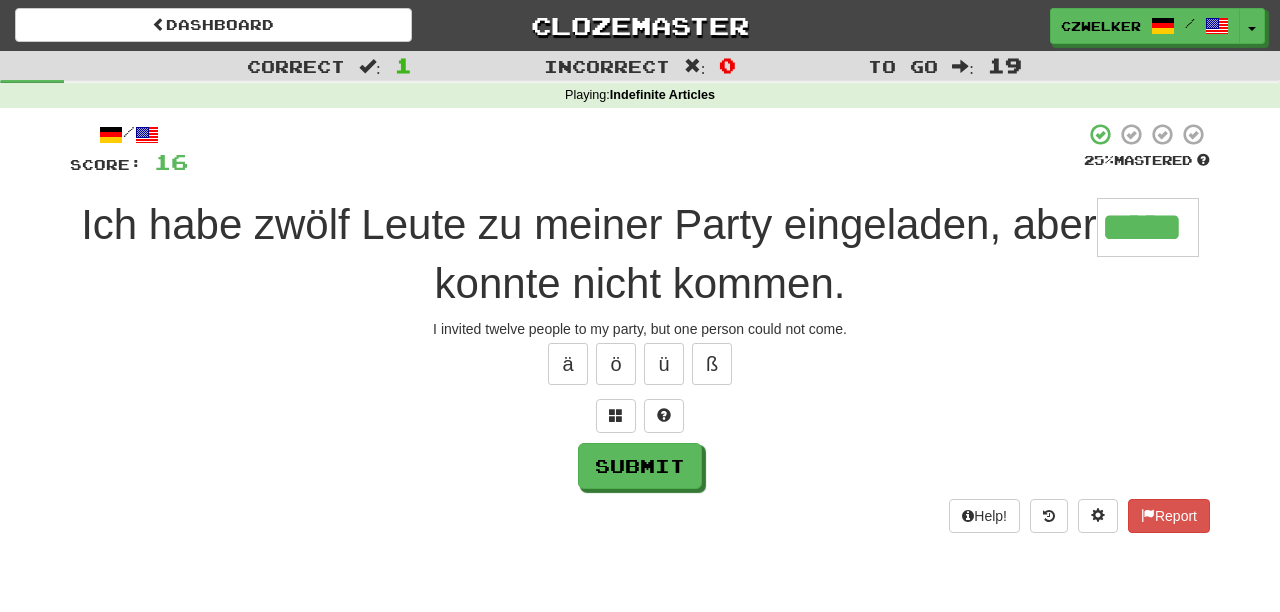 type on "*****" 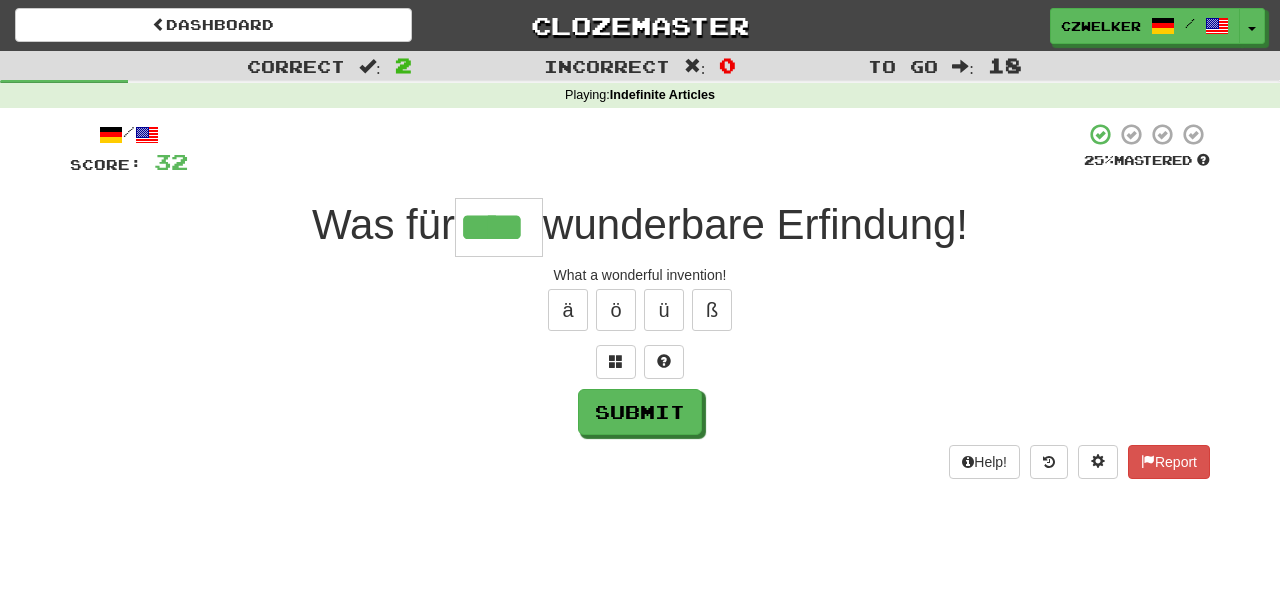 type on "****" 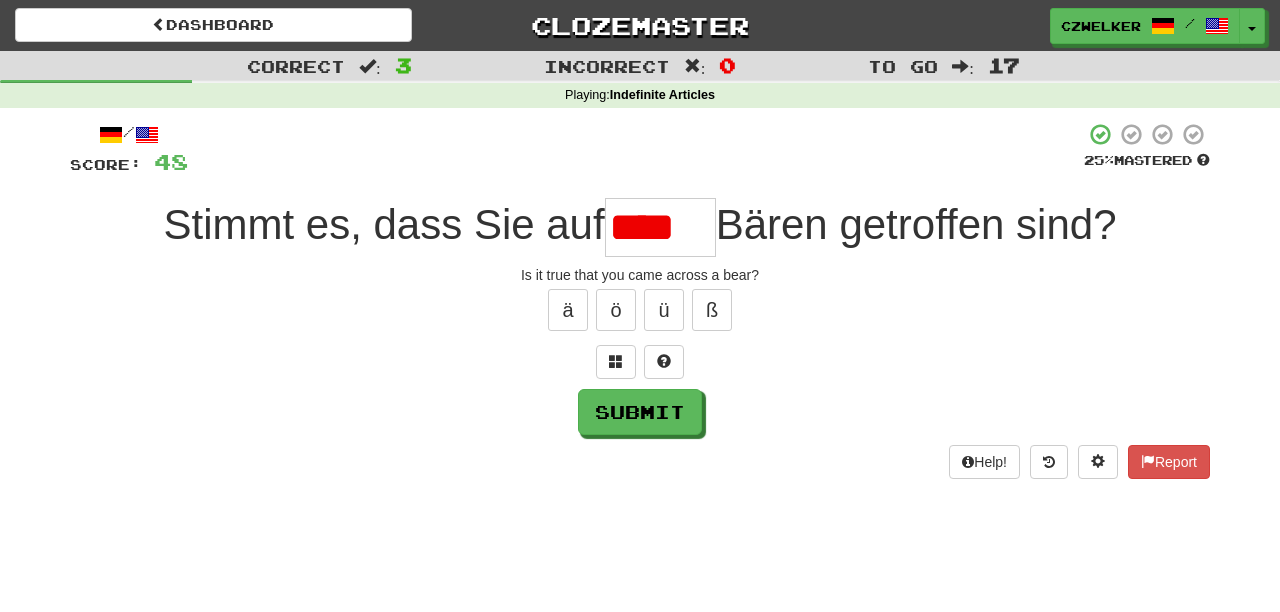 scroll, scrollTop: 0, scrollLeft: 0, axis: both 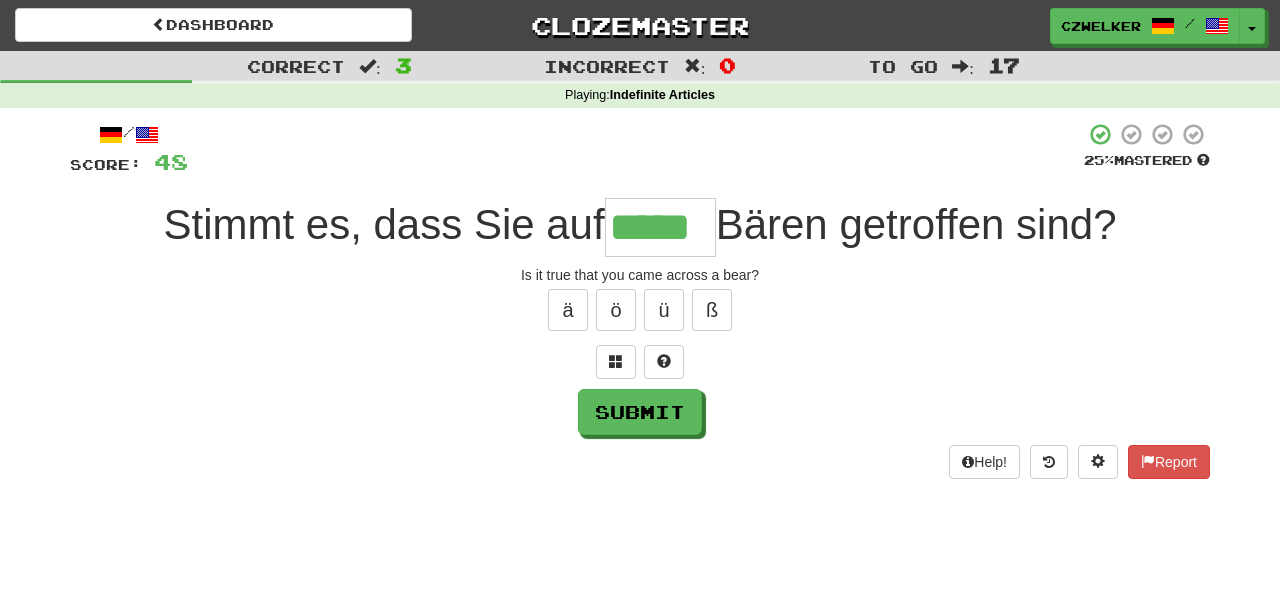 type on "*****" 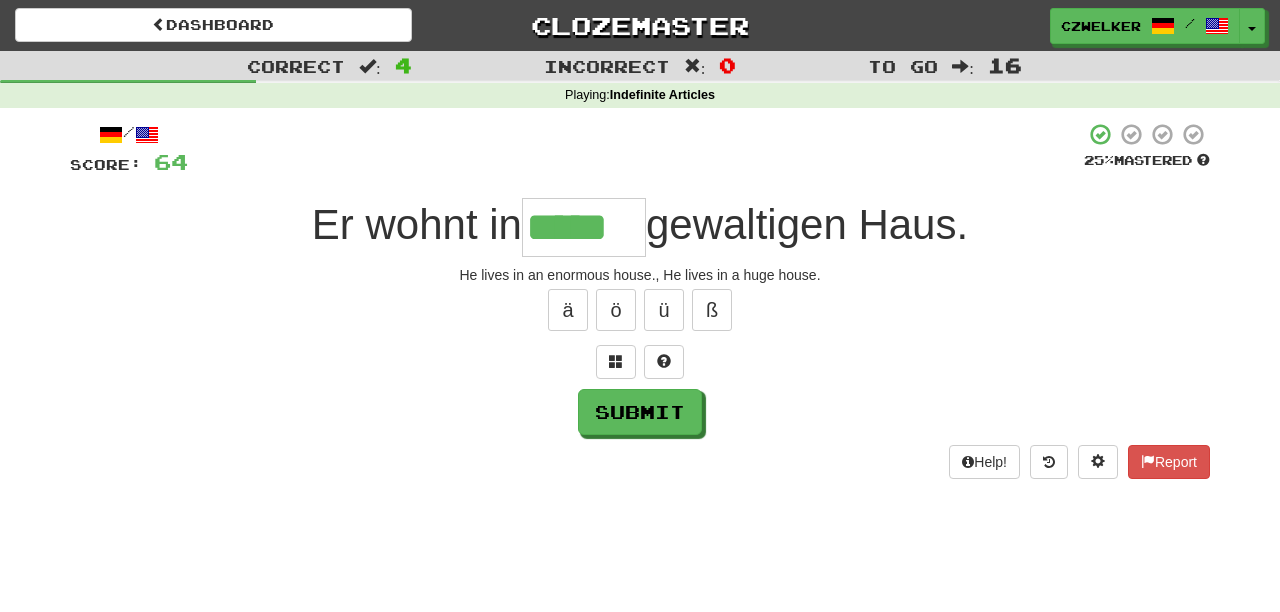 type on "*****" 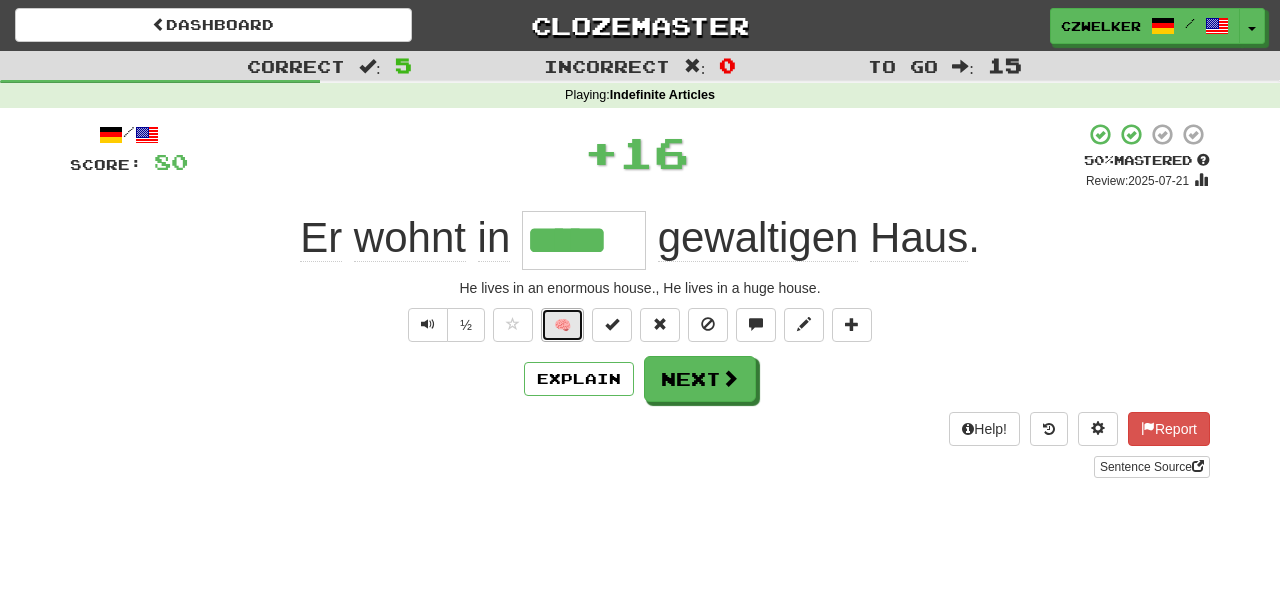 click on "🧠" at bounding box center [562, 325] 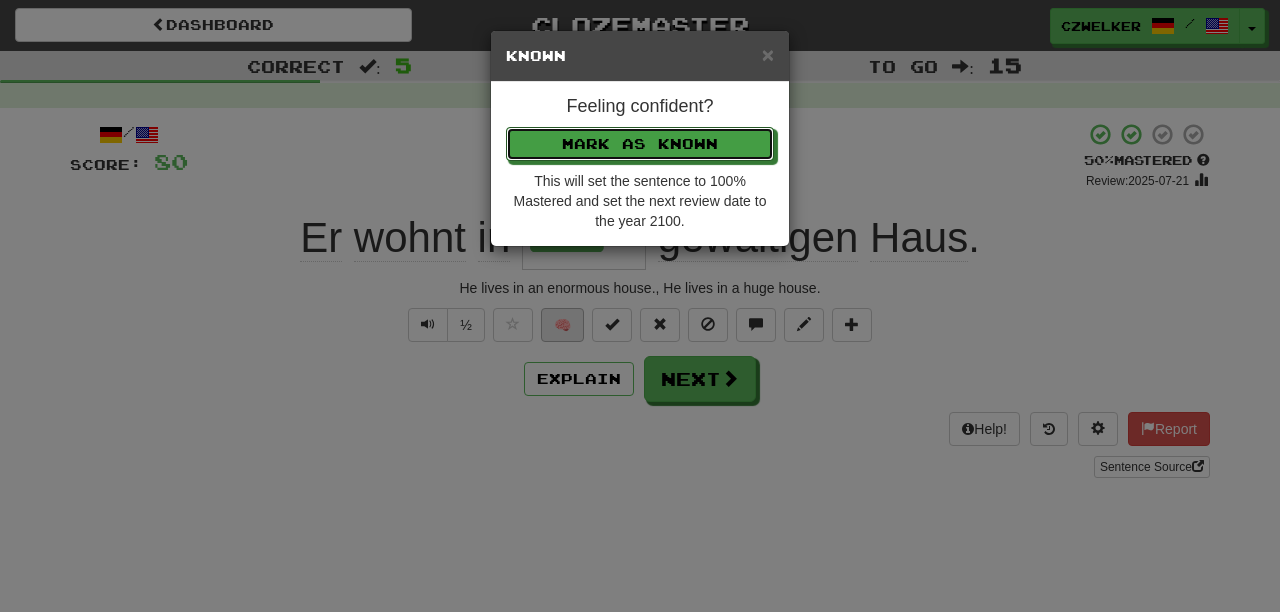 type 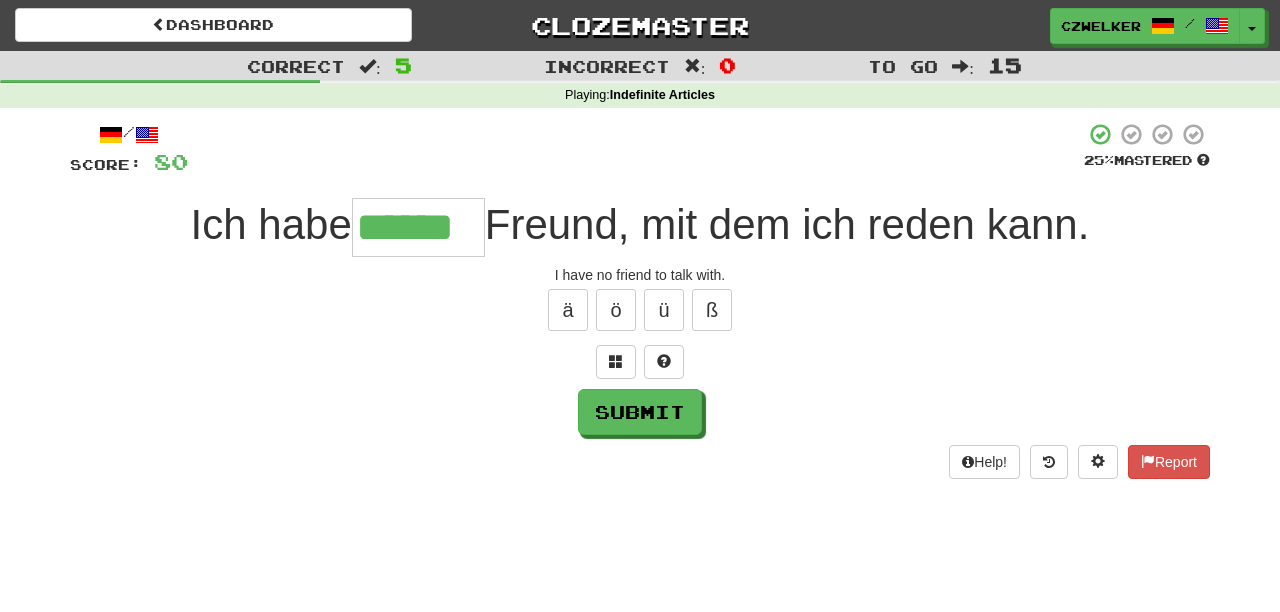 type on "******" 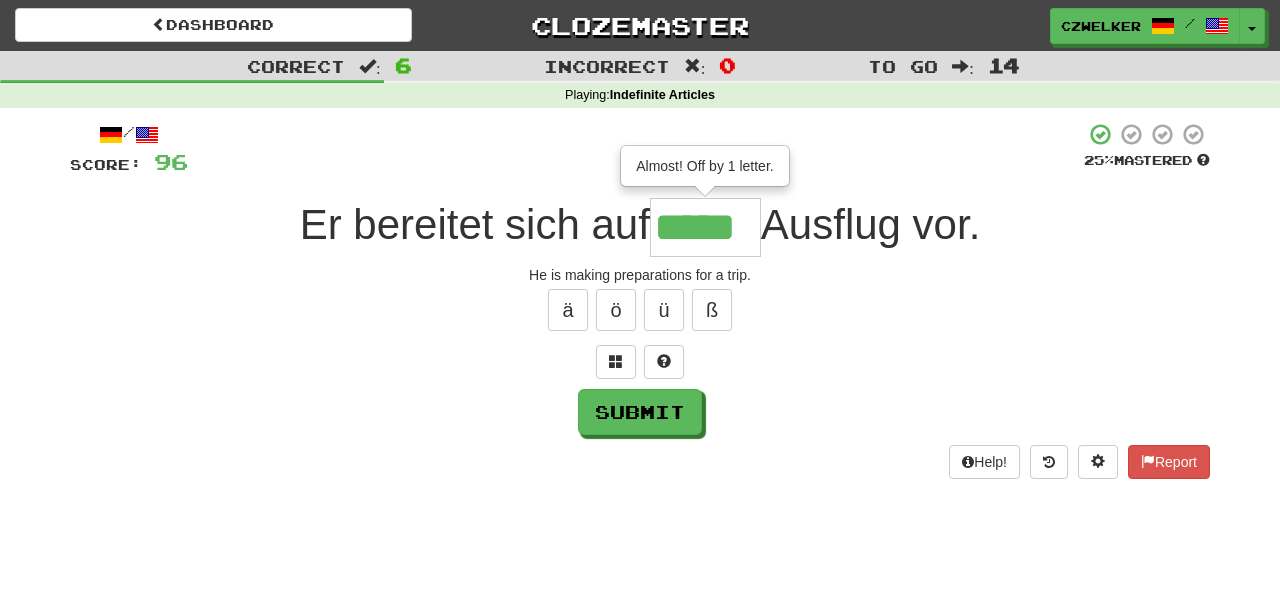 type on "*****" 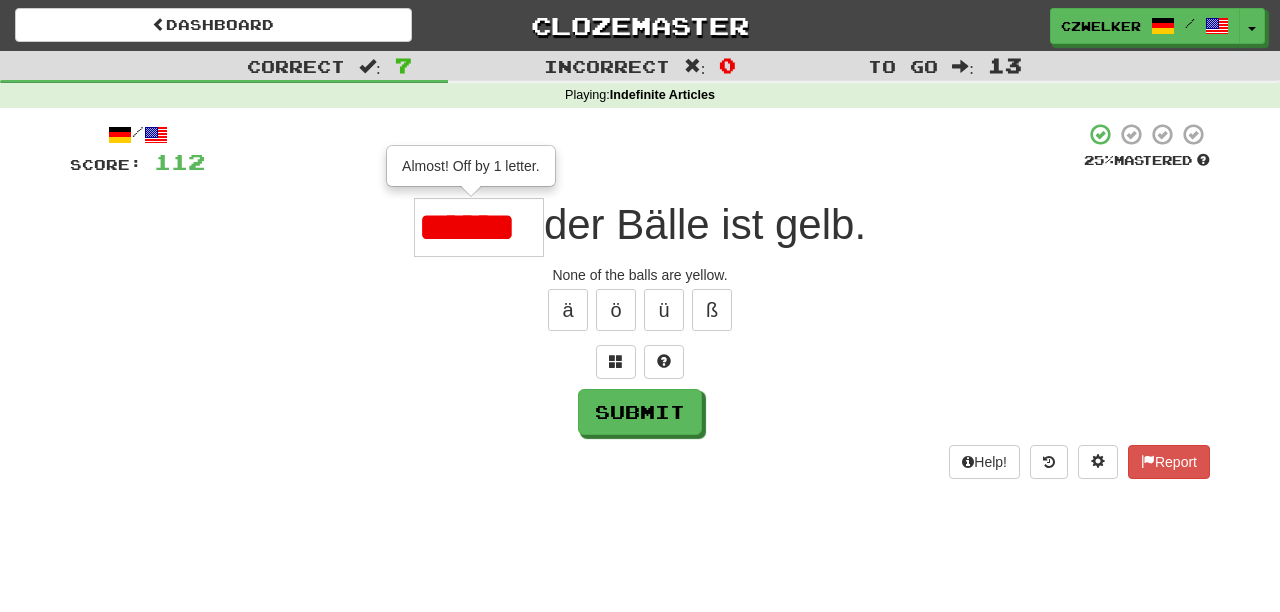 scroll, scrollTop: 0, scrollLeft: 0, axis: both 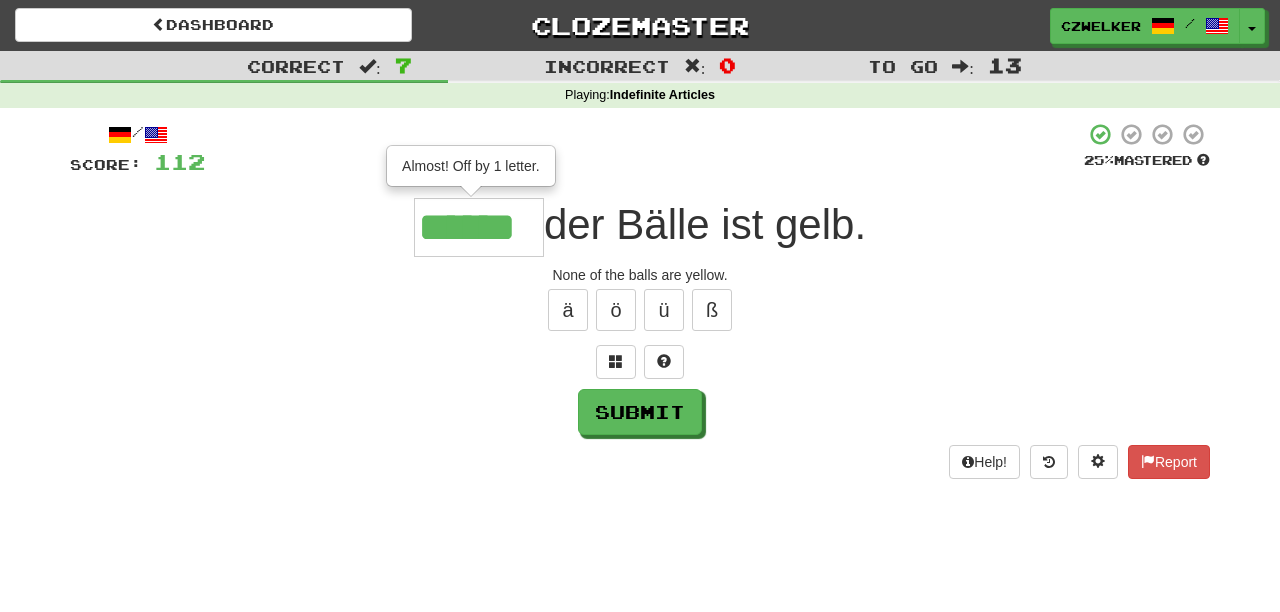 type on "******" 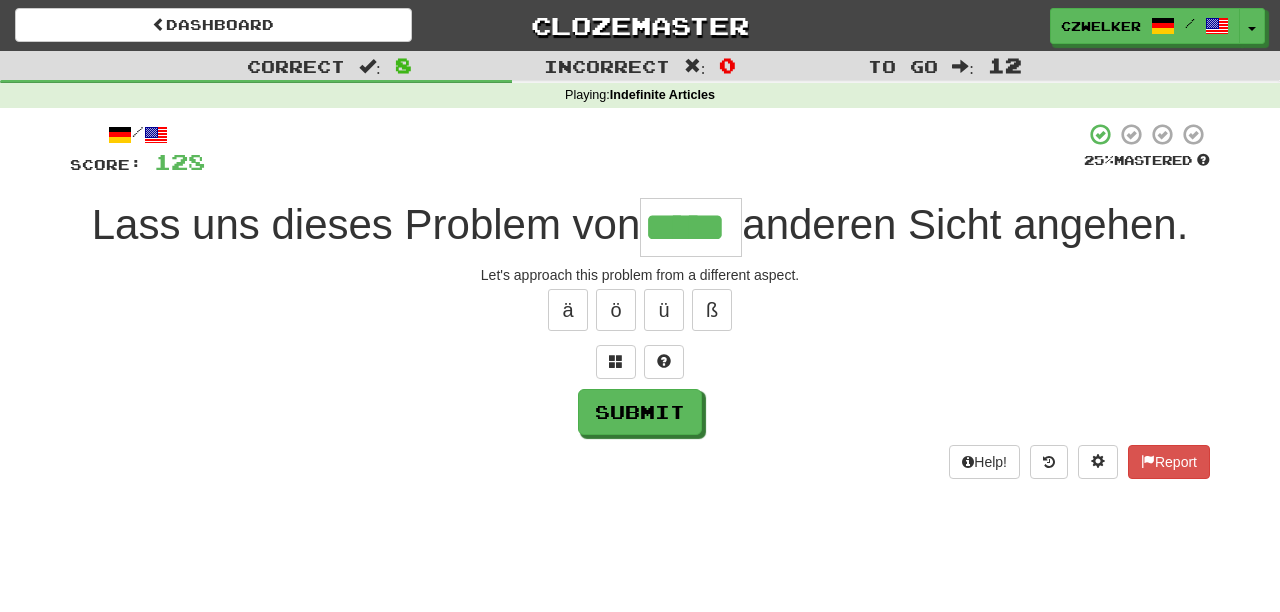 type on "*****" 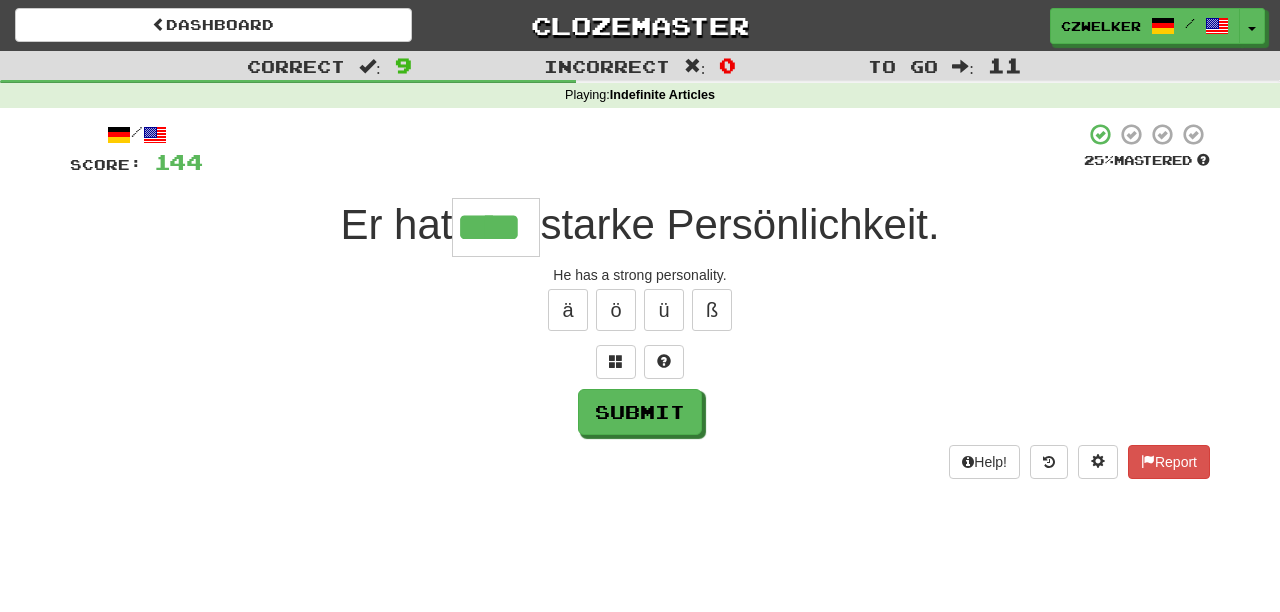 type on "****" 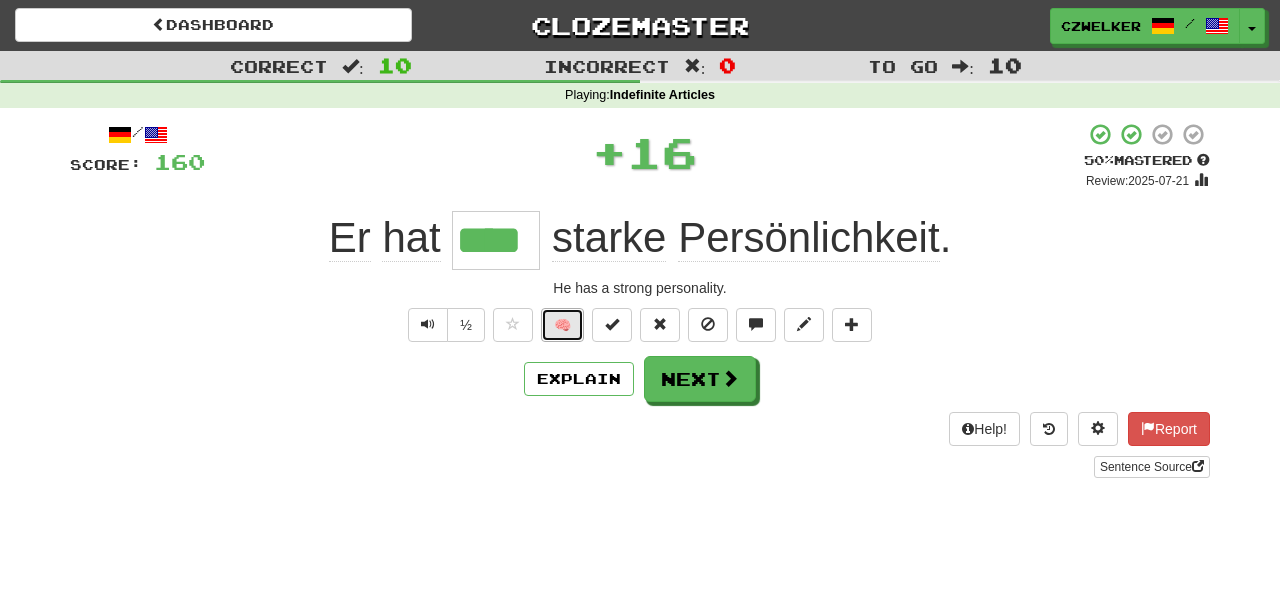click on "🧠" at bounding box center [562, 325] 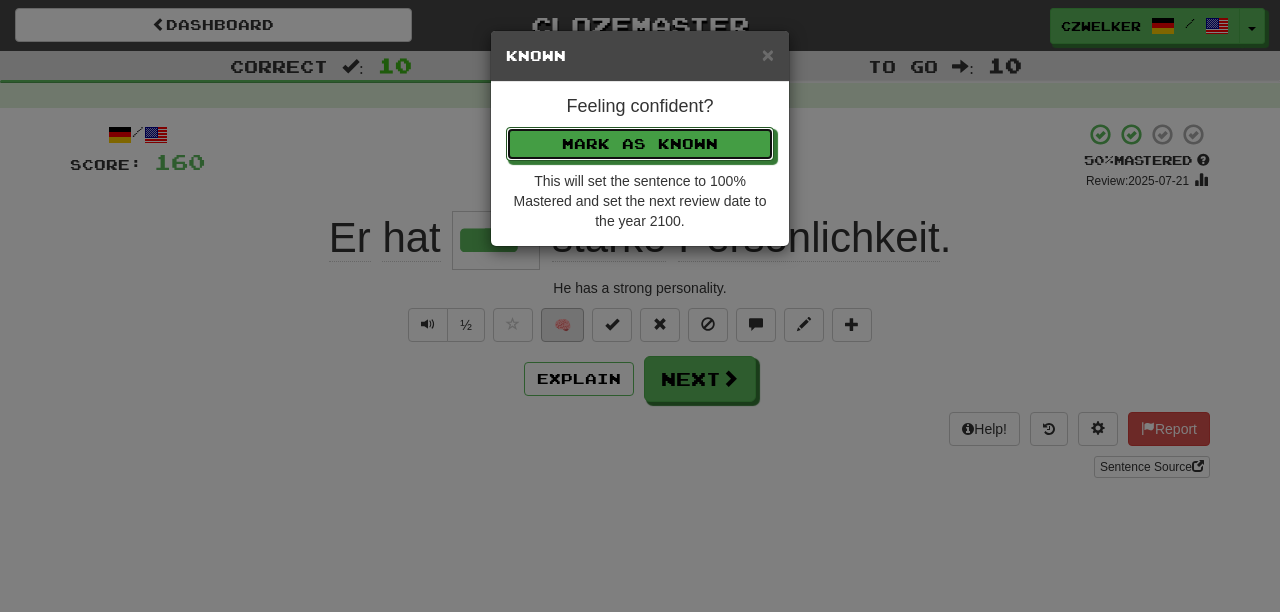 click on "Mark as Known" at bounding box center (640, 144) 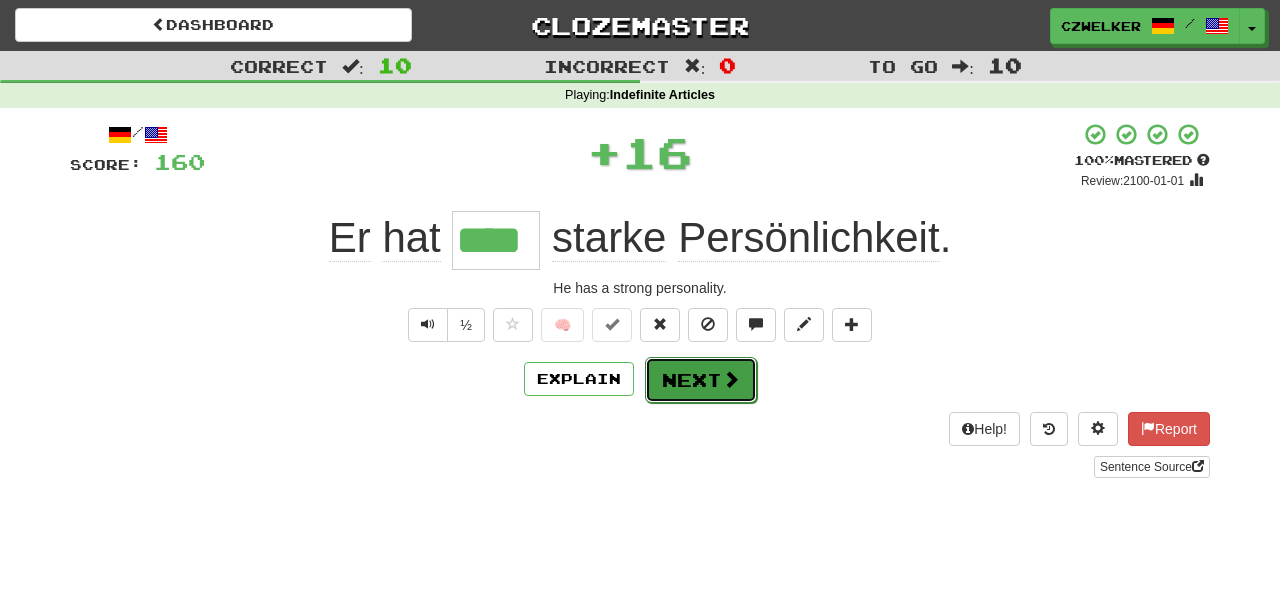 click on "Next" at bounding box center (701, 380) 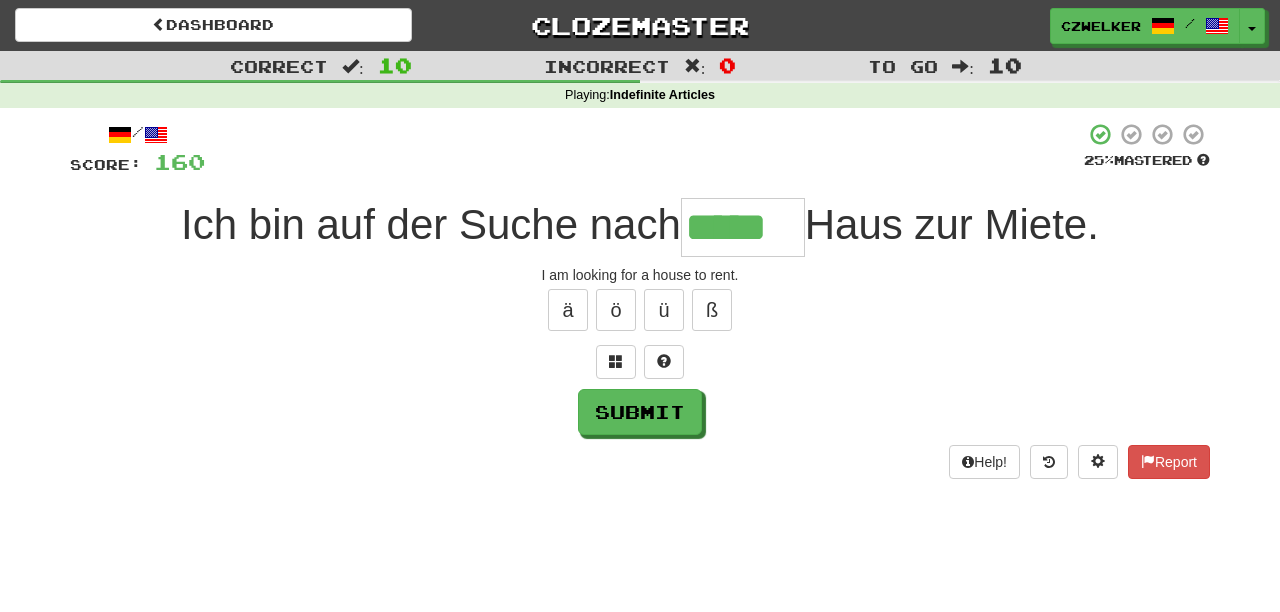type on "*****" 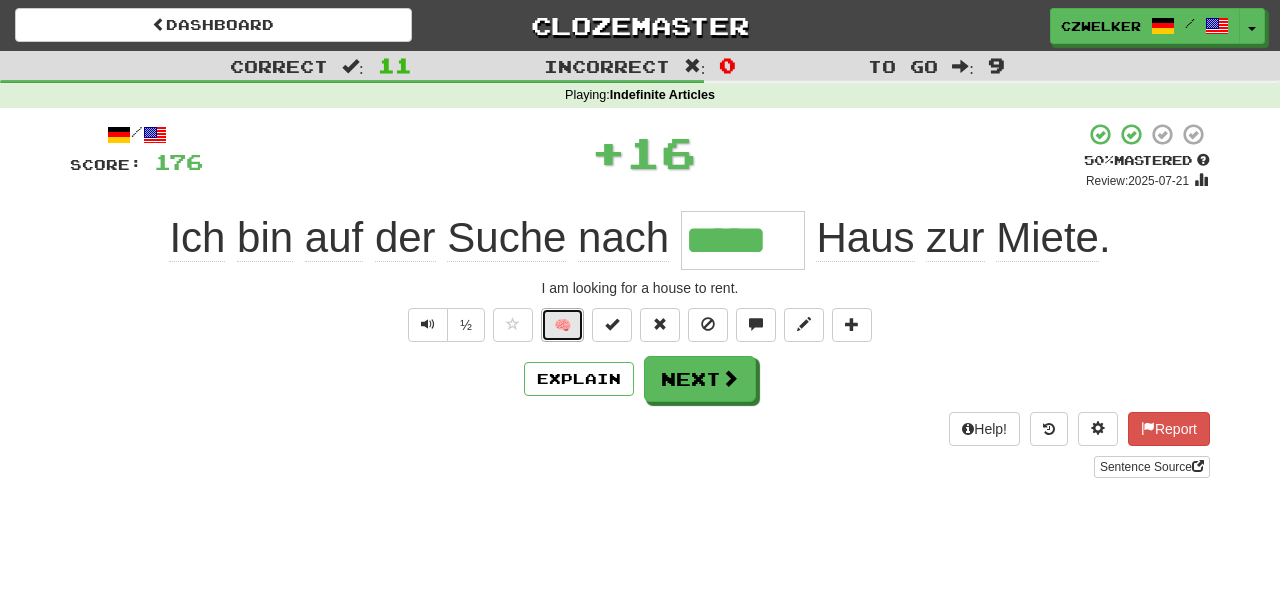 click on "🧠" at bounding box center (562, 325) 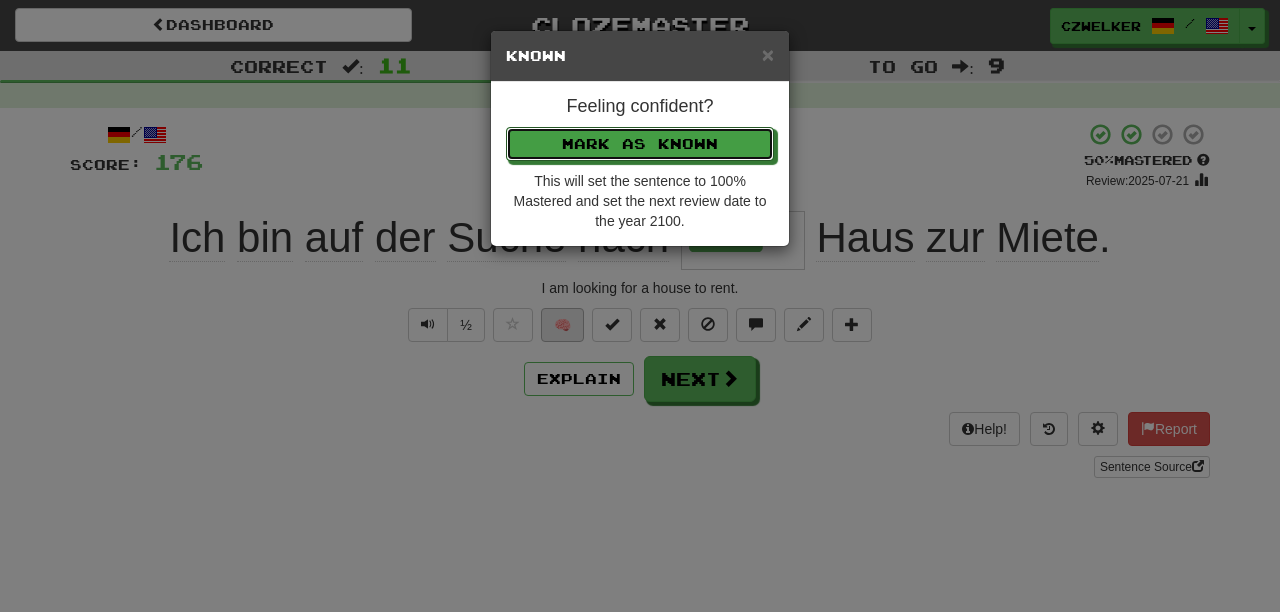 click on "Mark as Known" at bounding box center (640, 144) 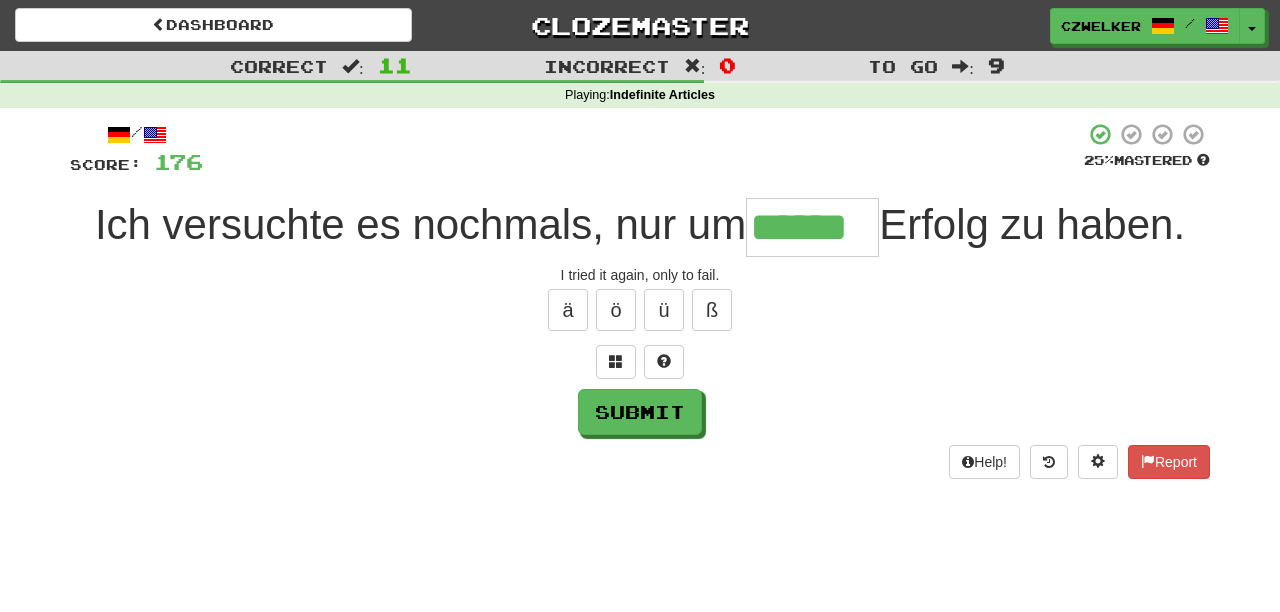 type on "******" 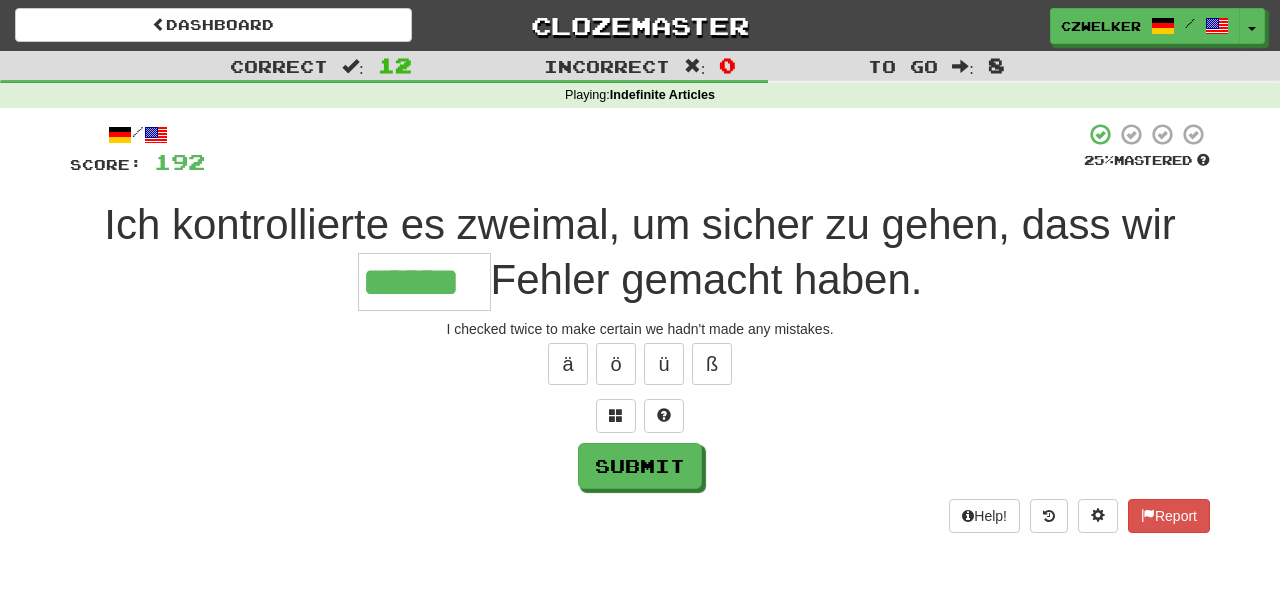 type on "******" 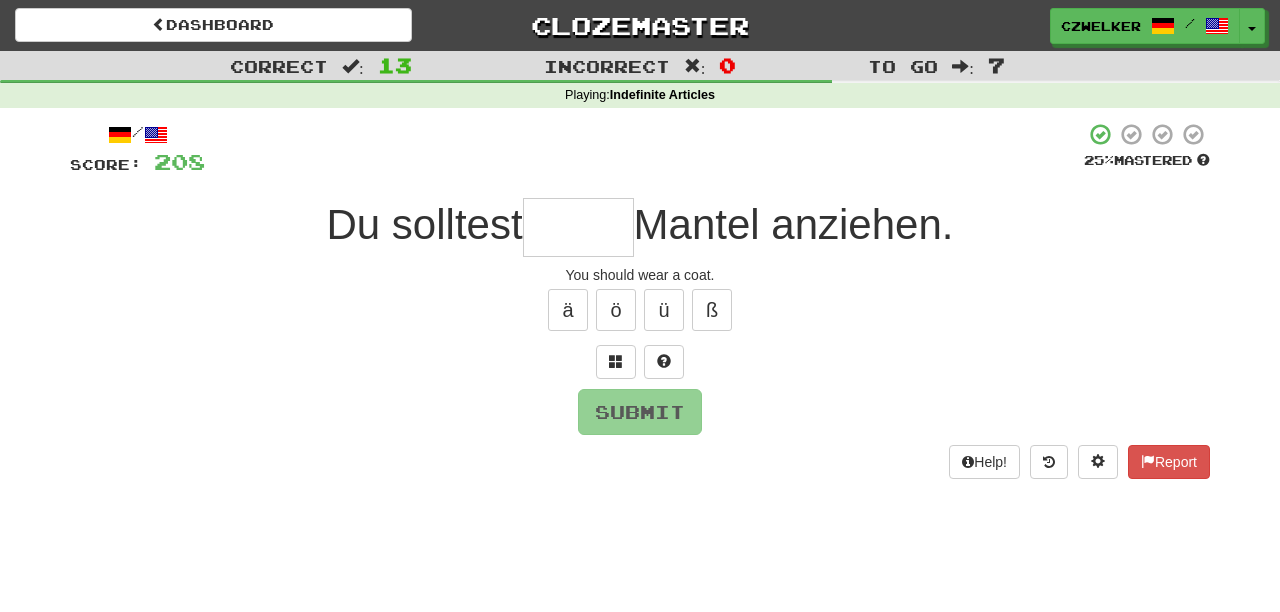type on "*" 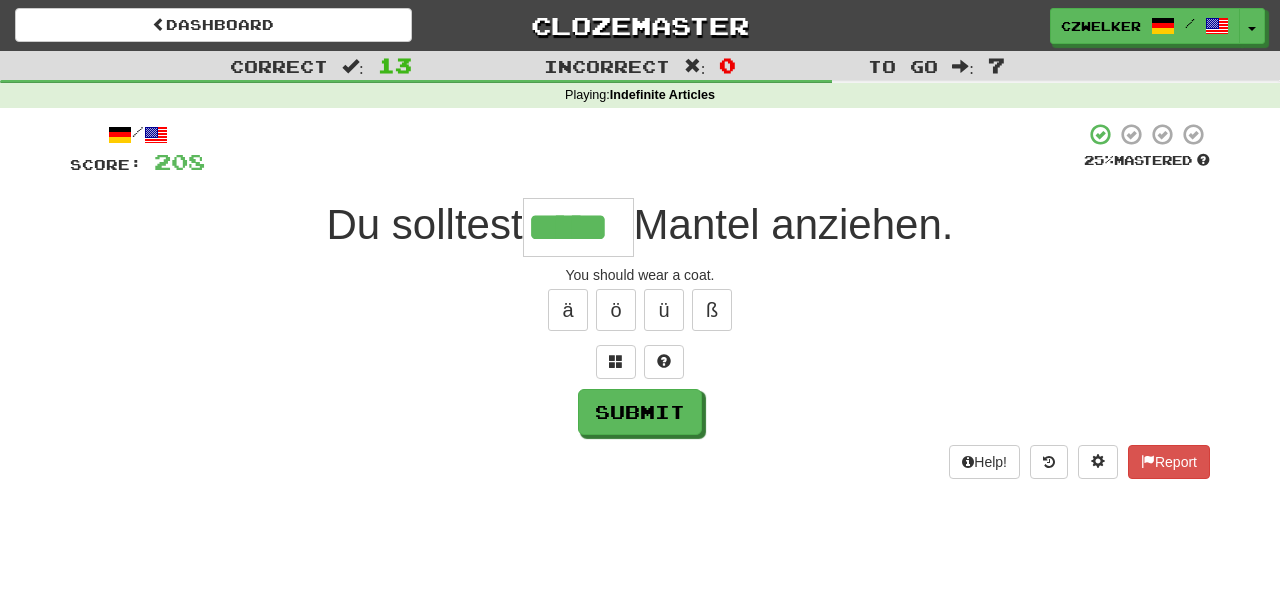 type on "*****" 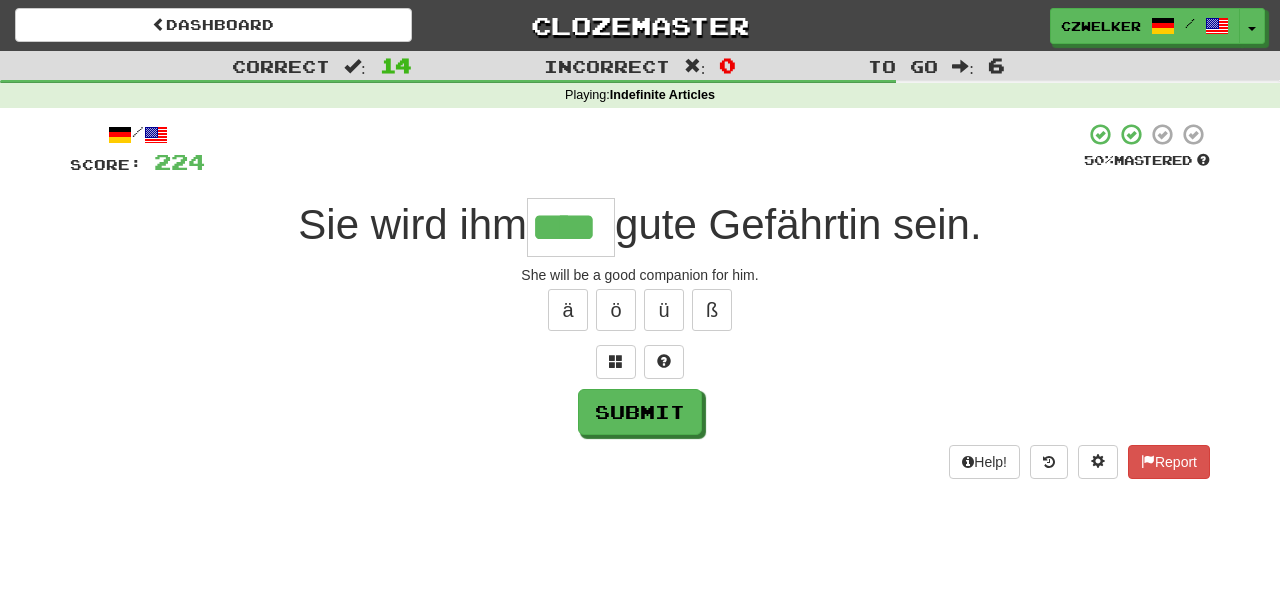 type on "****" 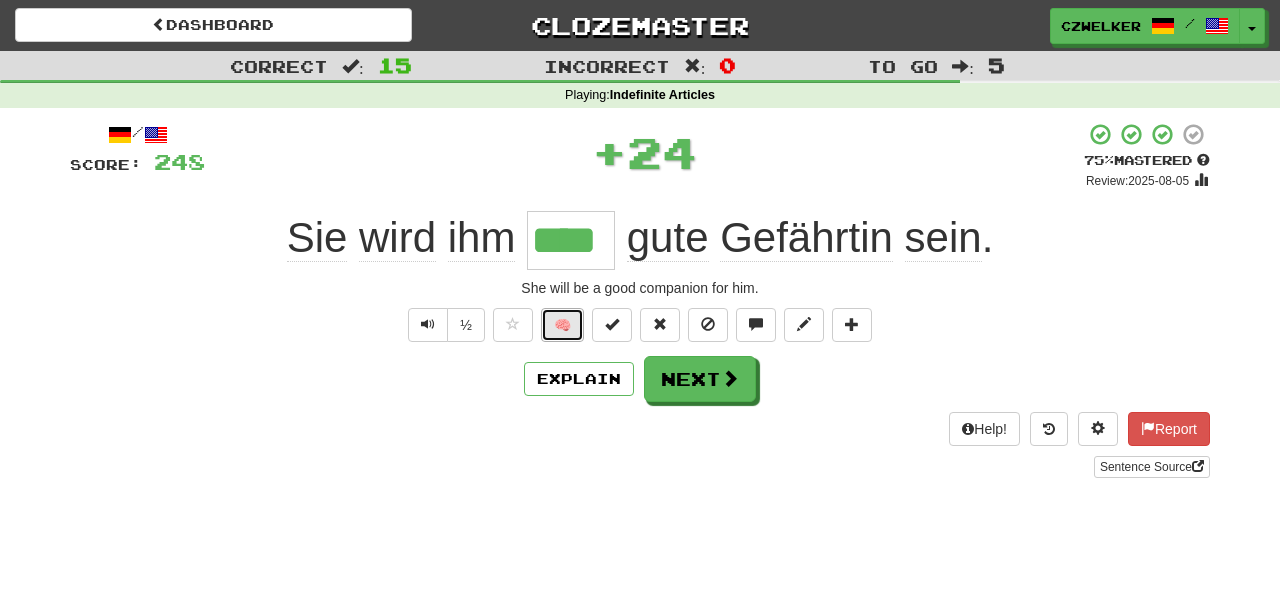 click on "🧠" at bounding box center [562, 325] 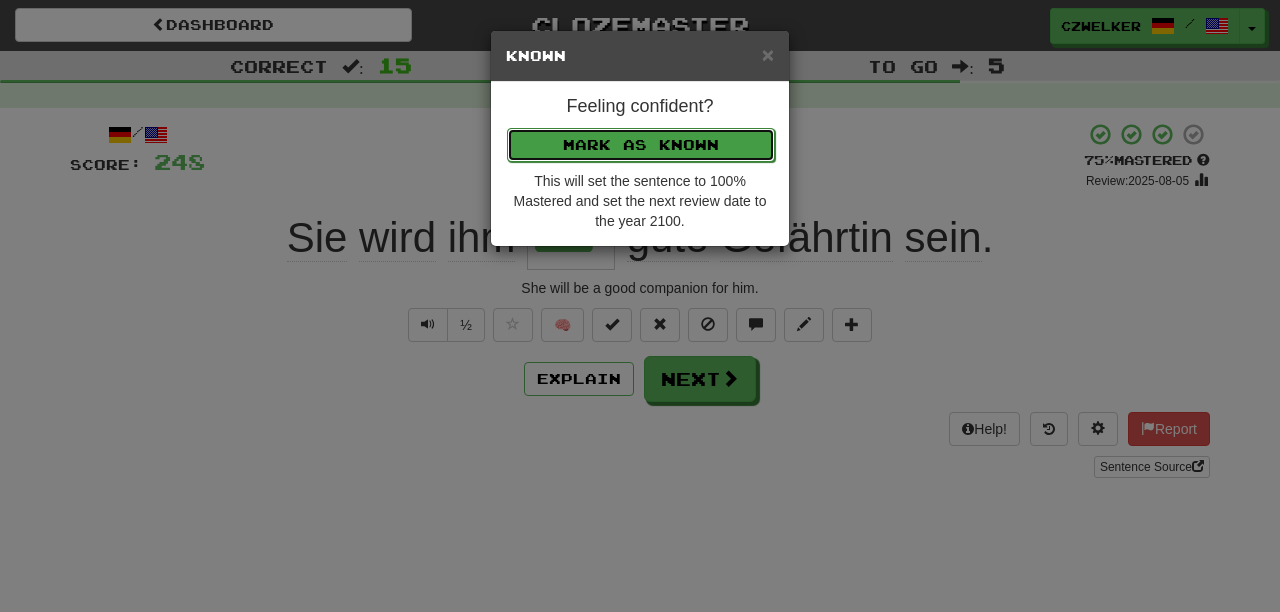 click on "Mark as Known" at bounding box center (641, 145) 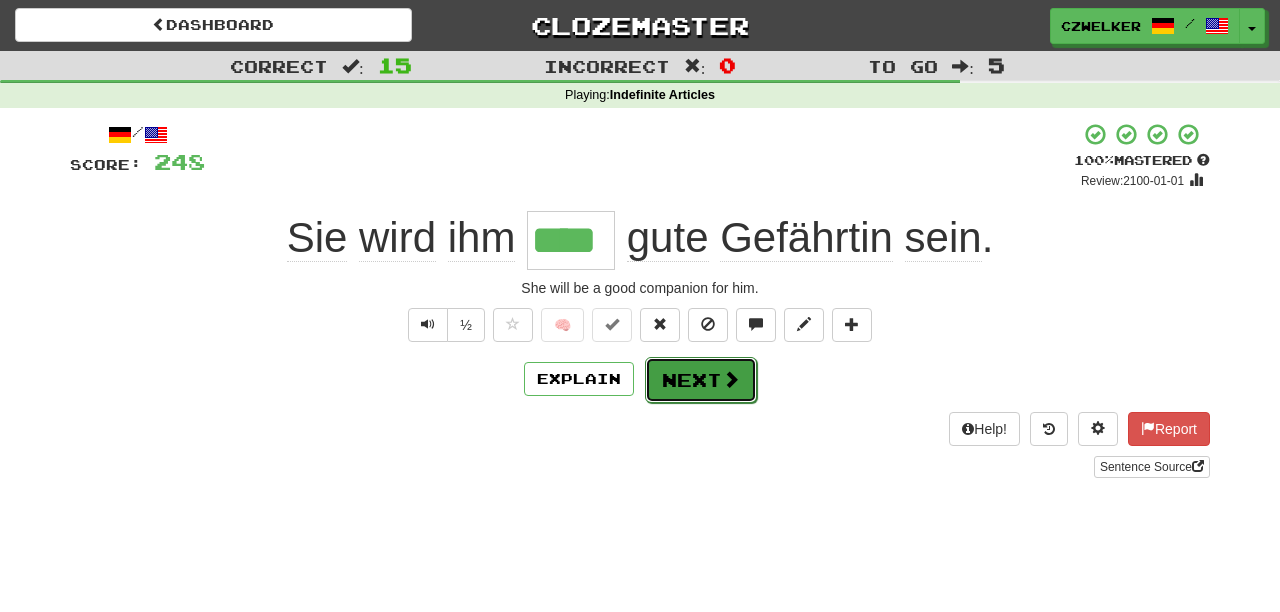 click on "Next" at bounding box center [701, 380] 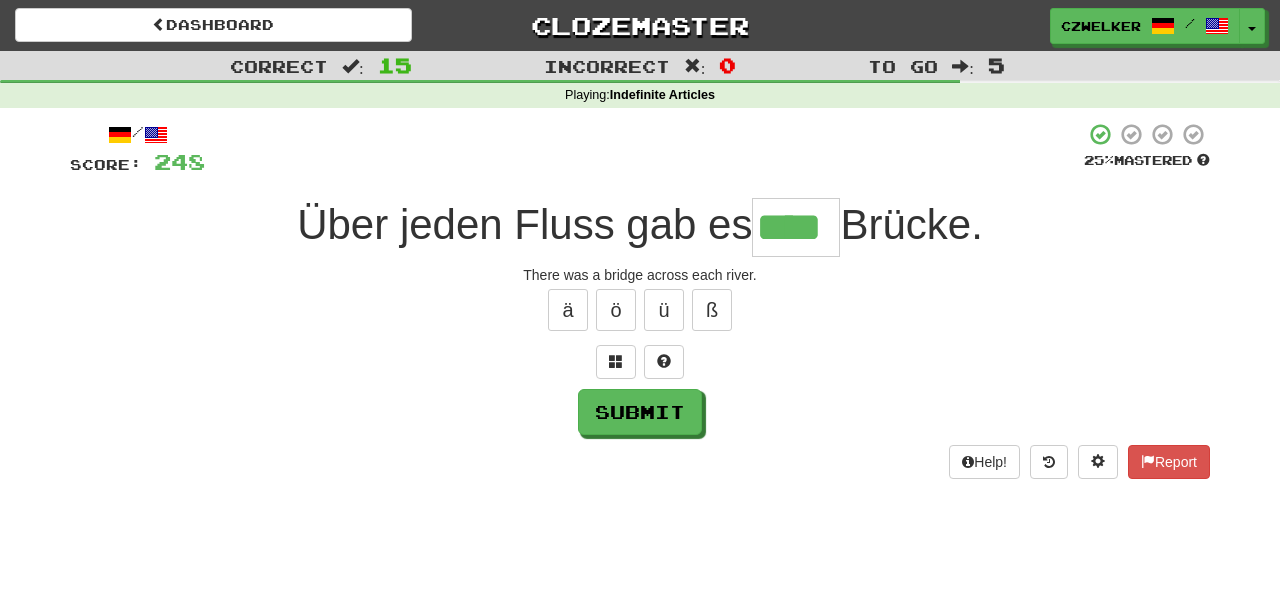 type on "****" 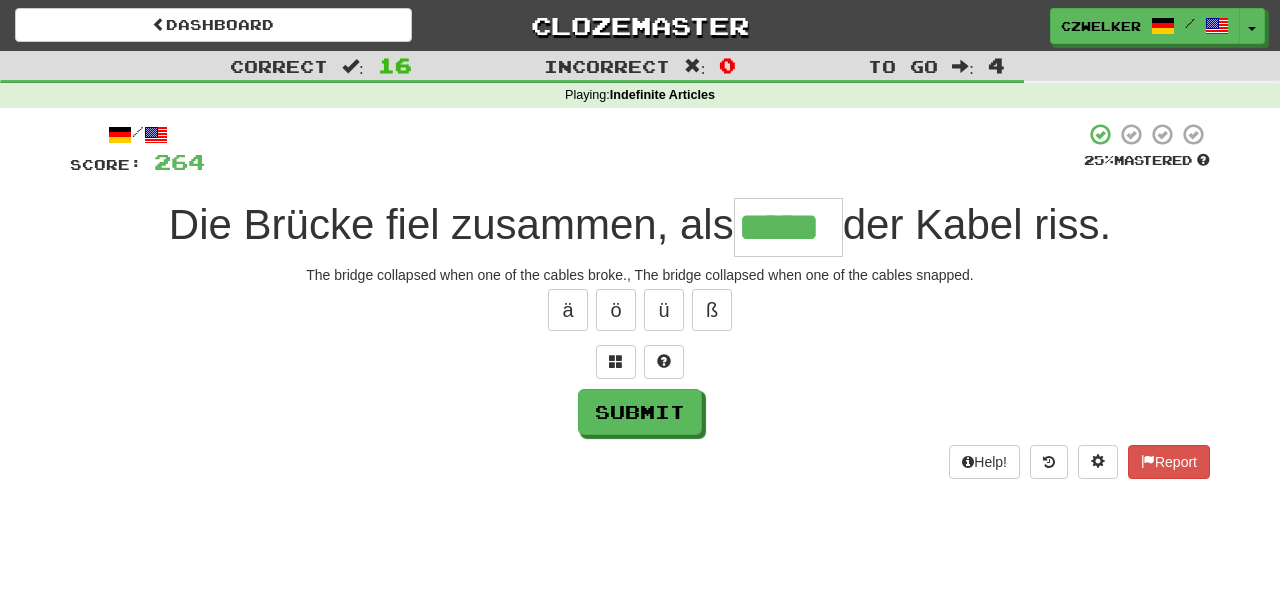 type on "*****" 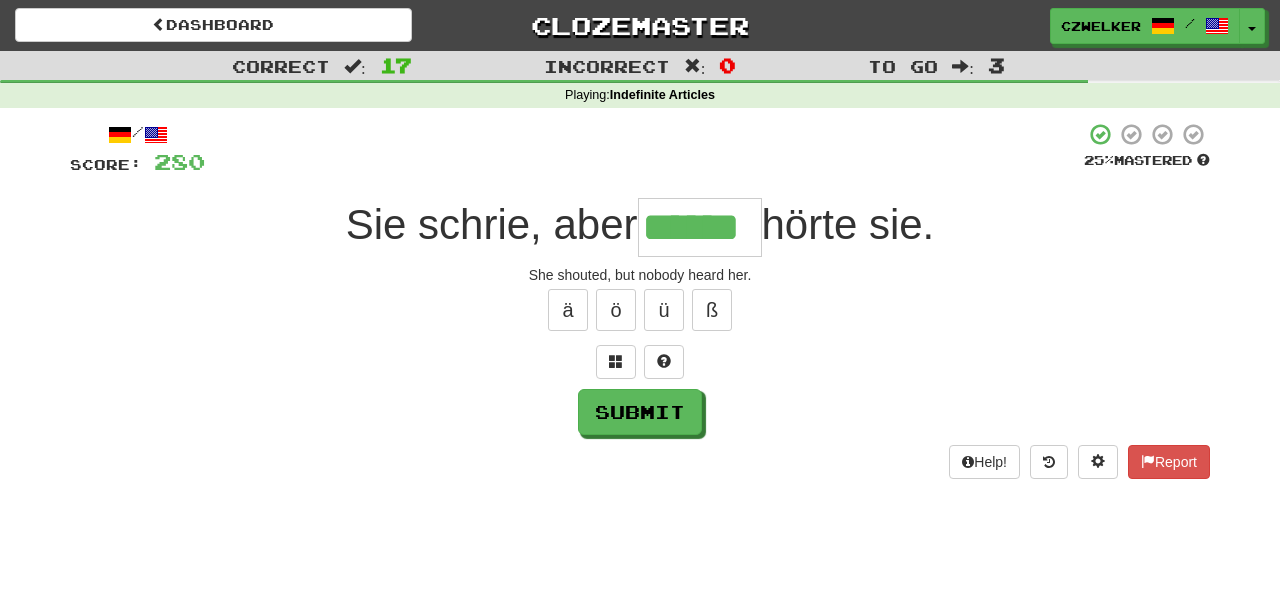 type on "******" 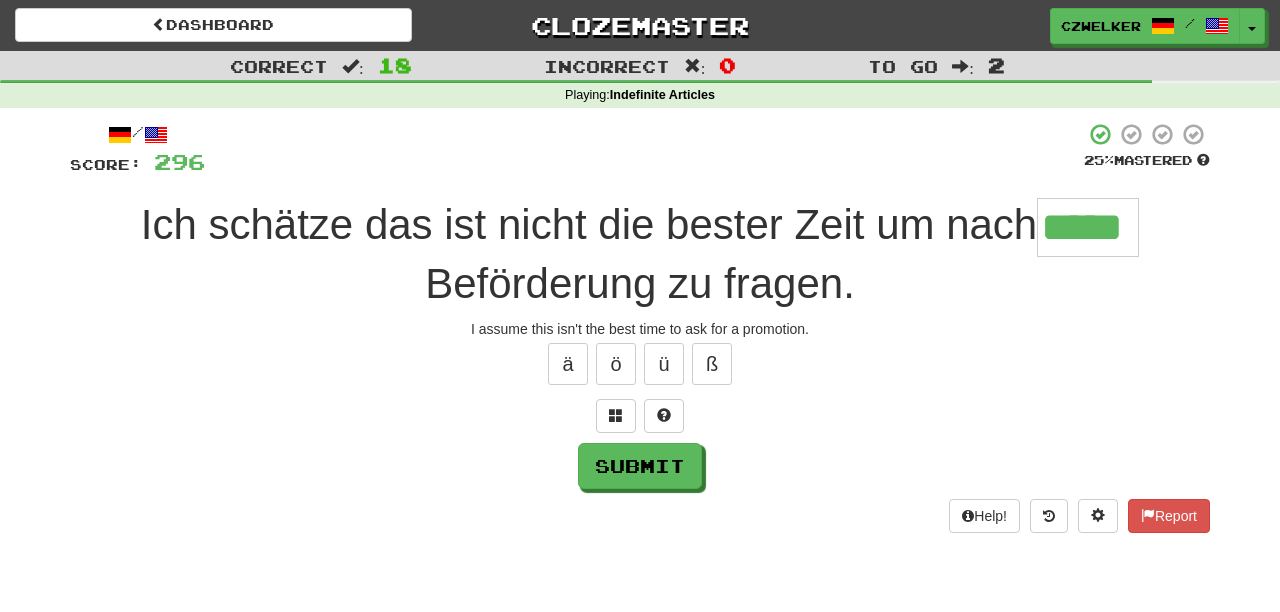 type on "*****" 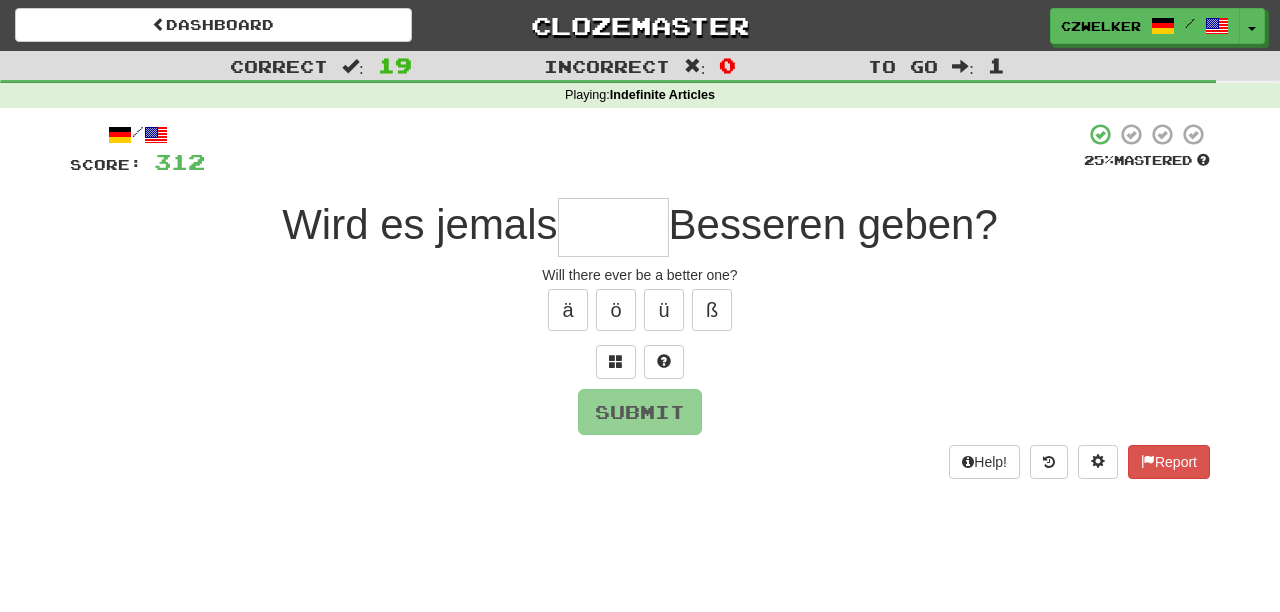 type on "*" 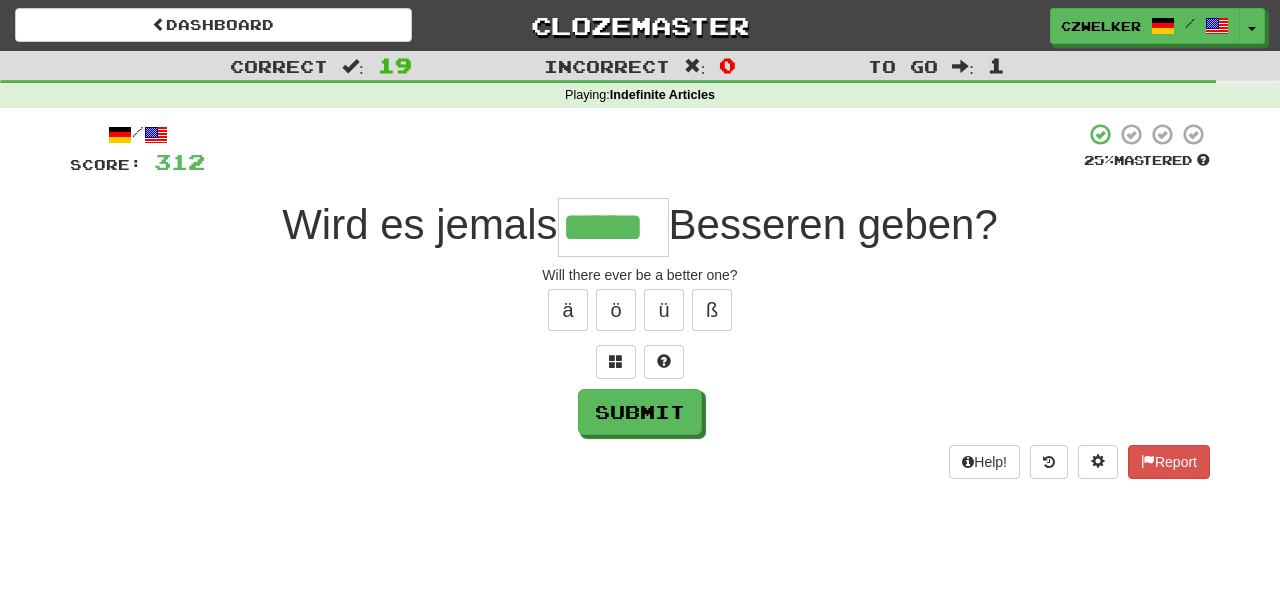 type on "*****" 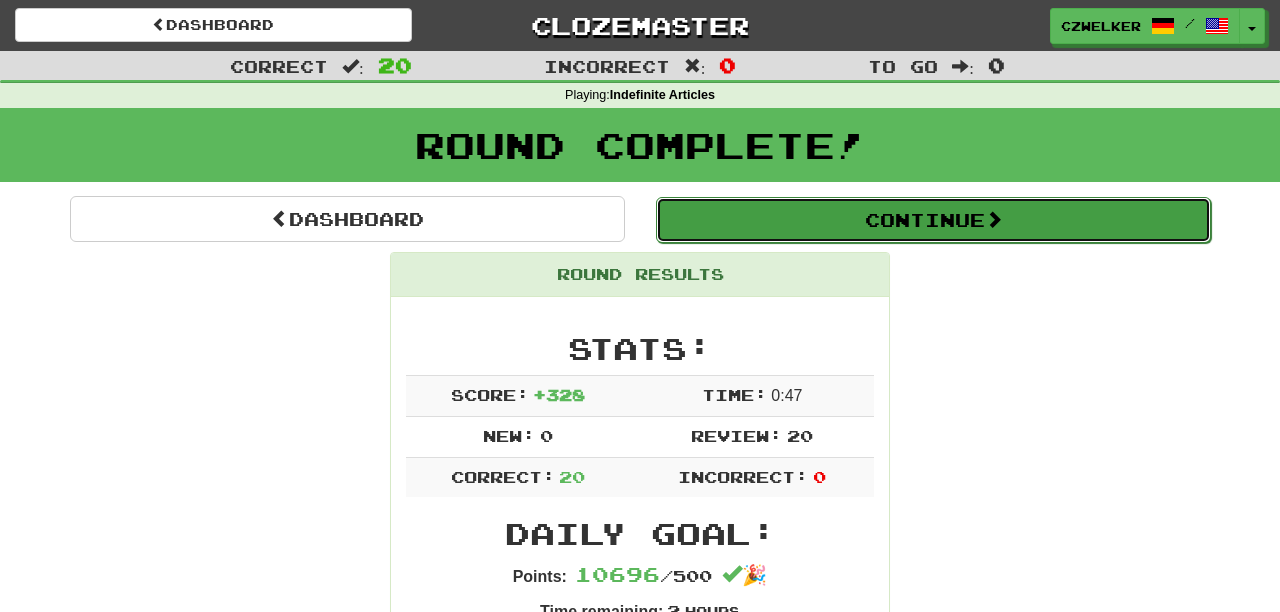 click on "Continue" at bounding box center (933, 220) 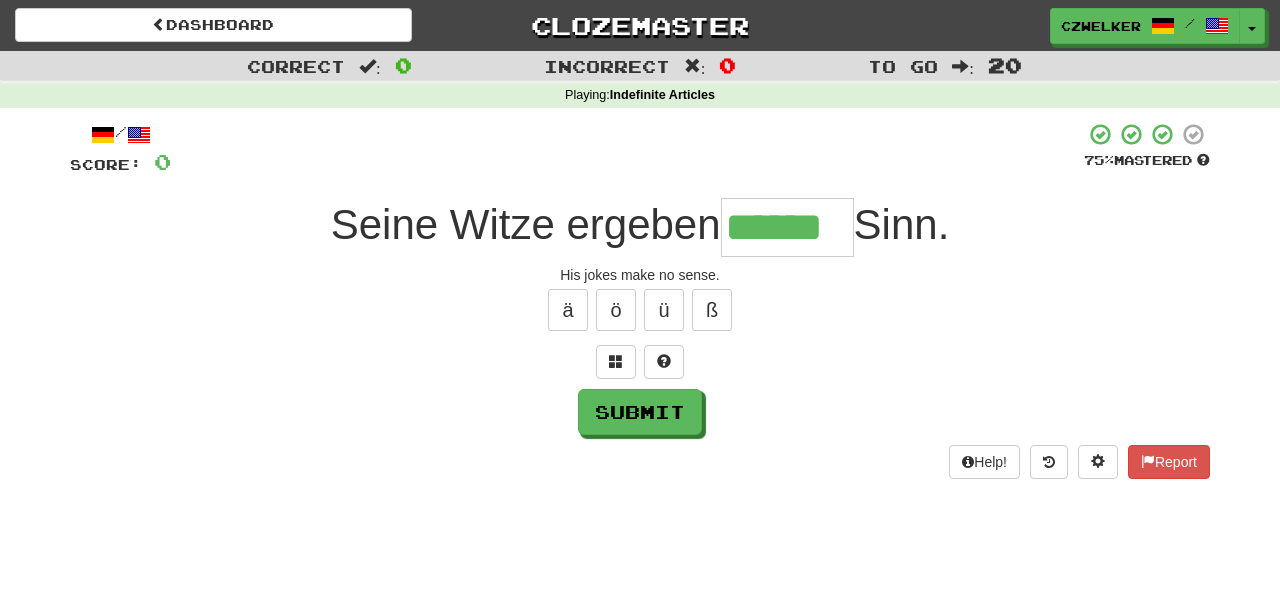 type on "******" 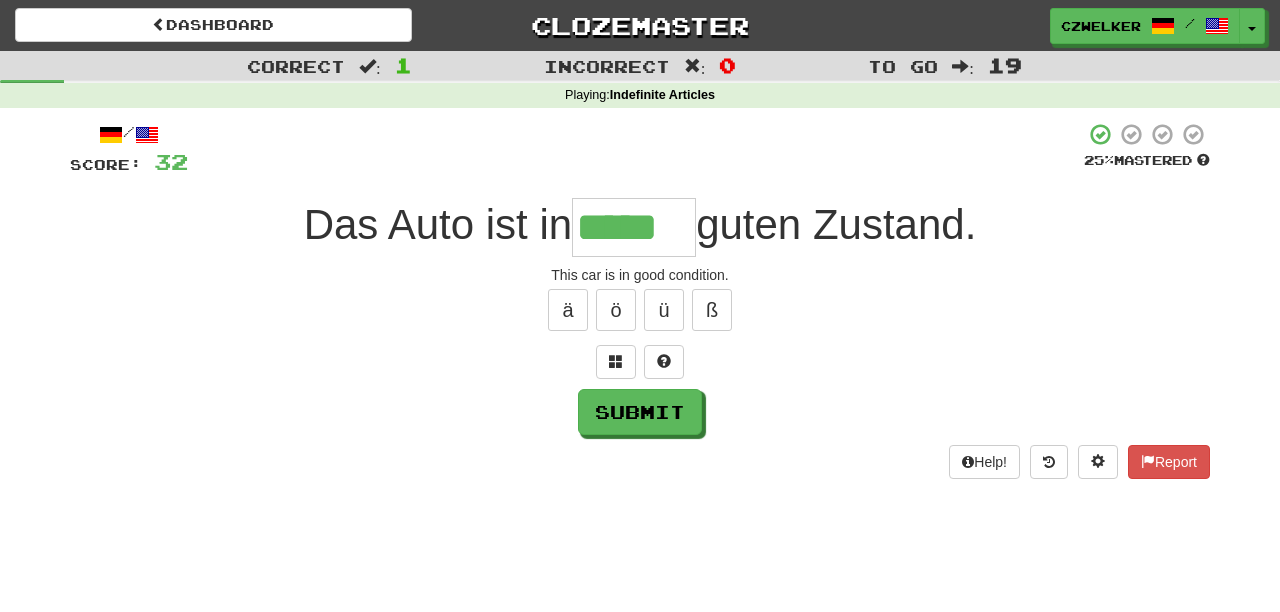 type on "*****" 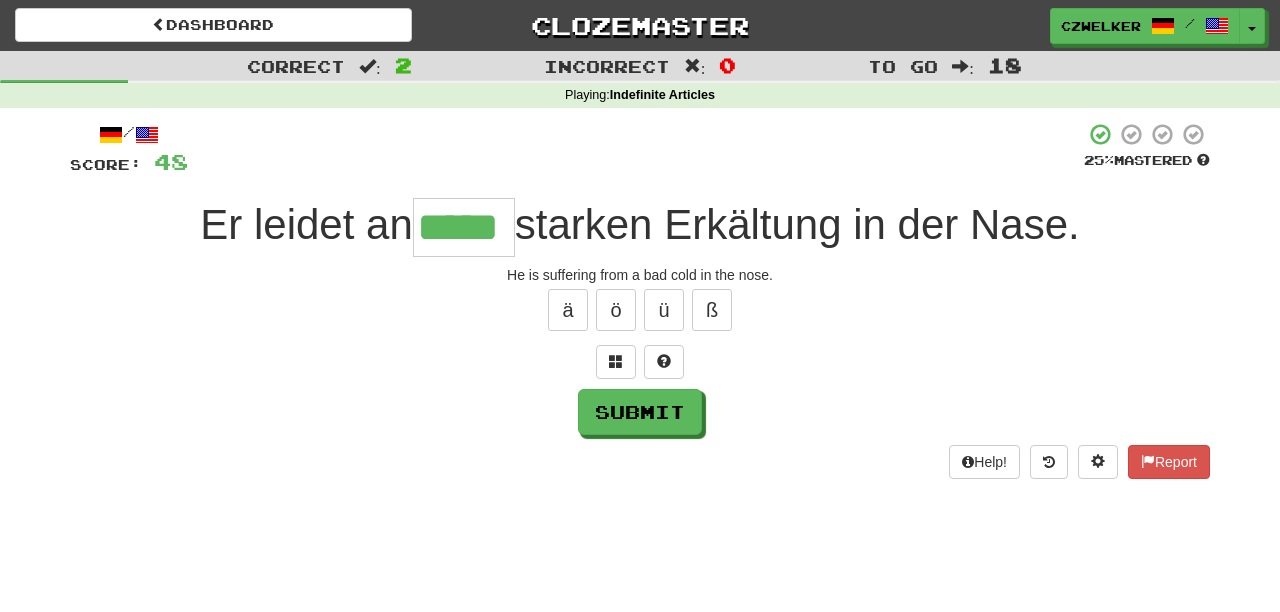 type on "*****" 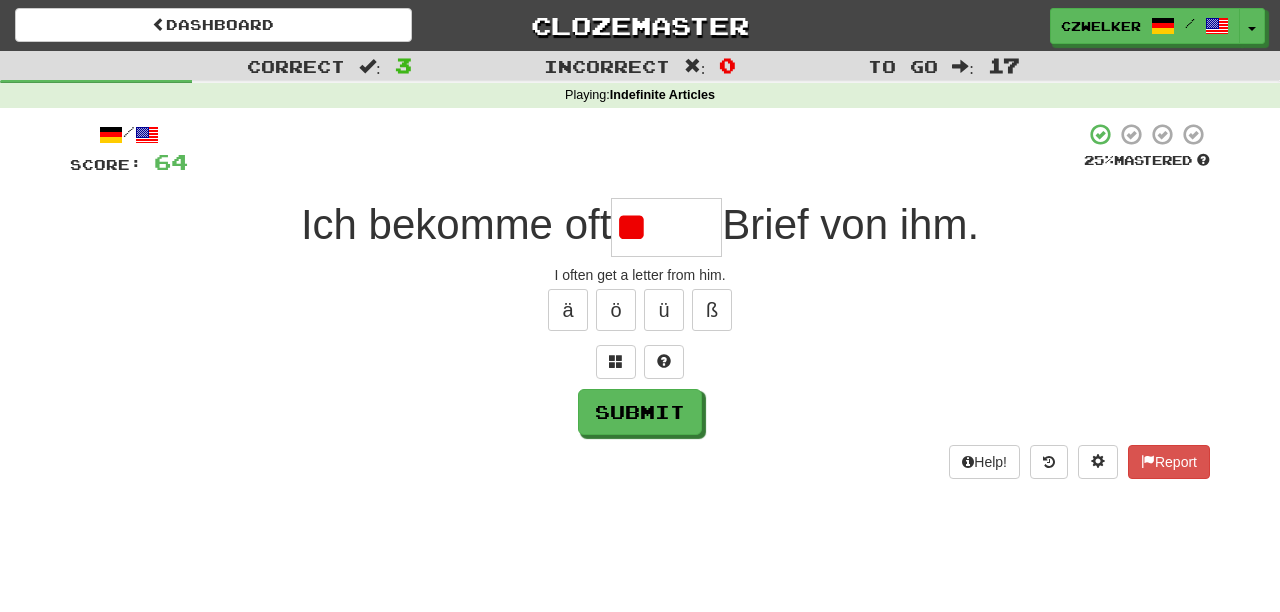 type on "*" 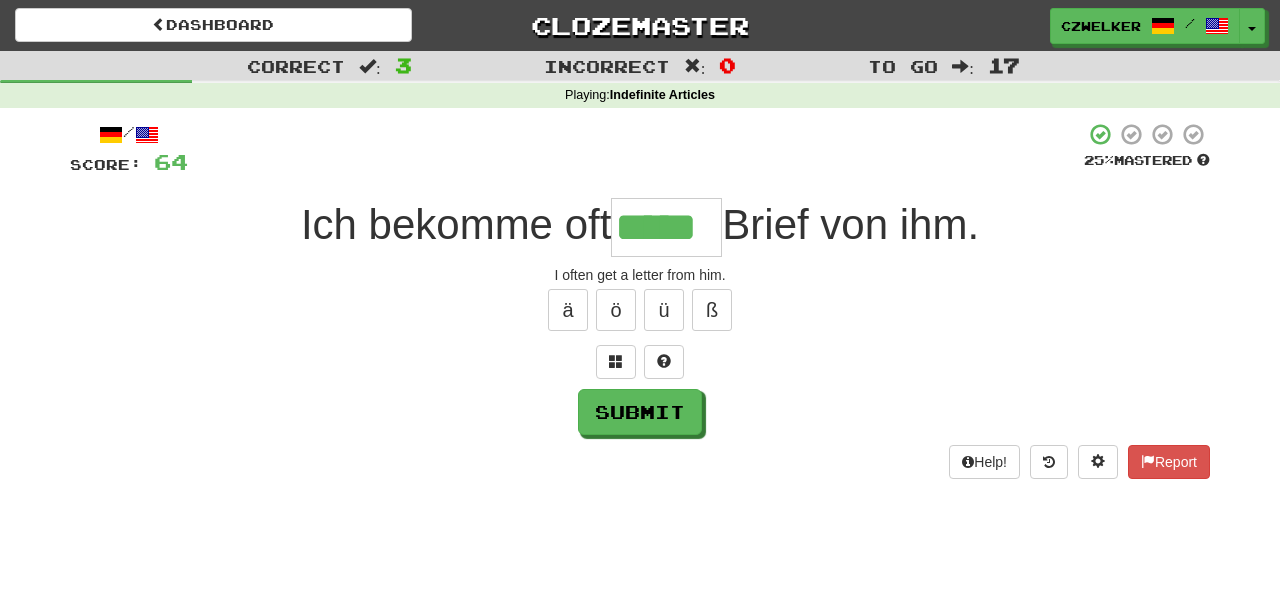type on "*****" 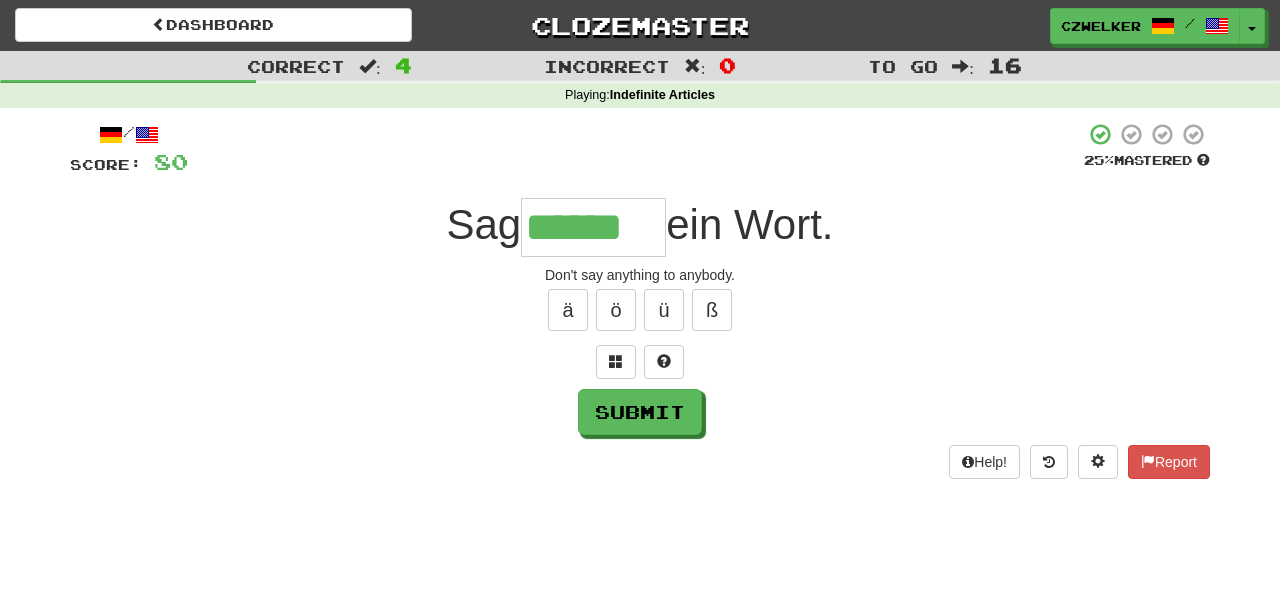 type on "******" 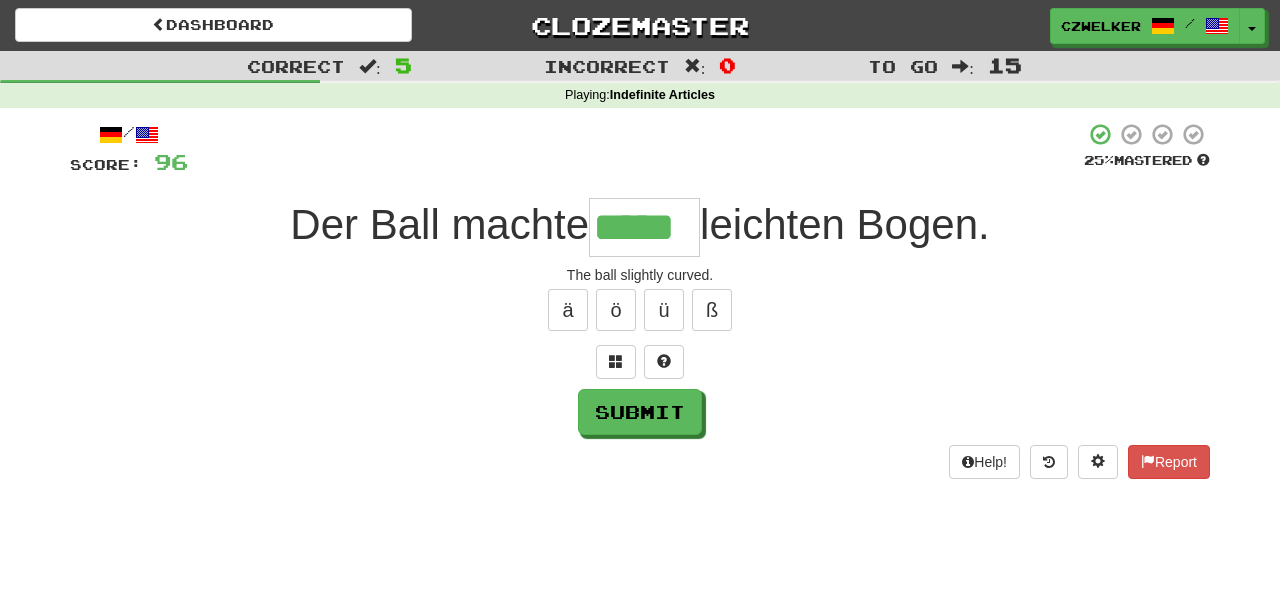 type on "*****" 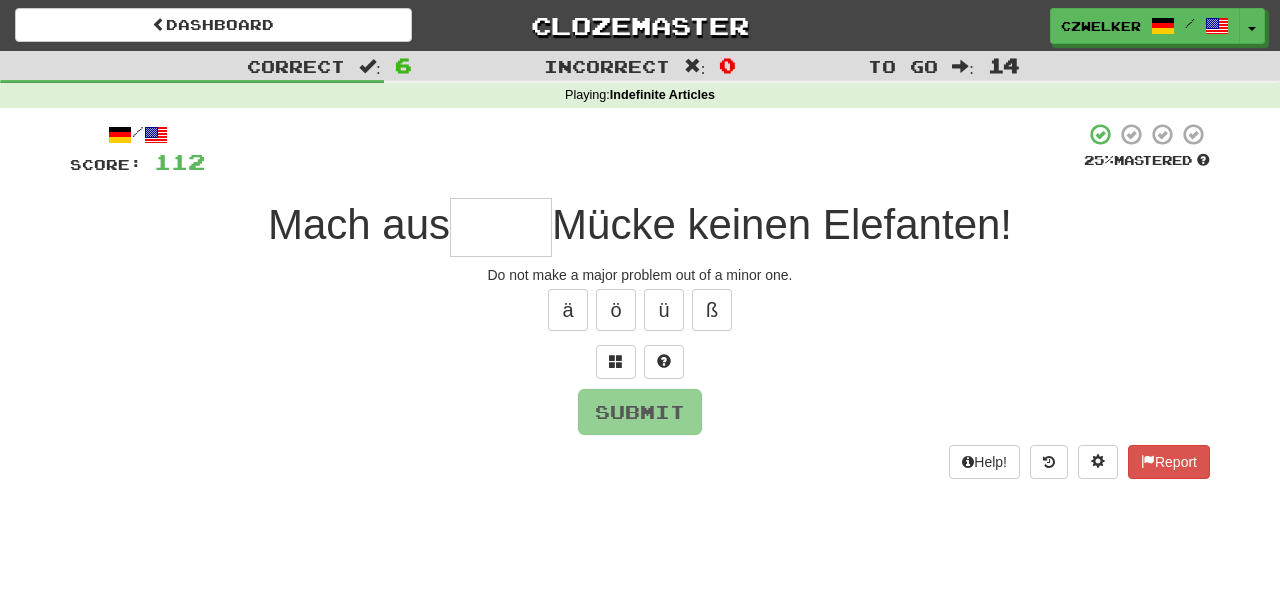 type on "*" 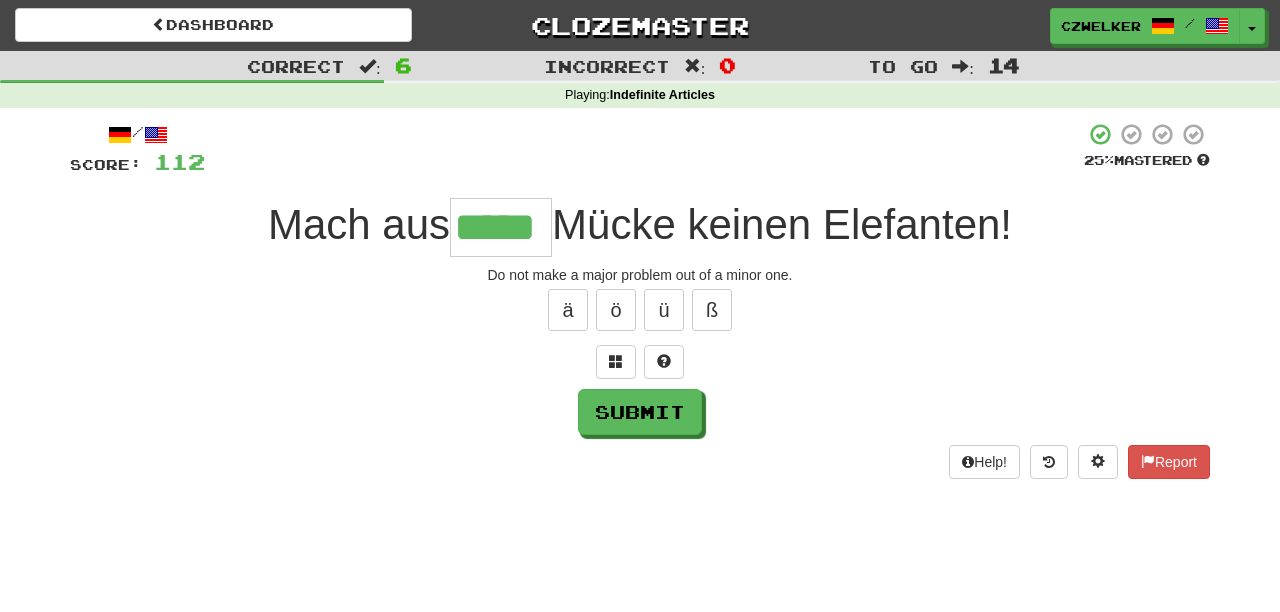 type on "*****" 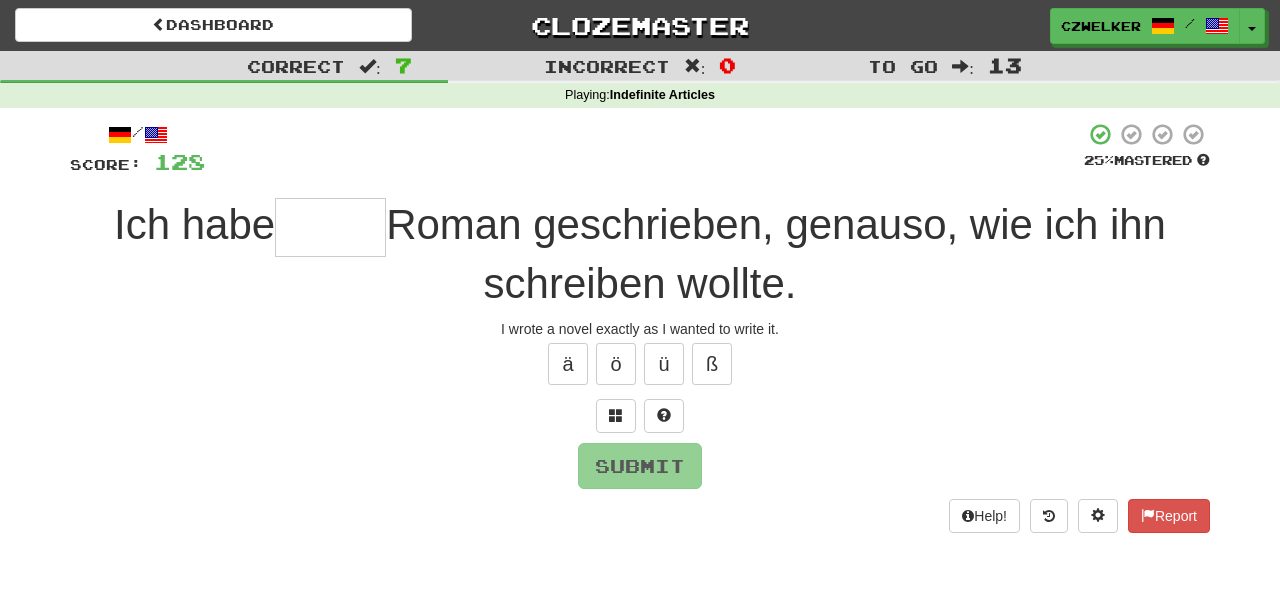 type on "*" 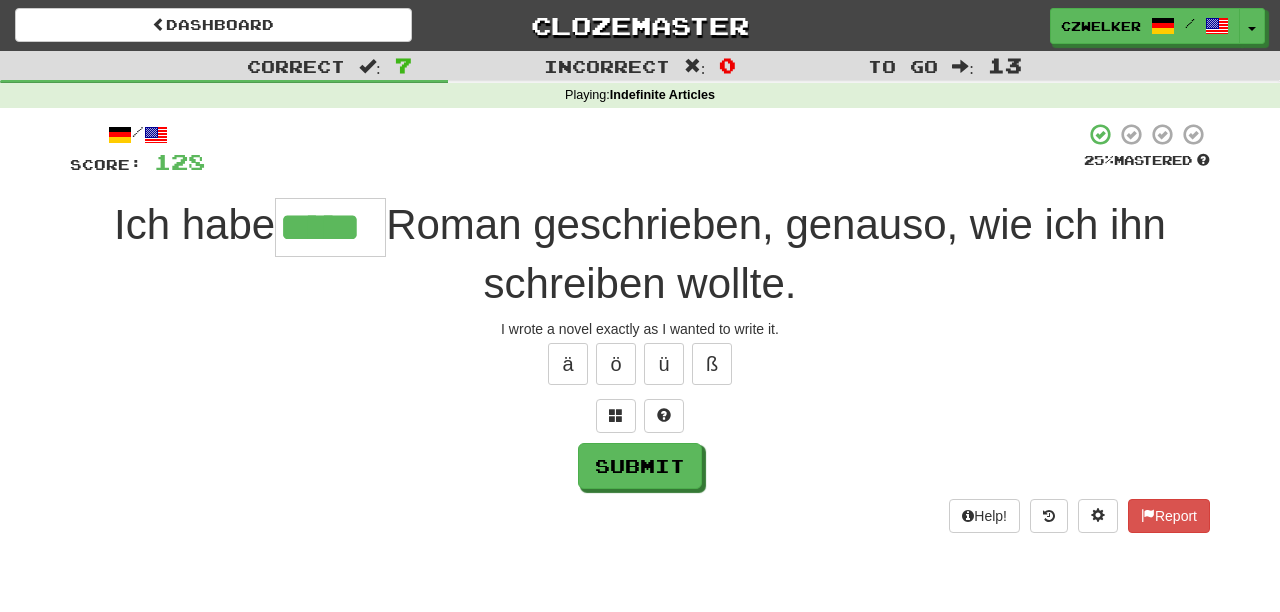 type on "*****" 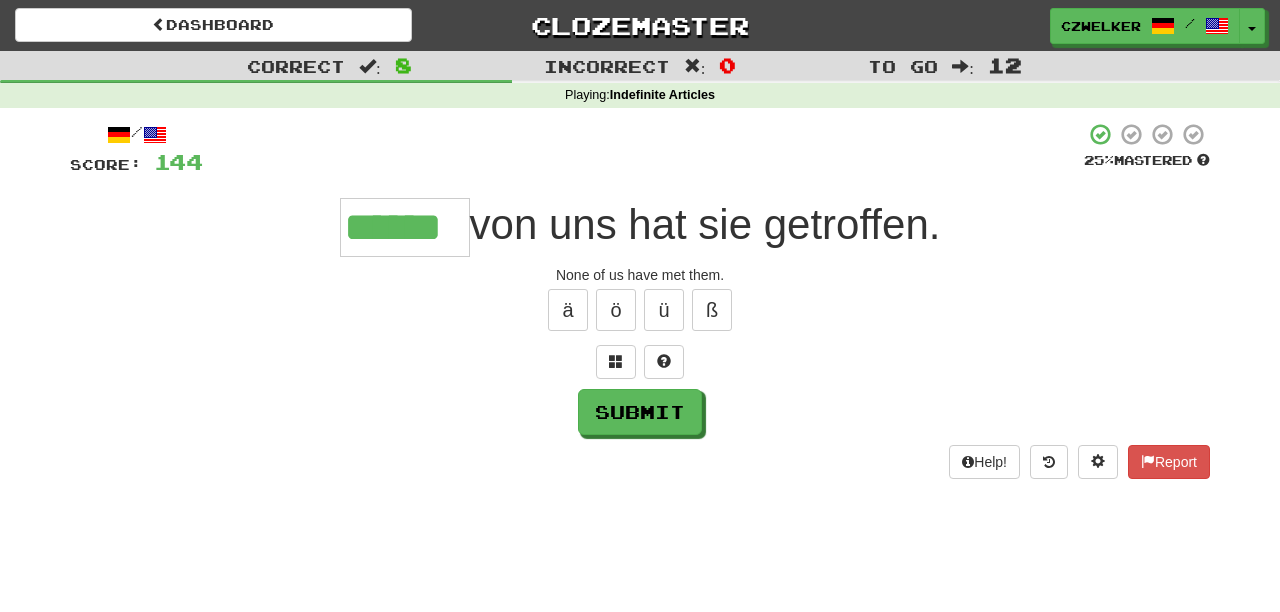 type on "******" 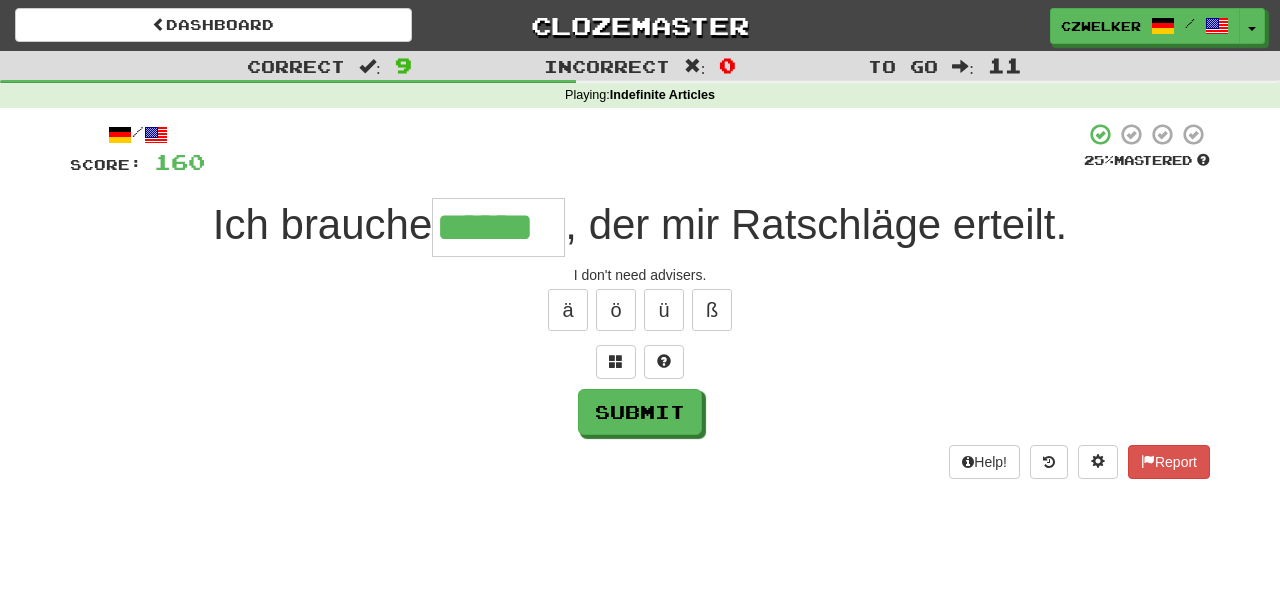 type on "******" 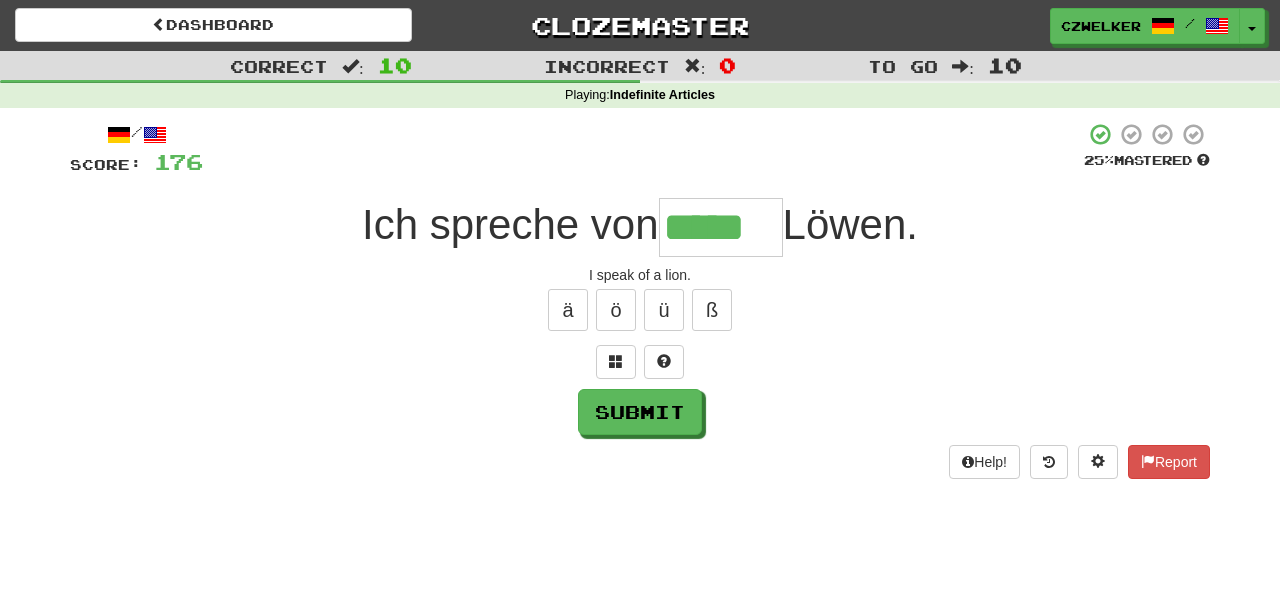 type on "*****" 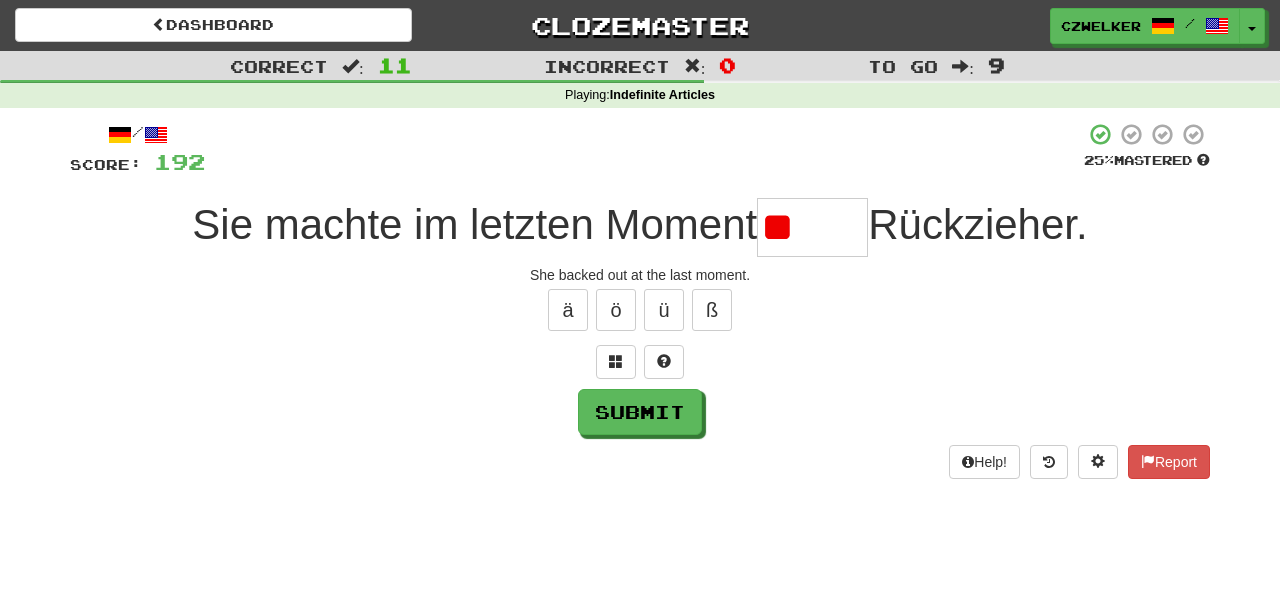 type on "*" 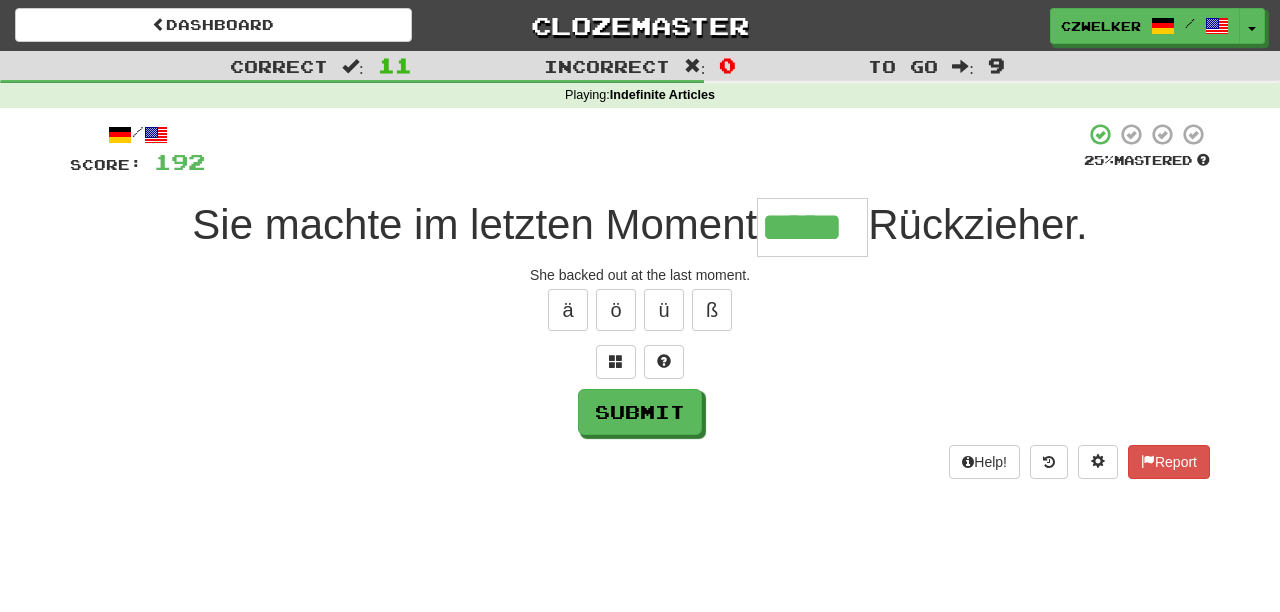 type on "*****" 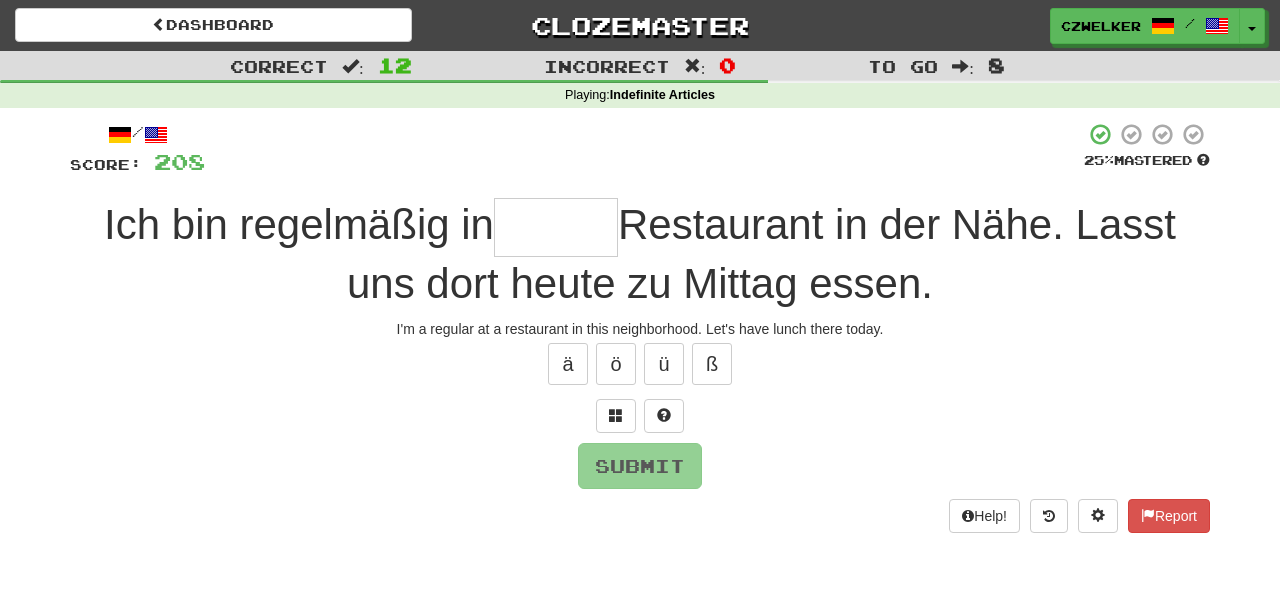 type on "*" 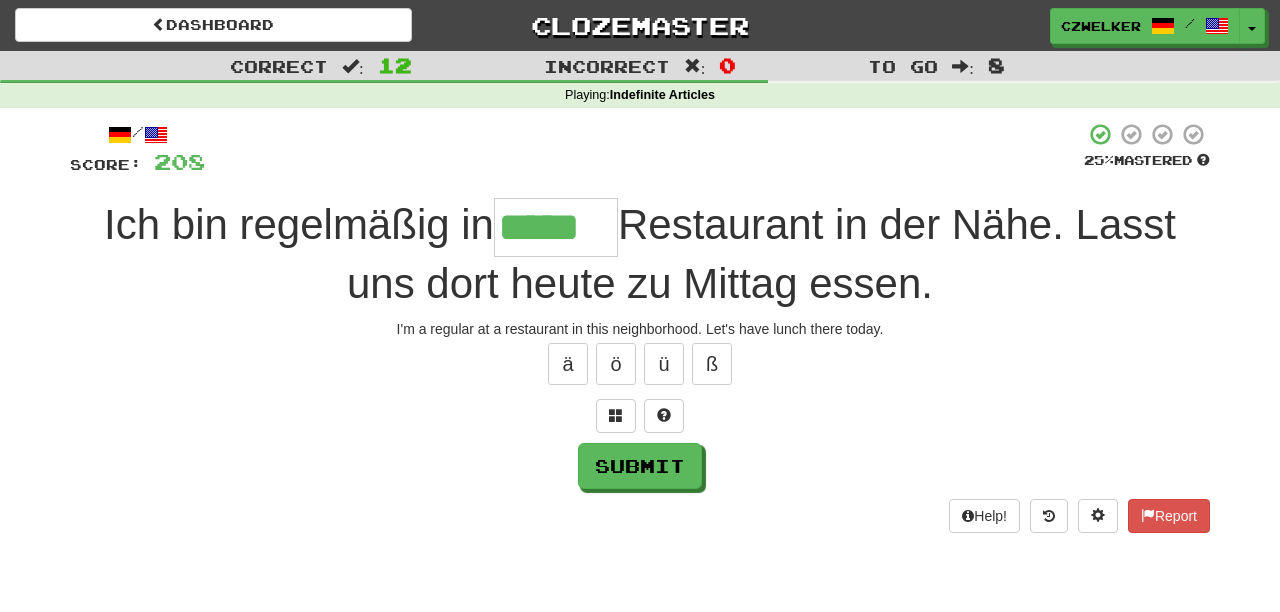 type on "*****" 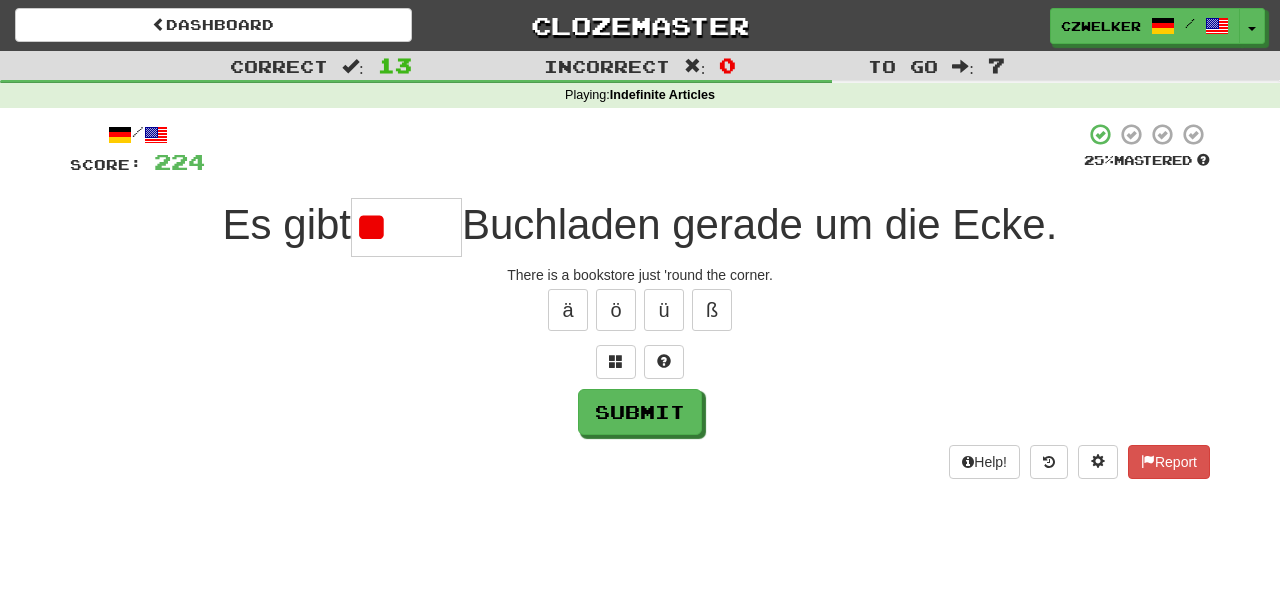 type on "*" 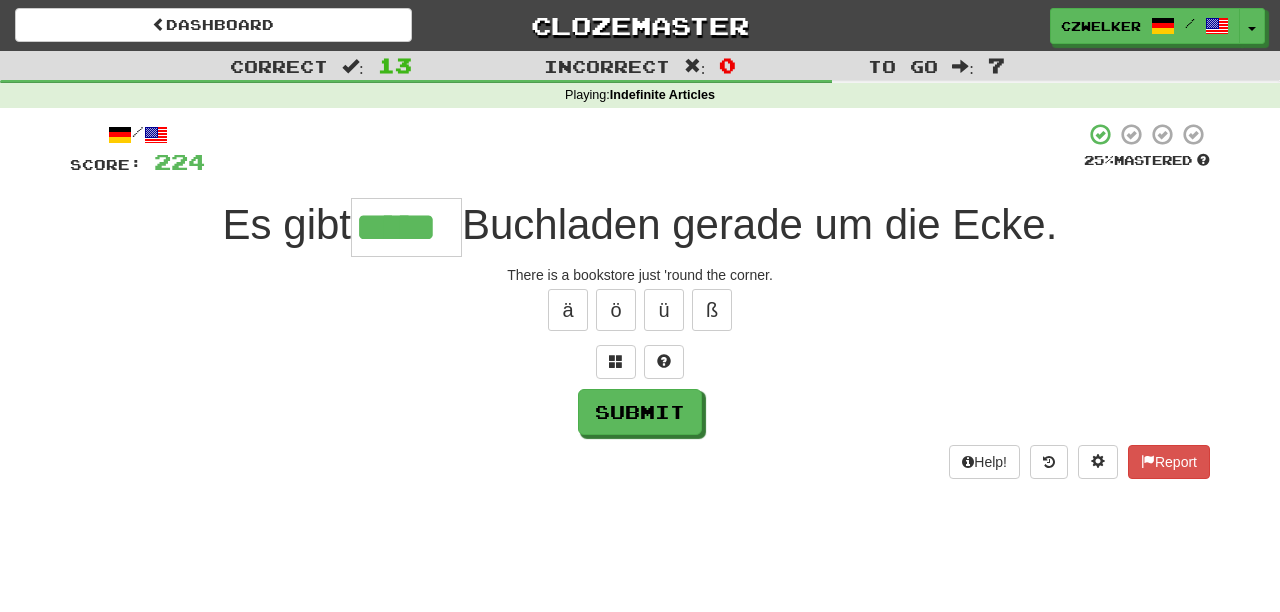 type on "*****" 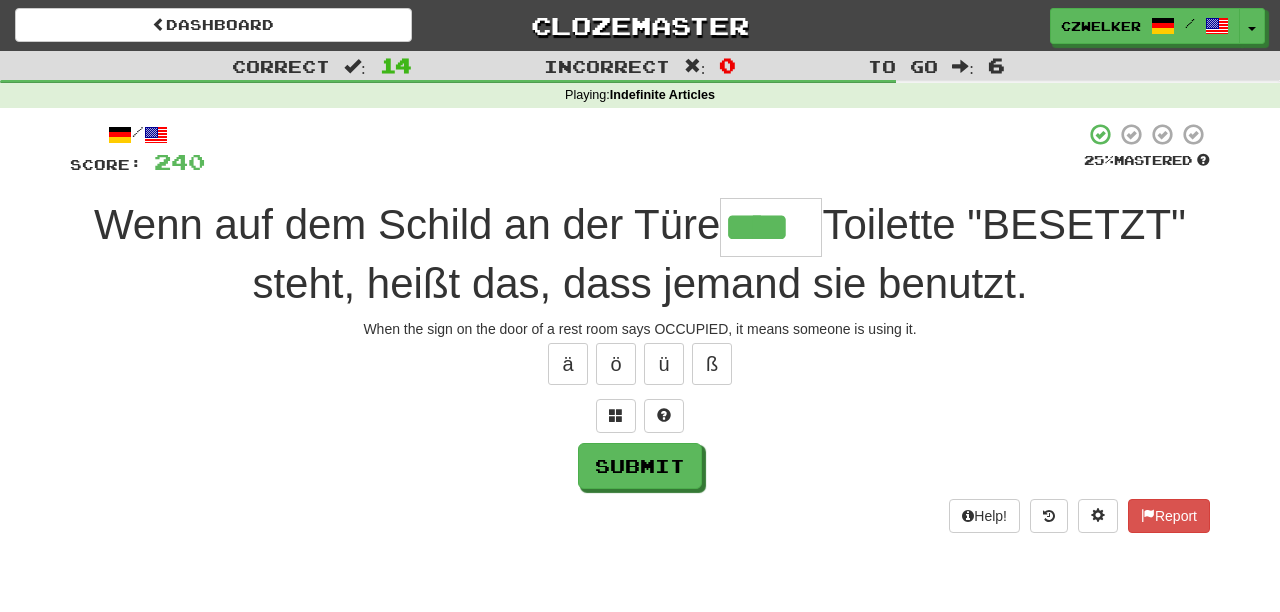 scroll, scrollTop: 0, scrollLeft: 0, axis: both 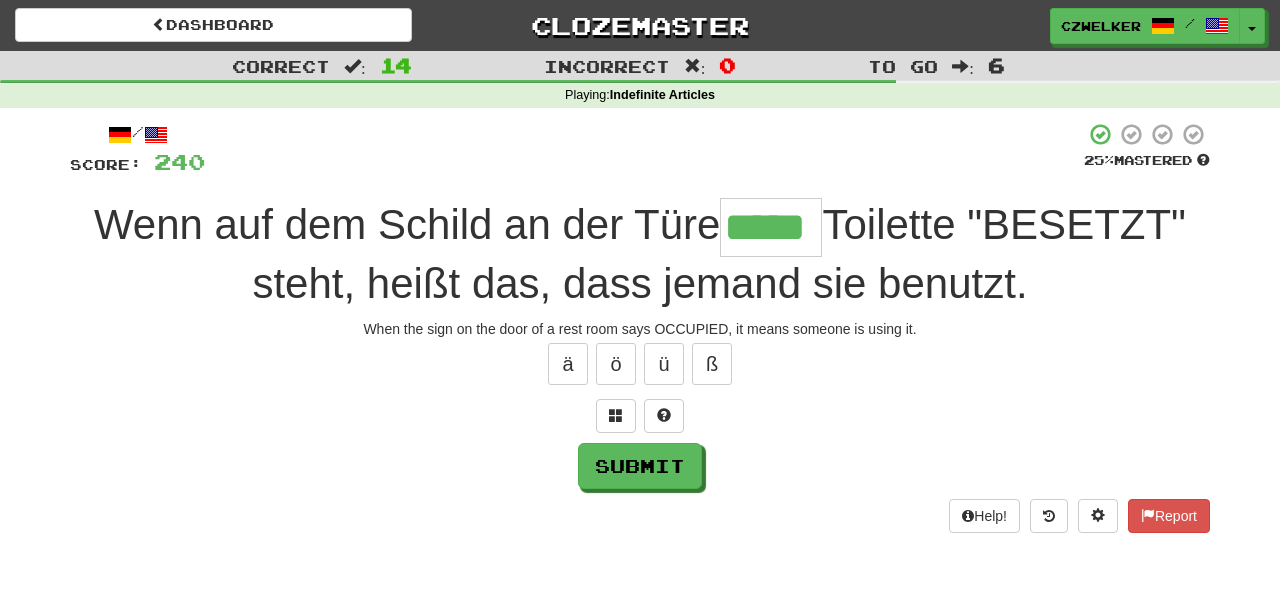 type on "*****" 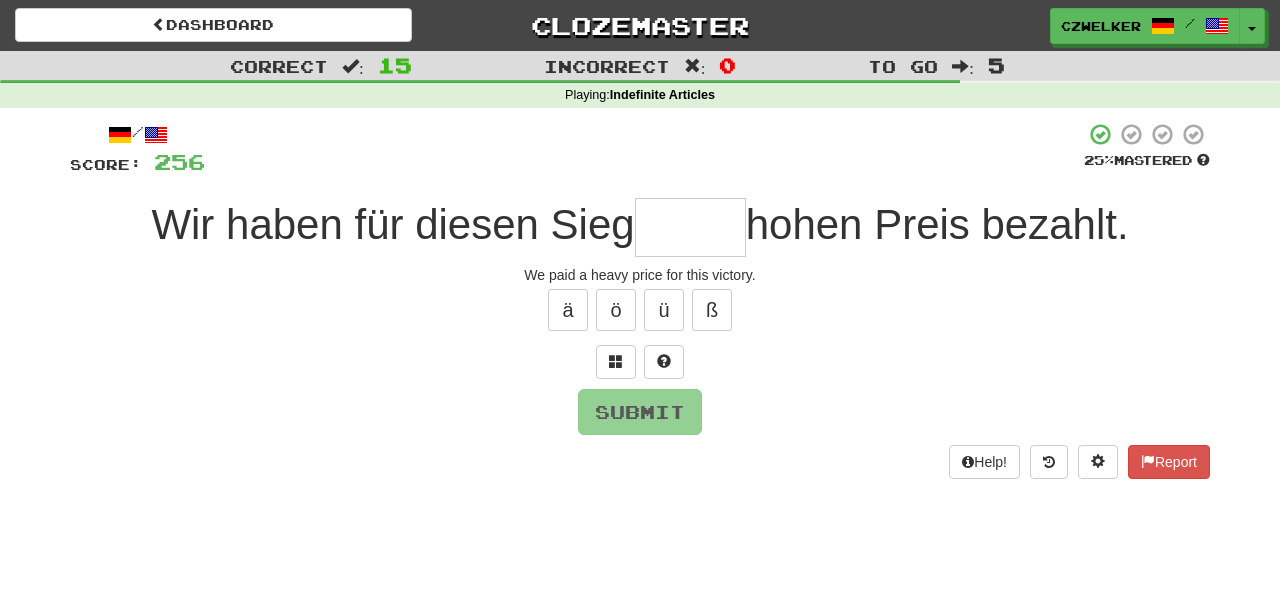 type on "*" 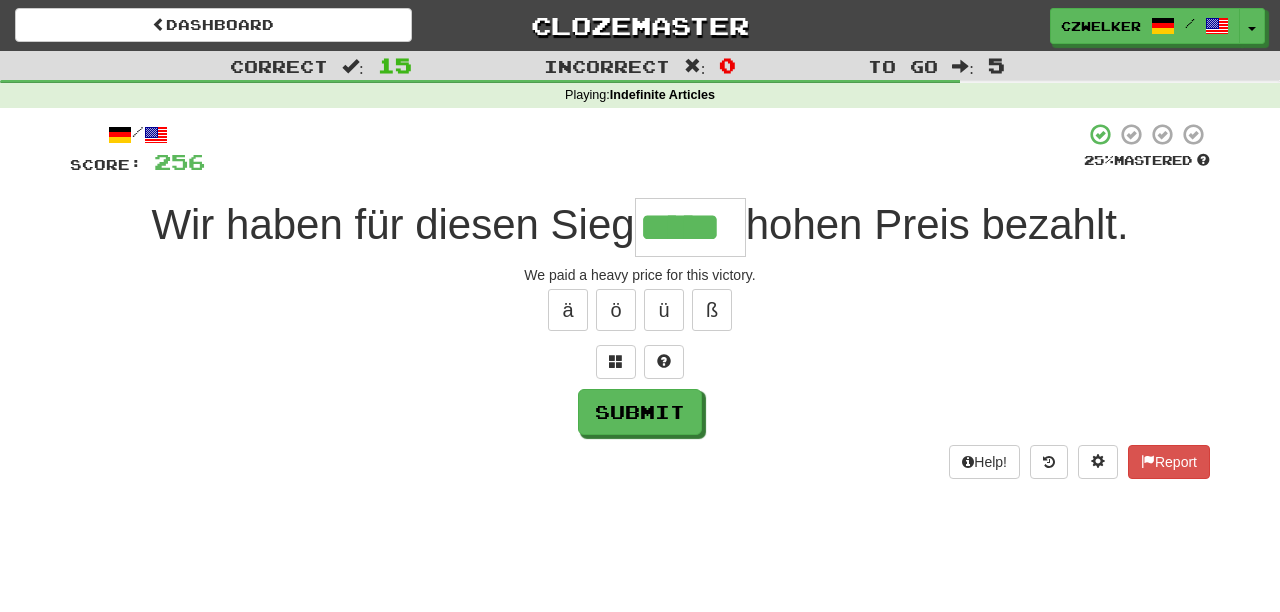 type on "*****" 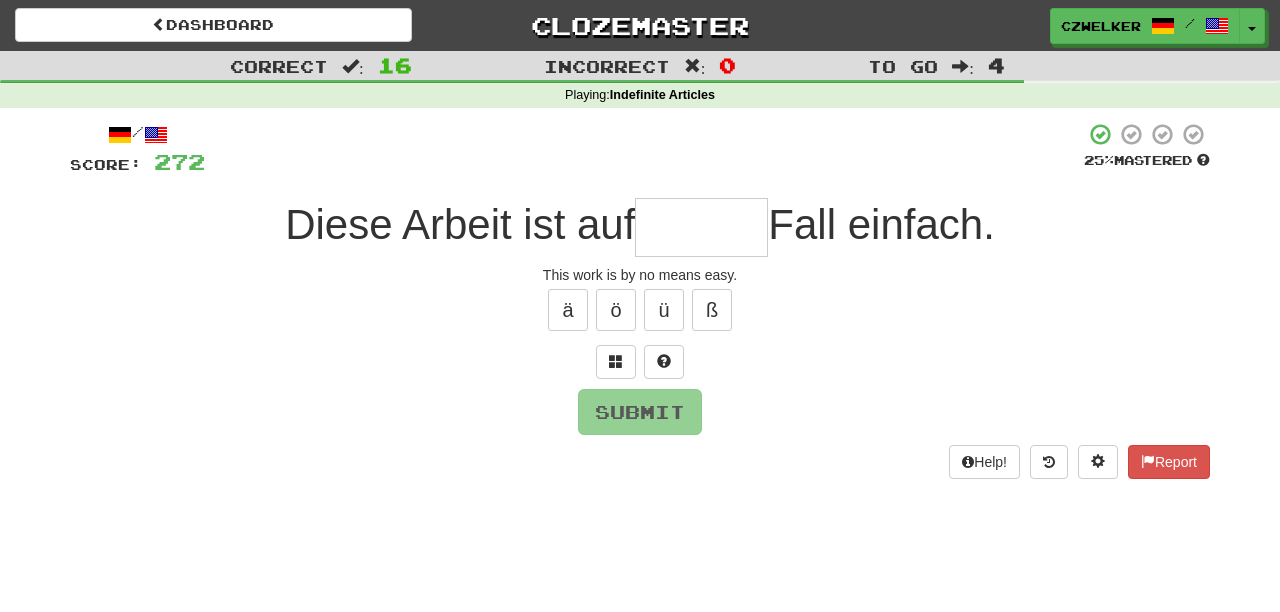 type on "*" 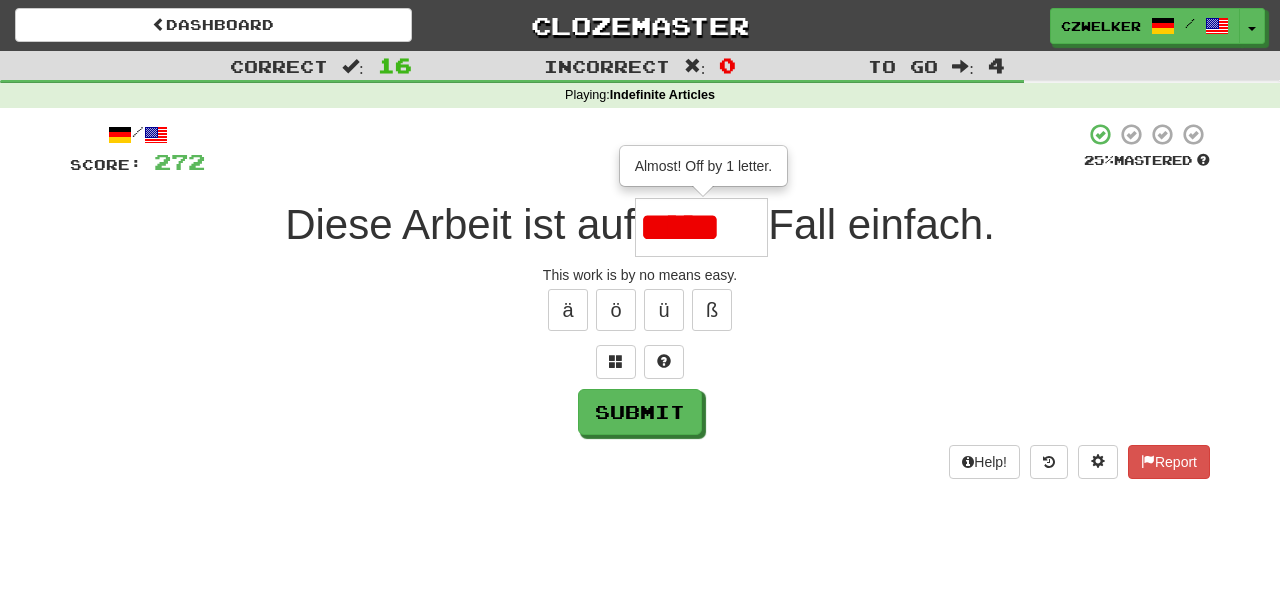 scroll, scrollTop: 0, scrollLeft: 0, axis: both 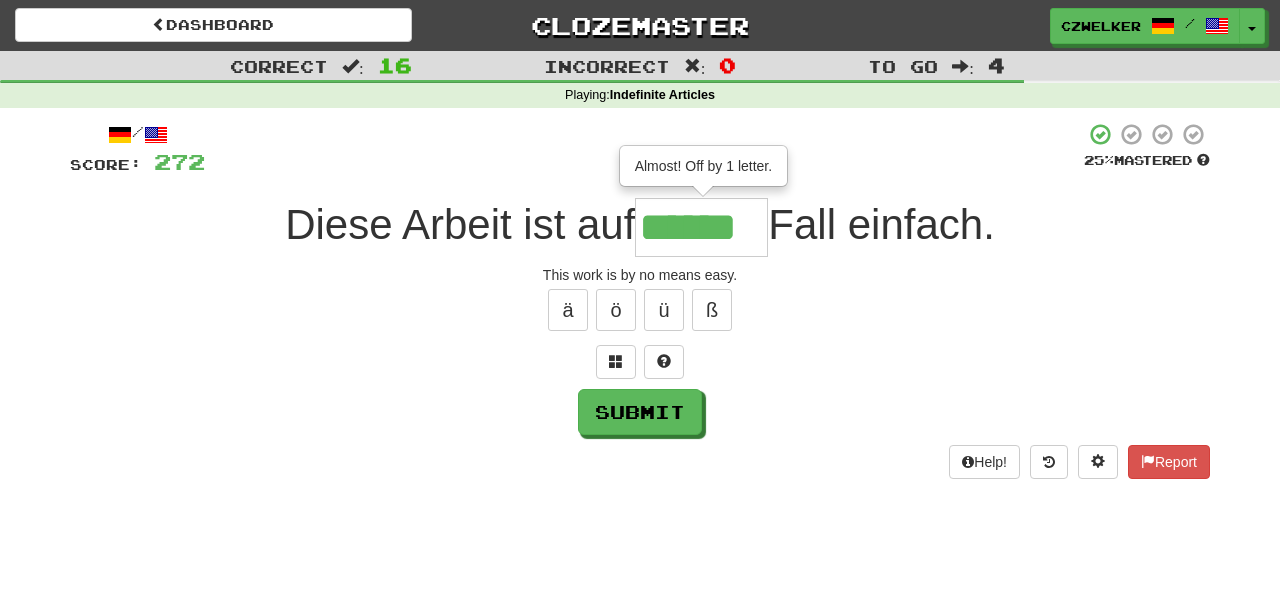 type on "******" 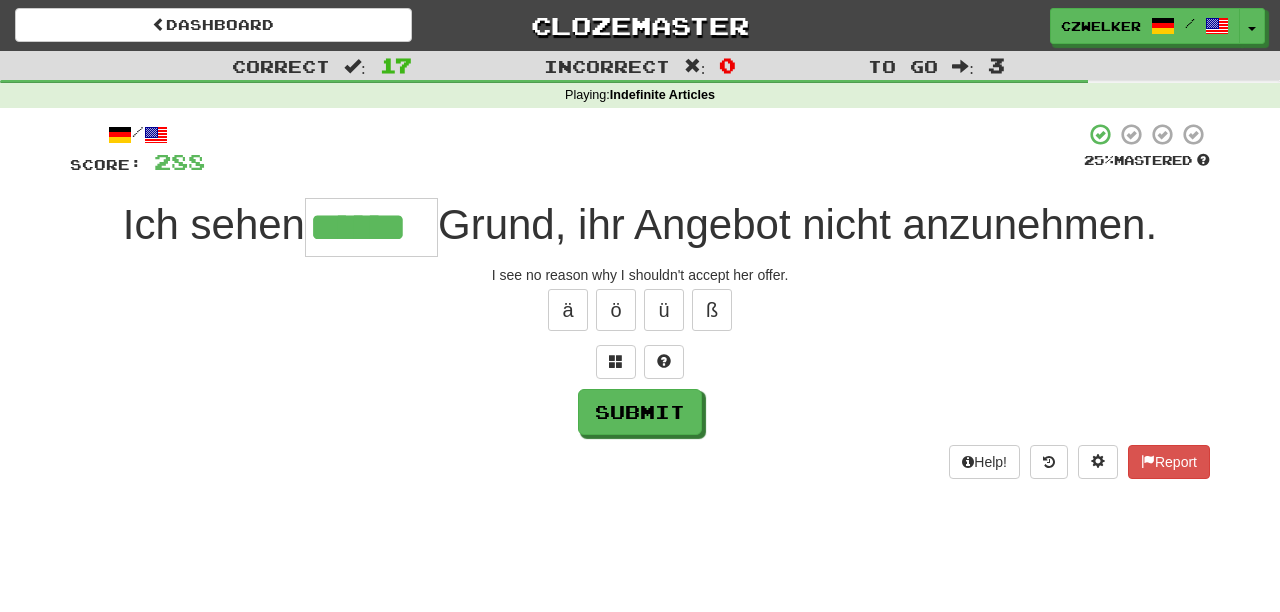 type on "******" 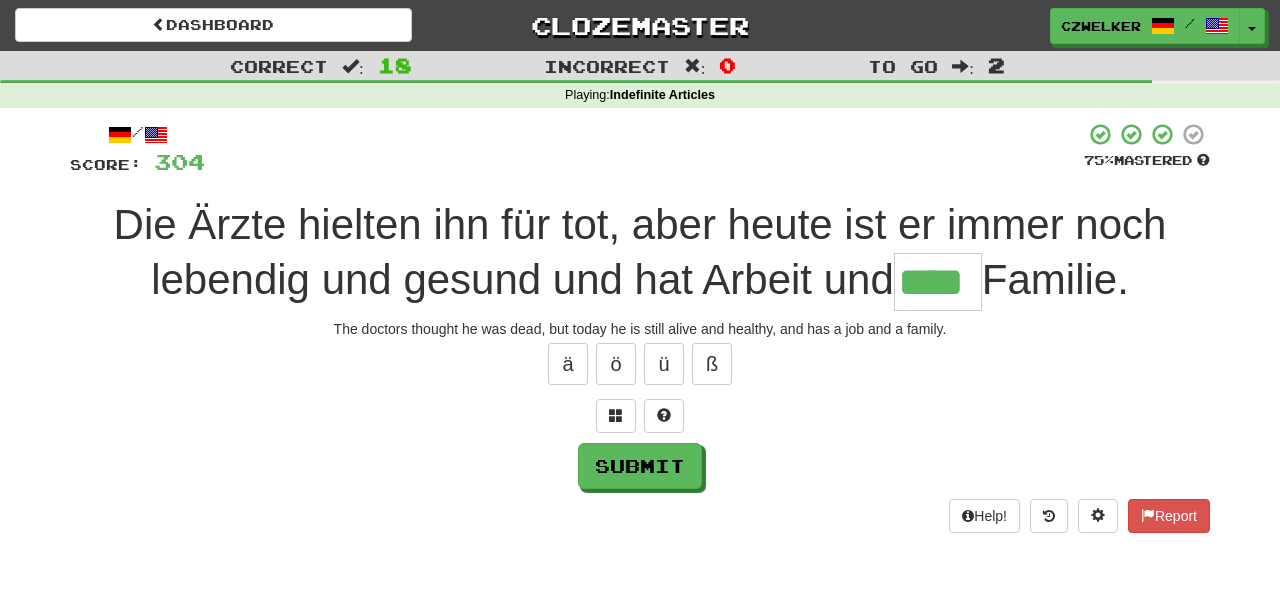 type on "****" 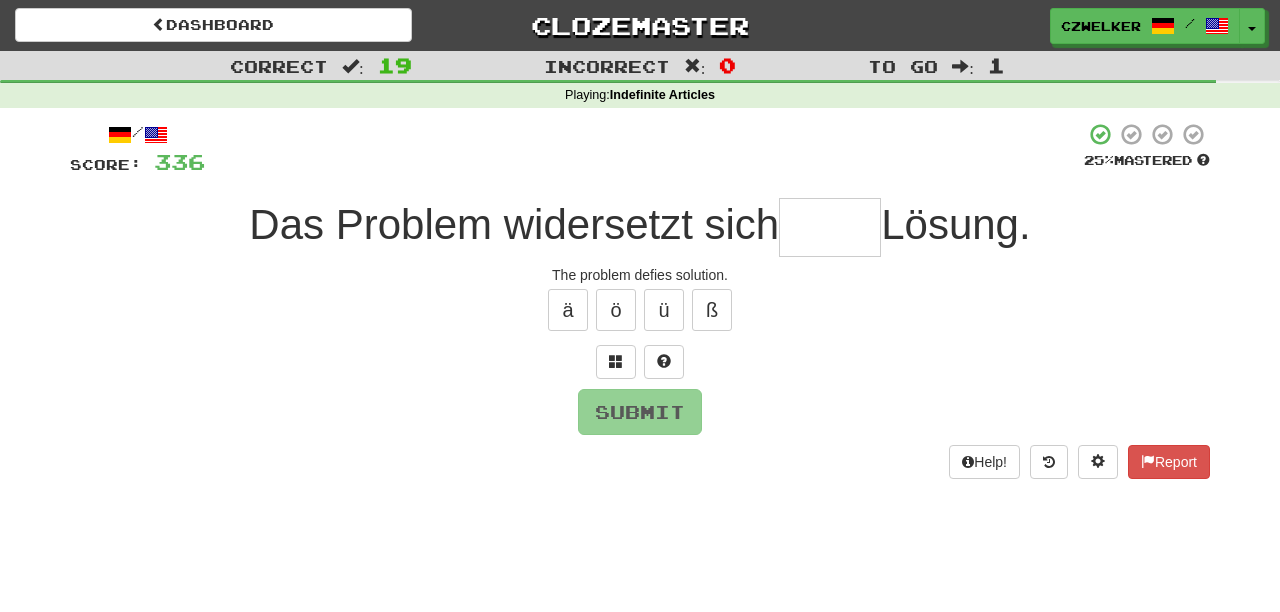 type on "*" 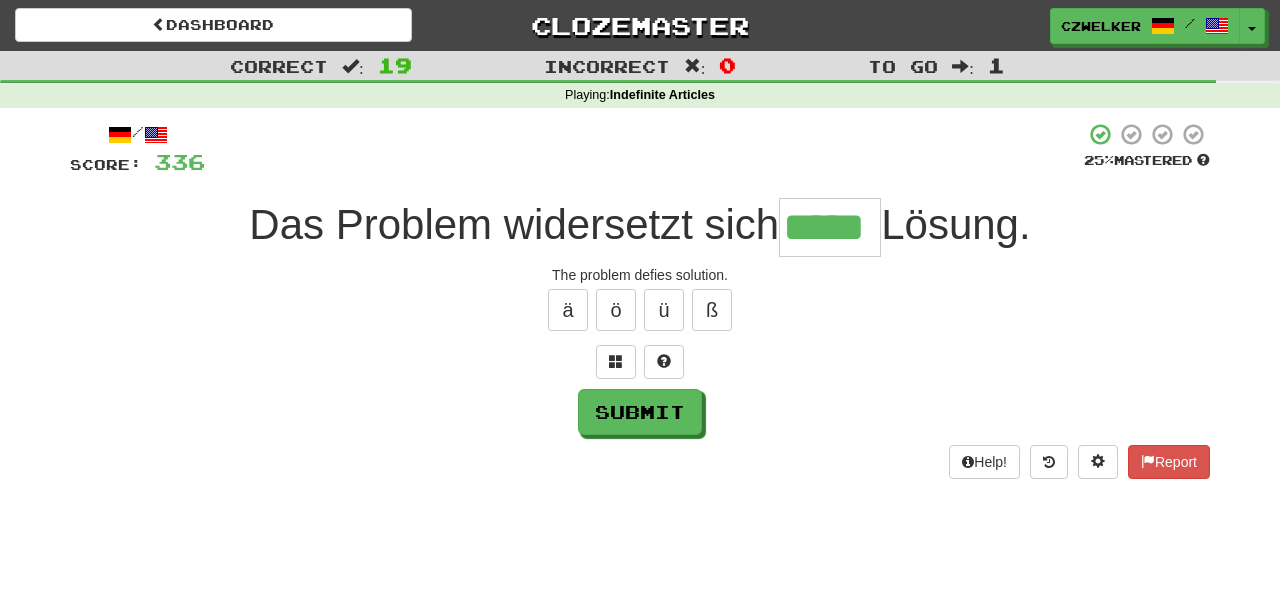 type on "*****" 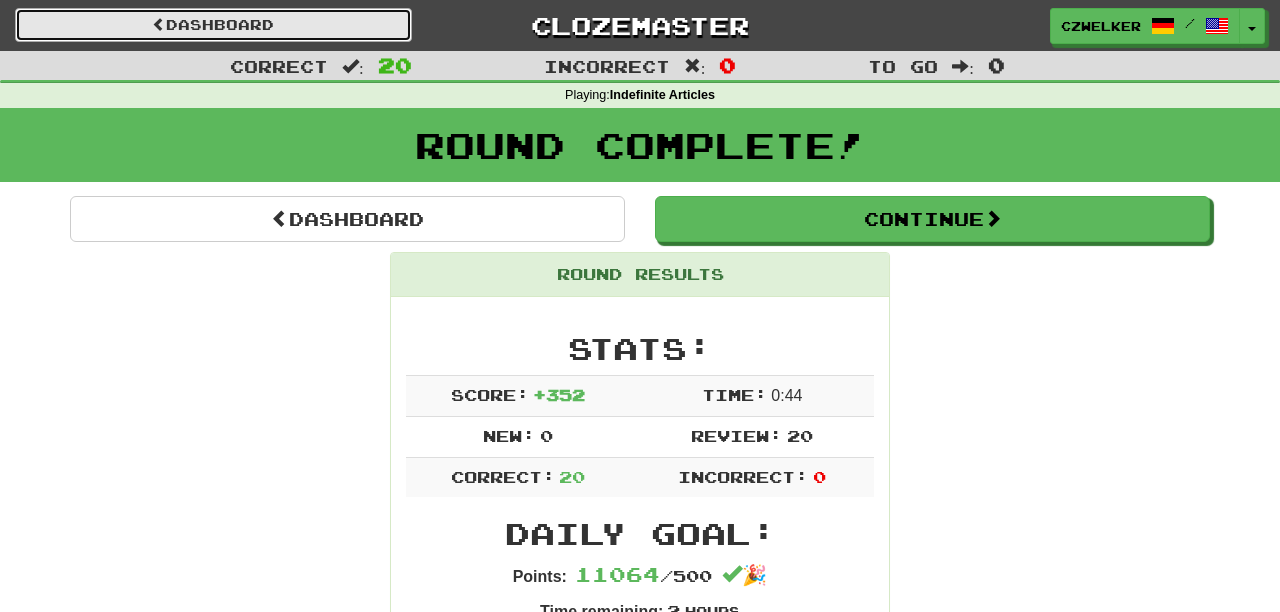 click on "Dashboard" at bounding box center [213, 25] 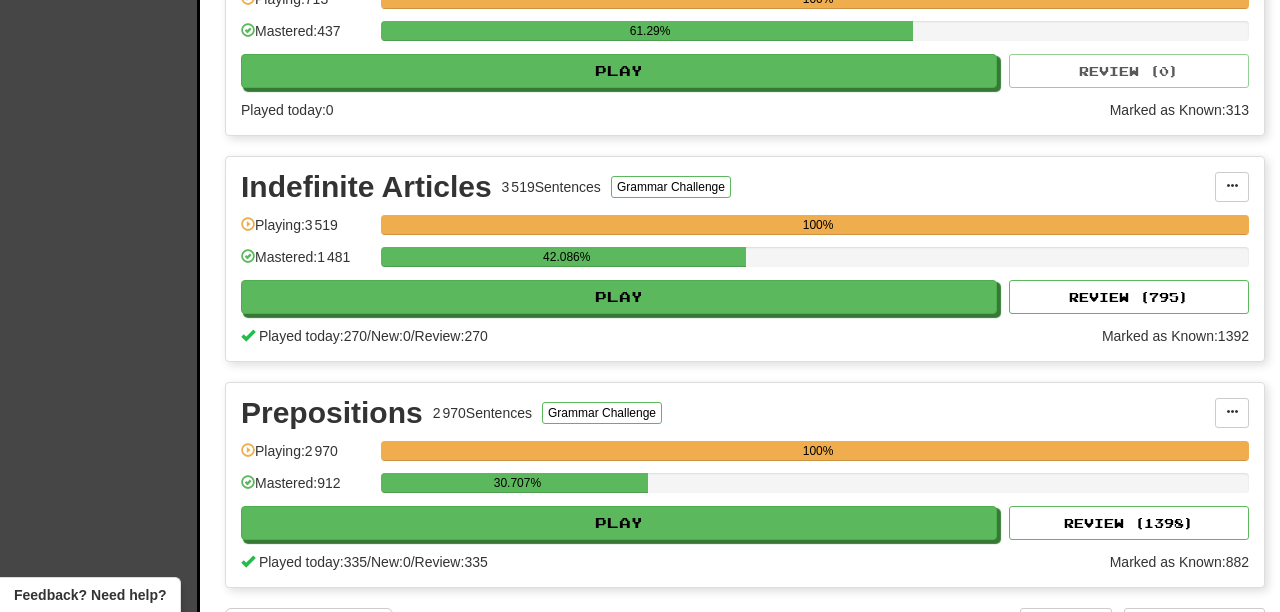 scroll, scrollTop: 825, scrollLeft: 0, axis: vertical 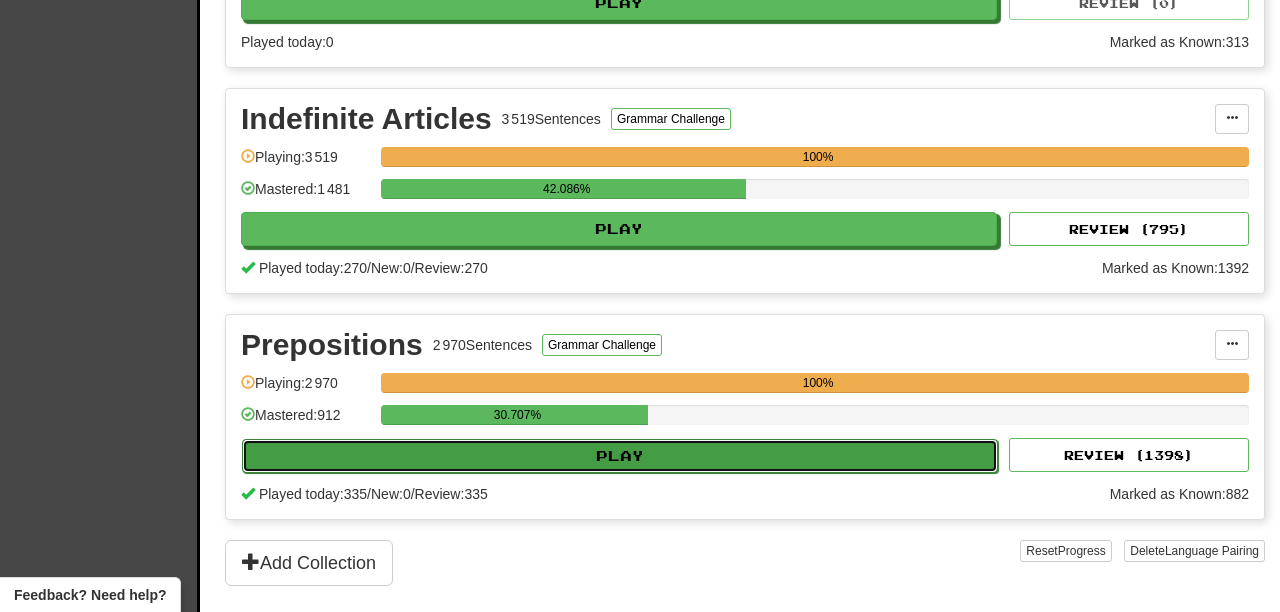 click on "Play" at bounding box center [620, 456] 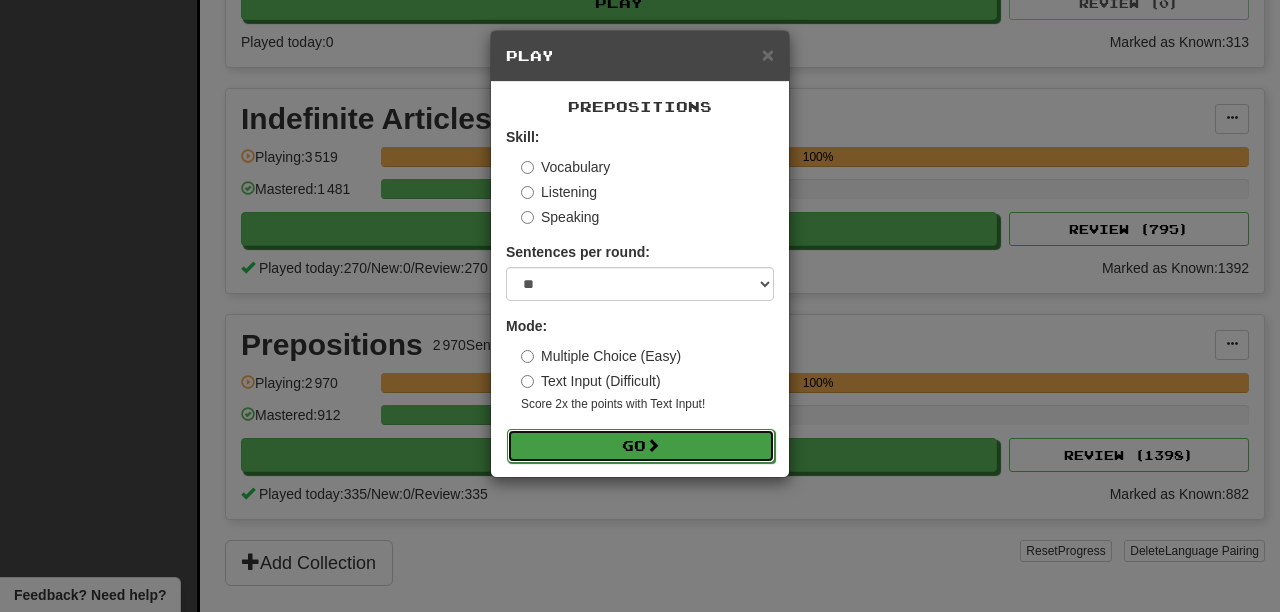 click on "Go" at bounding box center (641, 446) 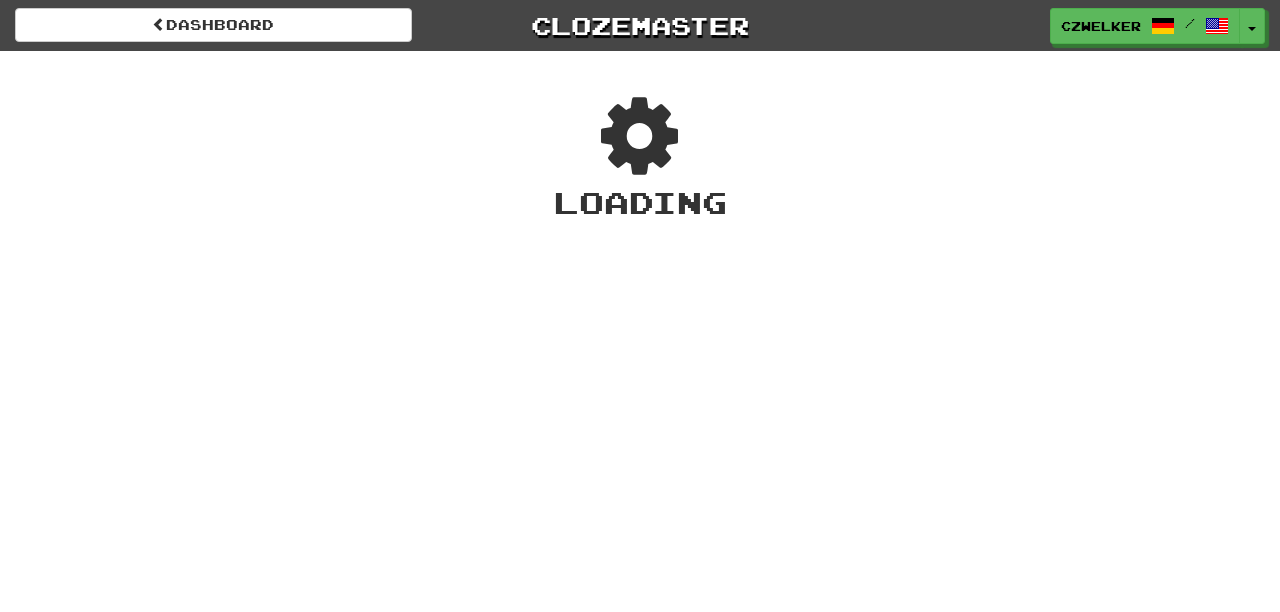 scroll, scrollTop: 0, scrollLeft: 0, axis: both 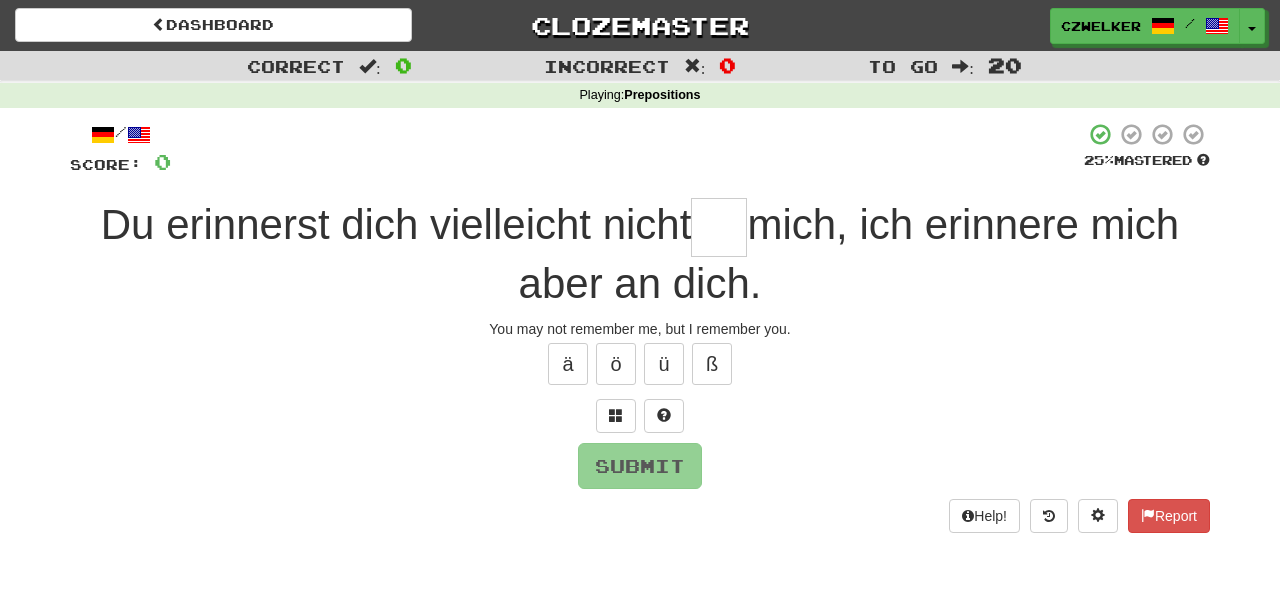 click at bounding box center [719, 227] 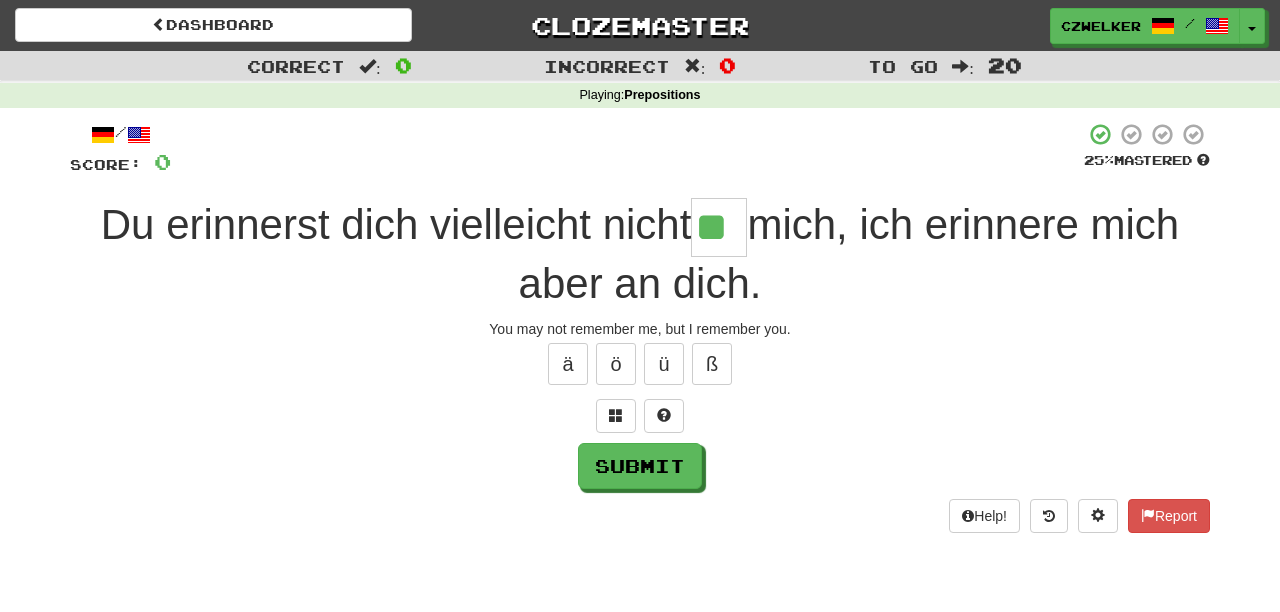 type on "**" 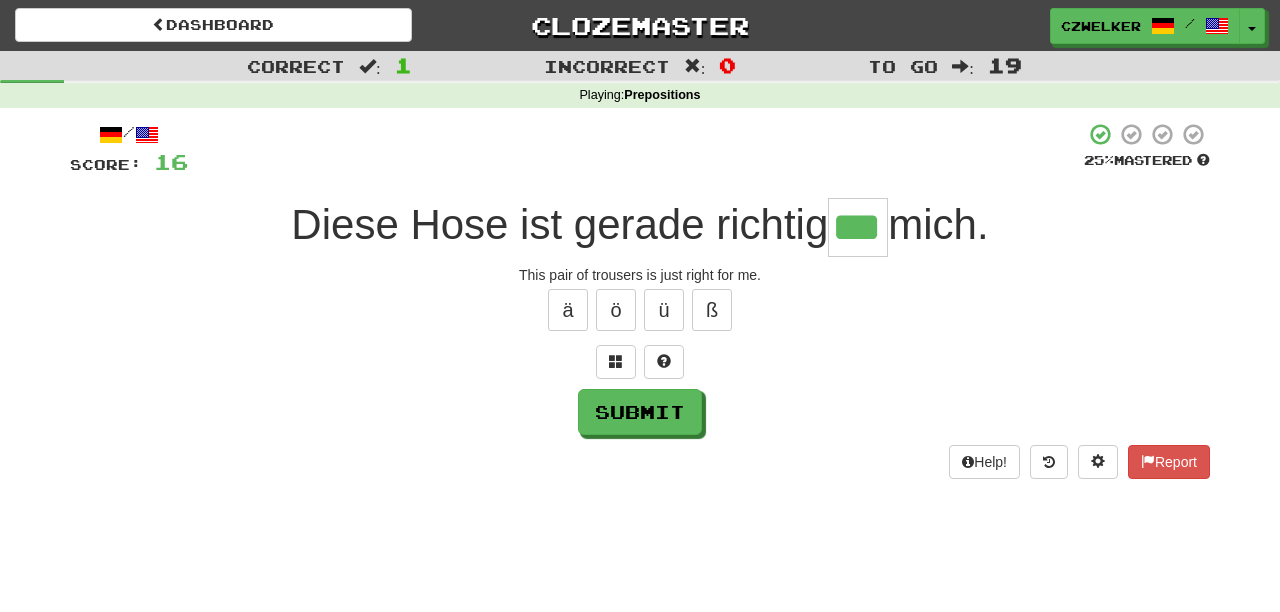 type on "***" 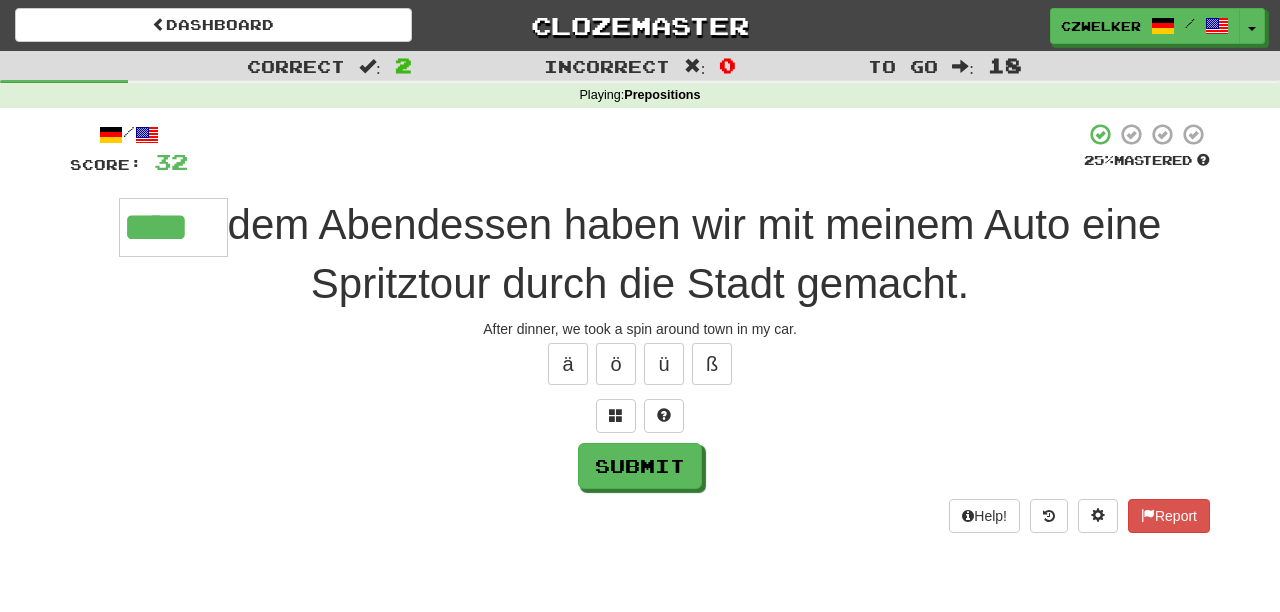 type on "****" 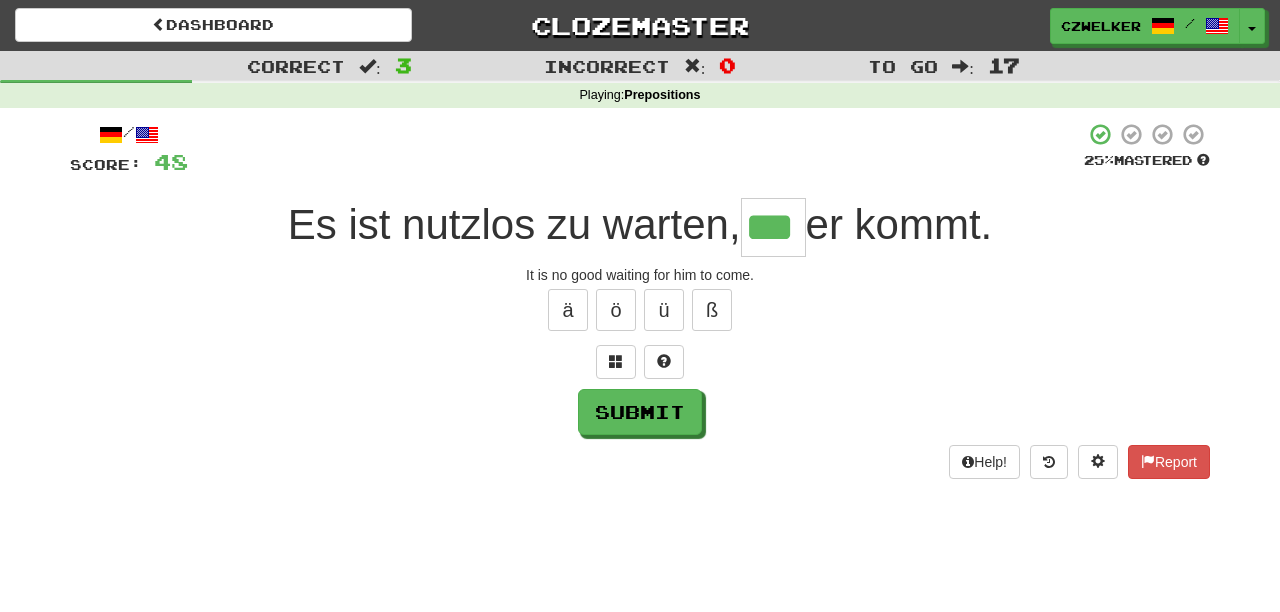 type on "***" 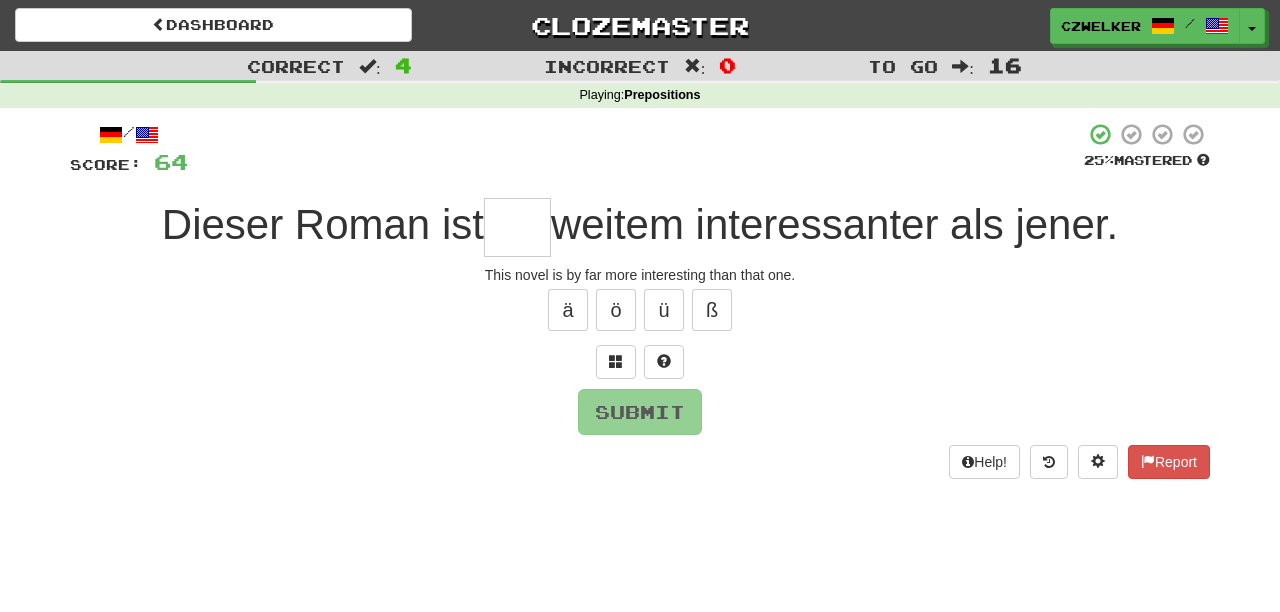 type on "*" 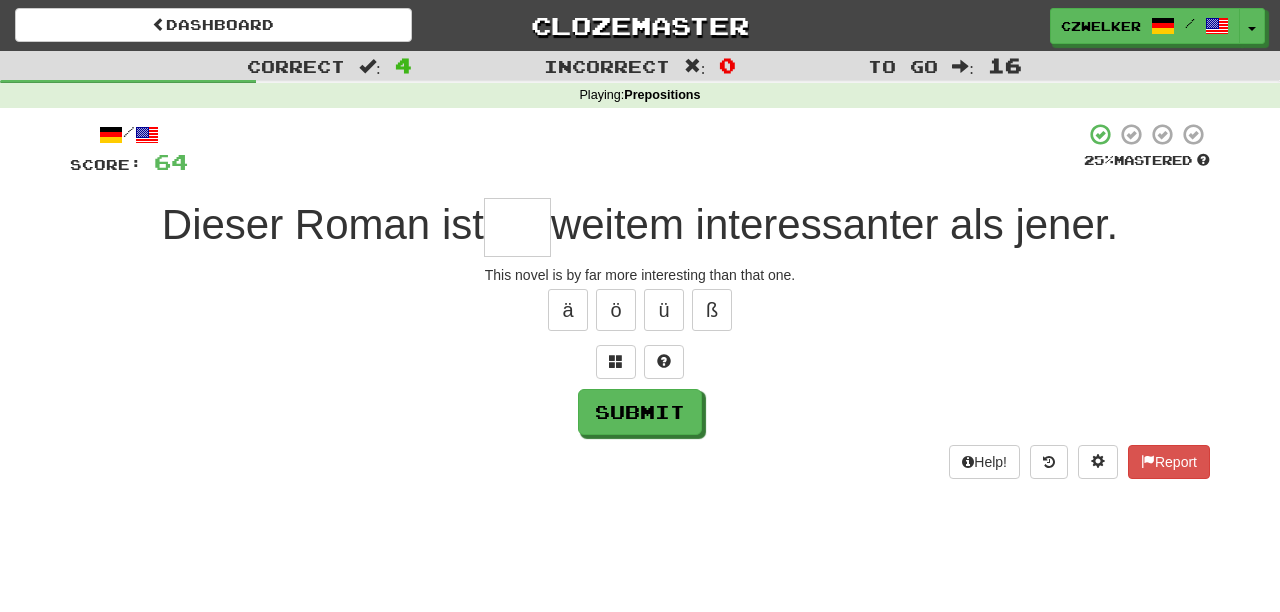 type on "*" 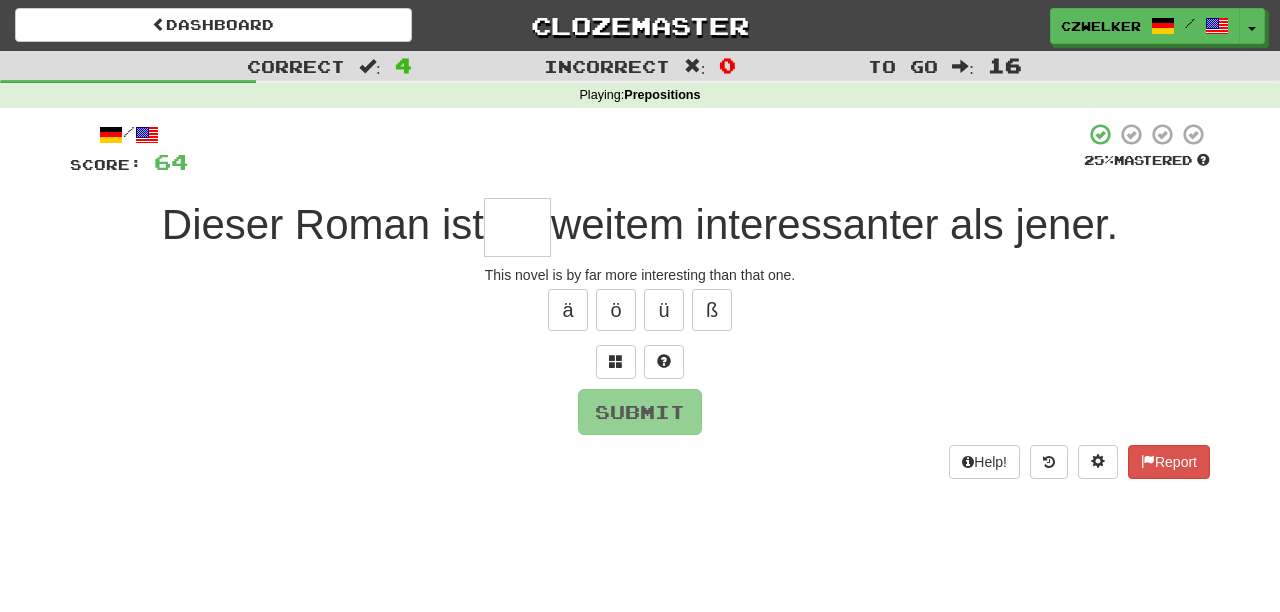 type on "*" 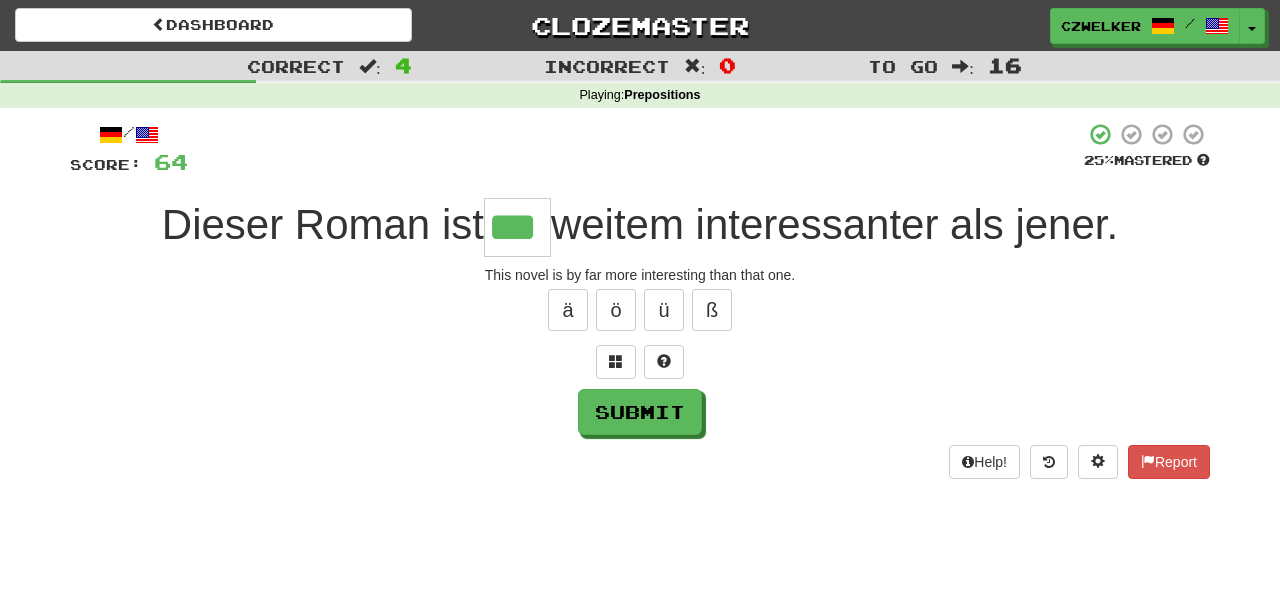 type on "***" 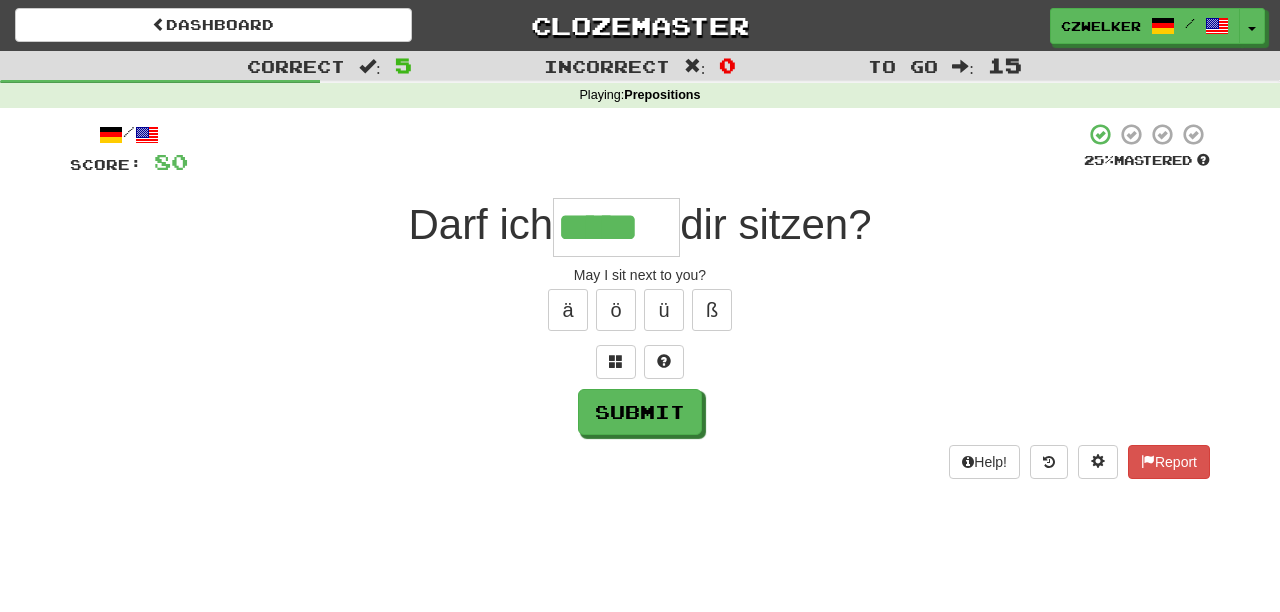 type on "*****" 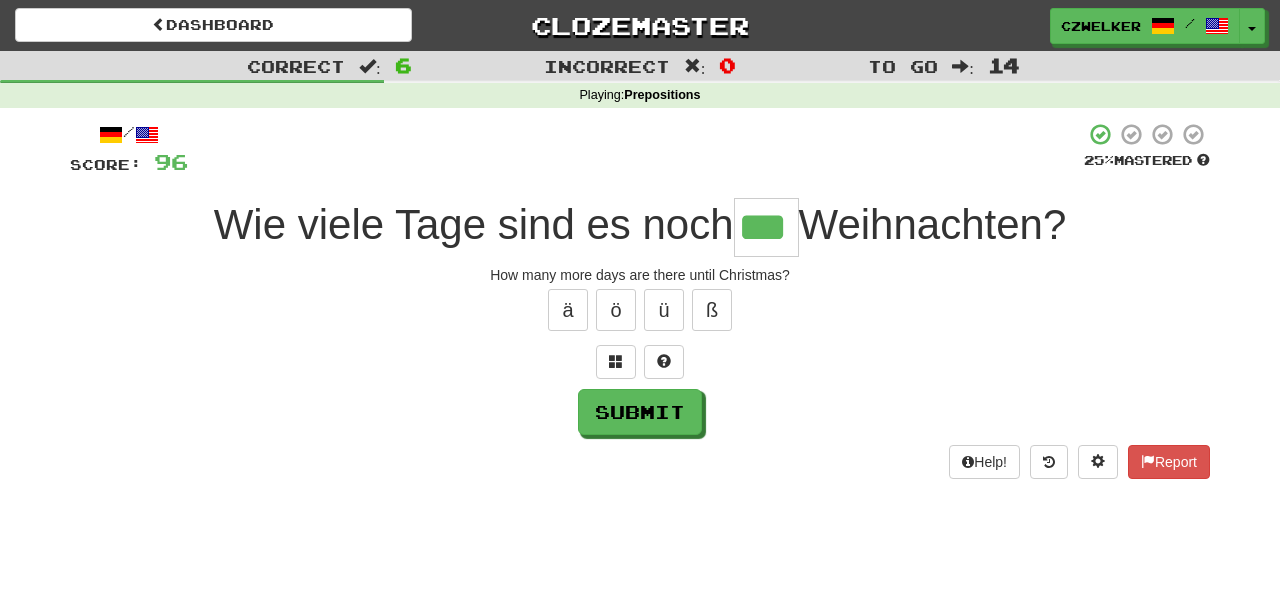 type on "***" 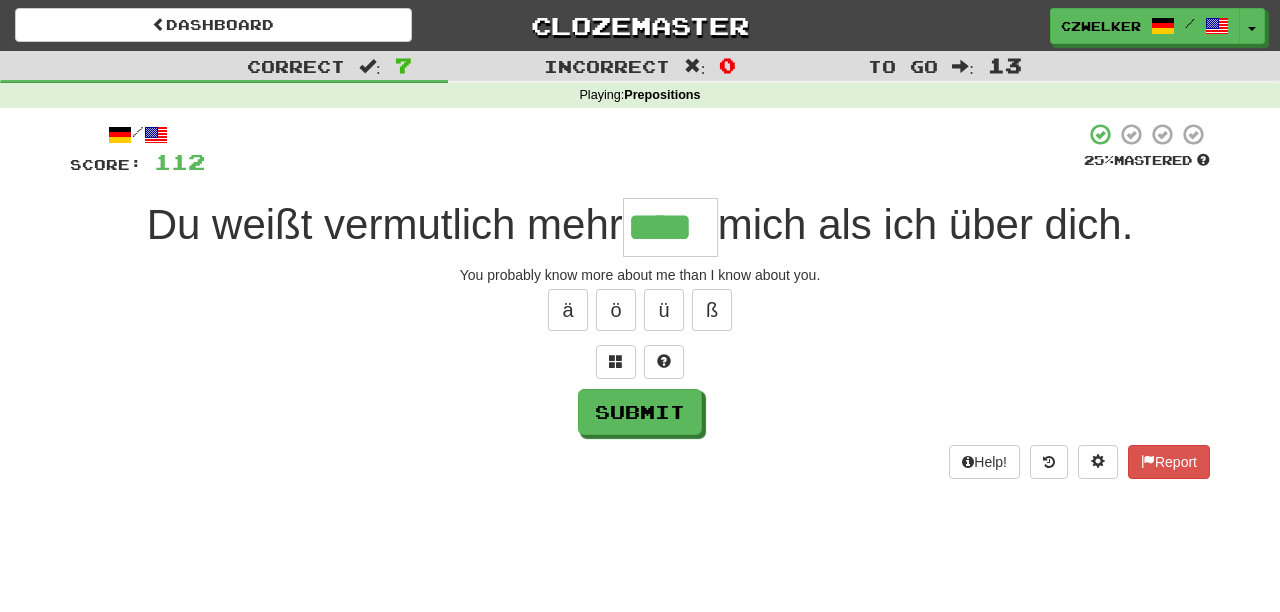 type on "****" 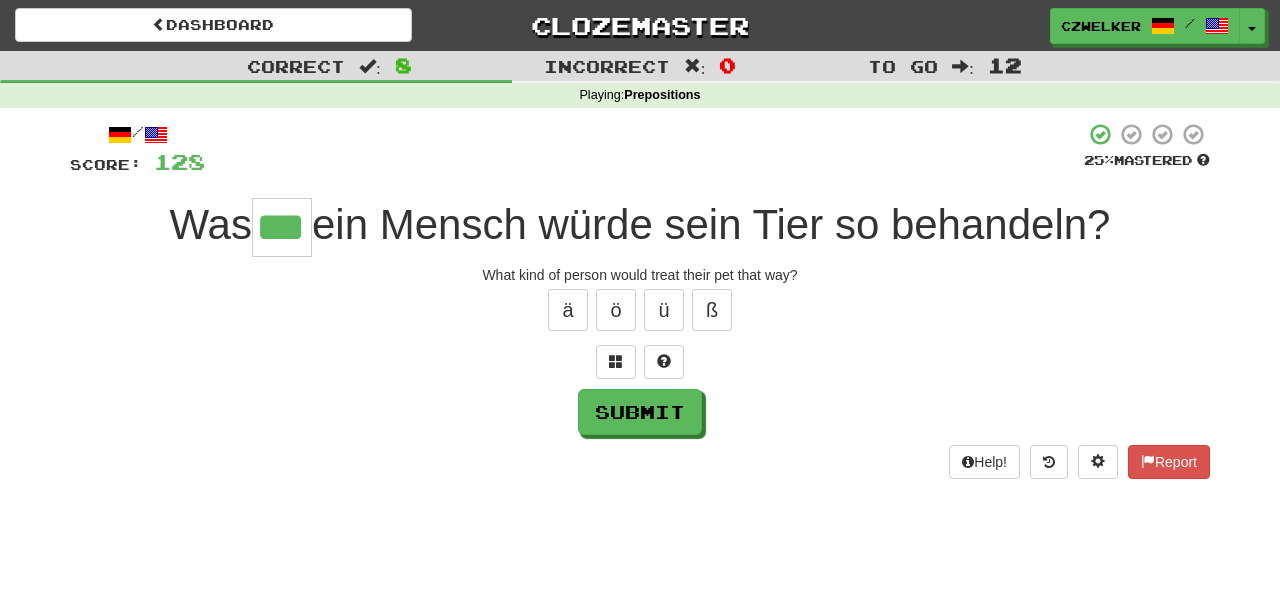 type on "***" 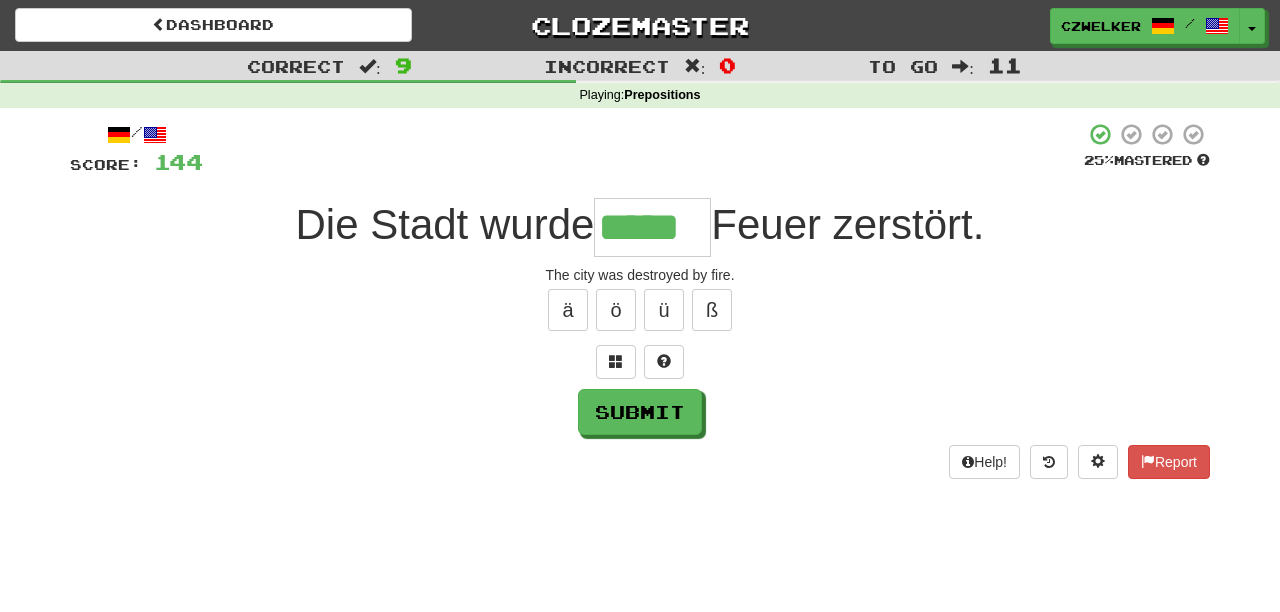 type on "*****" 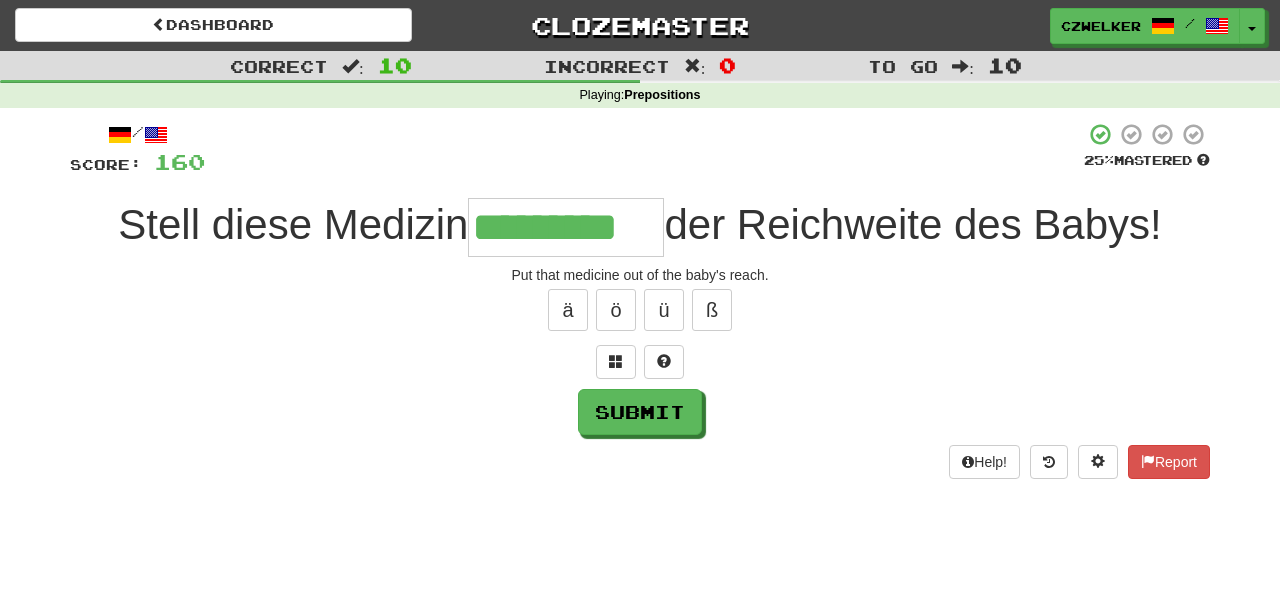 type on "*********" 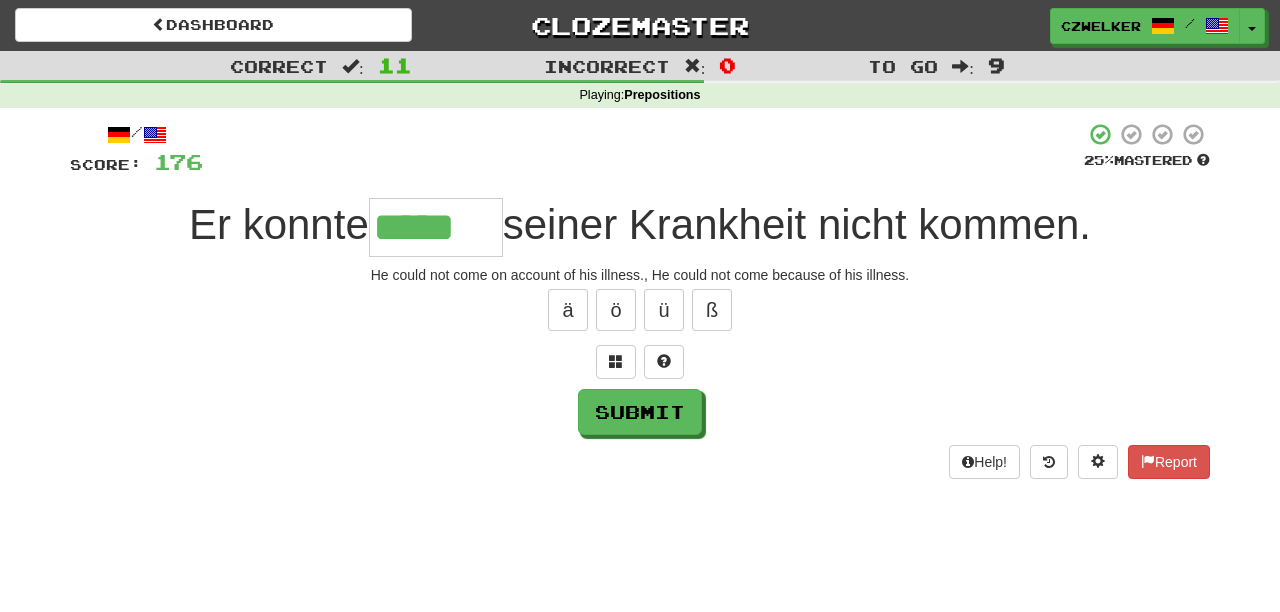 type on "*****" 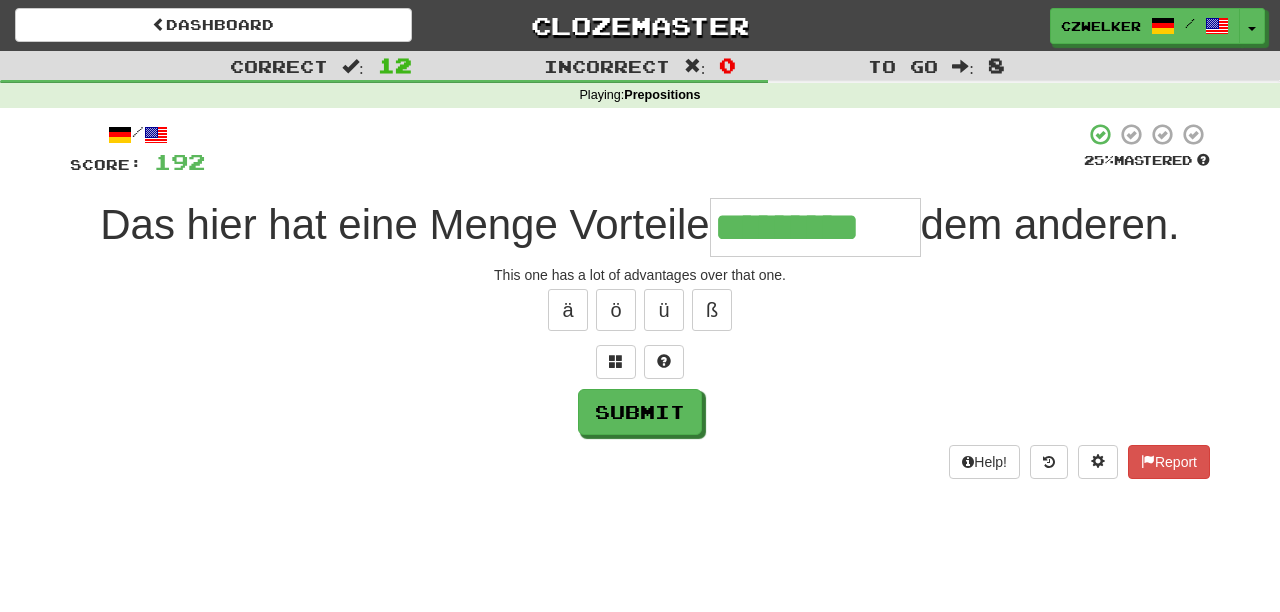 type on "*********" 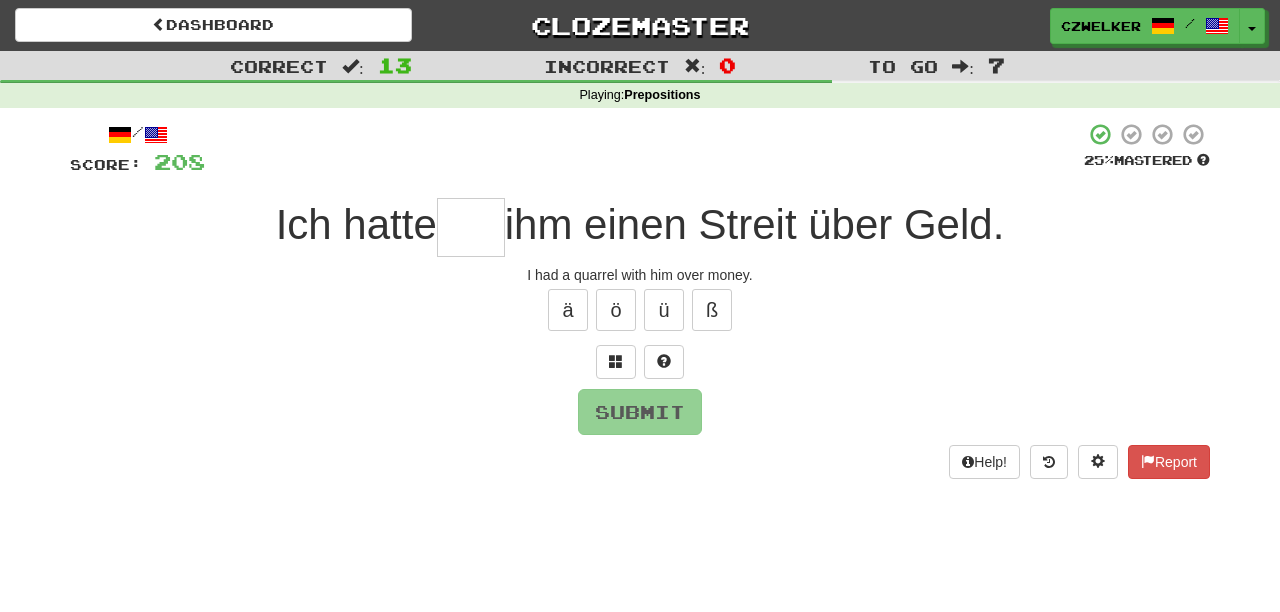 type on "*" 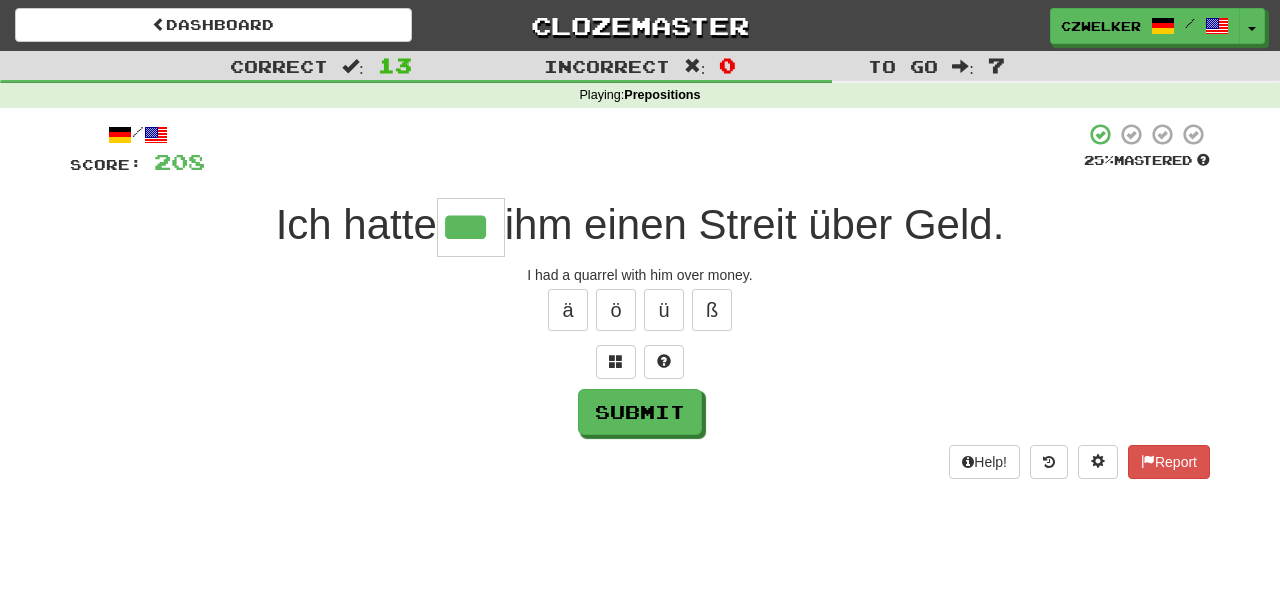 type on "***" 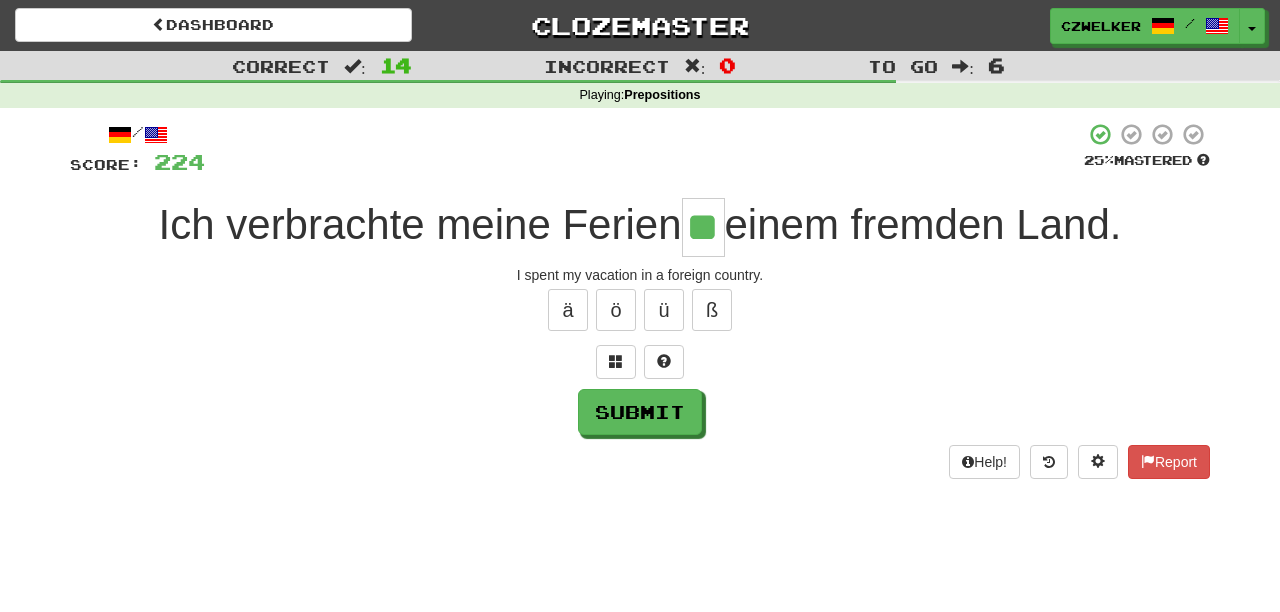 type on "**" 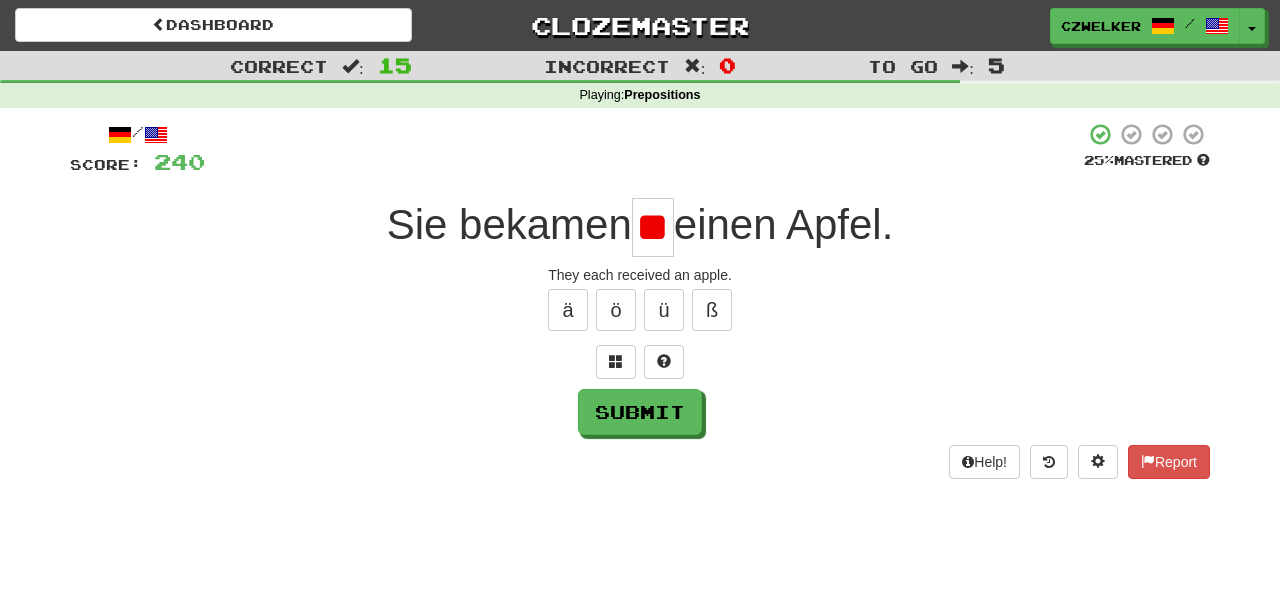 type on "*" 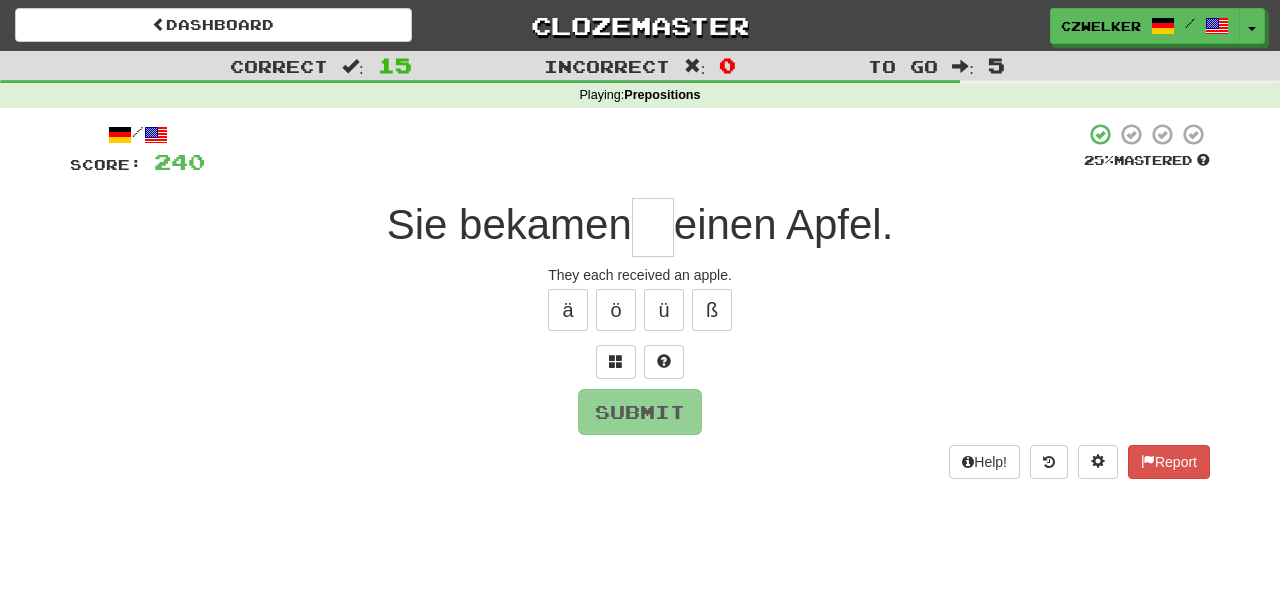 type on "*" 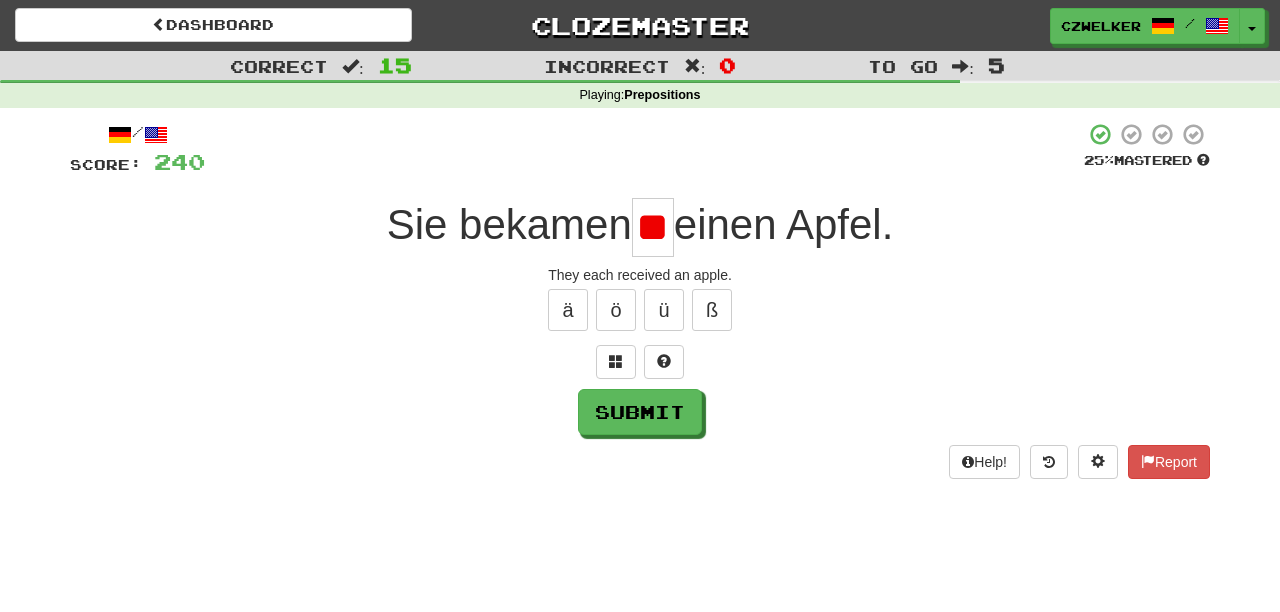 scroll, scrollTop: 0, scrollLeft: 9, axis: horizontal 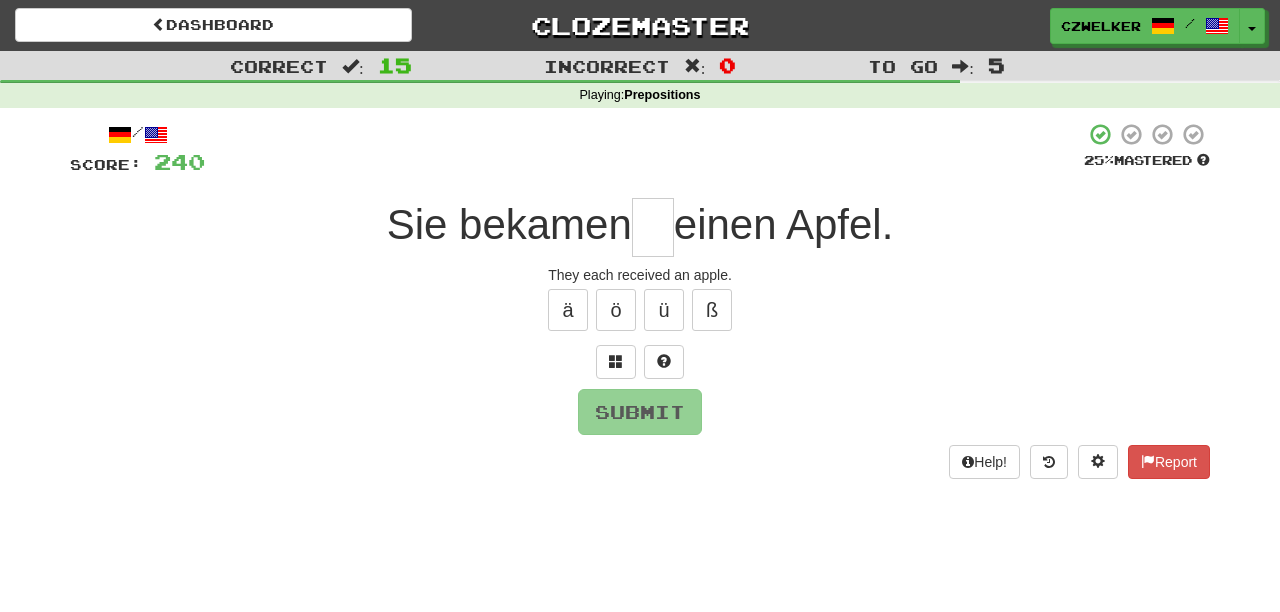 type on "*" 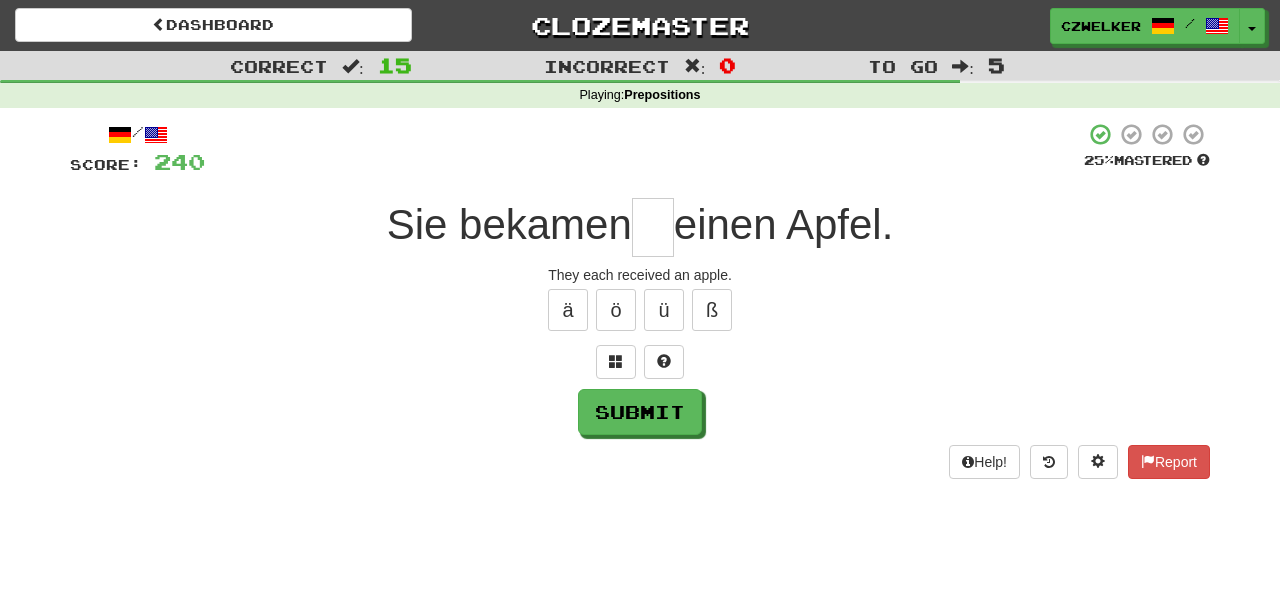 type on "*" 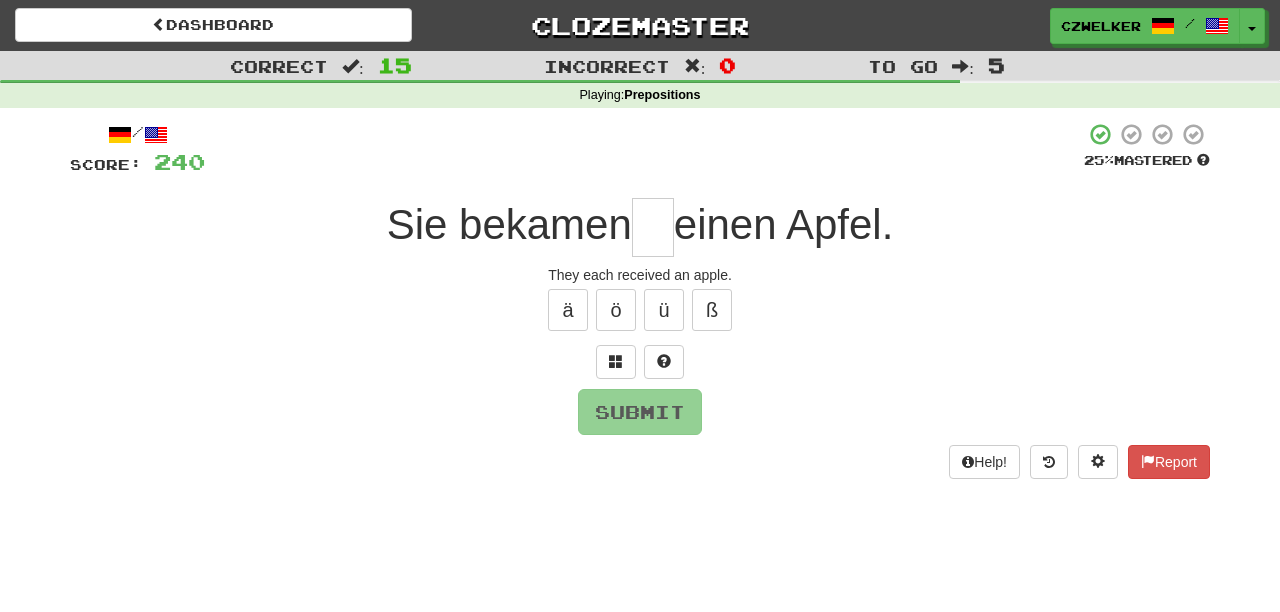 type on "*" 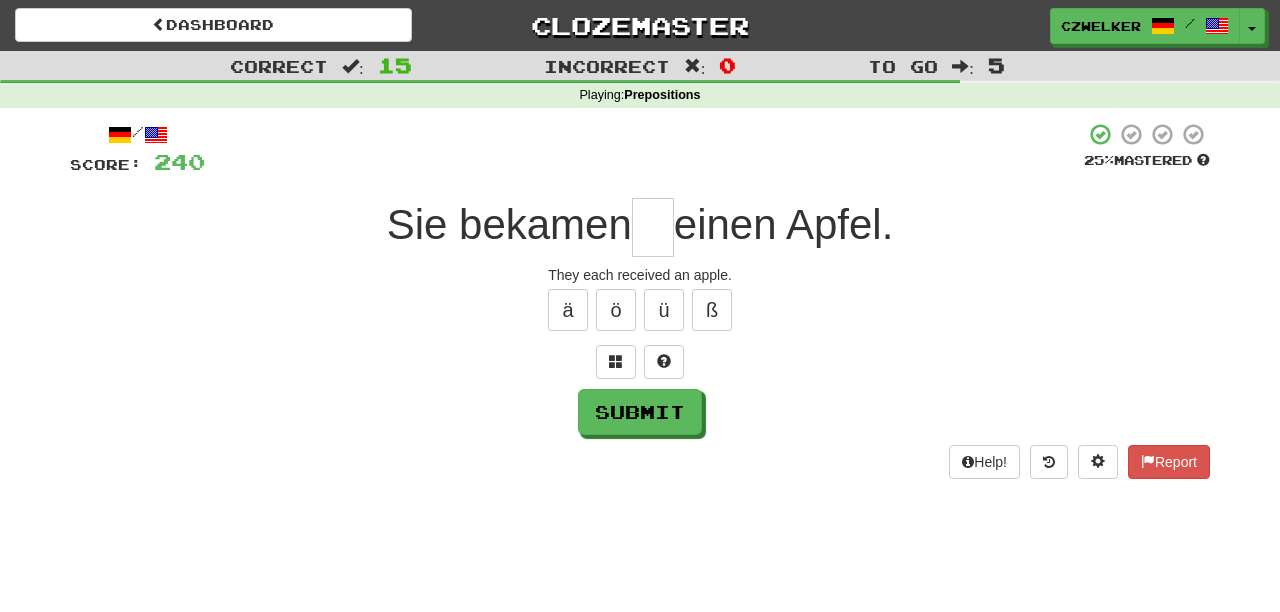scroll, scrollTop: 0, scrollLeft: 0, axis: both 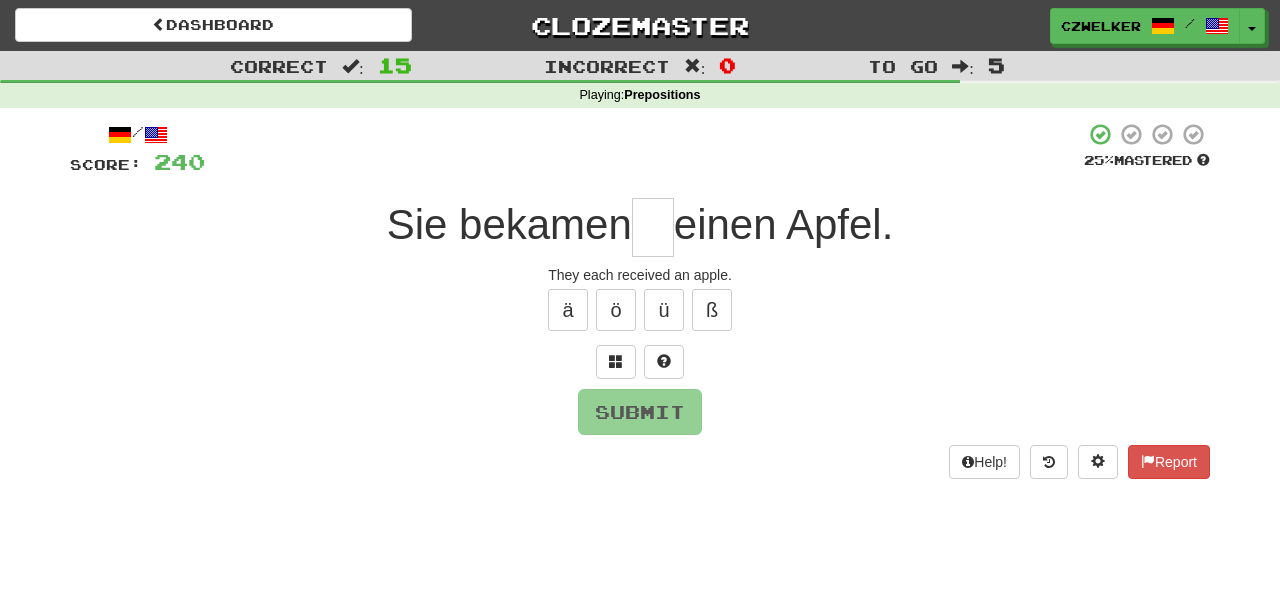 type on "*" 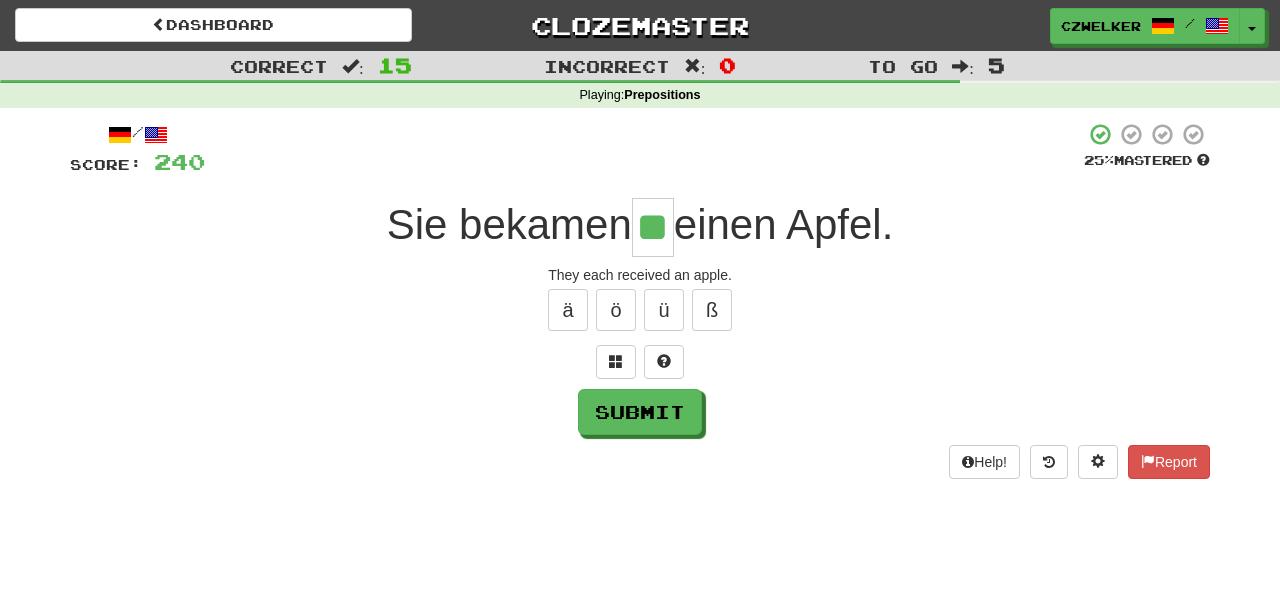 type on "**" 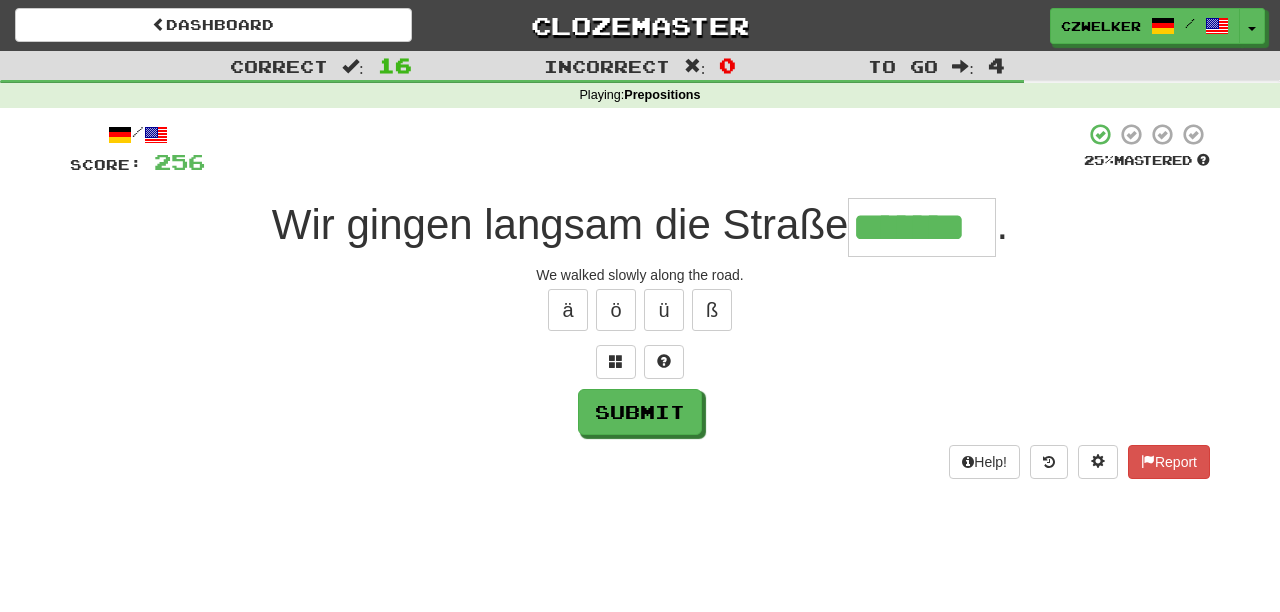 type on "*******" 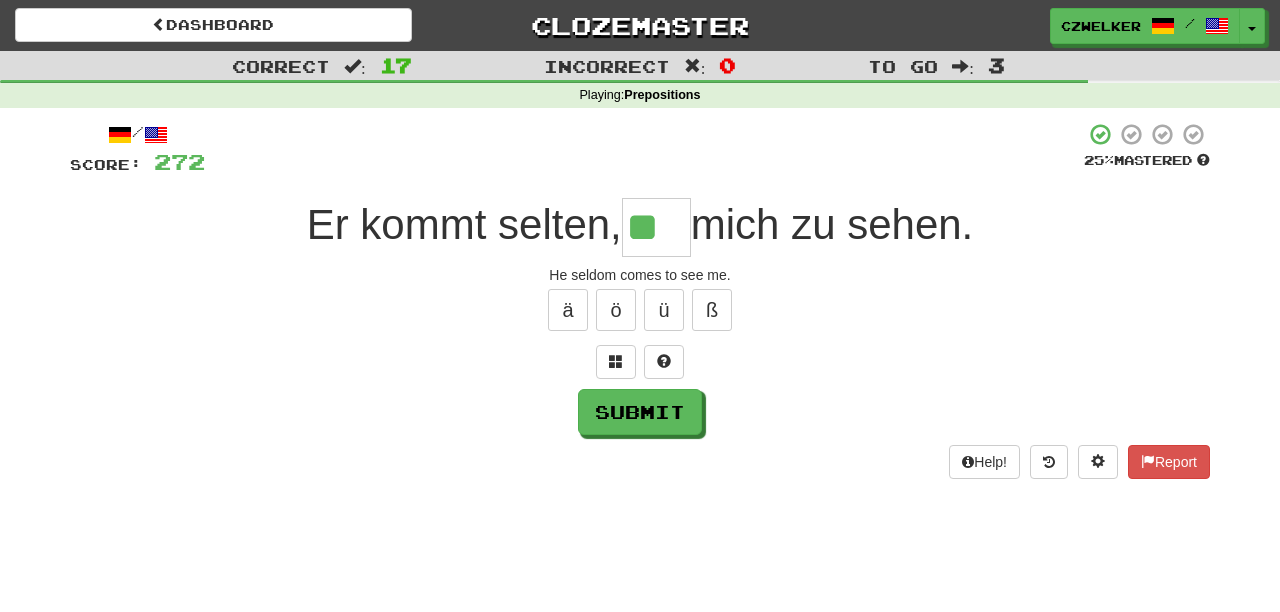 type on "**" 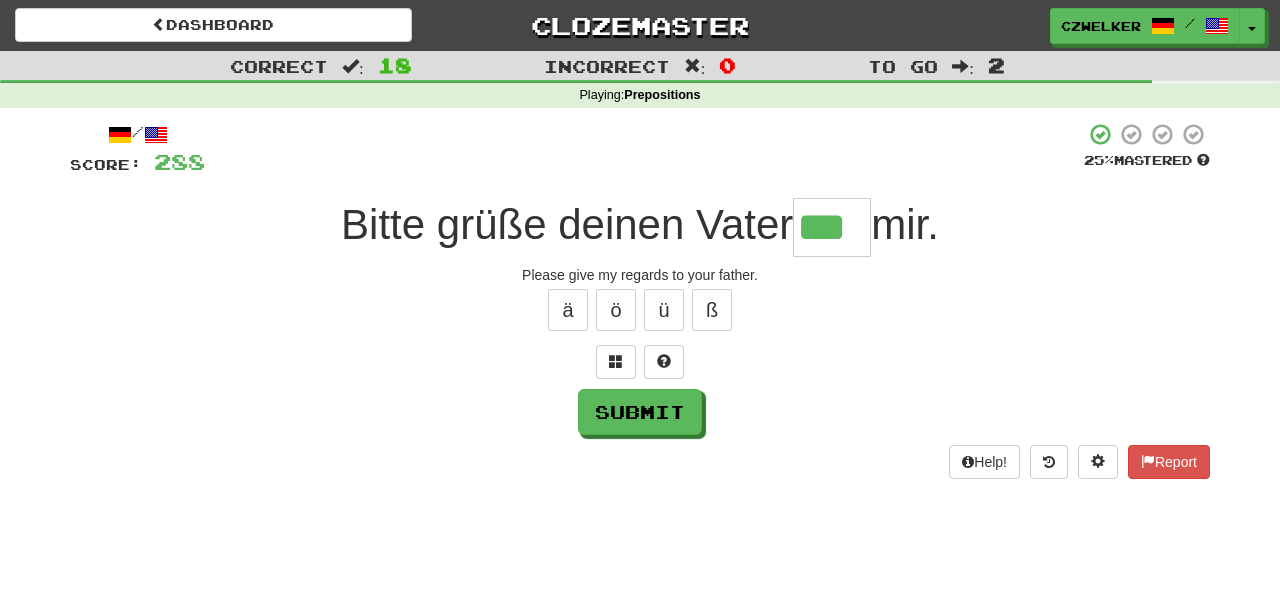 type on "***" 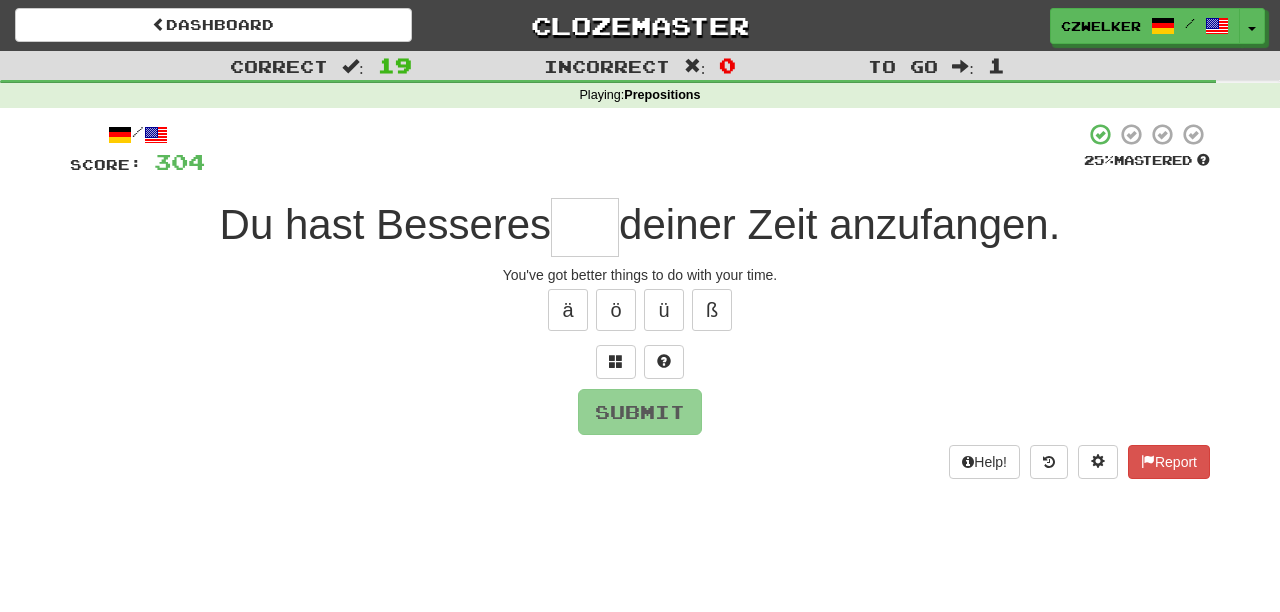 type on "*" 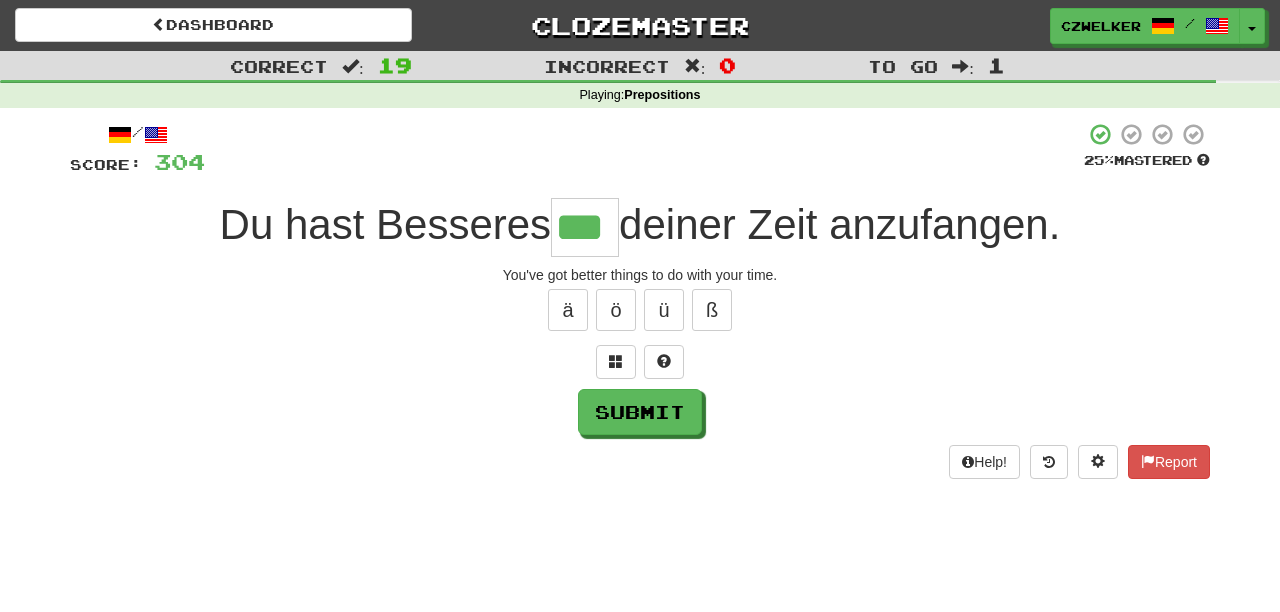 type on "***" 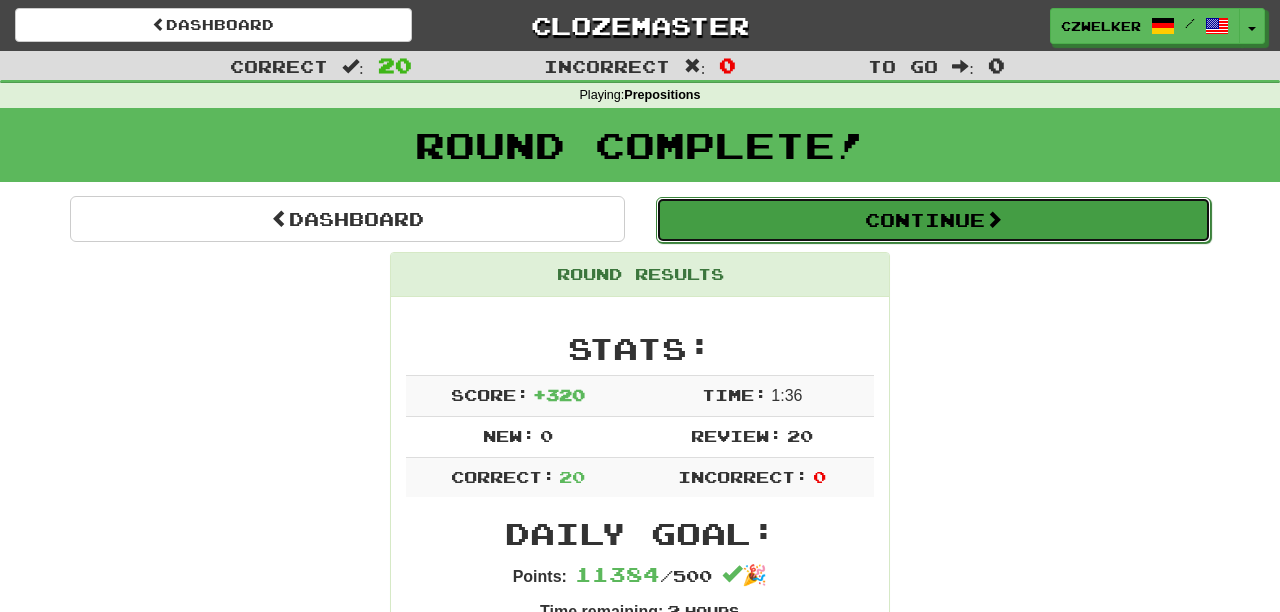 click on "Continue" at bounding box center [933, 220] 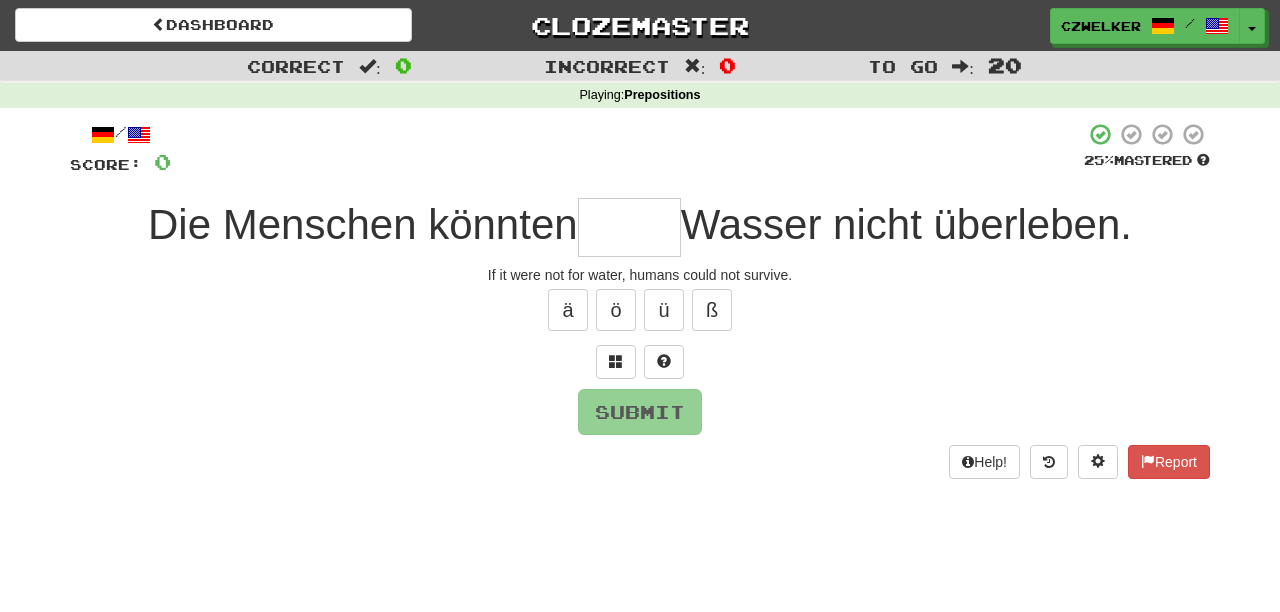 click at bounding box center (629, 227) 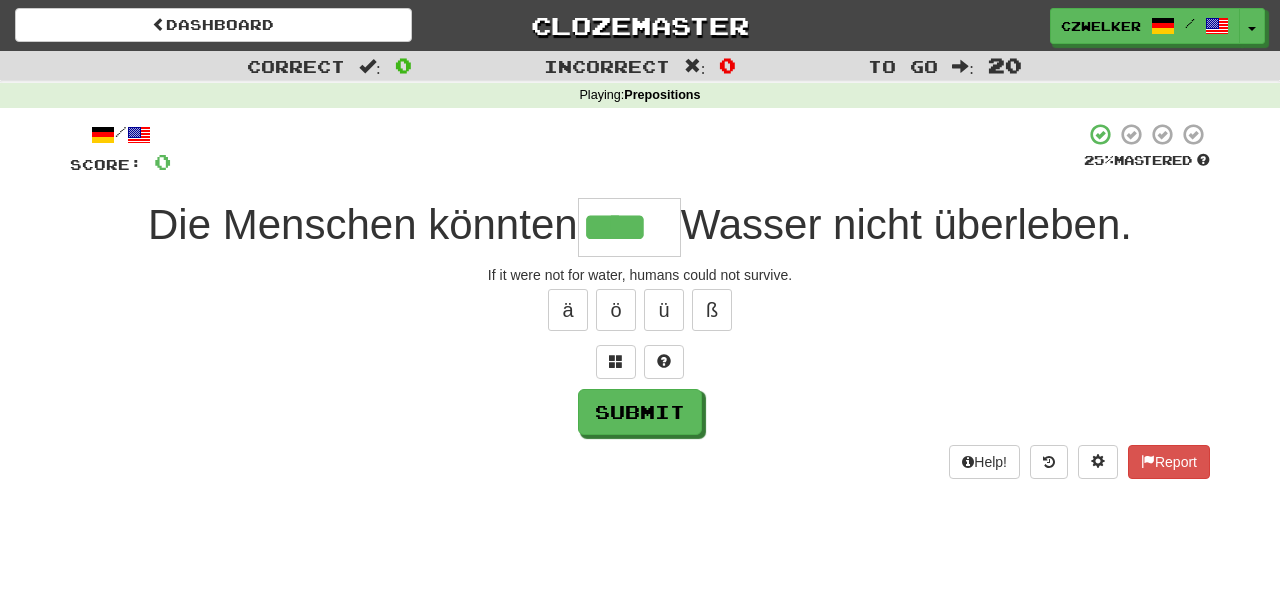 type on "****" 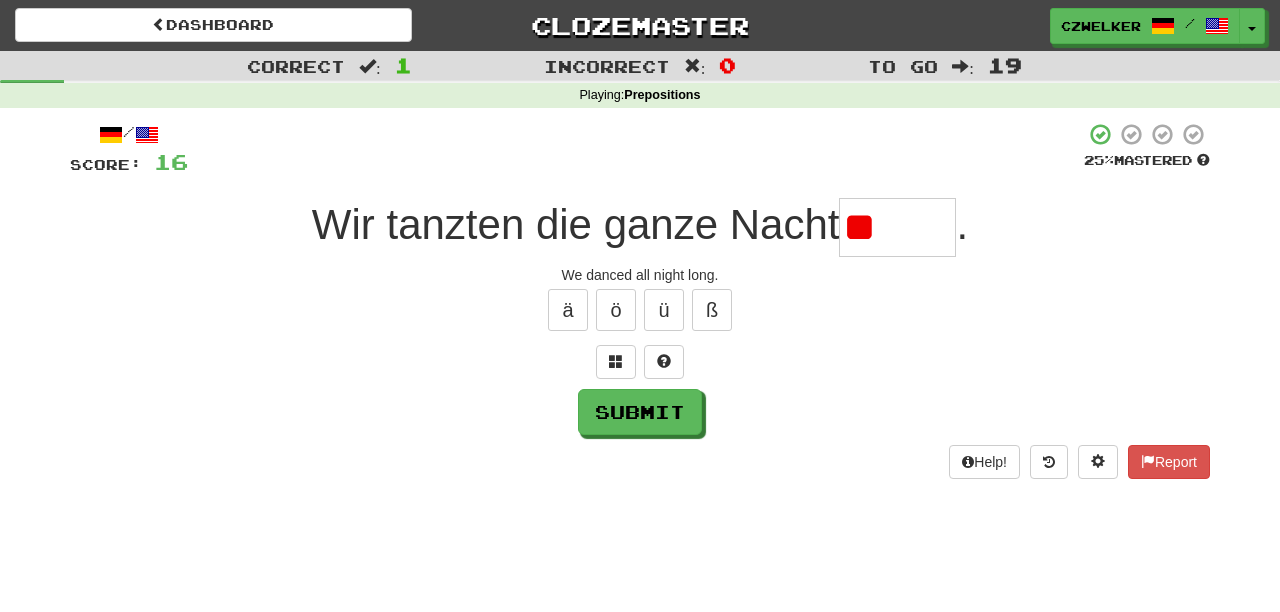 type on "*" 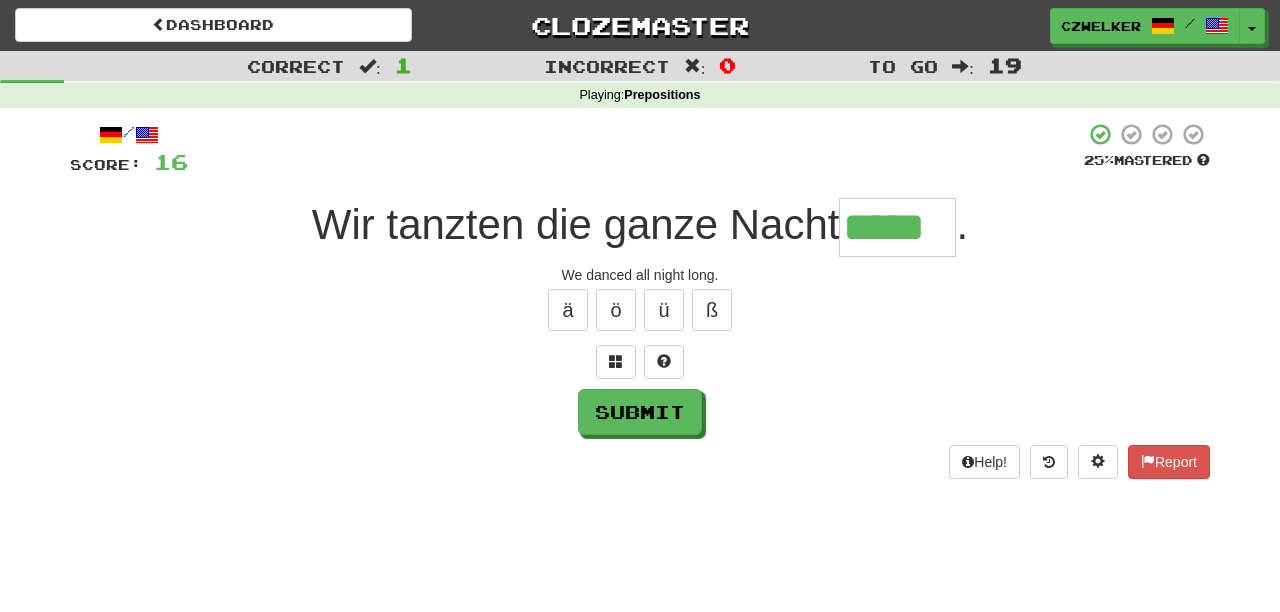type on "*****" 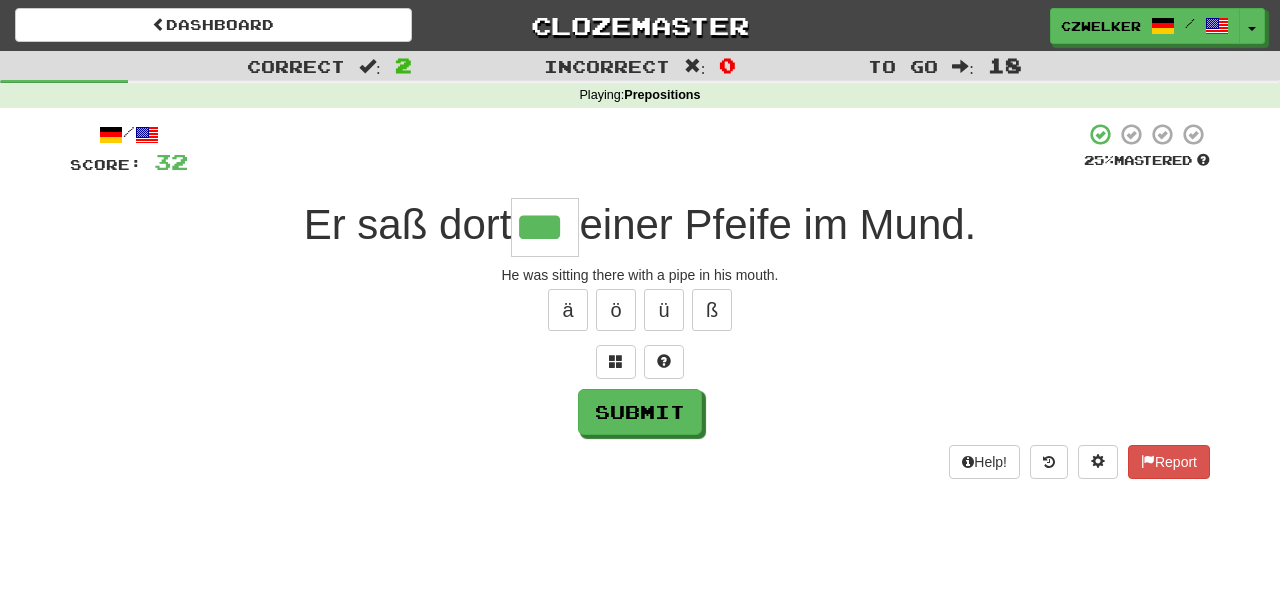 type on "***" 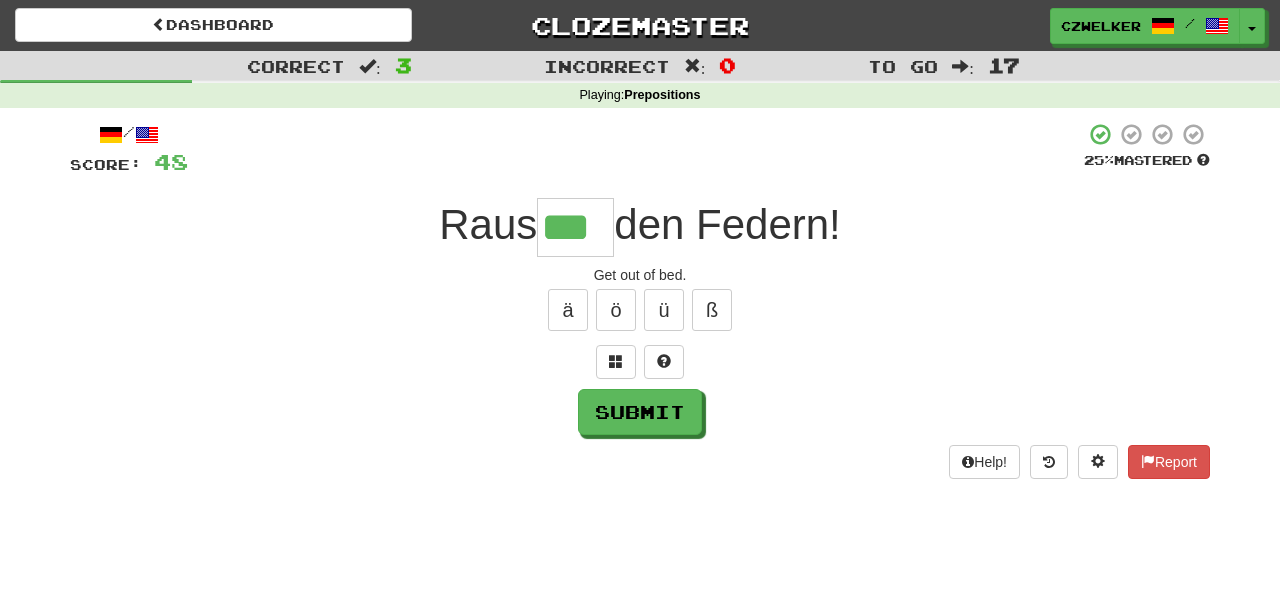 type on "***" 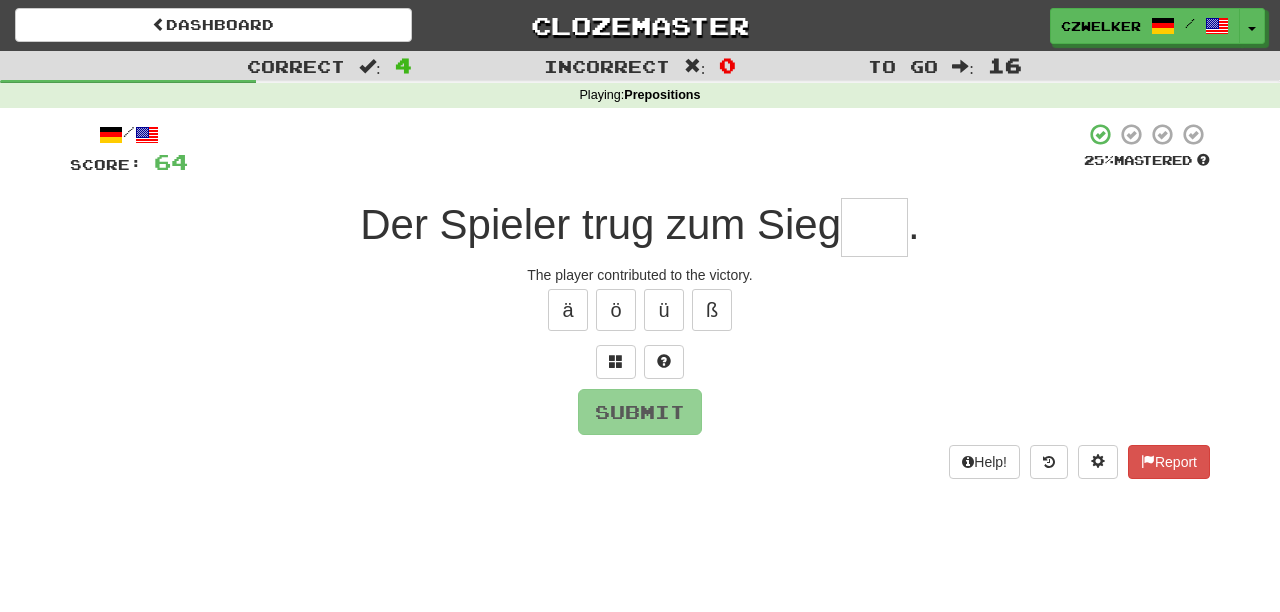 type on "*" 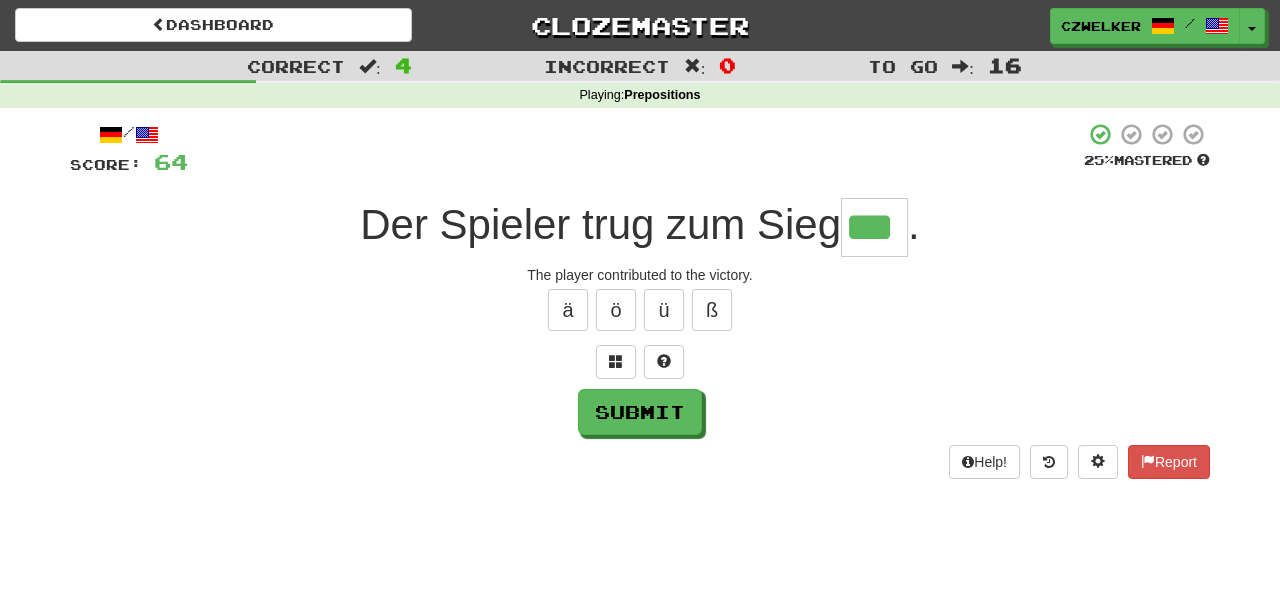 type on "***" 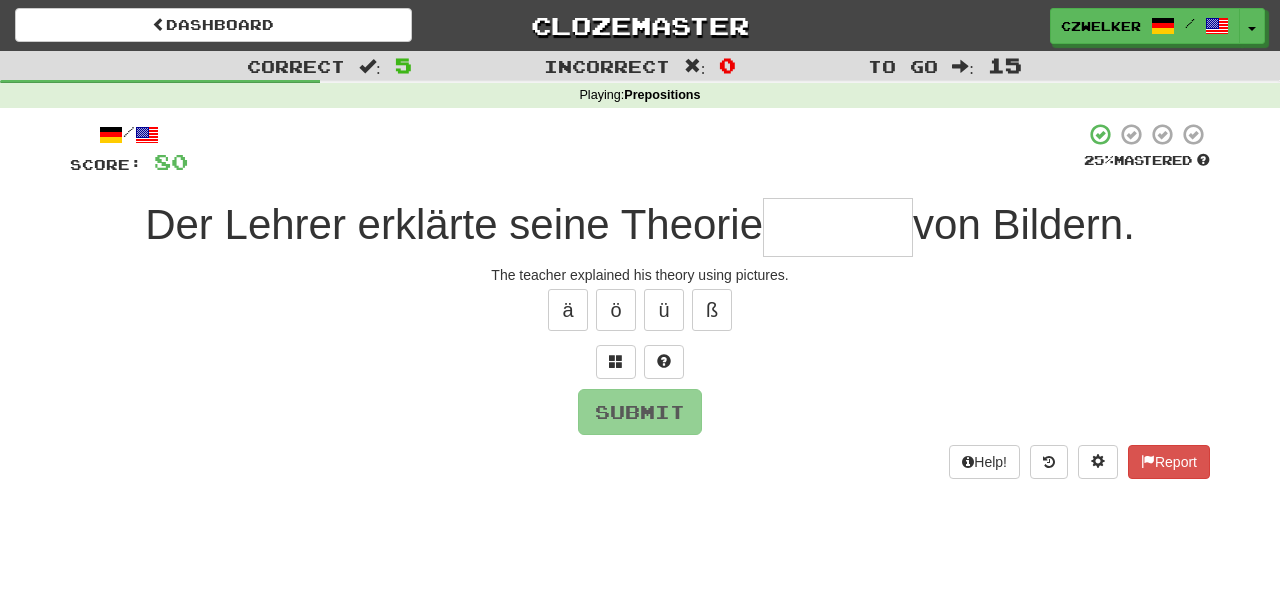 type on "*" 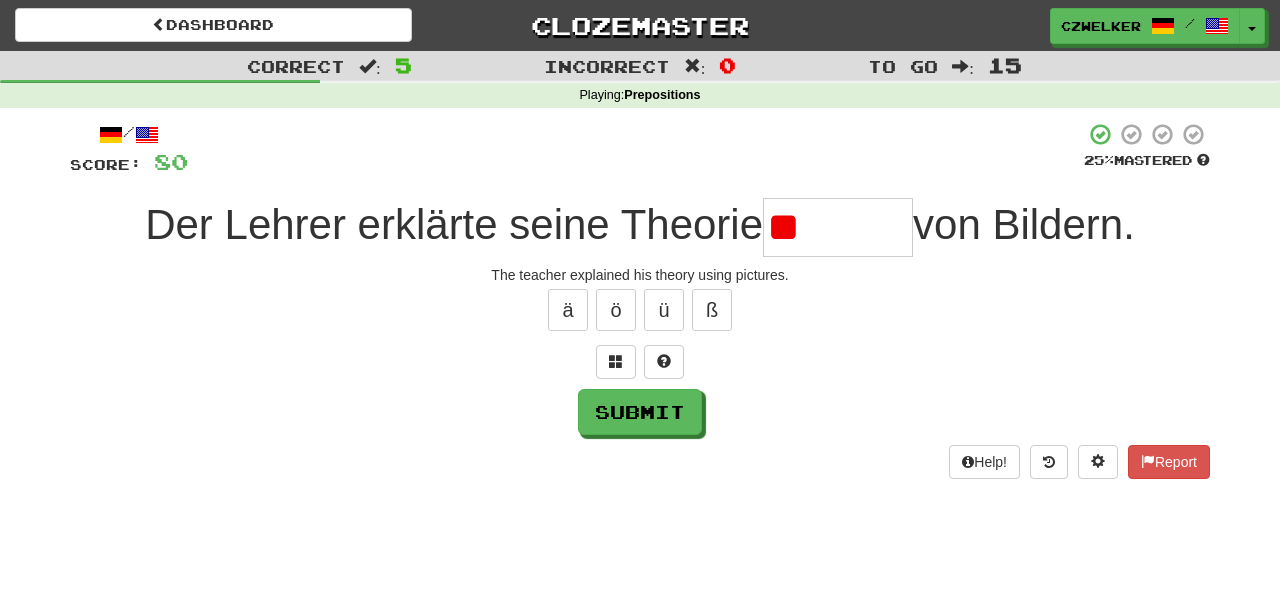 type on "*" 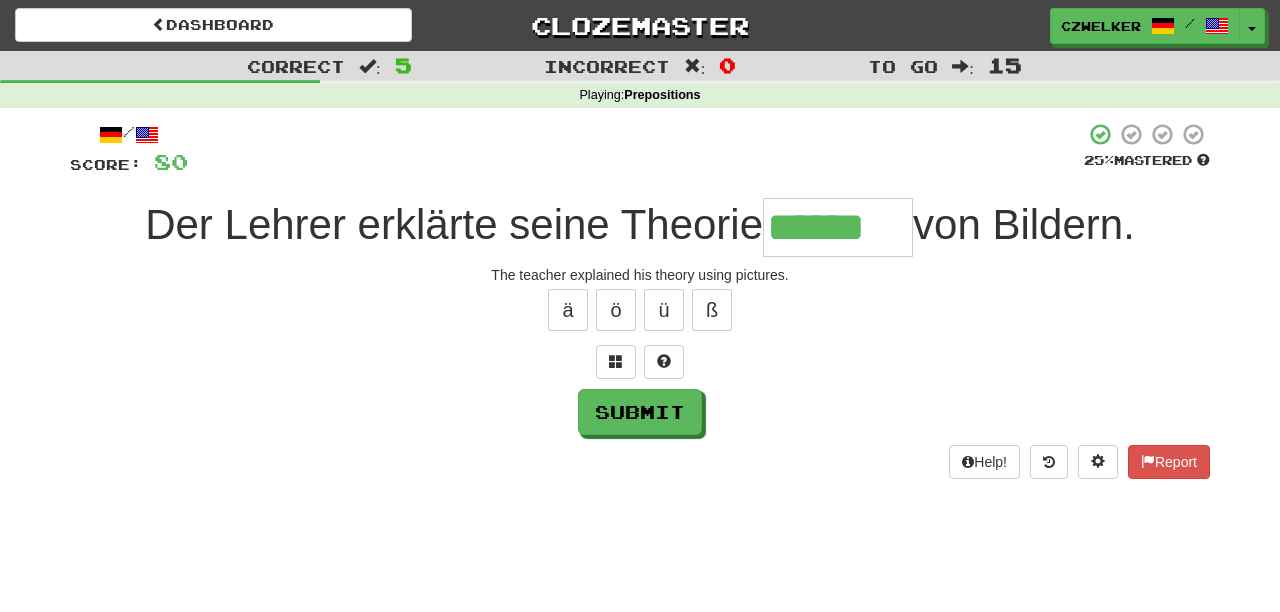 type on "******" 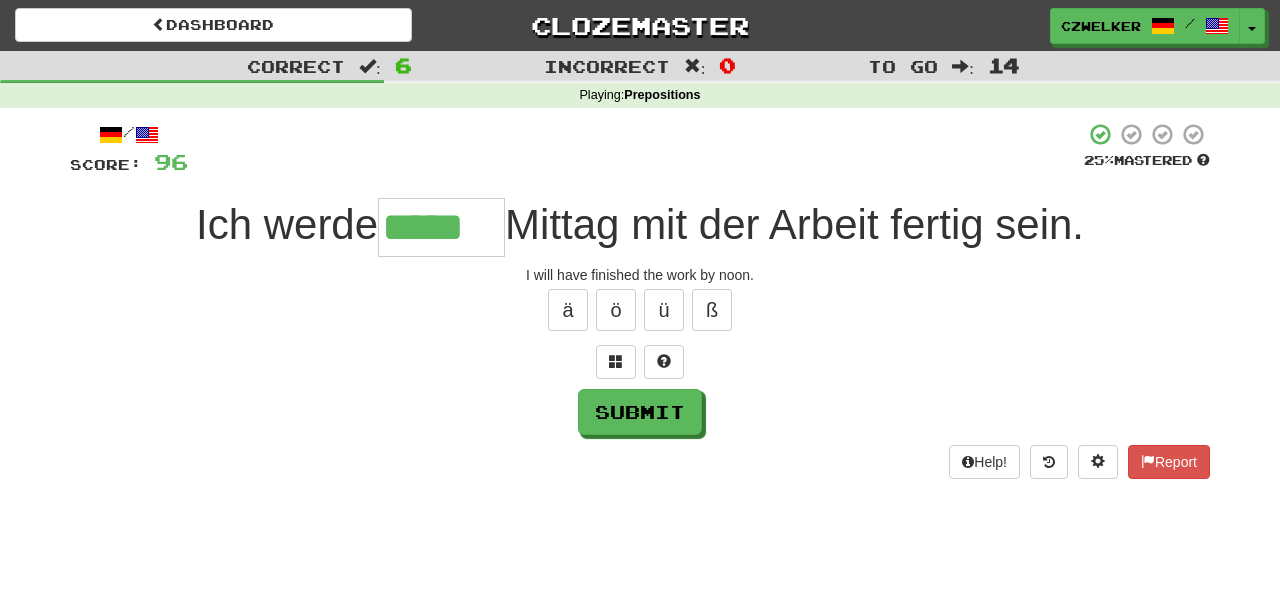 type on "*****" 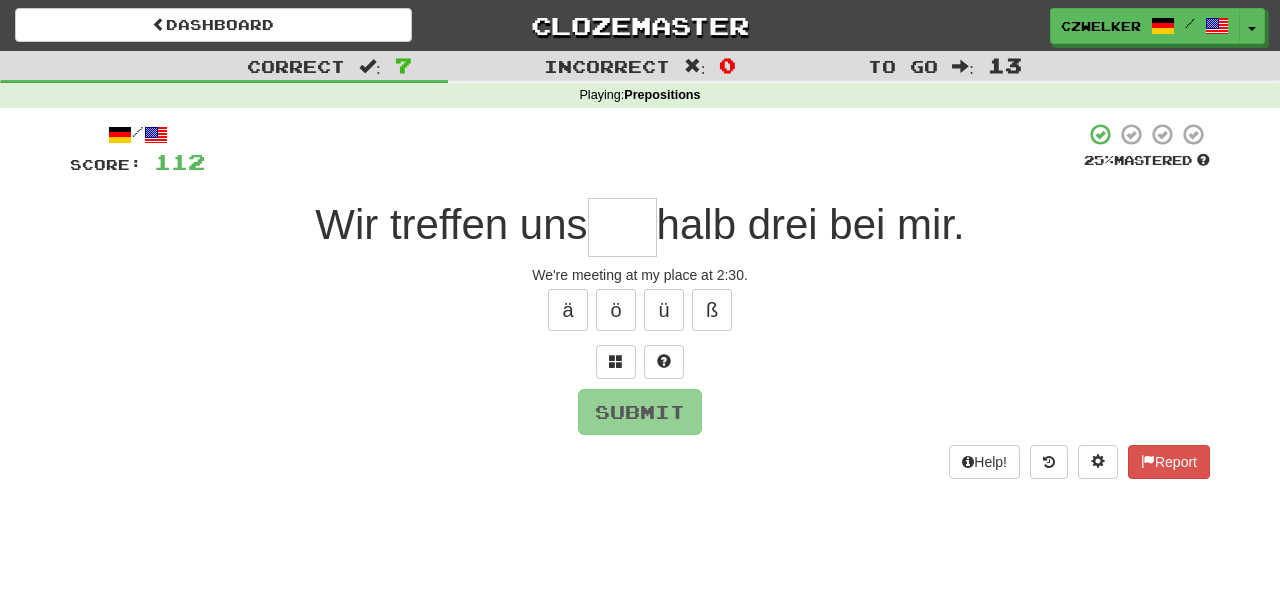 type on "*" 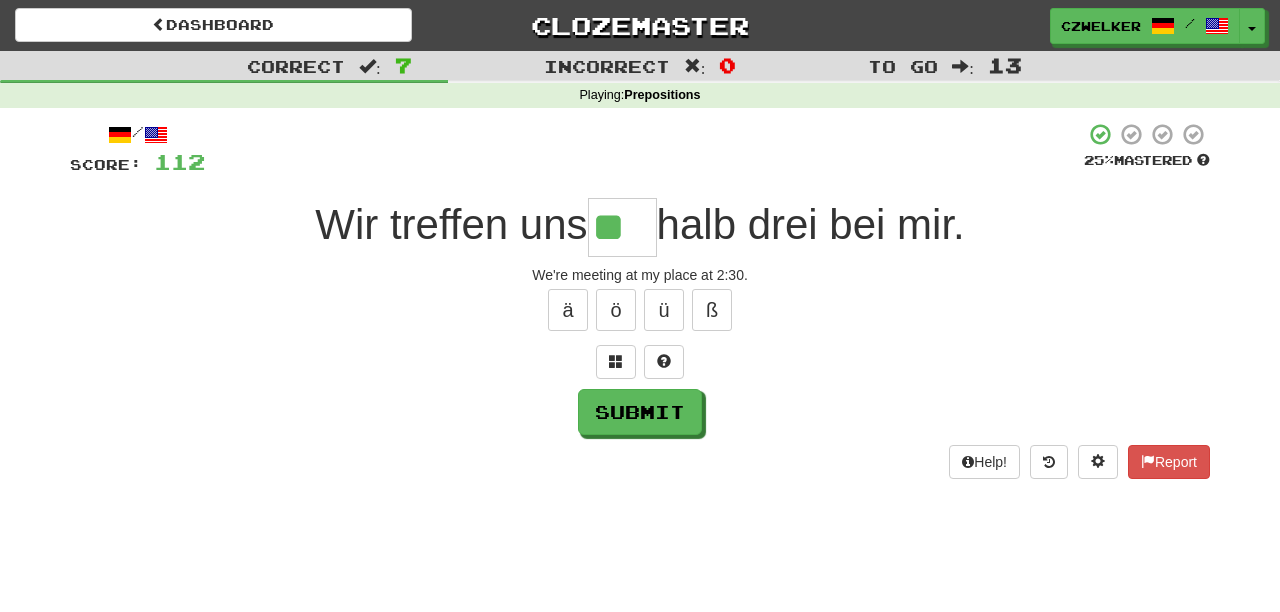 type on "**" 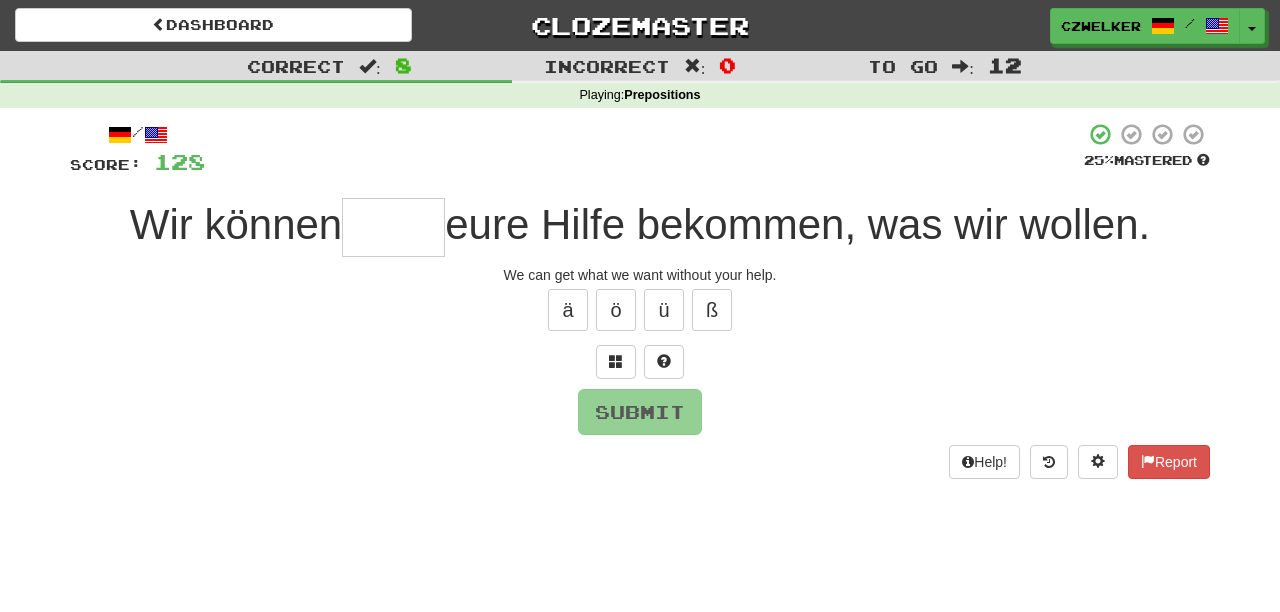 type on "*" 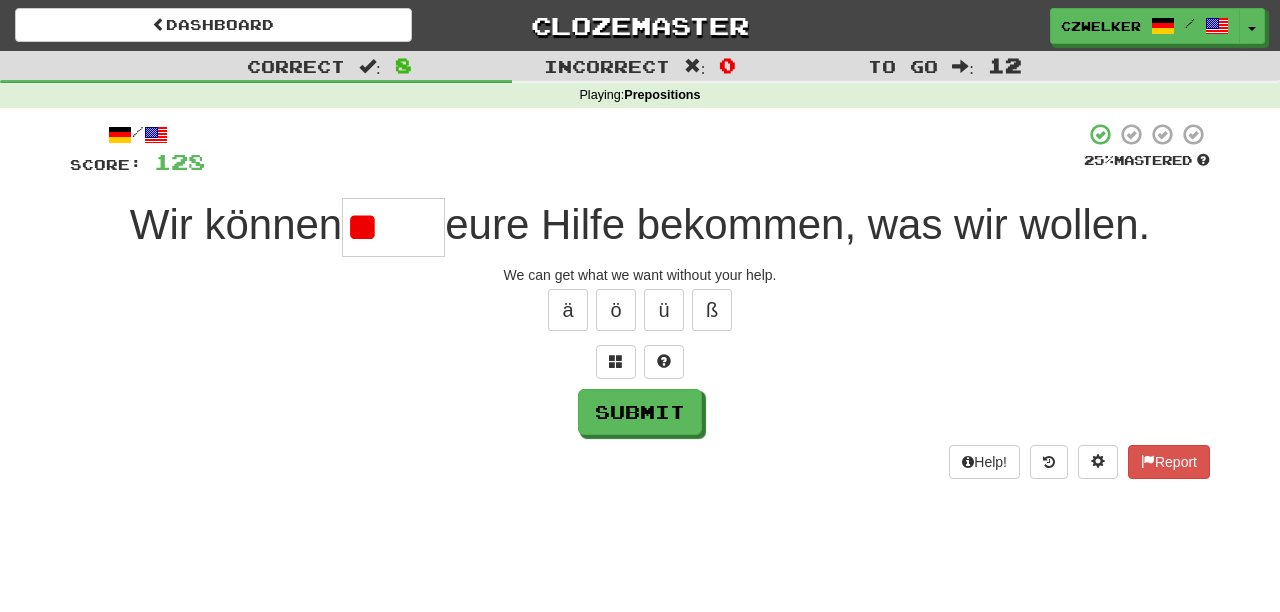 type on "*" 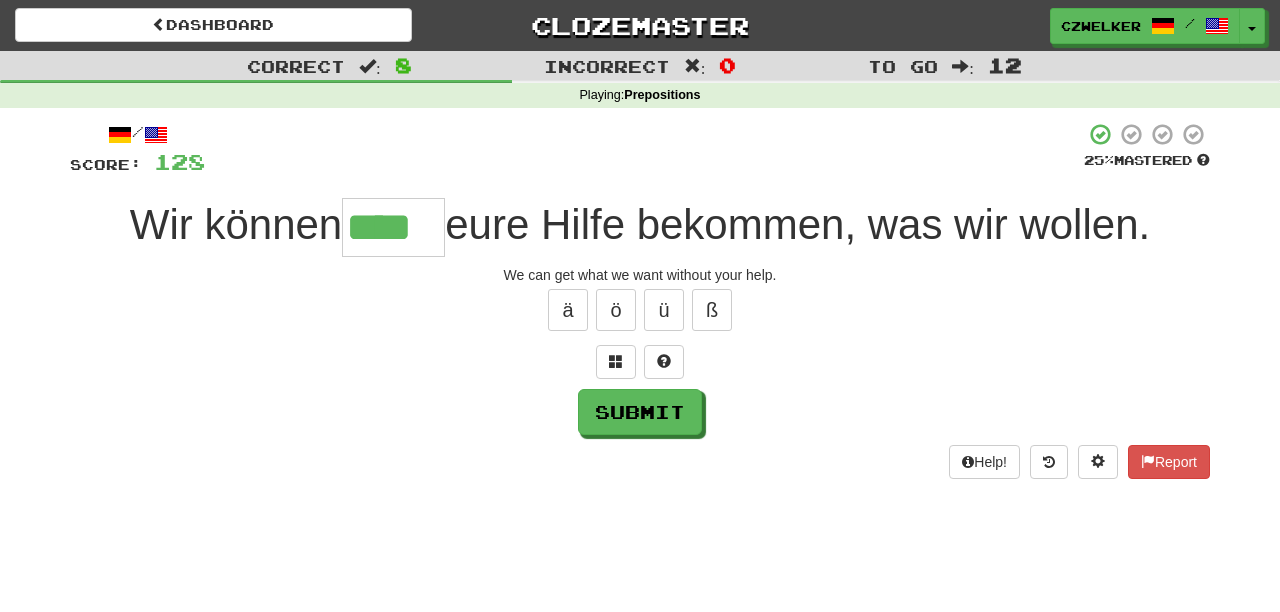 type on "****" 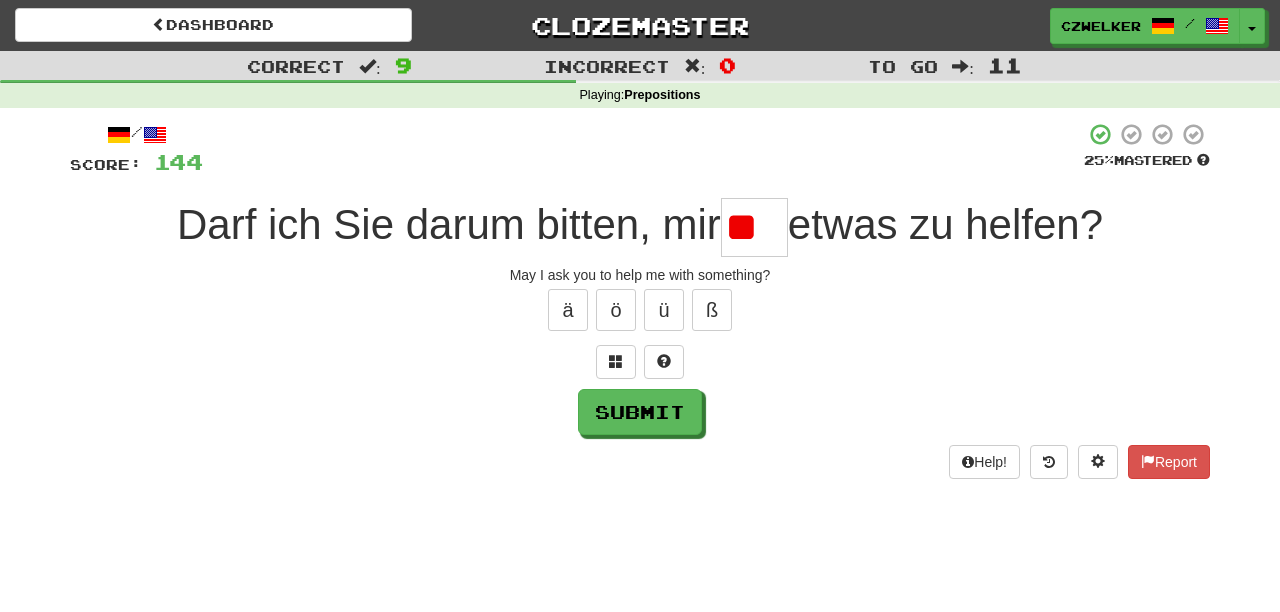 type on "*" 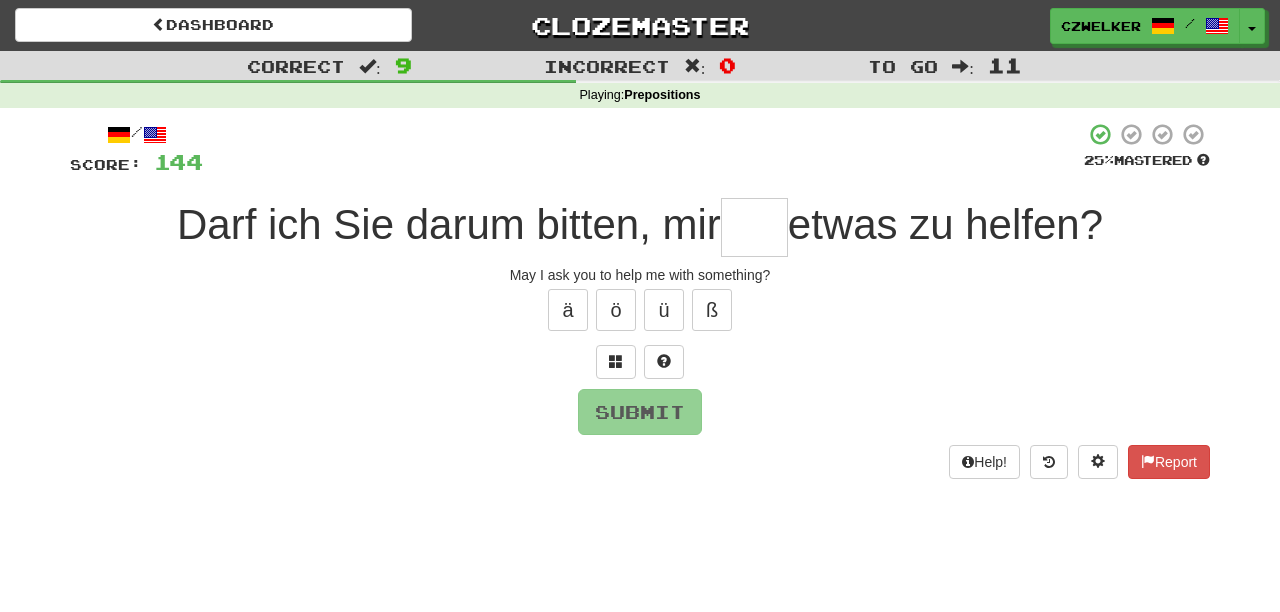 type on "*" 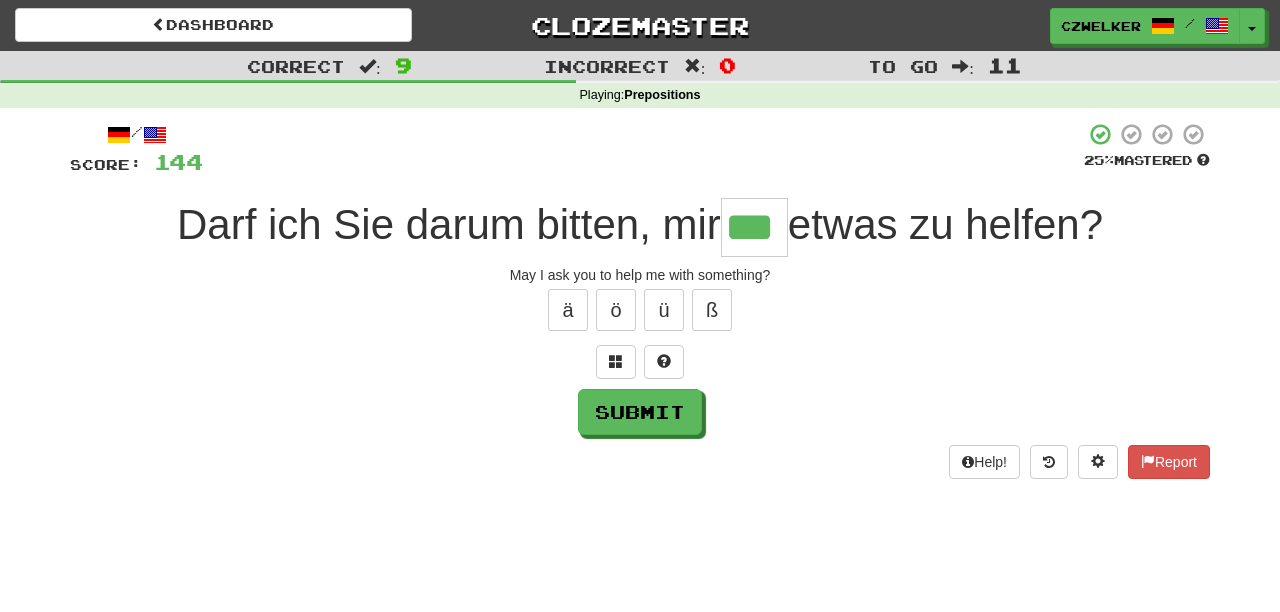 type on "***" 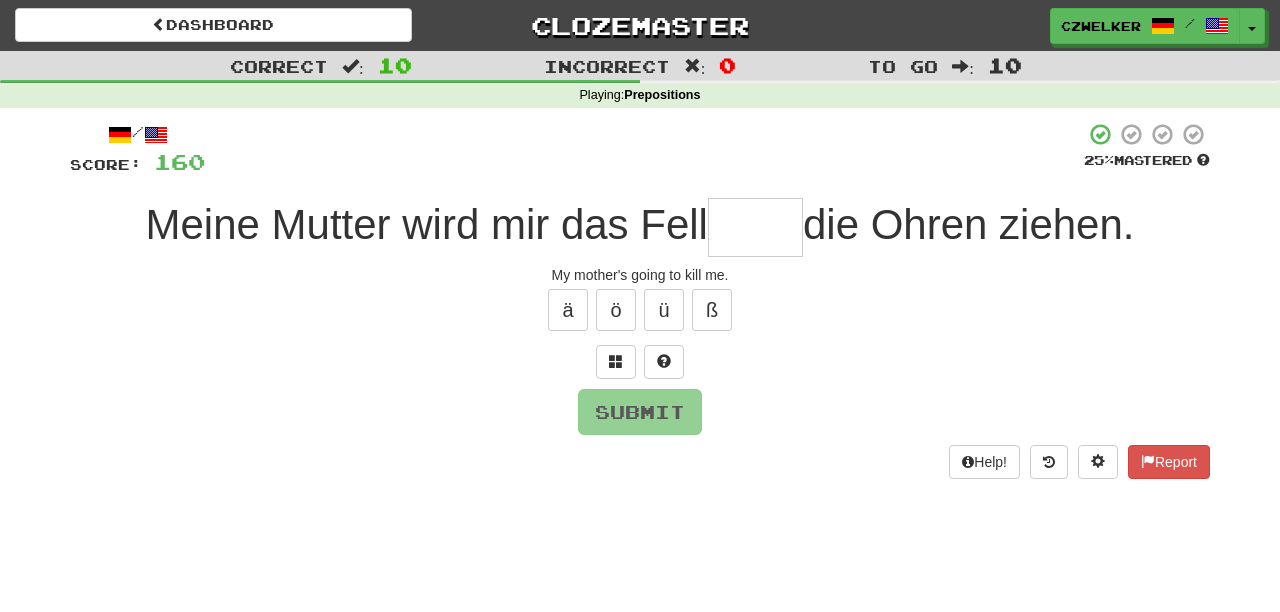 type on "*" 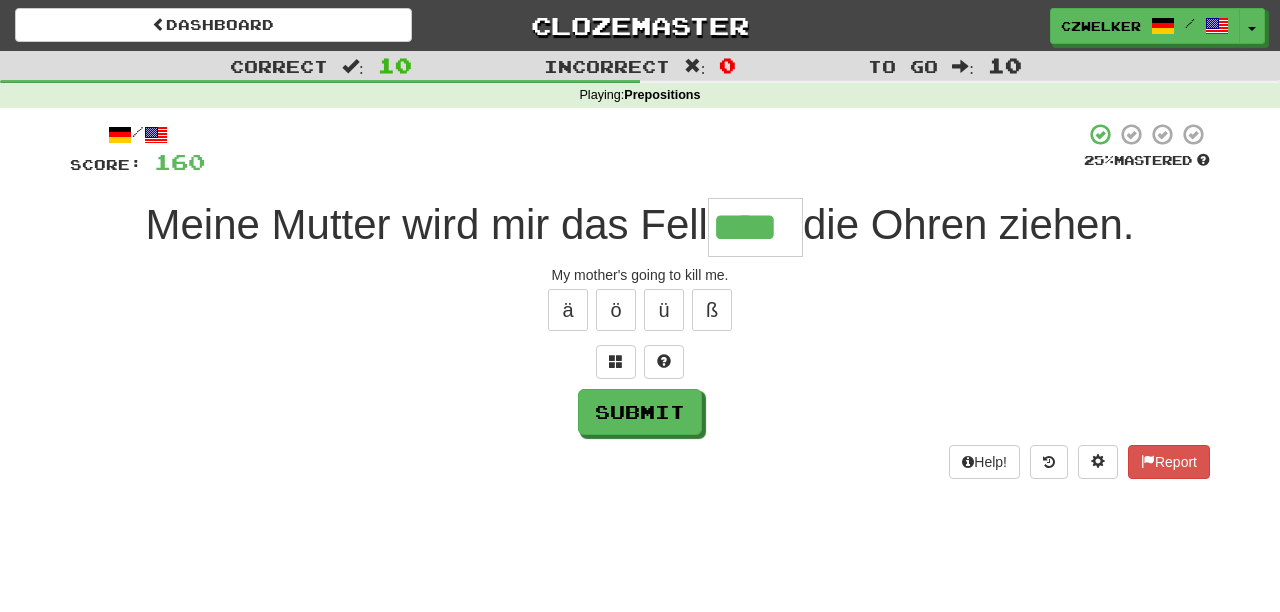 type on "****" 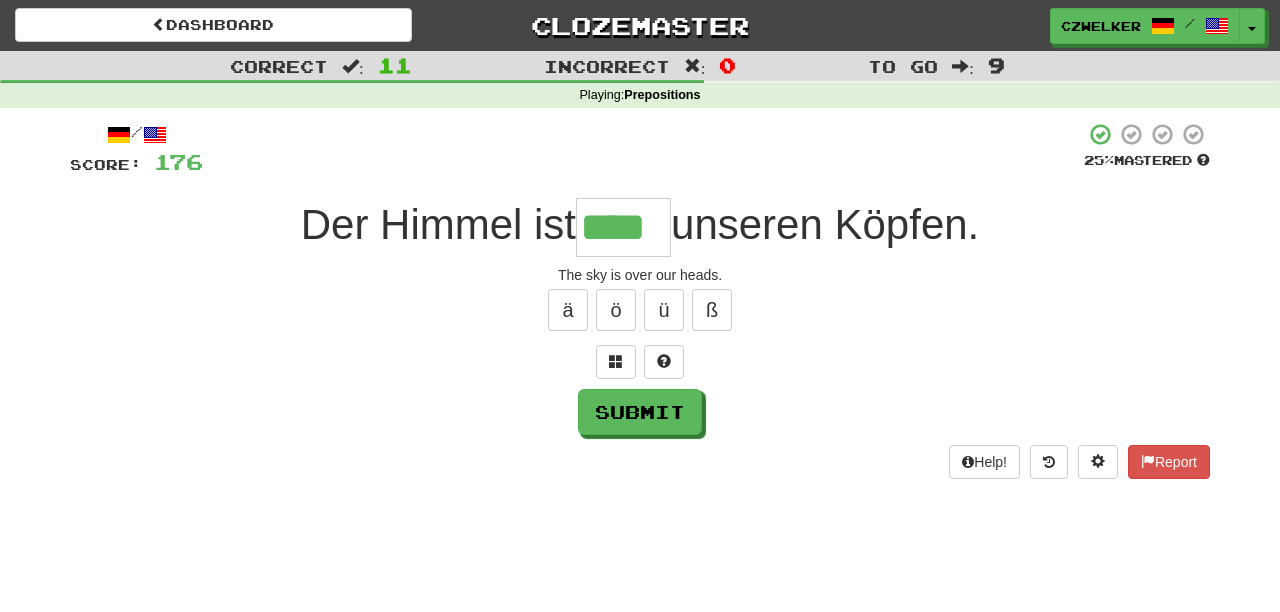 type on "****" 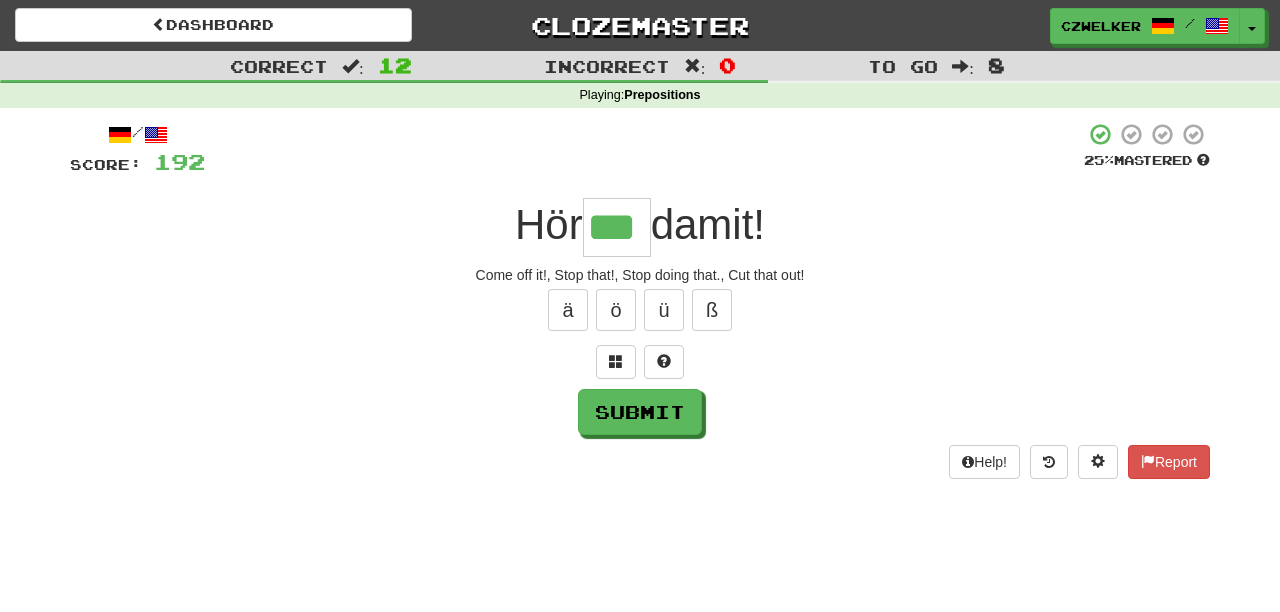type on "***" 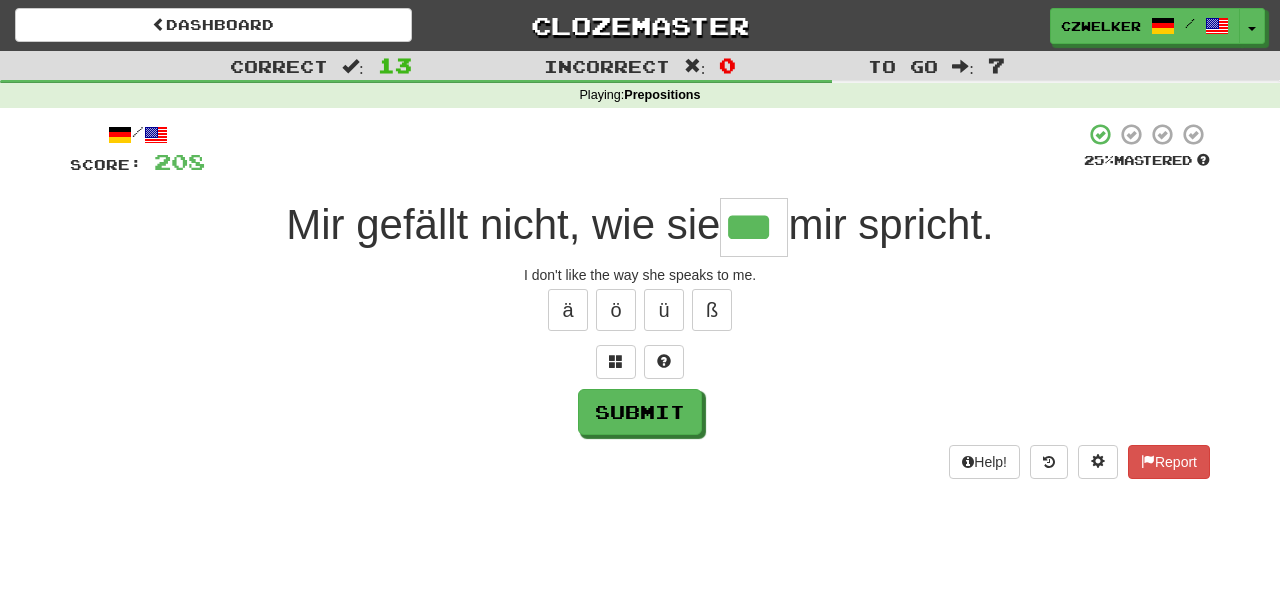 type on "***" 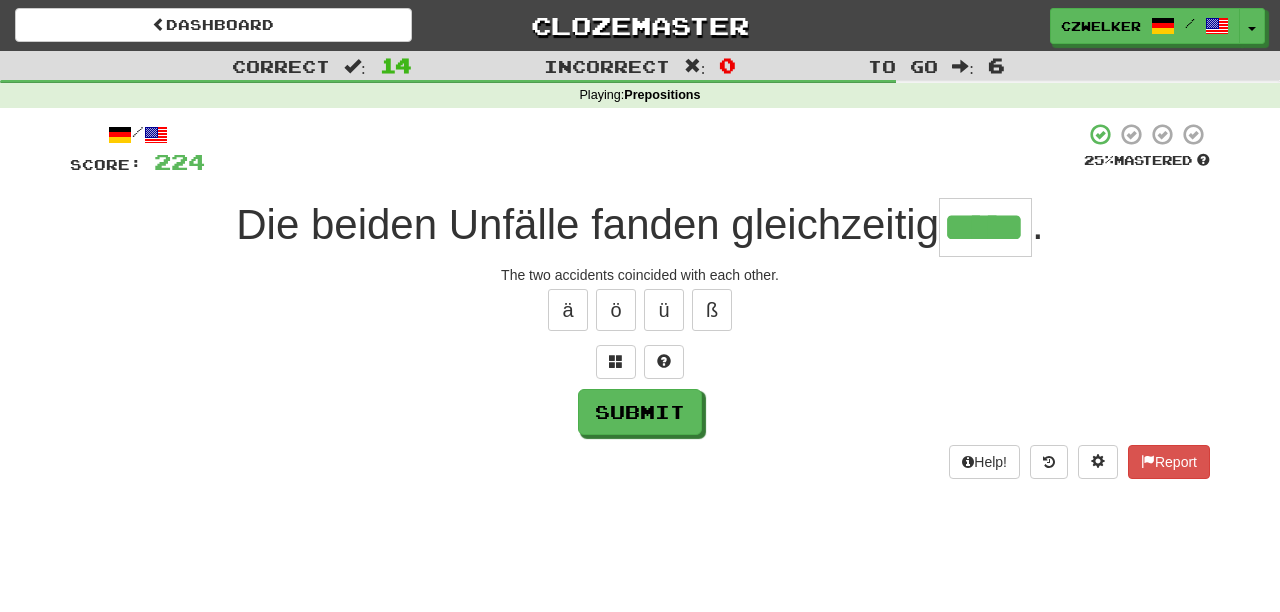 type on "*****" 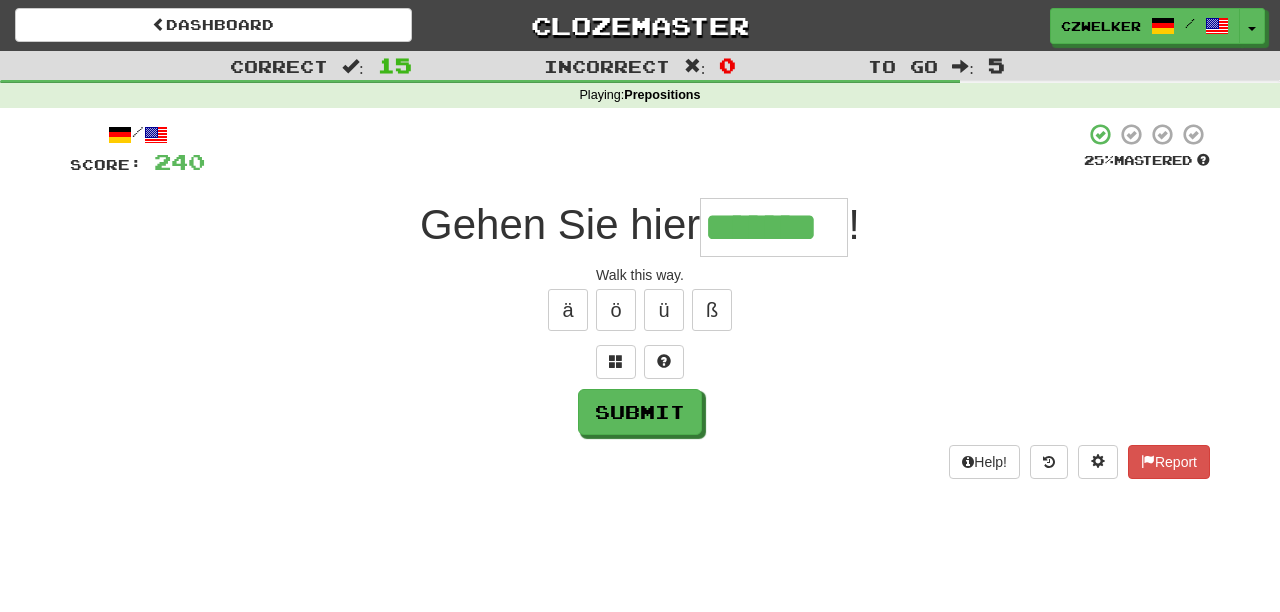 type on "*******" 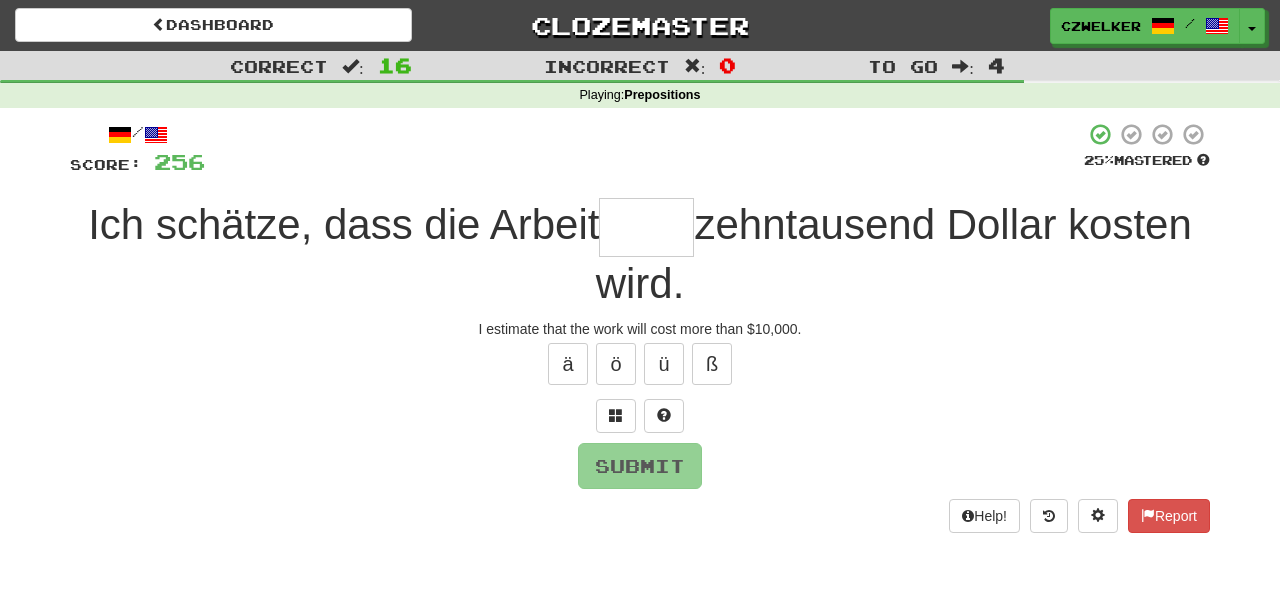 type on "*" 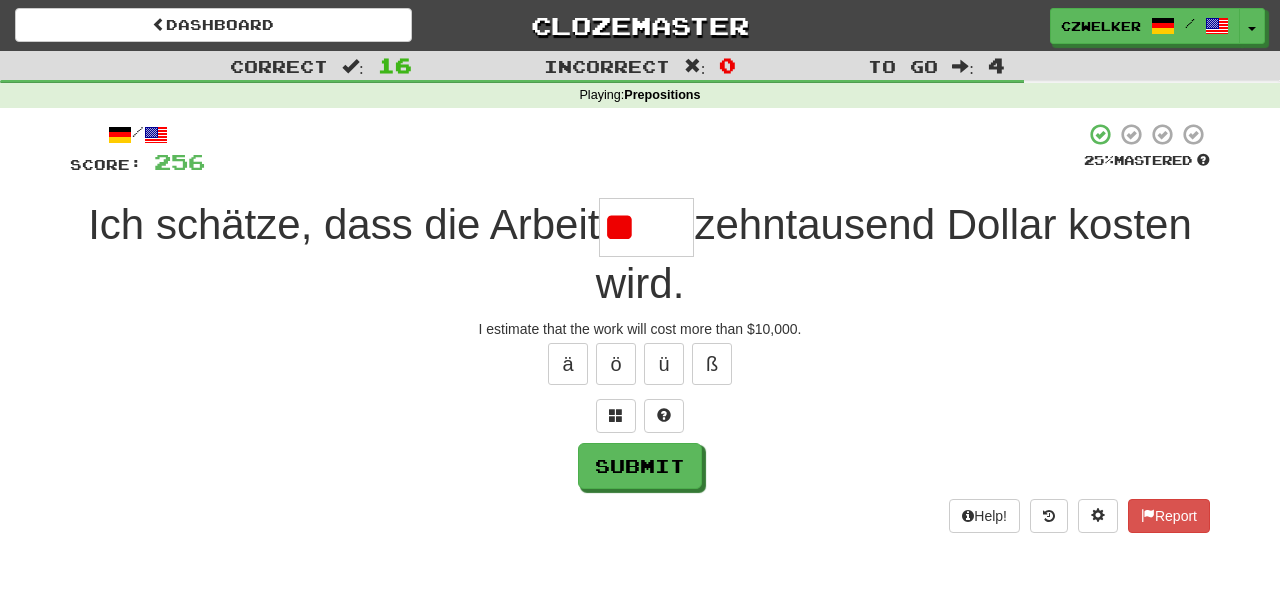 type on "*" 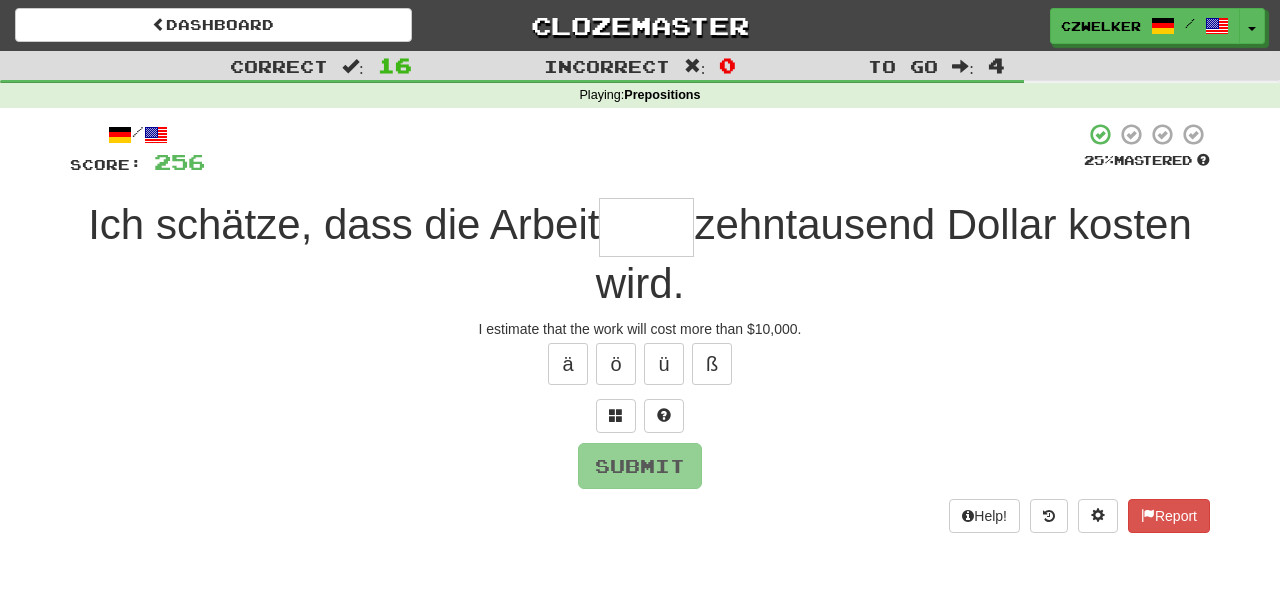 type on "*" 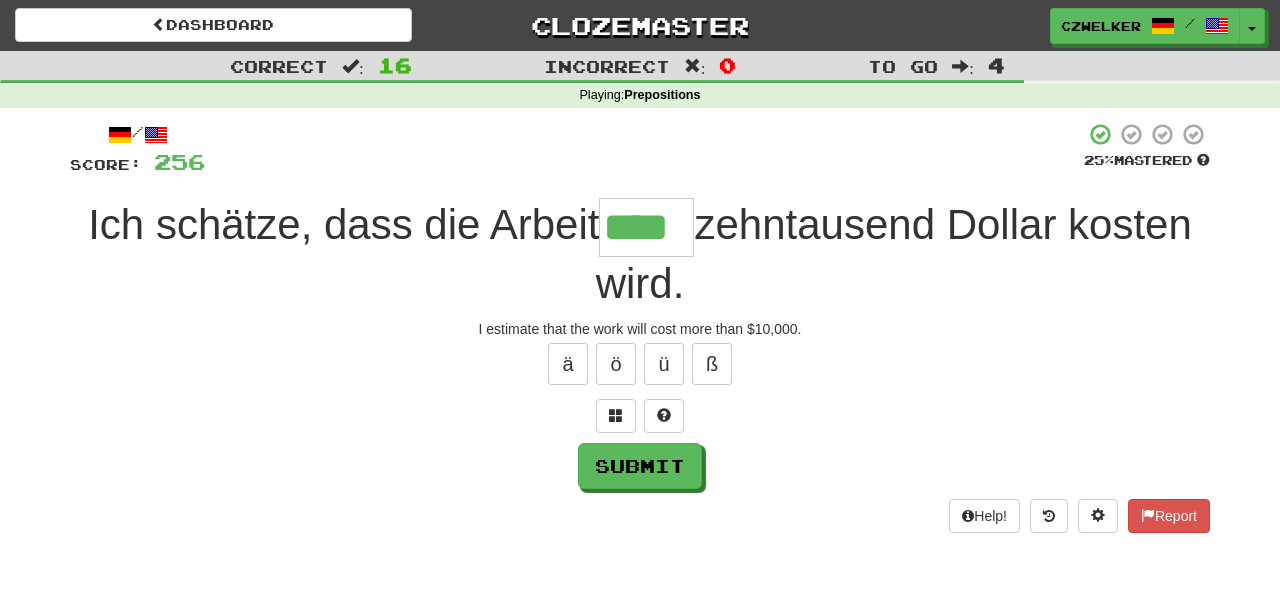 type on "****" 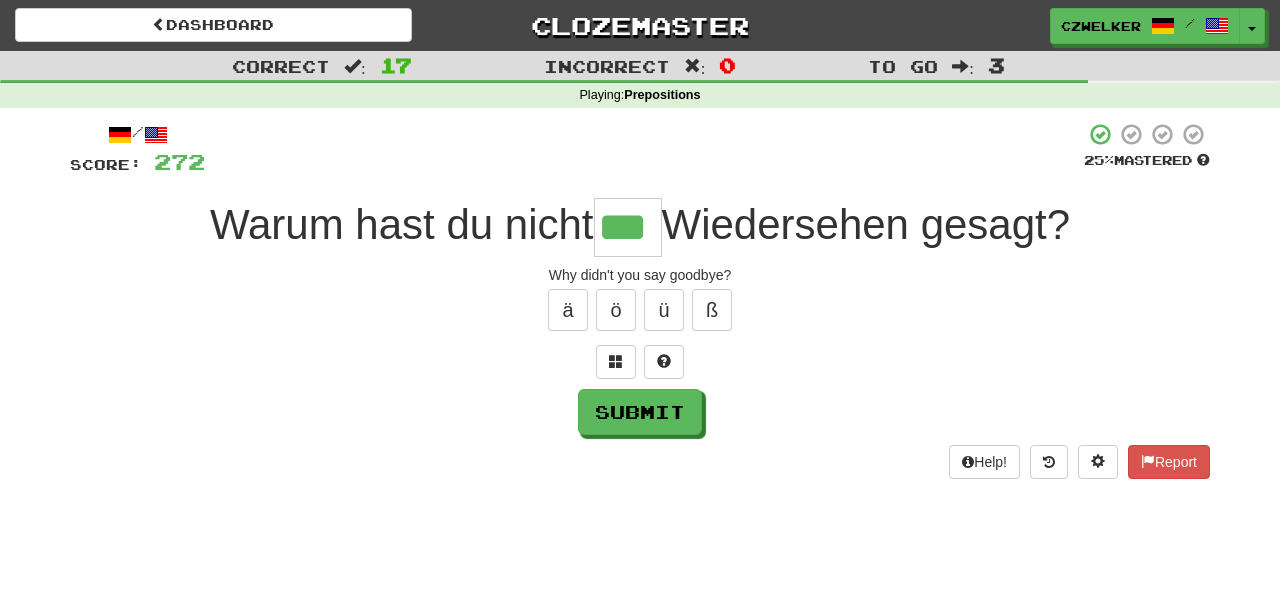 type on "***" 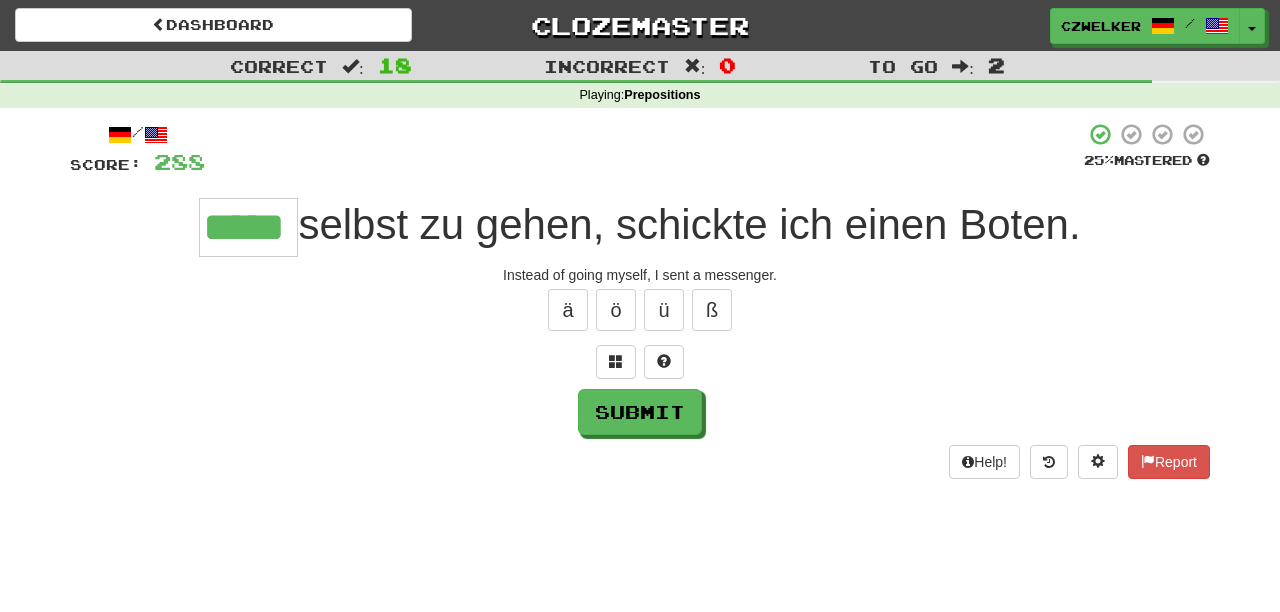 type on "*****" 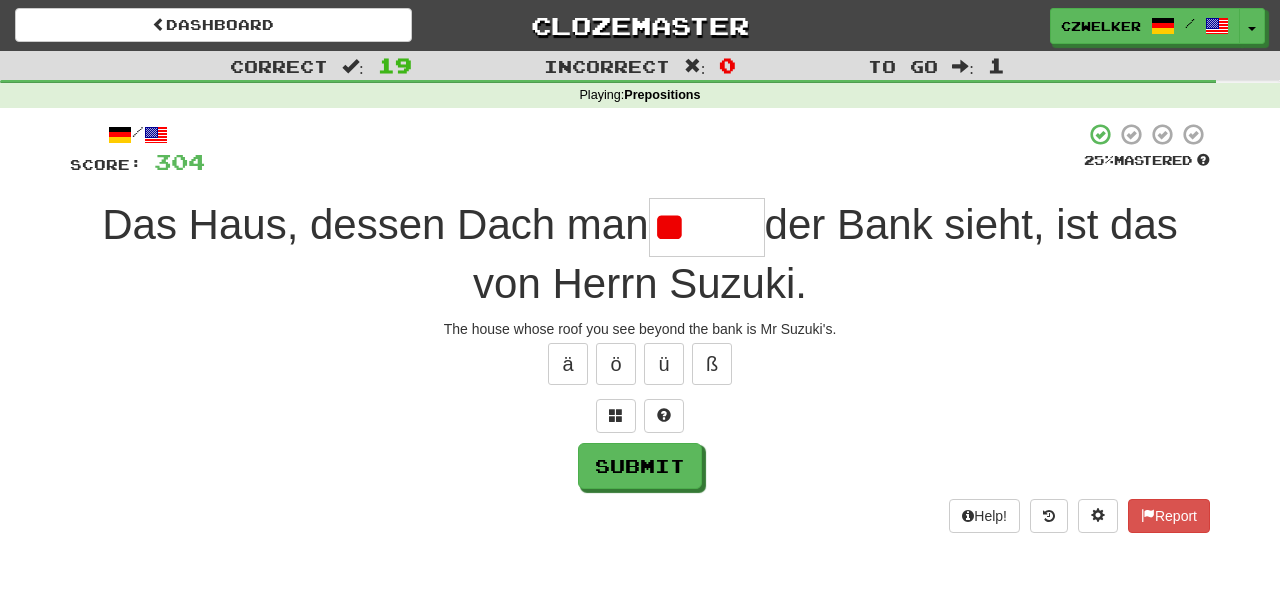 type on "*" 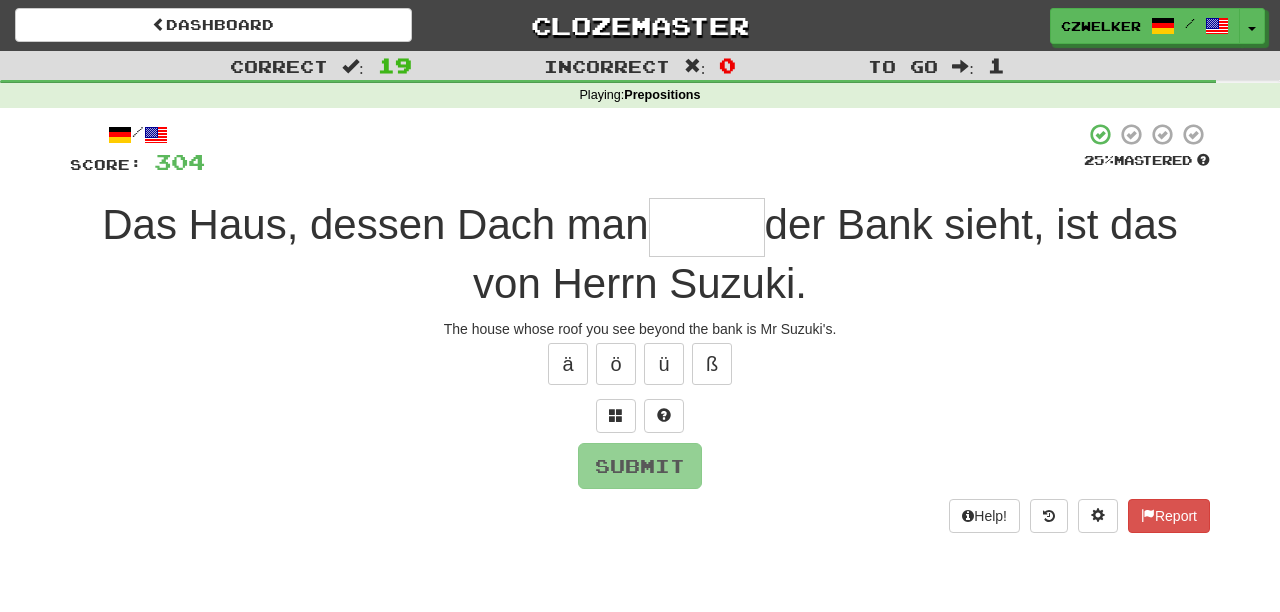 type on "*" 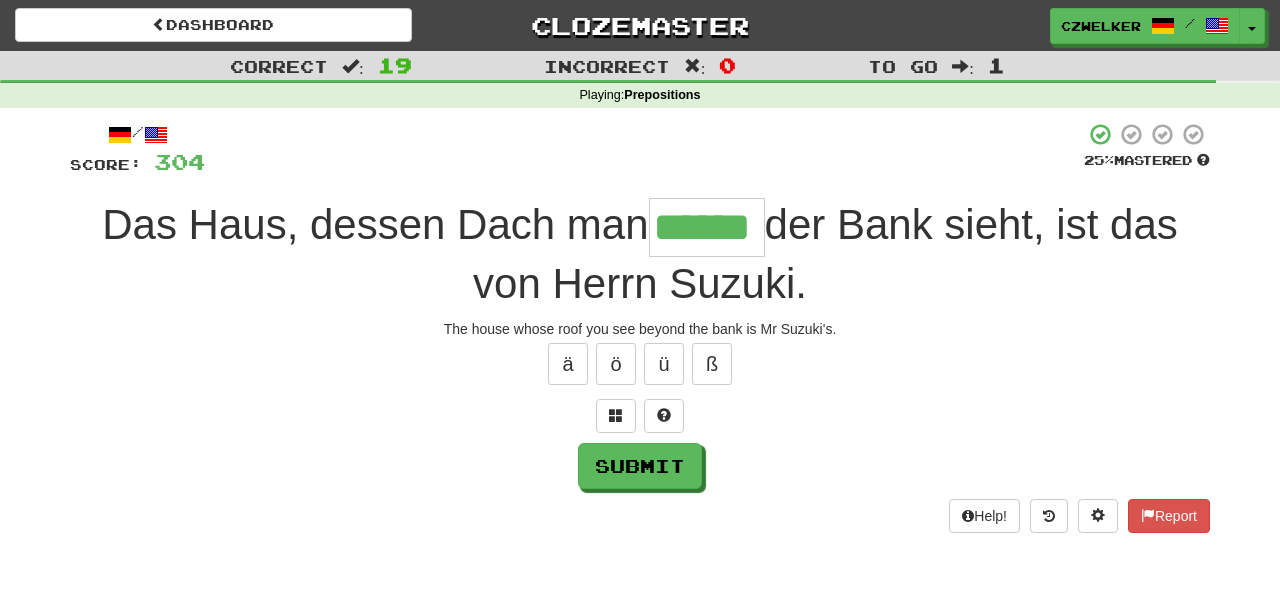 type on "******" 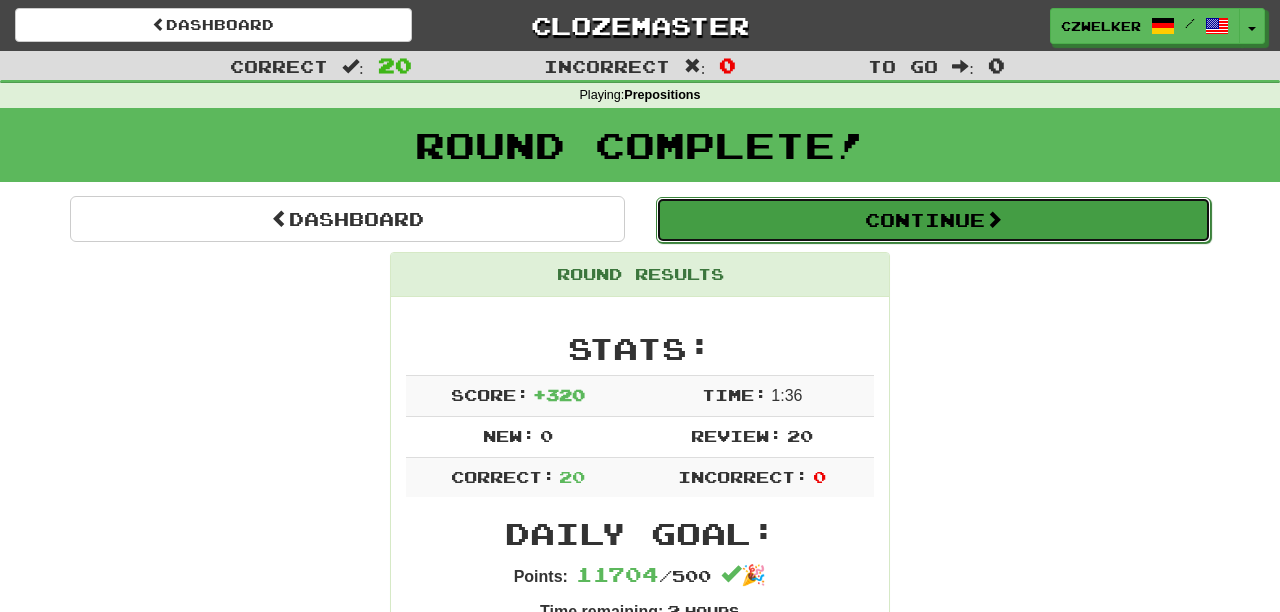 click on "Continue" at bounding box center (933, 220) 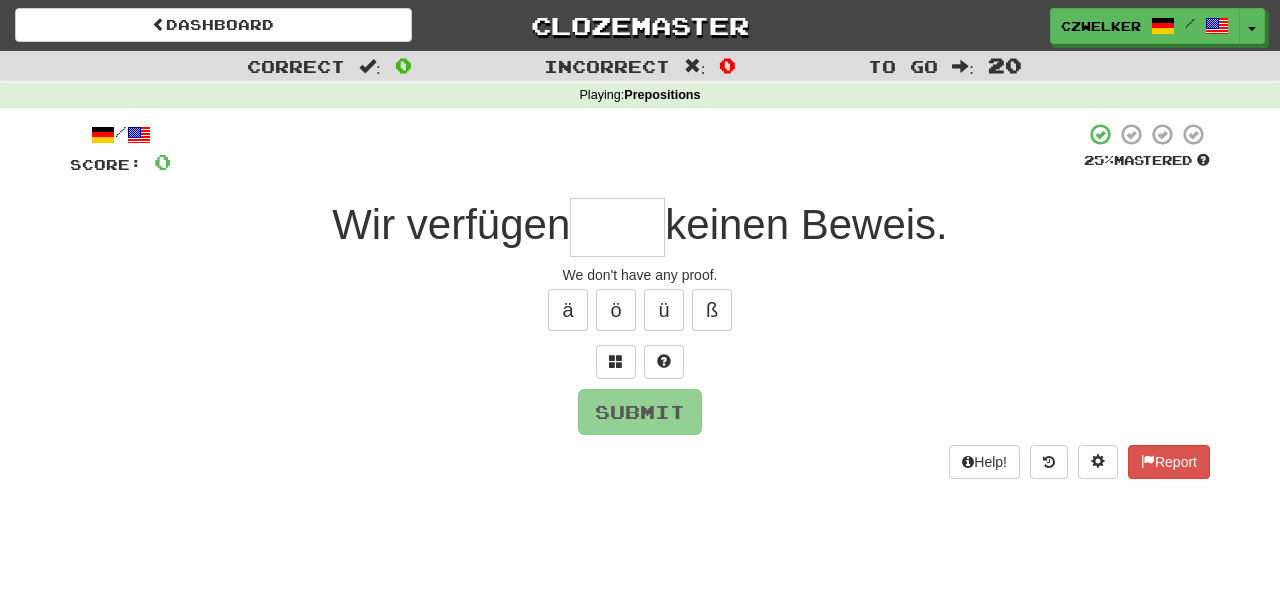 click at bounding box center (617, 227) 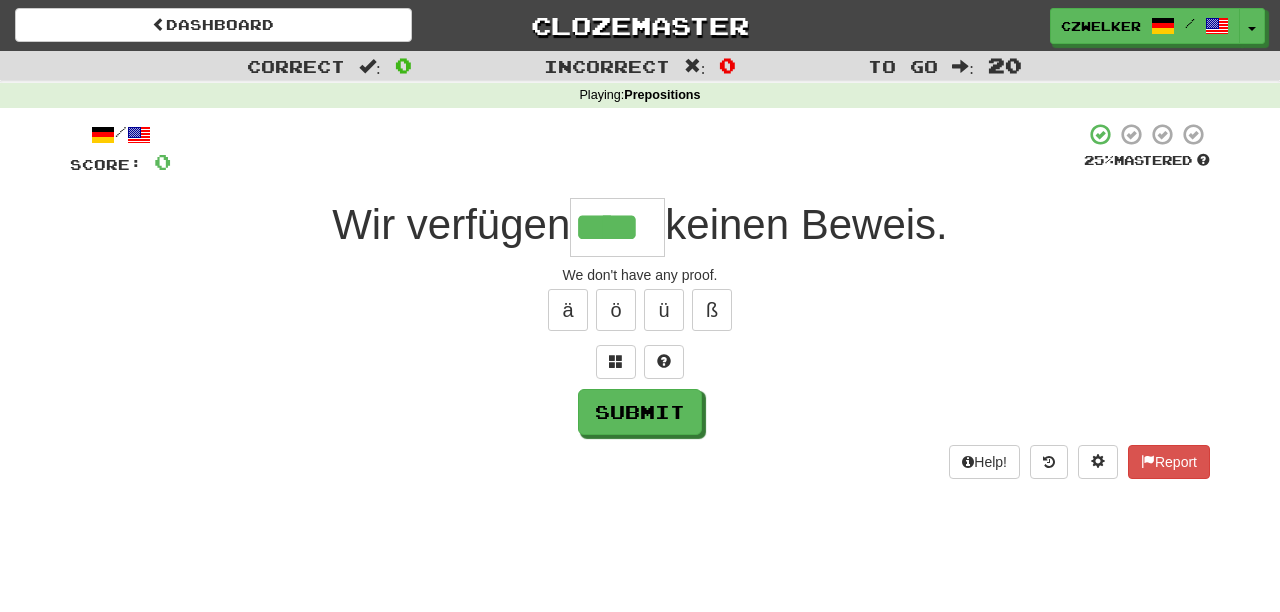 type on "****" 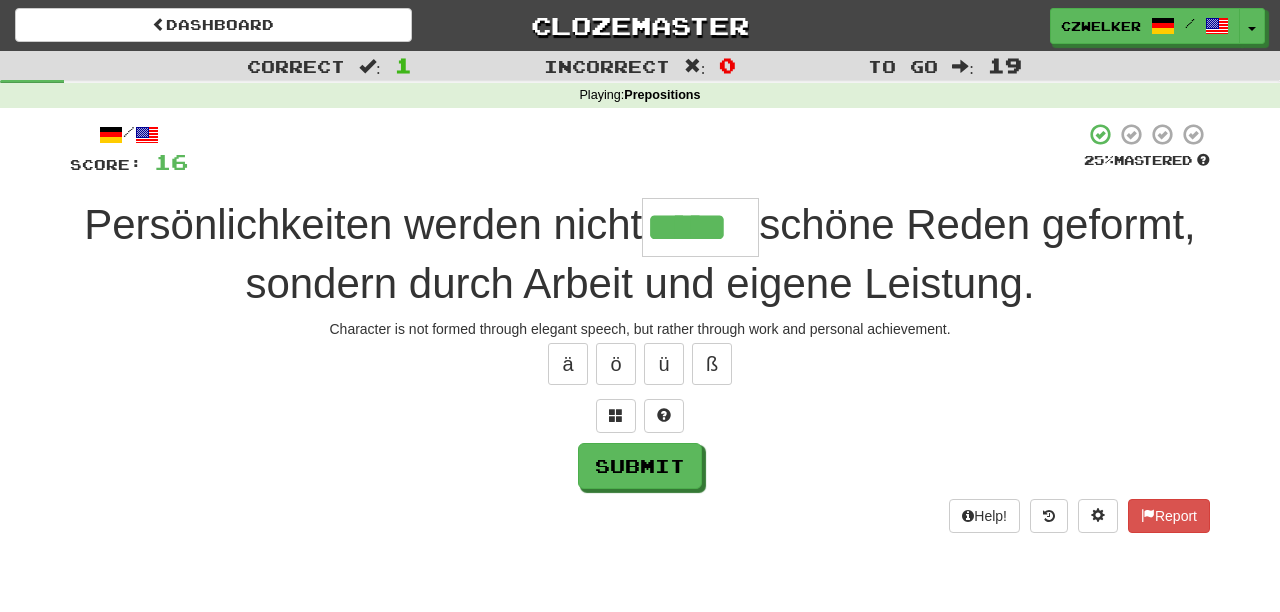 type on "*****" 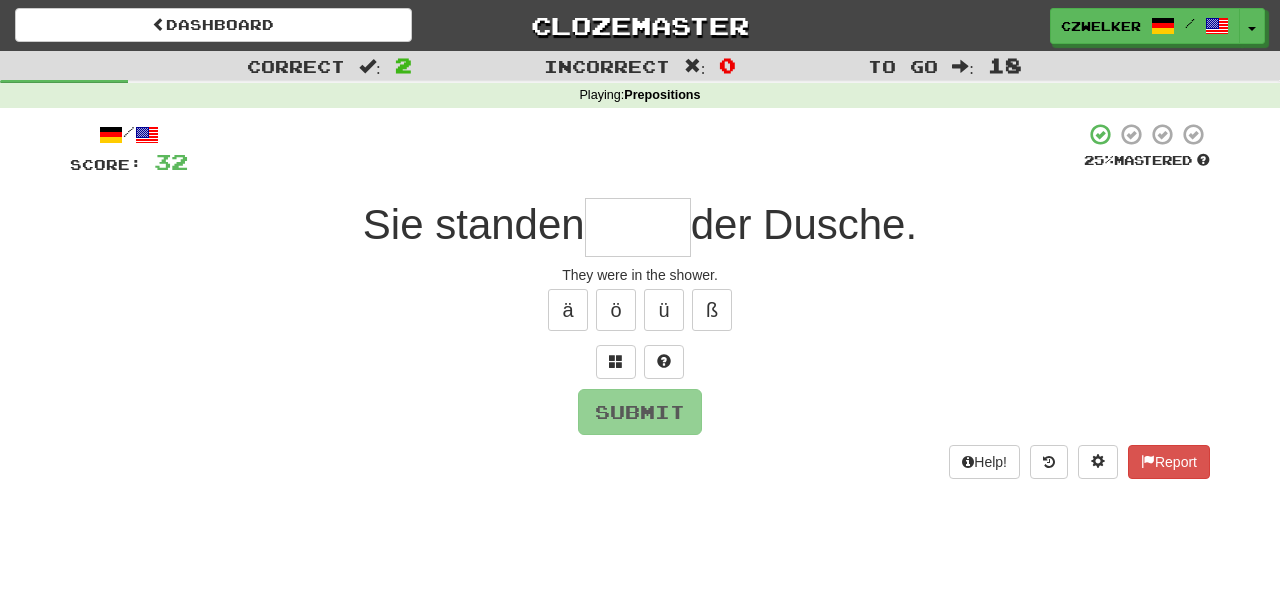 type on "*" 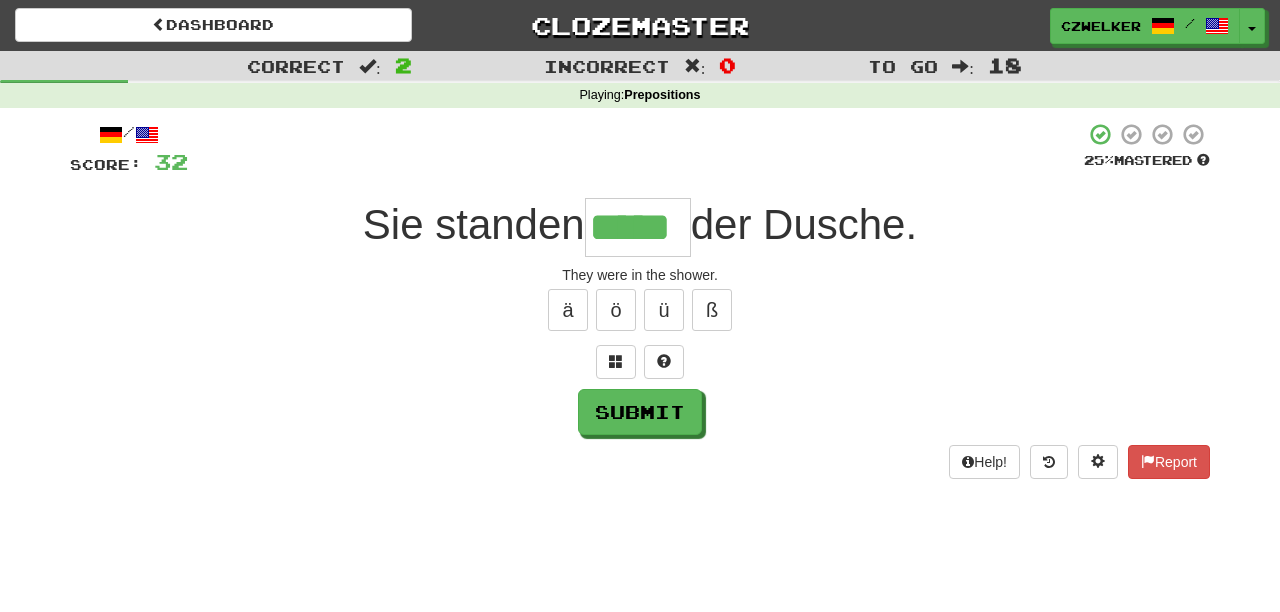 type on "*****" 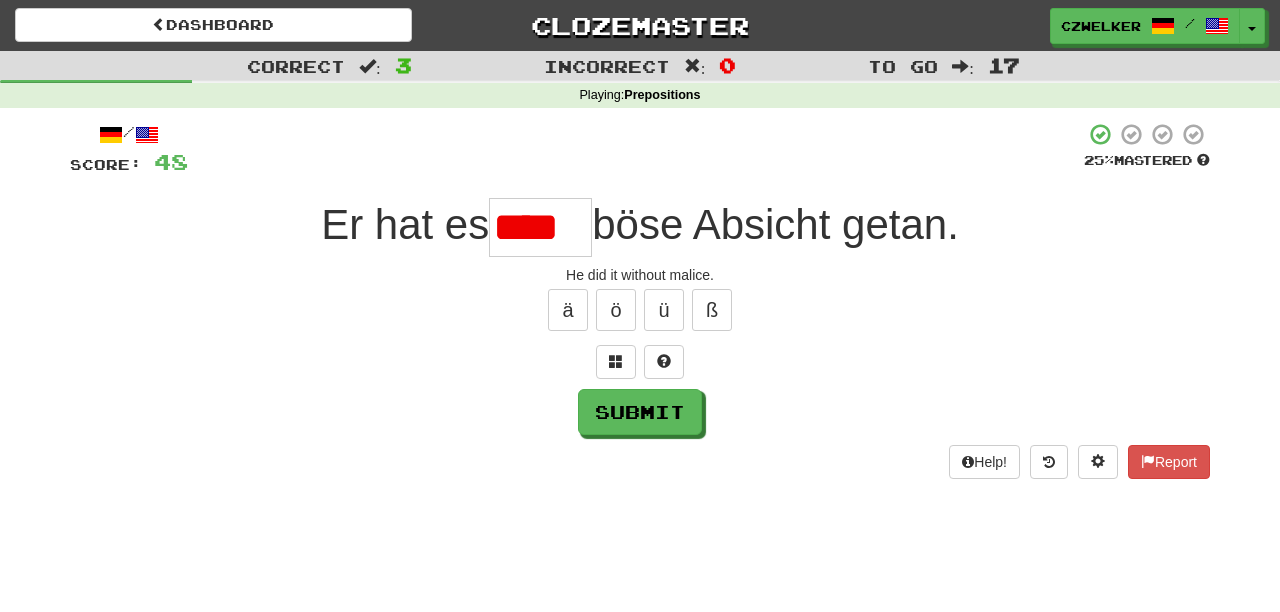 scroll, scrollTop: 0, scrollLeft: 0, axis: both 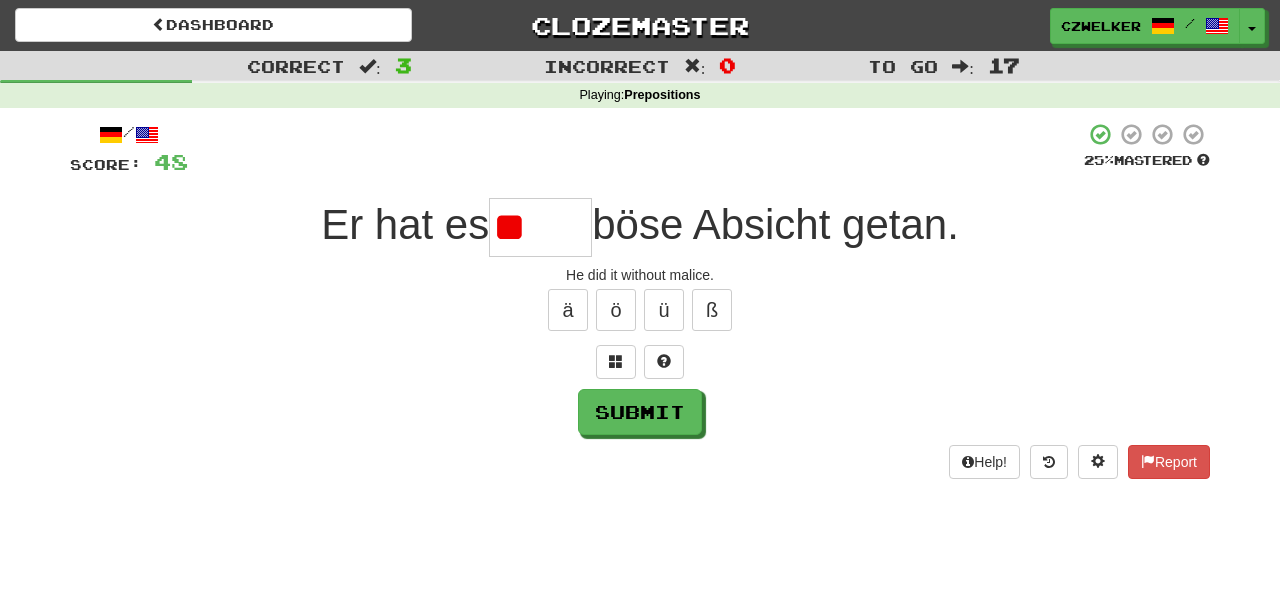 type on "*" 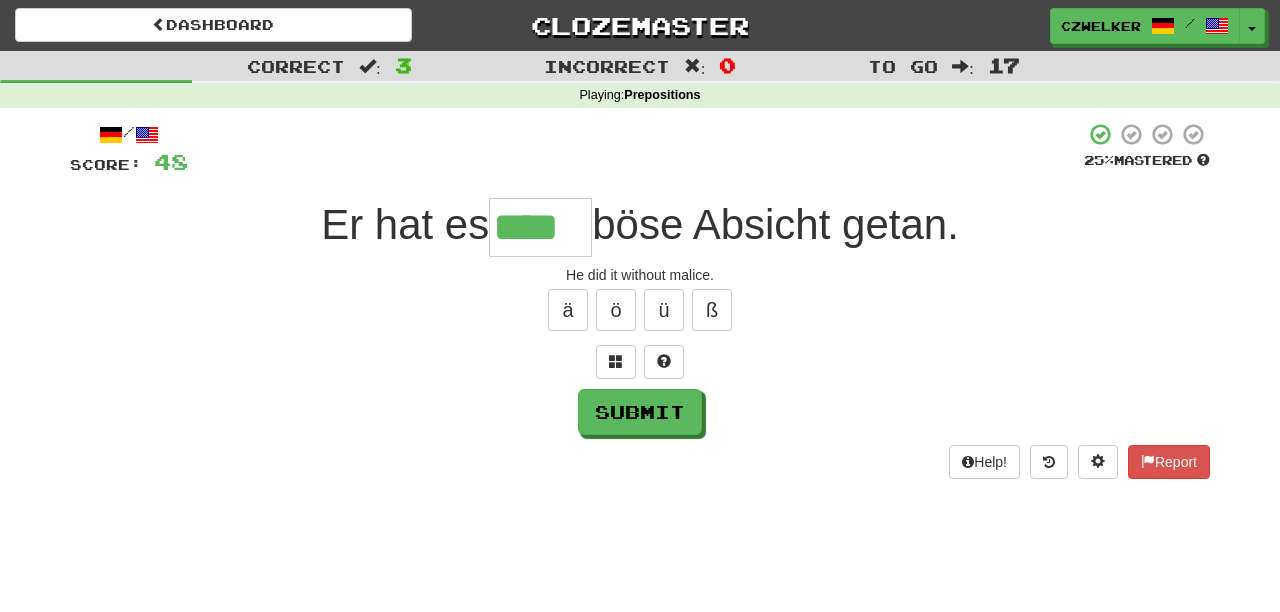 type on "****" 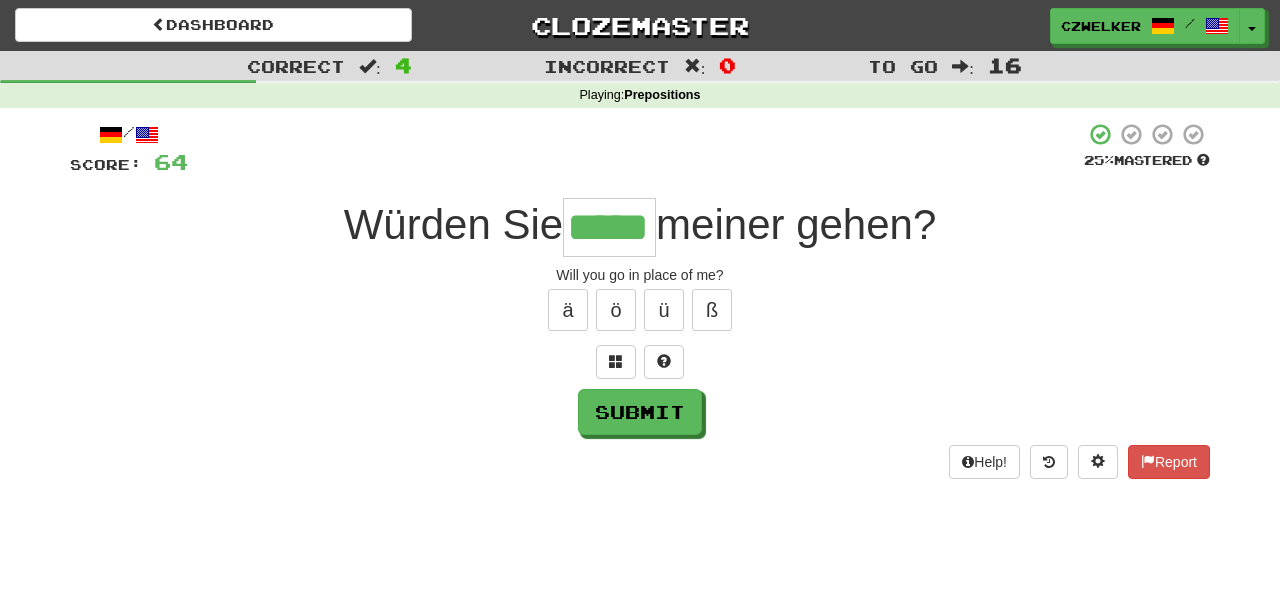 type on "*****" 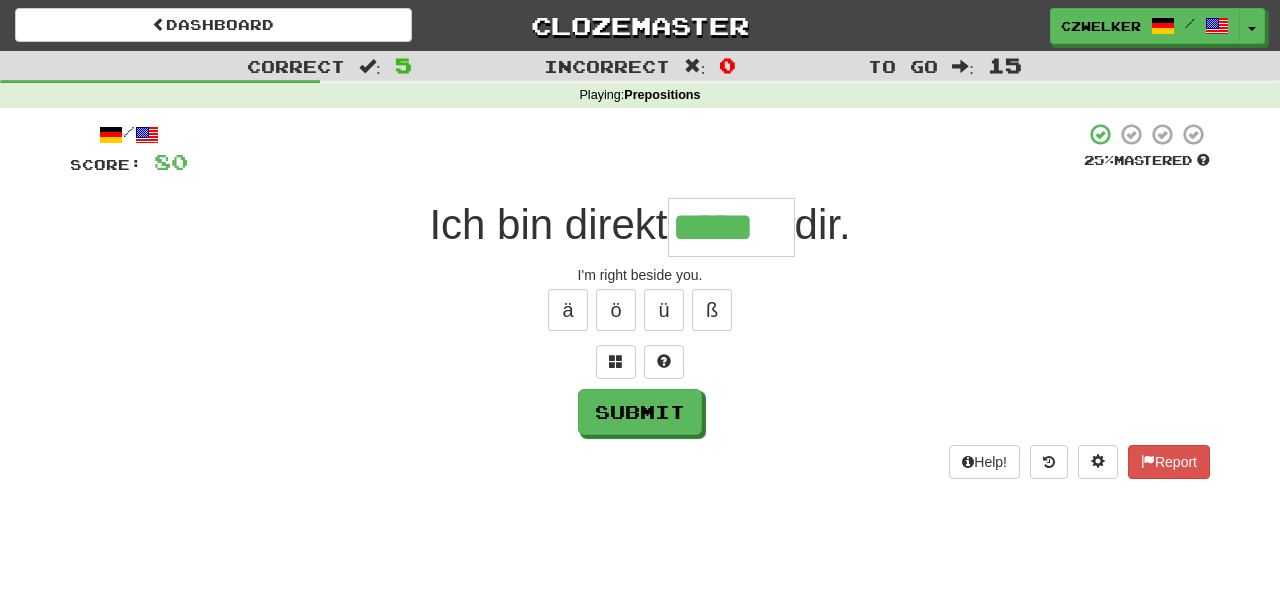type on "*****" 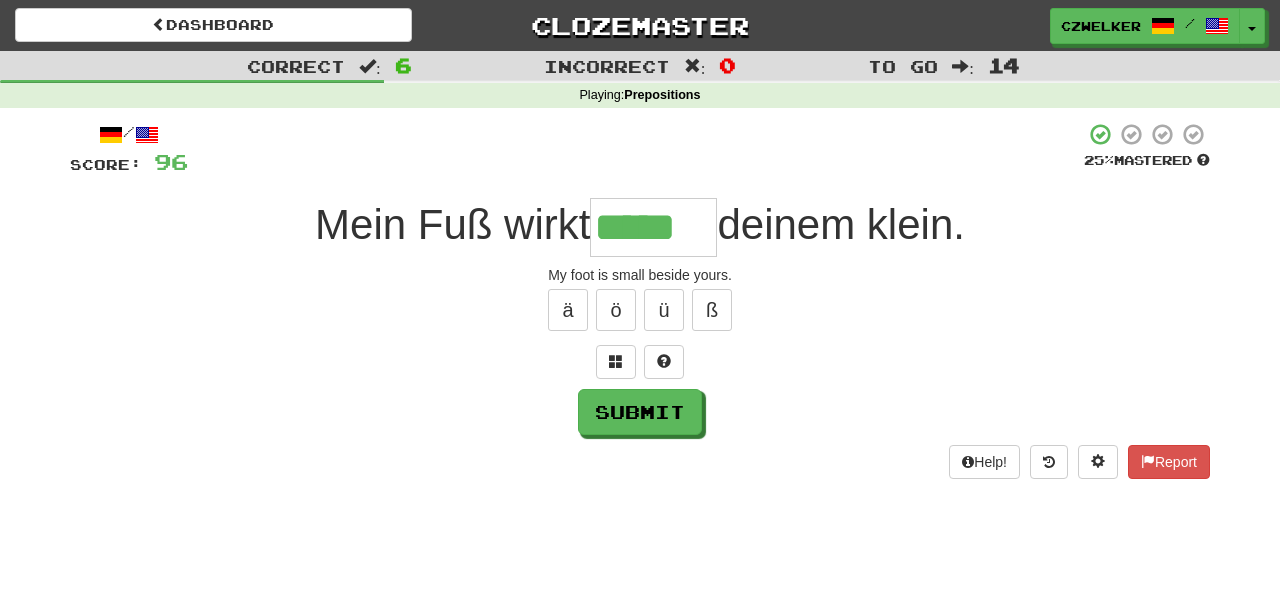 type on "*****" 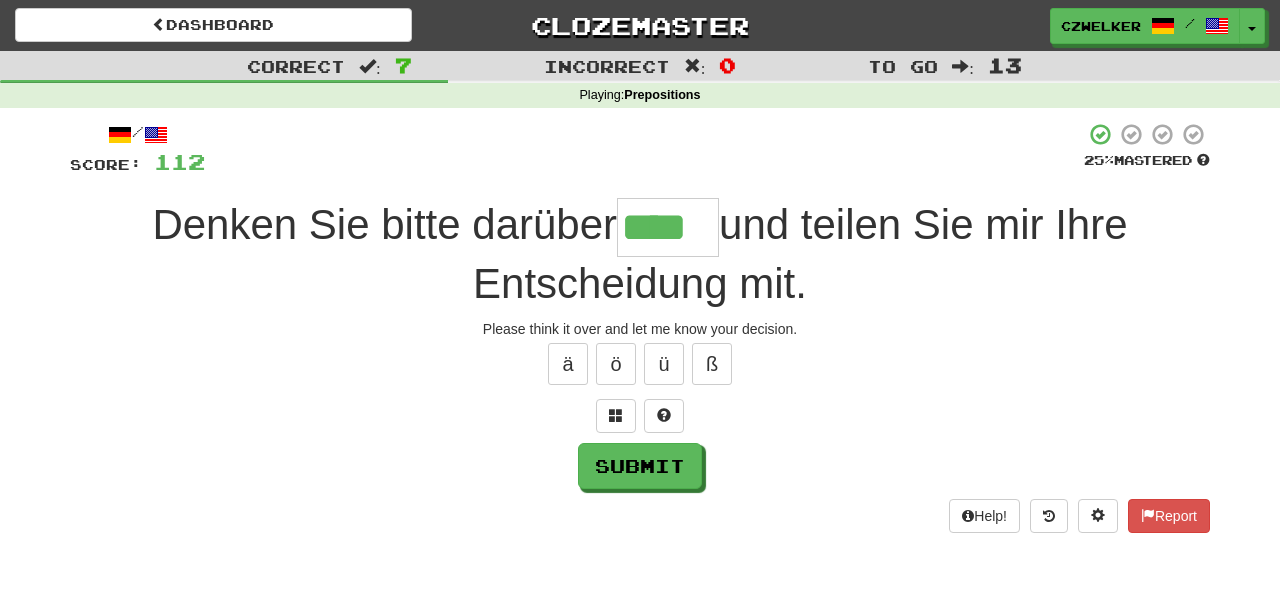 type on "****" 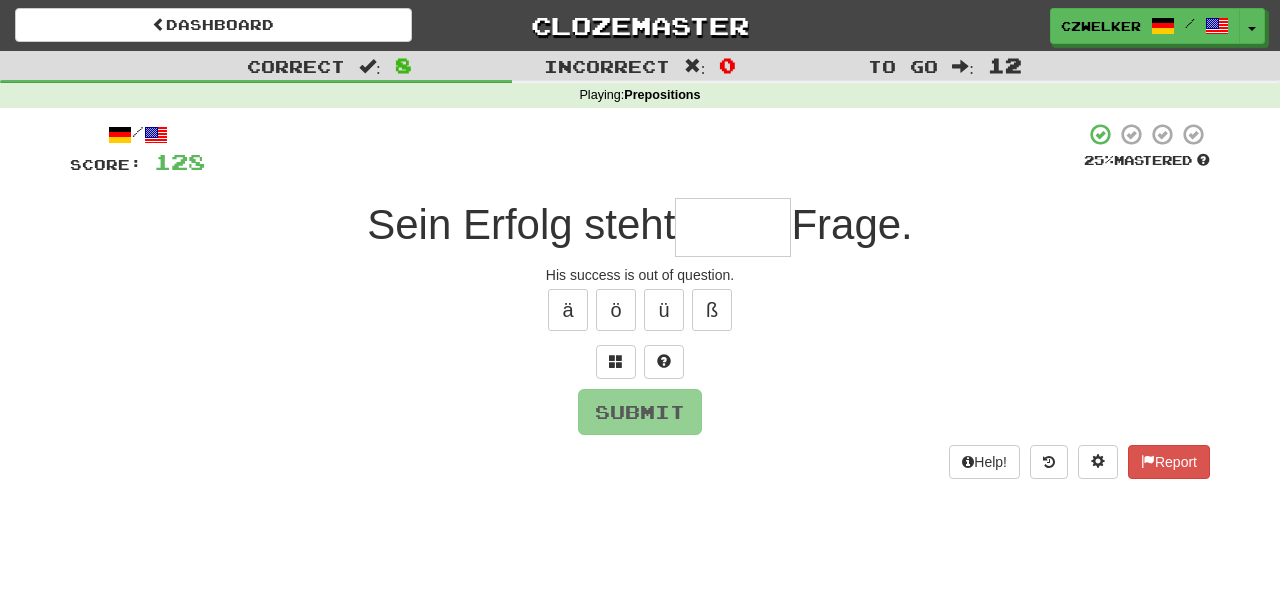 type on "*" 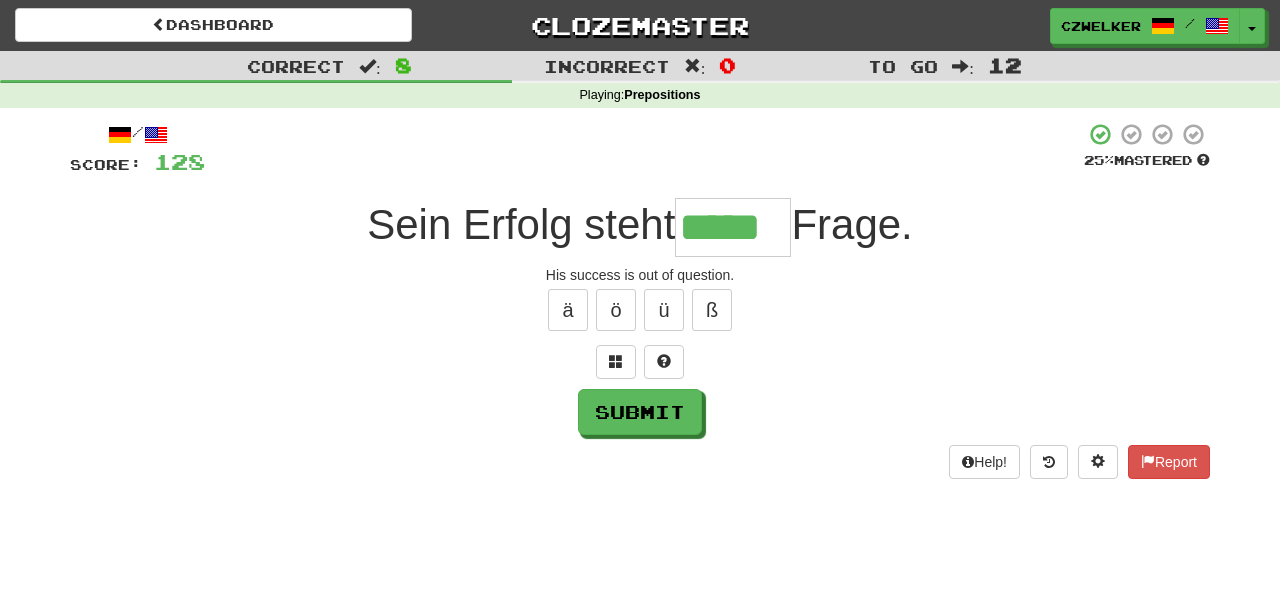 type on "*****" 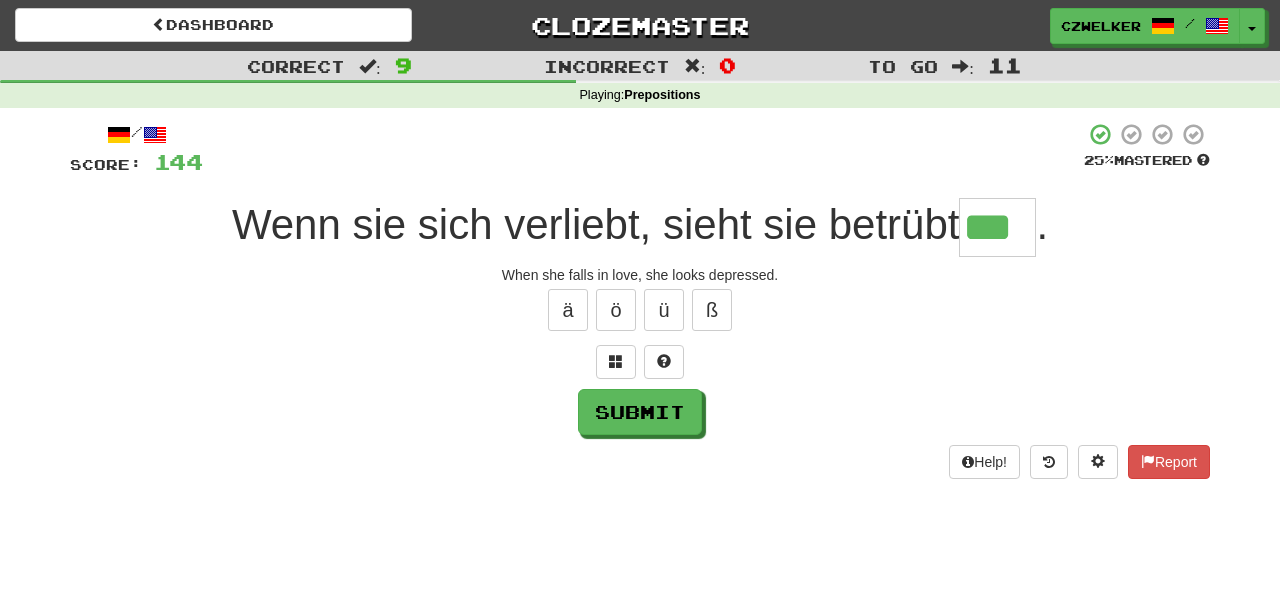 type on "***" 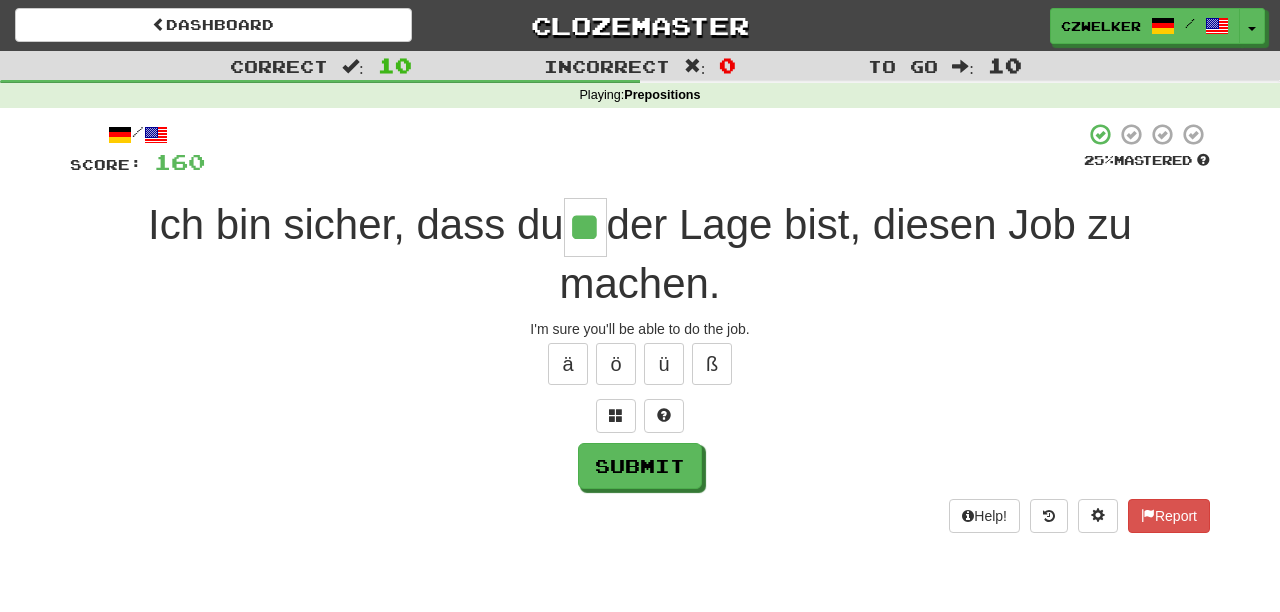 type on "**" 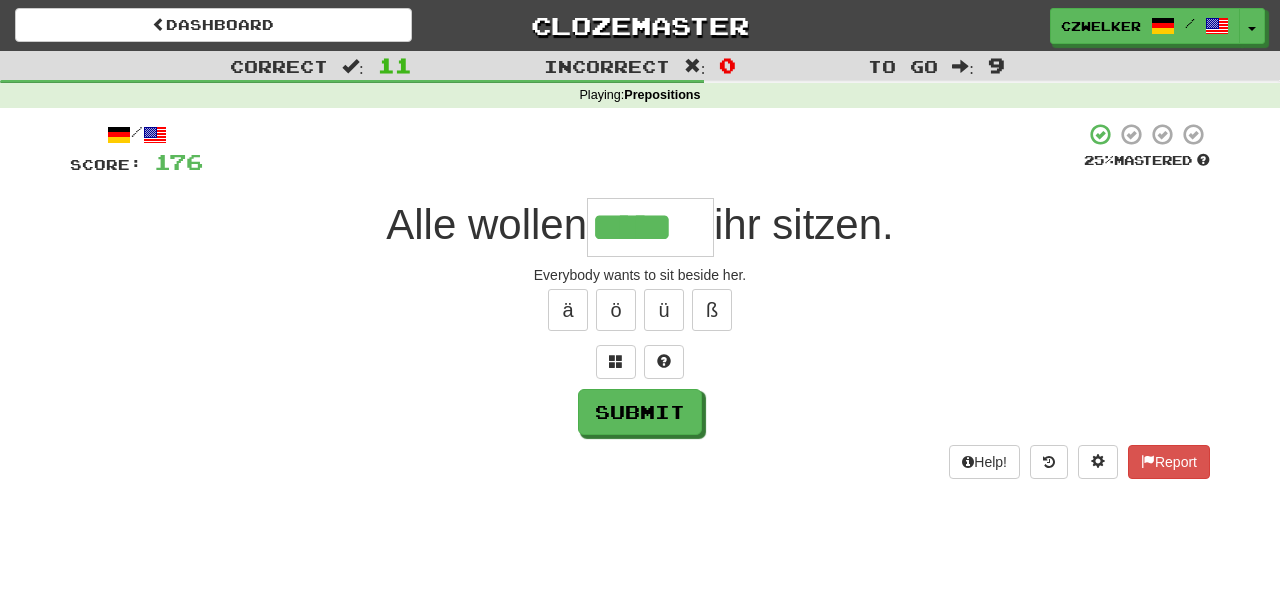 type on "*****" 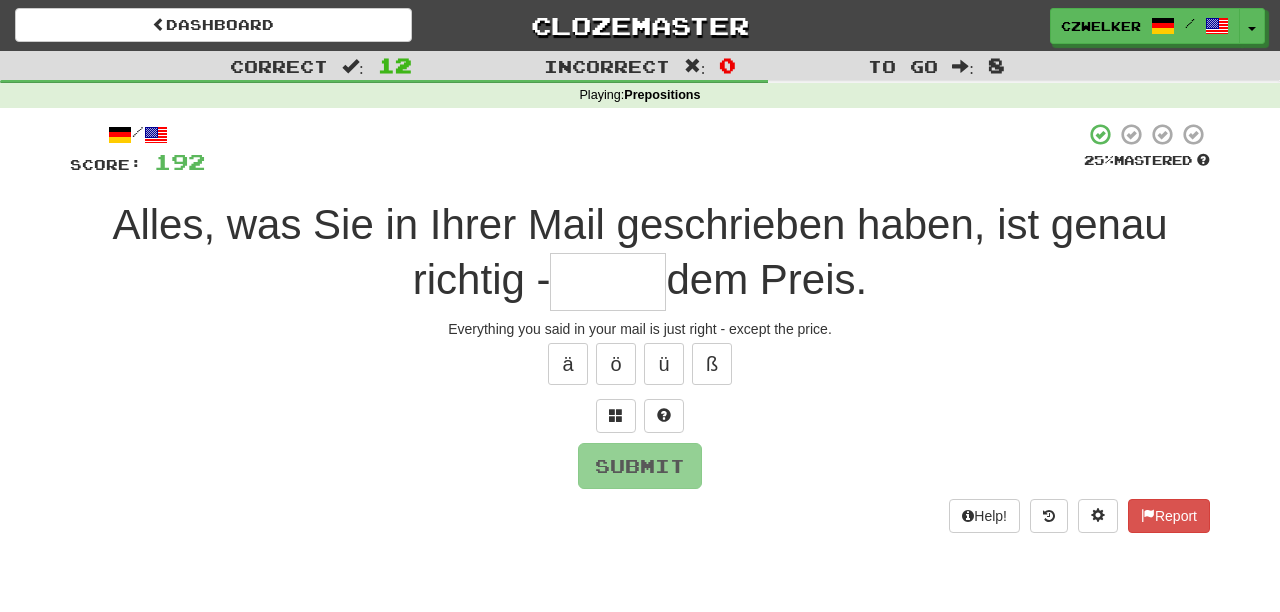type on "*" 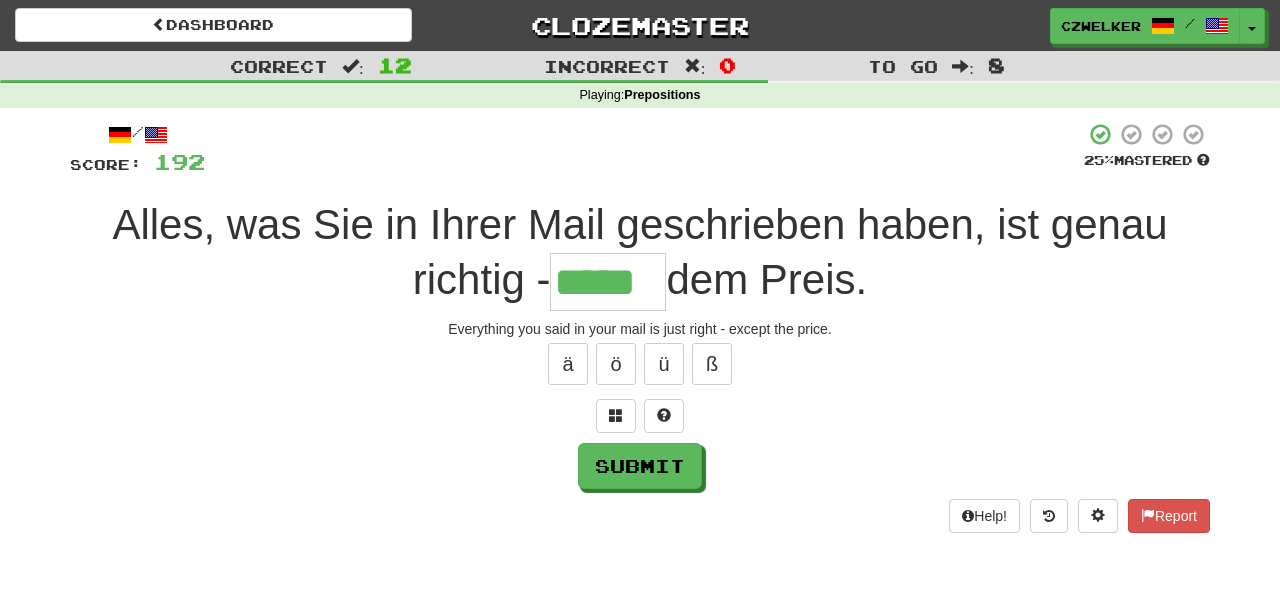 type on "*****" 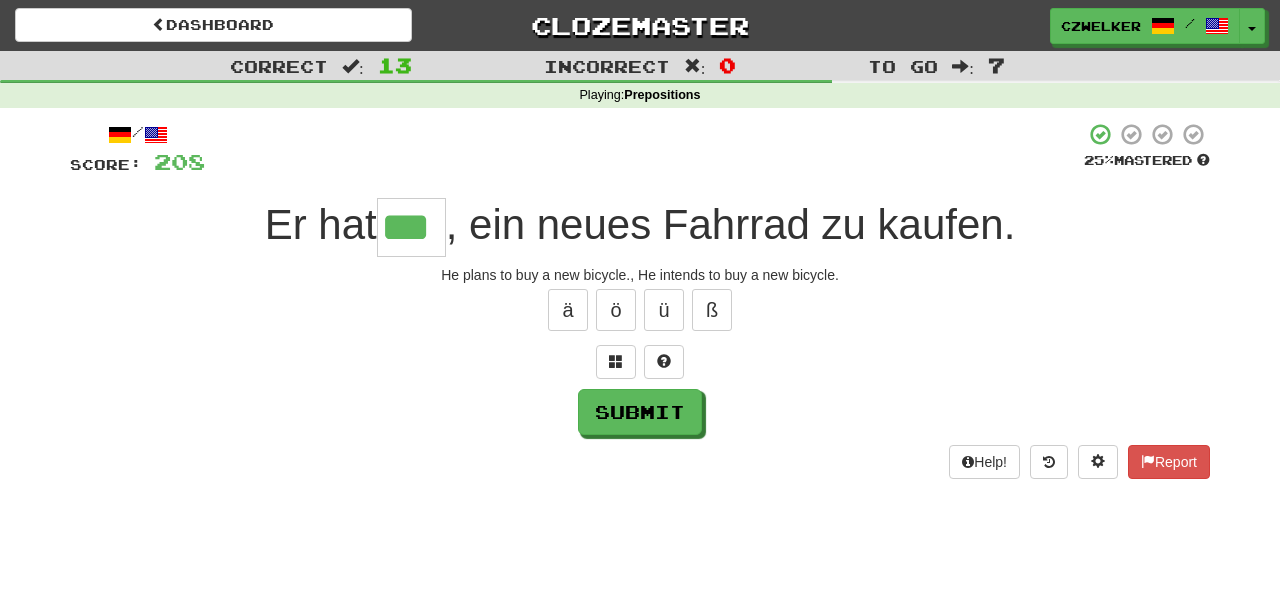 type on "***" 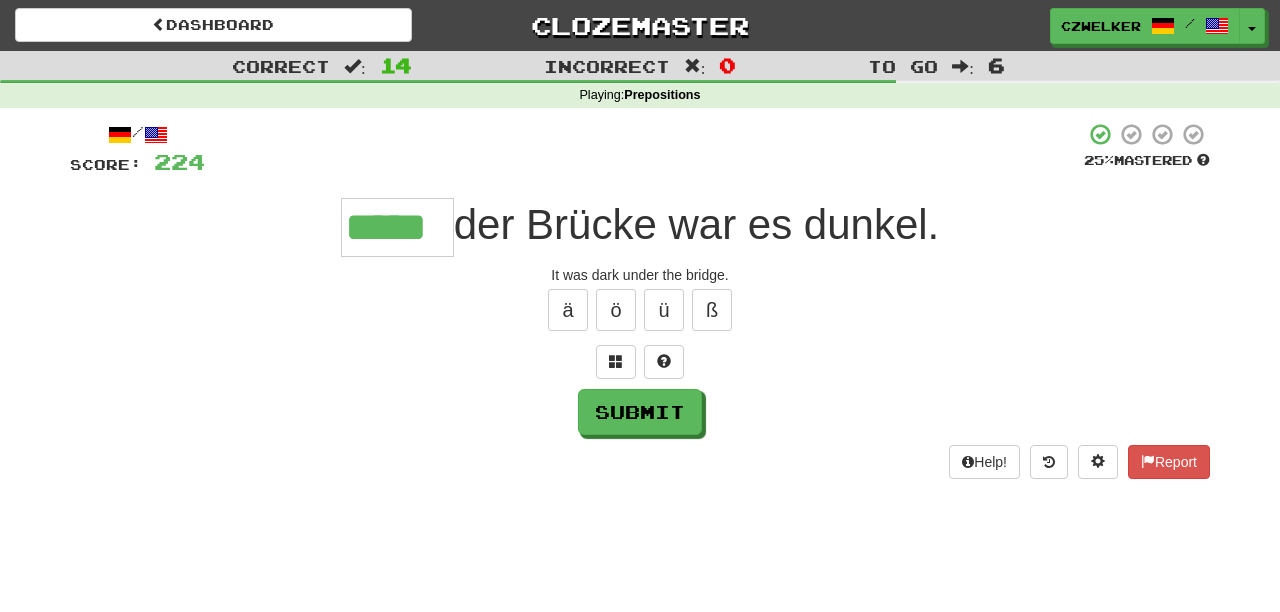 type on "*****" 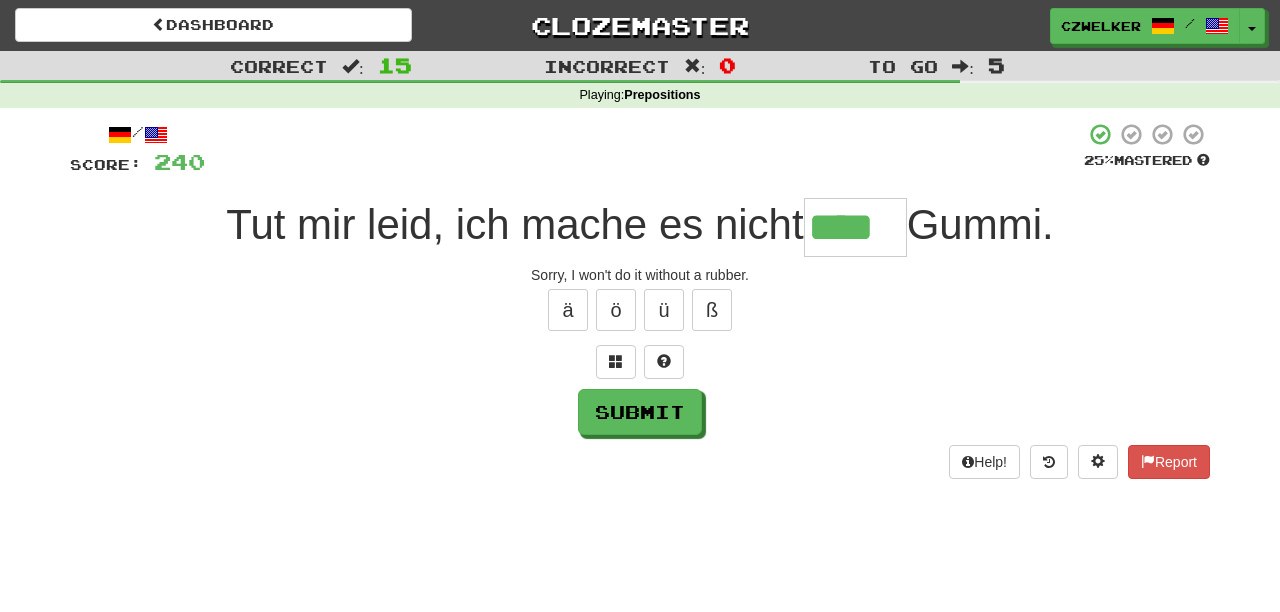 type on "****" 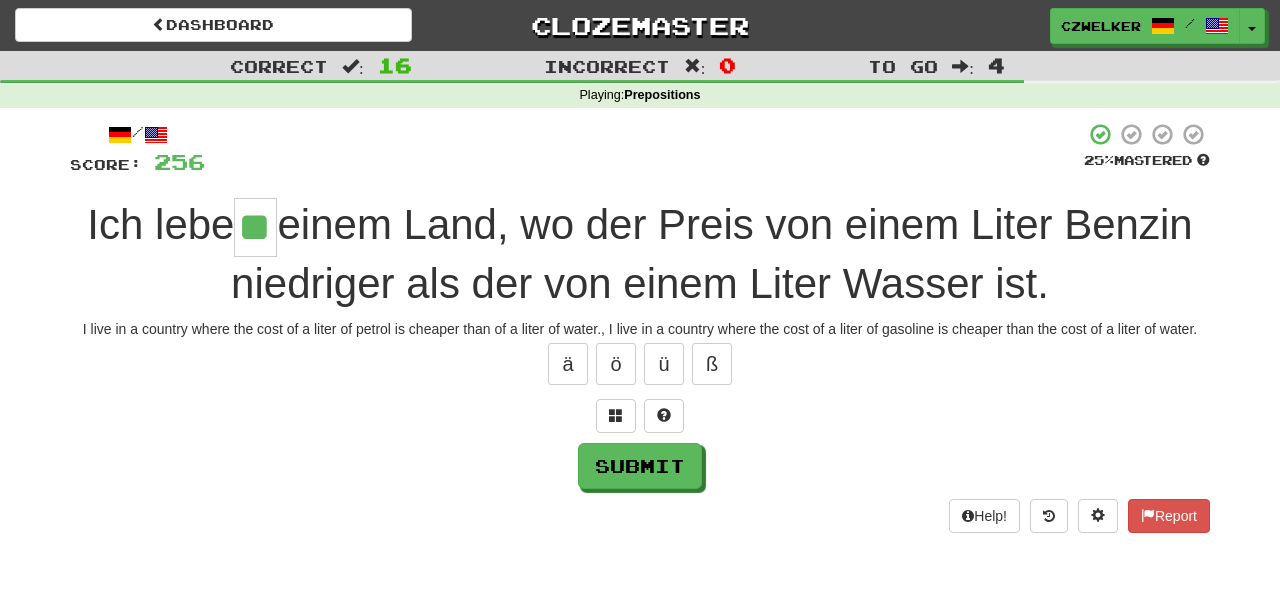 type on "**" 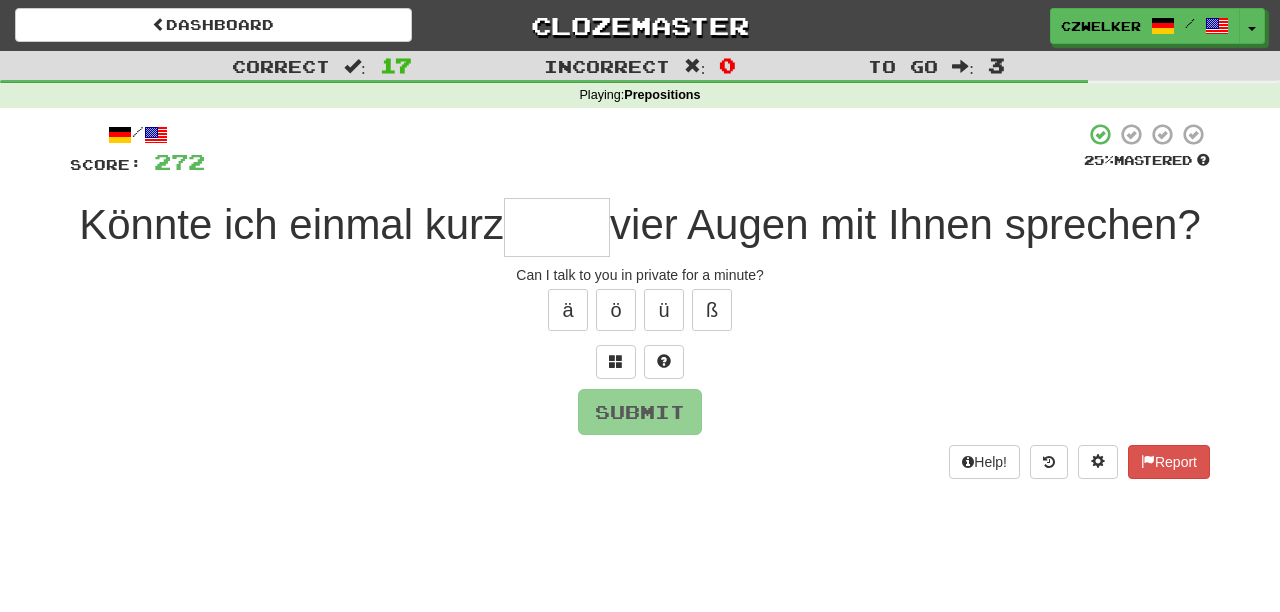 type on "*" 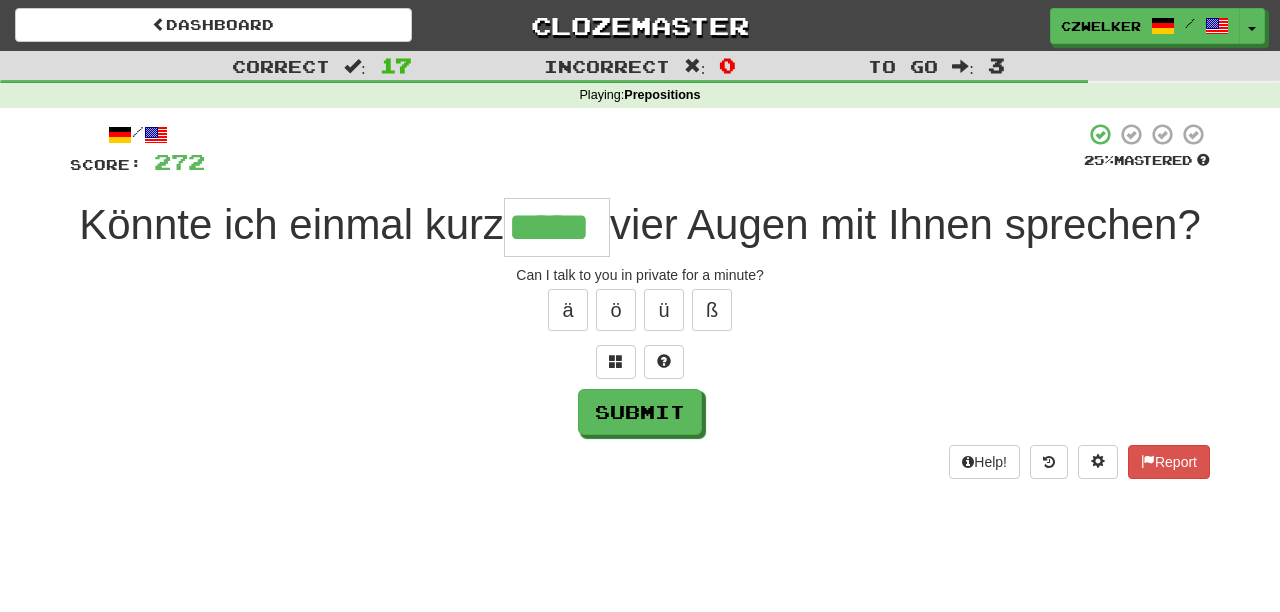 type on "*****" 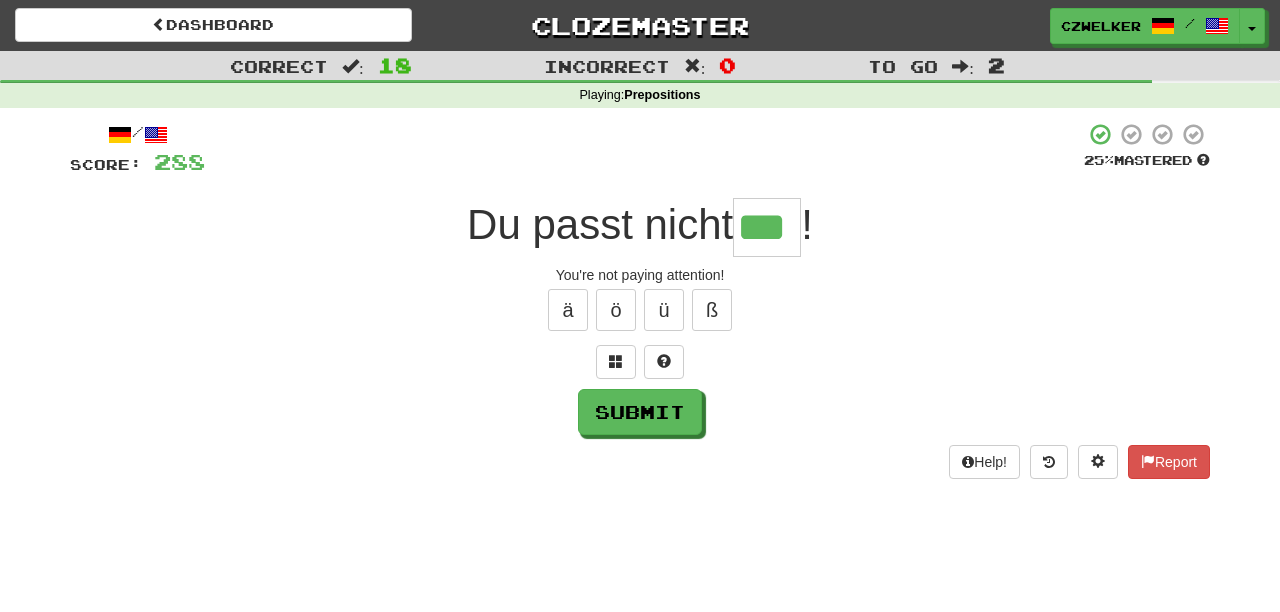 type on "***" 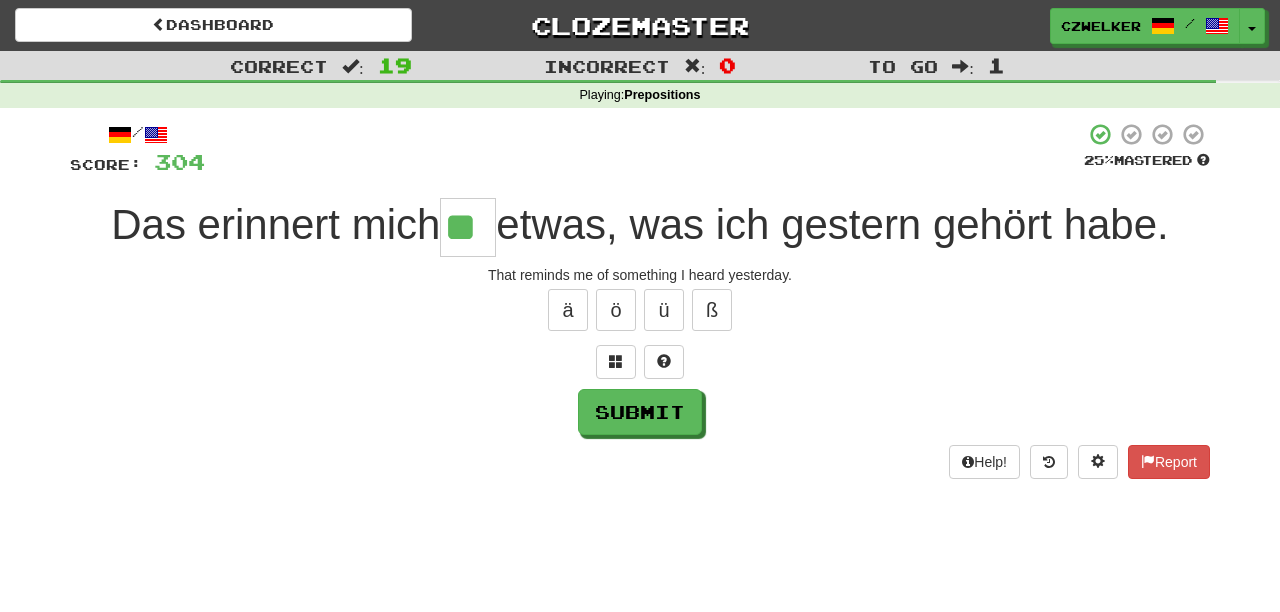 type on "**" 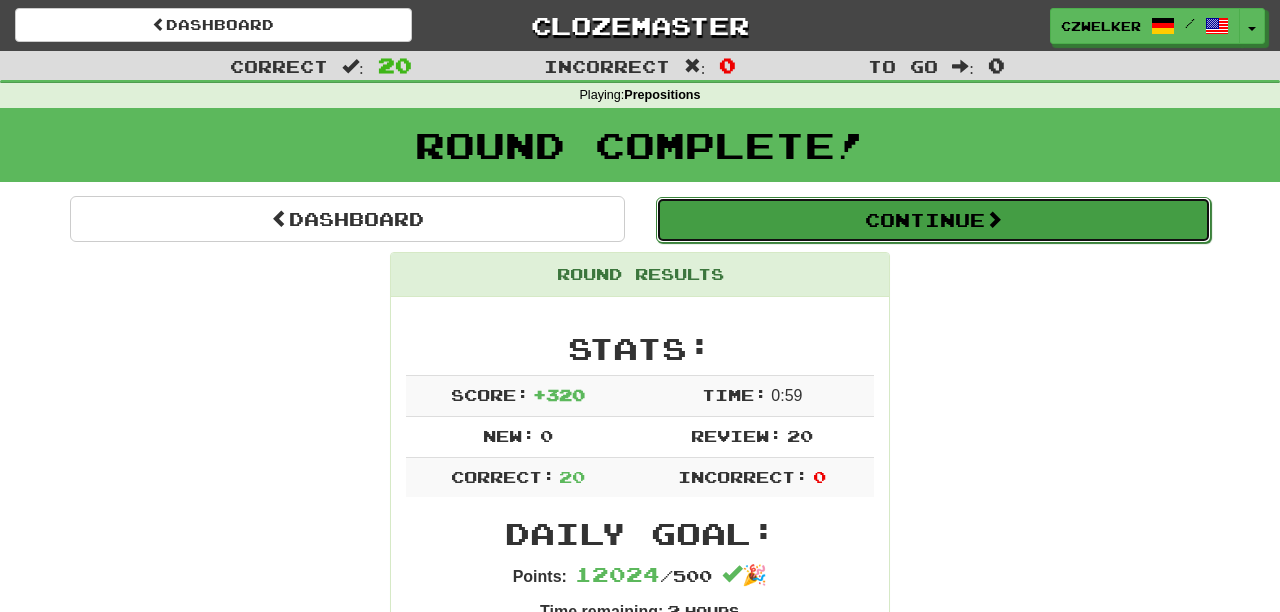 click on "Continue" at bounding box center [933, 220] 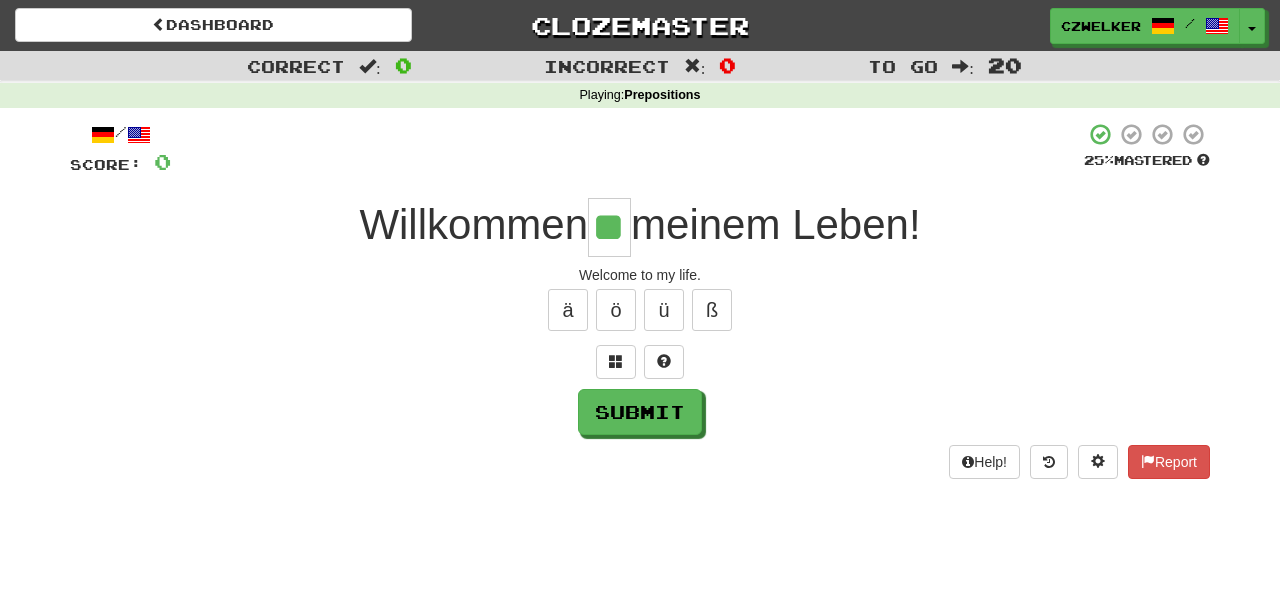 type on "**" 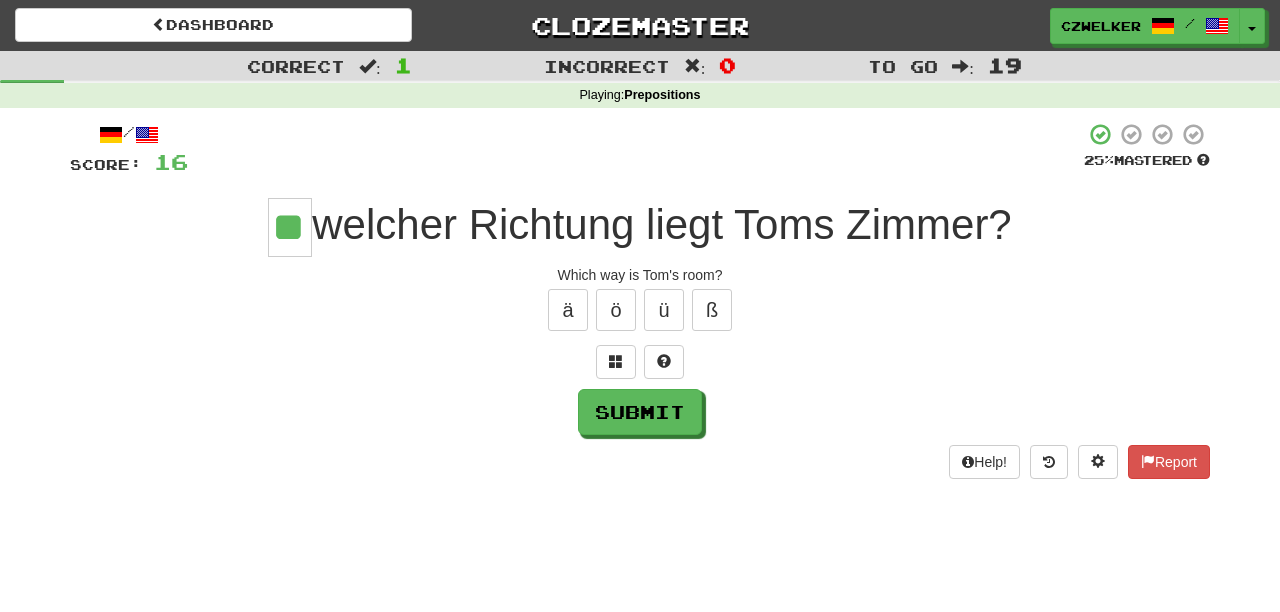 type on "**" 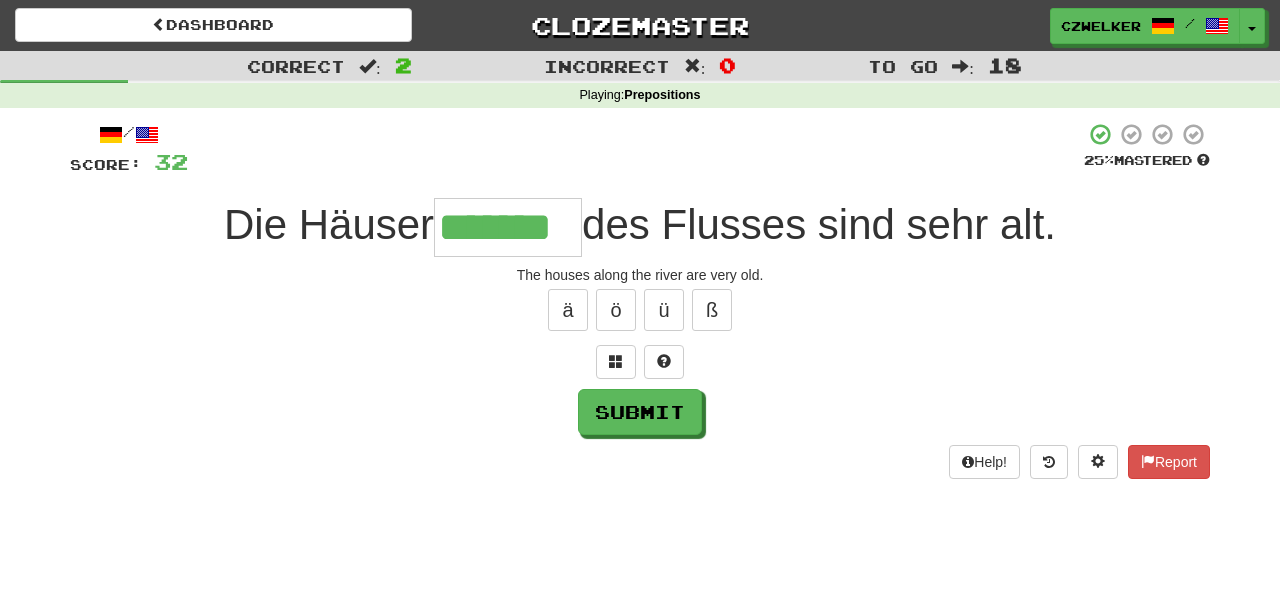 type on "*******" 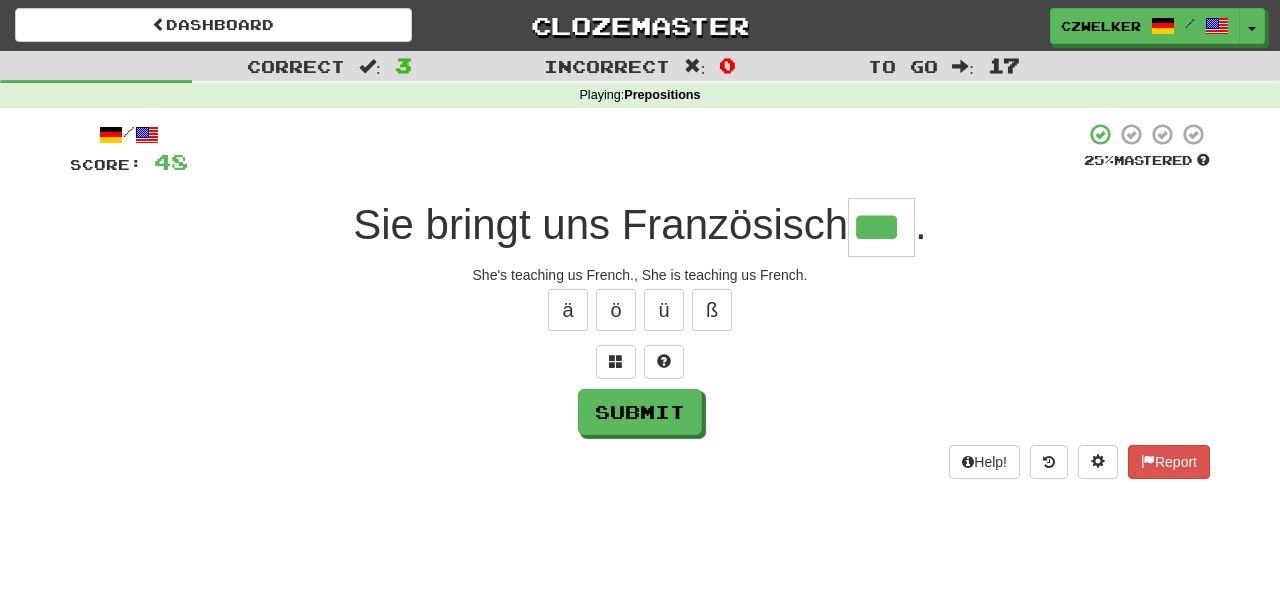 type on "***" 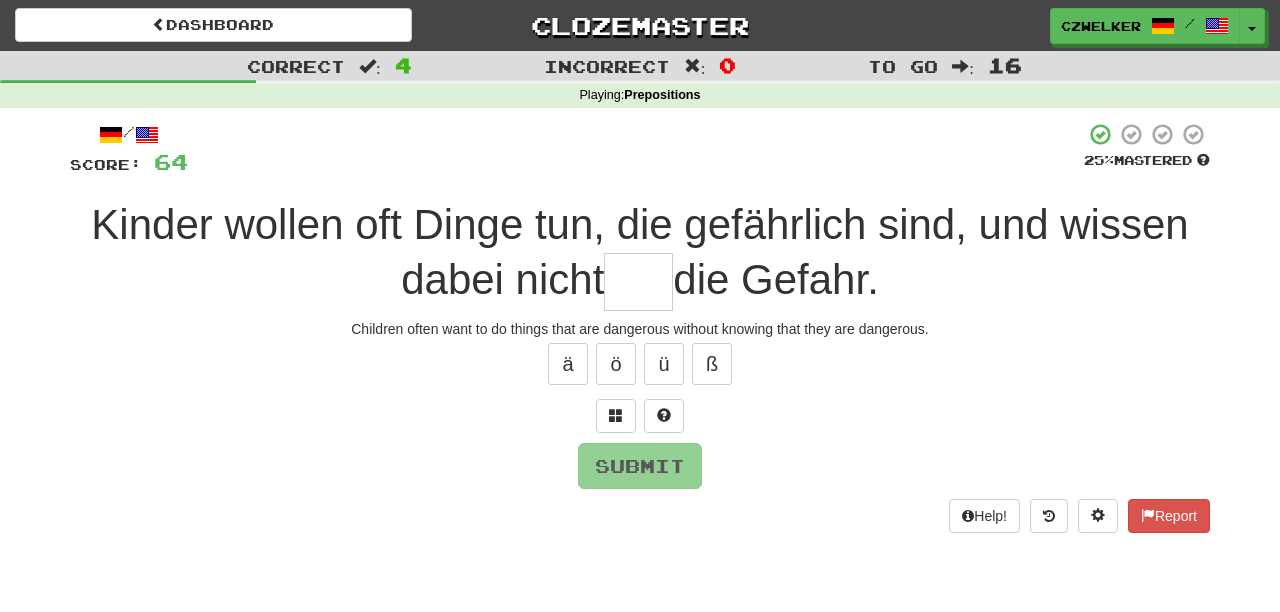 type on "*" 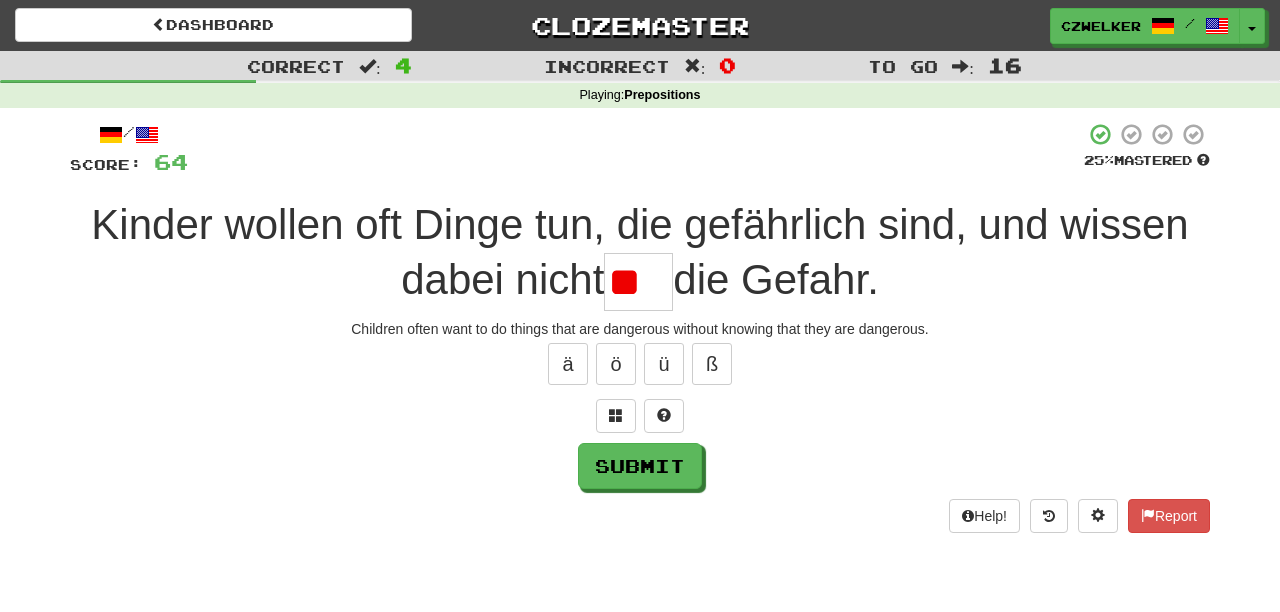 type on "*" 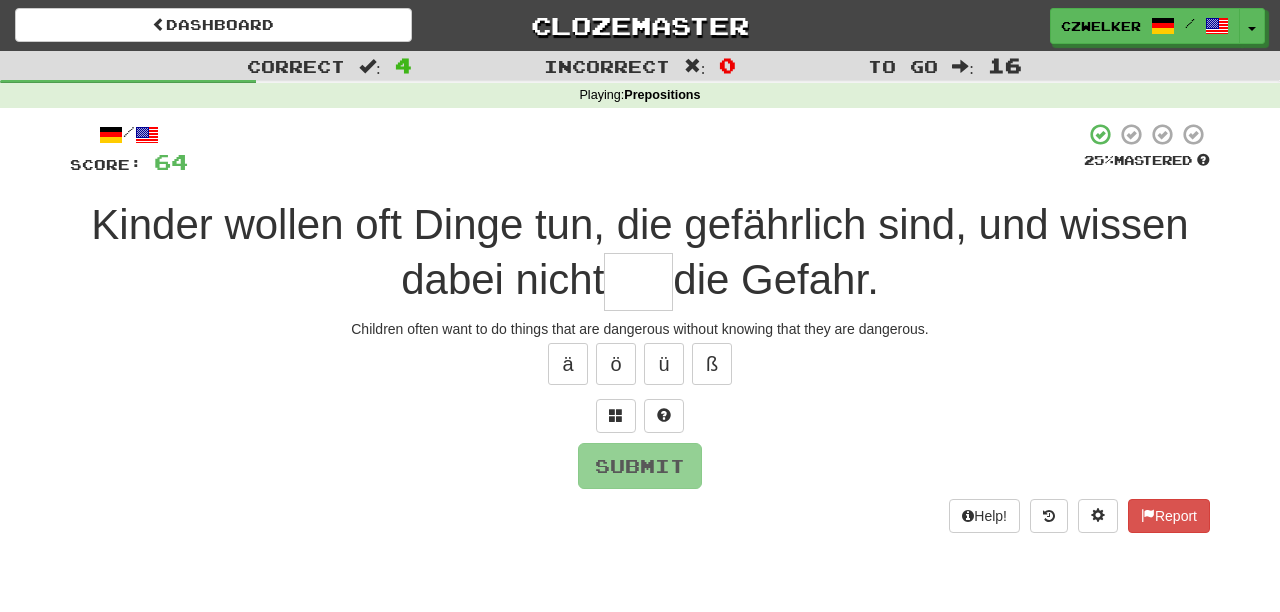 type on "*" 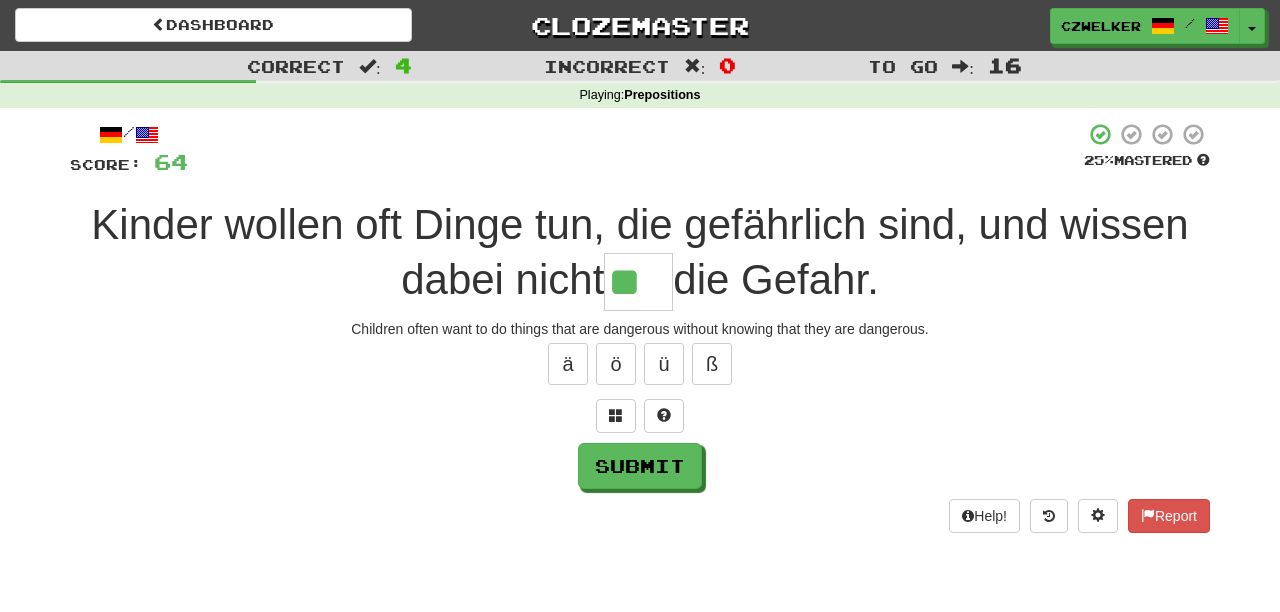 type on "**" 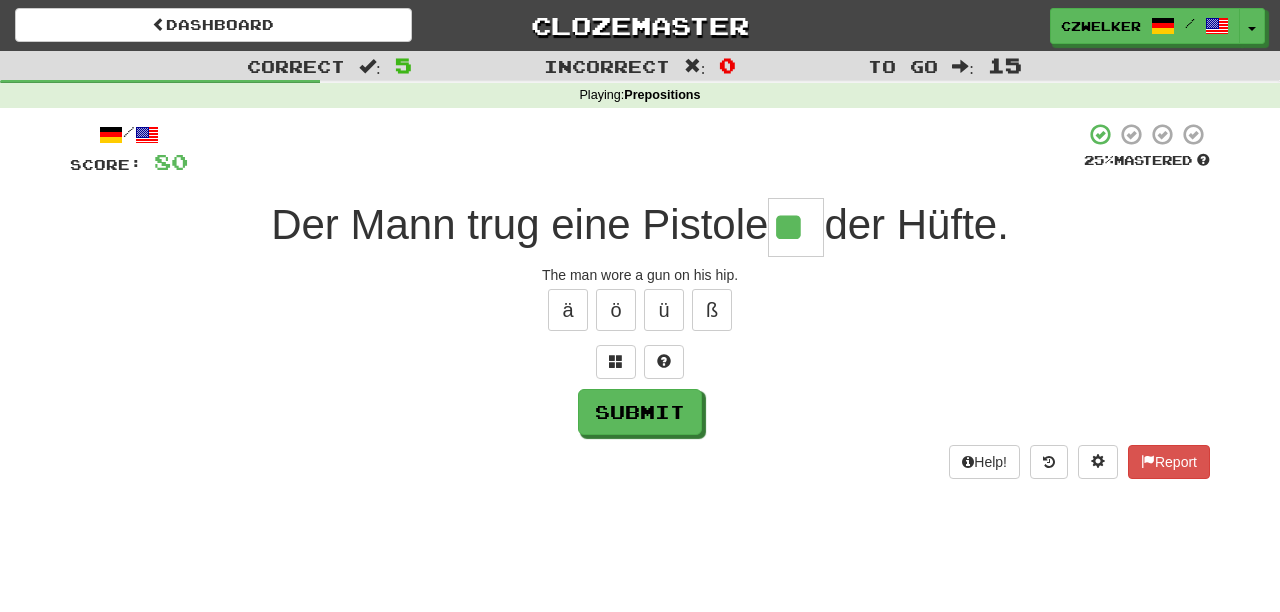 type on "**" 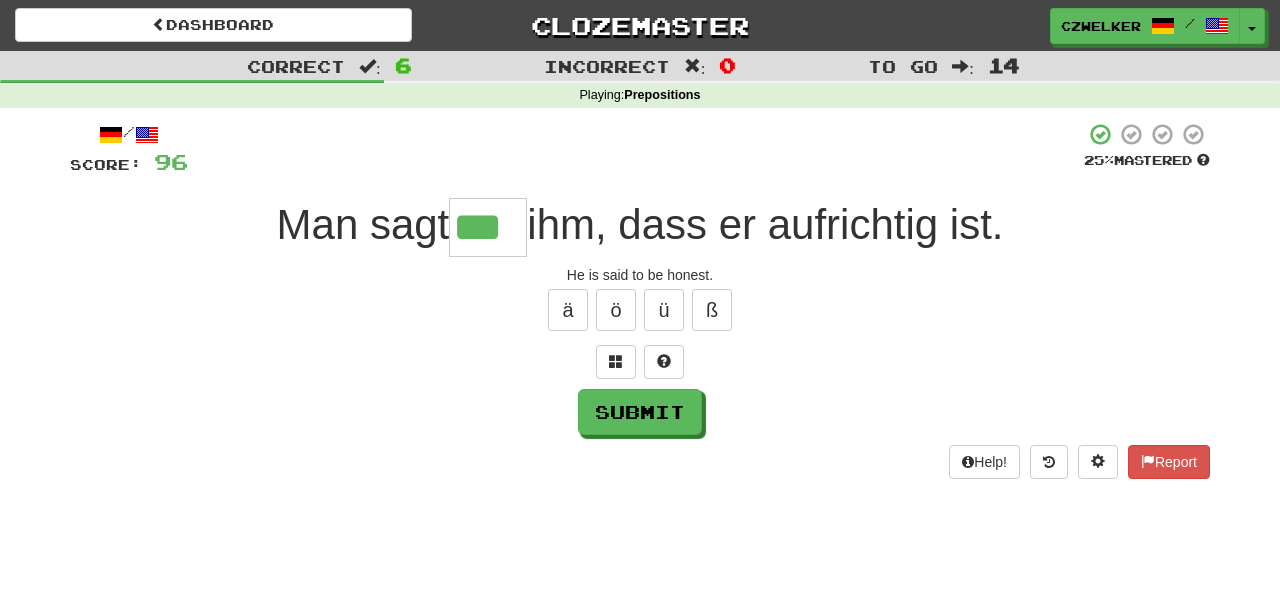type on "***" 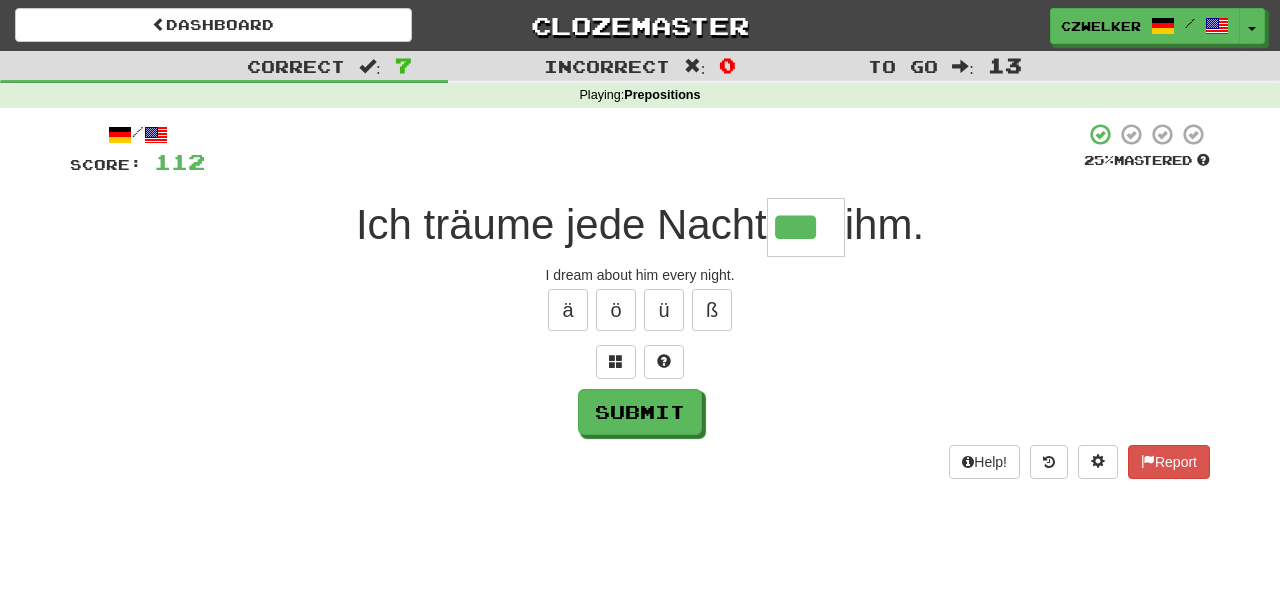 type on "***" 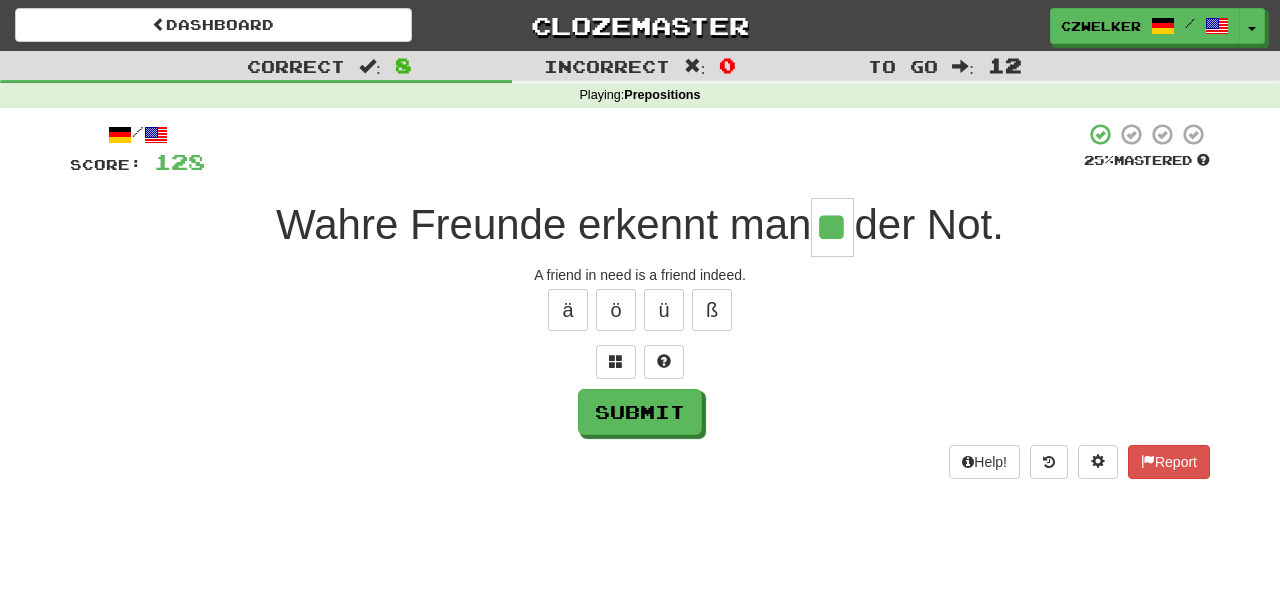 type on "**" 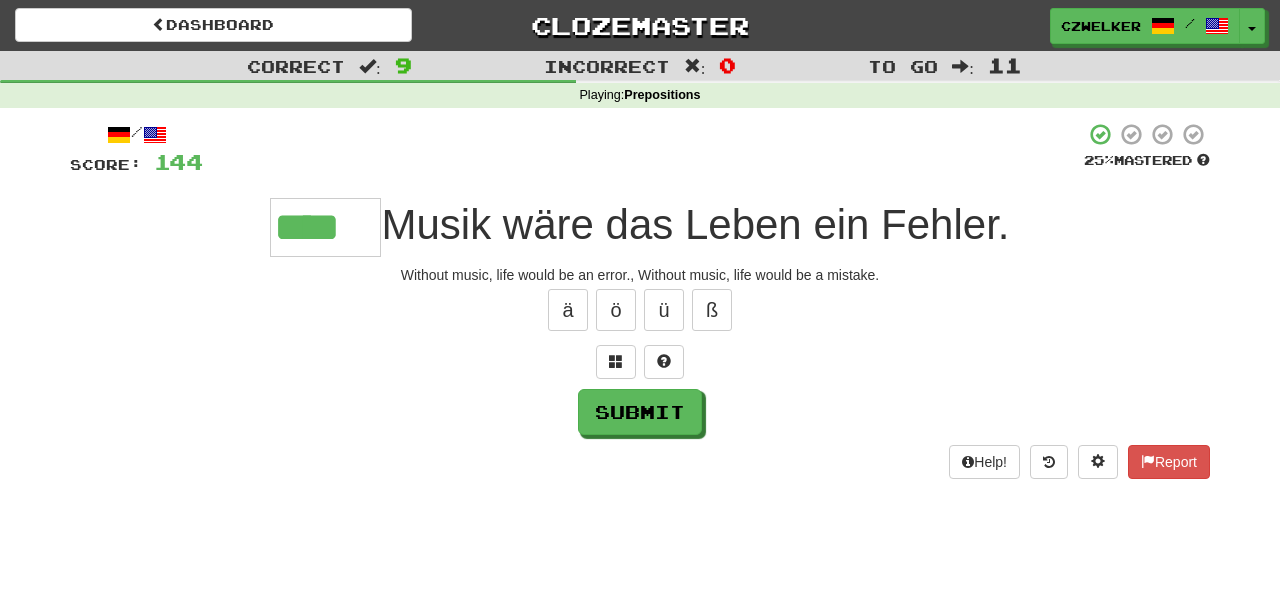 type on "****" 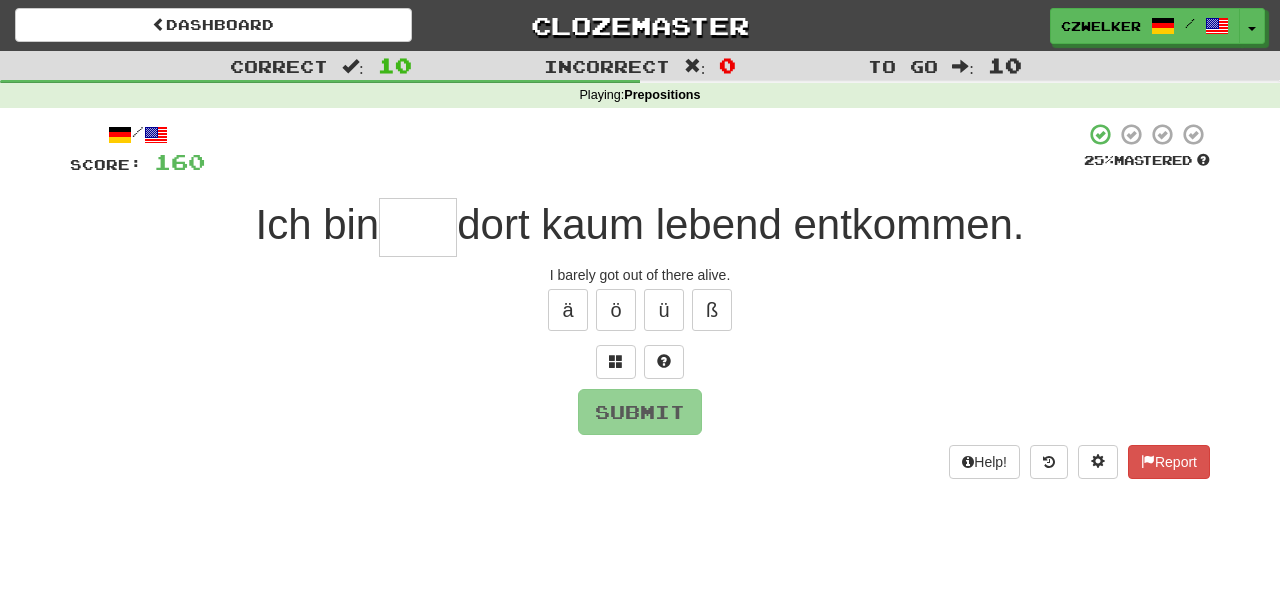 type on "*" 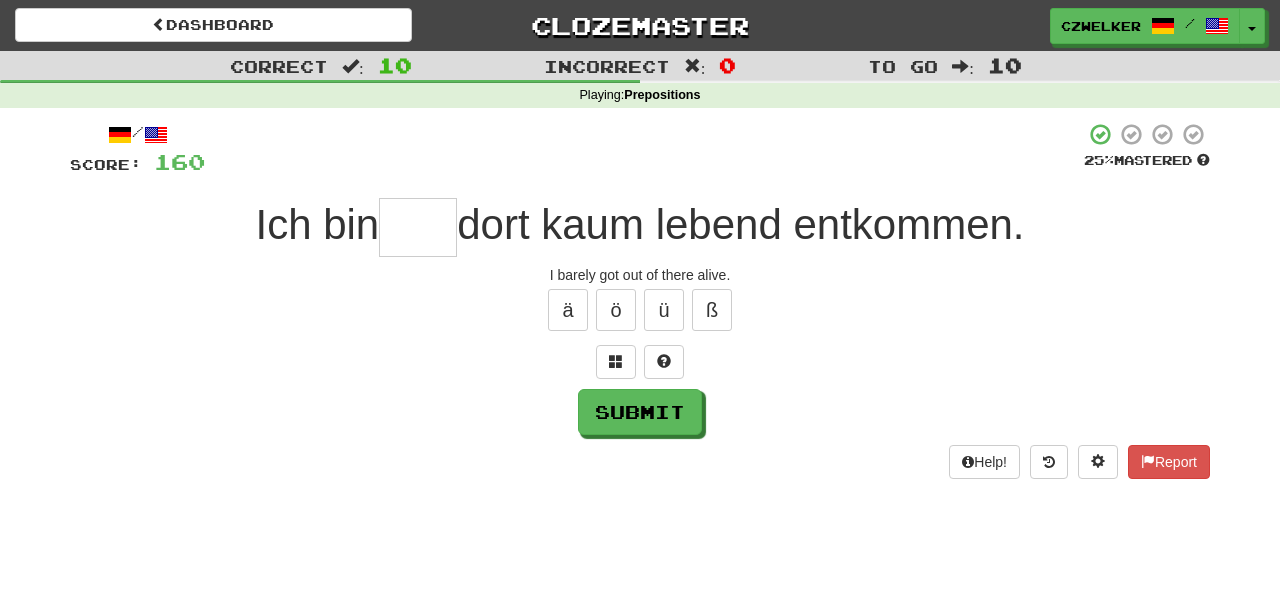 type on "*" 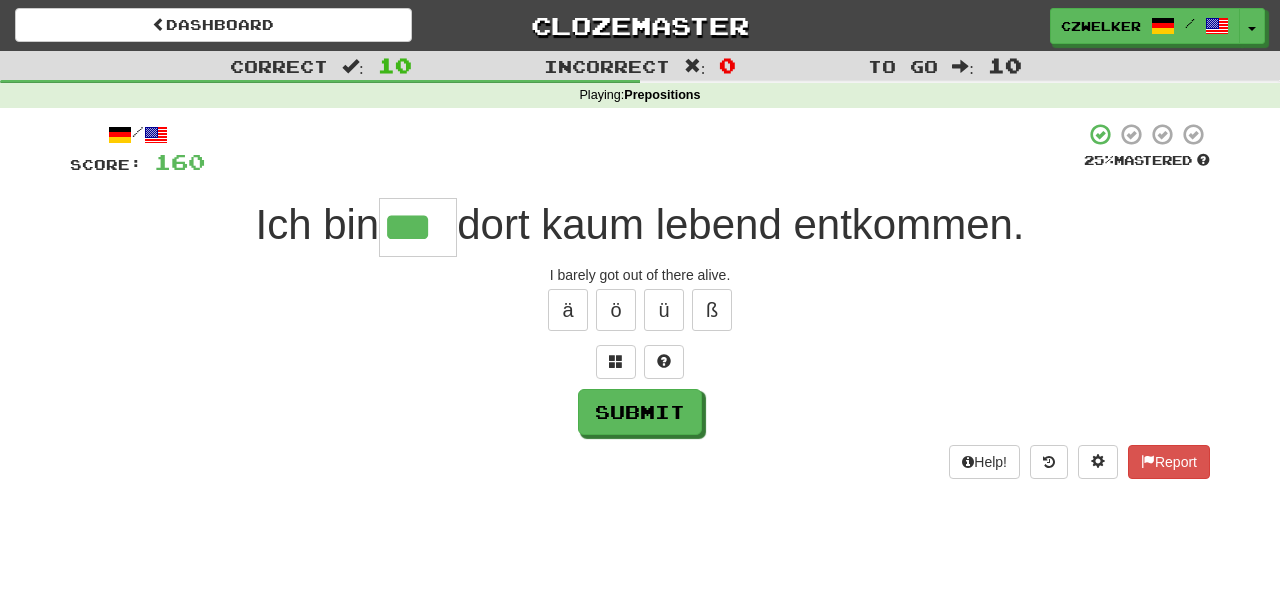 type on "***" 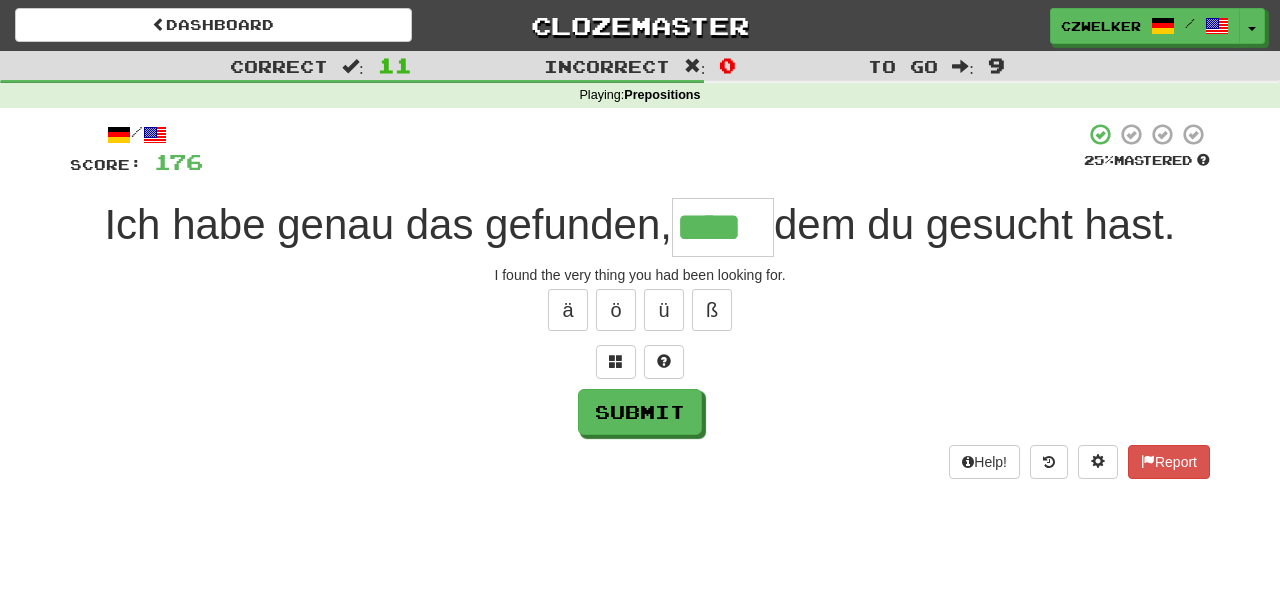 type on "****" 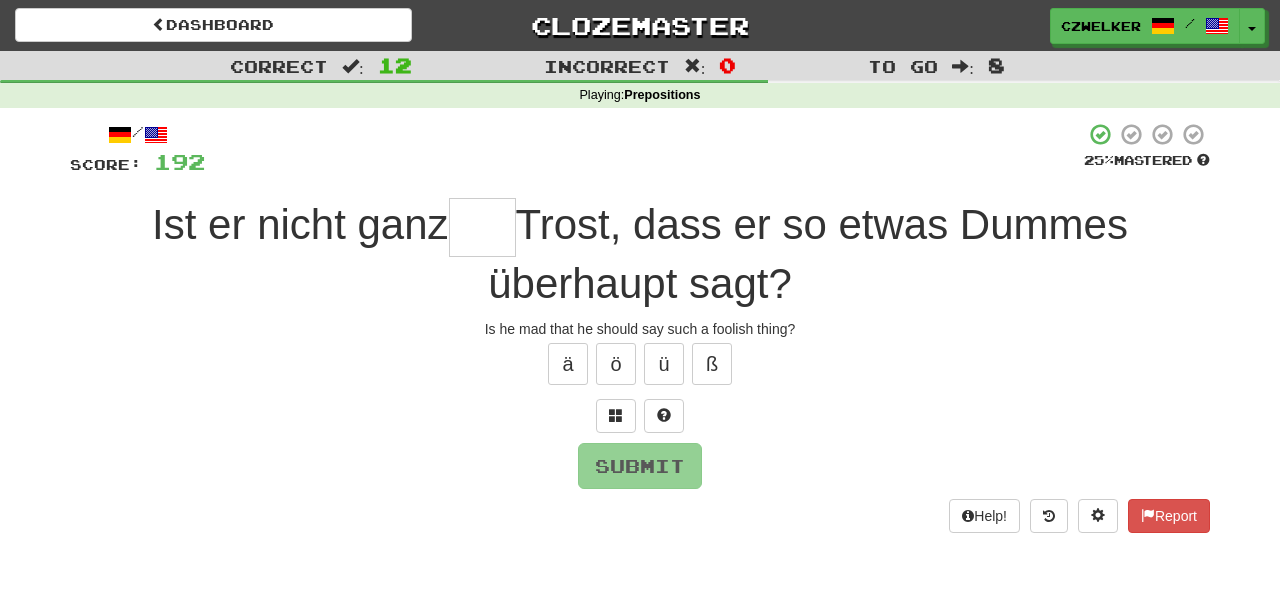type on "*" 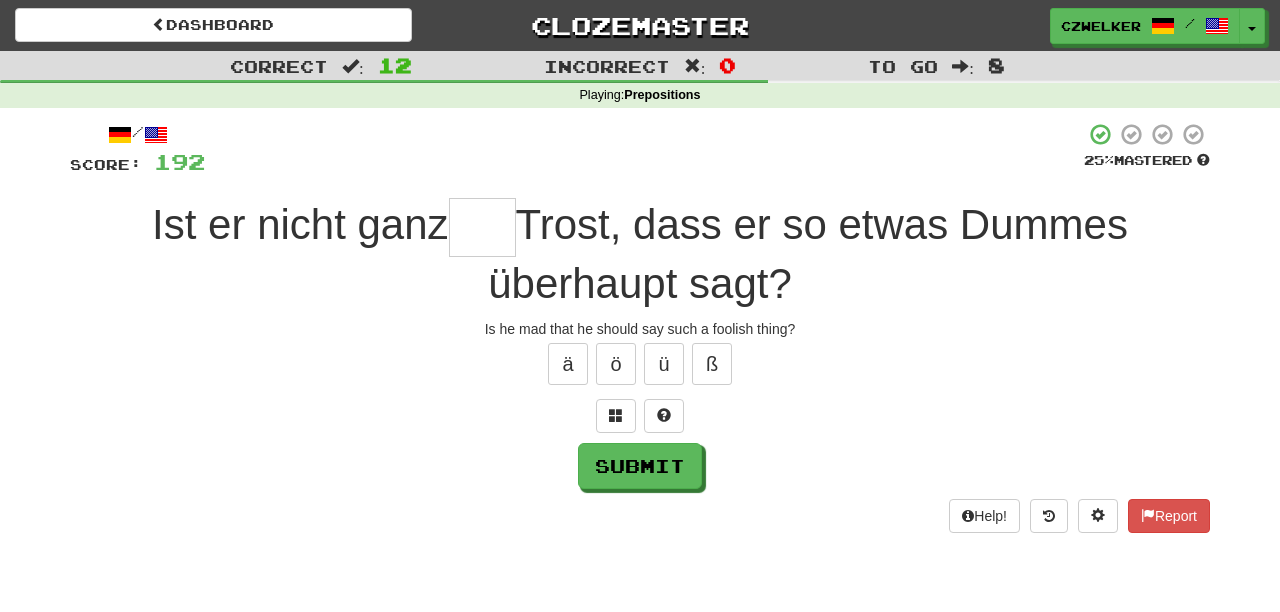 type on "*" 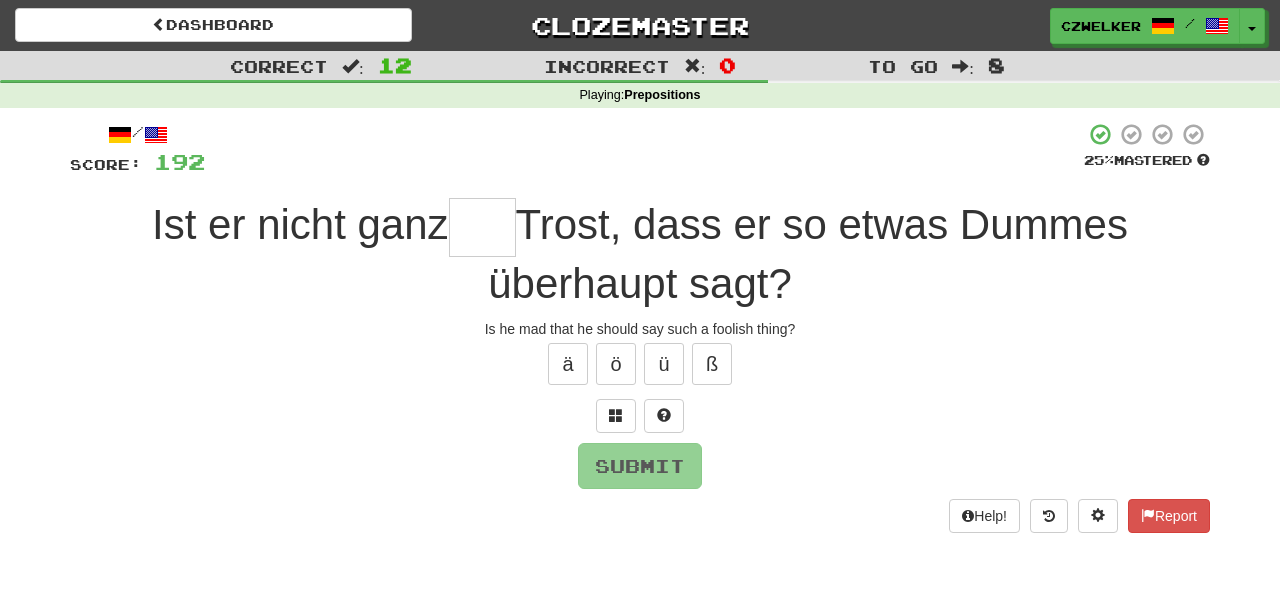 type on "*" 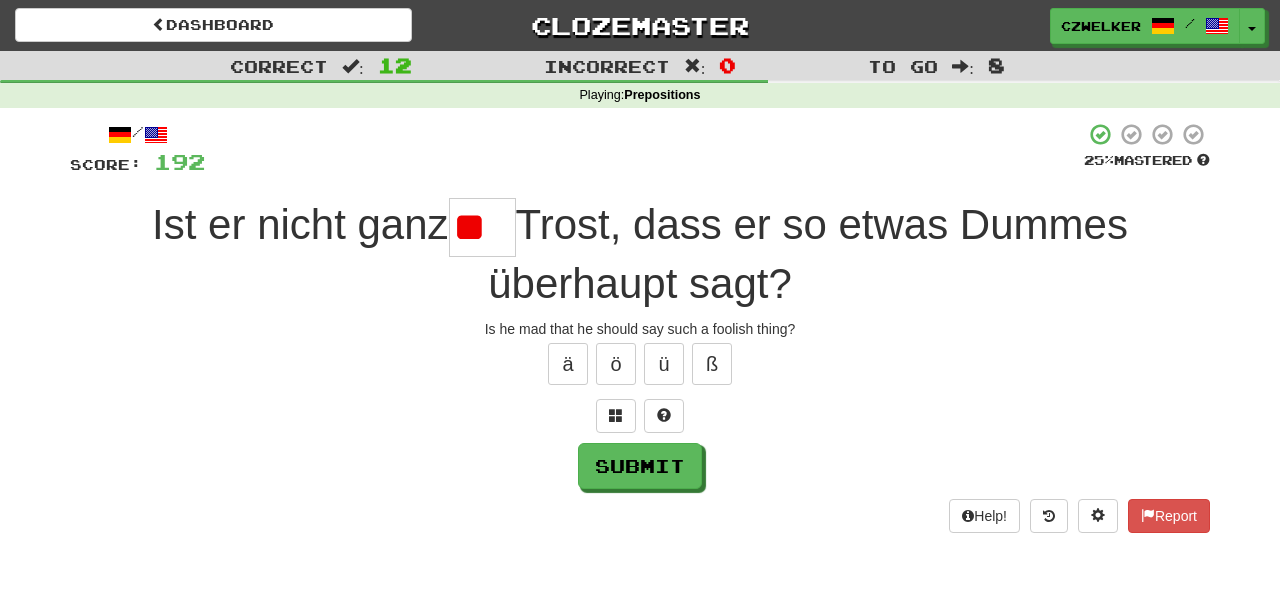 type on "*" 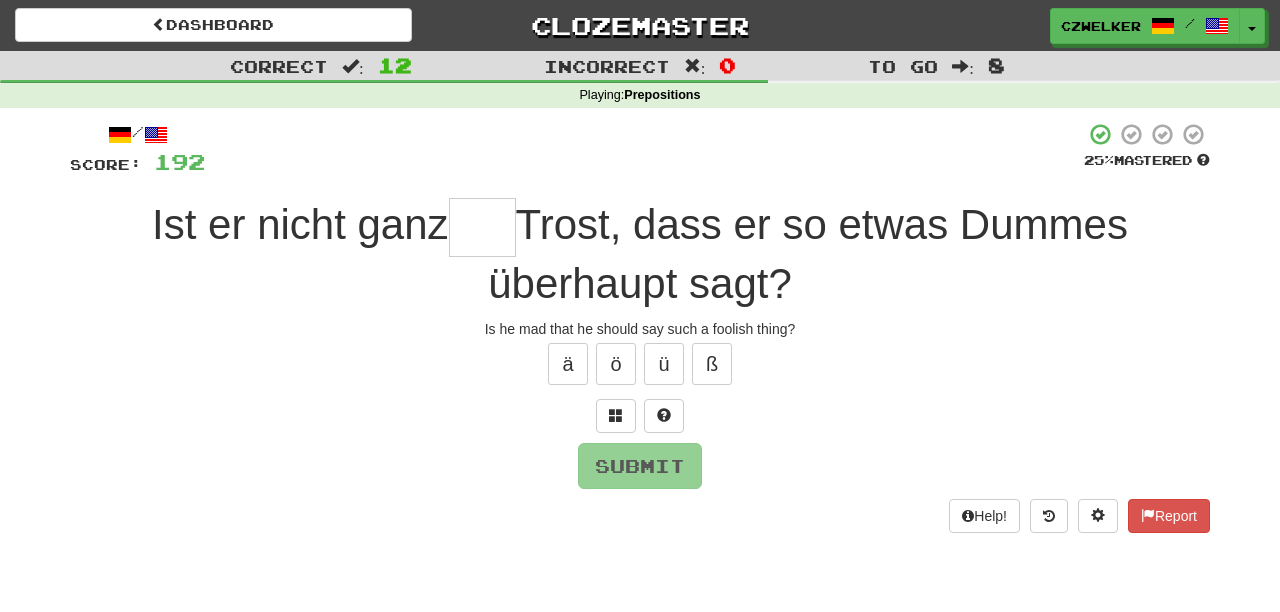 type on "*" 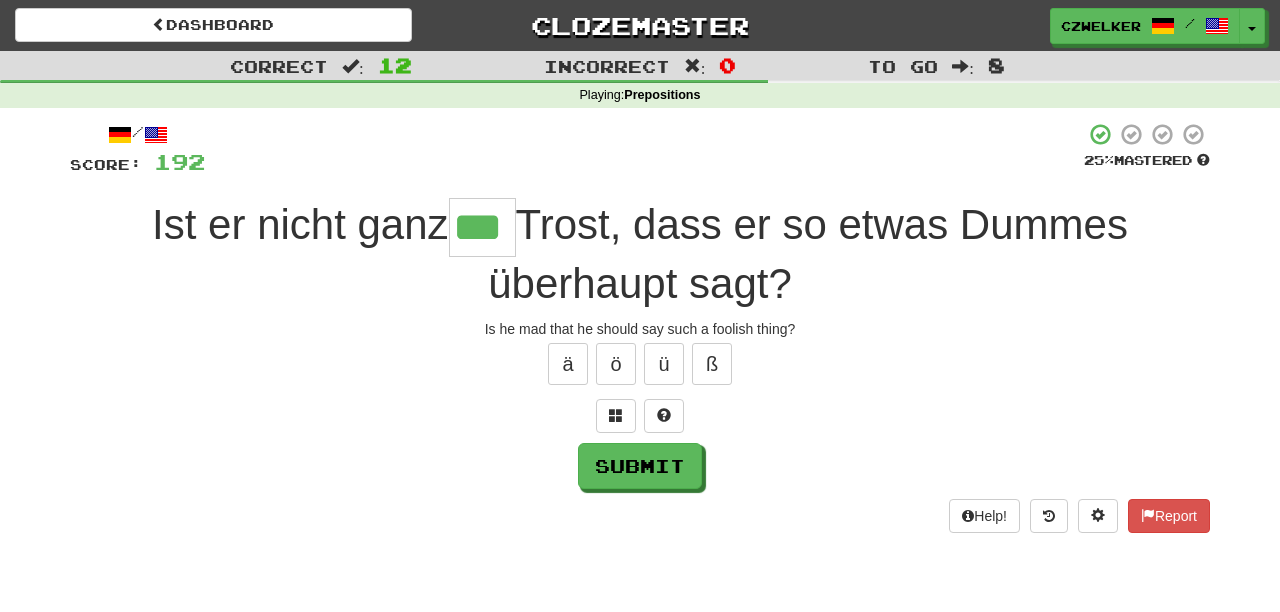 type on "***" 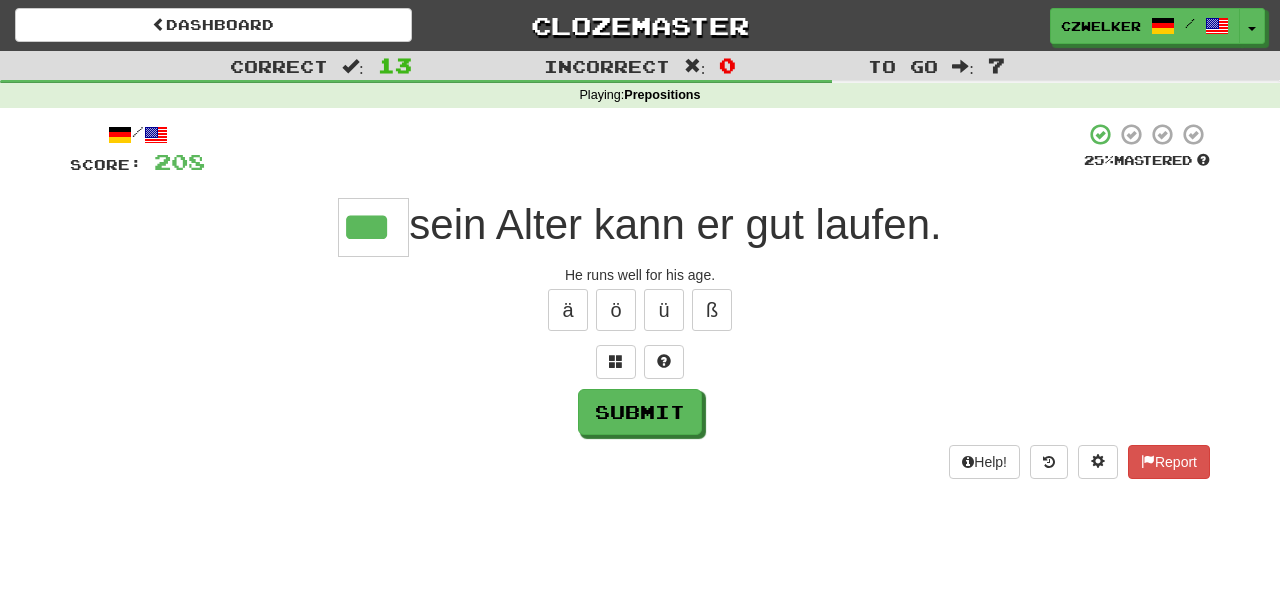 type on "***" 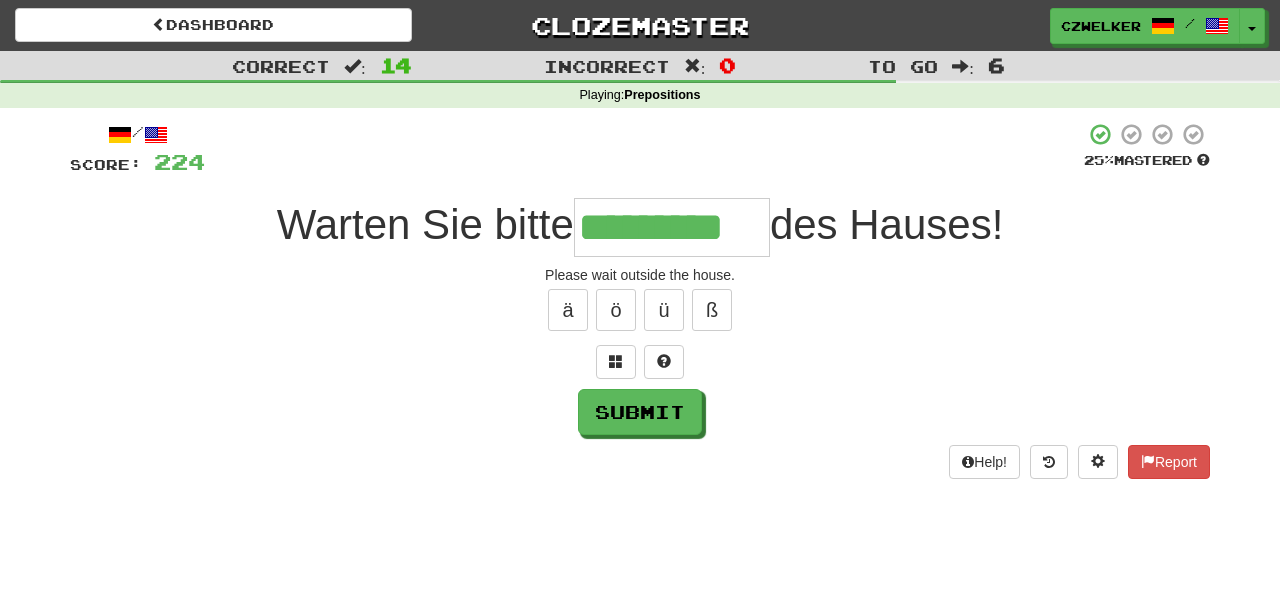 type on "*********" 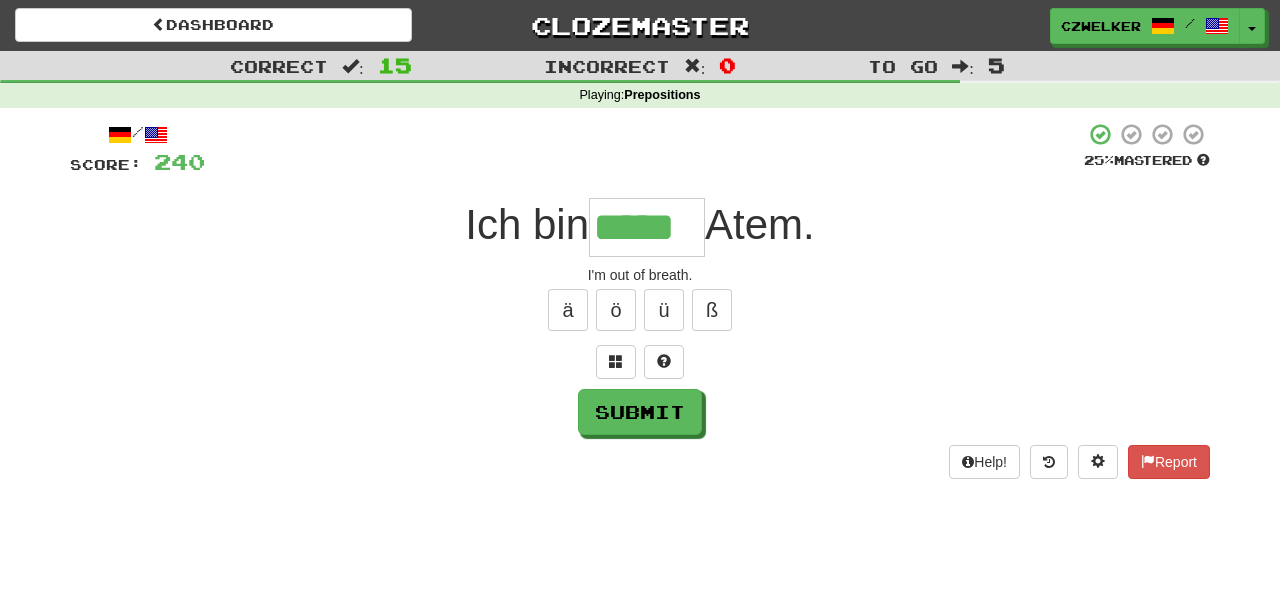 type on "*****" 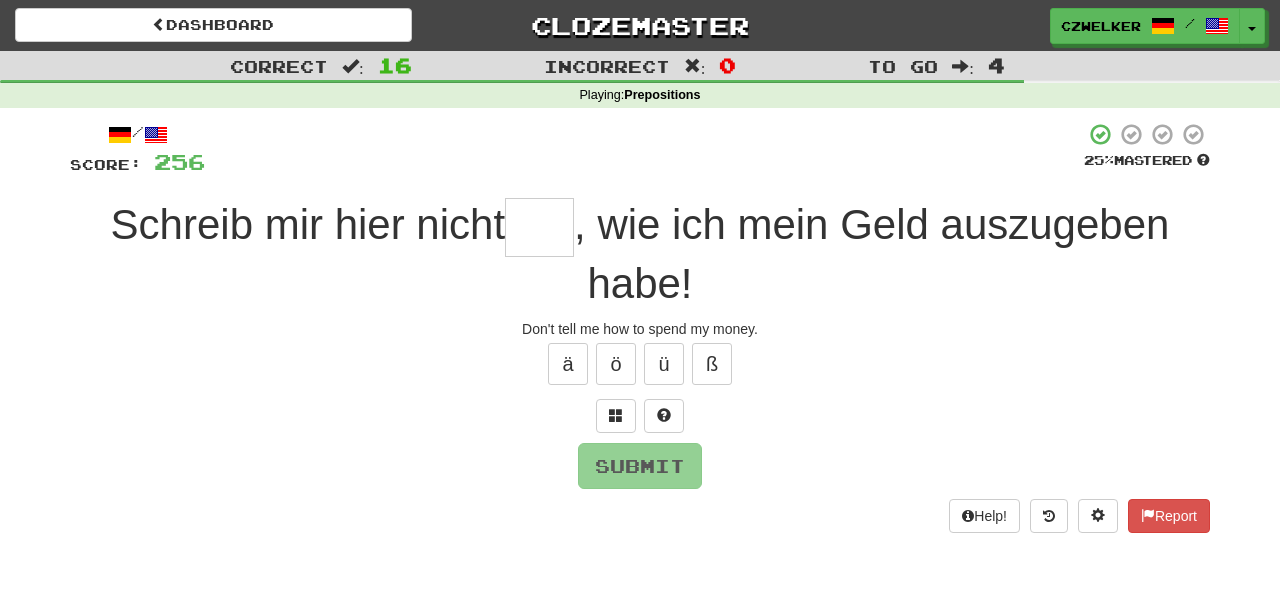 type on "*" 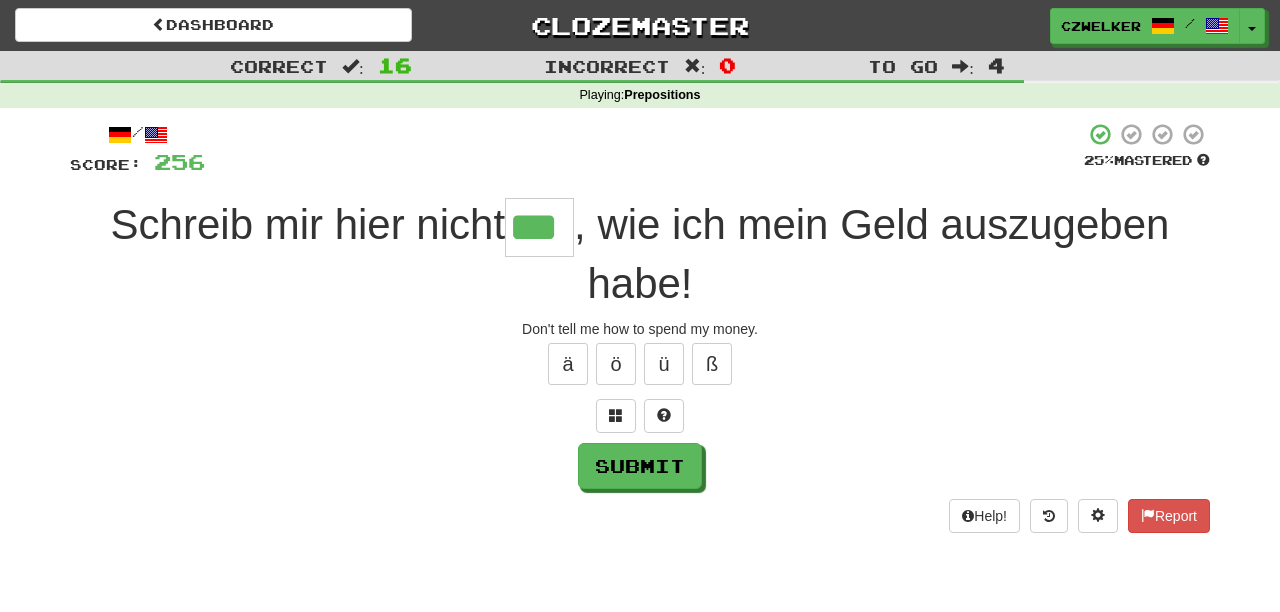type on "***" 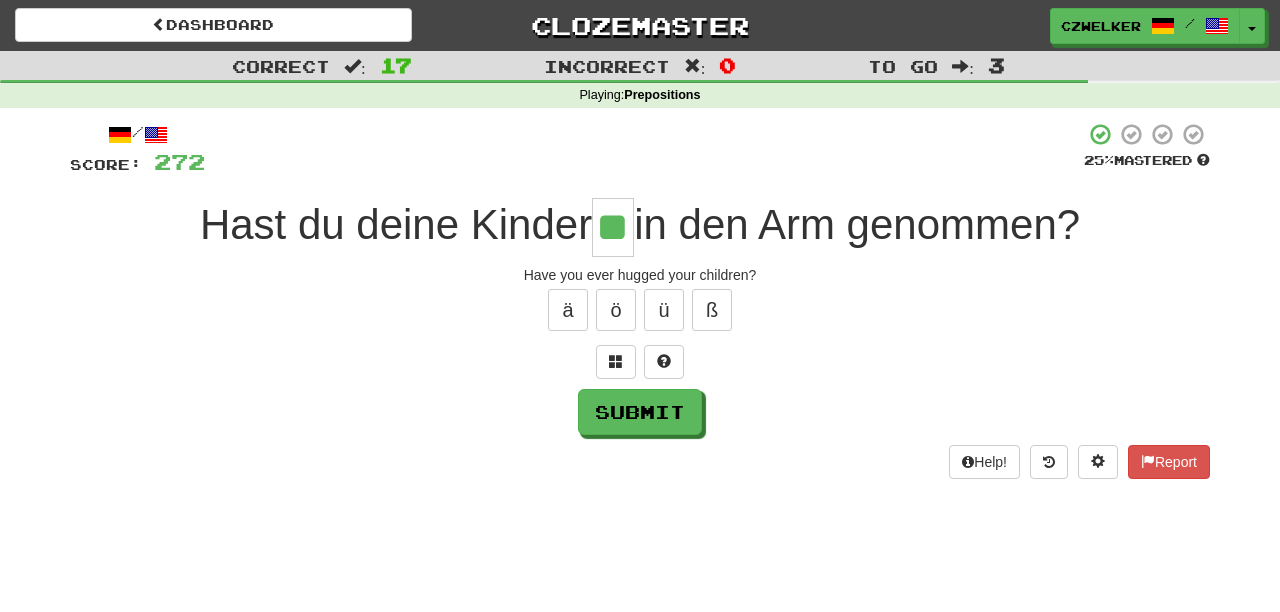 type on "**" 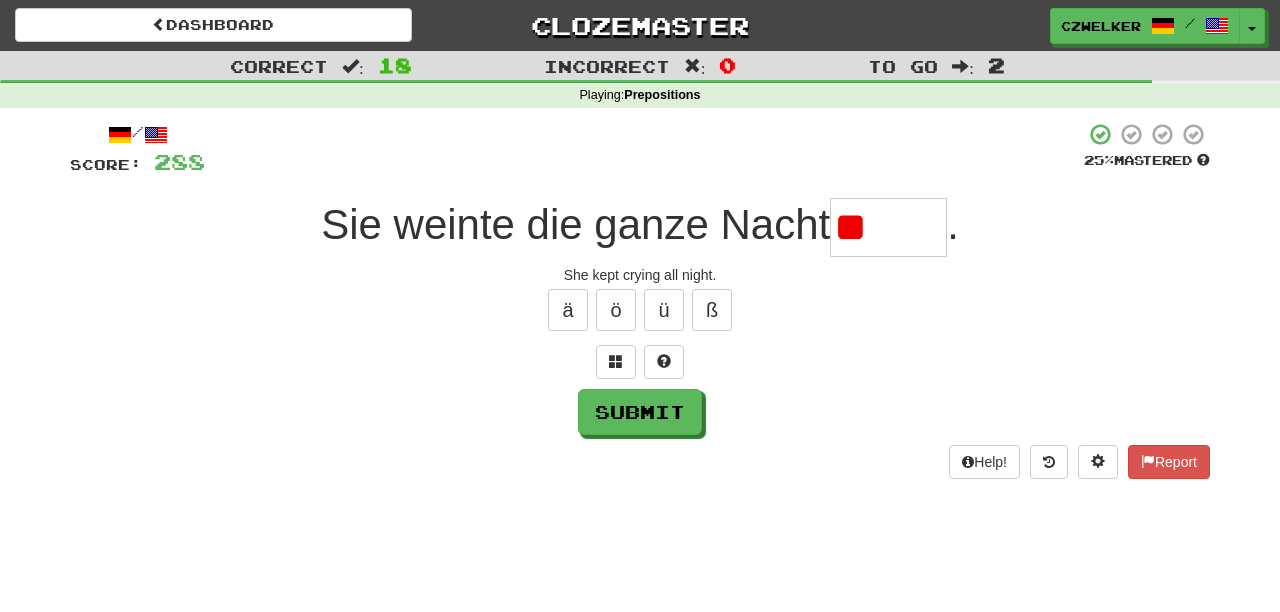 type on "*" 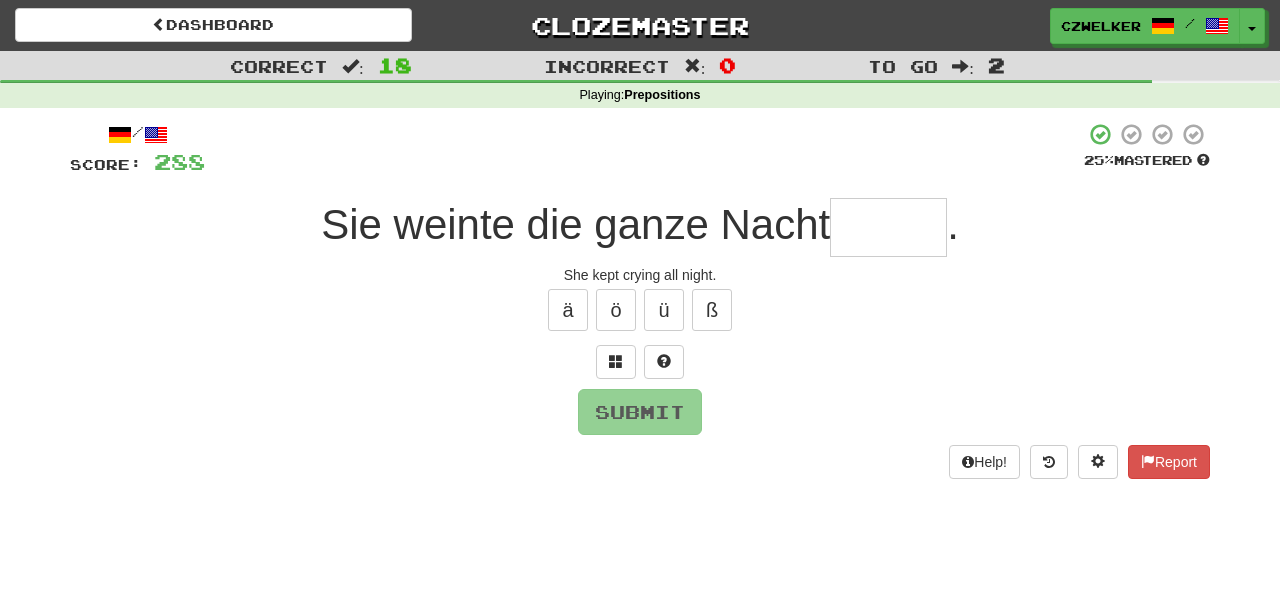 type on "*" 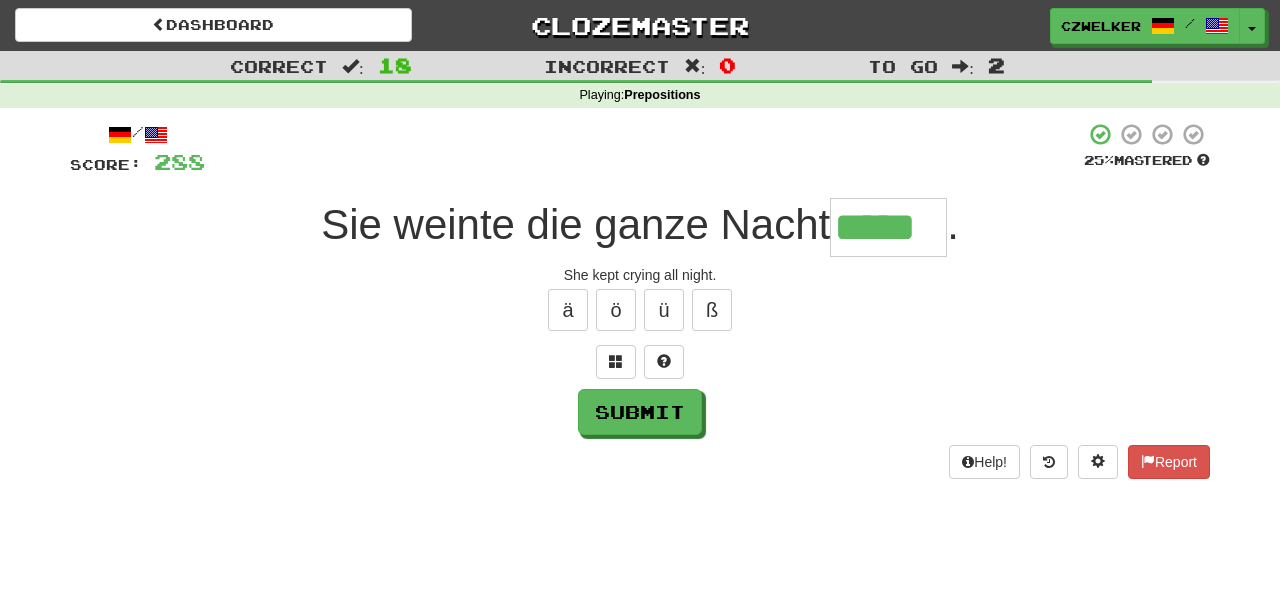 type on "*****" 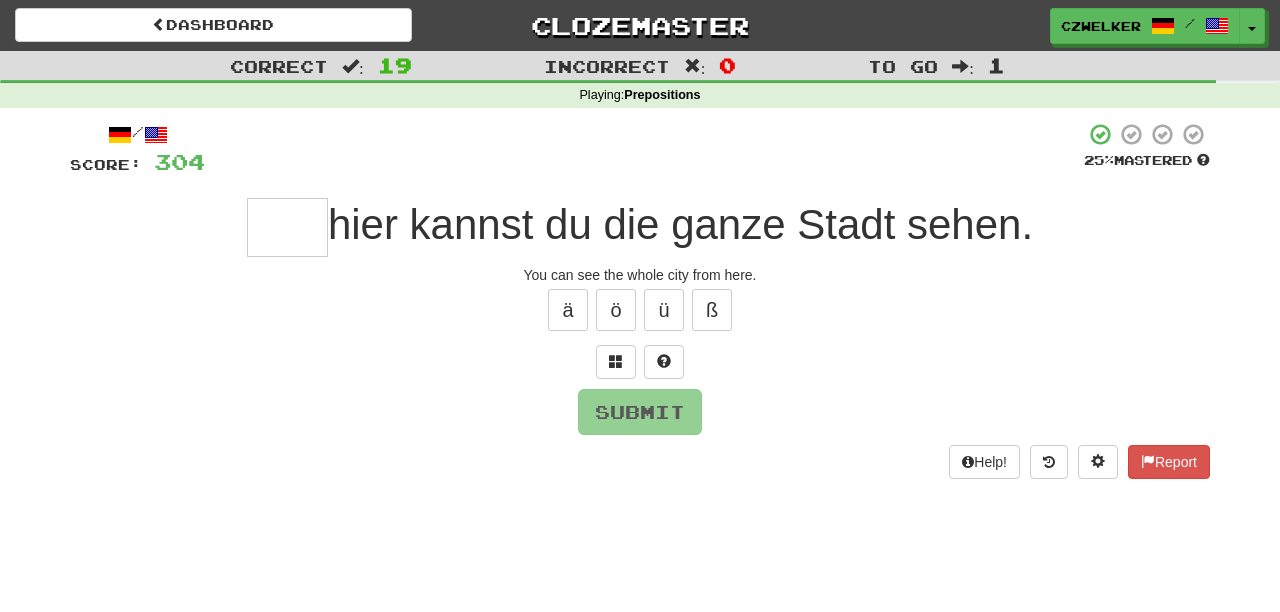 type on "*" 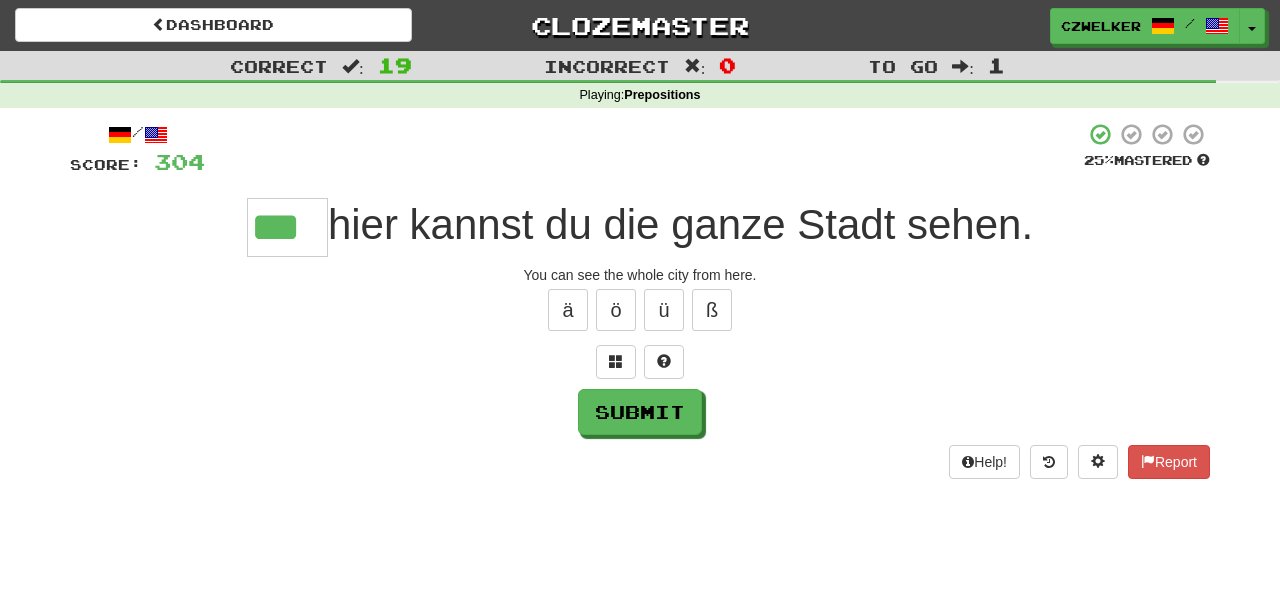 type on "***" 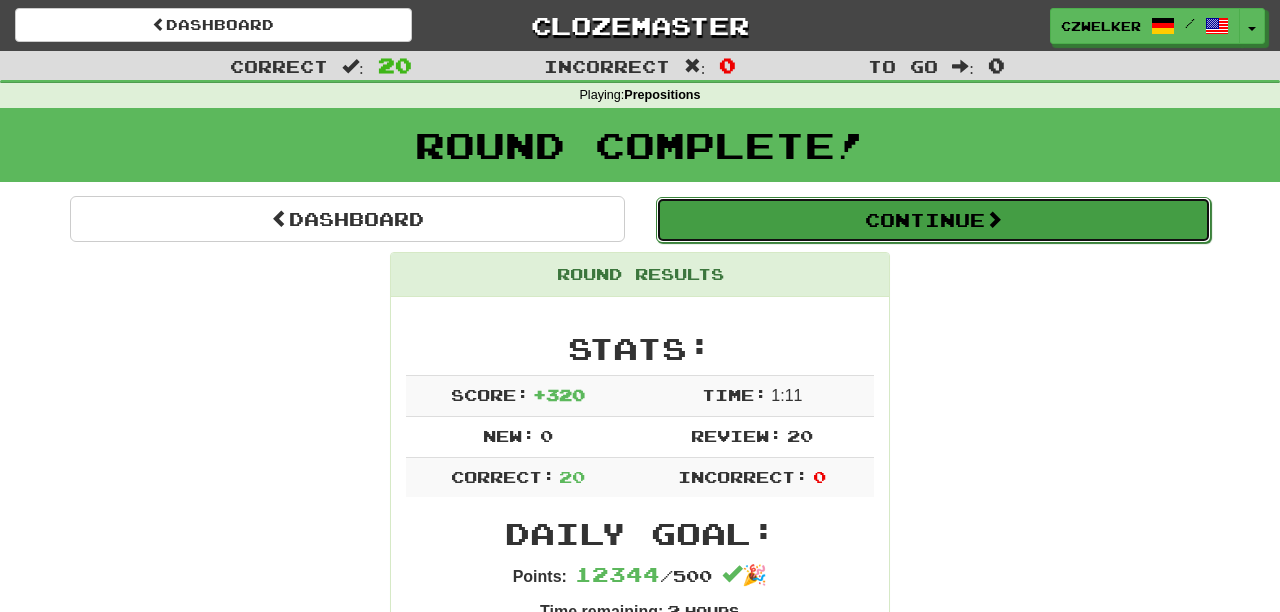 click on "Continue" at bounding box center [933, 220] 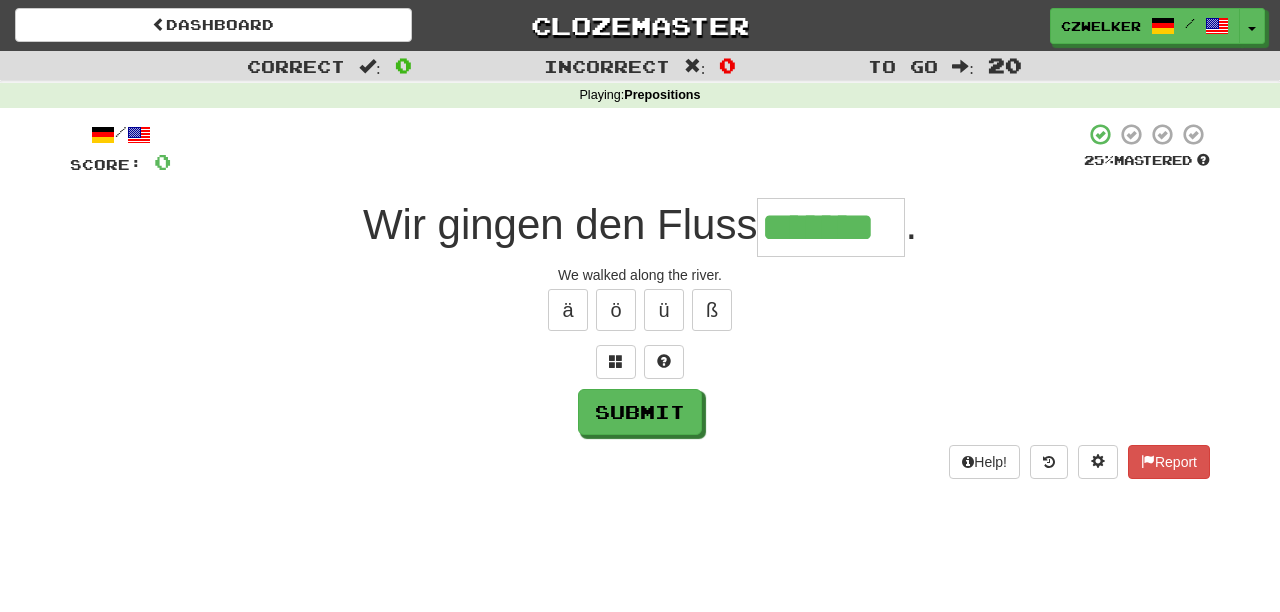 type on "*******" 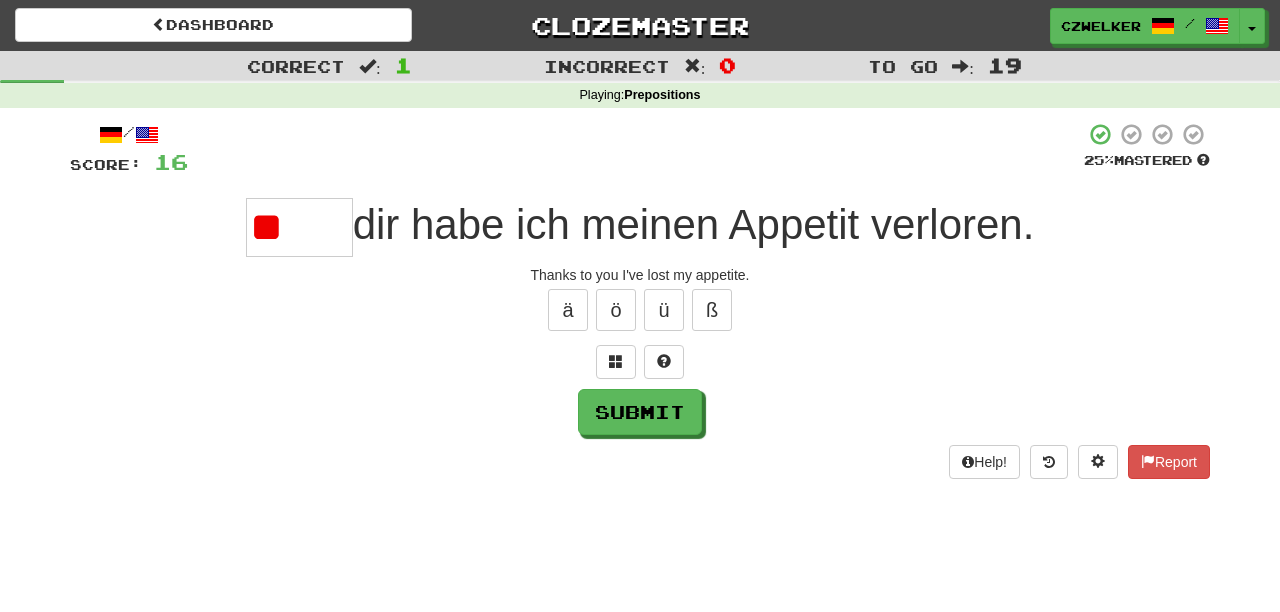 type on "*" 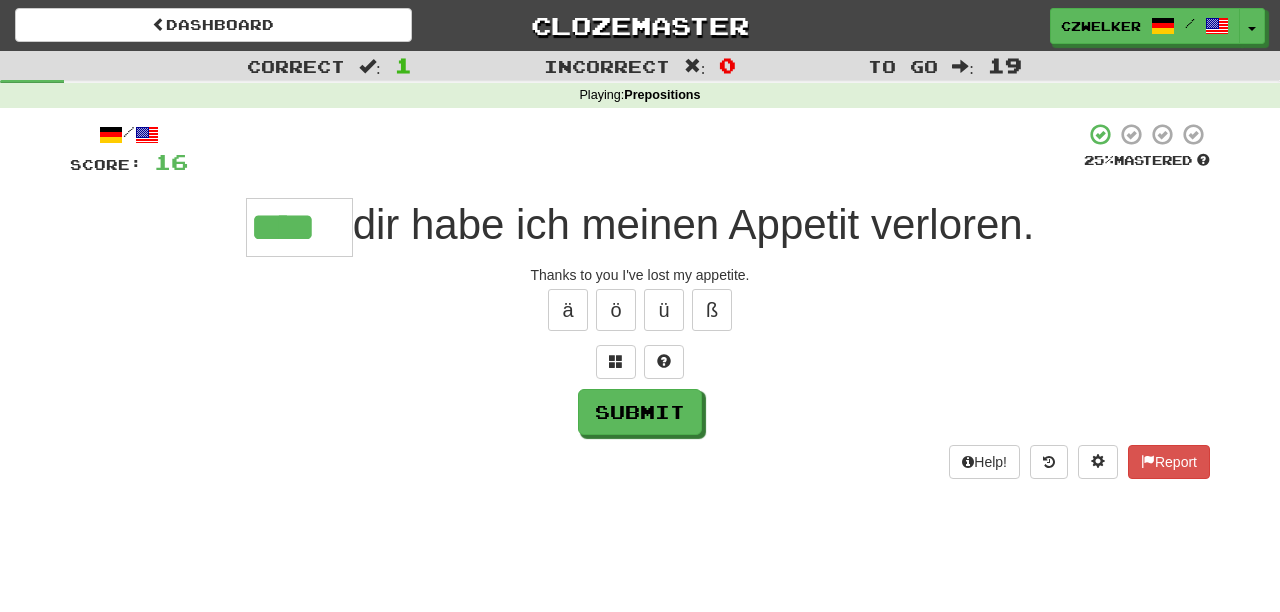 type on "****" 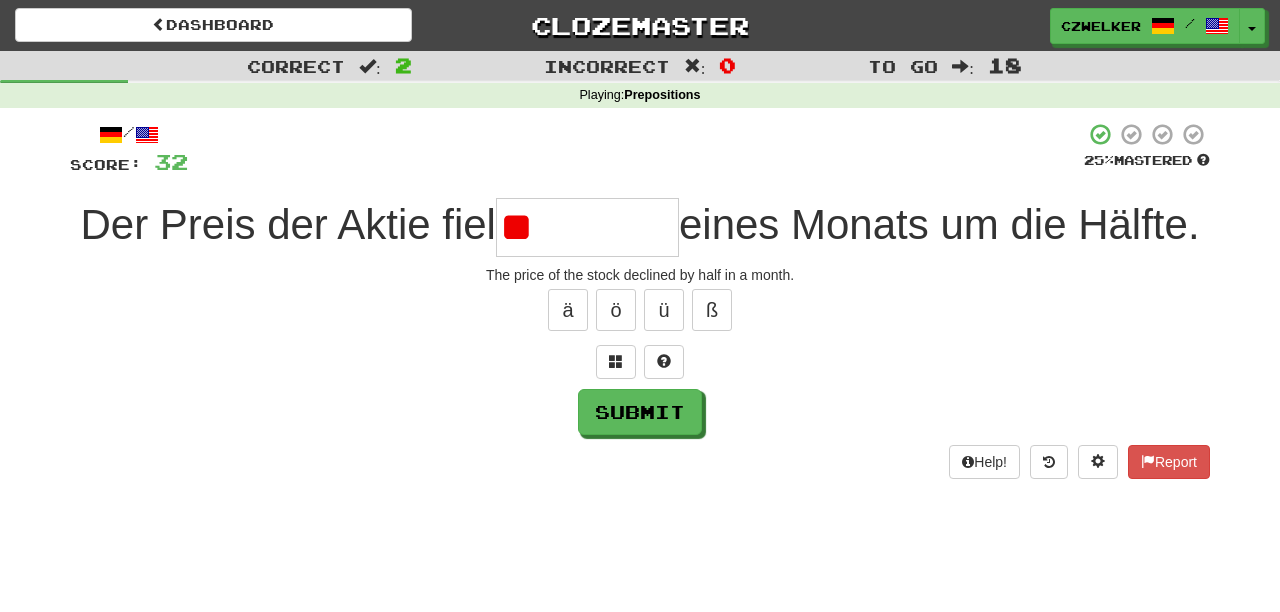 type on "*" 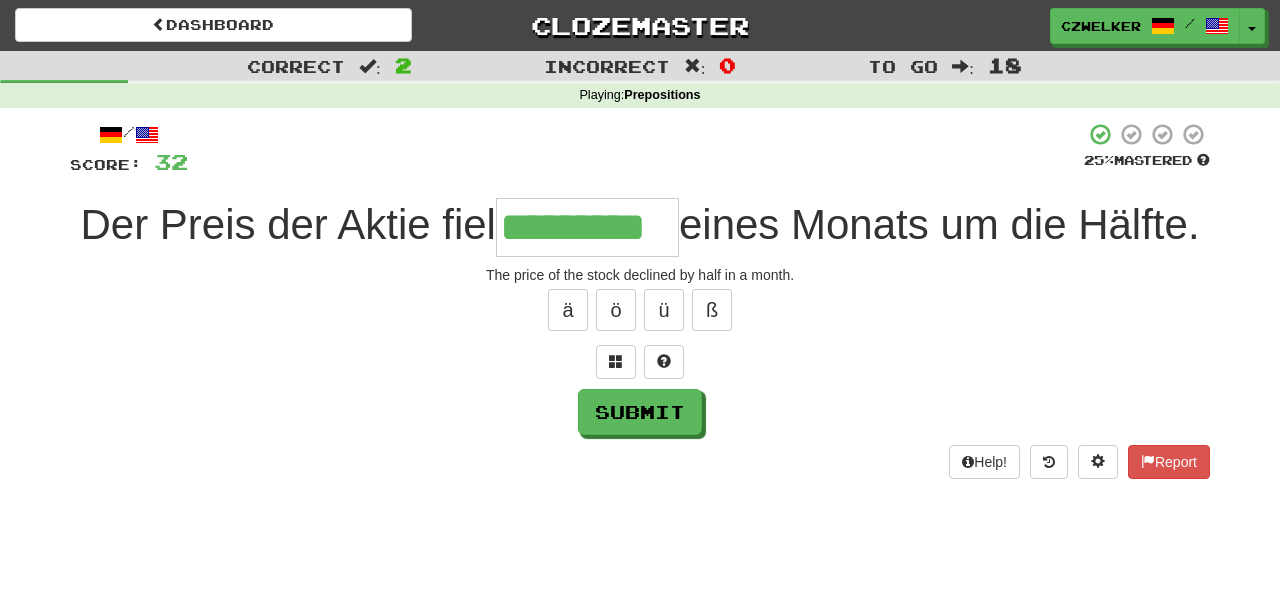 type on "*********" 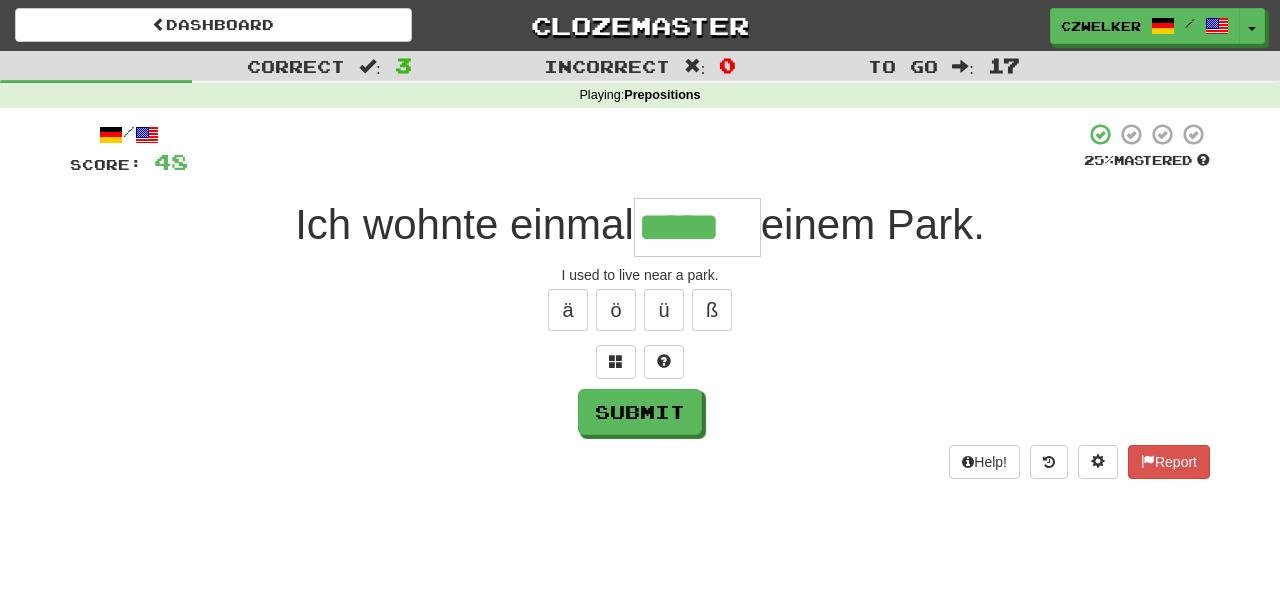 type on "*****" 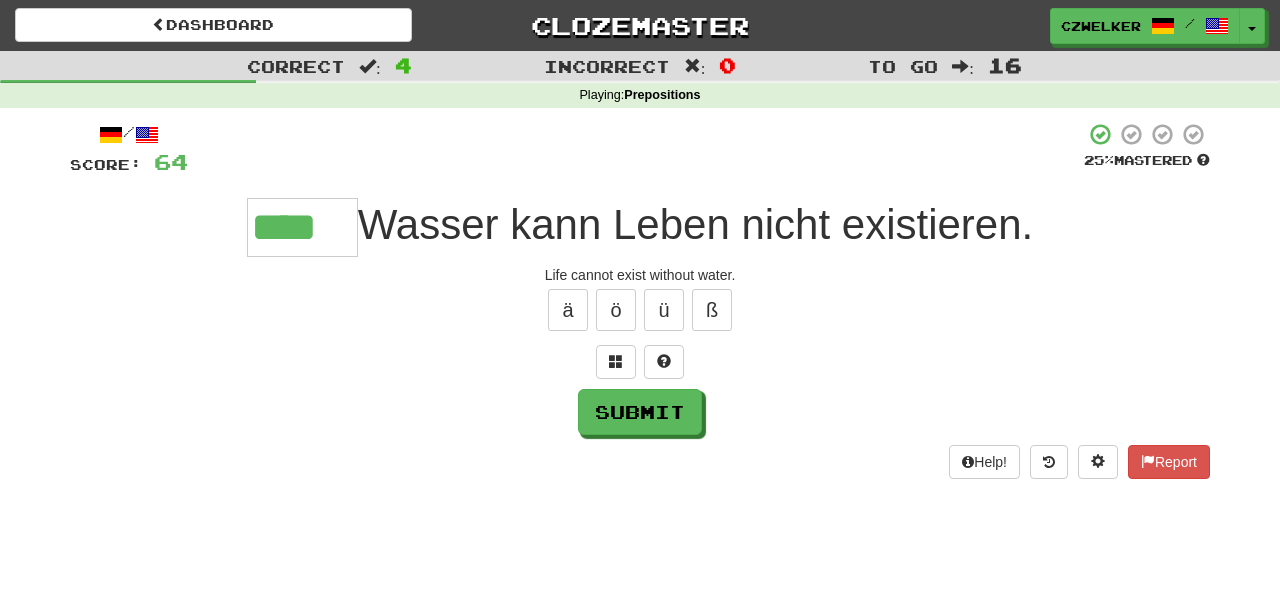 type on "****" 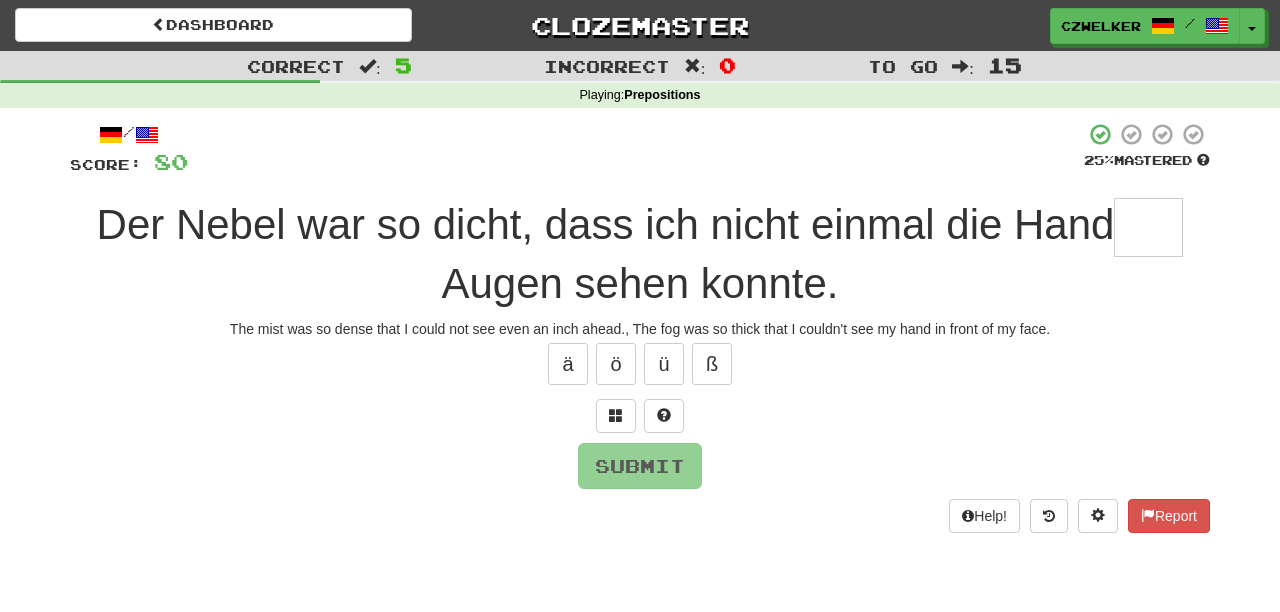 type on "*" 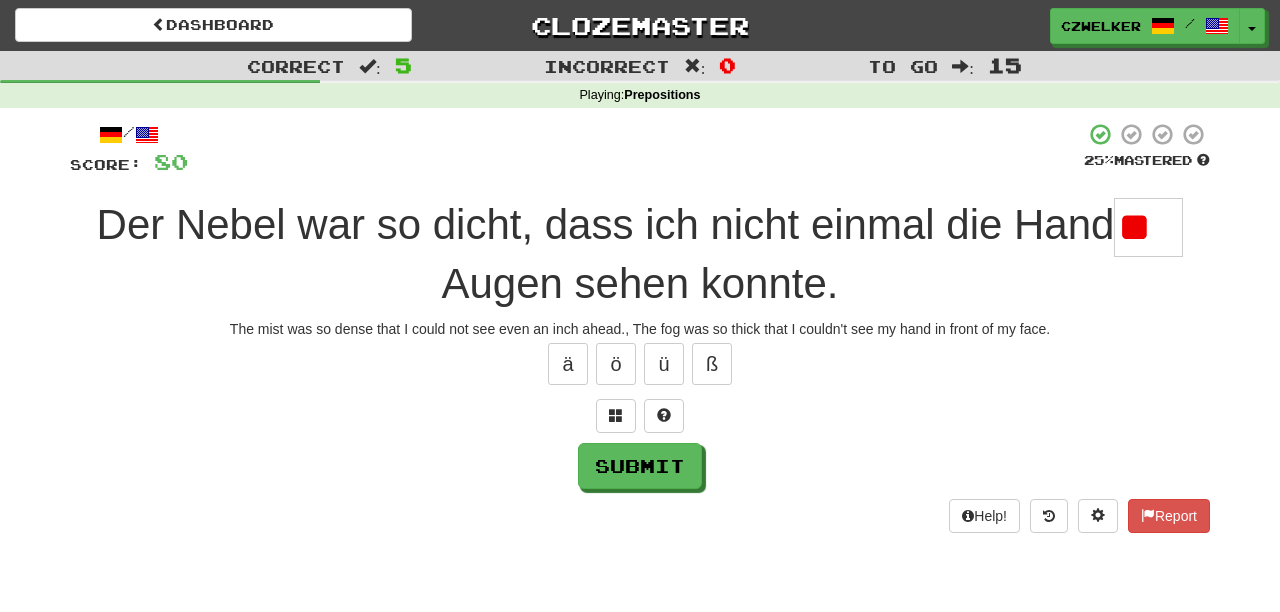 type on "*" 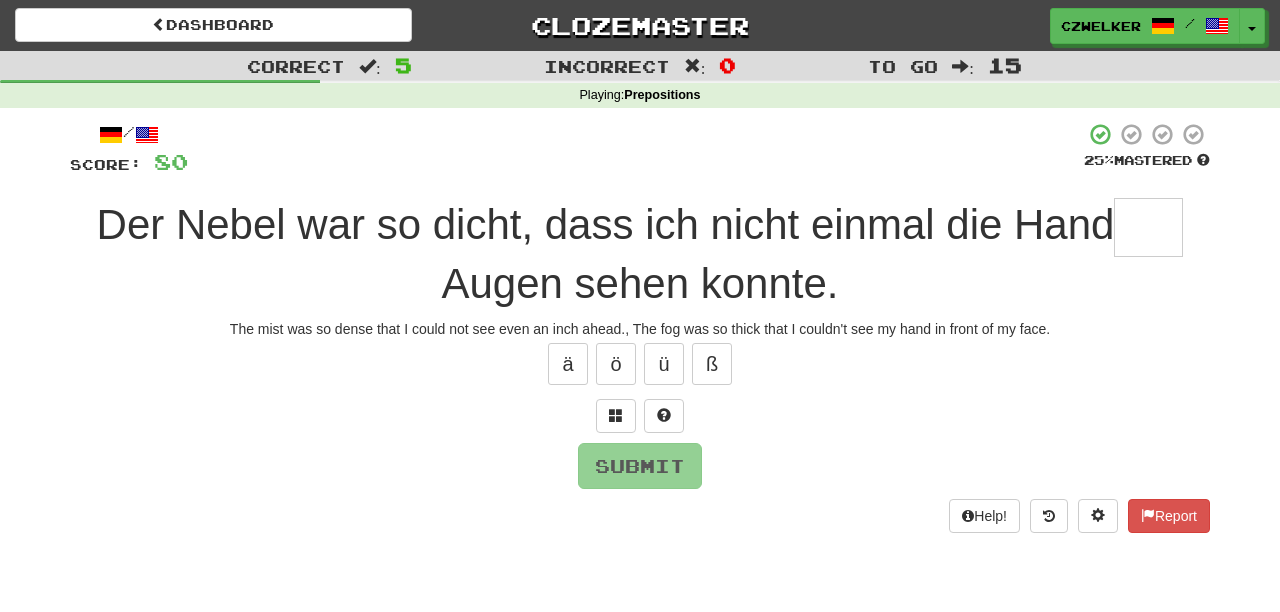 type on "*" 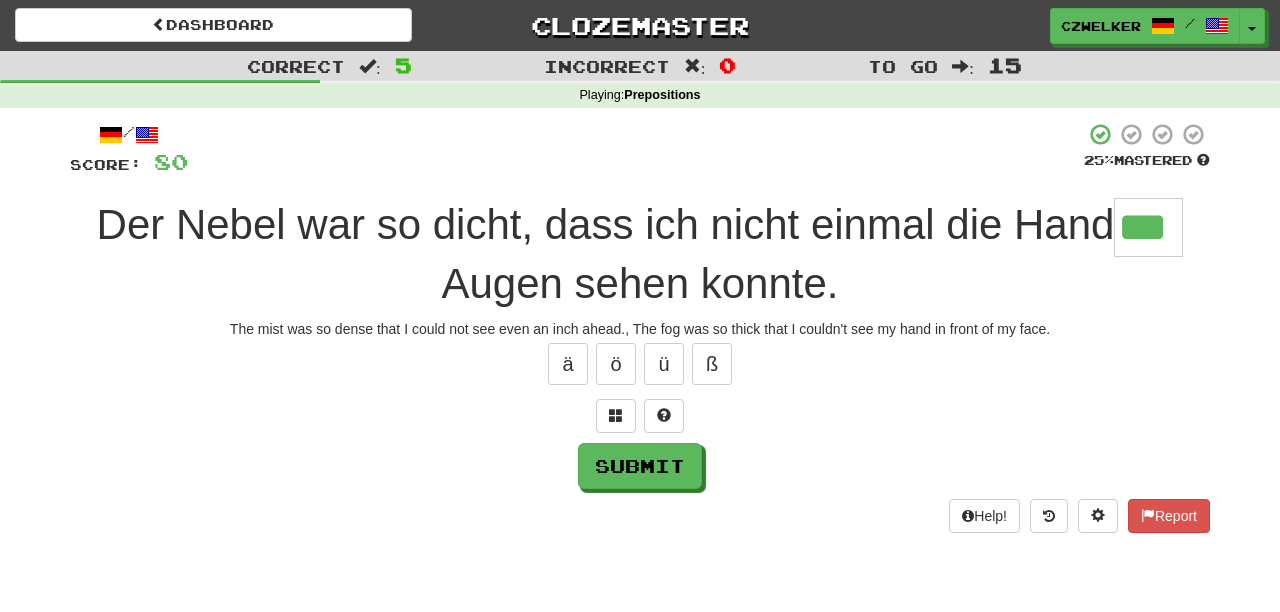 type on "***" 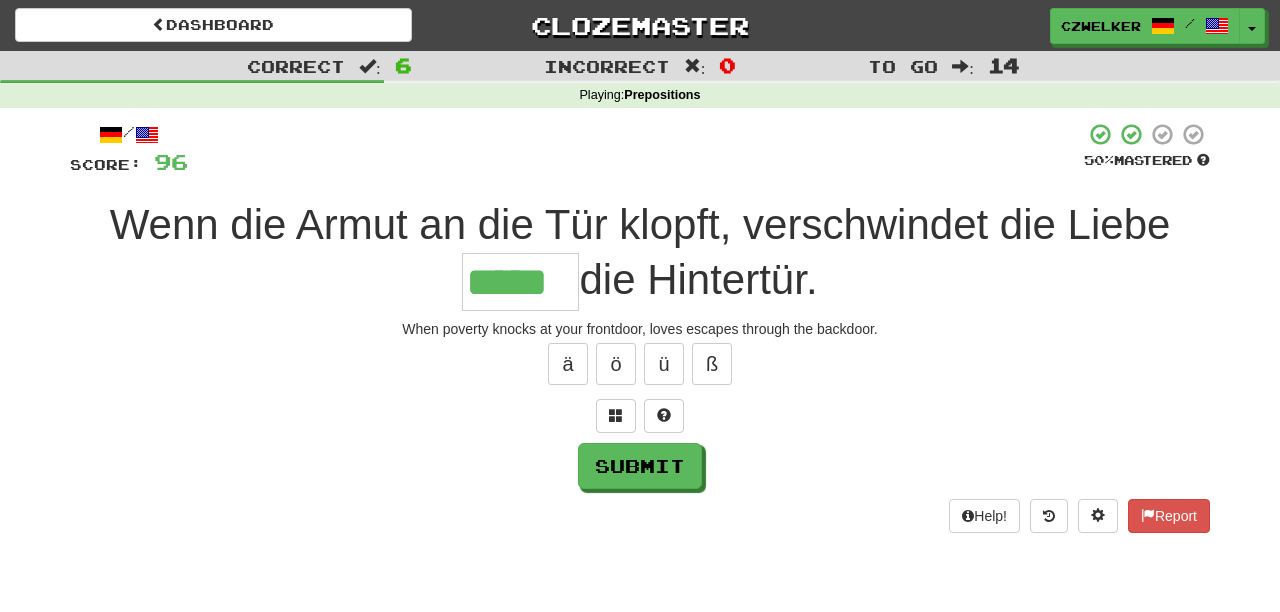type on "*****" 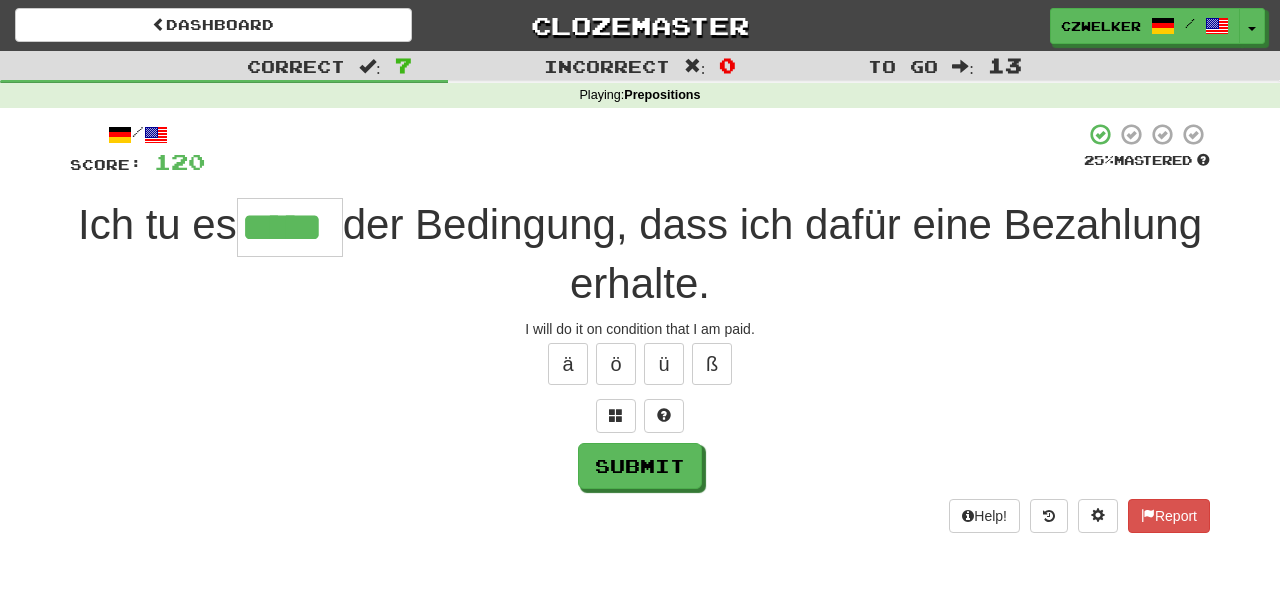 type on "*****" 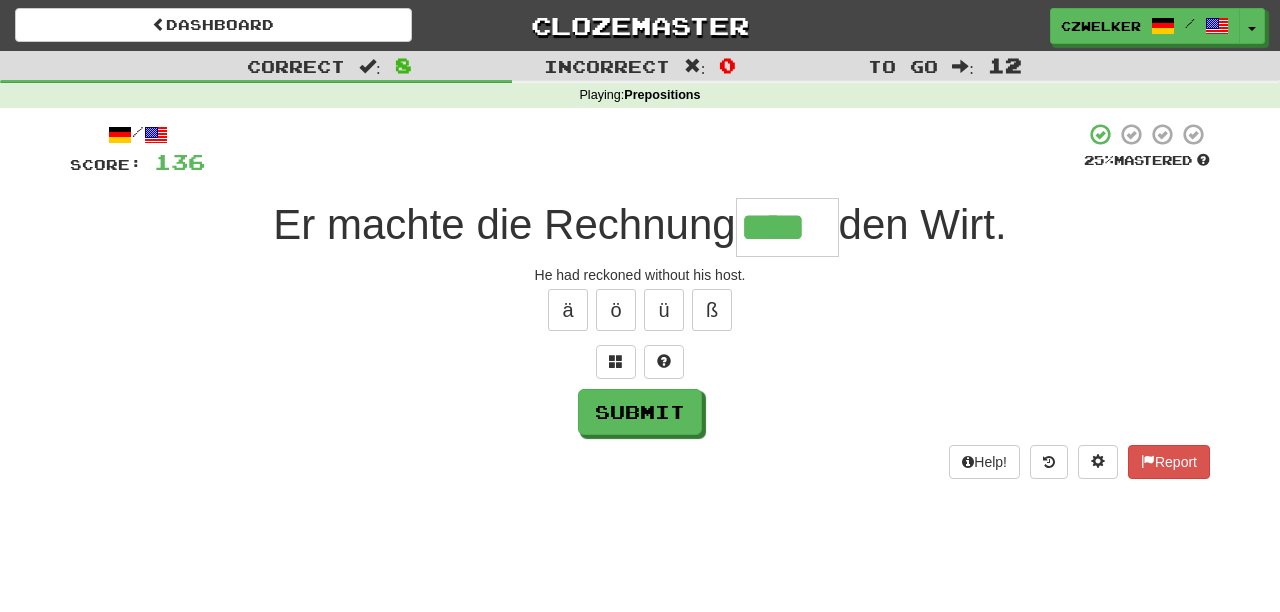 type on "****" 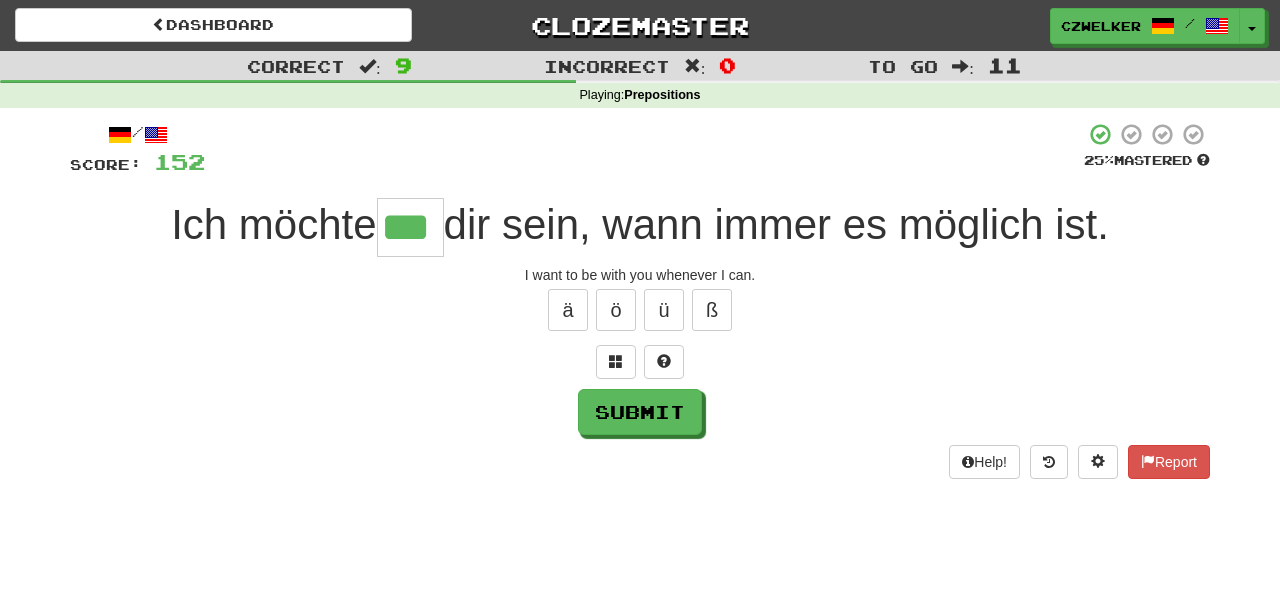 type on "***" 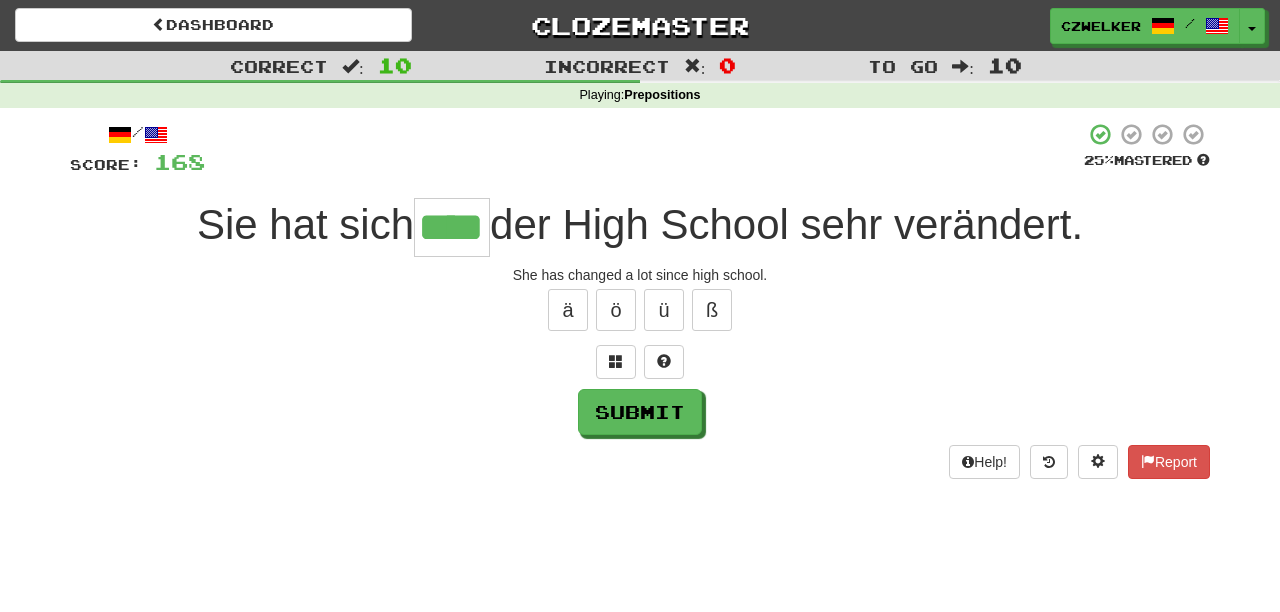 type on "****" 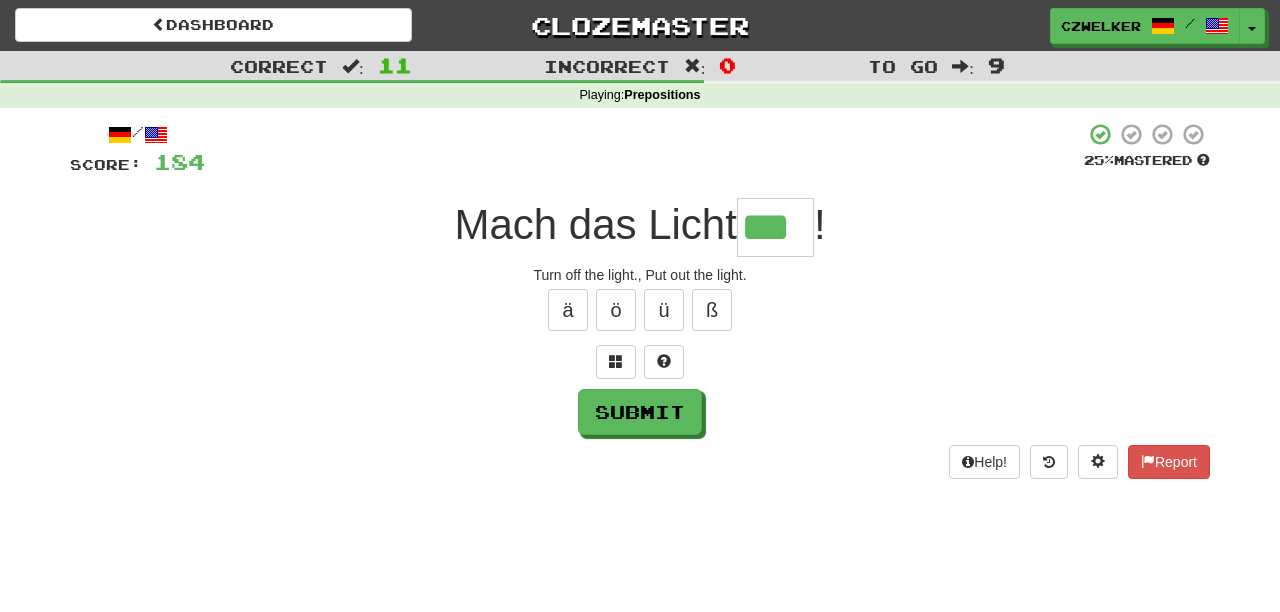 type on "***" 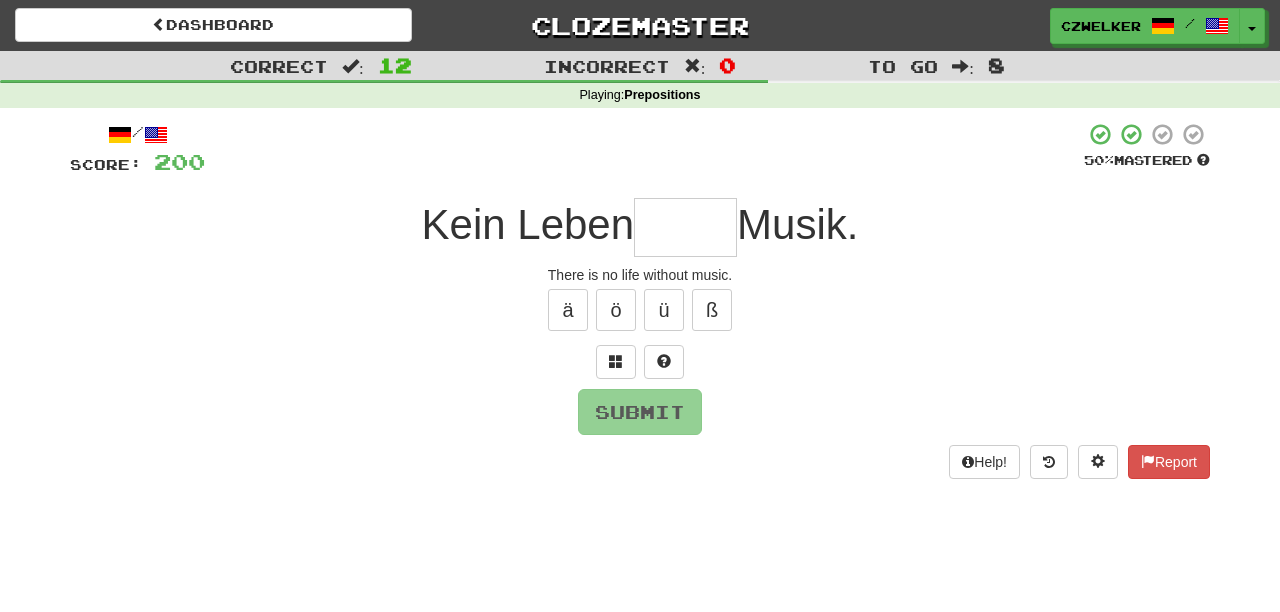 type on "*" 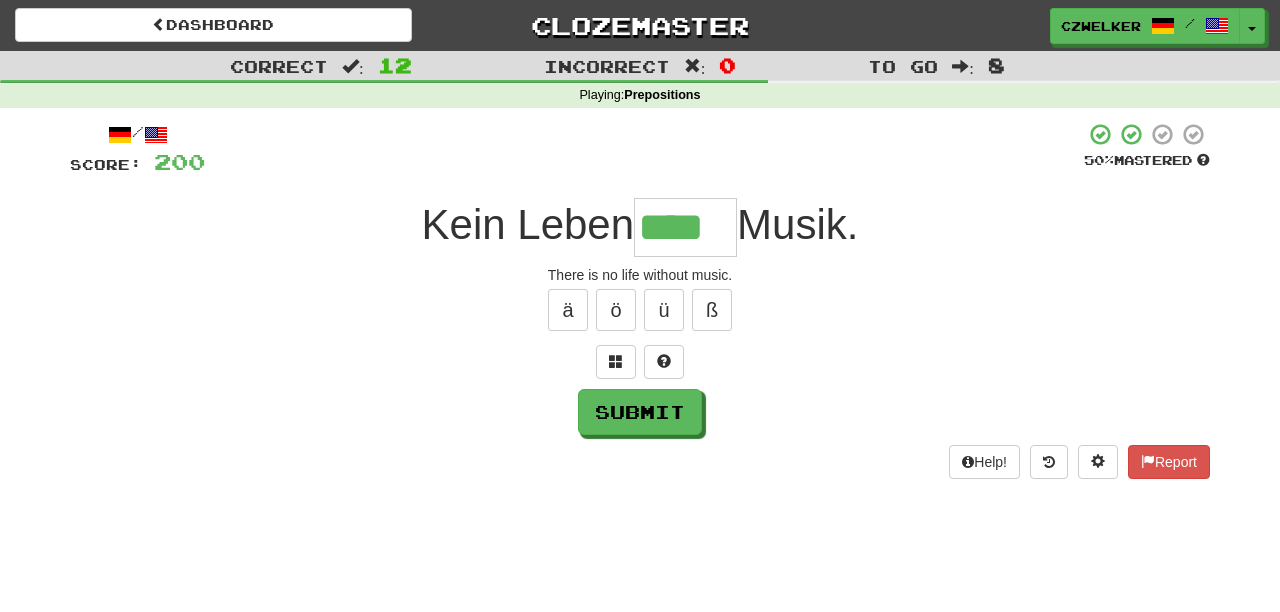 type on "****" 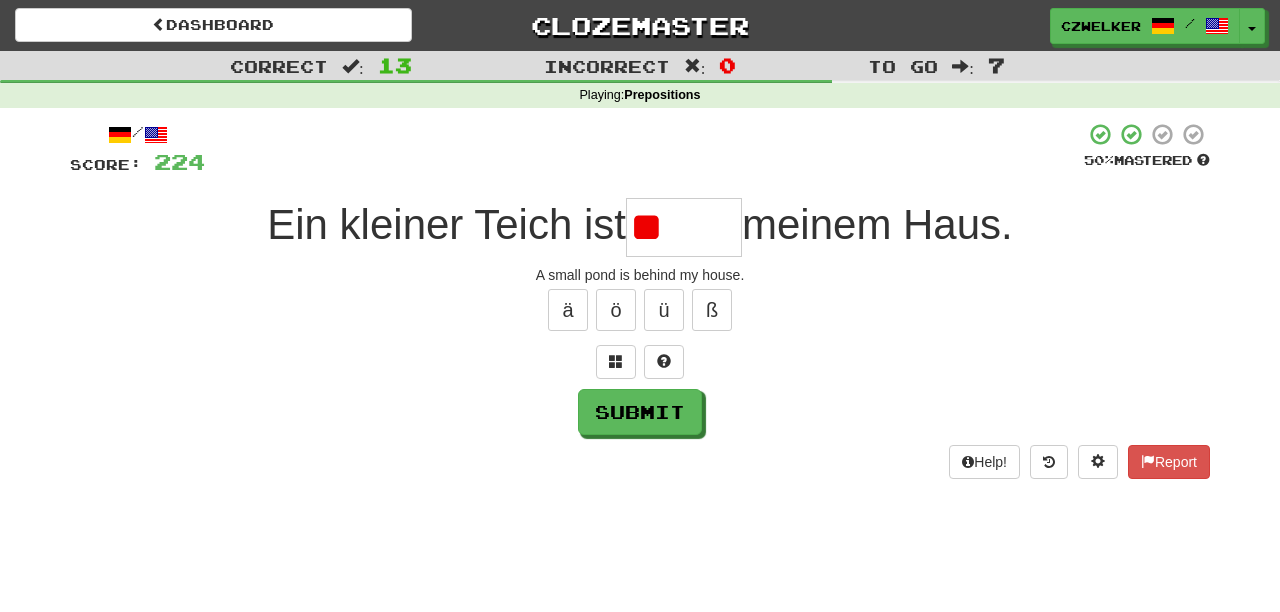 type on "*" 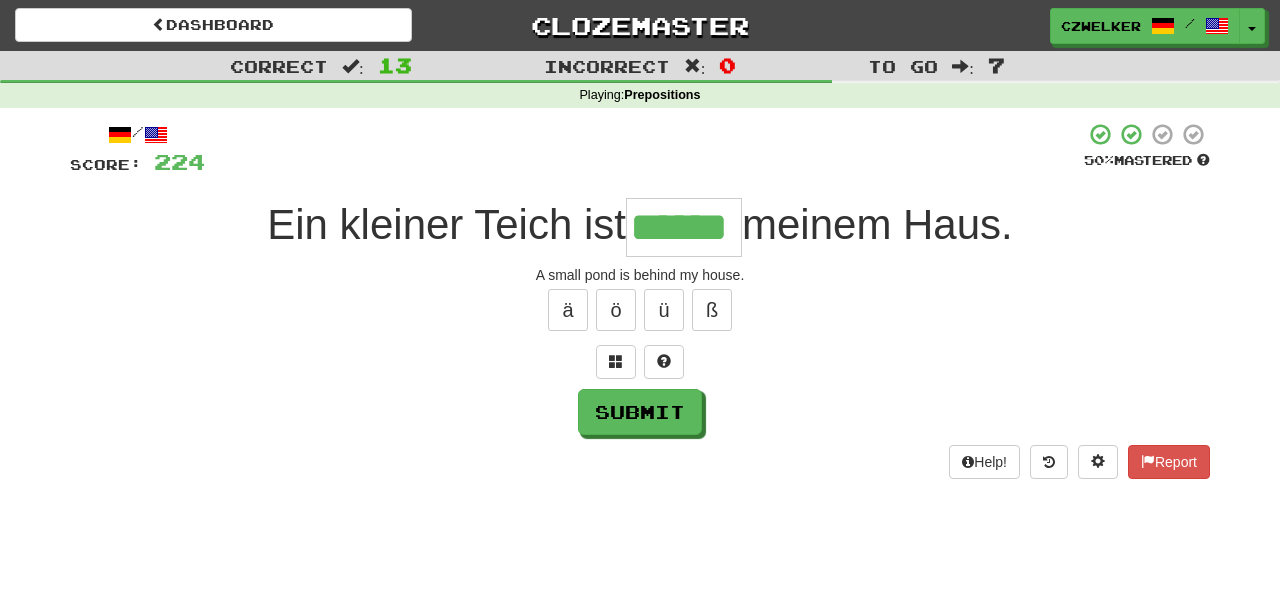 type on "******" 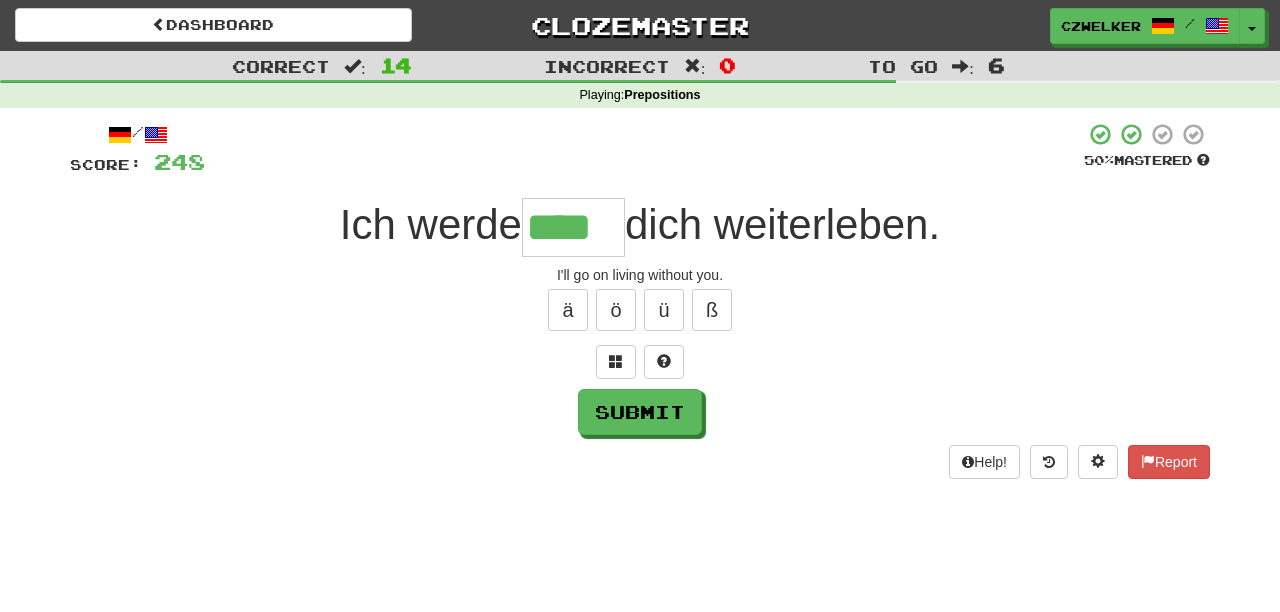 type on "****" 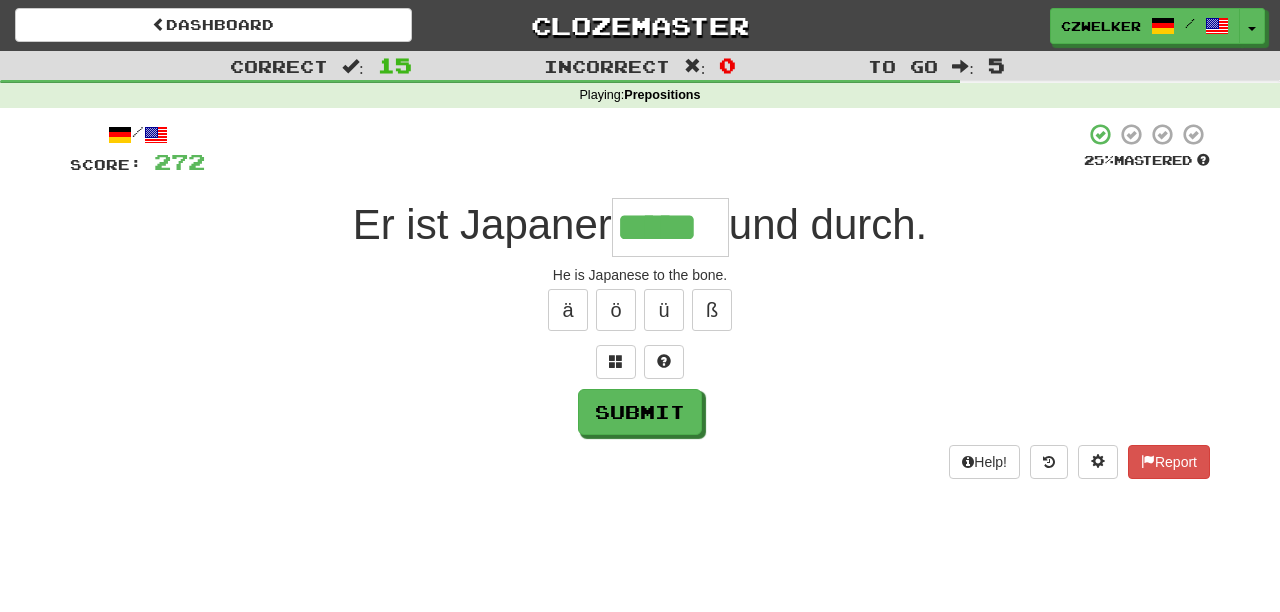 type on "*****" 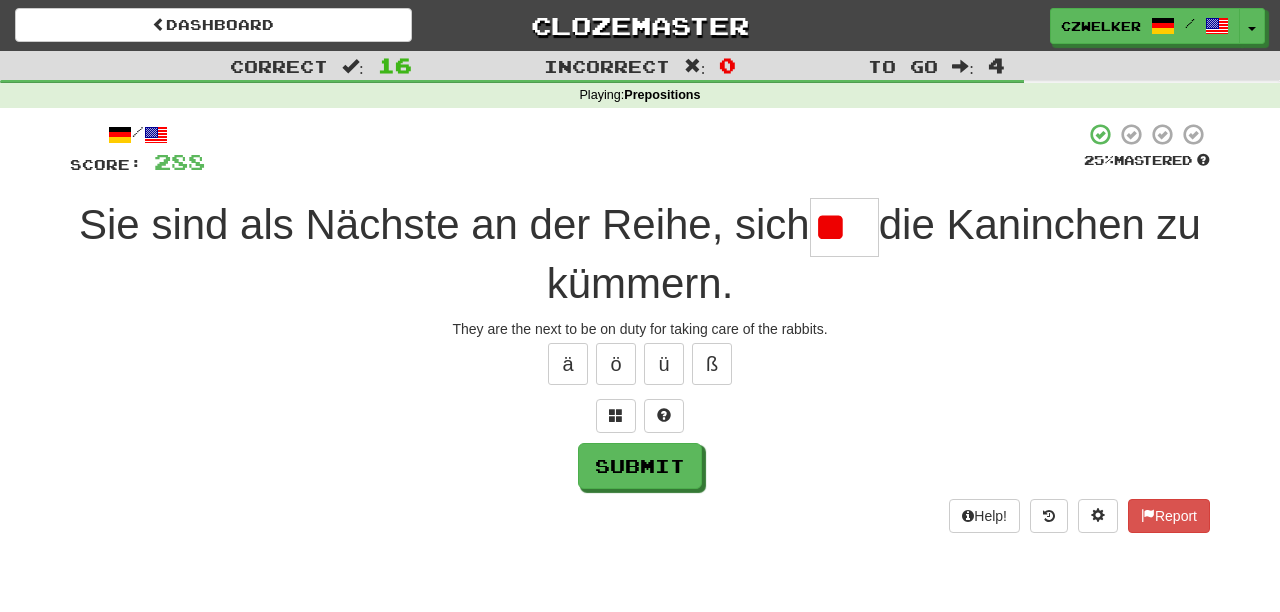 type on "*" 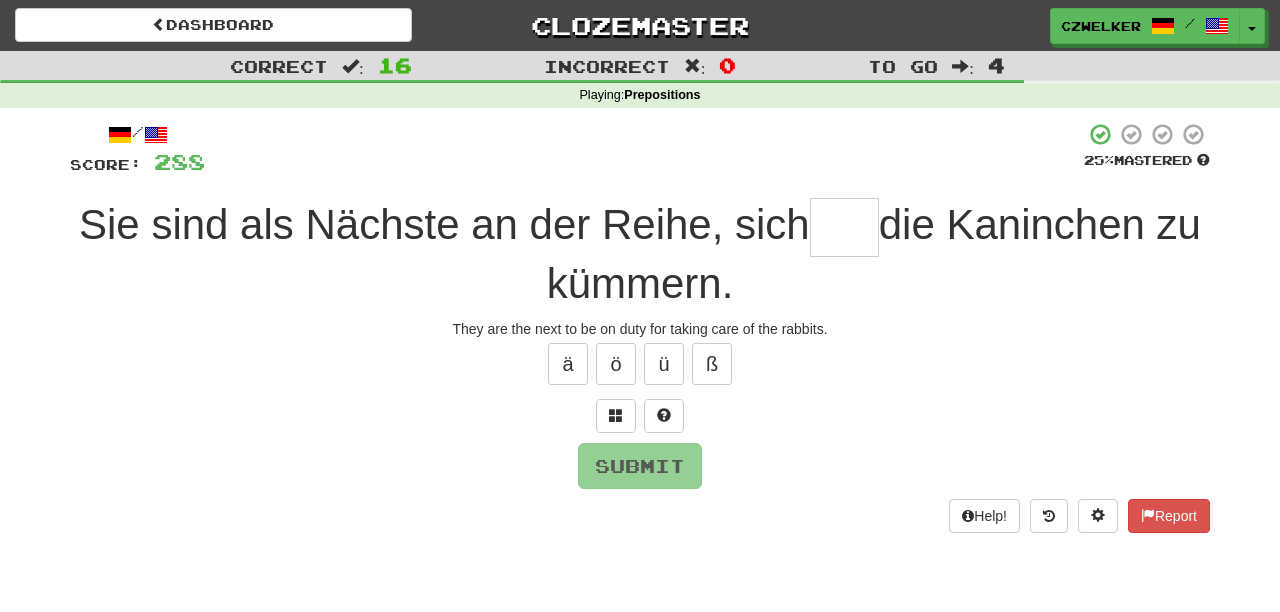 type on "*" 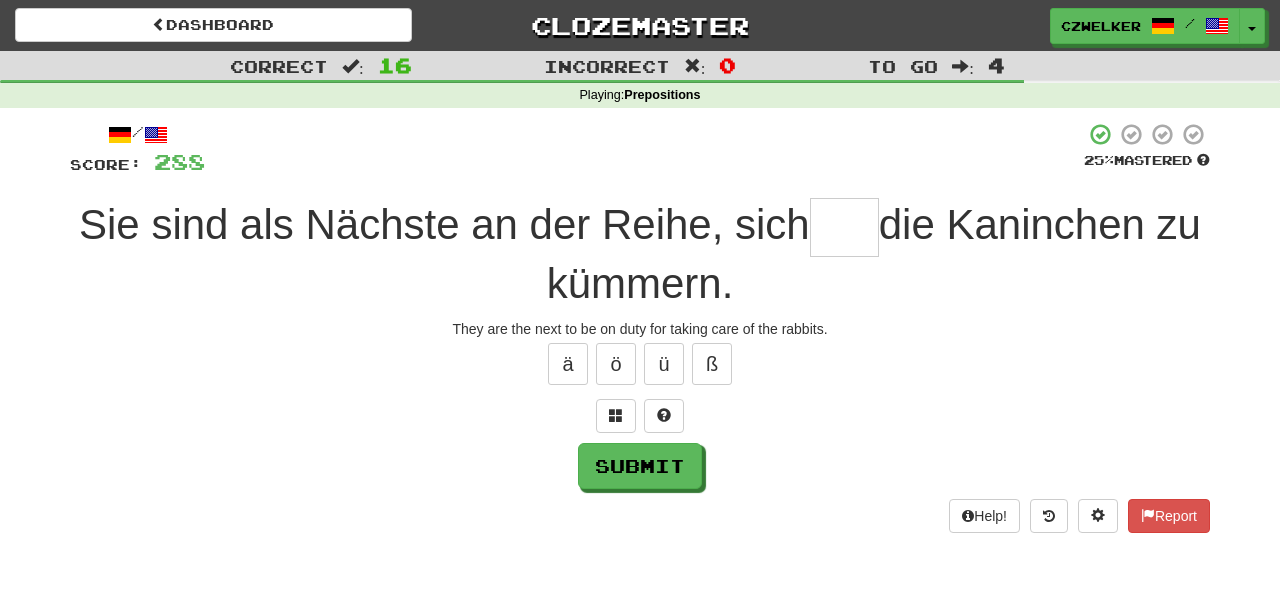 type on "*" 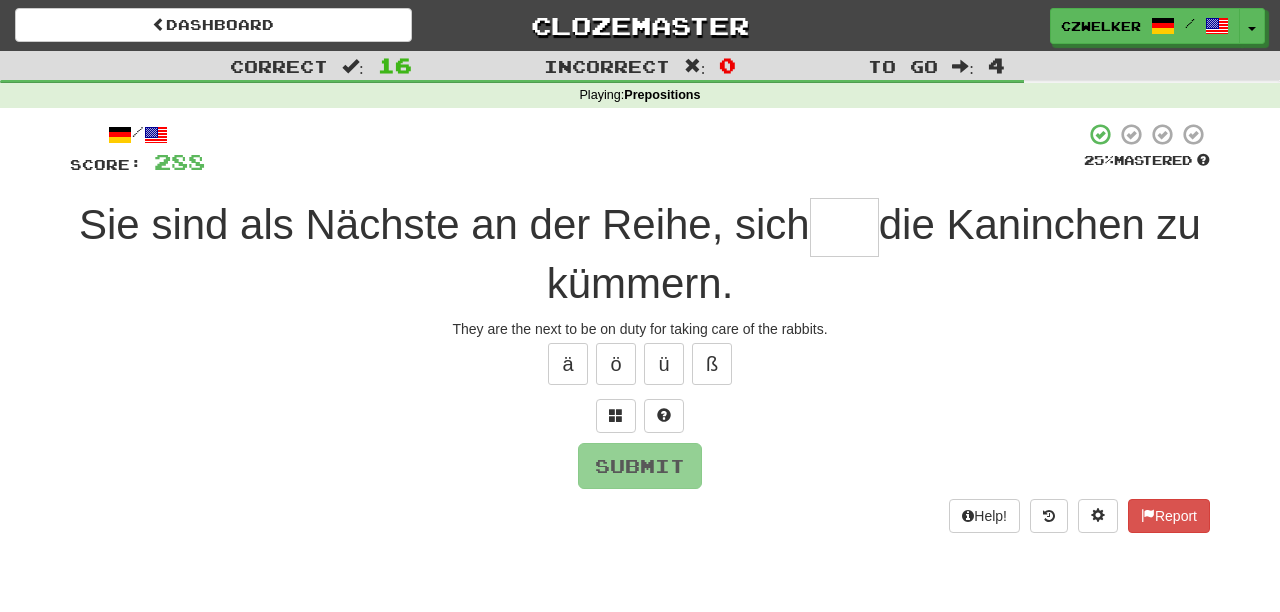 type 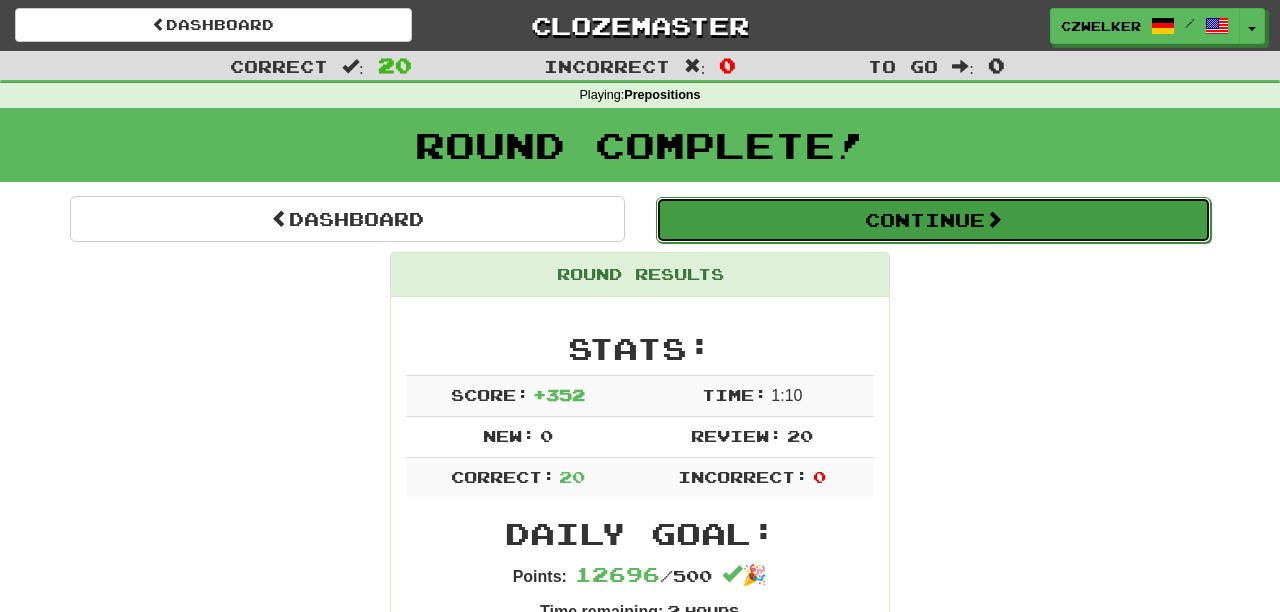 click on "Continue" at bounding box center [933, 220] 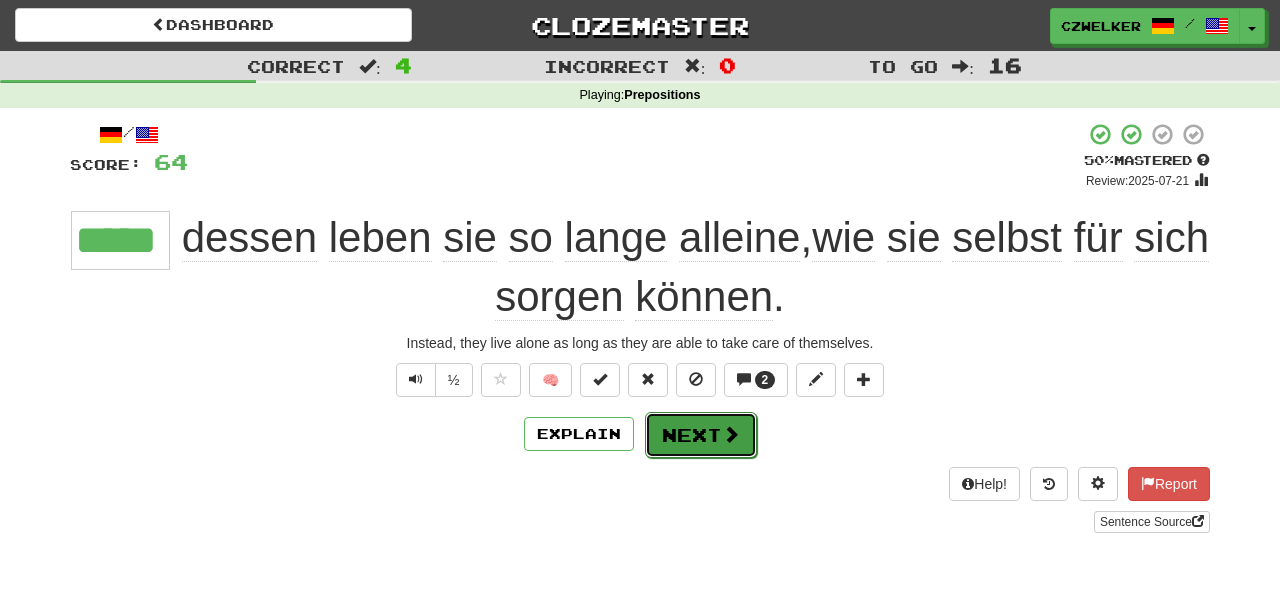 click on "Next" at bounding box center (701, 435) 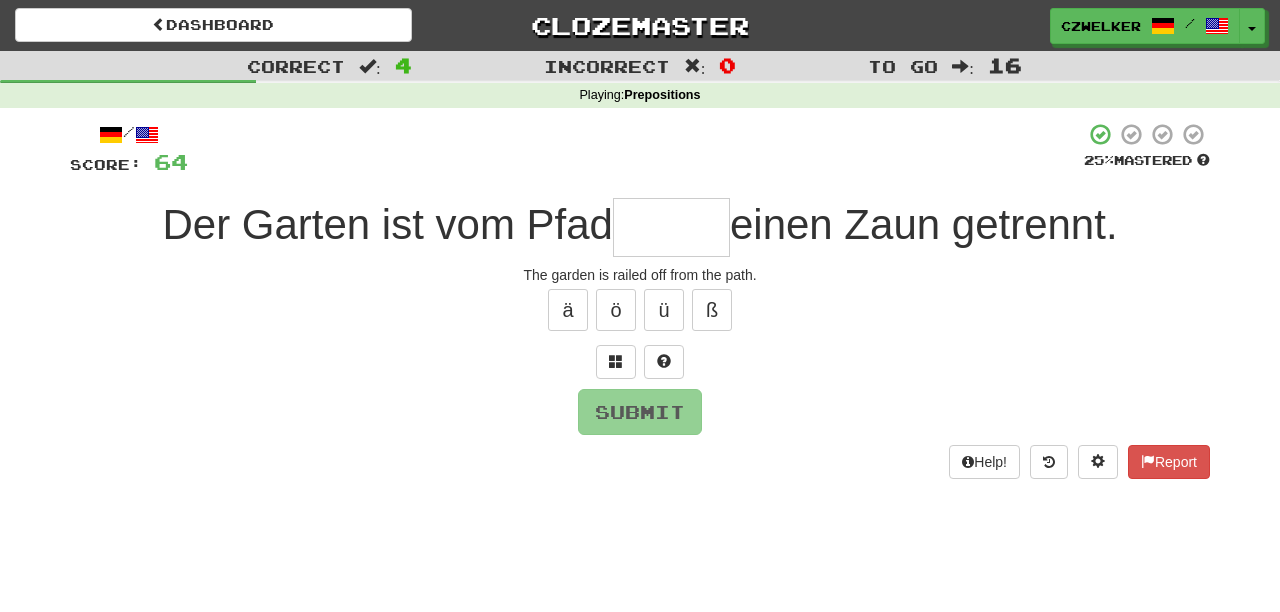 click at bounding box center [671, 227] 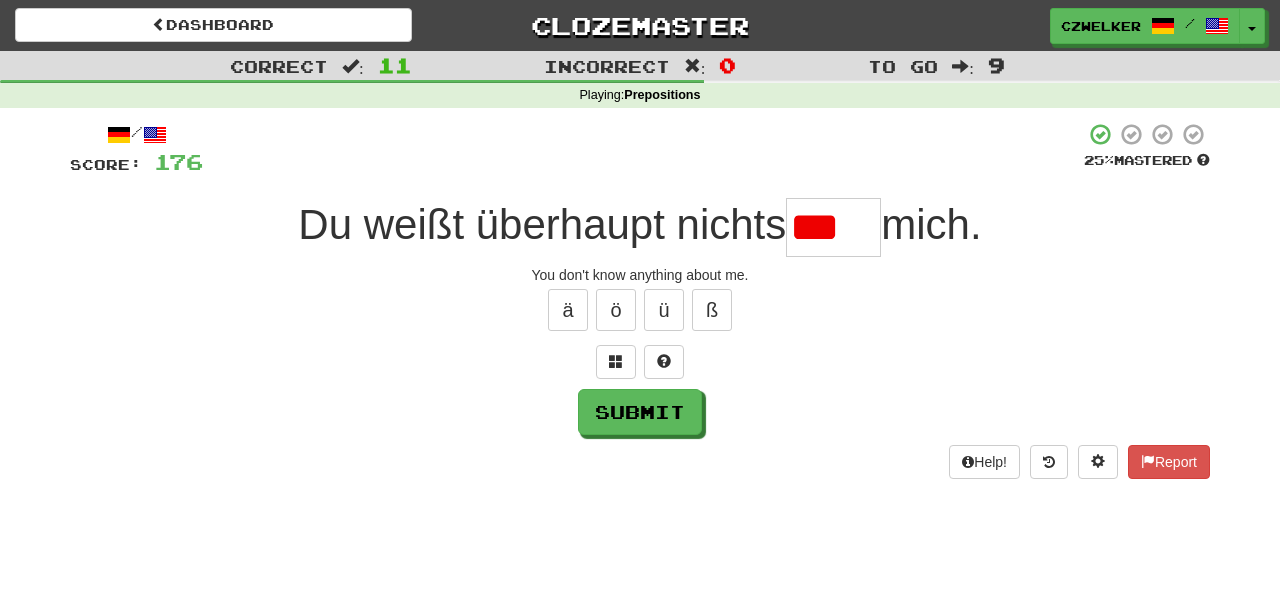 scroll, scrollTop: 0, scrollLeft: 0, axis: both 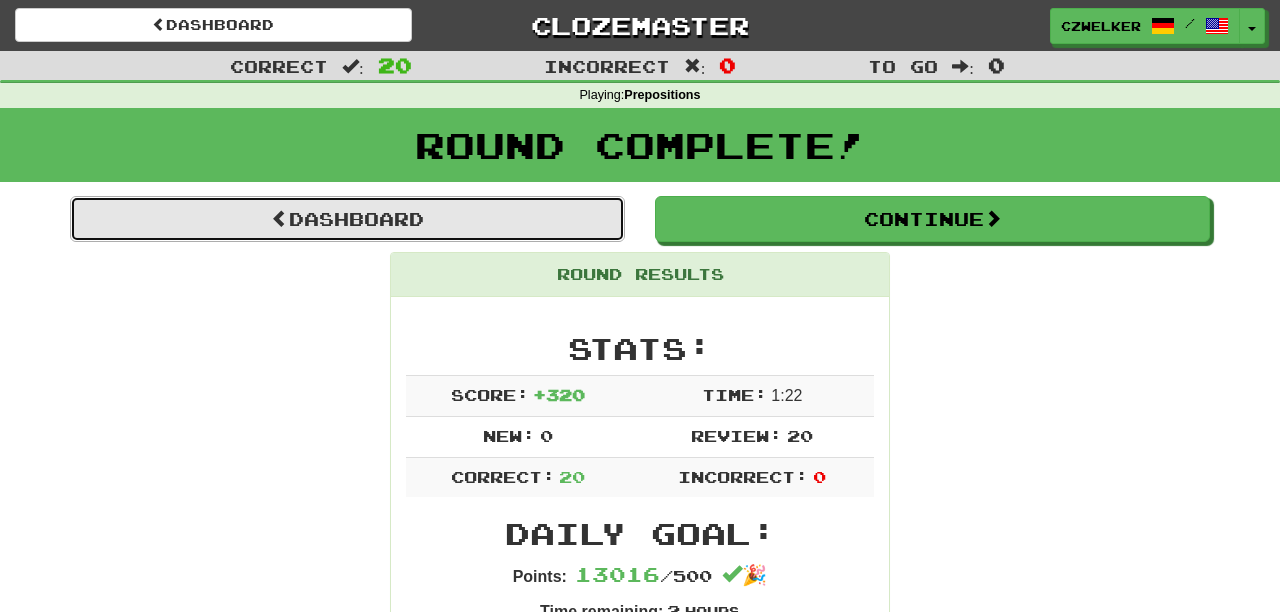 click on "Dashboard" at bounding box center (347, 219) 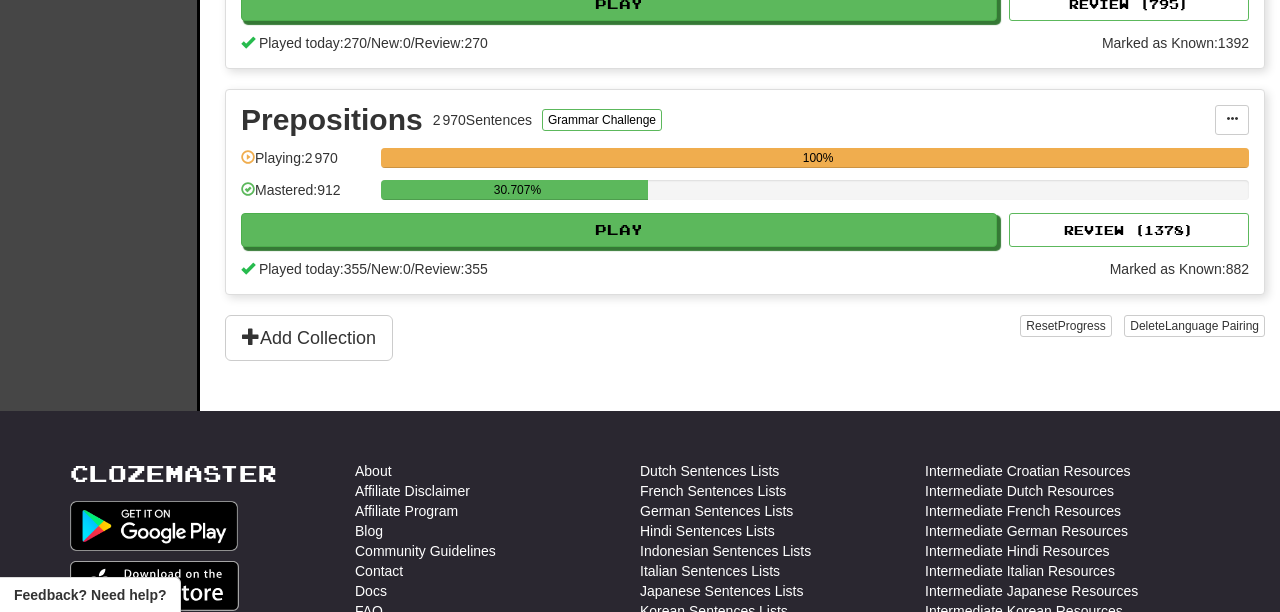 scroll, scrollTop: 1047, scrollLeft: 0, axis: vertical 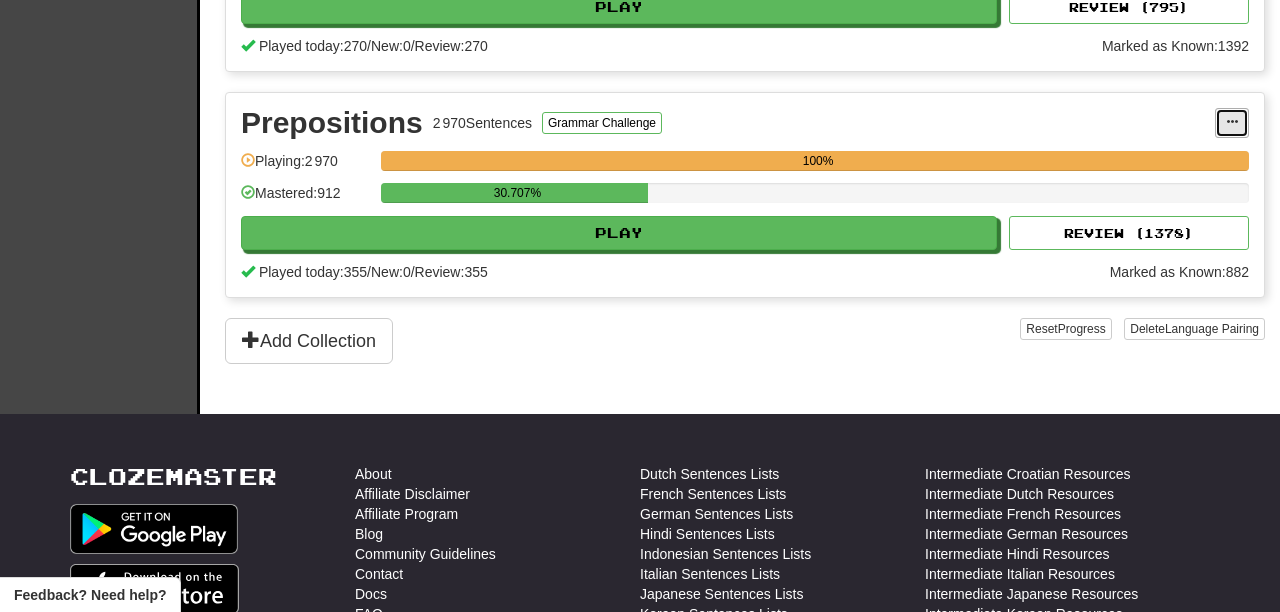 click at bounding box center (1232, 123) 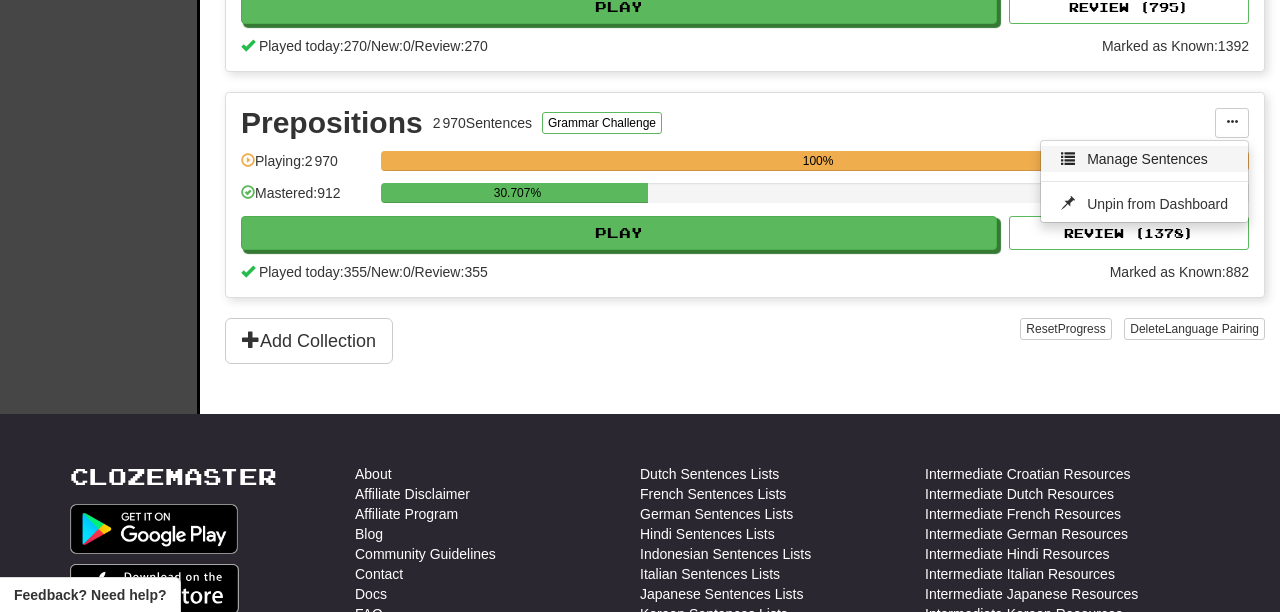 click on "Manage Sentences" at bounding box center (1144, 159) 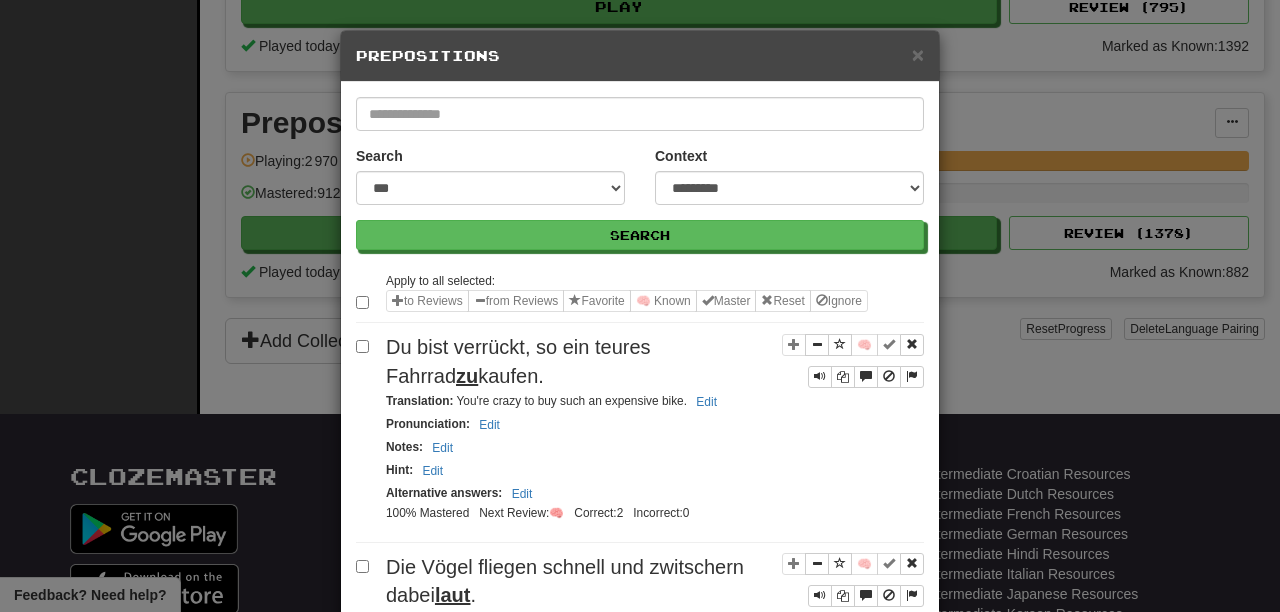 scroll, scrollTop: 17, scrollLeft: 0, axis: vertical 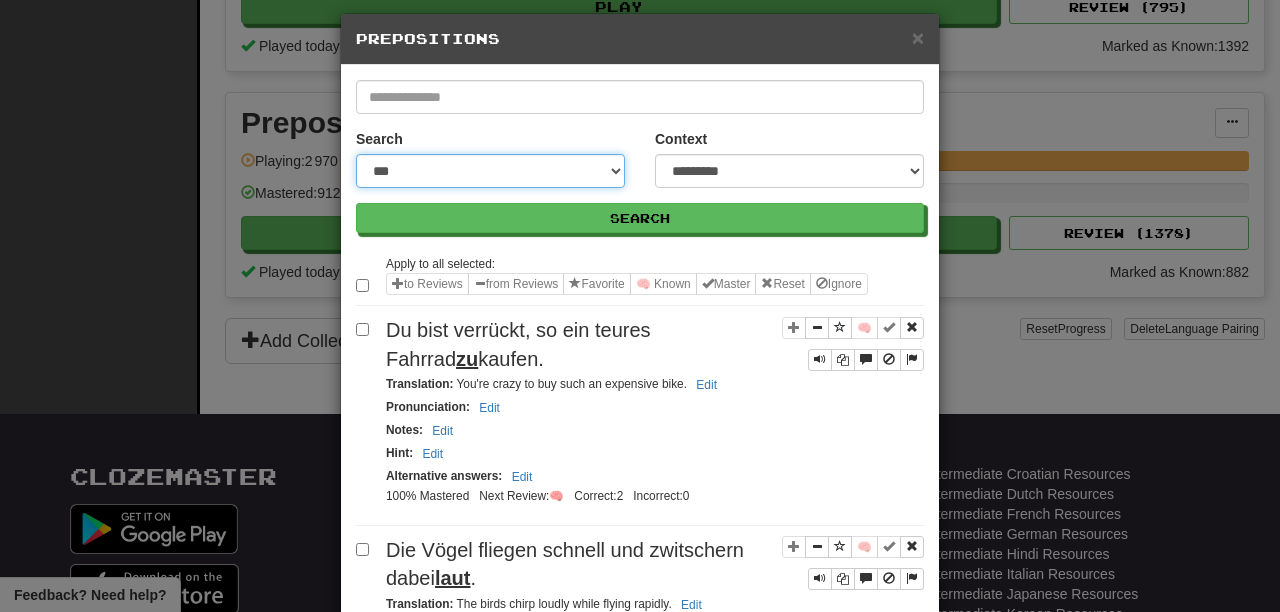 click on "**********" at bounding box center [490, 171] 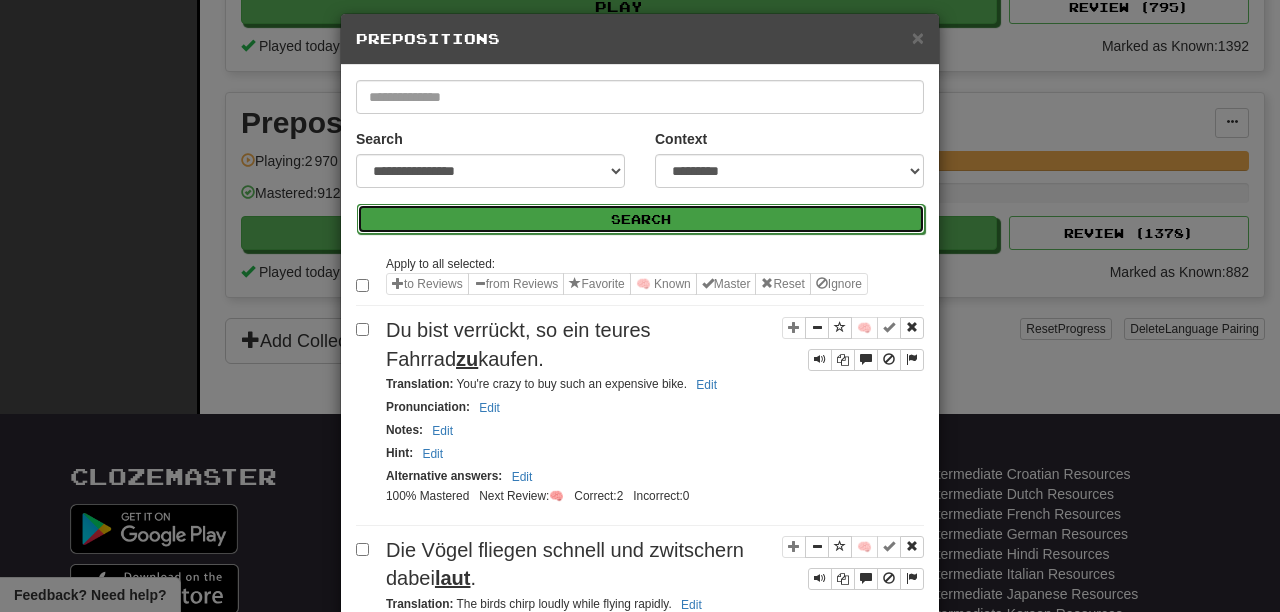 click on "Search" at bounding box center (641, 219) 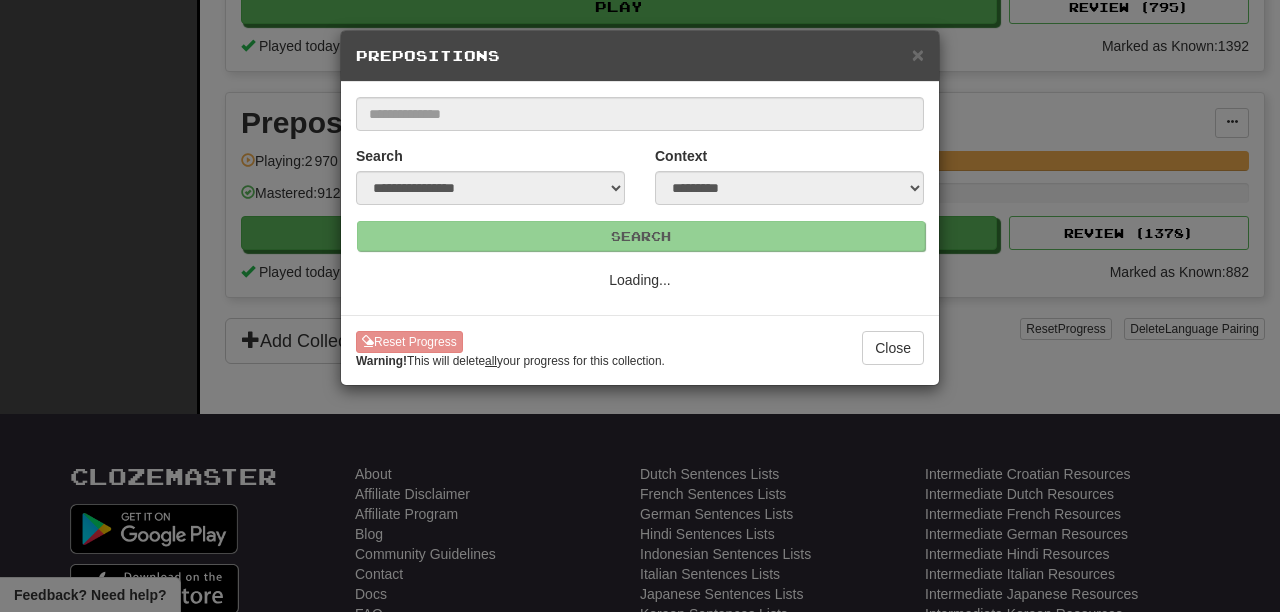 scroll, scrollTop: 0, scrollLeft: 0, axis: both 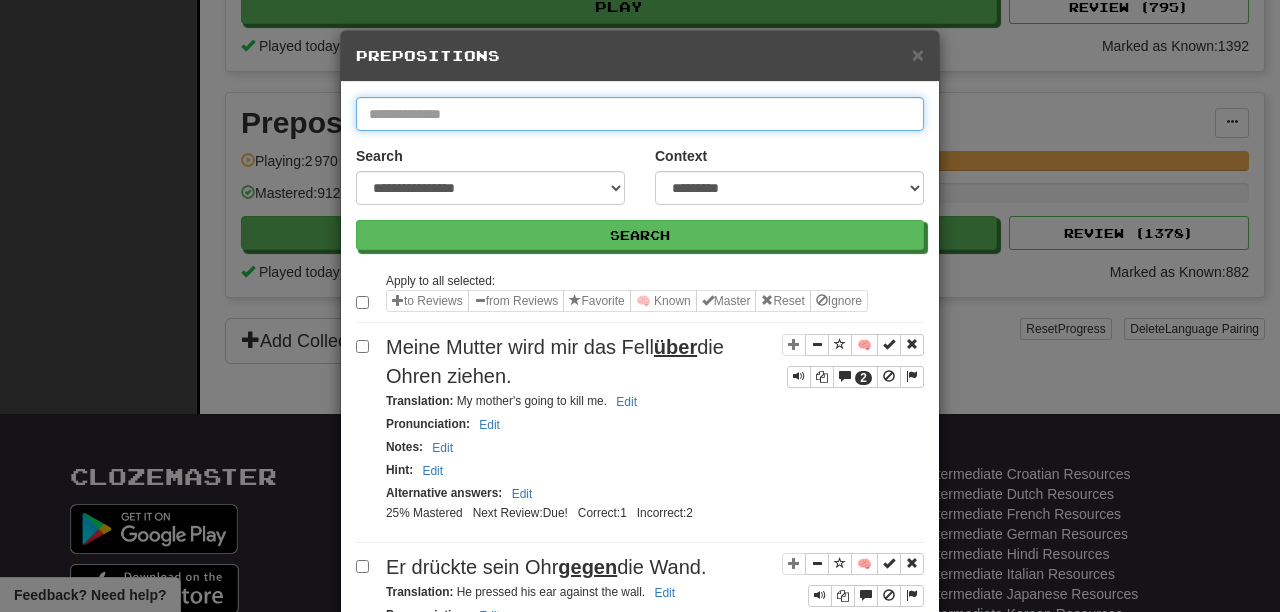 click at bounding box center (640, 114) 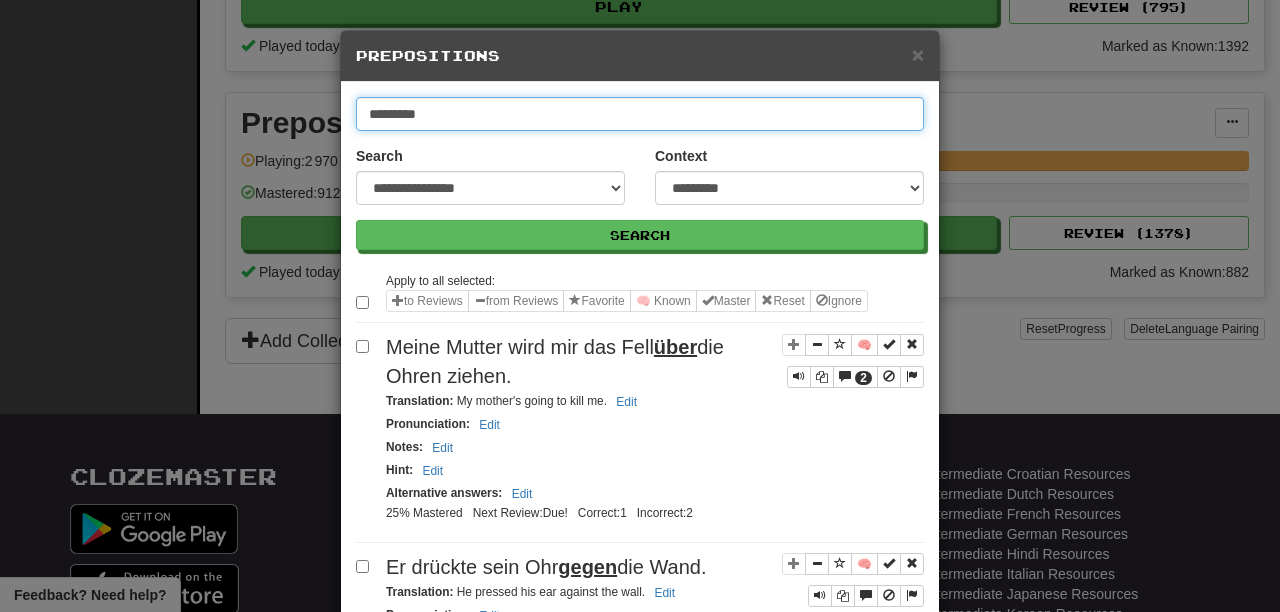 type on "*********" 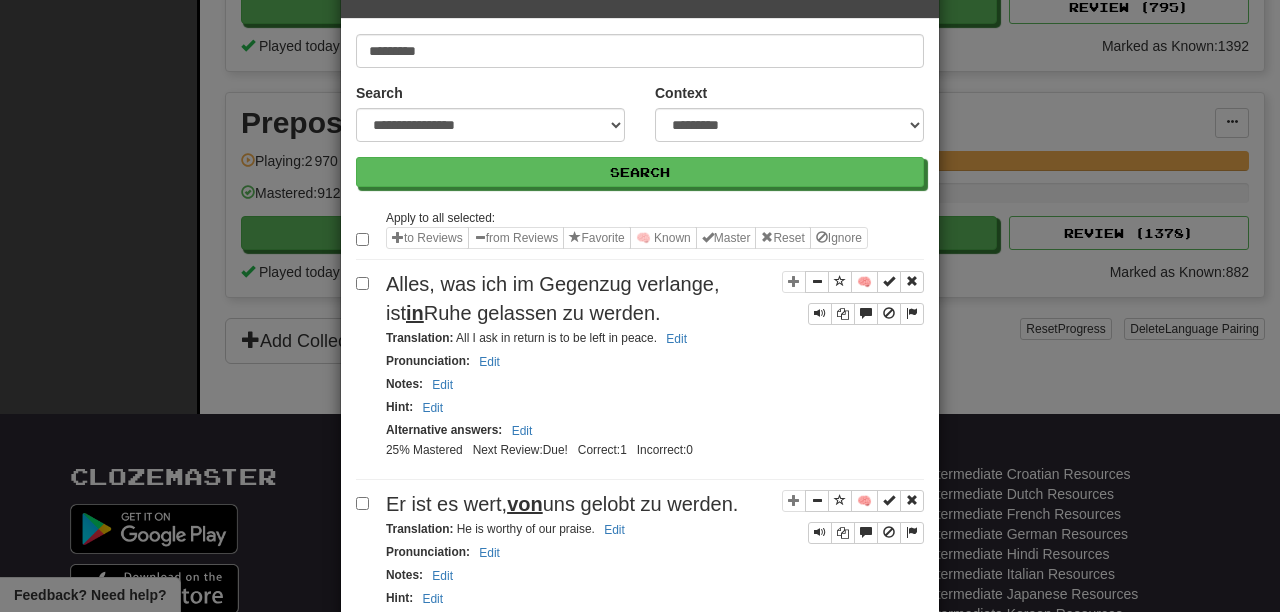scroll, scrollTop: 87, scrollLeft: 0, axis: vertical 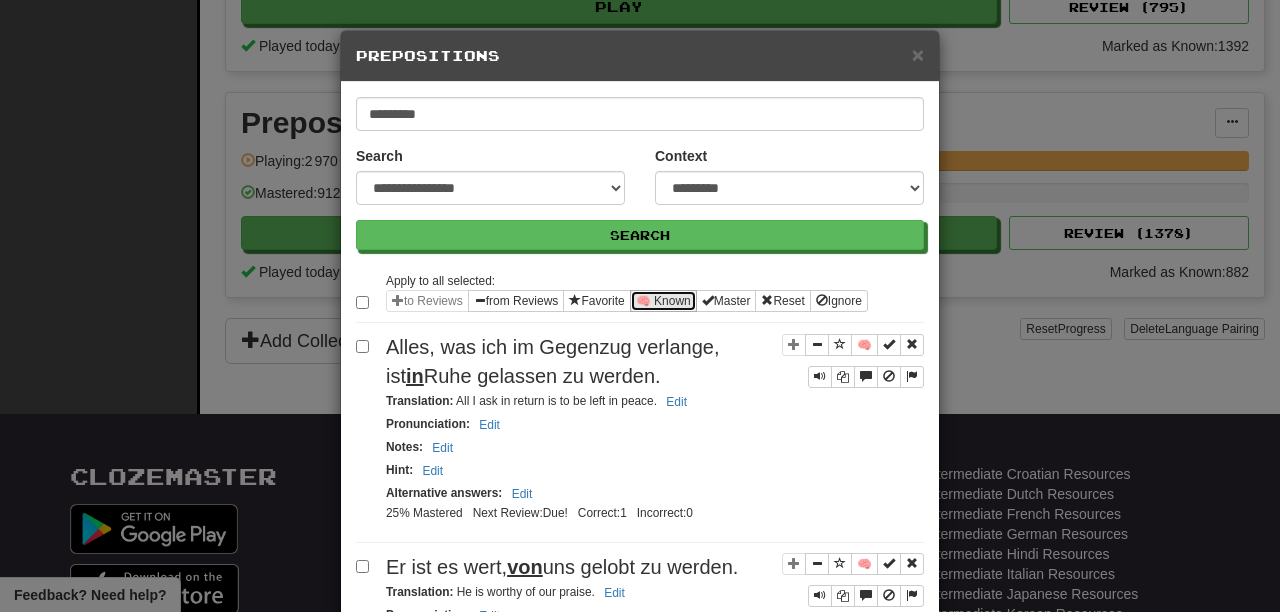 click on "🧠 Known" at bounding box center [663, 301] 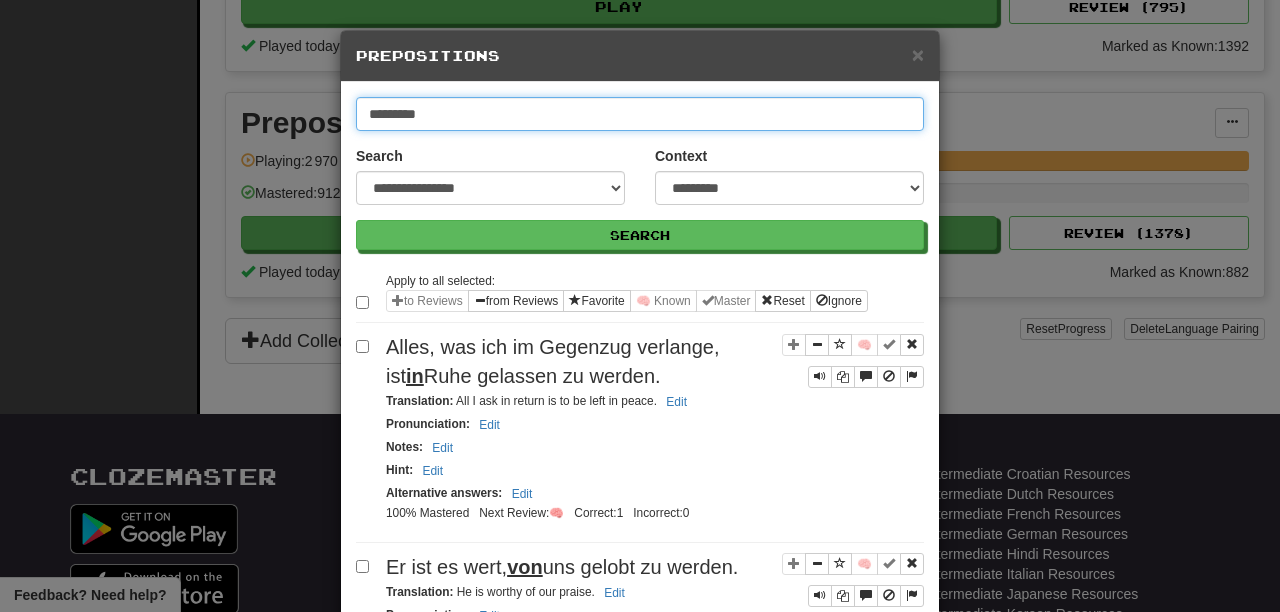 drag, startPoint x: 468, startPoint y: 120, endPoint x: 291, endPoint y: 99, distance: 178.24141 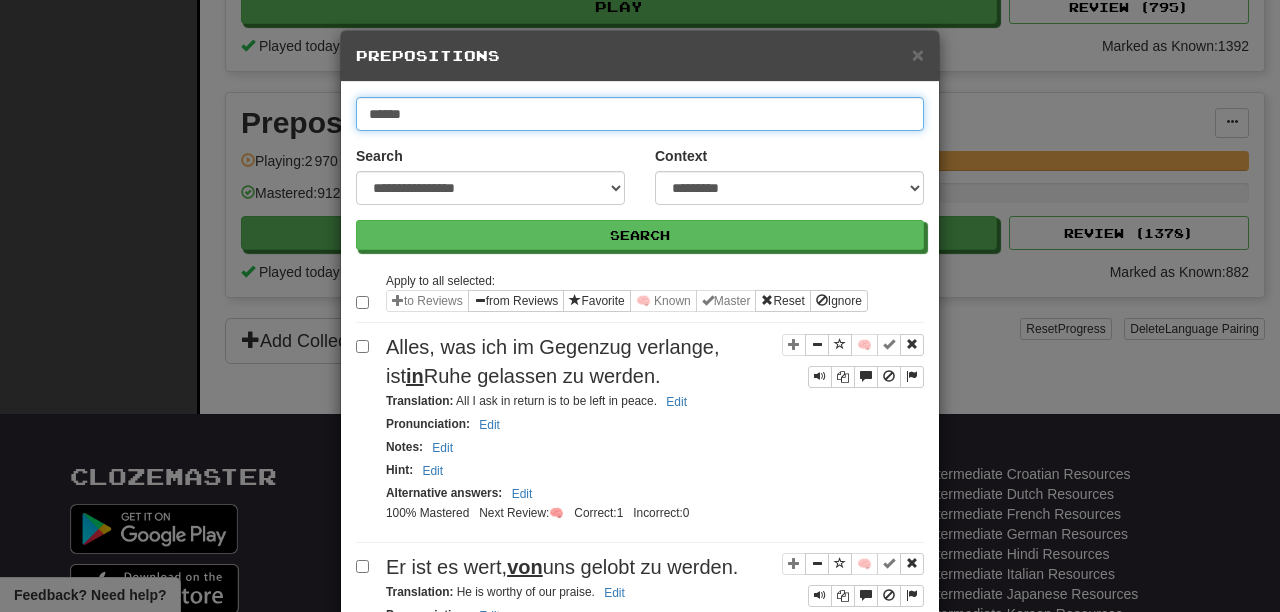 click on "Search" at bounding box center (640, 235) 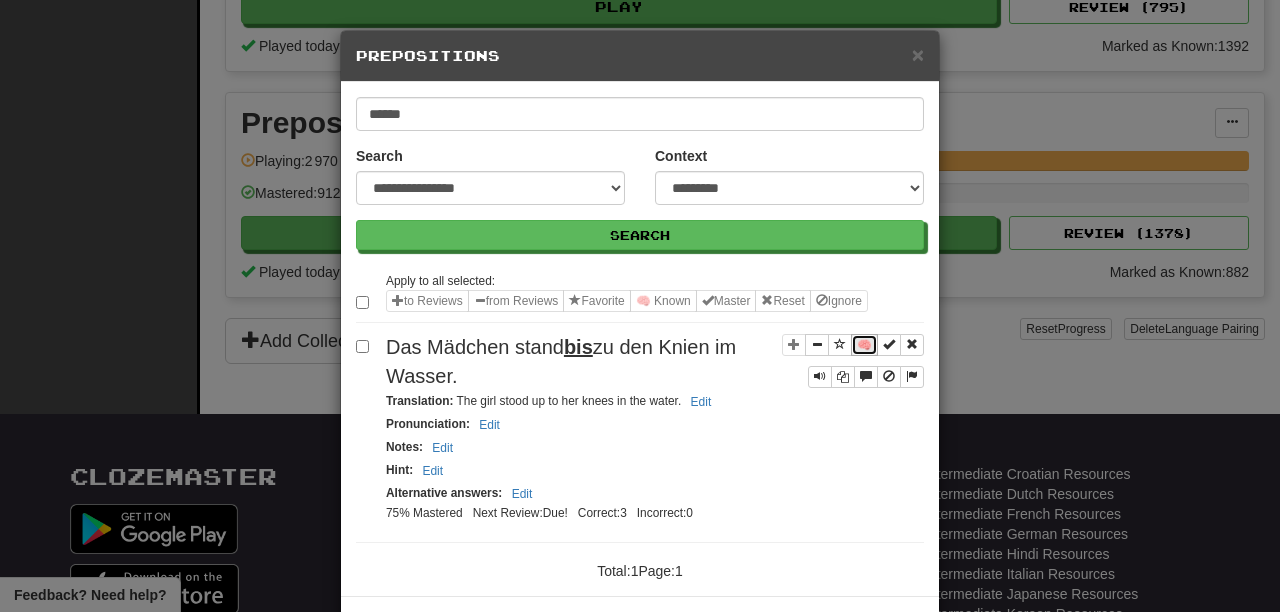 click on "🧠" at bounding box center [864, 345] 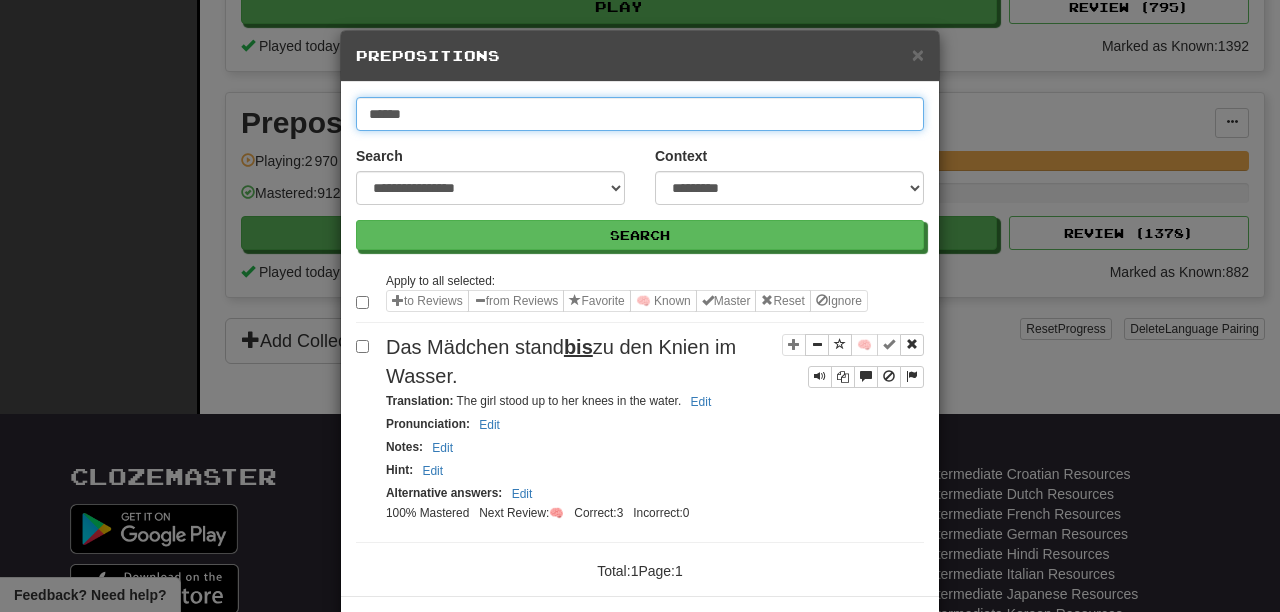 drag, startPoint x: 469, startPoint y: 114, endPoint x: 386, endPoint y: 113, distance: 83.00603 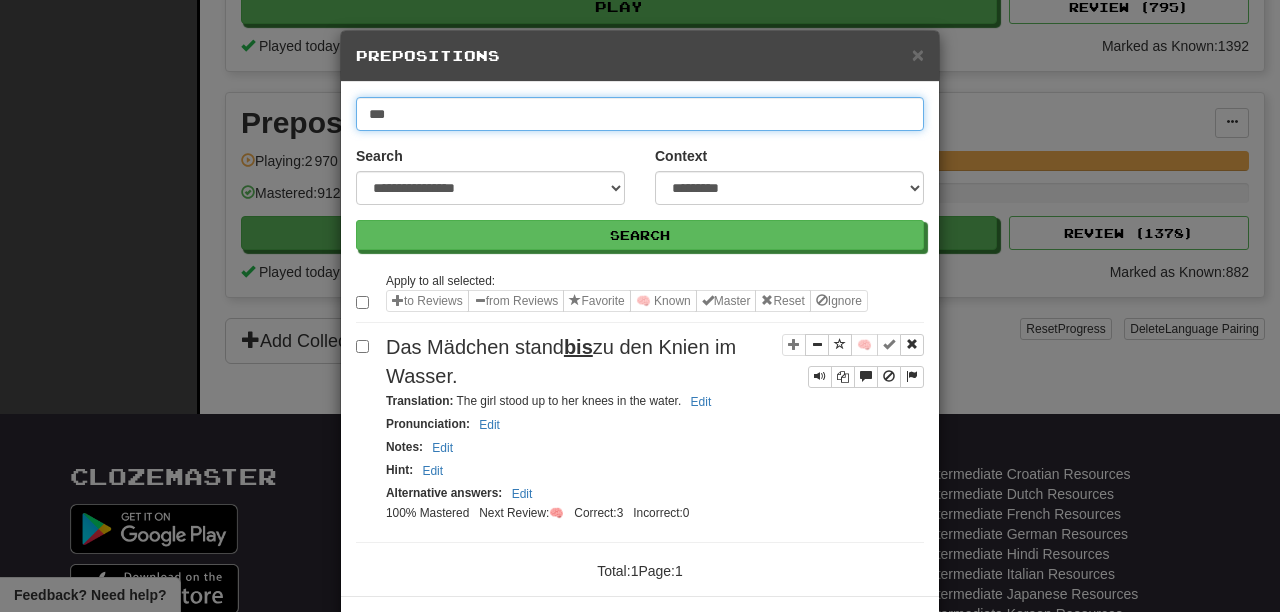 type on "***" 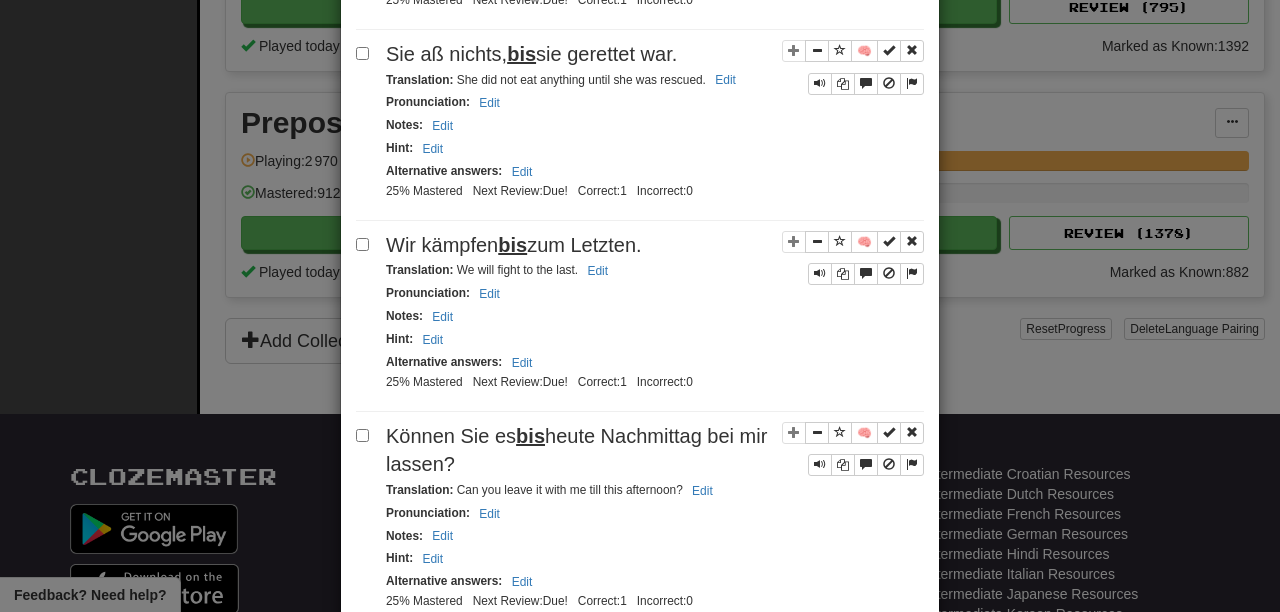 scroll, scrollTop: 0, scrollLeft: 0, axis: both 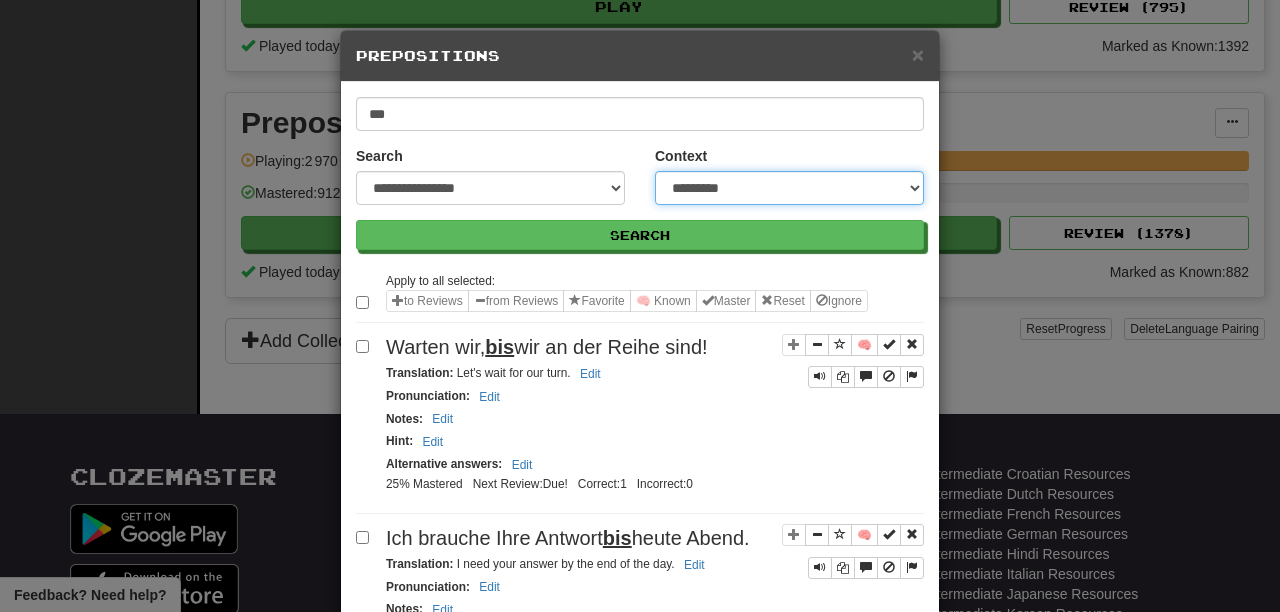 click on "**********" at bounding box center (789, 188) 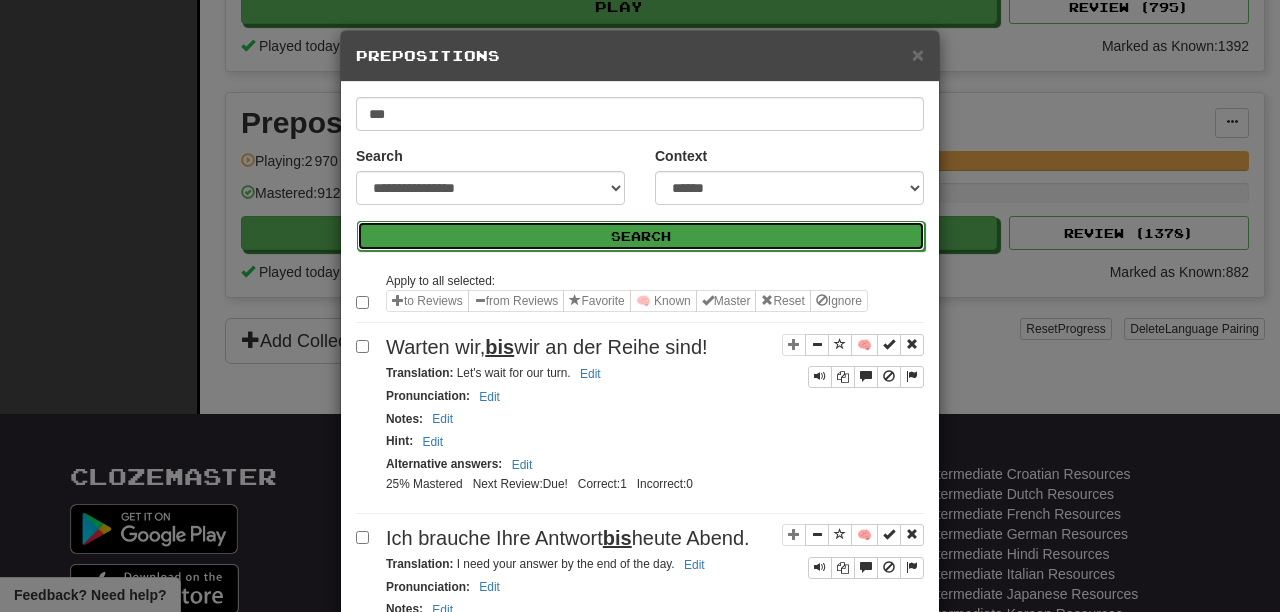 click on "Search" at bounding box center (641, 236) 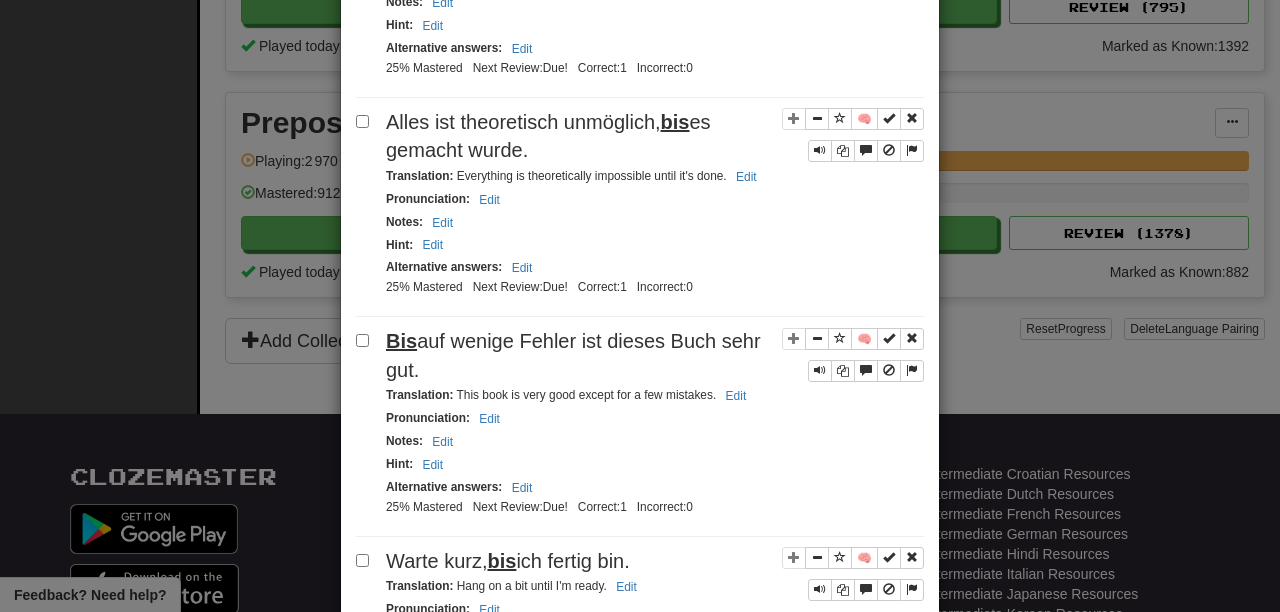 scroll, scrollTop: 0, scrollLeft: 0, axis: both 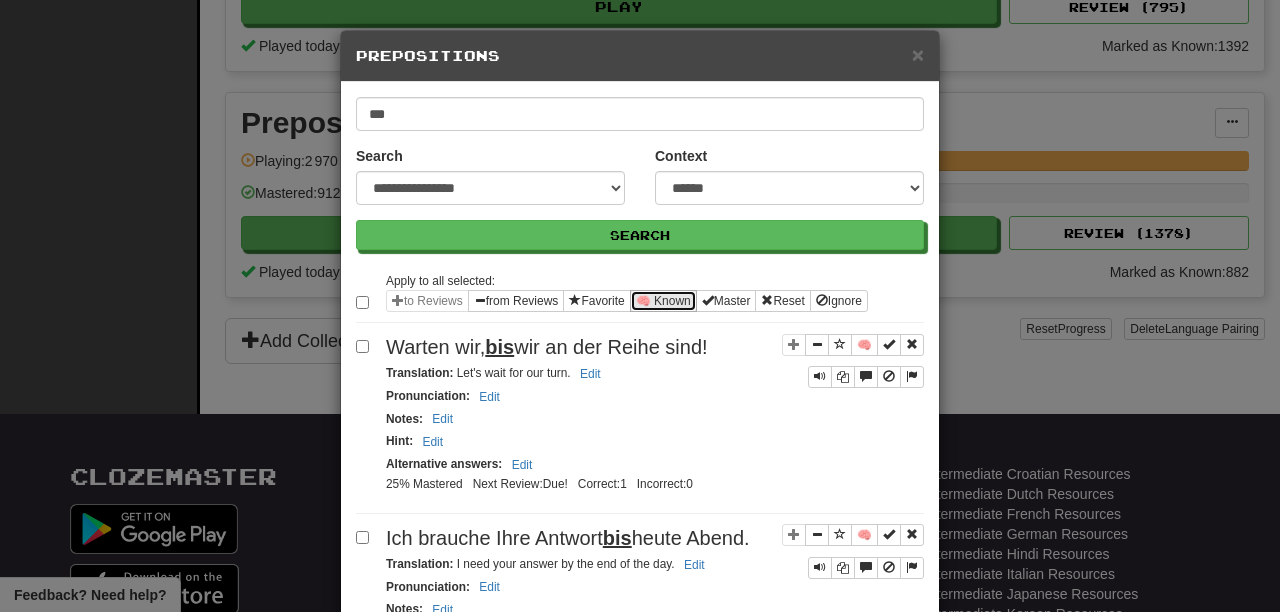 click on "🧠 Known" at bounding box center [663, 301] 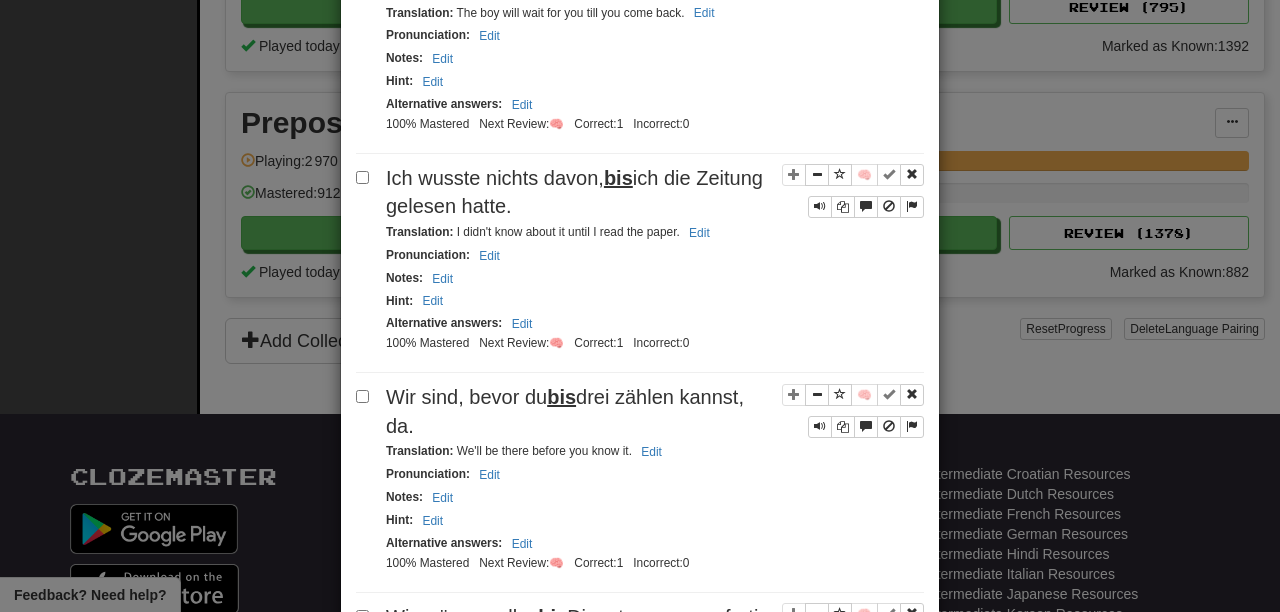 scroll, scrollTop: 3924, scrollLeft: 0, axis: vertical 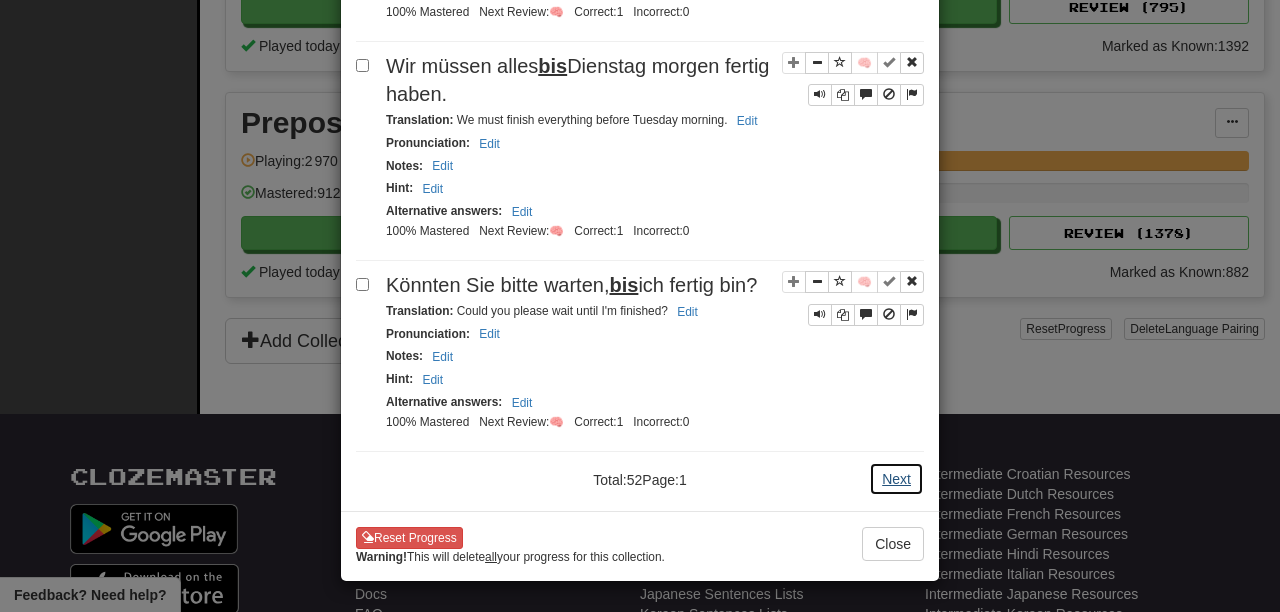 click on "Next" at bounding box center (896, 479) 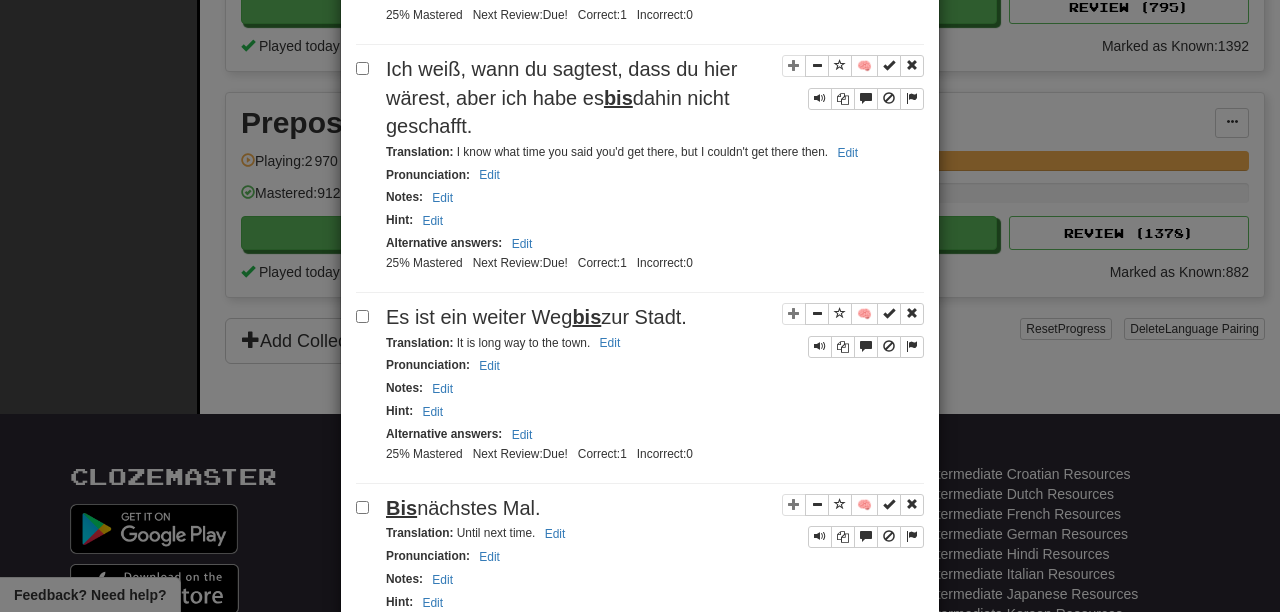 scroll, scrollTop: 924, scrollLeft: 0, axis: vertical 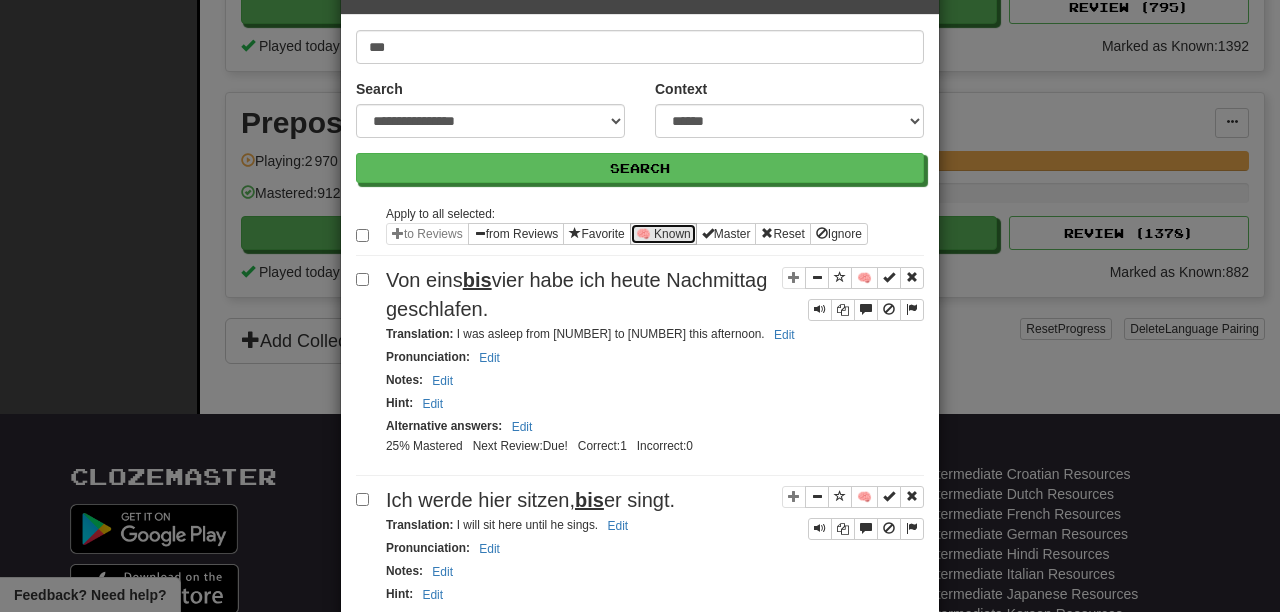 click on "🧠 Known" at bounding box center [663, 234] 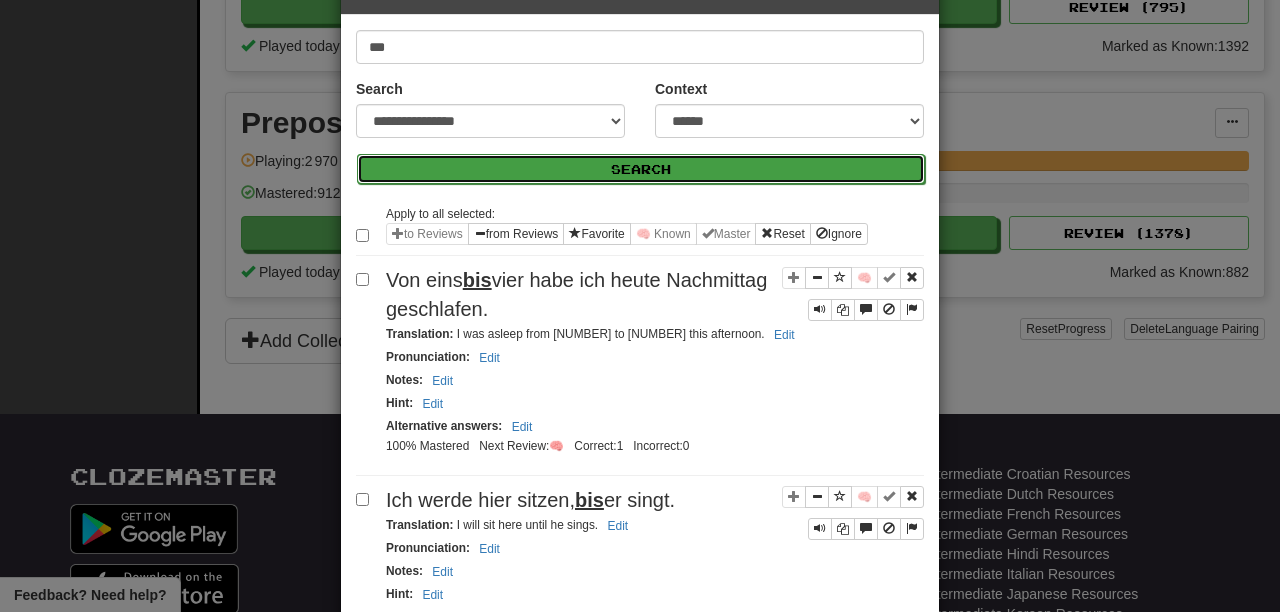 click on "Search" at bounding box center [641, 169] 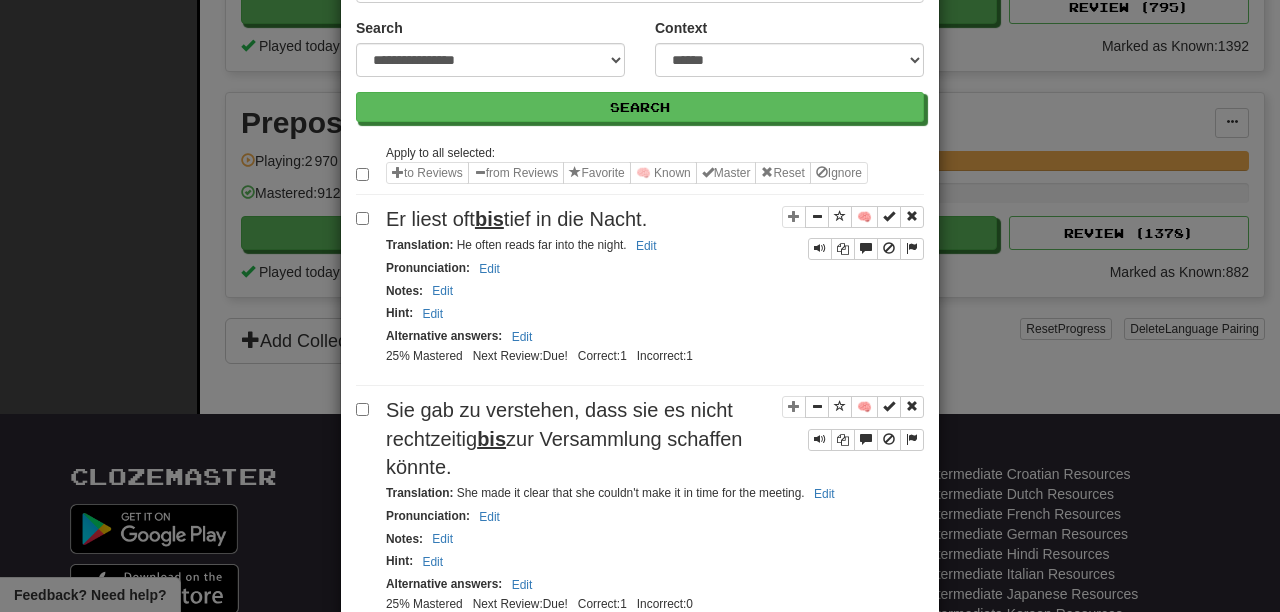 scroll, scrollTop: 135, scrollLeft: 0, axis: vertical 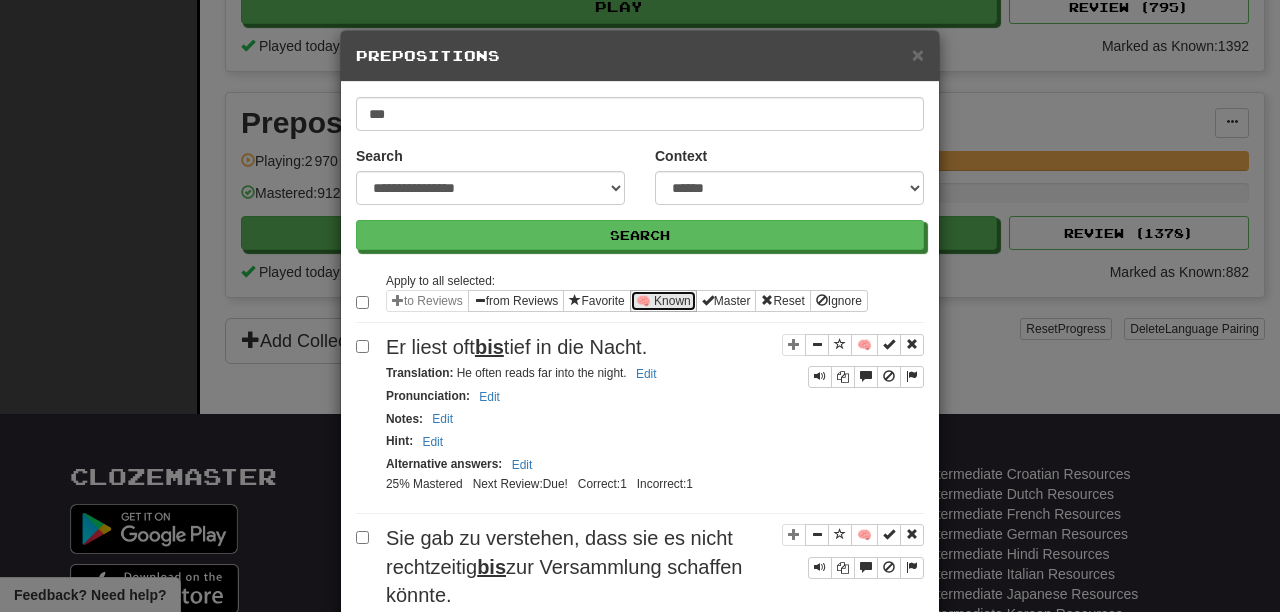 click on "🧠 Known" at bounding box center [663, 301] 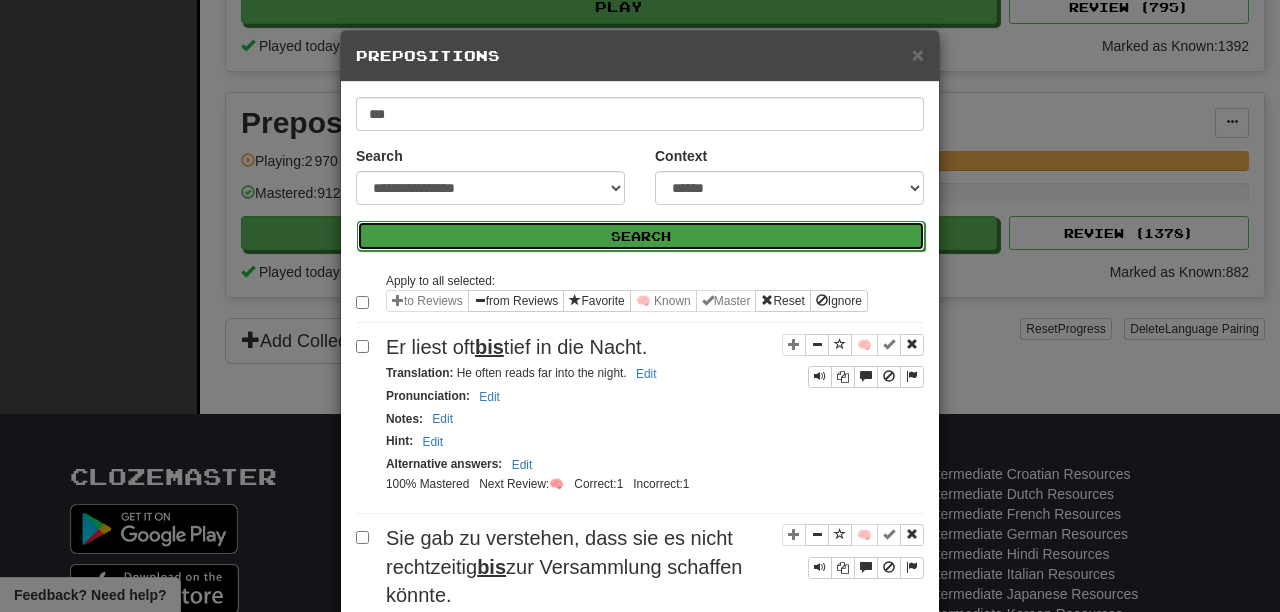 click on "Search" at bounding box center [641, 236] 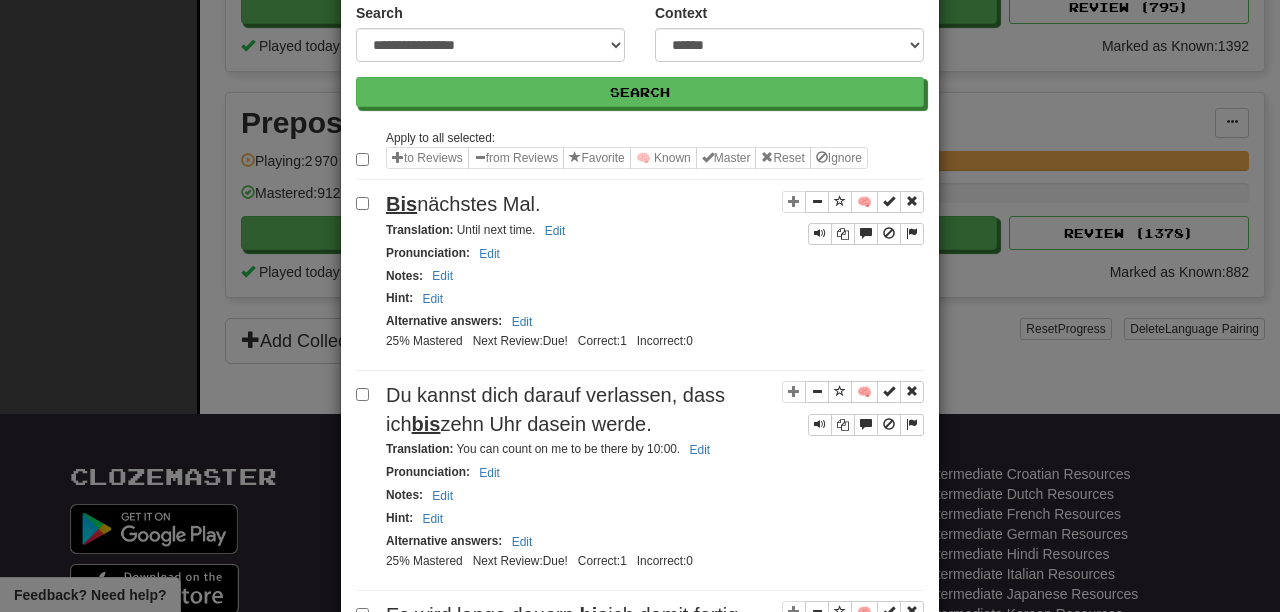 scroll, scrollTop: 167, scrollLeft: 0, axis: vertical 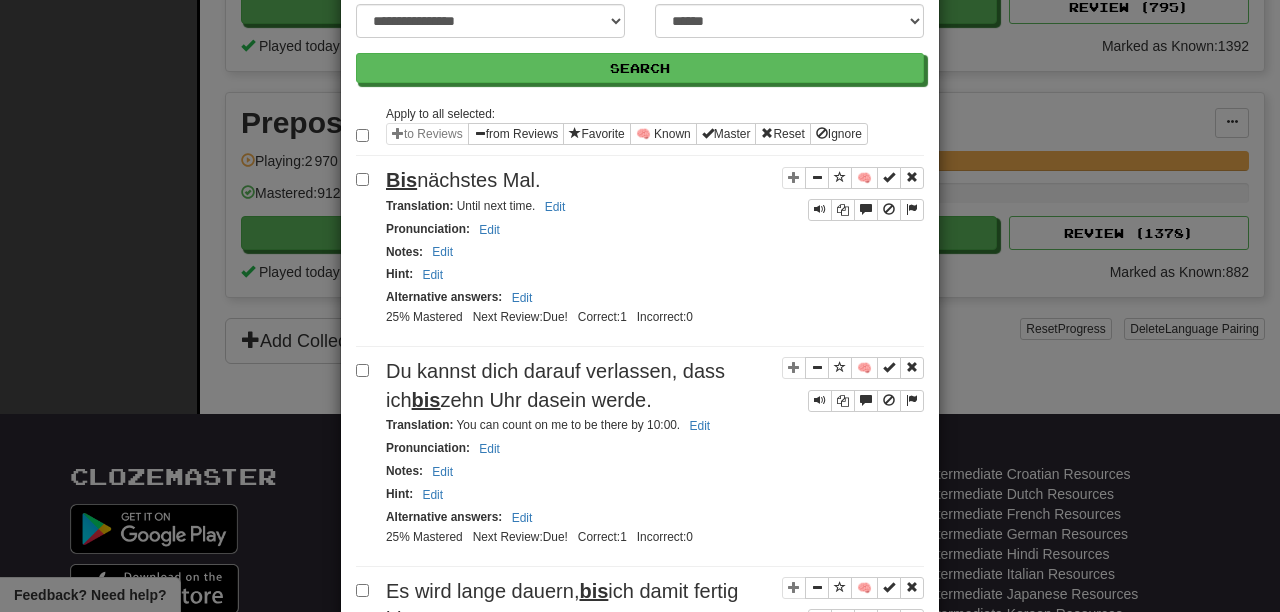 click at bounding box center (366, 179) 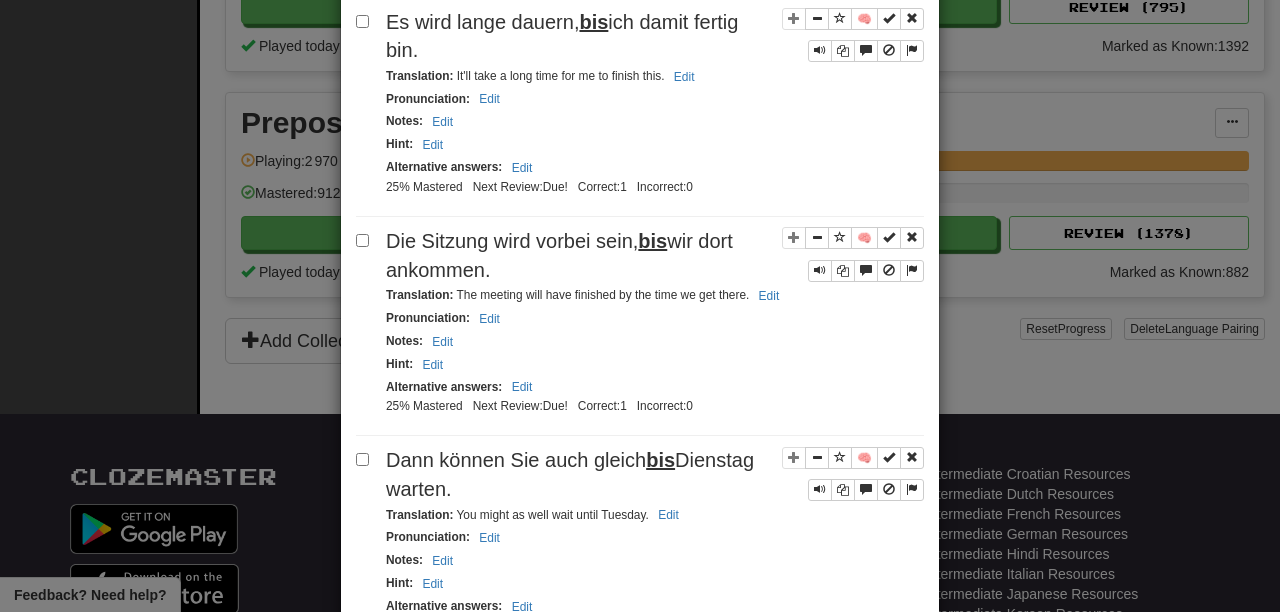scroll, scrollTop: 0, scrollLeft: 0, axis: both 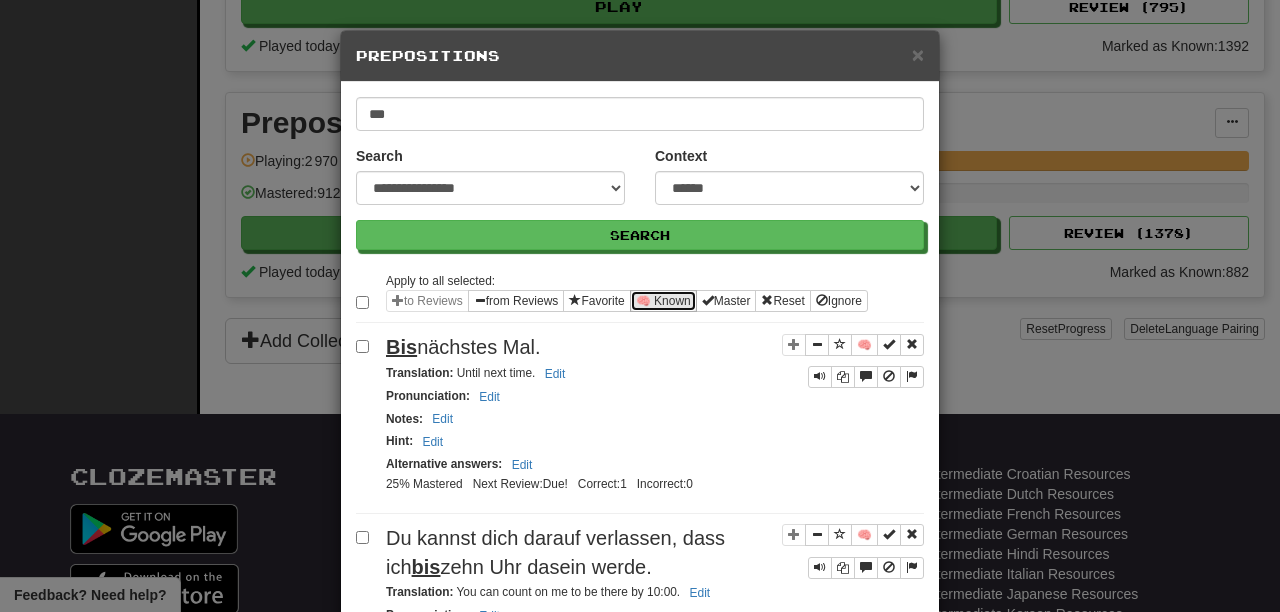 click on "🧠 Known" at bounding box center (663, 301) 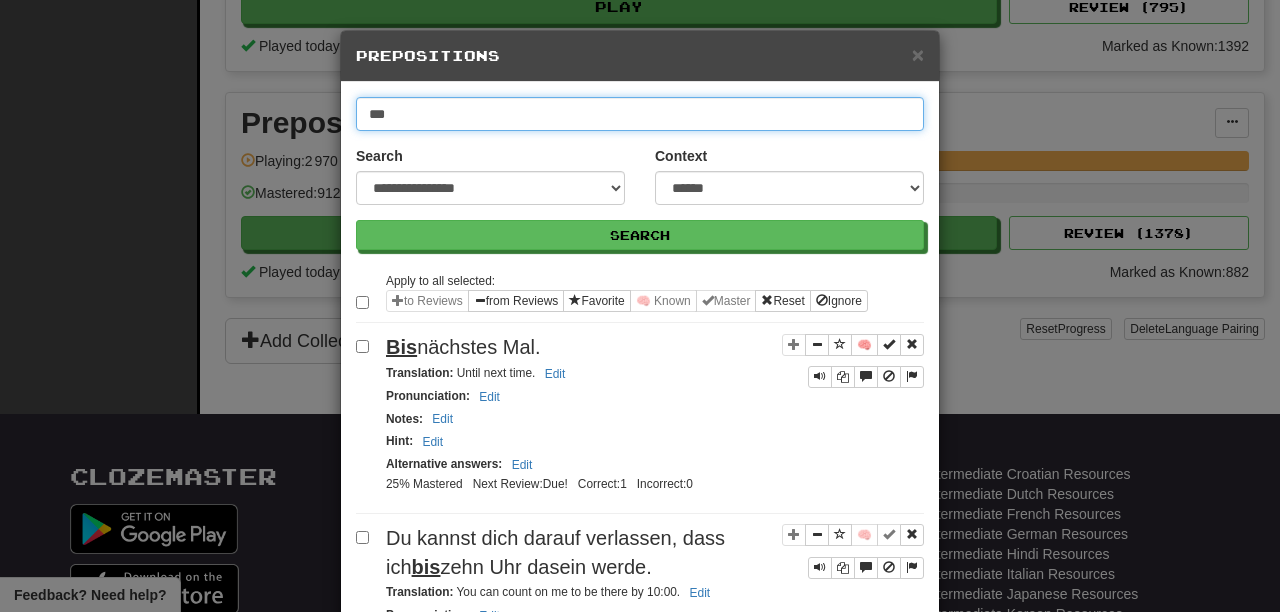 drag, startPoint x: 425, startPoint y: 111, endPoint x: 353, endPoint y: 108, distance: 72.06247 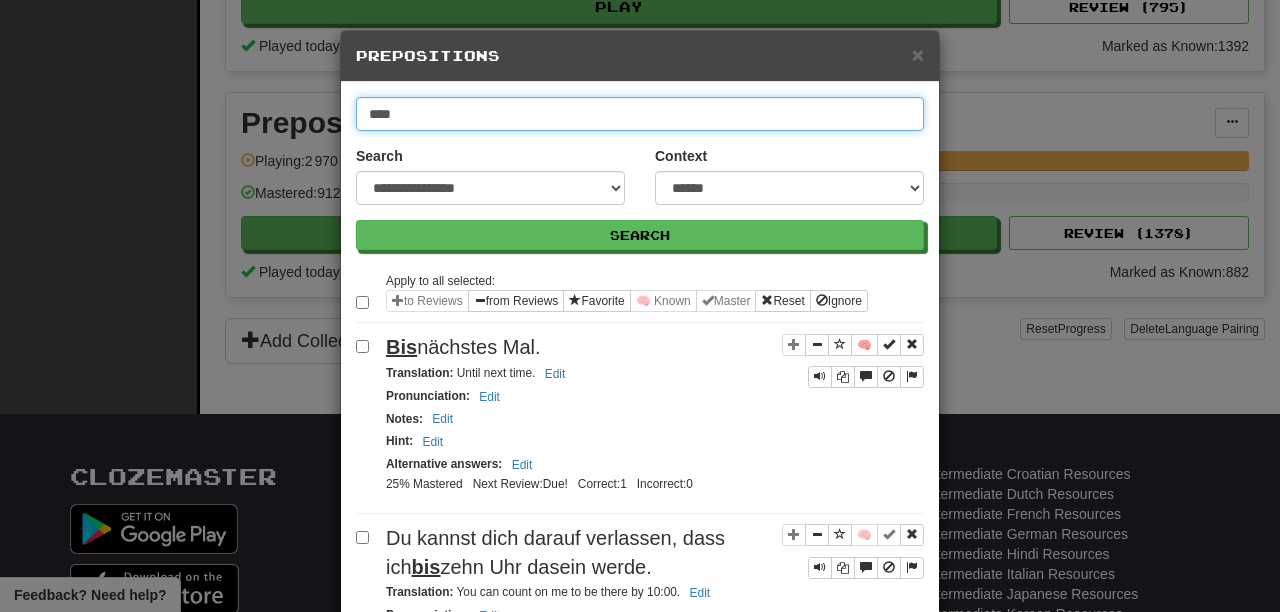 type on "****" 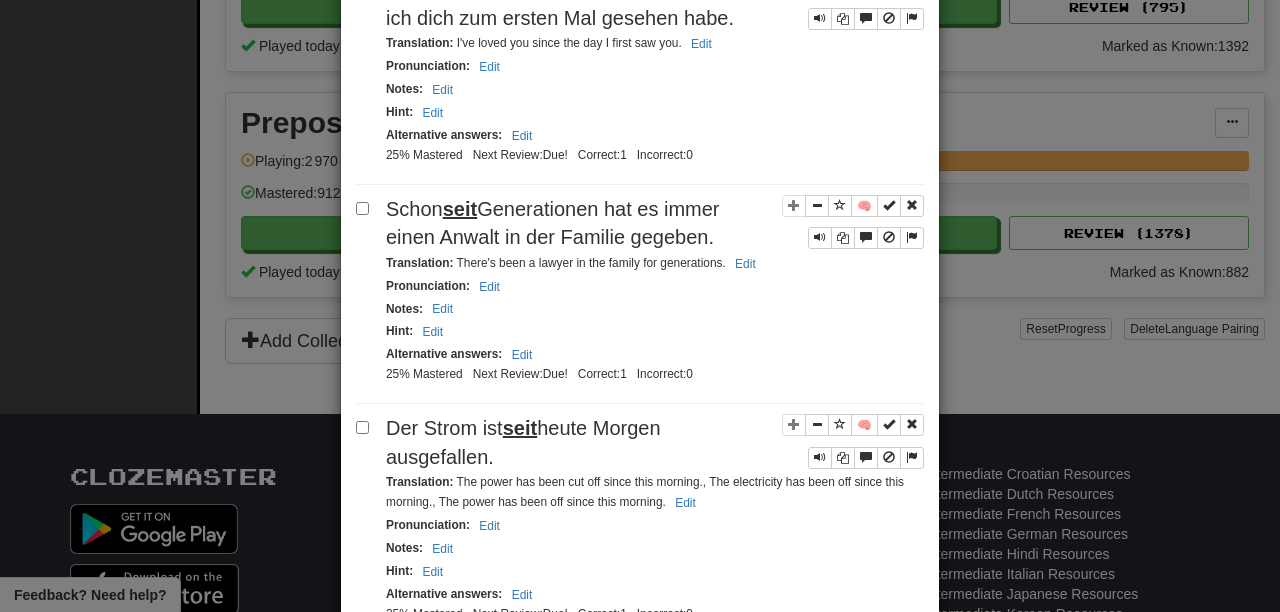 scroll, scrollTop: 0, scrollLeft: 0, axis: both 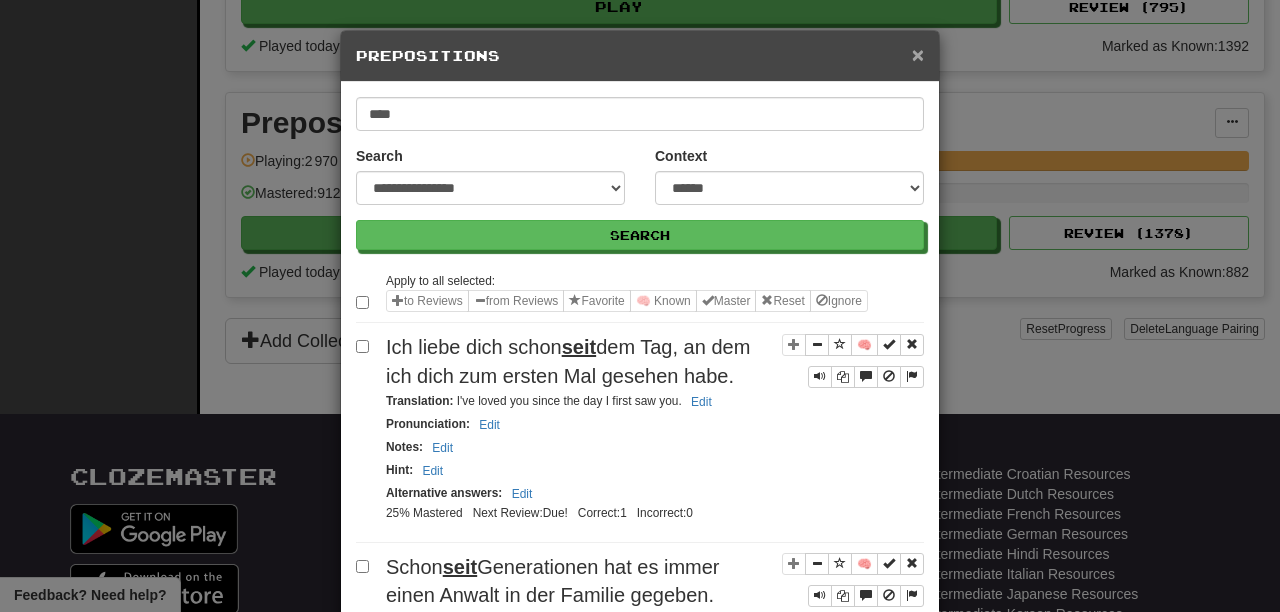 click on "×" at bounding box center [918, 54] 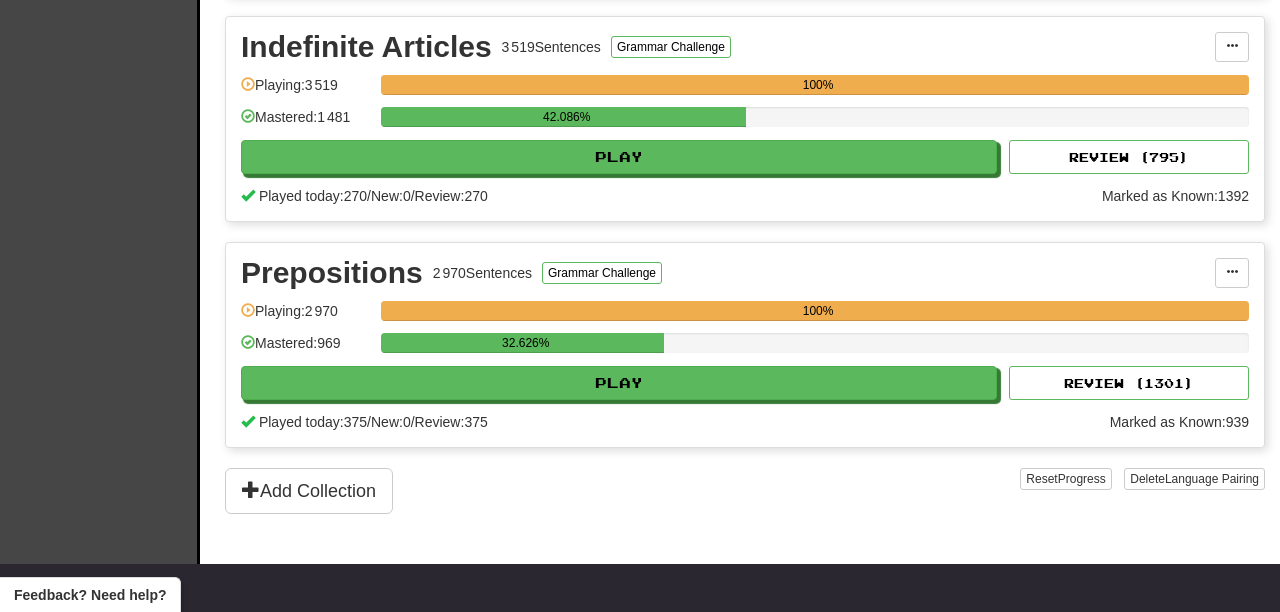 scroll, scrollTop: 894, scrollLeft: 0, axis: vertical 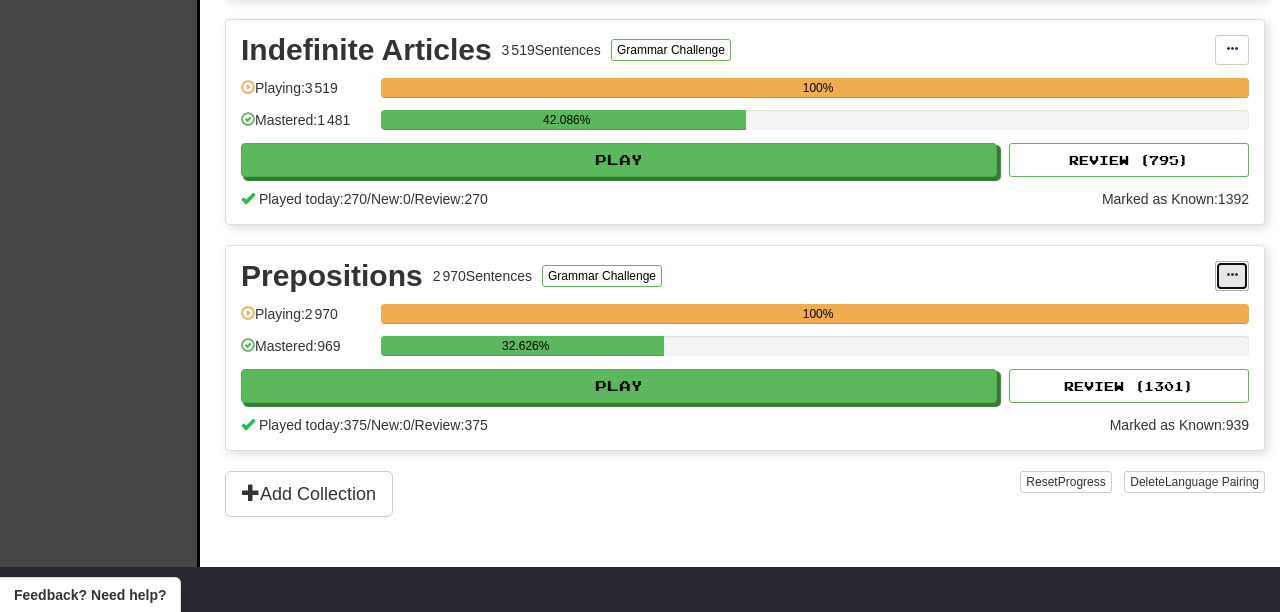 click at bounding box center (1232, 275) 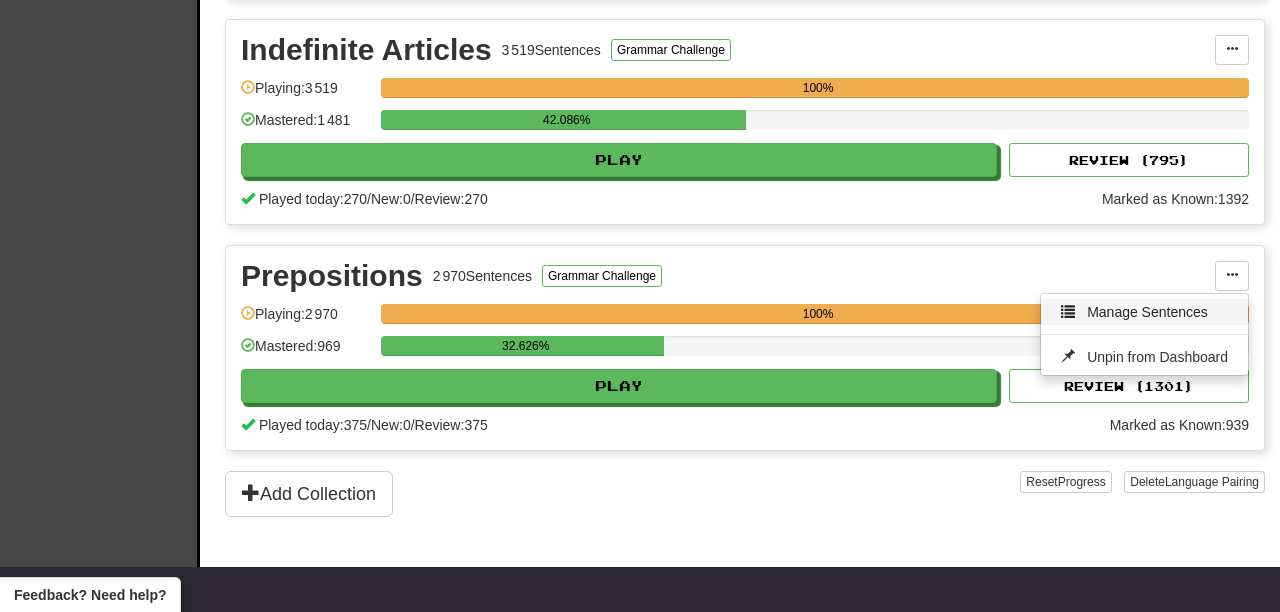 click on "Manage Sentences" at bounding box center [1144, 312] 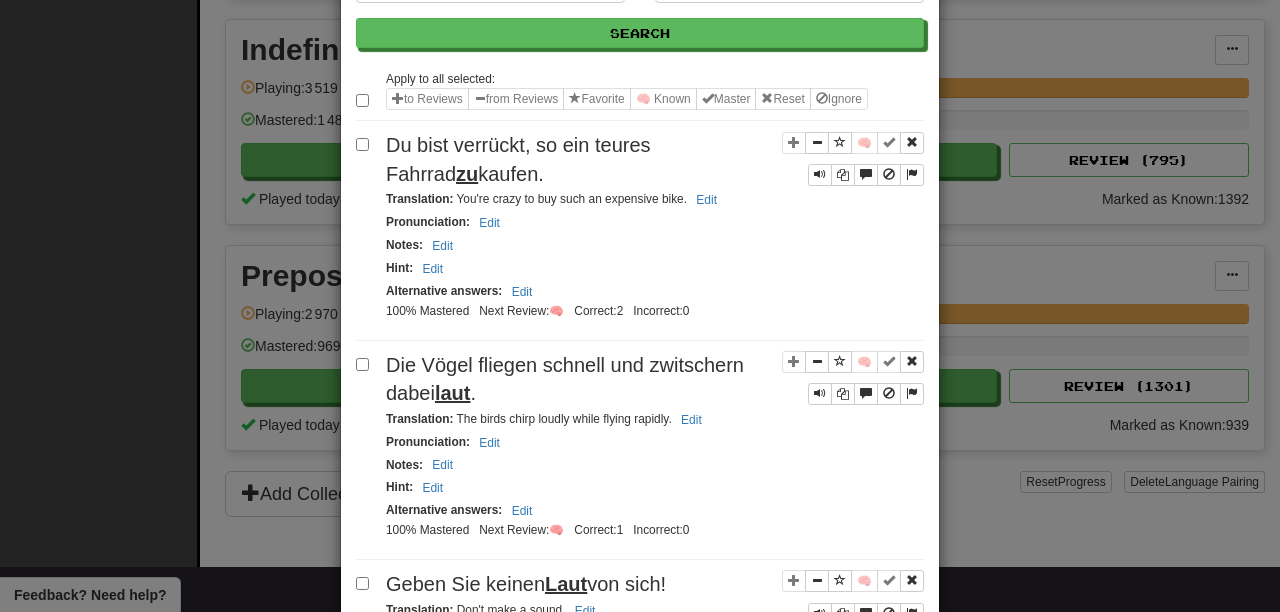 scroll, scrollTop: 0, scrollLeft: 0, axis: both 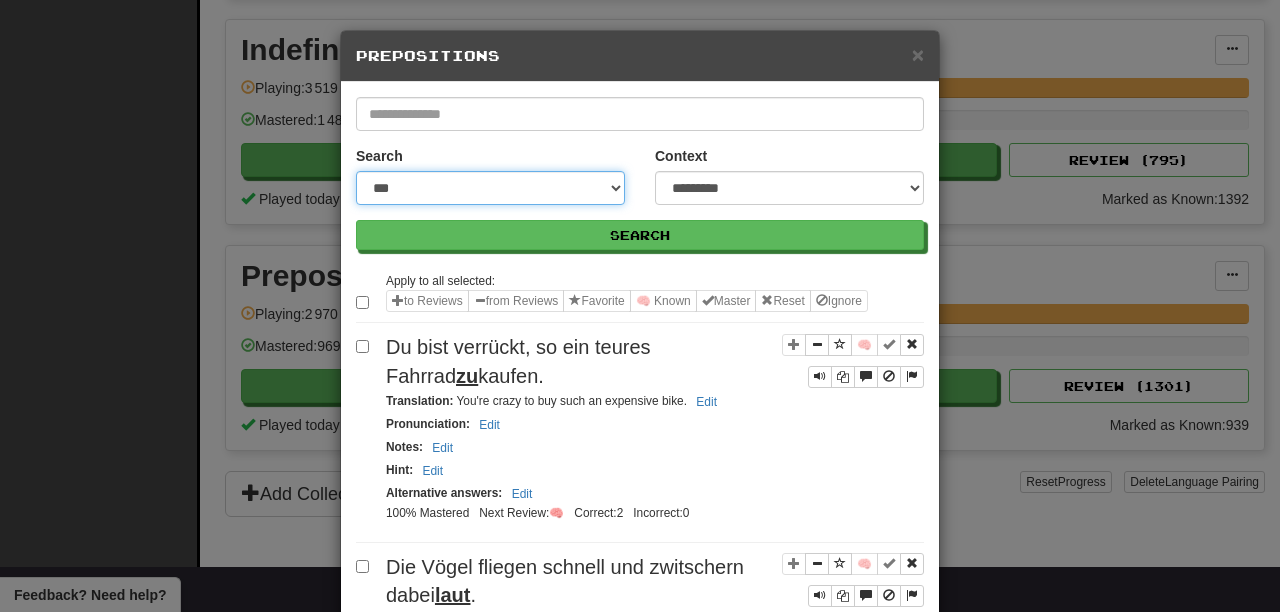 click on "**********" at bounding box center (490, 188) 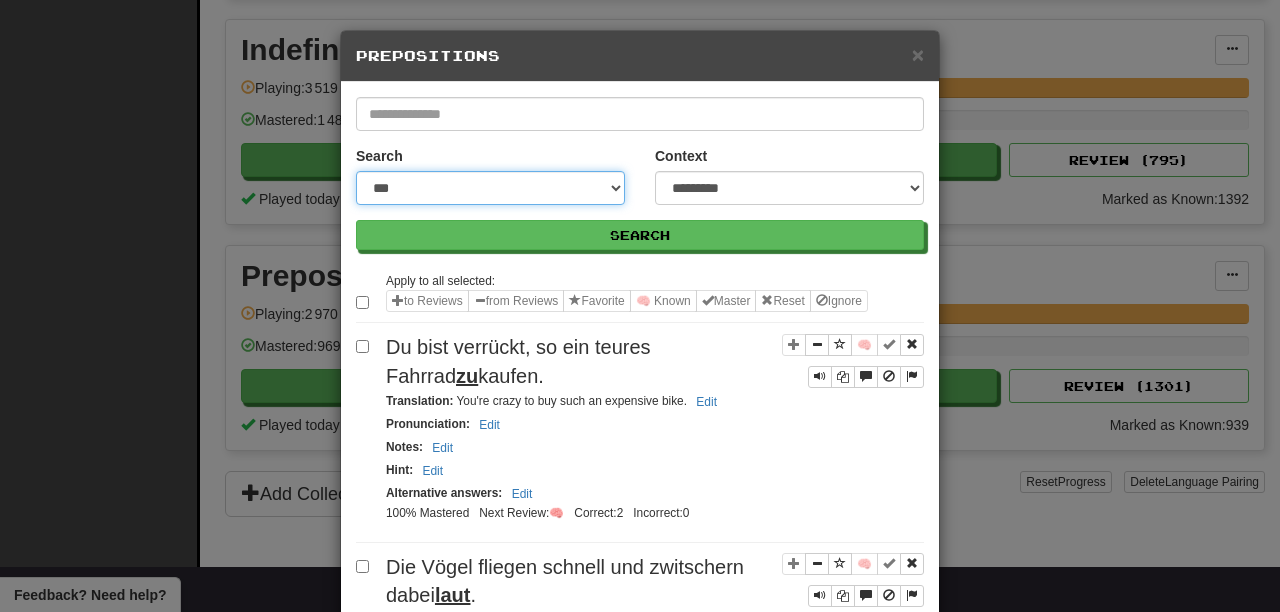 select on "**********" 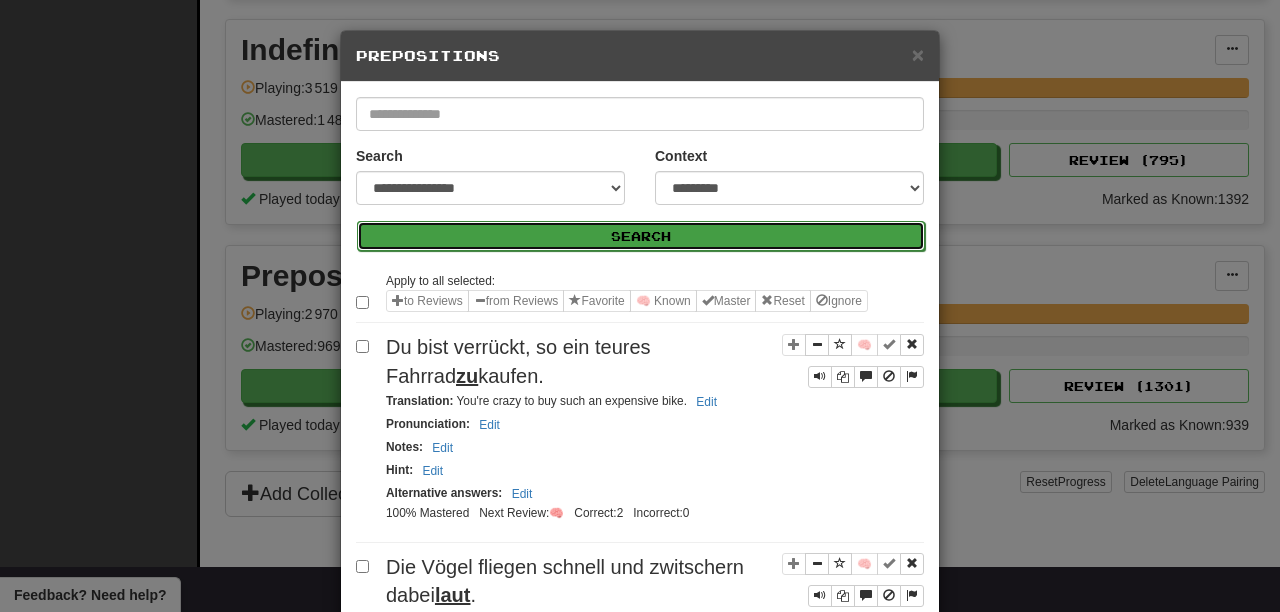 click on "Search" at bounding box center (641, 236) 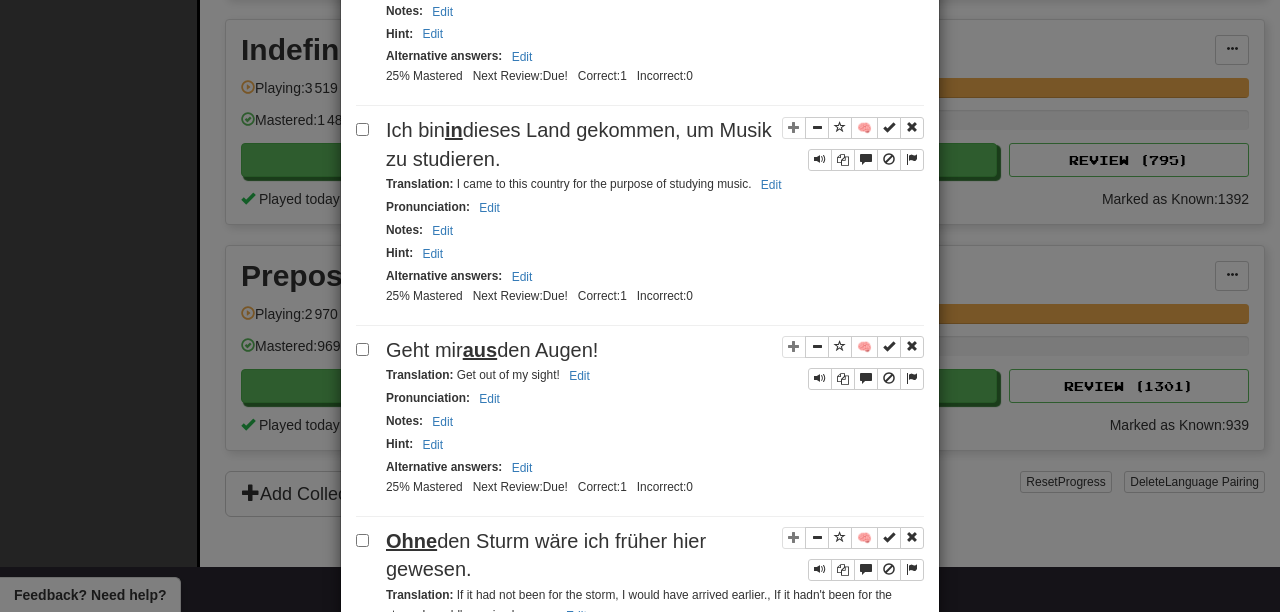 scroll, scrollTop: 1348, scrollLeft: 0, axis: vertical 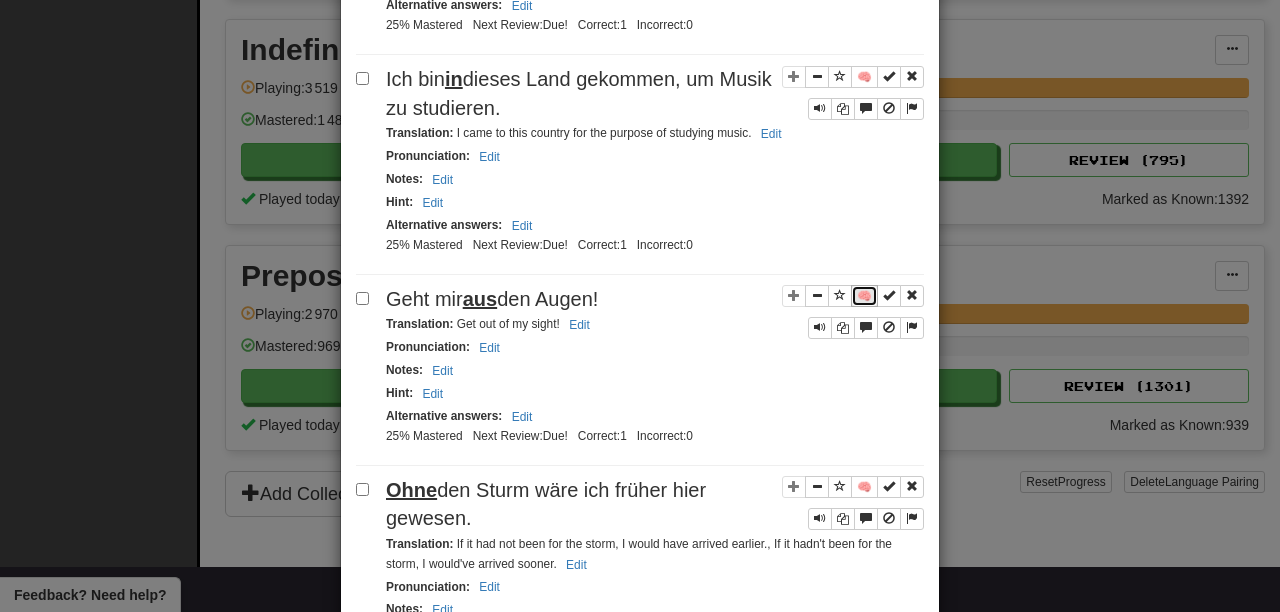 click on "🧠" at bounding box center (864, 296) 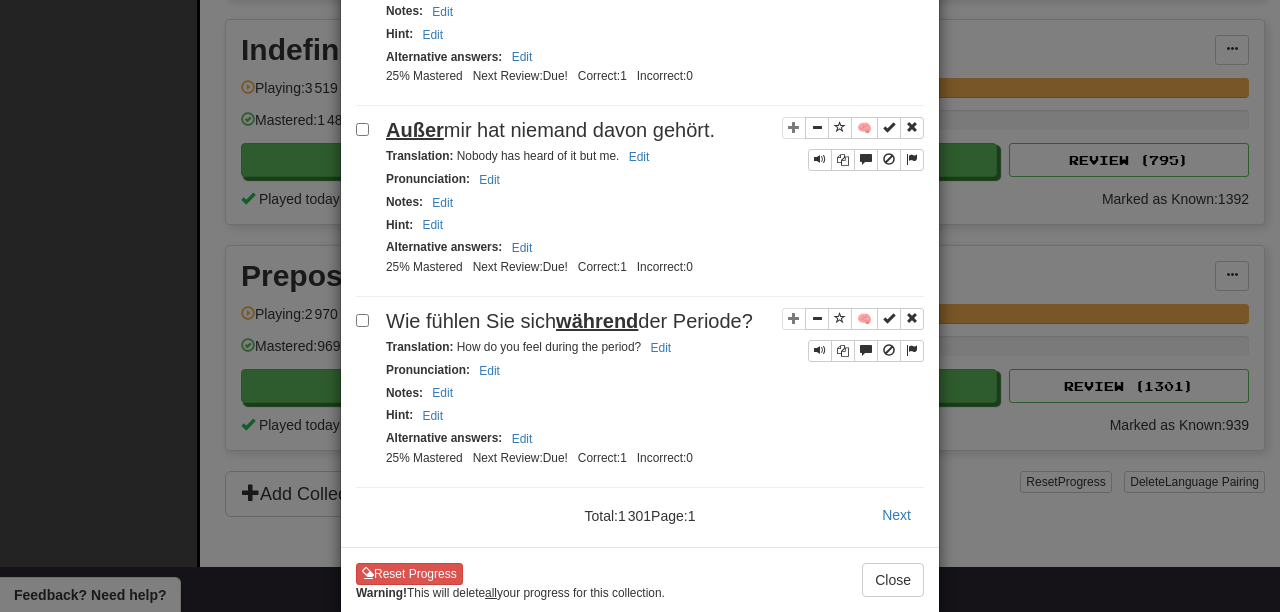 scroll, scrollTop: 4061, scrollLeft: 0, axis: vertical 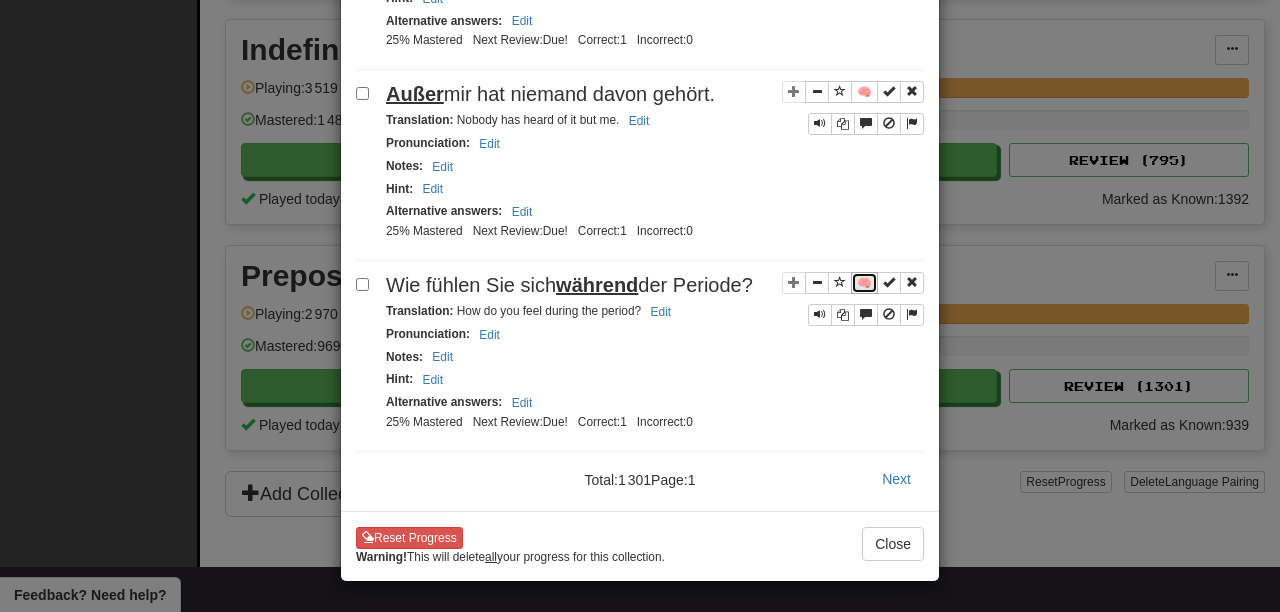 click on "🧠" at bounding box center (864, 283) 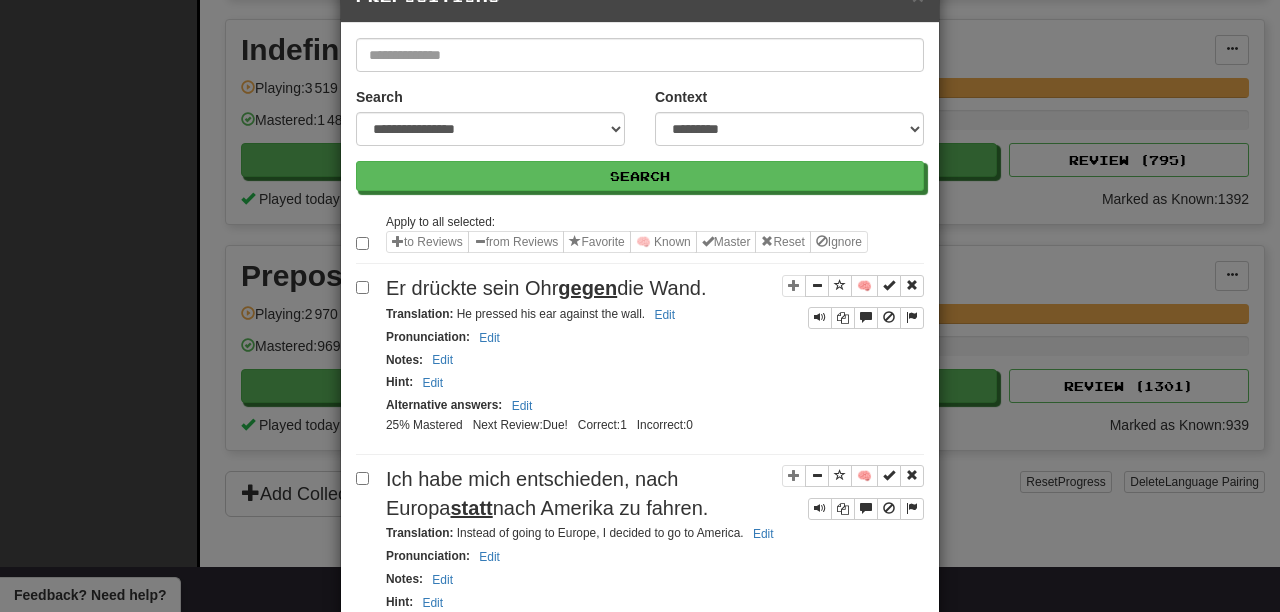 scroll, scrollTop: 0, scrollLeft: 0, axis: both 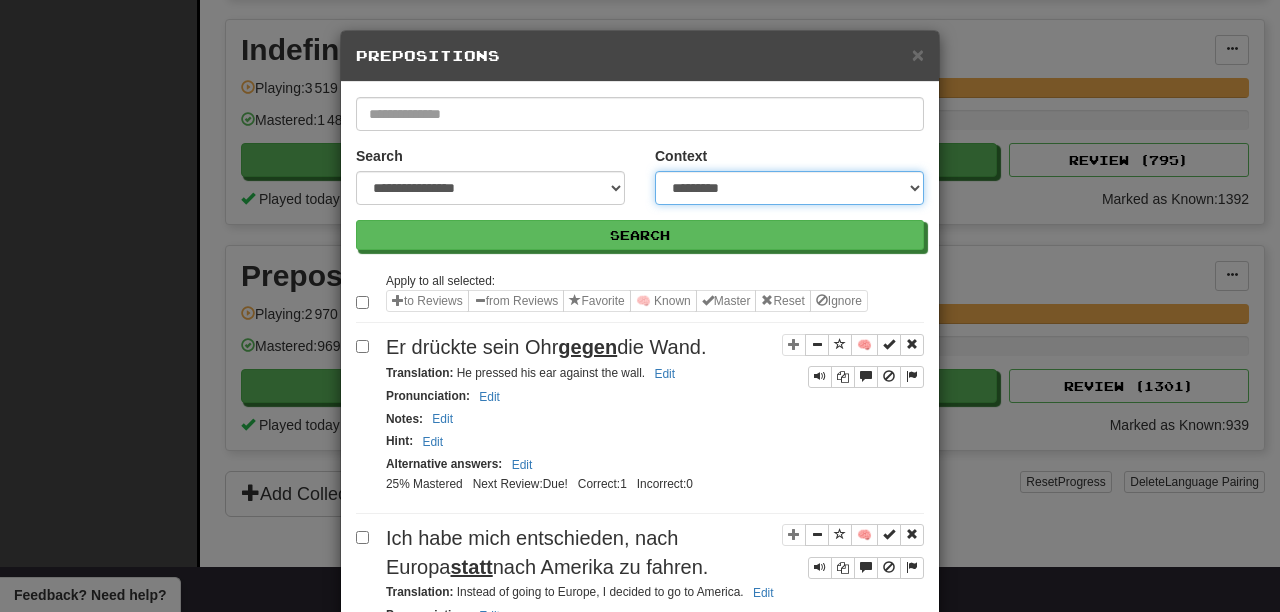click on "**********" at bounding box center (789, 188) 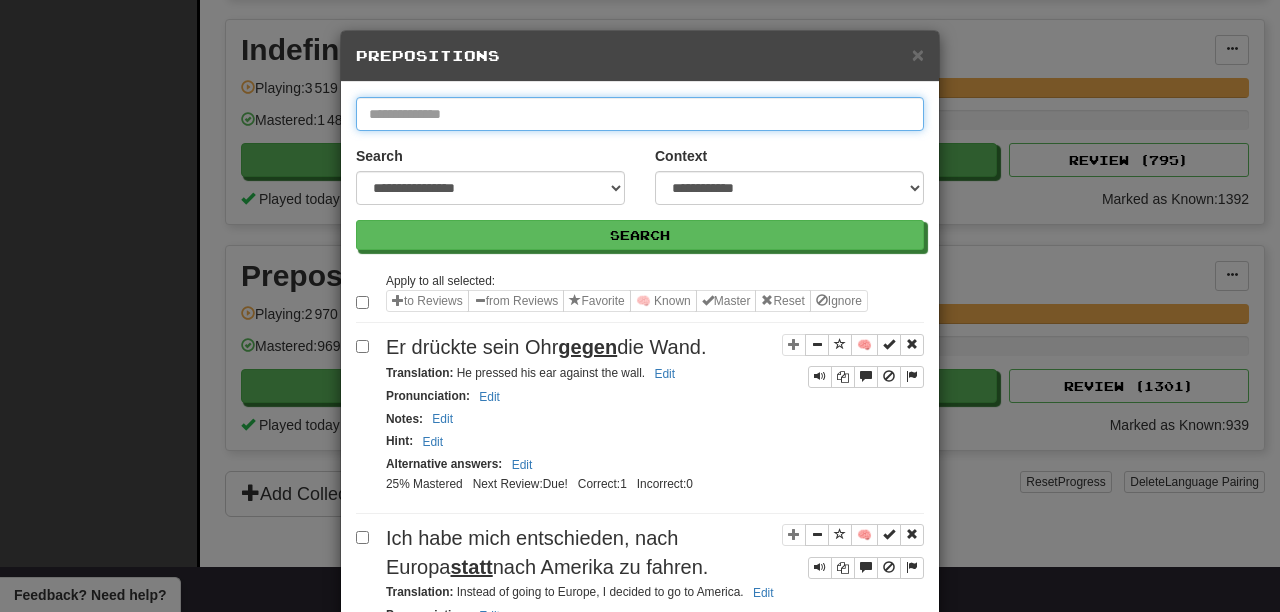 click at bounding box center [640, 114] 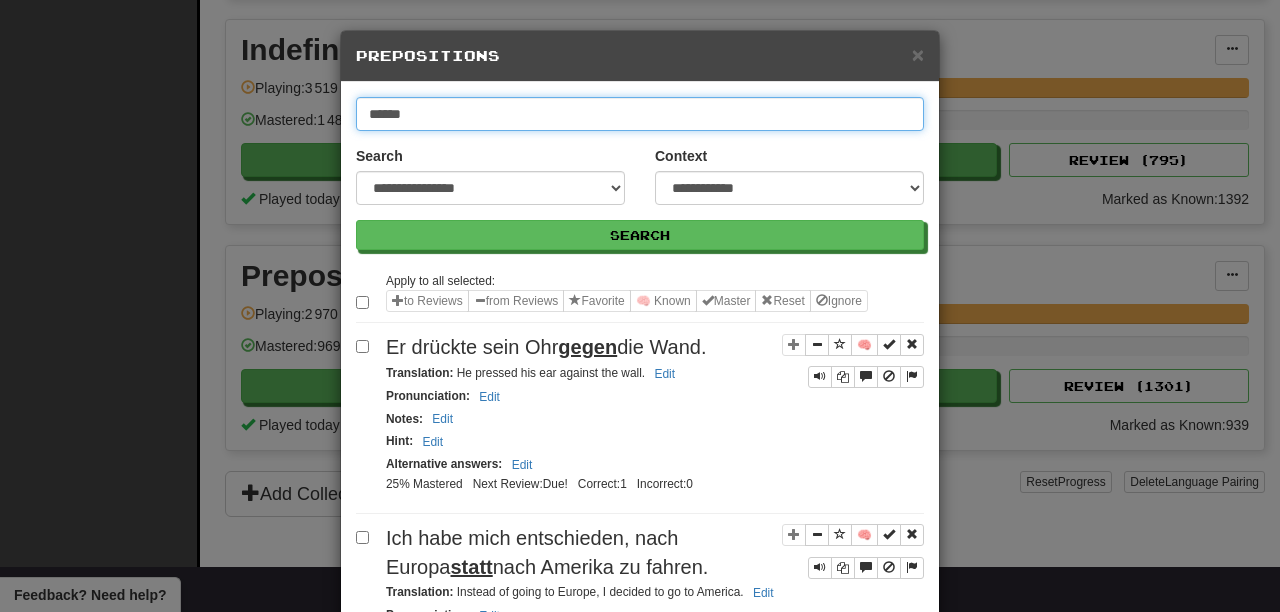 click on "Search" at bounding box center [640, 235] 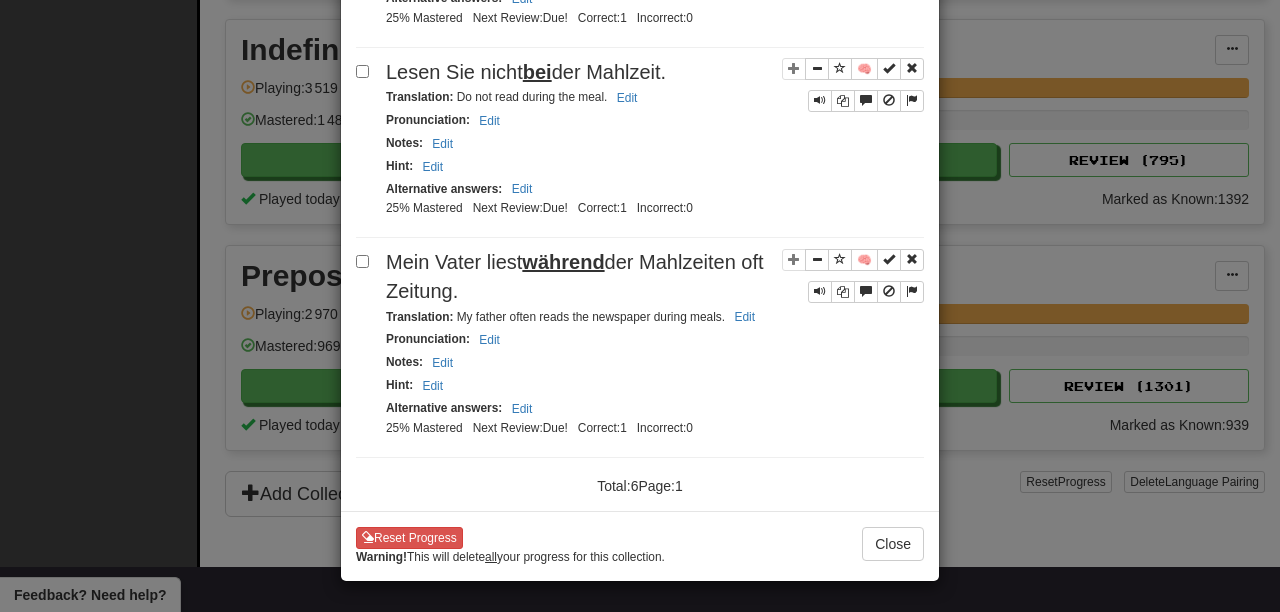 scroll, scrollTop: 1204, scrollLeft: 0, axis: vertical 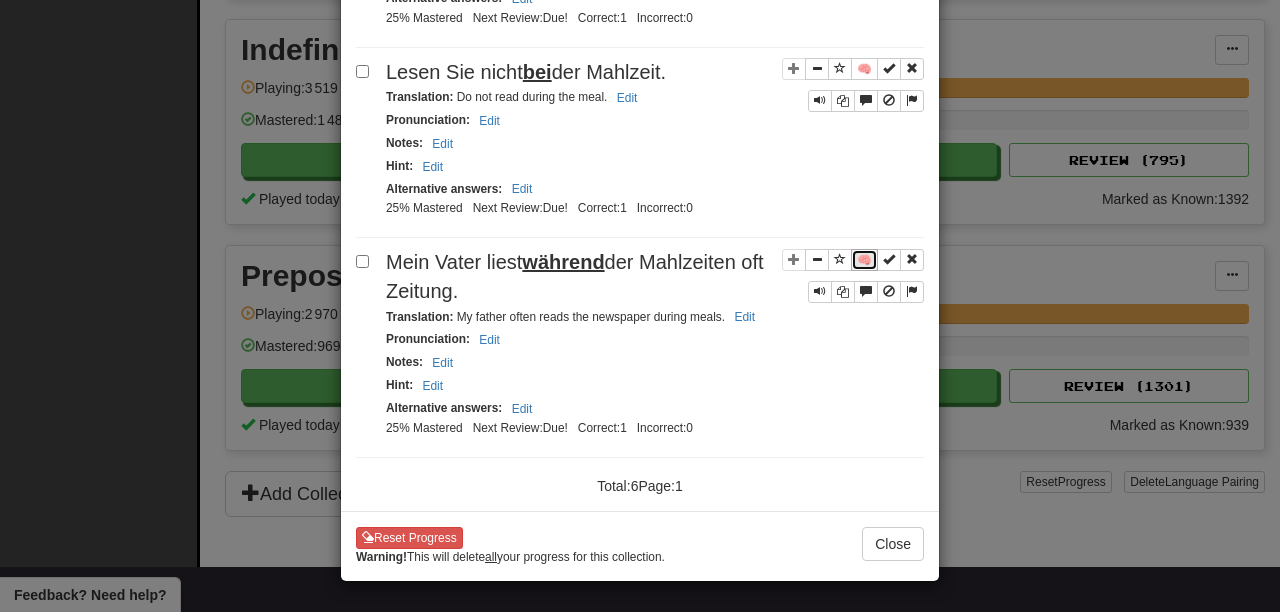 click on "🧠" at bounding box center [864, 260] 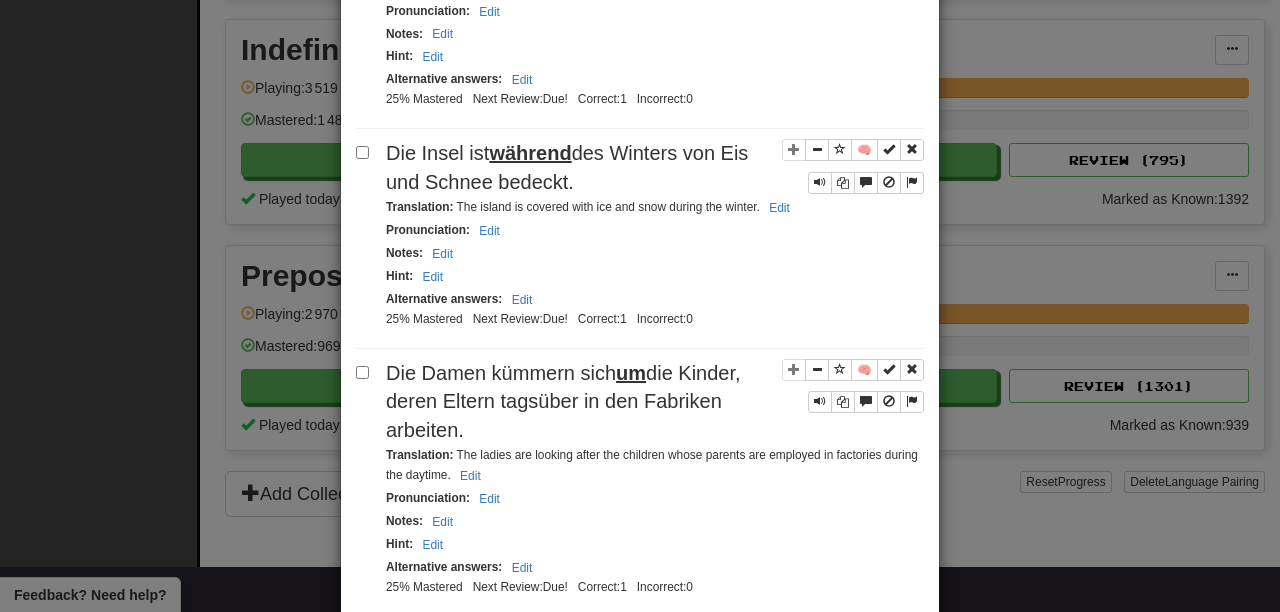 scroll, scrollTop: 561, scrollLeft: 0, axis: vertical 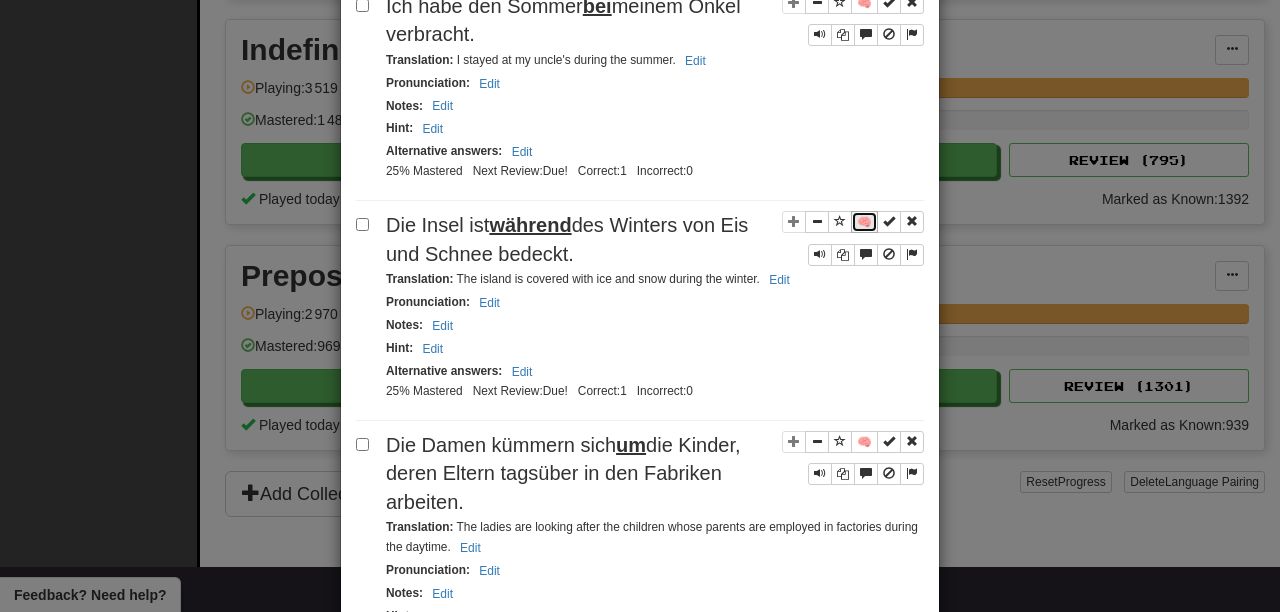 click on "🧠" at bounding box center [864, 222] 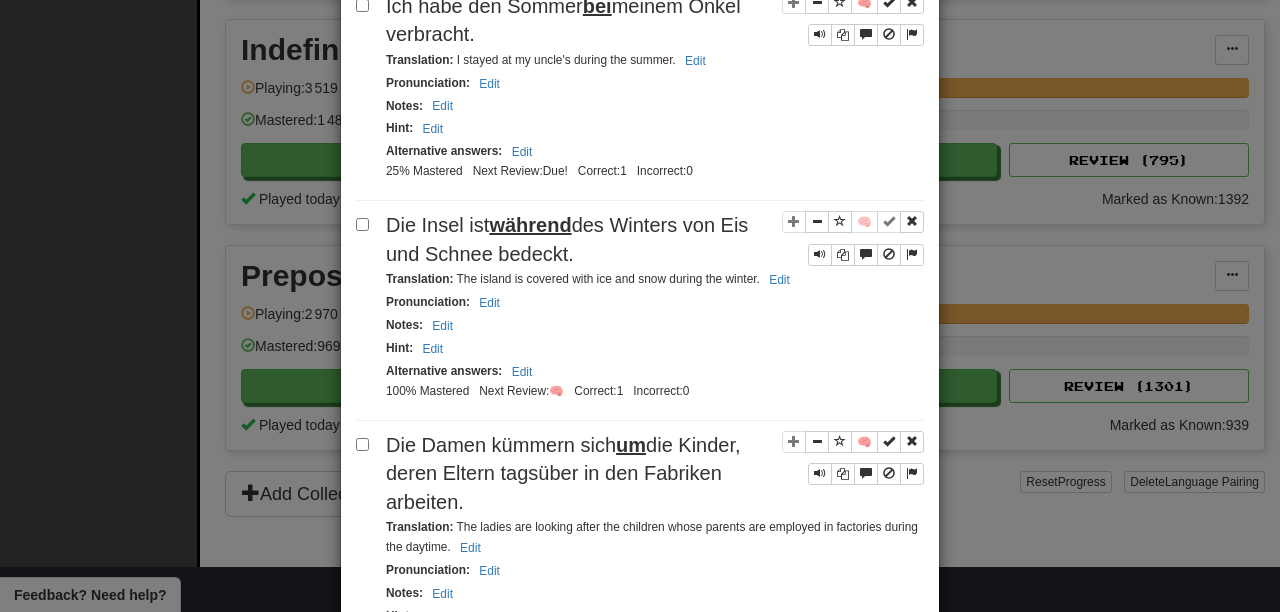 scroll, scrollTop: 0, scrollLeft: 0, axis: both 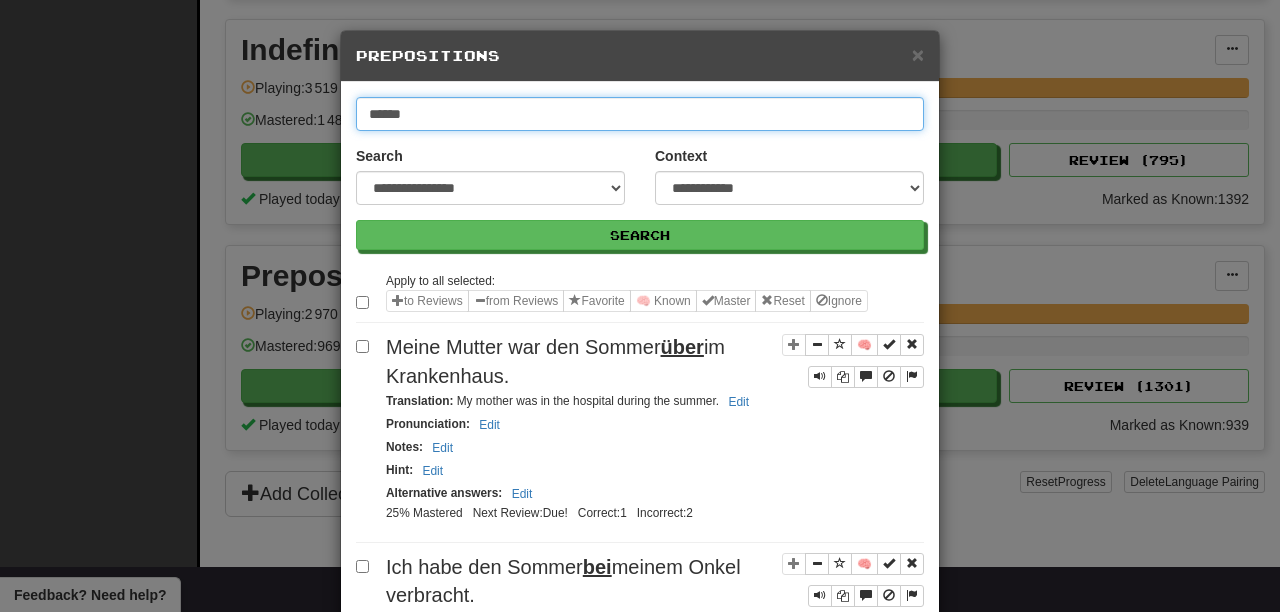 drag, startPoint x: 442, startPoint y: 118, endPoint x: 183, endPoint y: 101, distance: 259.5573 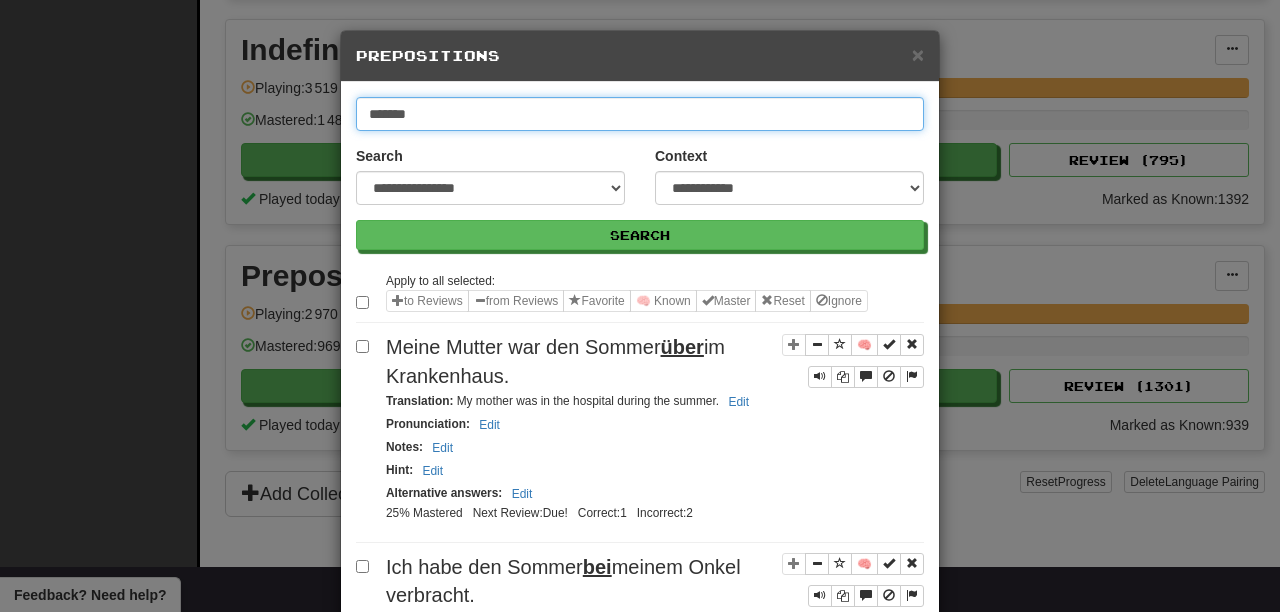 type on "*******" 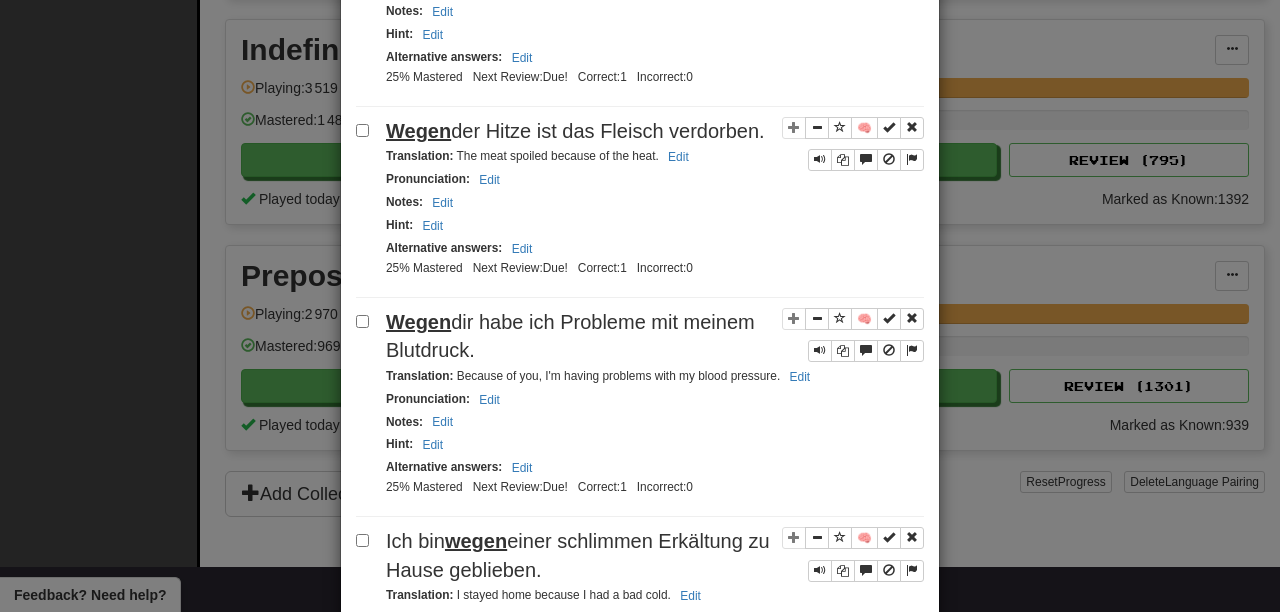 scroll, scrollTop: 0, scrollLeft: 0, axis: both 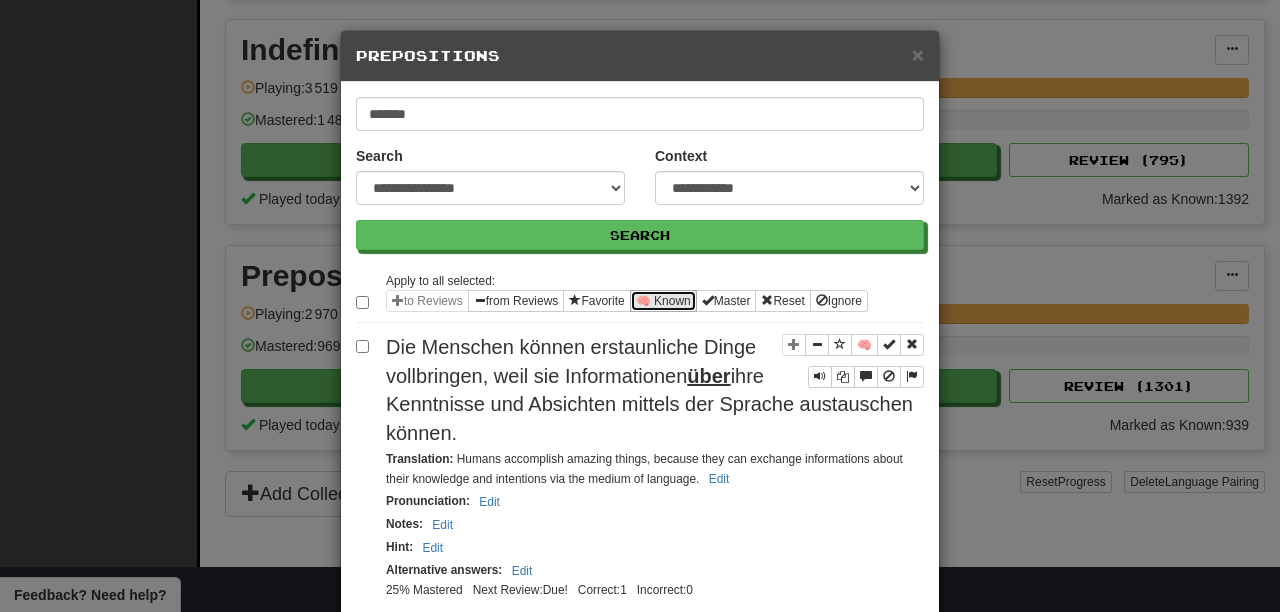 click on "🧠 Known" at bounding box center [663, 301] 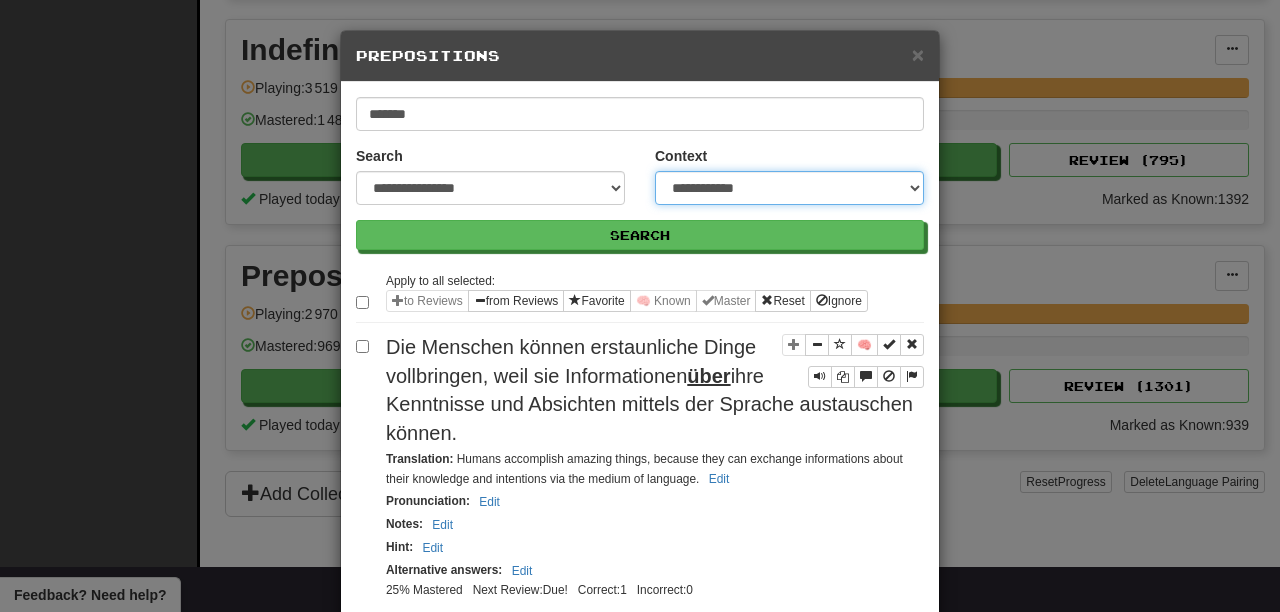 click on "**********" at bounding box center (789, 188) 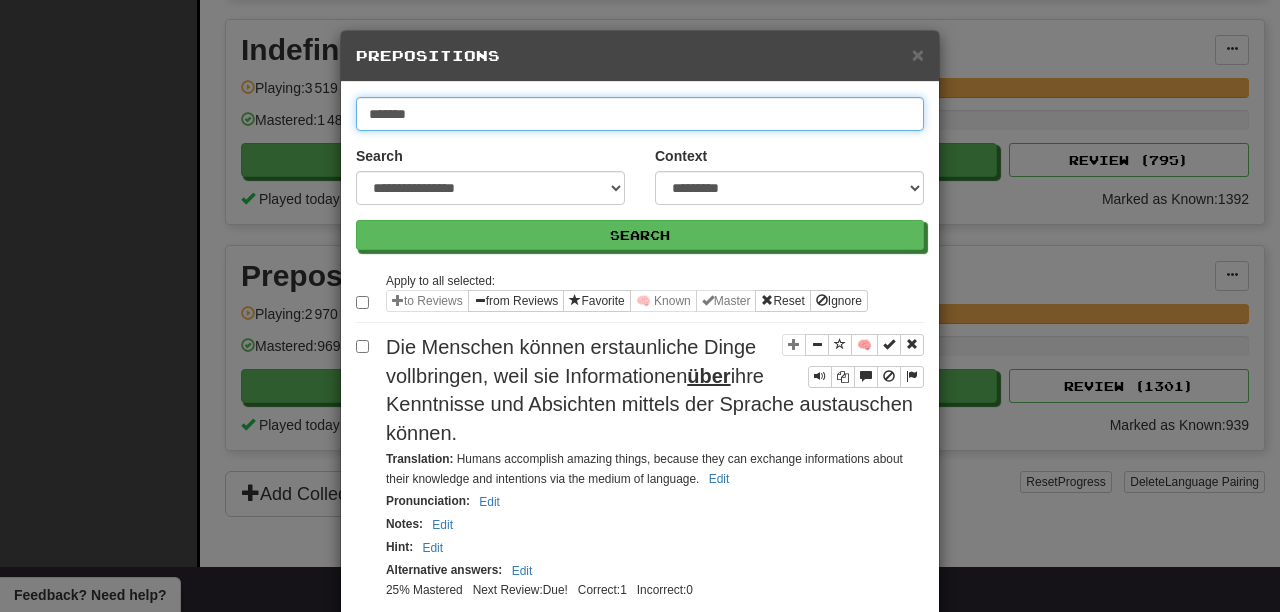 drag, startPoint x: 430, startPoint y: 113, endPoint x: 247, endPoint y: 92, distance: 184.20097 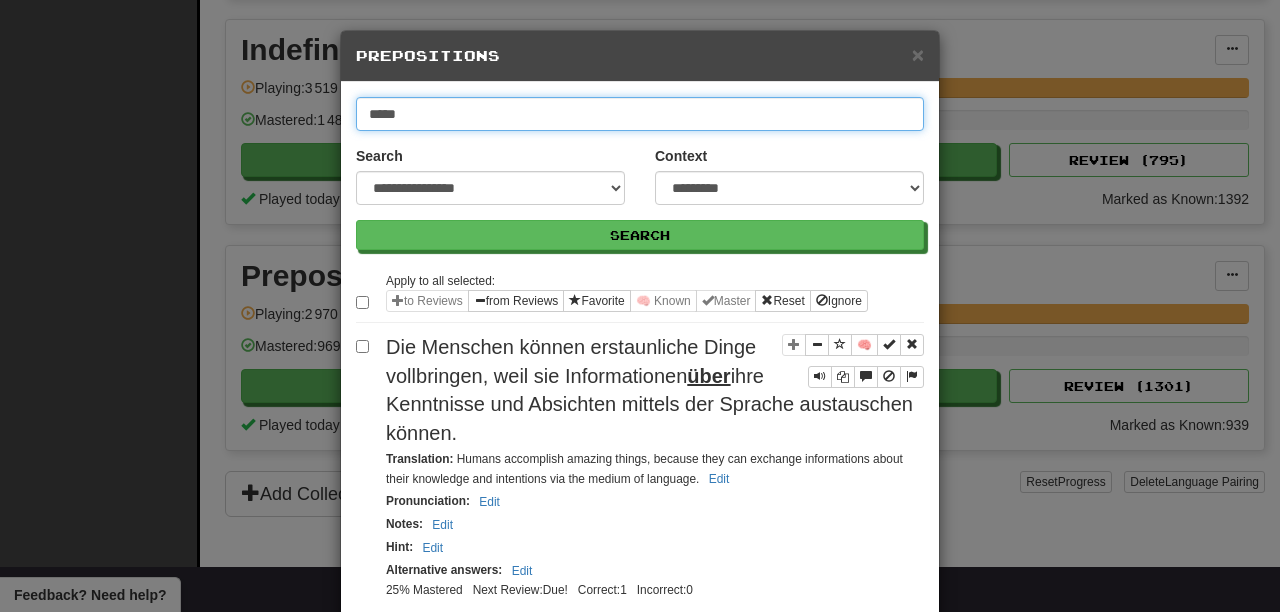type on "*****" 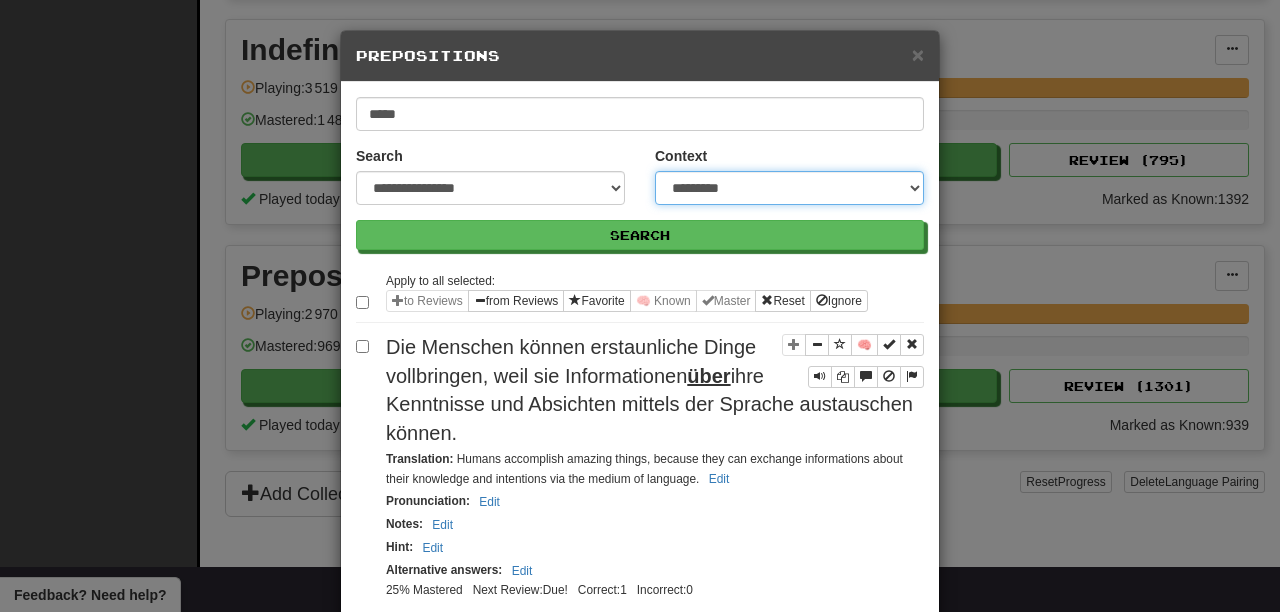 click on "**********" at bounding box center (789, 188) 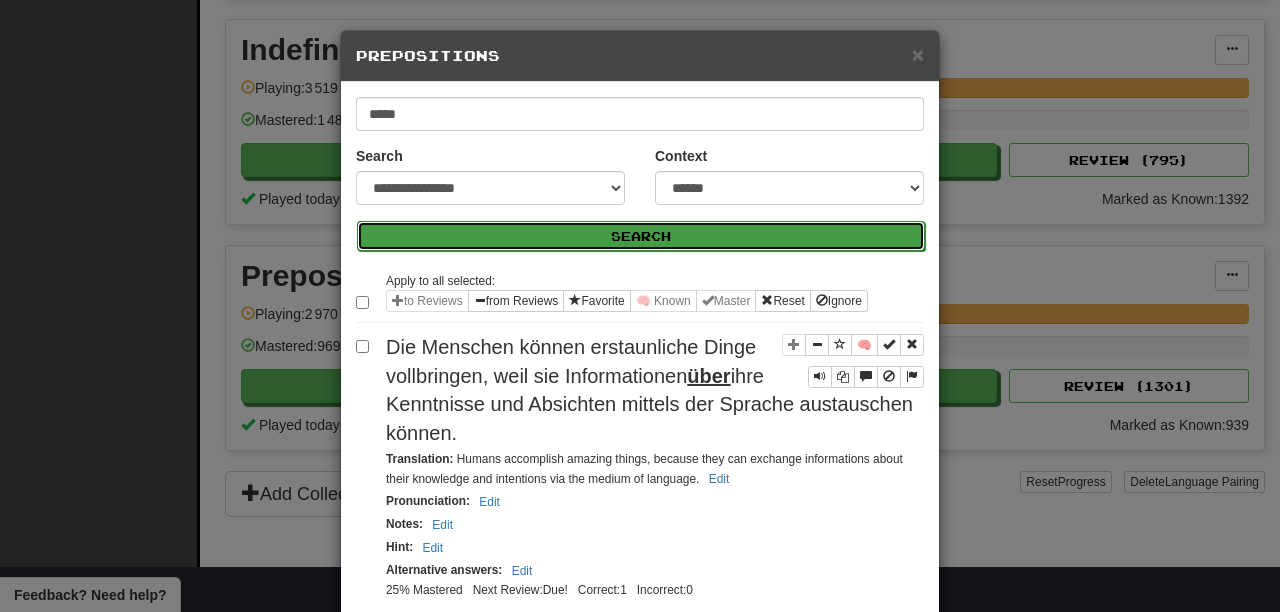 click on "Search" at bounding box center (641, 236) 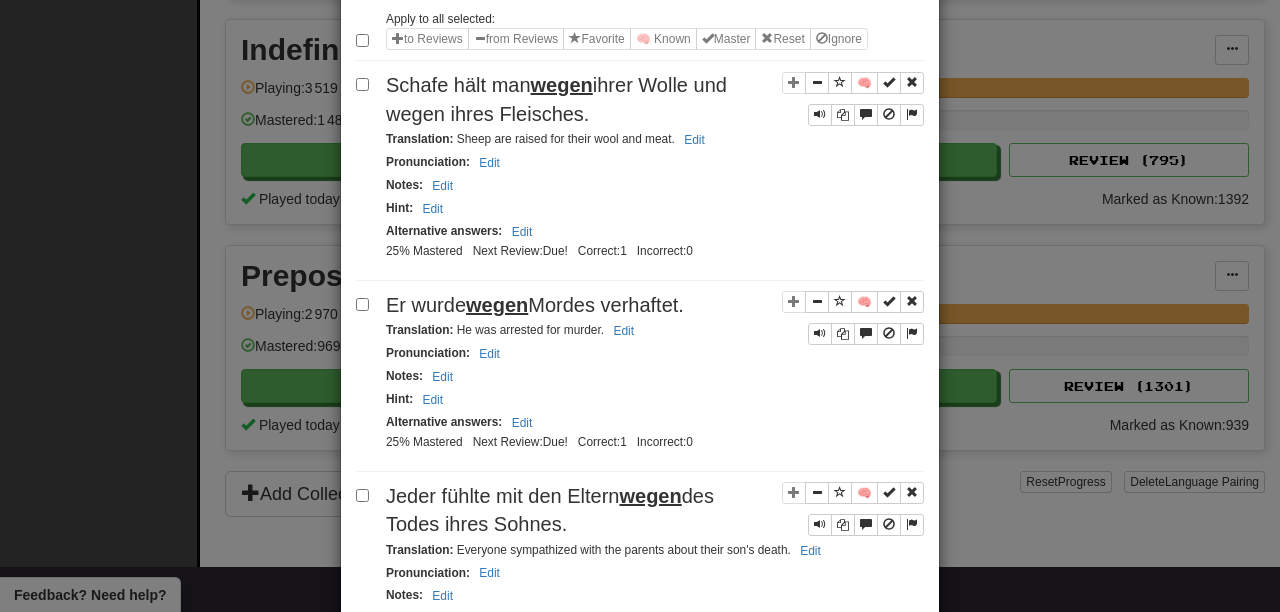 scroll, scrollTop: 257, scrollLeft: 0, axis: vertical 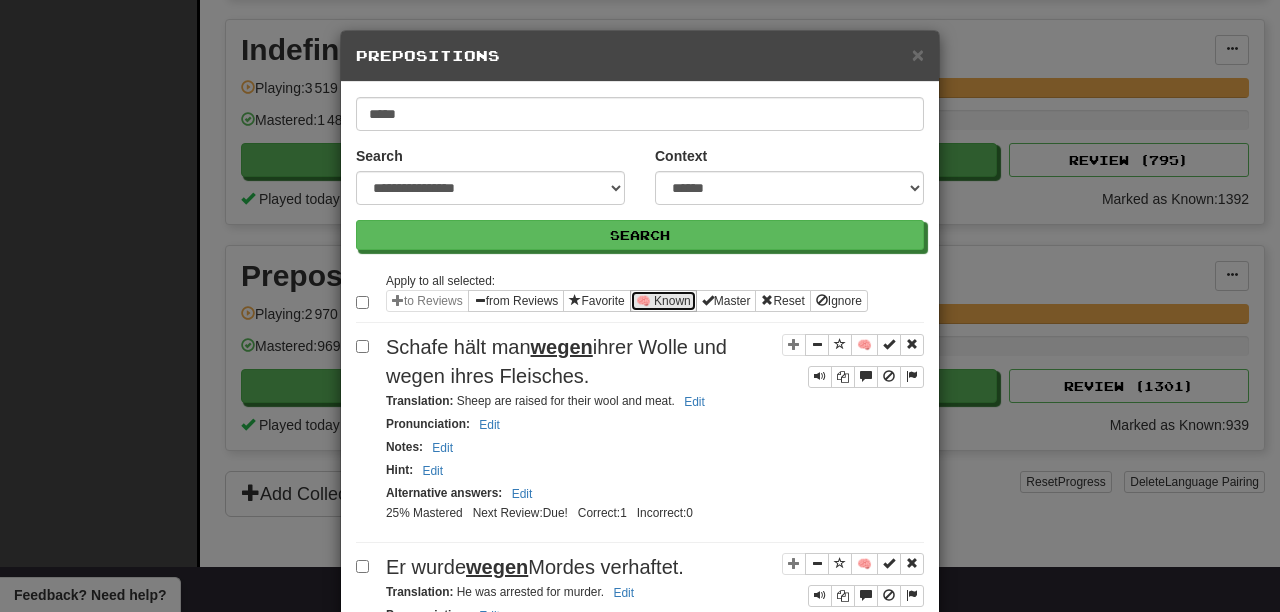 click on "🧠 Known" at bounding box center (663, 301) 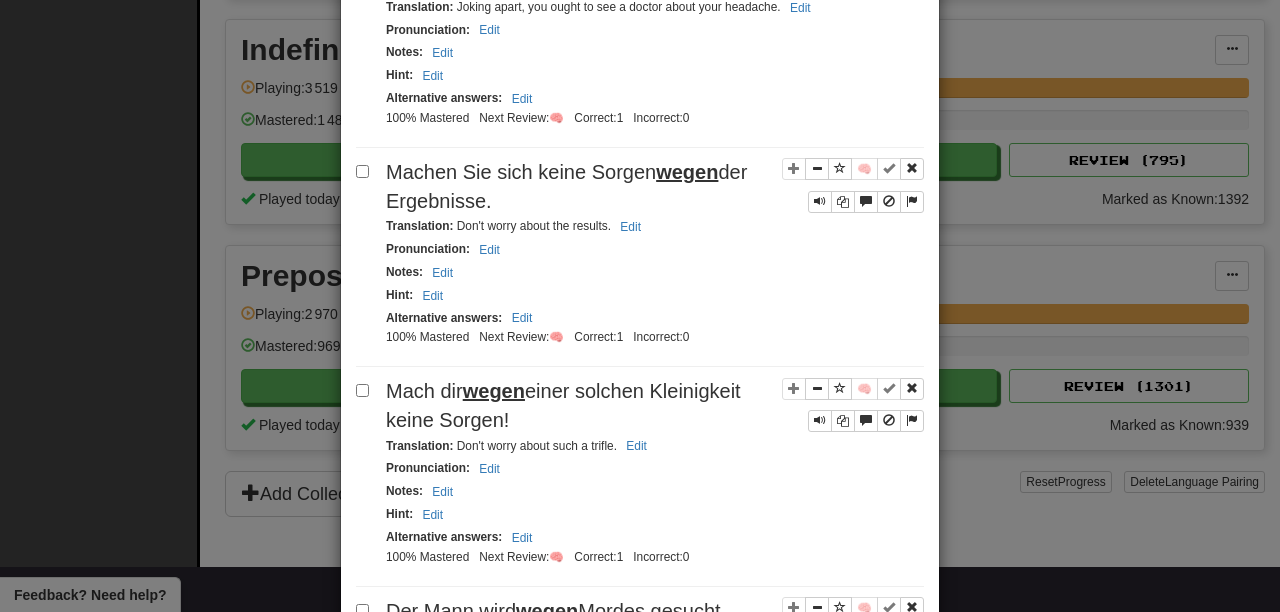scroll, scrollTop: 4066, scrollLeft: 0, axis: vertical 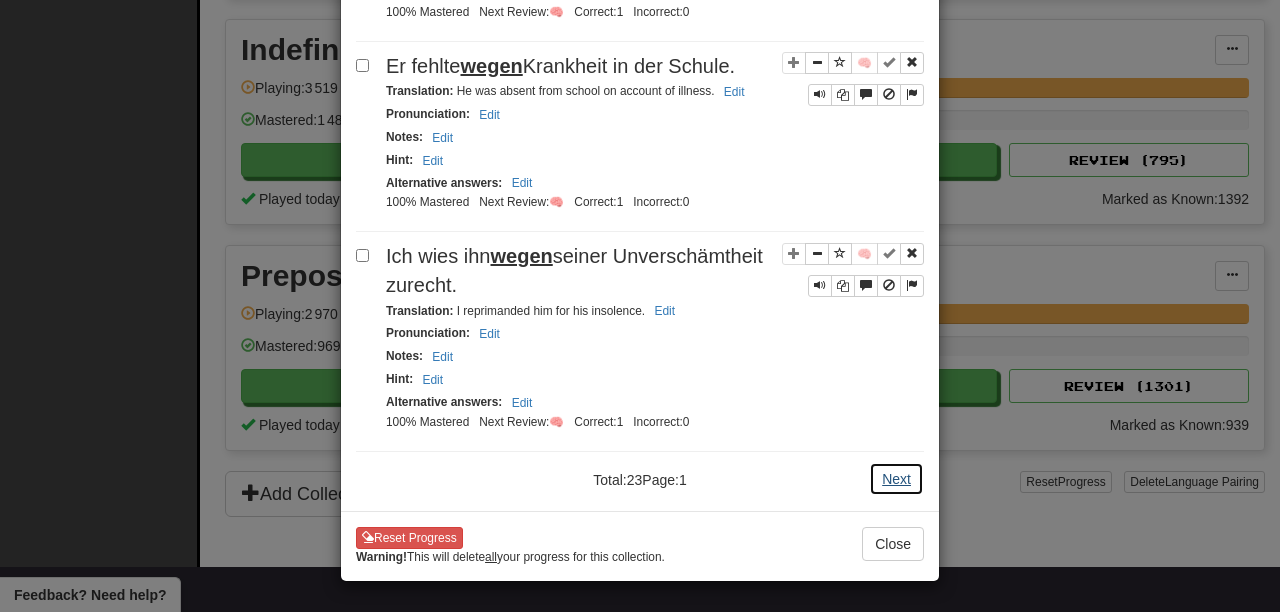 click on "Next" at bounding box center (896, 479) 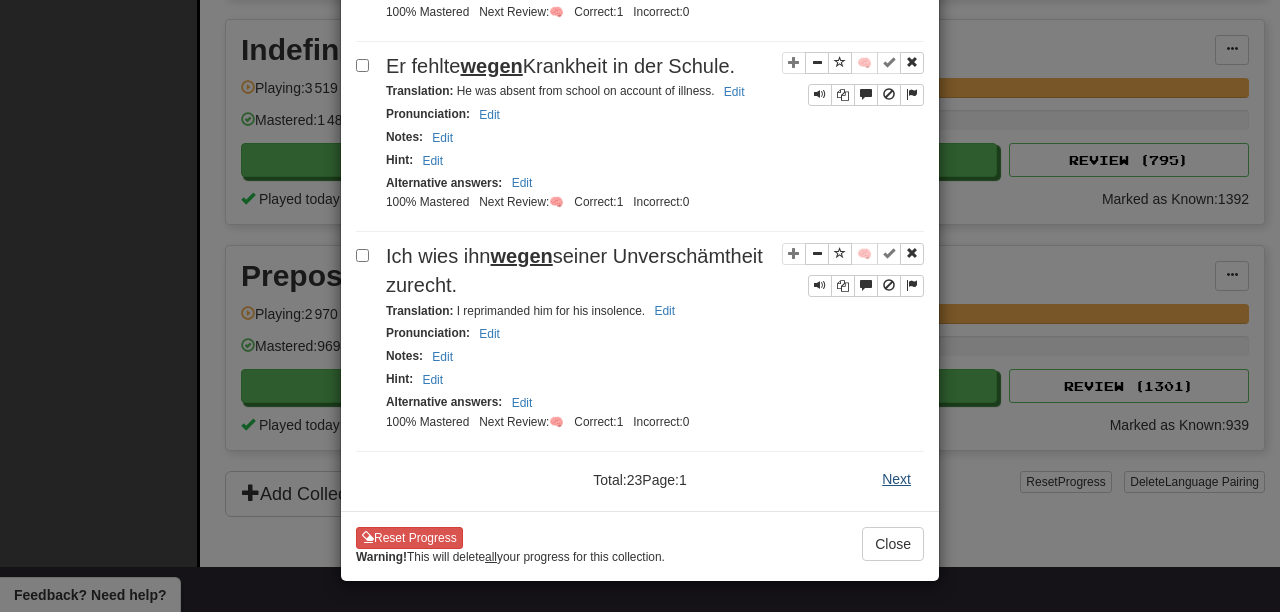 scroll, scrollTop: 0, scrollLeft: 0, axis: both 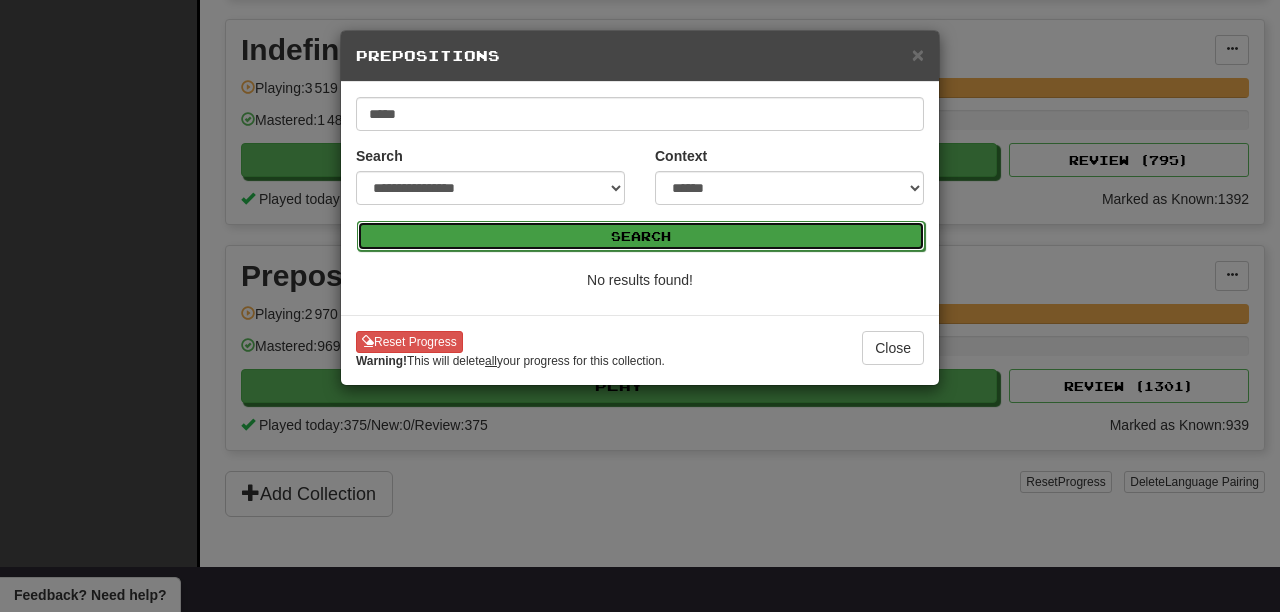 click on "Search" at bounding box center [641, 236] 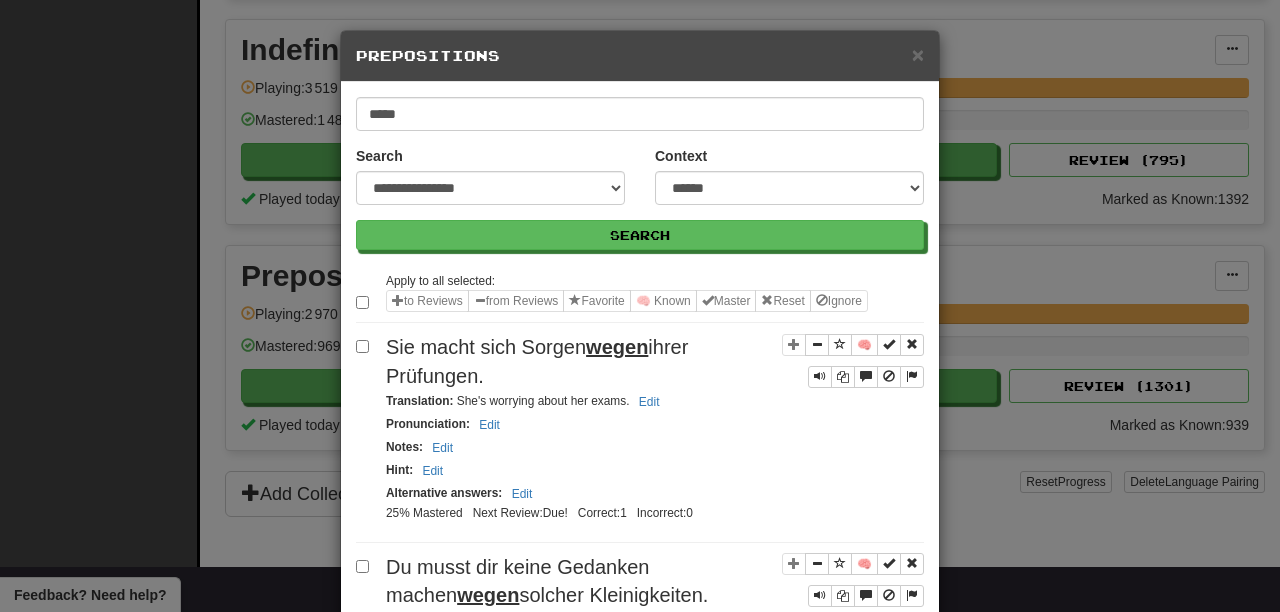 scroll, scrollTop: 43, scrollLeft: 0, axis: vertical 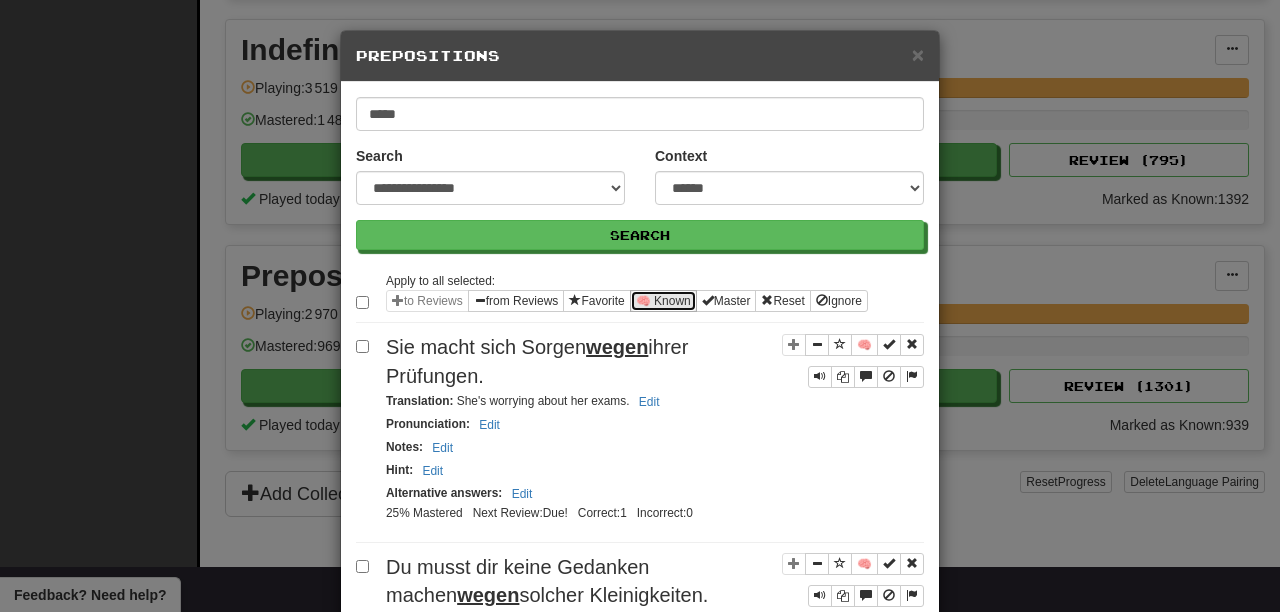 click on "🧠 Known" at bounding box center (663, 301) 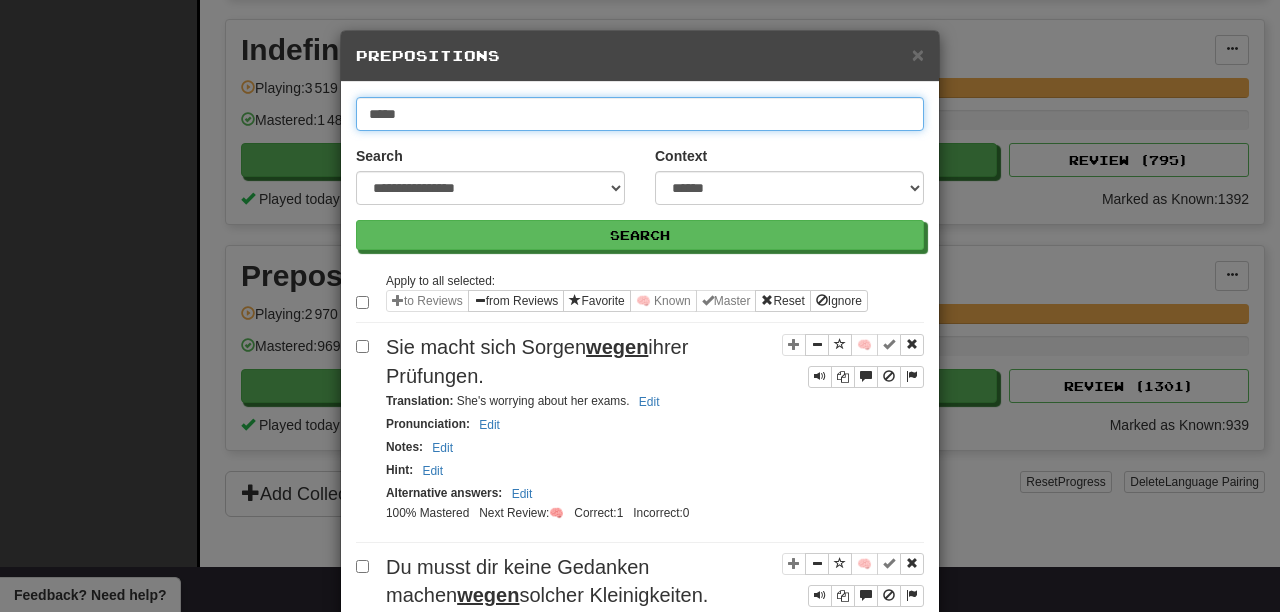 drag, startPoint x: 434, startPoint y: 120, endPoint x: 254, endPoint y: 114, distance: 180.09998 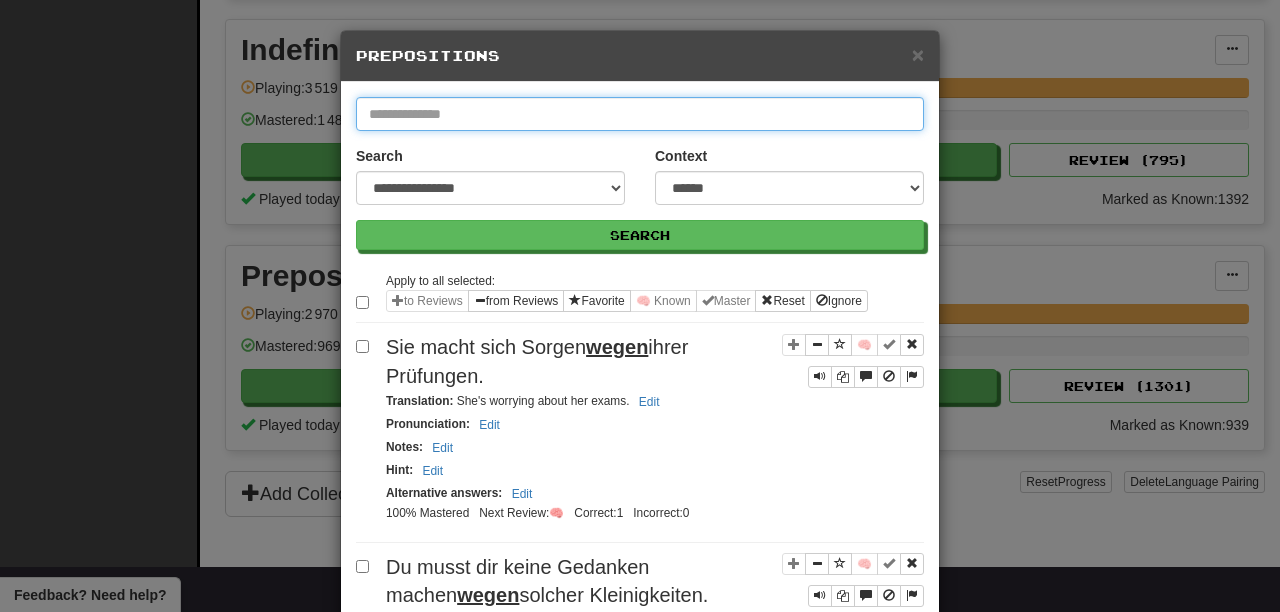 type on "*" 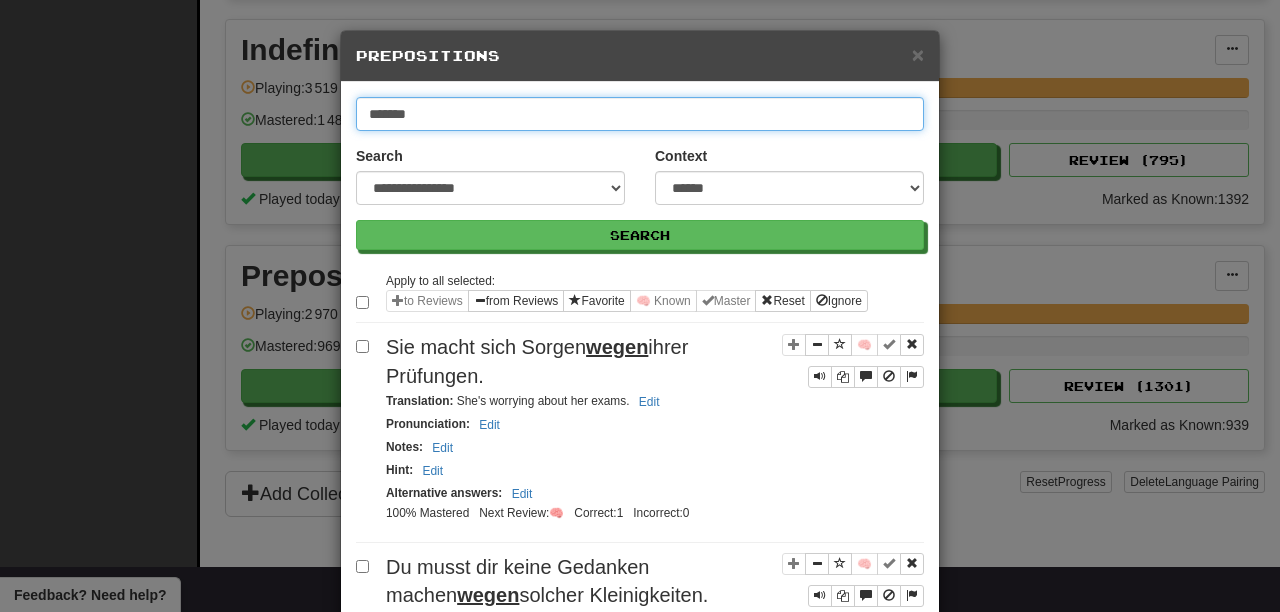 type on "*******" 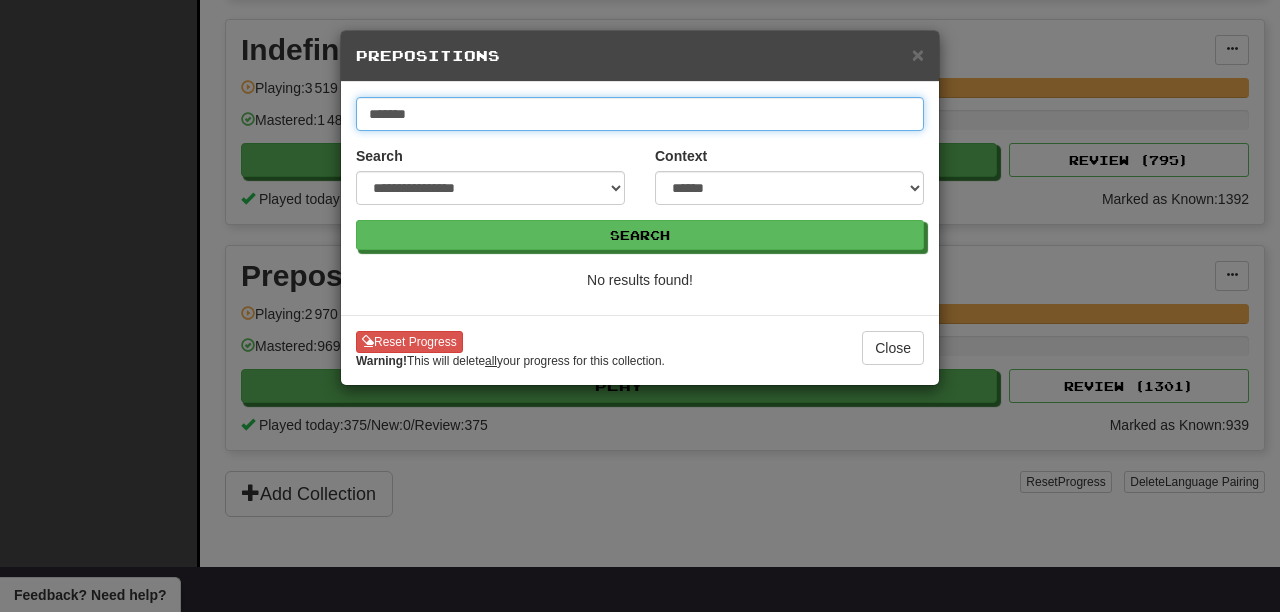 drag, startPoint x: 452, startPoint y: 105, endPoint x: 170, endPoint y: 70, distance: 284.1637 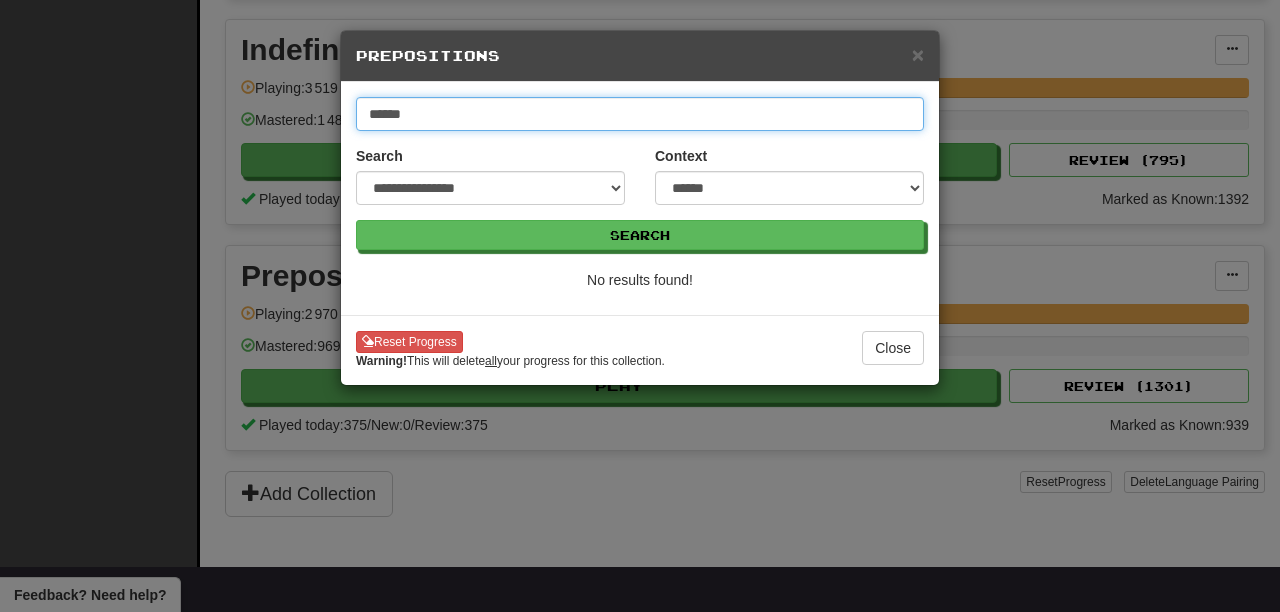 click on "Search" at bounding box center [640, 235] 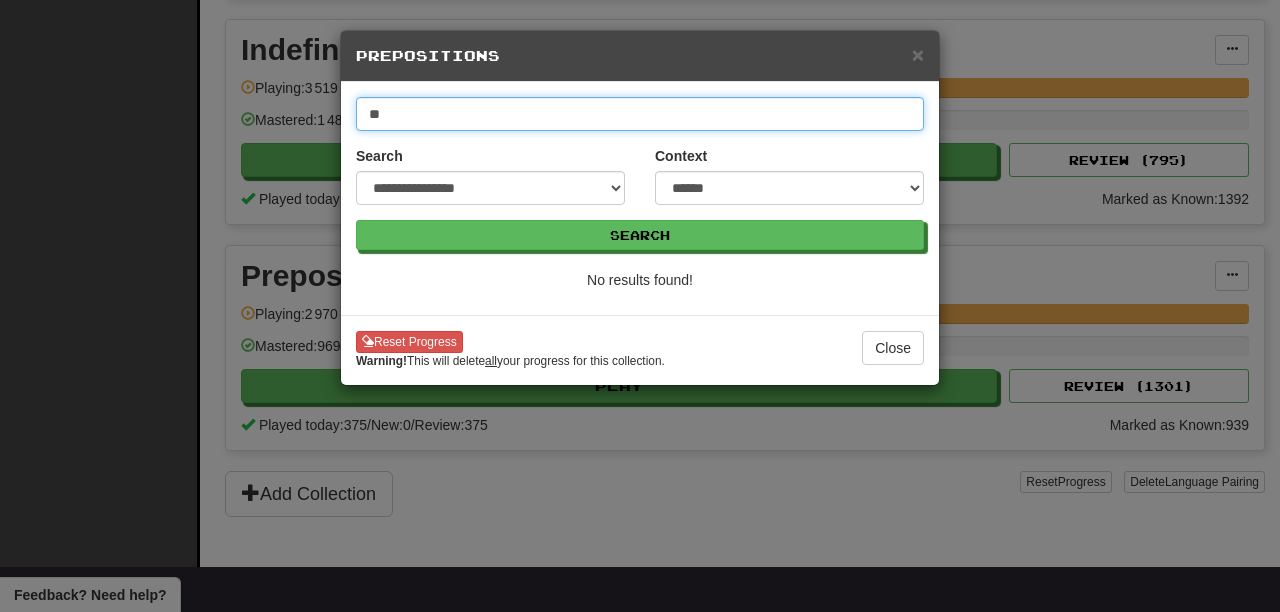 type on "**" 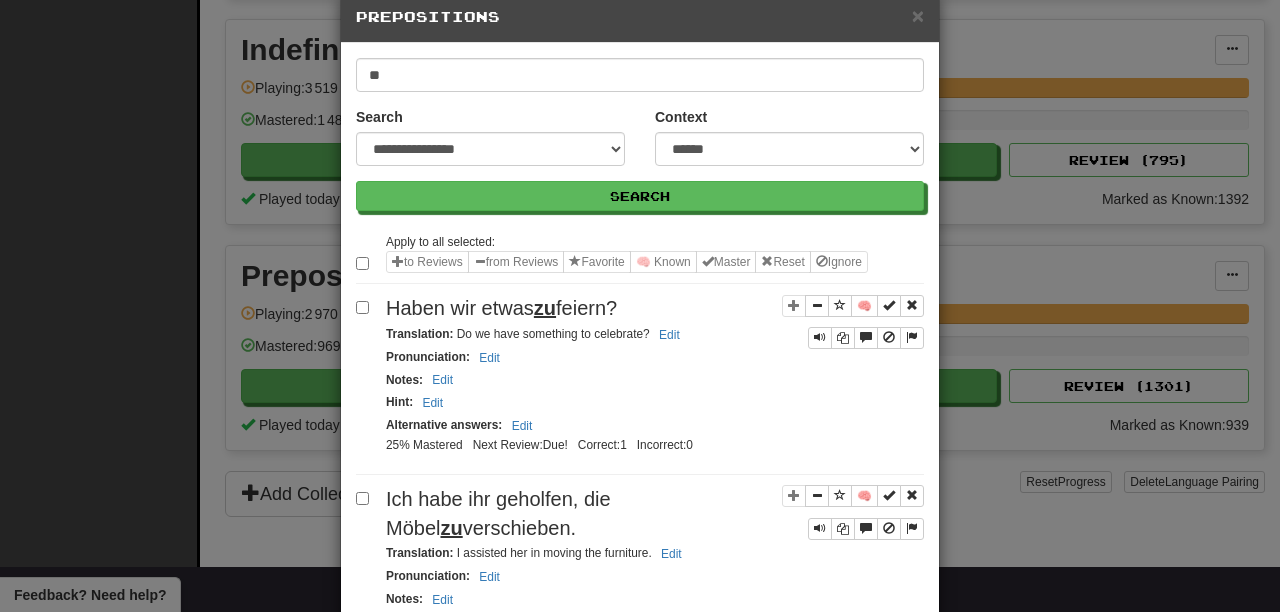 scroll, scrollTop: 35, scrollLeft: 0, axis: vertical 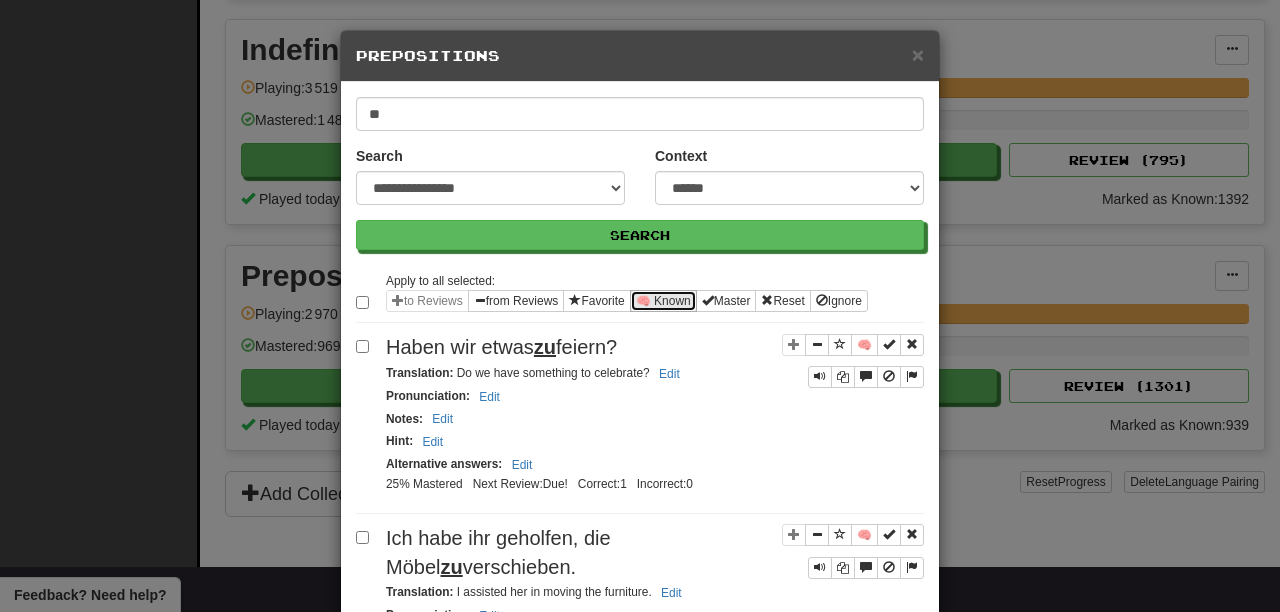click on "🧠 Known" at bounding box center (663, 301) 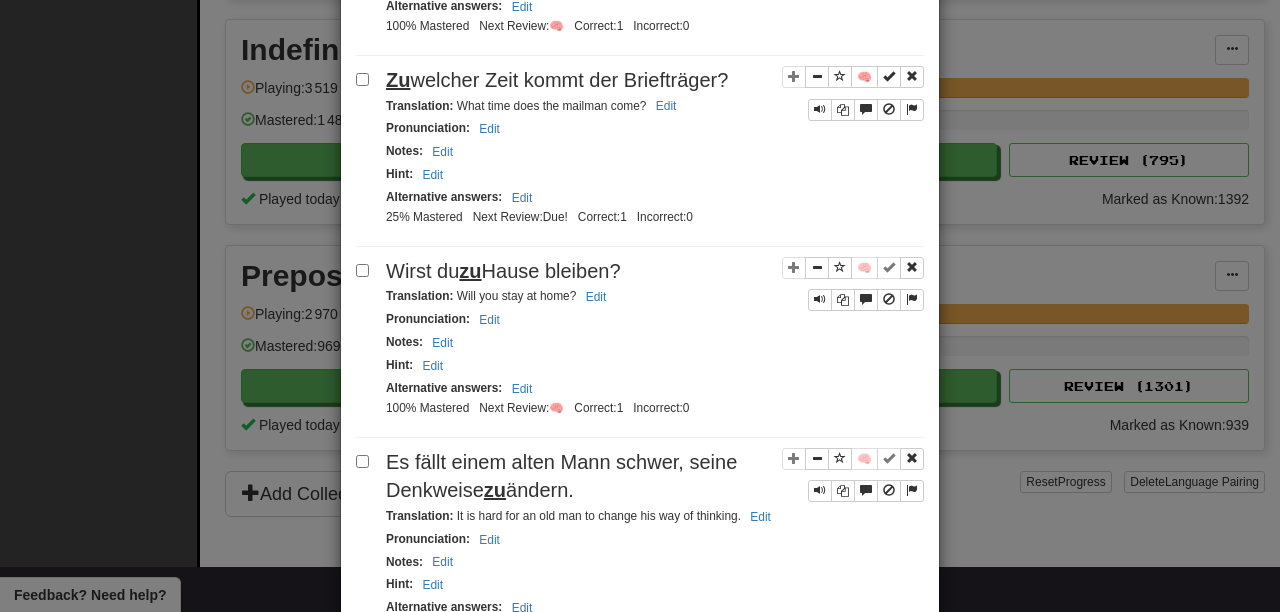 scroll, scrollTop: 4049, scrollLeft: 0, axis: vertical 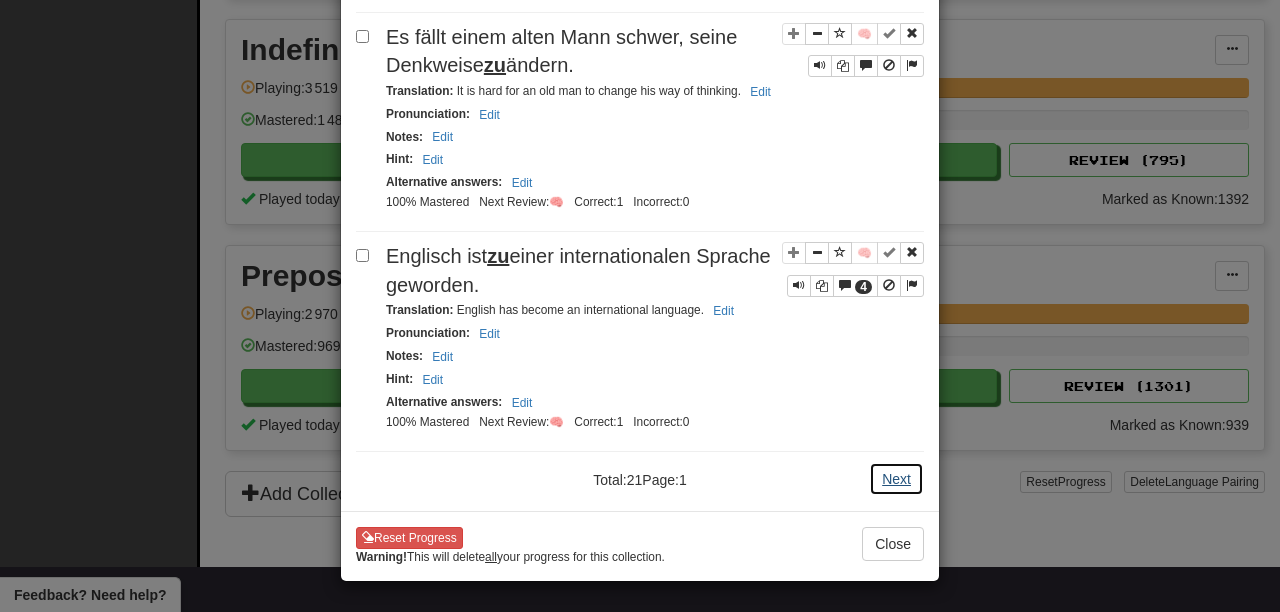 click on "Next" at bounding box center (896, 479) 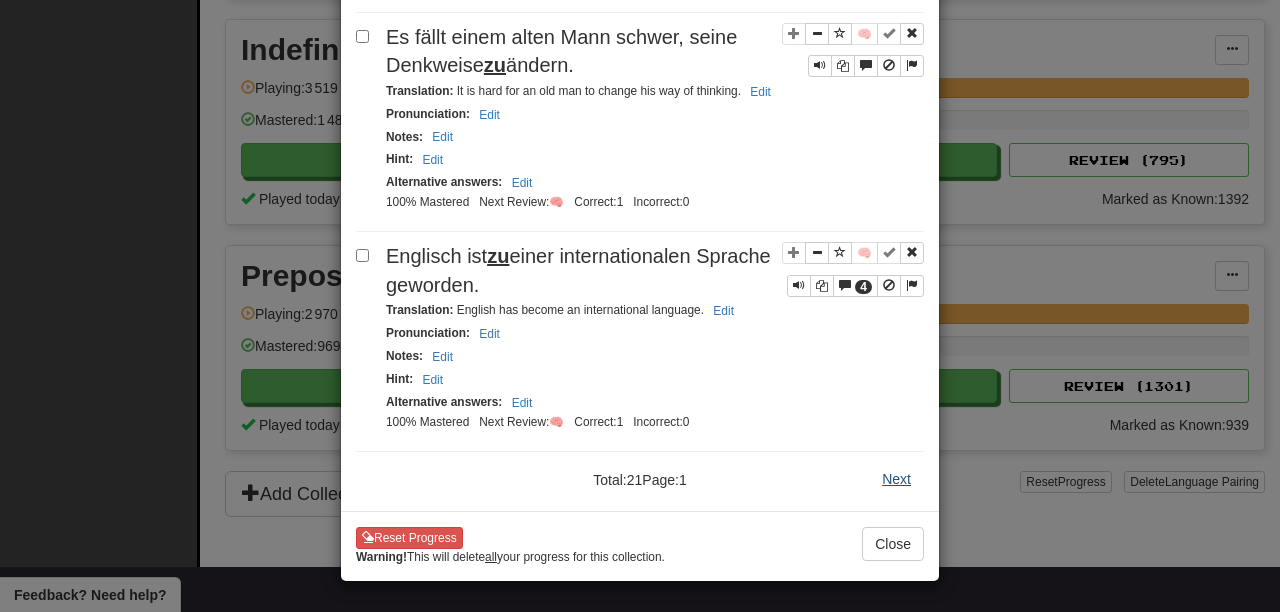 scroll, scrollTop: 0, scrollLeft: 0, axis: both 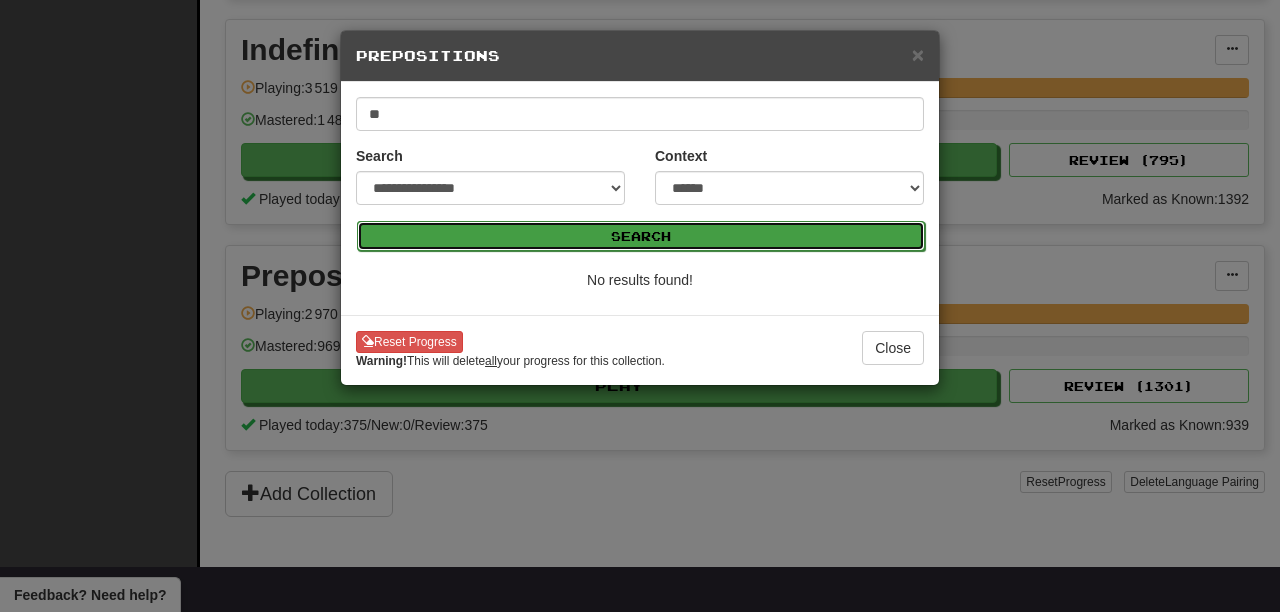 click on "Search" at bounding box center [641, 236] 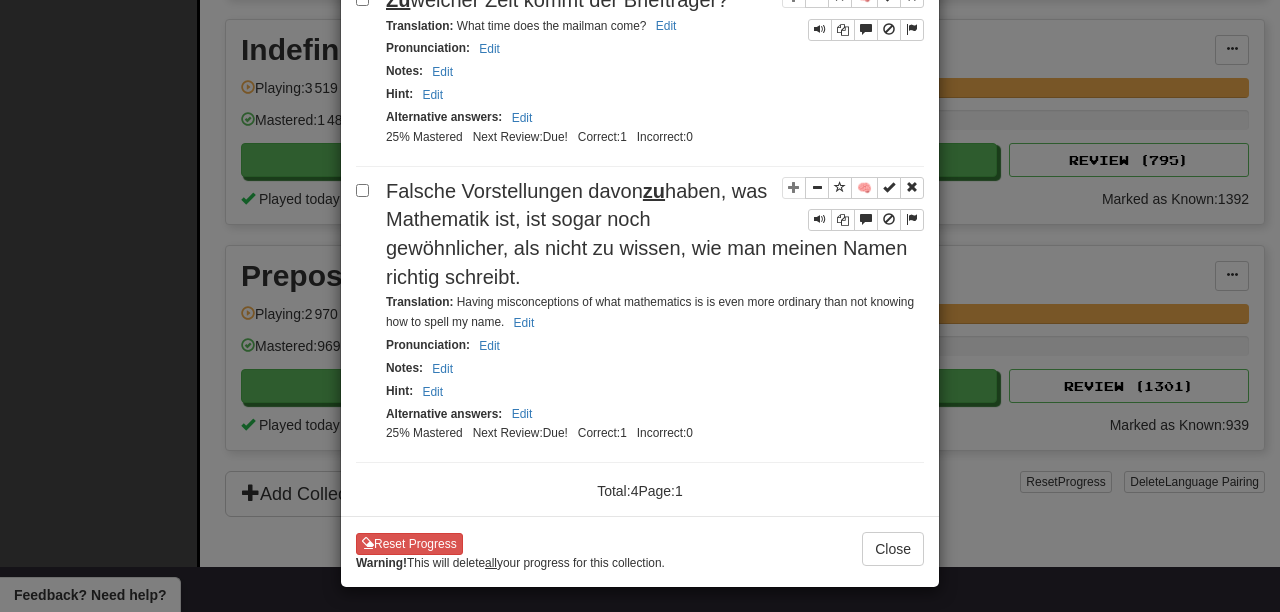 scroll, scrollTop: 746, scrollLeft: 0, axis: vertical 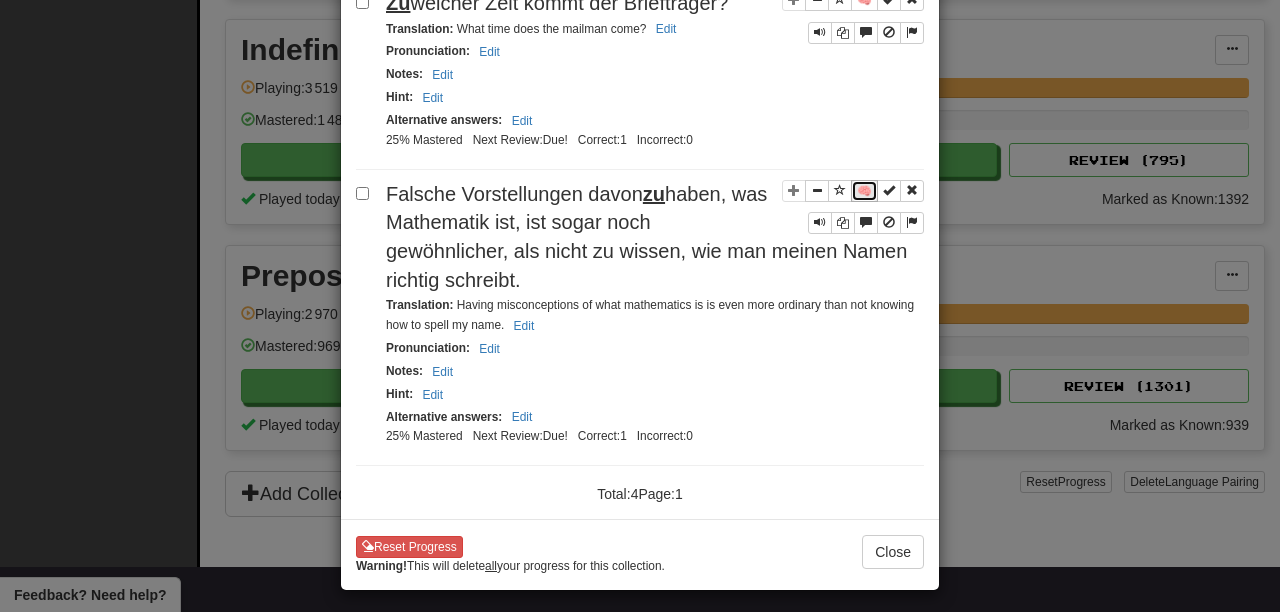 click on "🧠" at bounding box center [864, 191] 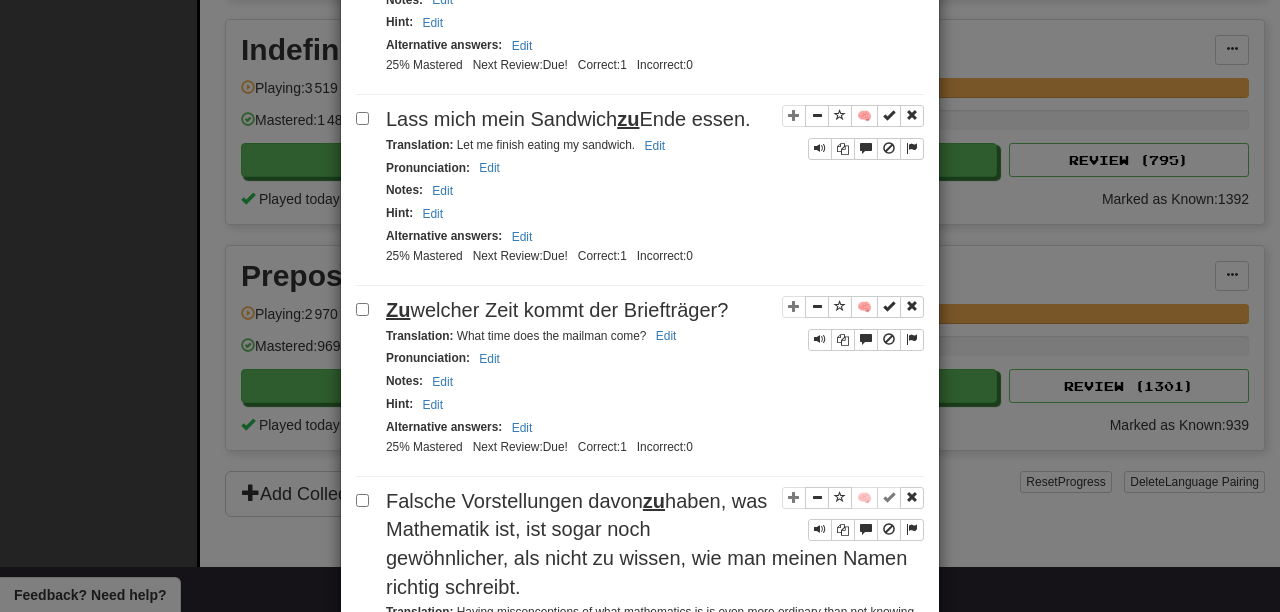 scroll, scrollTop: 0, scrollLeft: 0, axis: both 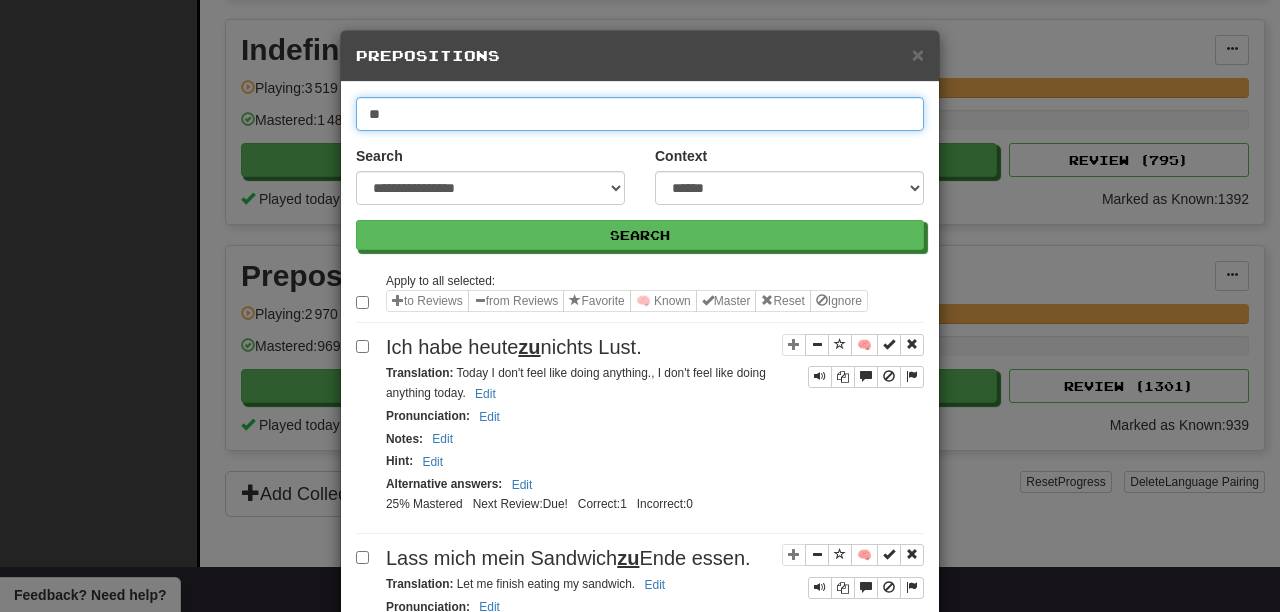 drag, startPoint x: 463, startPoint y: 110, endPoint x: 238, endPoint y: 100, distance: 225.2221 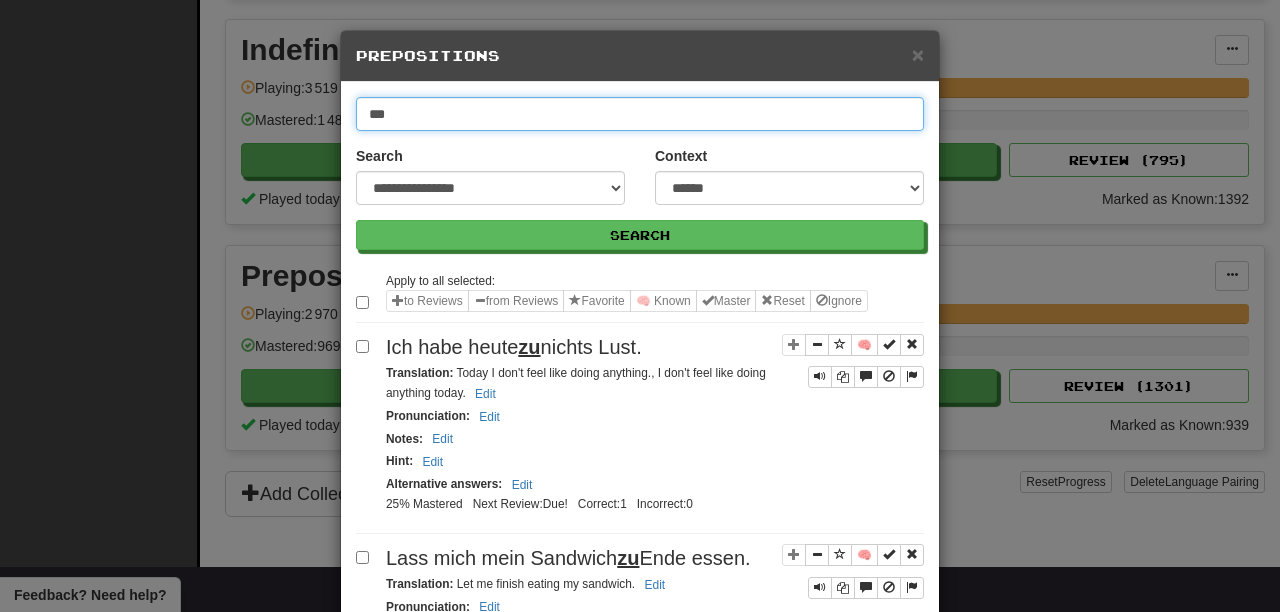 type on "***" 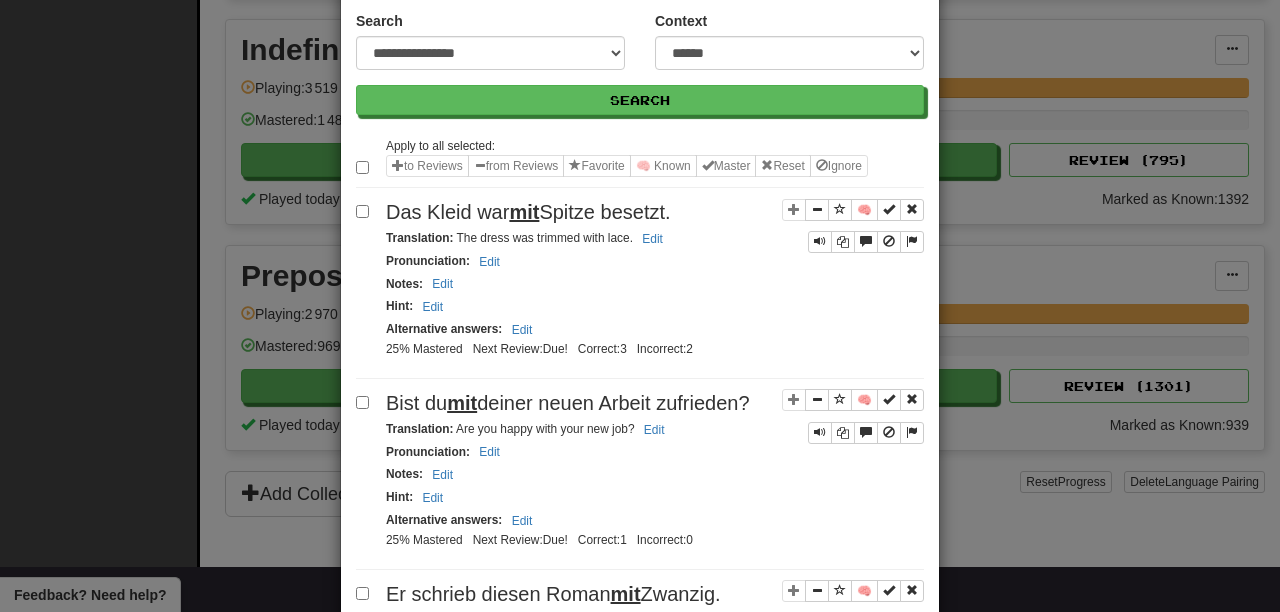 scroll, scrollTop: 160, scrollLeft: 0, axis: vertical 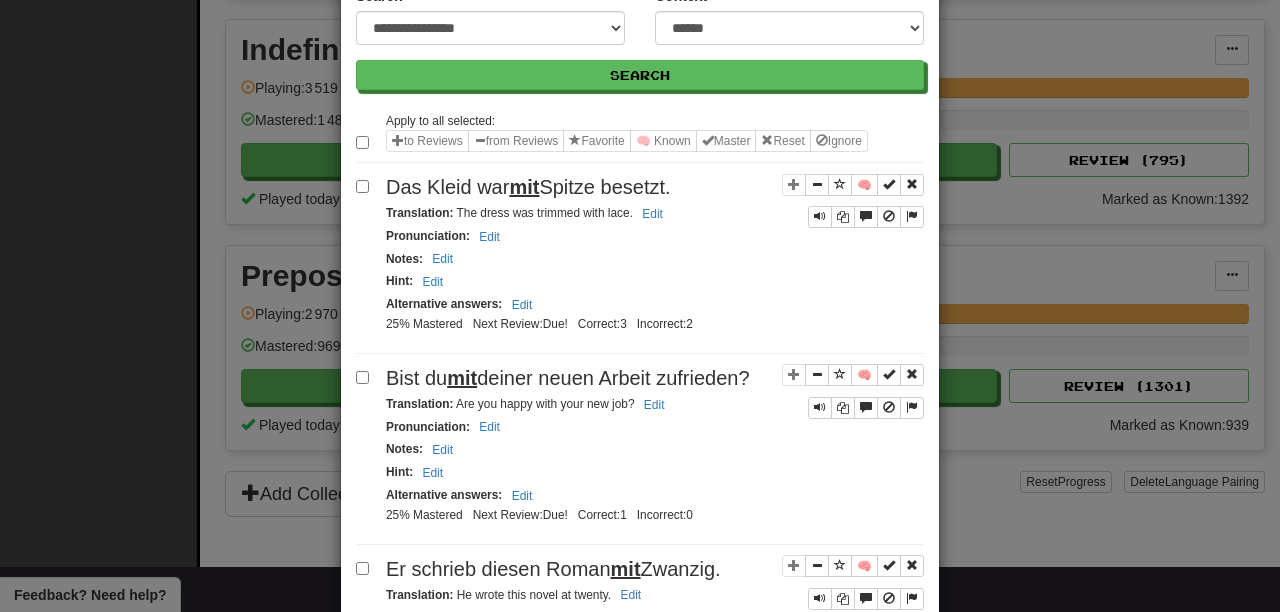 click at bounding box center (366, 142) 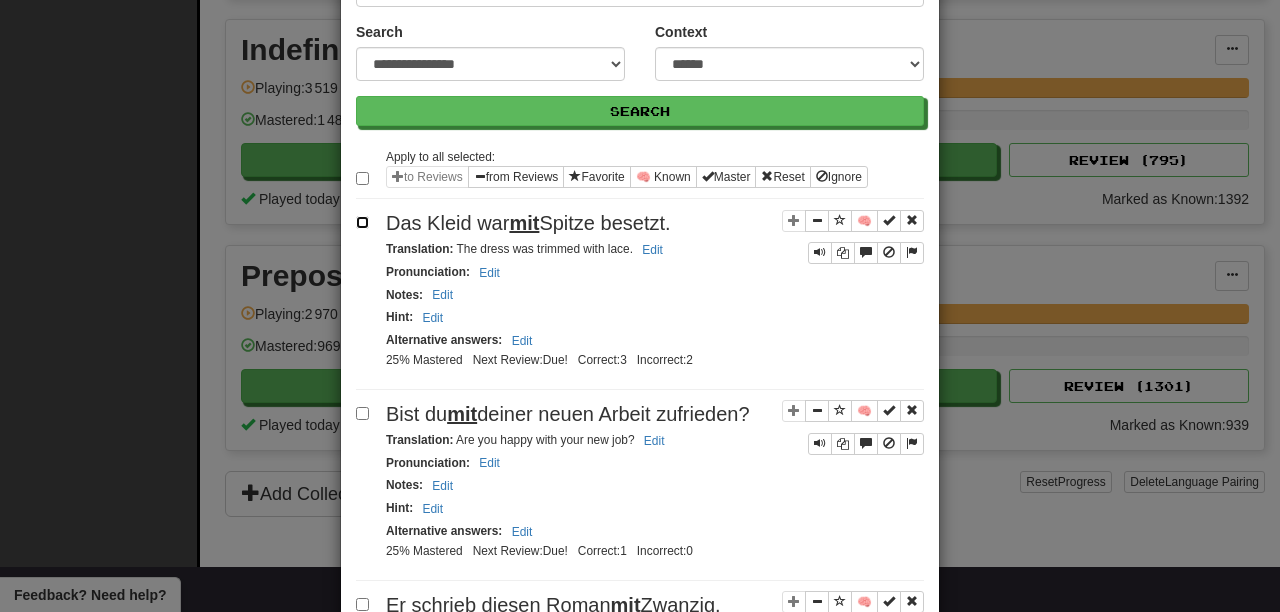 scroll, scrollTop: 0, scrollLeft: 0, axis: both 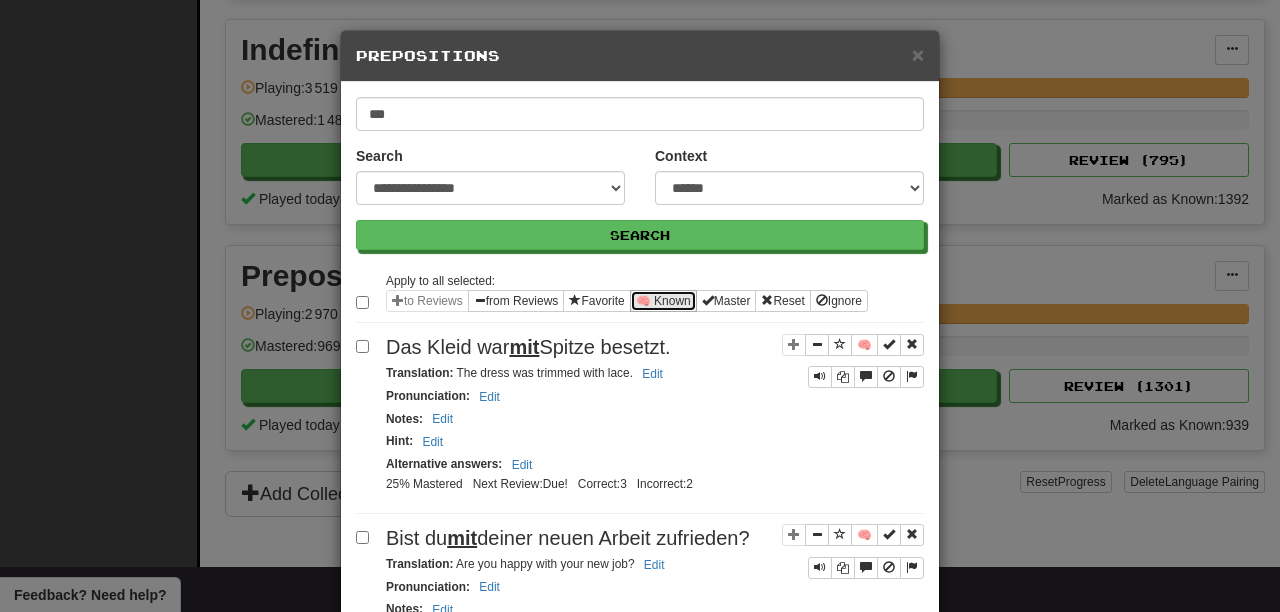 click on "🧠 Known" at bounding box center [663, 301] 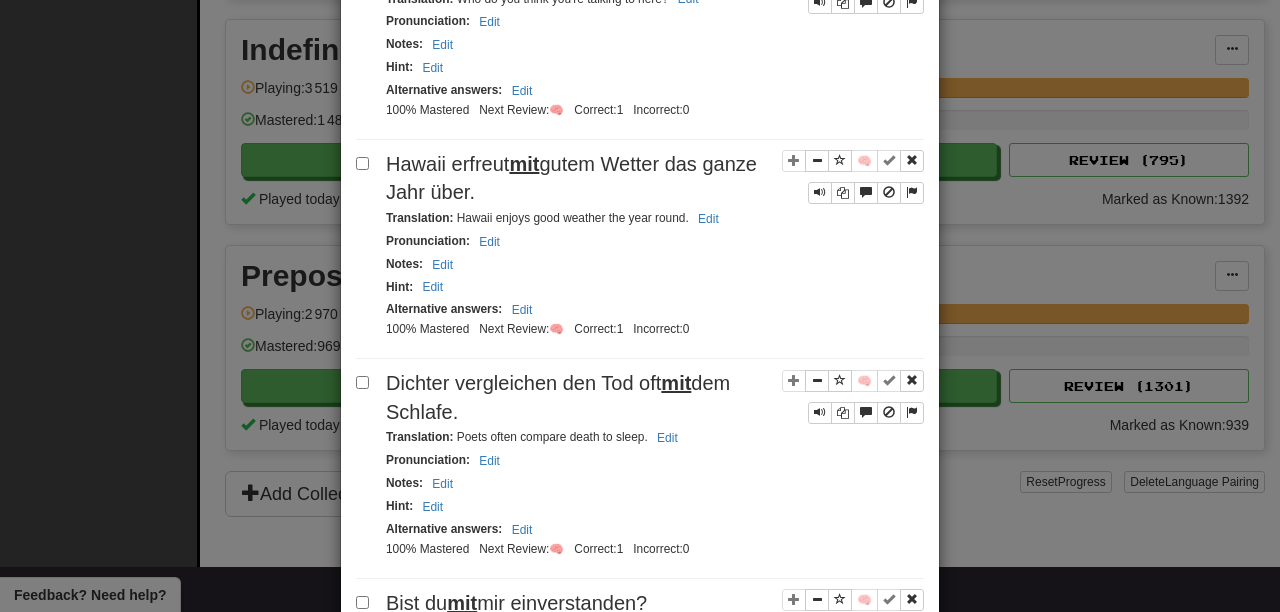 scroll, scrollTop: 3924, scrollLeft: 0, axis: vertical 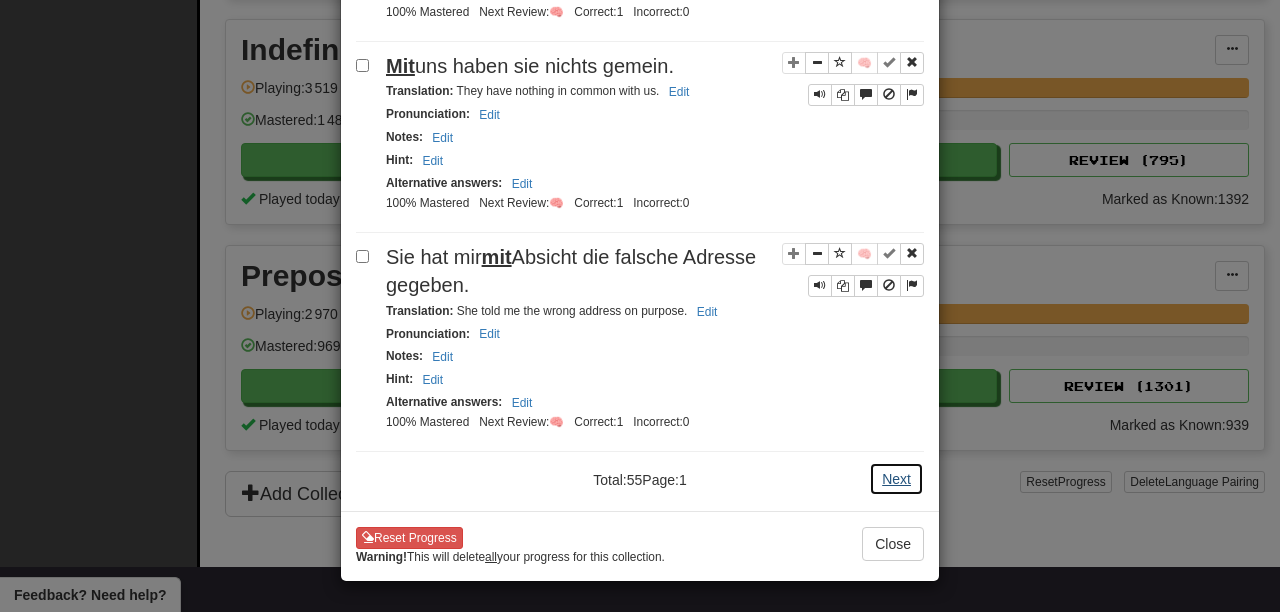 click on "Next" at bounding box center [896, 479] 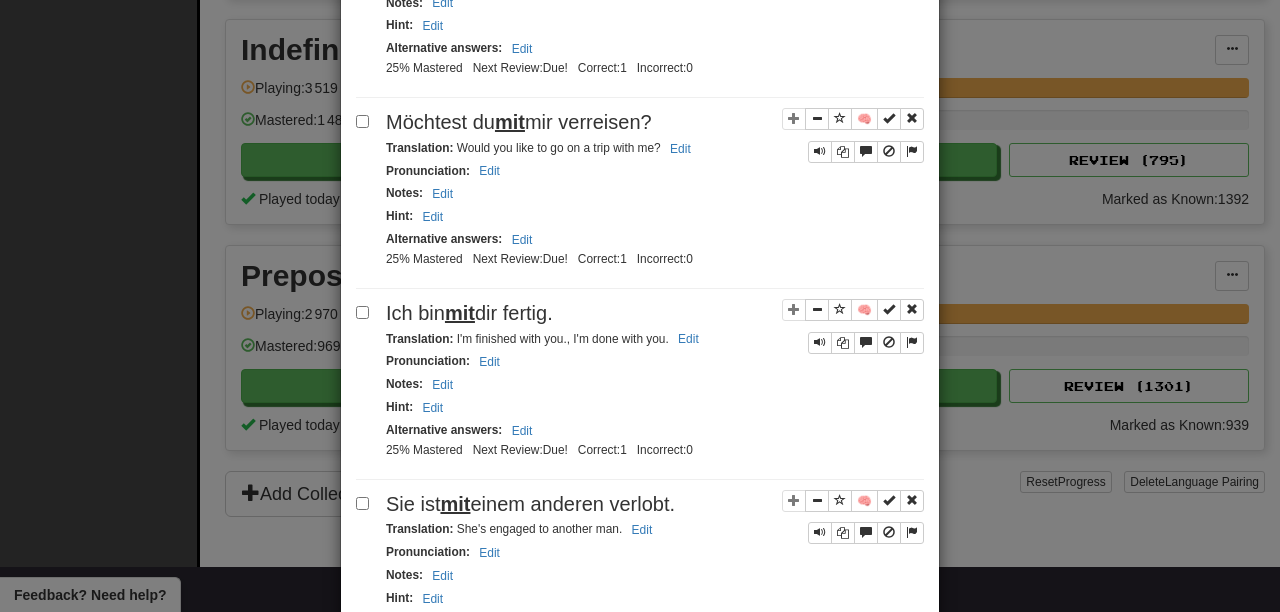scroll, scrollTop: 0, scrollLeft: 0, axis: both 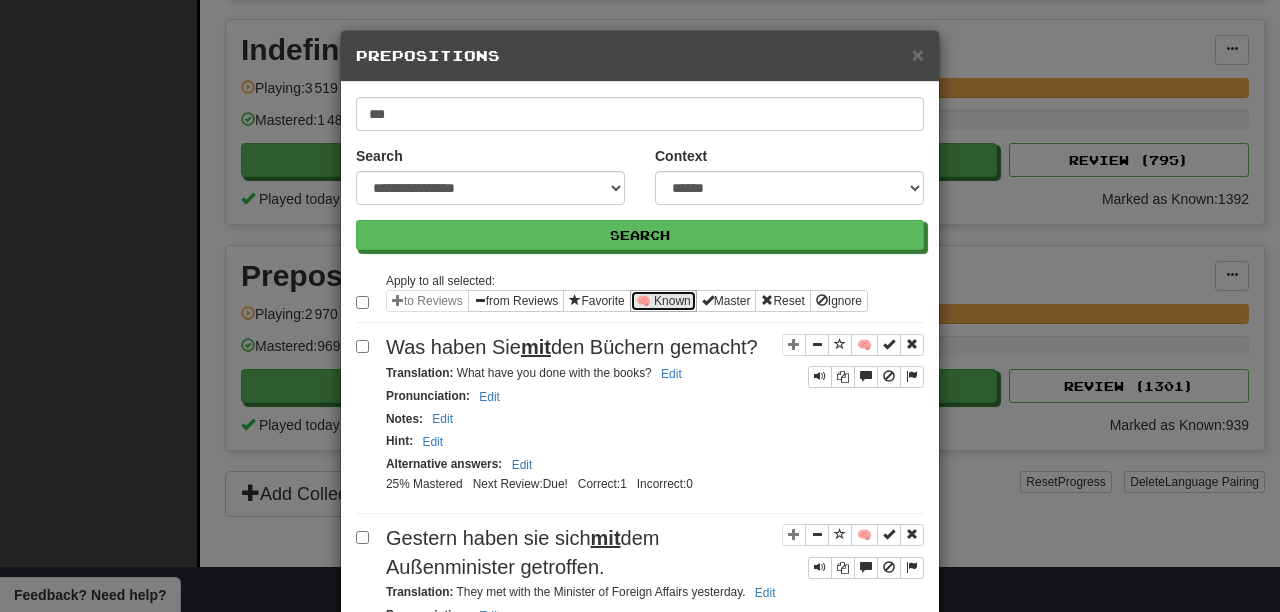 click on "🧠 Known" at bounding box center (663, 301) 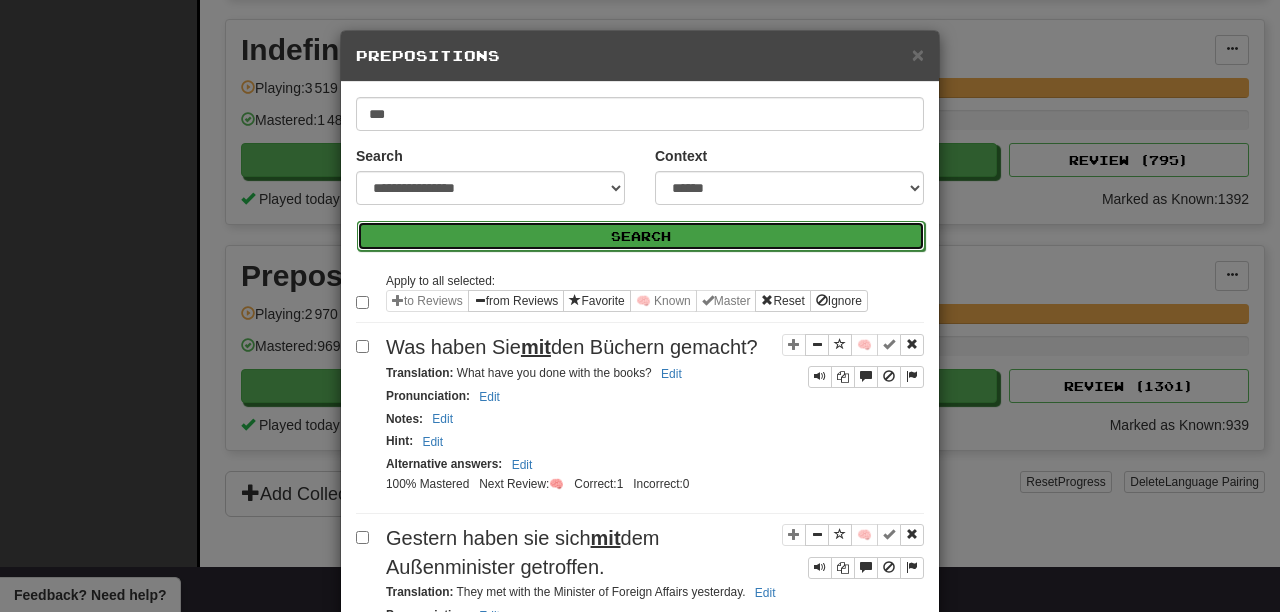 click on "Search" at bounding box center (641, 236) 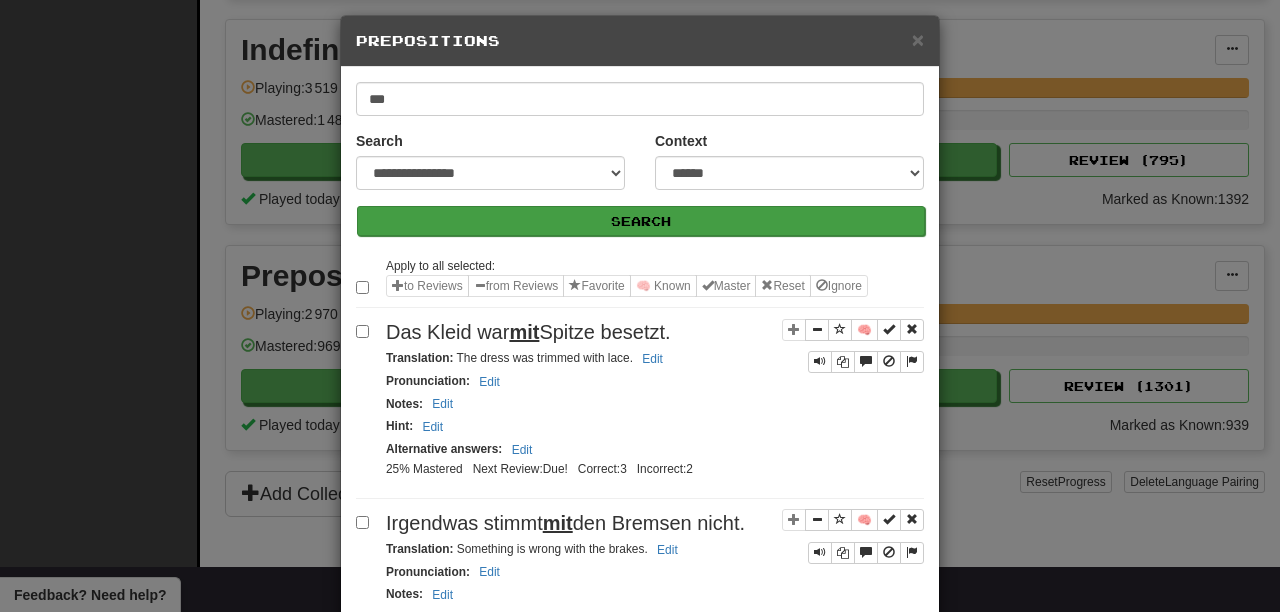 scroll, scrollTop: 0, scrollLeft: 0, axis: both 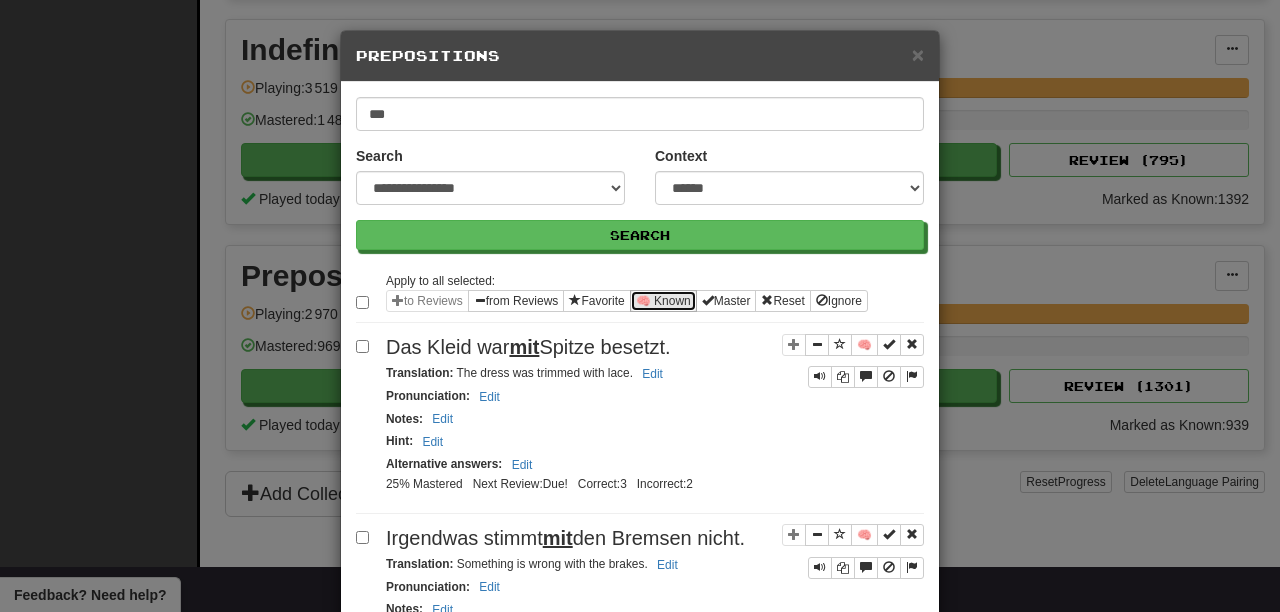 click on "🧠 Known" at bounding box center (663, 301) 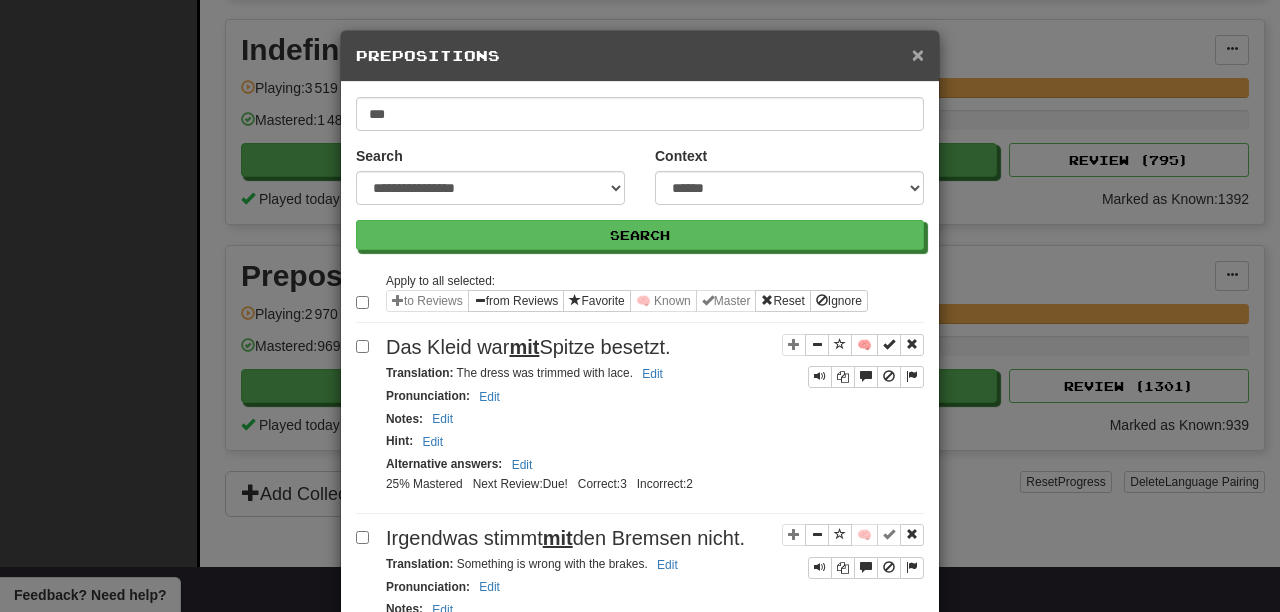 click on "×" at bounding box center [918, 54] 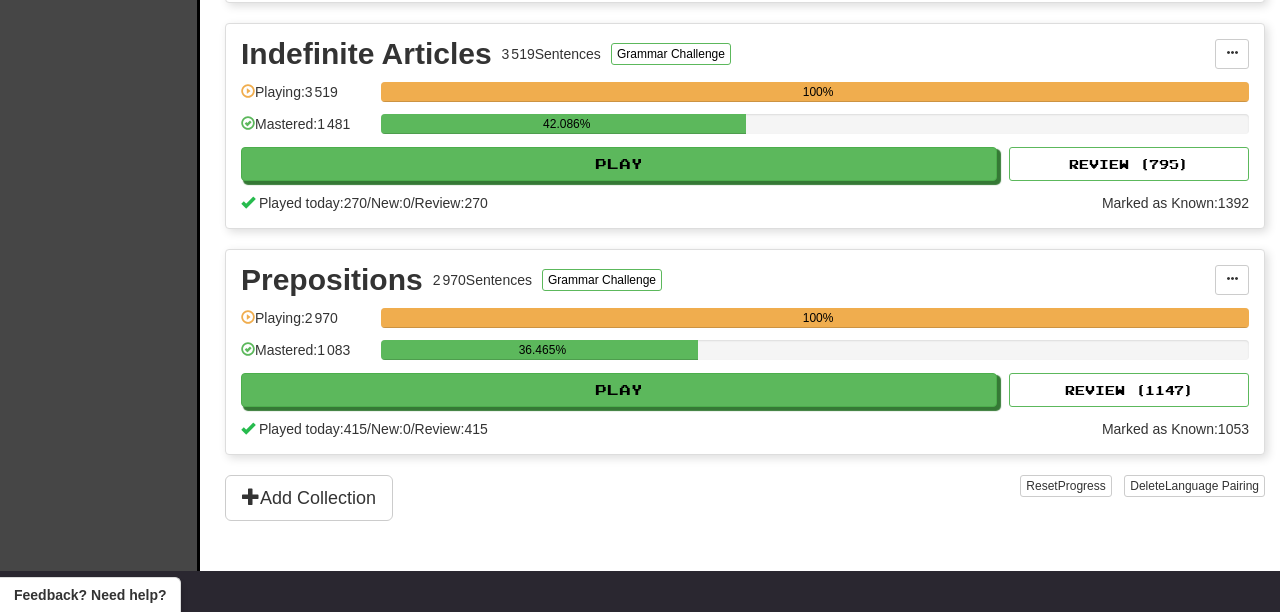 scroll, scrollTop: 911, scrollLeft: 0, axis: vertical 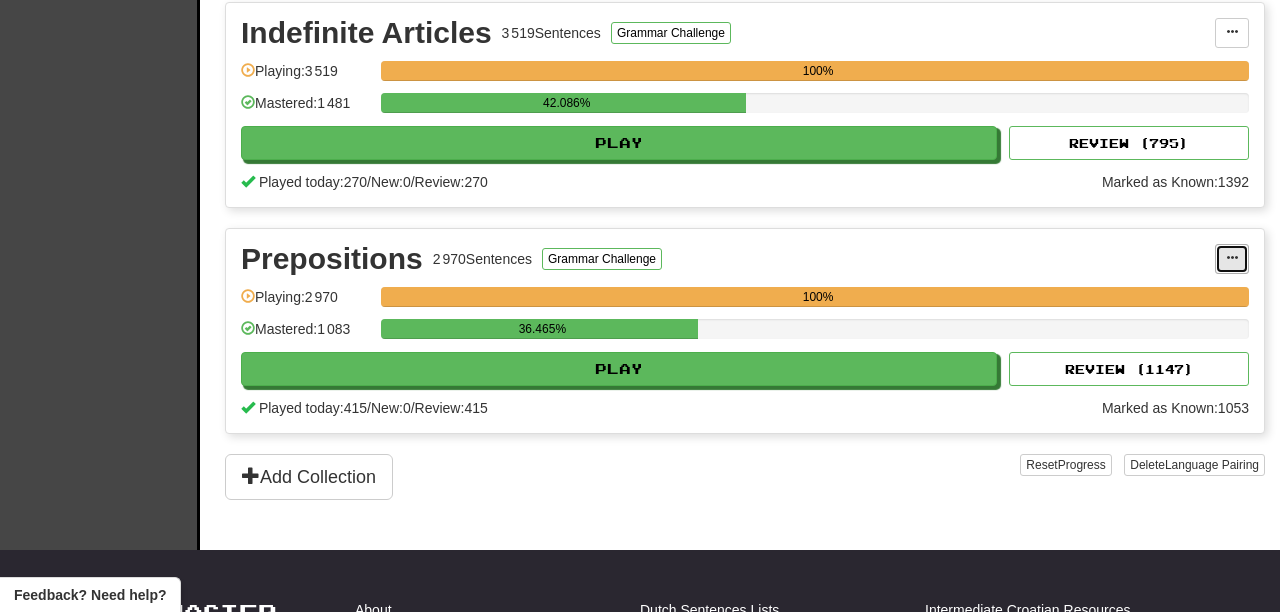 click at bounding box center (1232, 258) 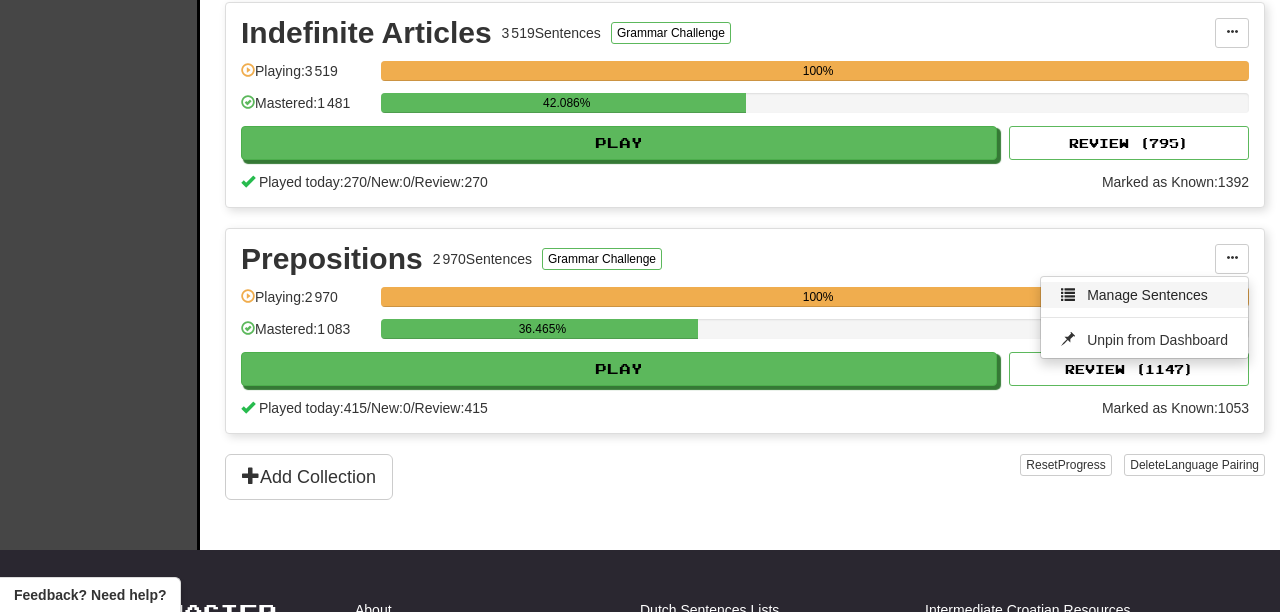 click on "Manage Sentences" at bounding box center [1144, 295] 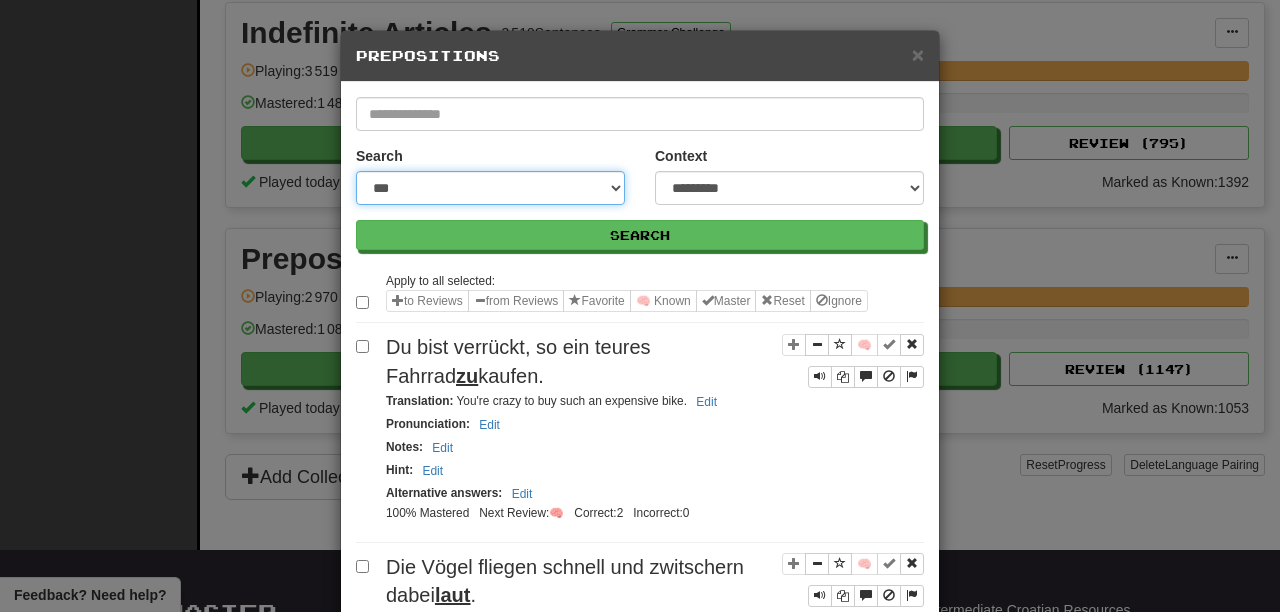 click on "**********" at bounding box center (490, 188) 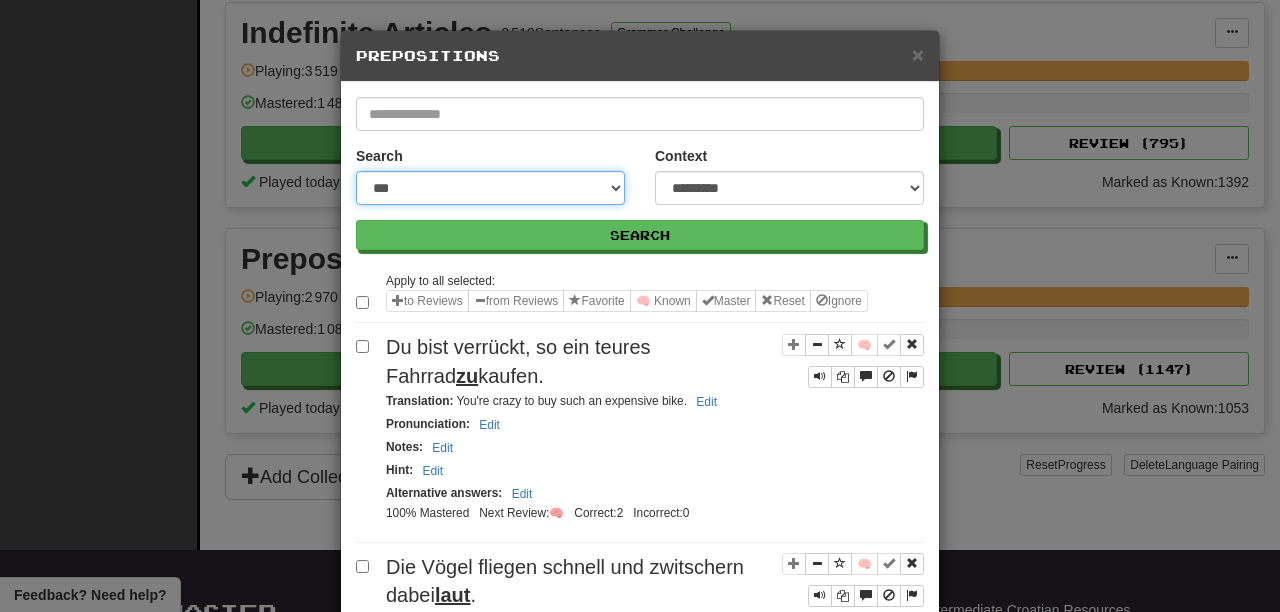 select on "**********" 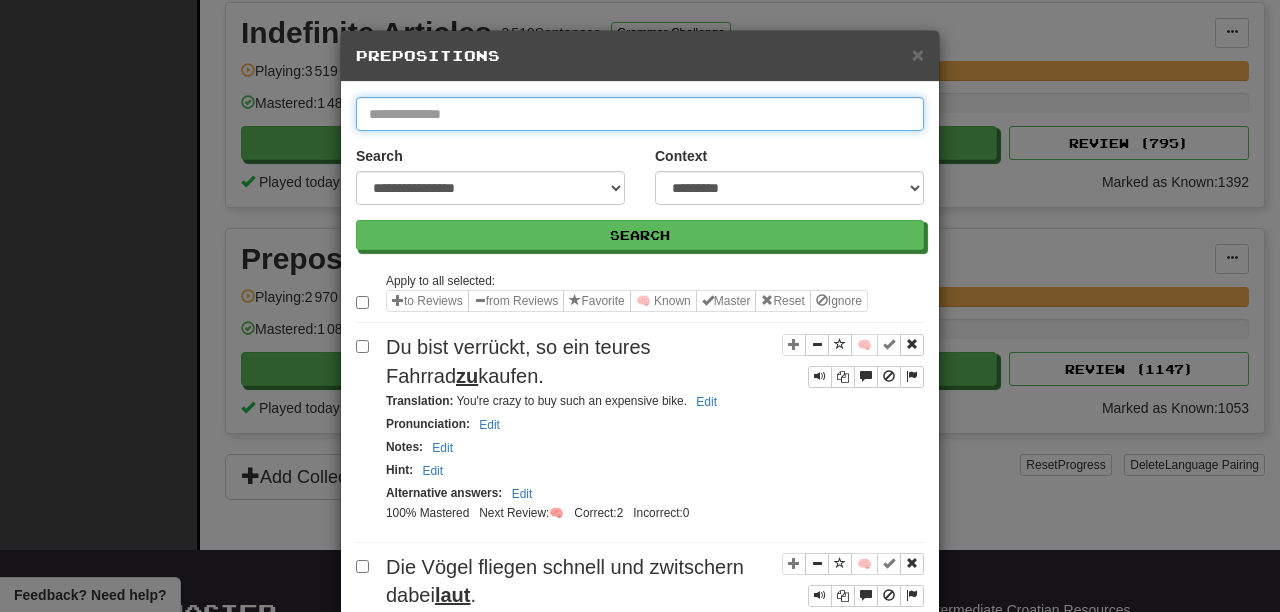 click at bounding box center [640, 114] 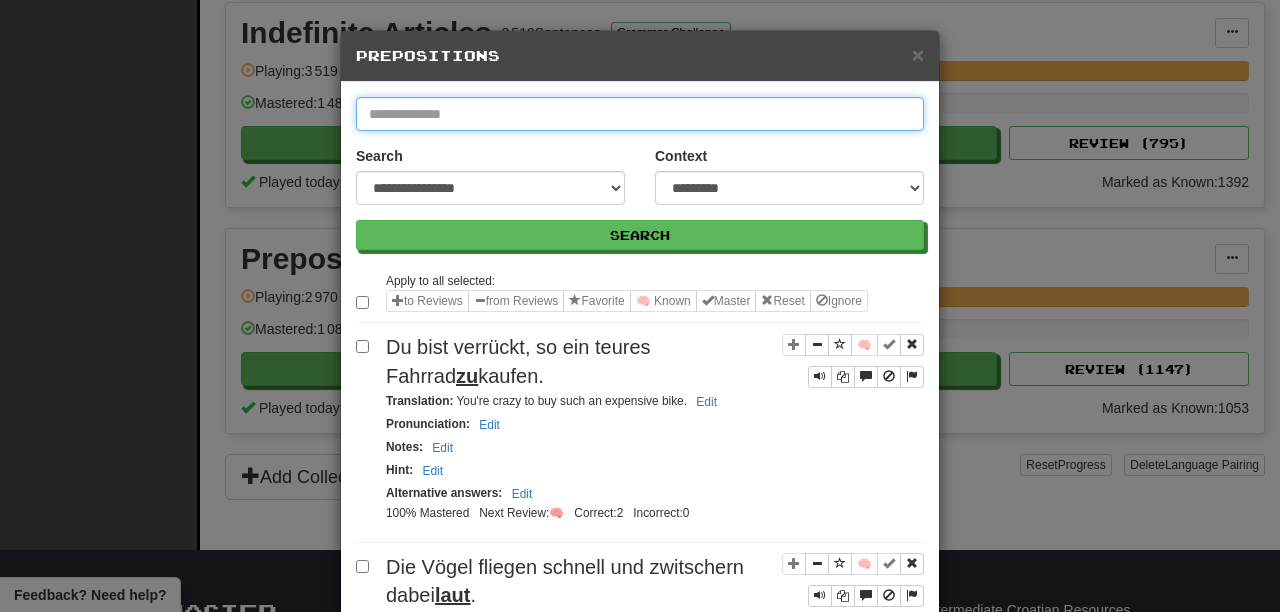 type on "*" 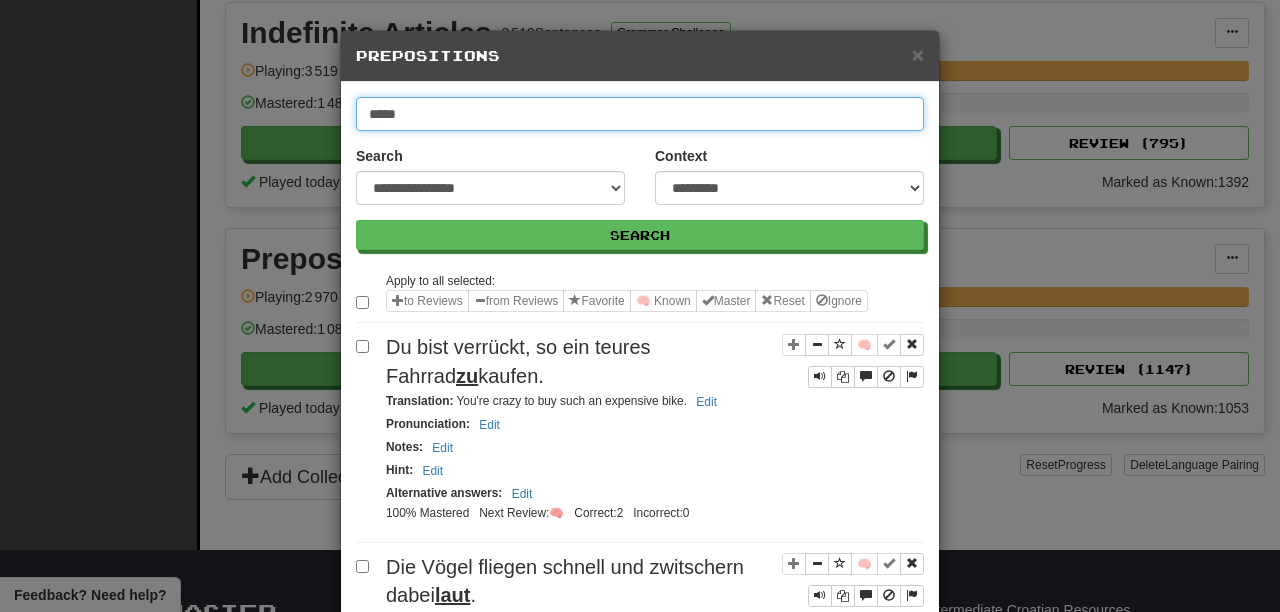 type on "*****" 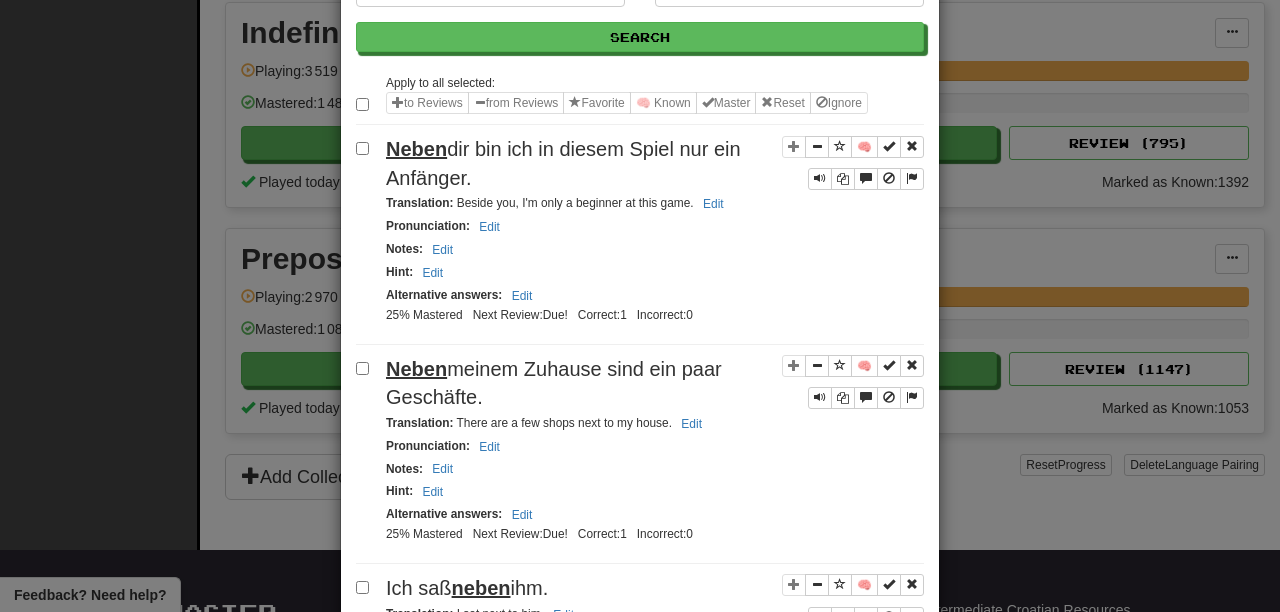 scroll, scrollTop: 0, scrollLeft: 0, axis: both 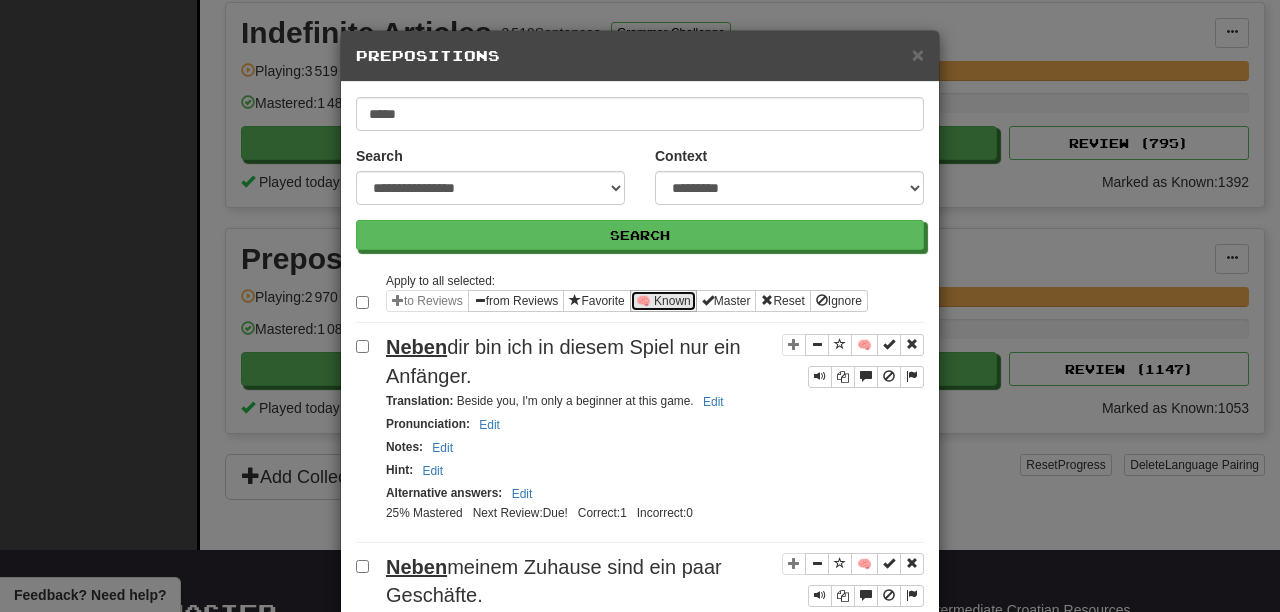 click on "🧠 Known" at bounding box center (663, 301) 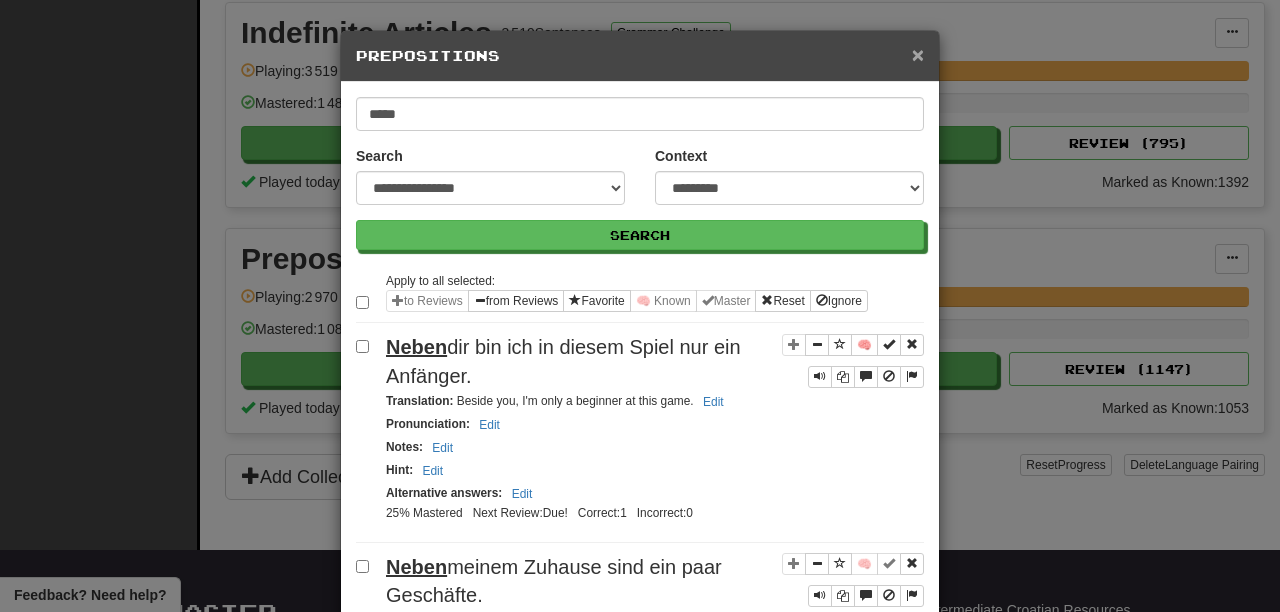 click on "×" at bounding box center (918, 54) 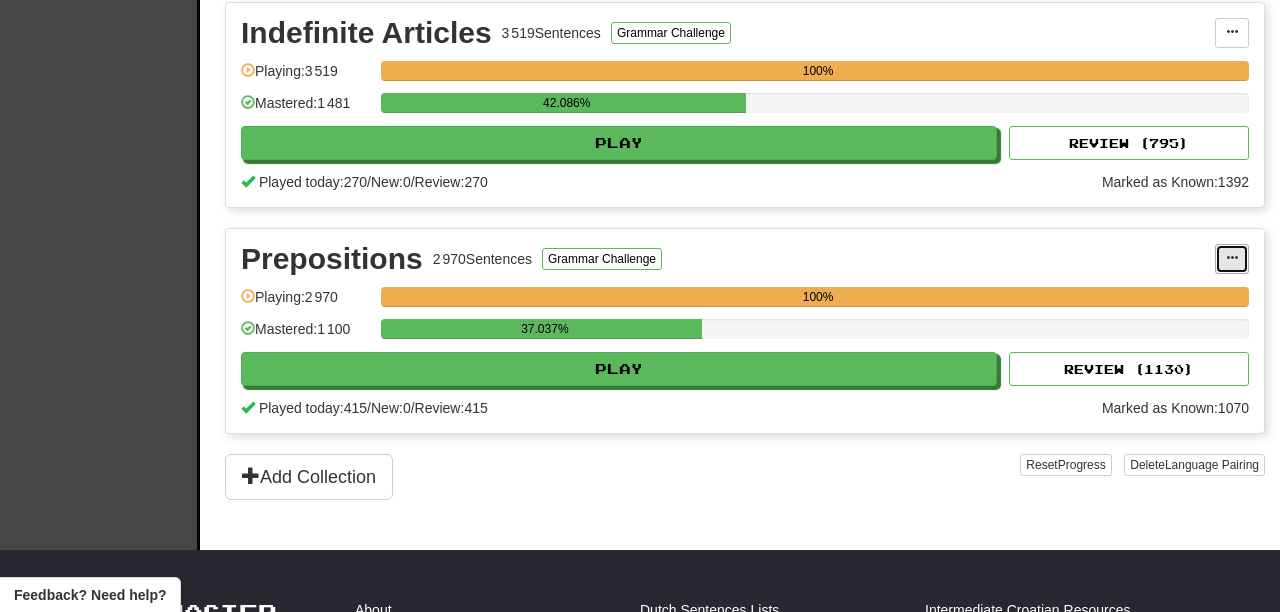 click at bounding box center (1232, 258) 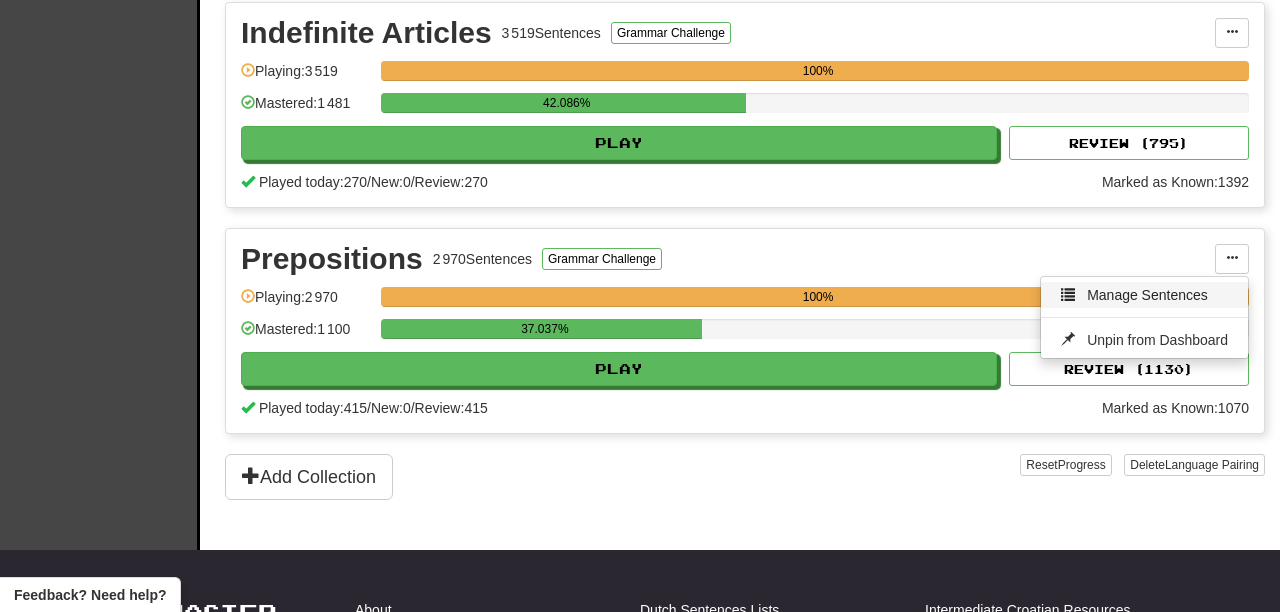 click on "Manage Sentences" at bounding box center [1147, 295] 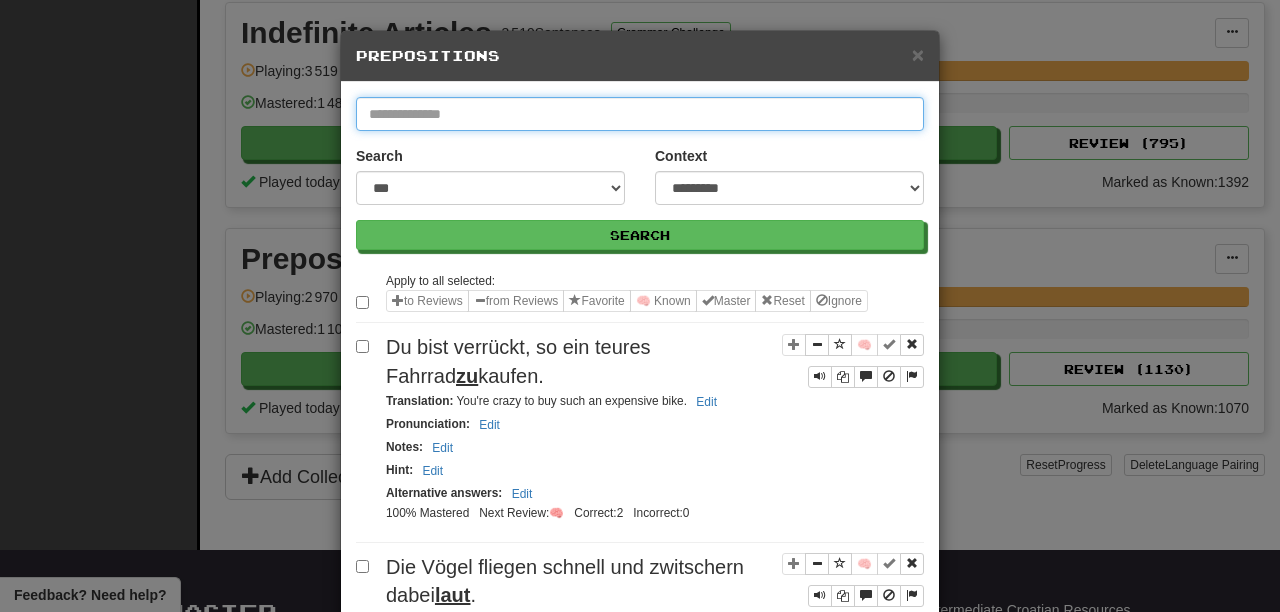click at bounding box center (640, 114) 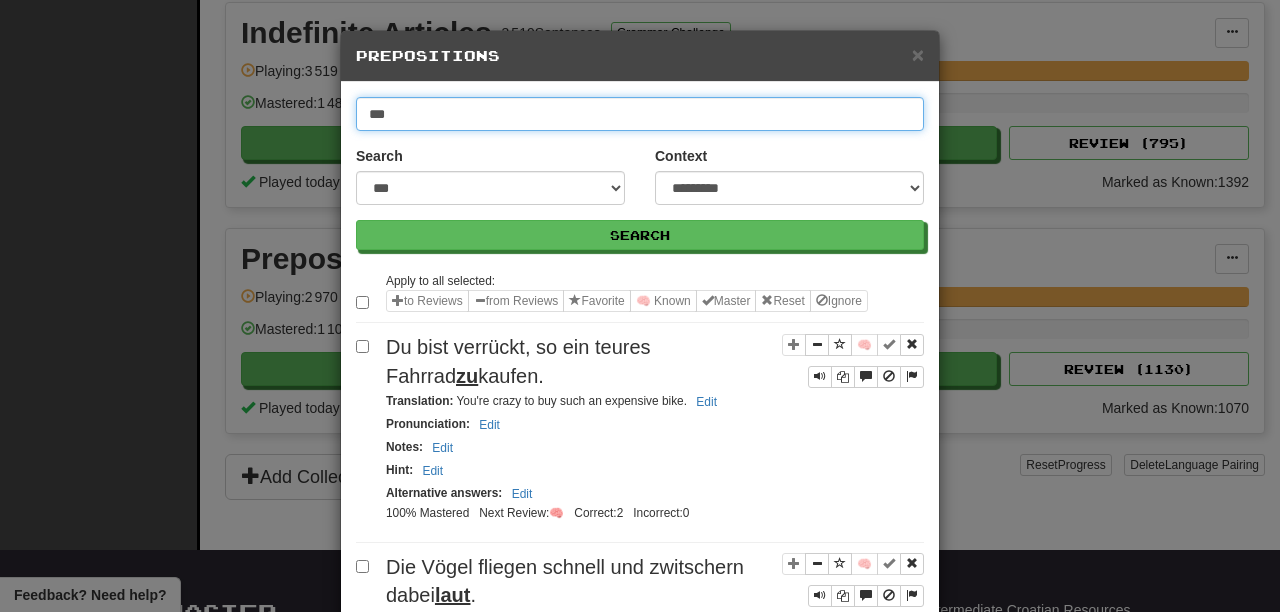 type on "***" 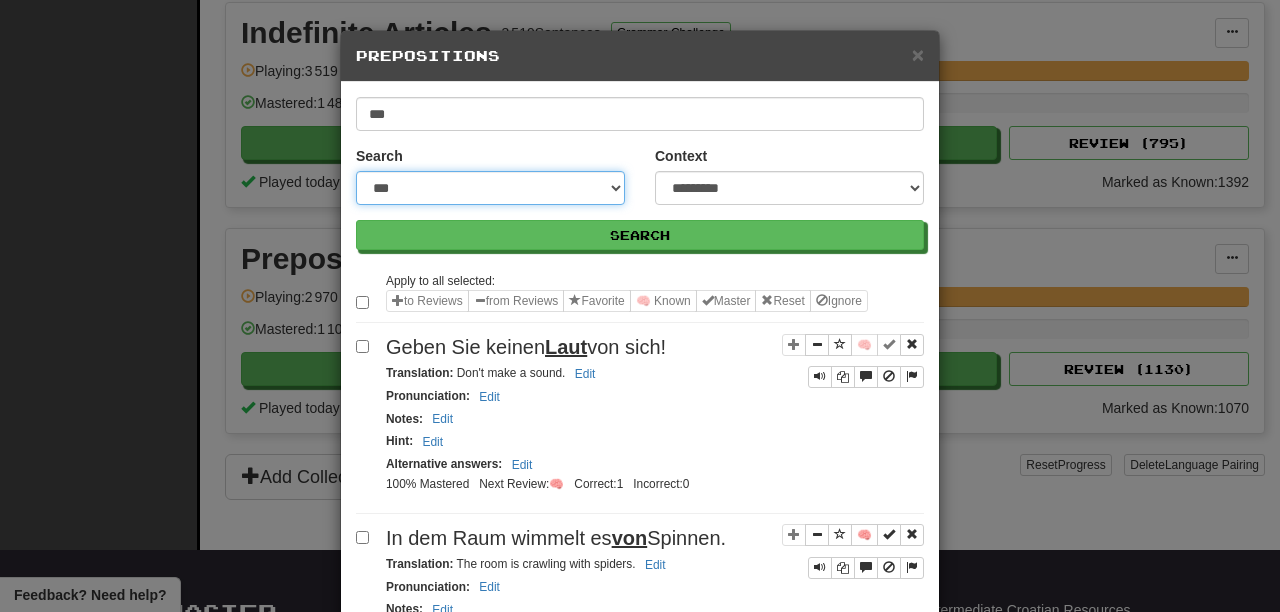 click on "**********" at bounding box center [490, 188] 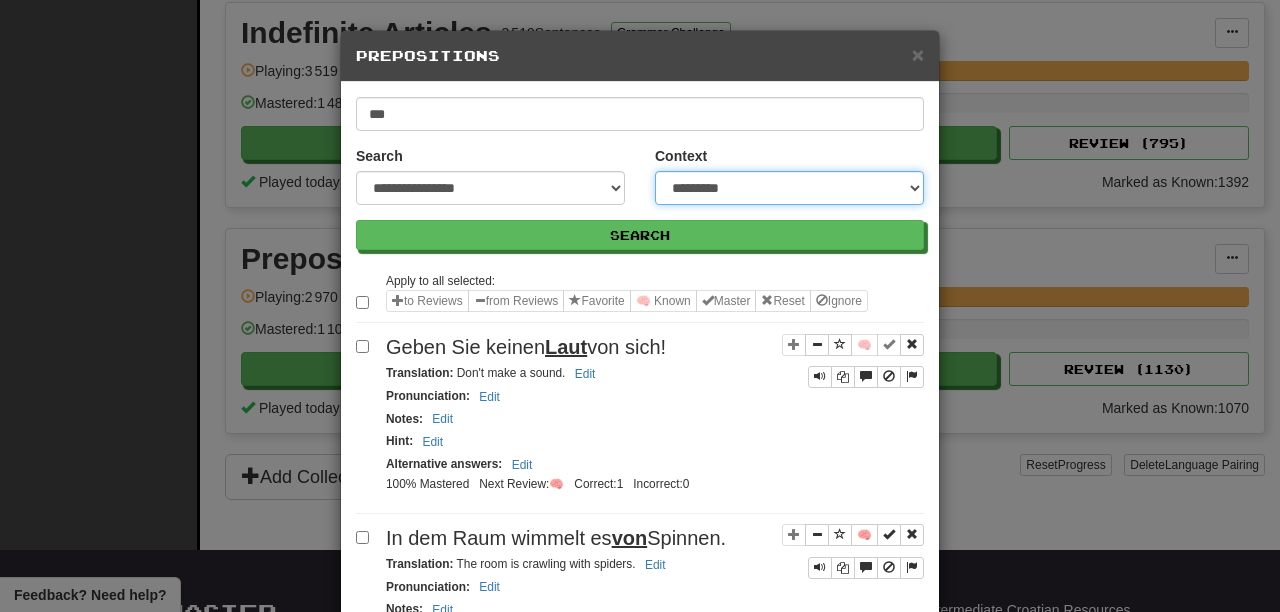click on "**********" at bounding box center (789, 188) 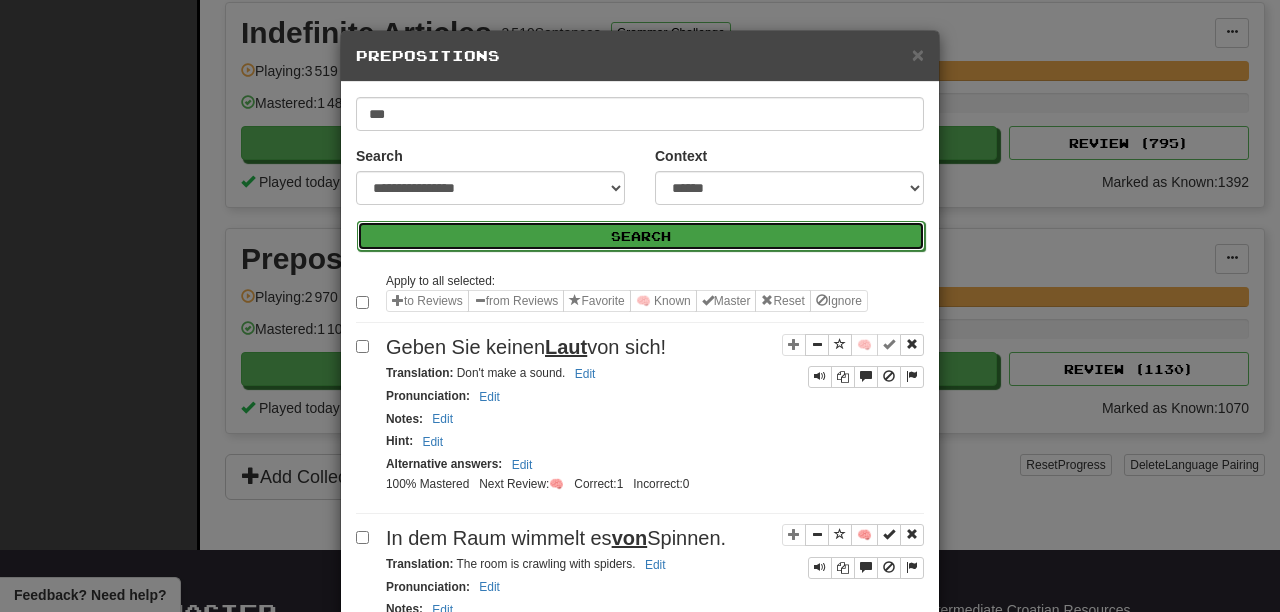 click on "Search" at bounding box center [641, 236] 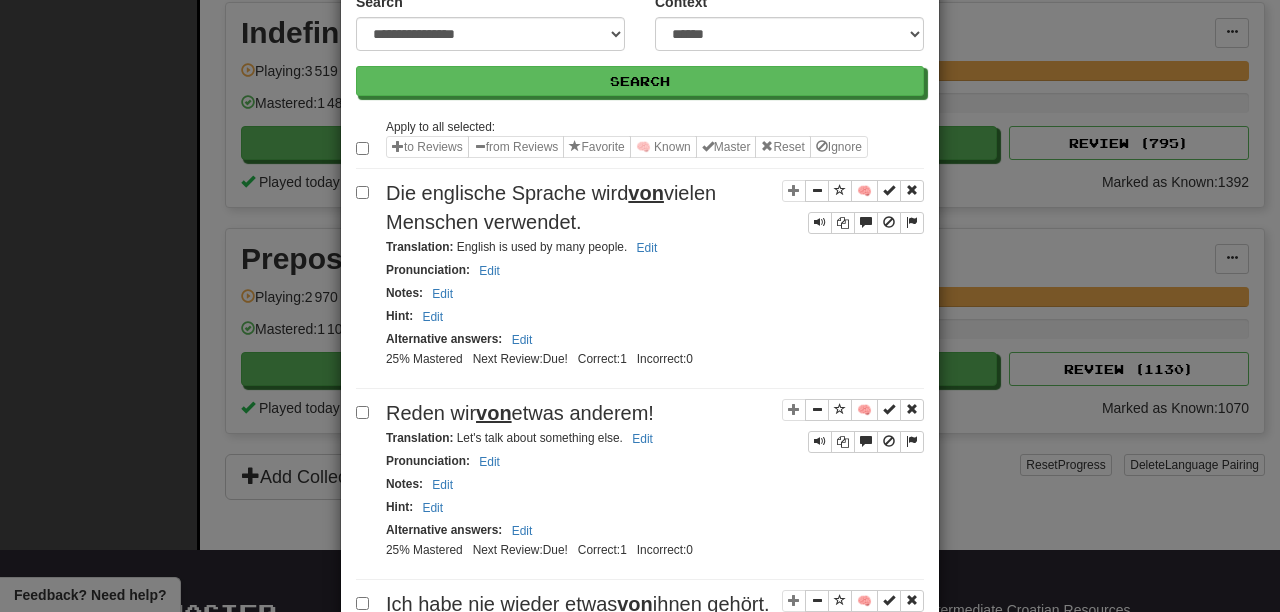 scroll, scrollTop: 157, scrollLeft: 0, axis: vertical 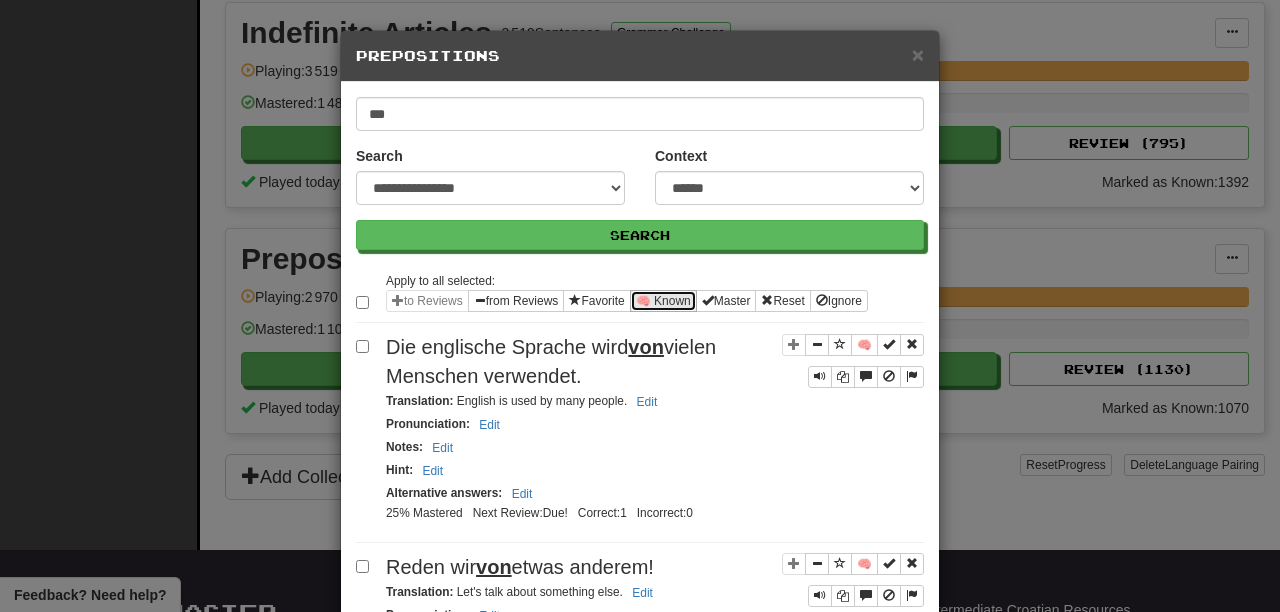 click on "🧠 Known" at bounding box center (663, 301) 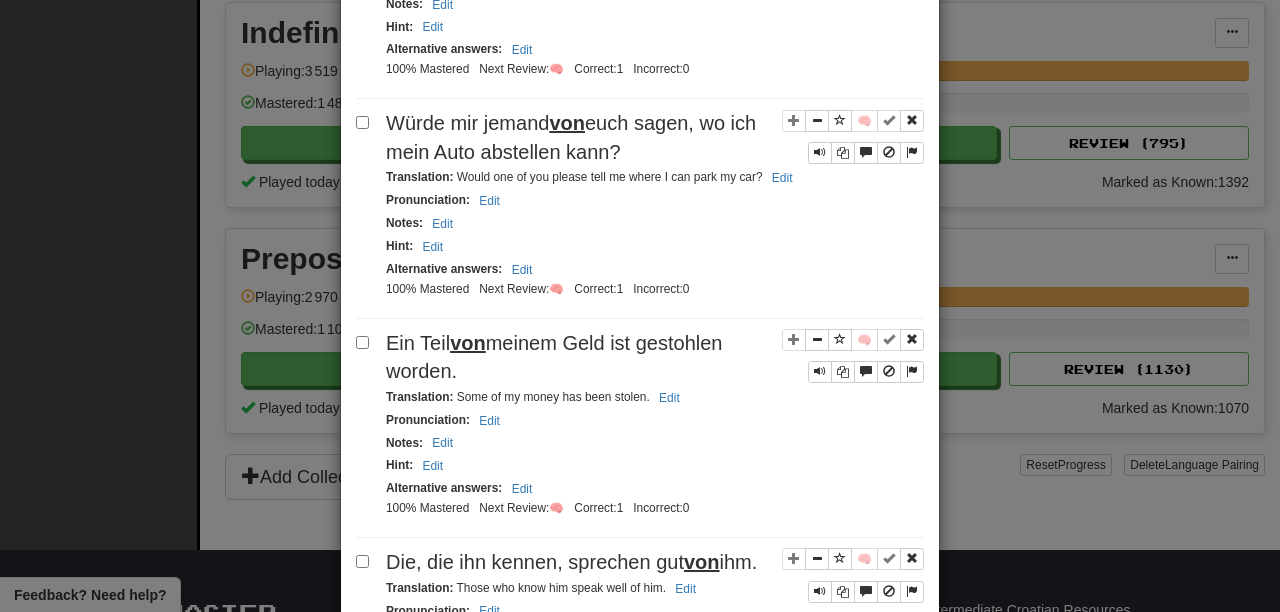 scroll, scrollTop: 4095, scrollLeft: 0, axis: vertical 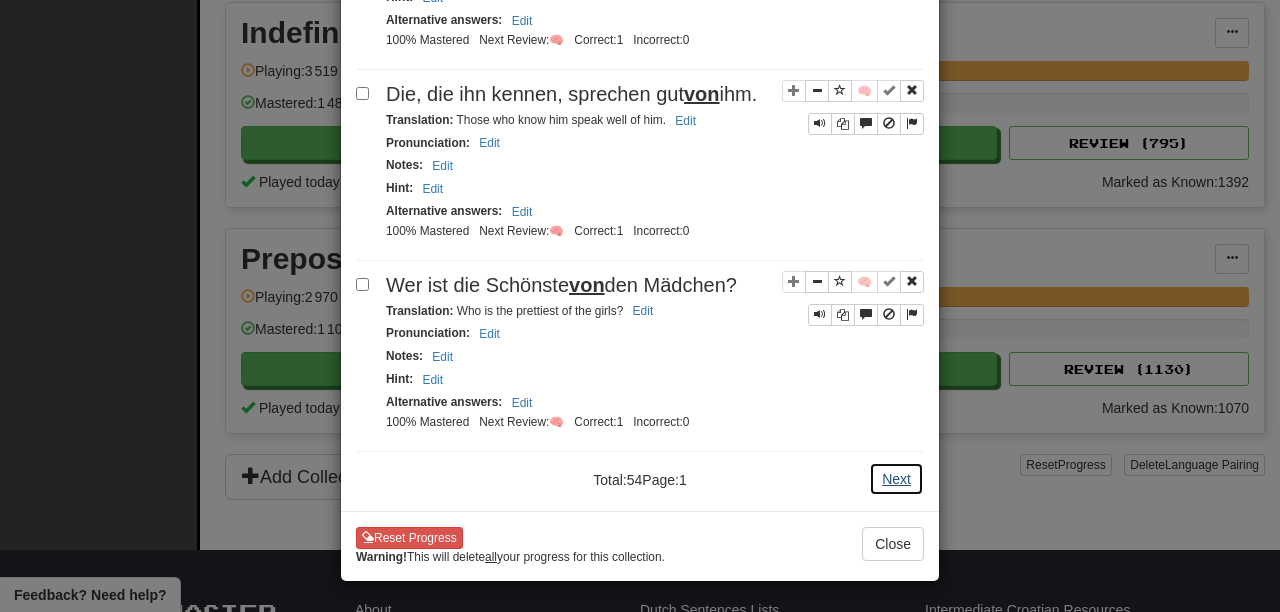 click on "Next" at bounding box center [896, 479] 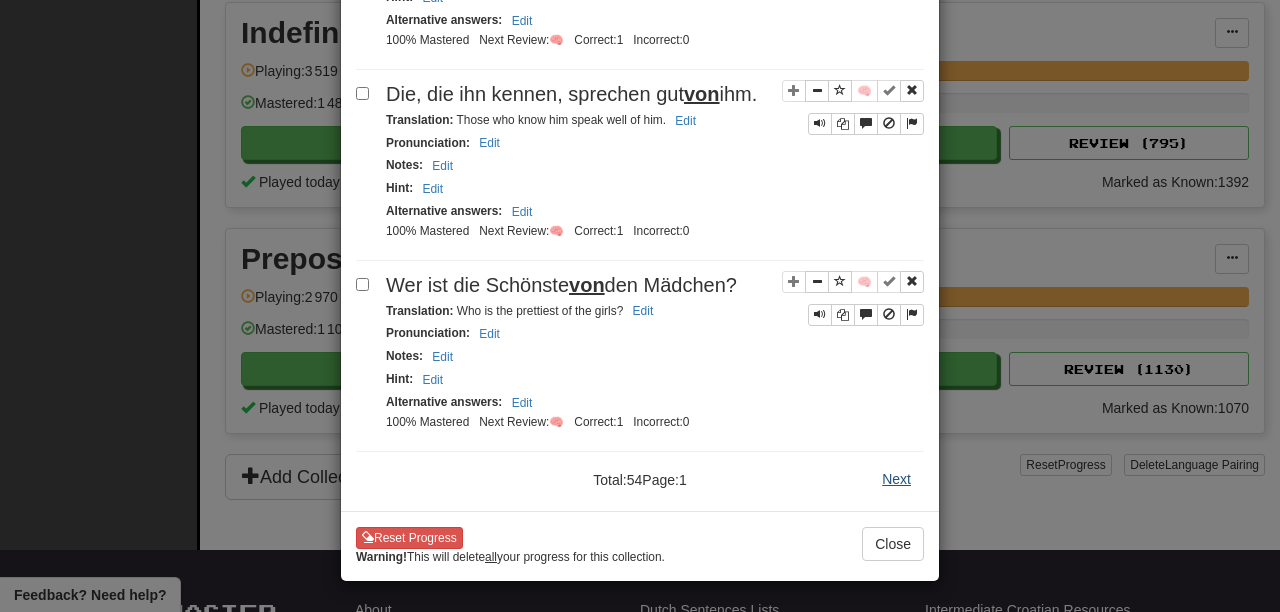 scroll, scrollTop: 0, scrollLeft: 0, axis: both 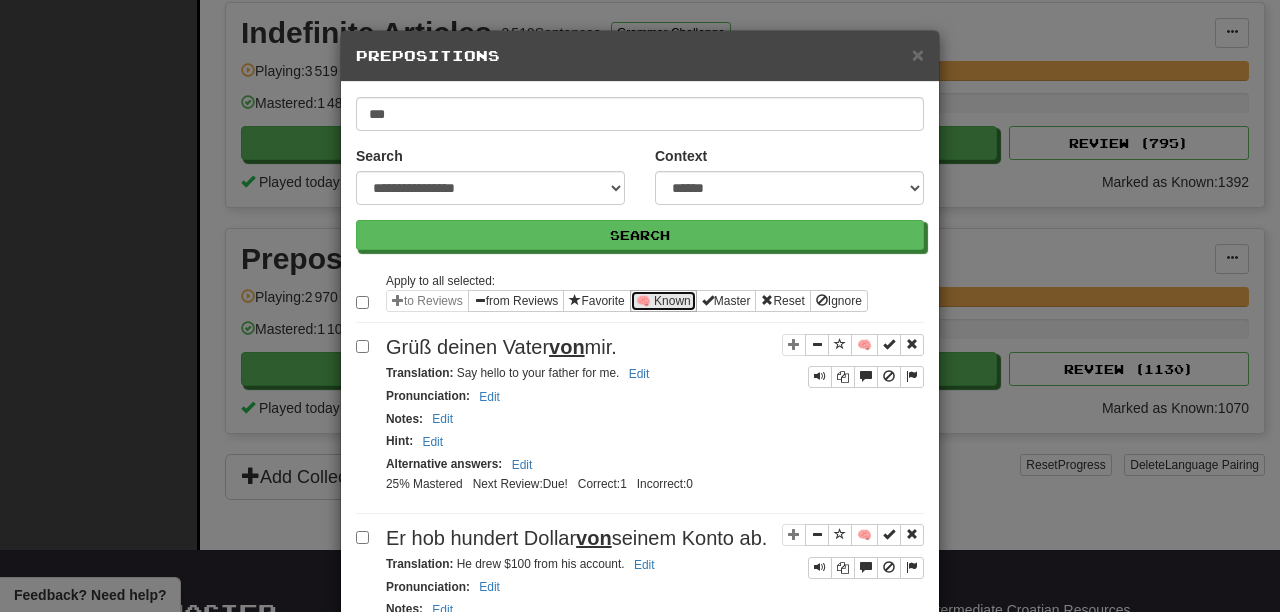 click on "🧠 Known" at bounding box center [663, 301] 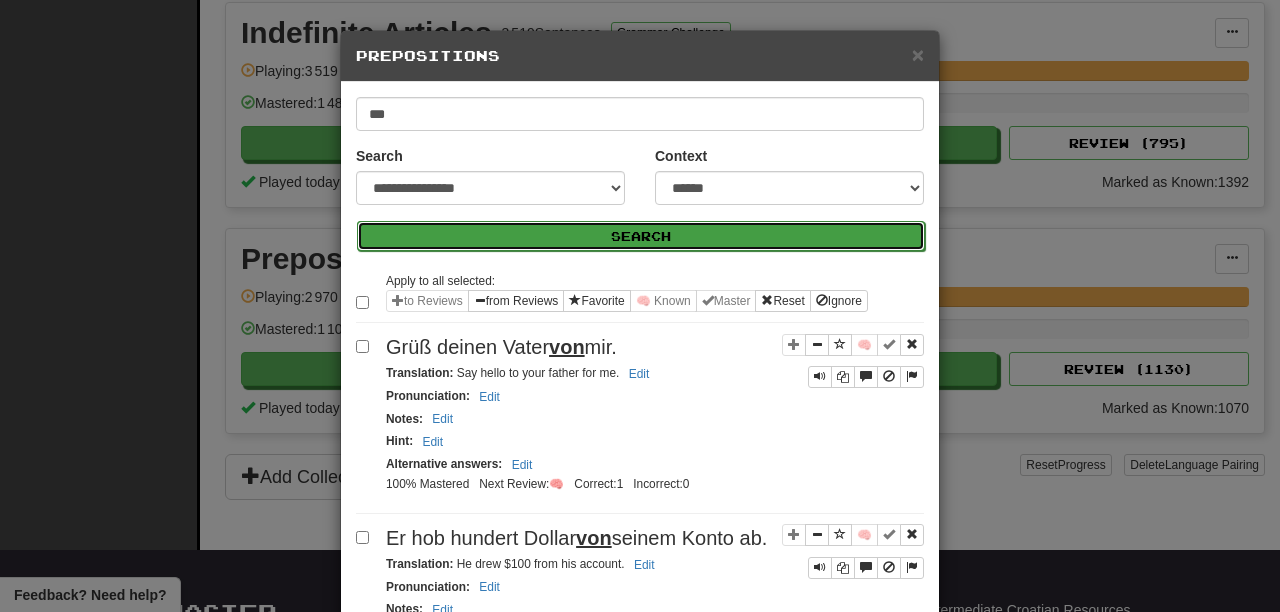 click on "Search" at bounding box center [641, 236] 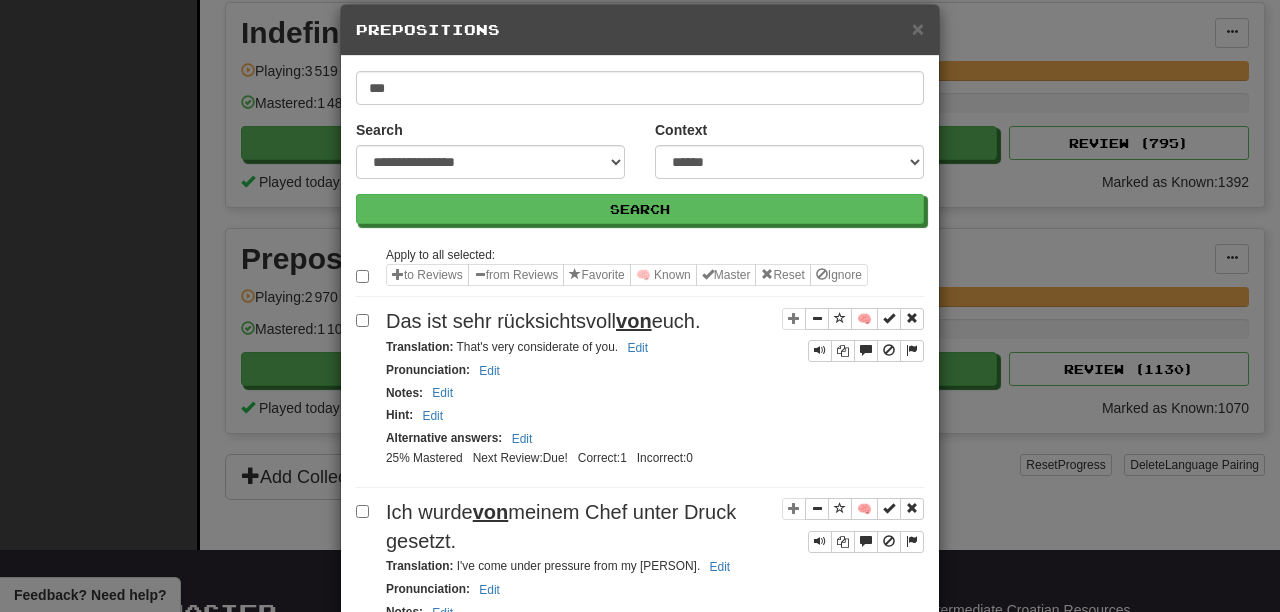 scroll, scrollTop: 50, scrollLeft: 0, axis: vertical 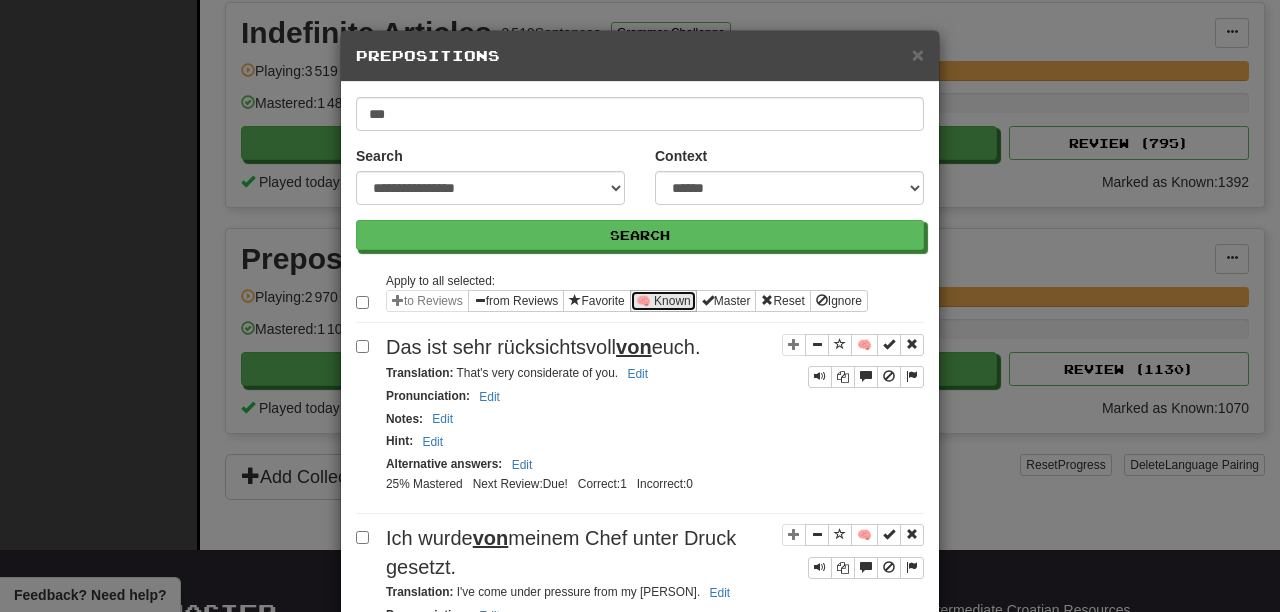 click on "🧠 Known" at bounding box center (663, 301) 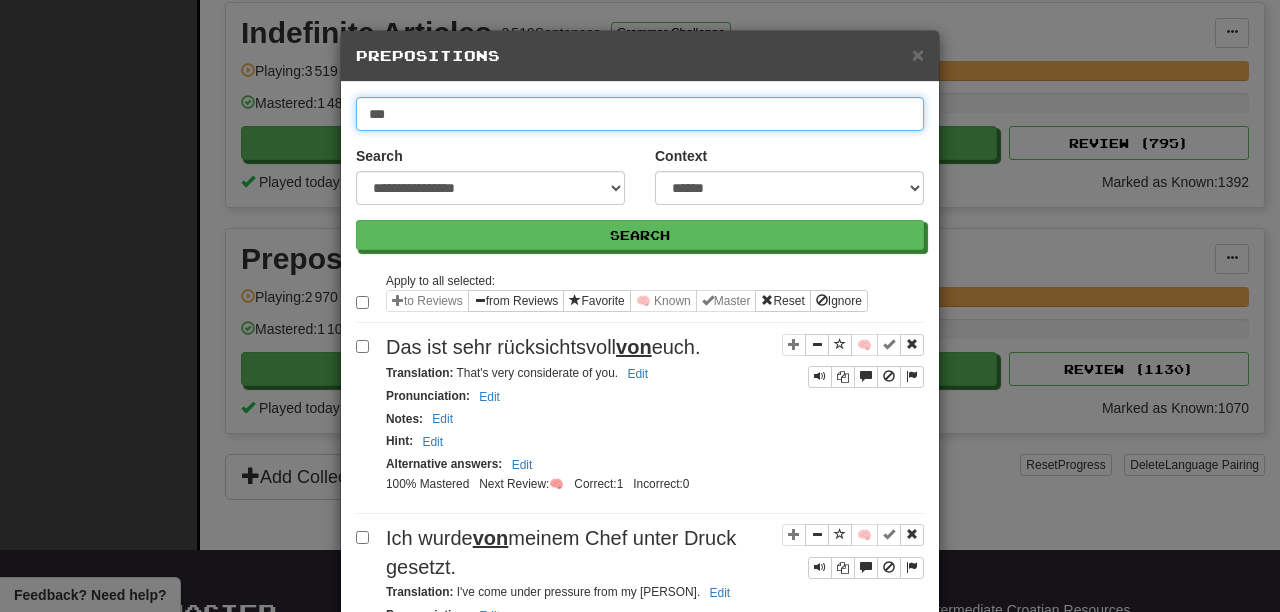drag, startPoint x: 398, startPoint y: 112, endPoint x: 275, endPoint y: 111, distance: 123.00407 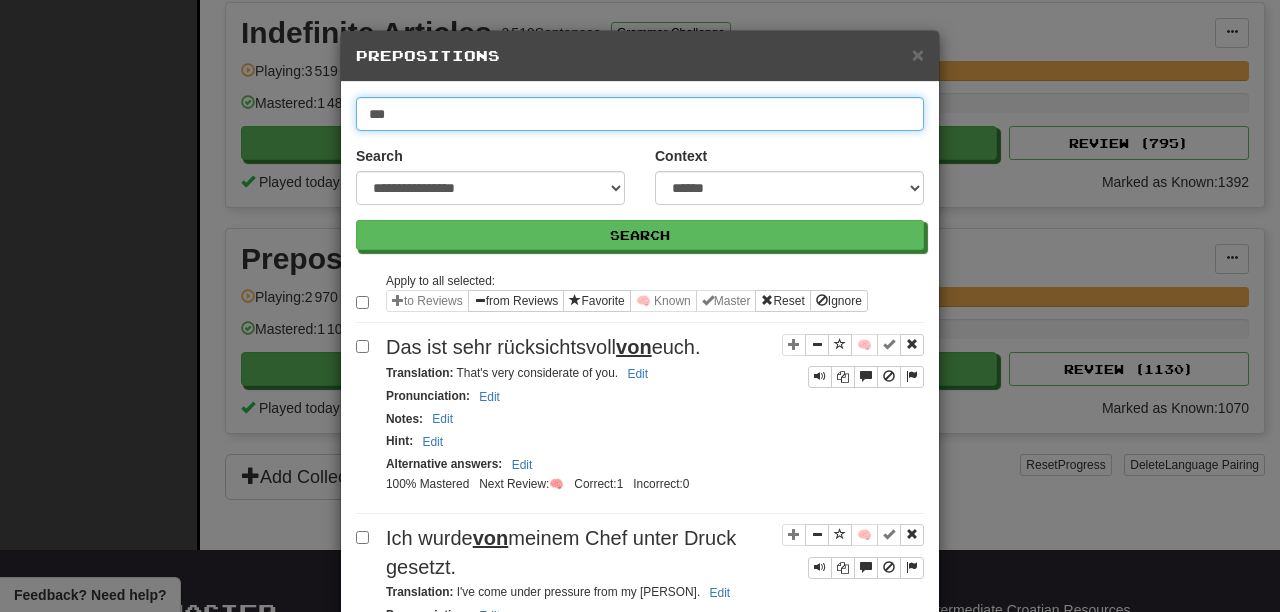 type on "***" 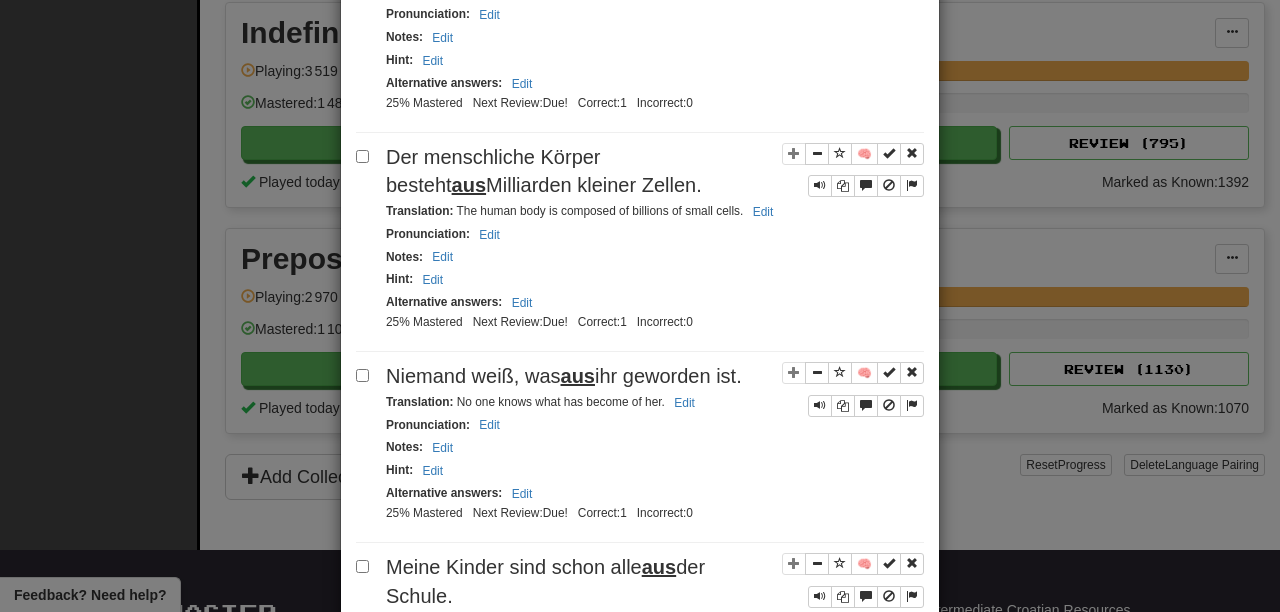 scroll, scrollTop: 411, scrollLeft: 0, axis: vertical 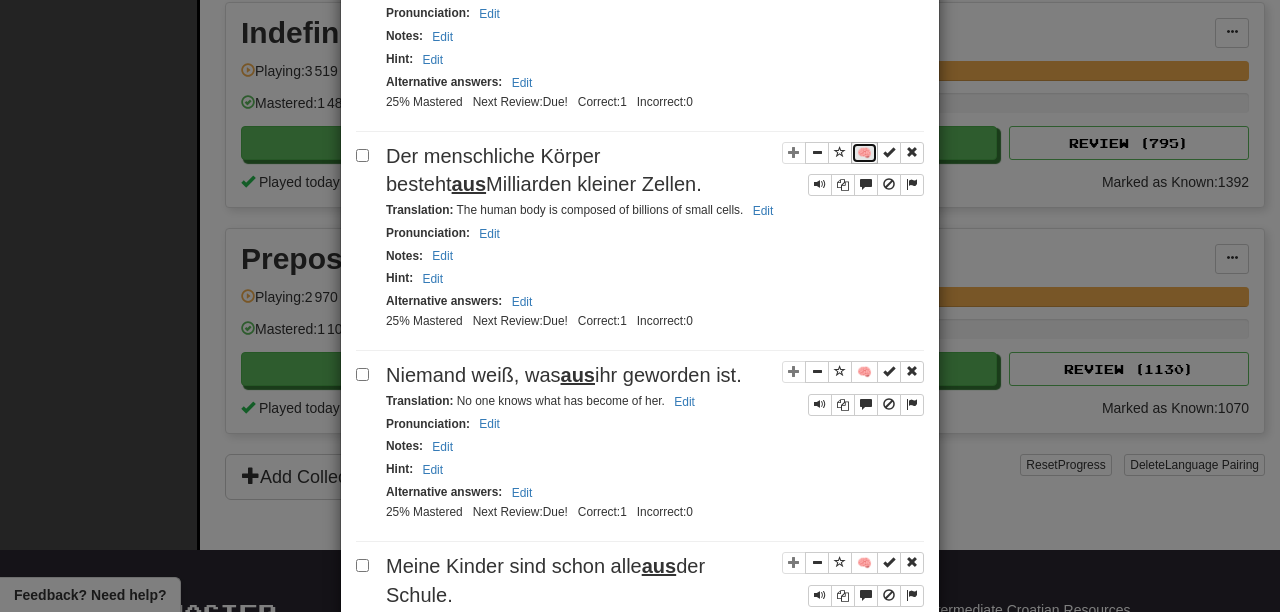 click on "🧠" at bounding box center [864, 153] 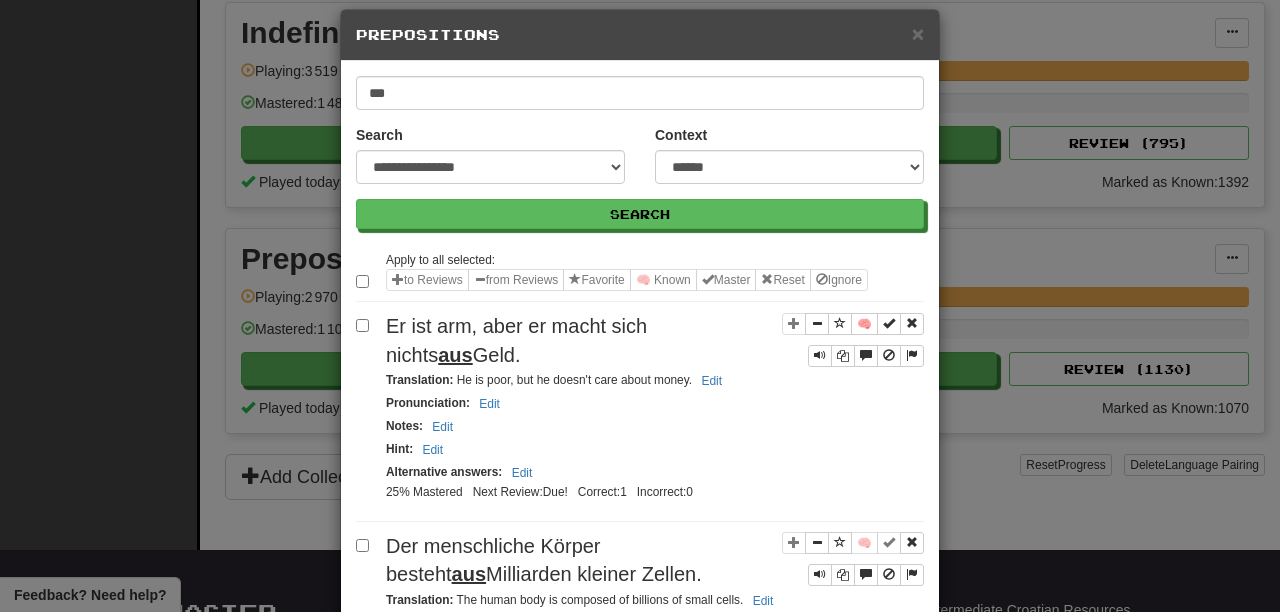 scroll, scrollTop: 0, scrollLeft: 0, axis: both 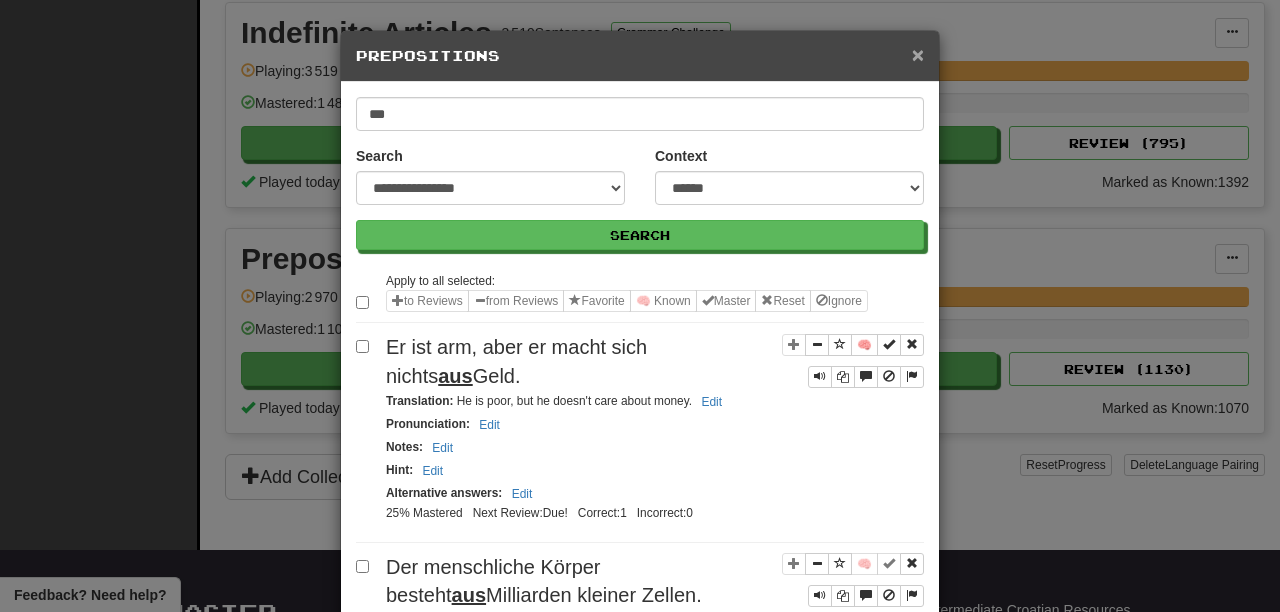 click on "×" at bounding box center (918, 54) 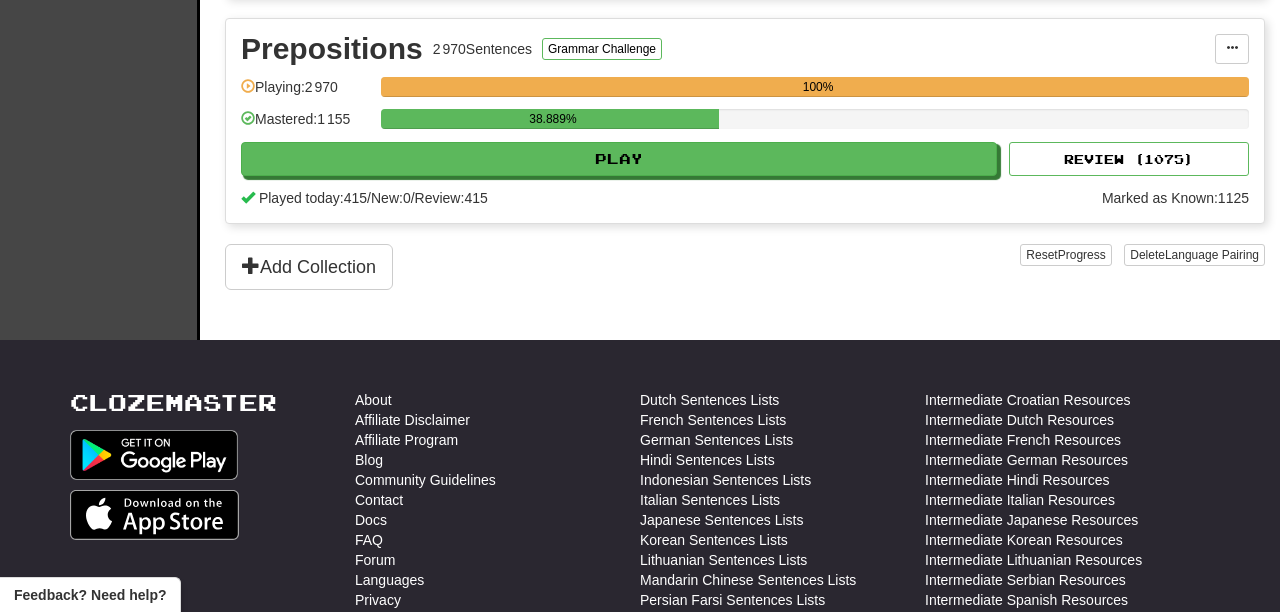 scroll, scrollTop: 1031, scrollLeft: 0, axis: vertical 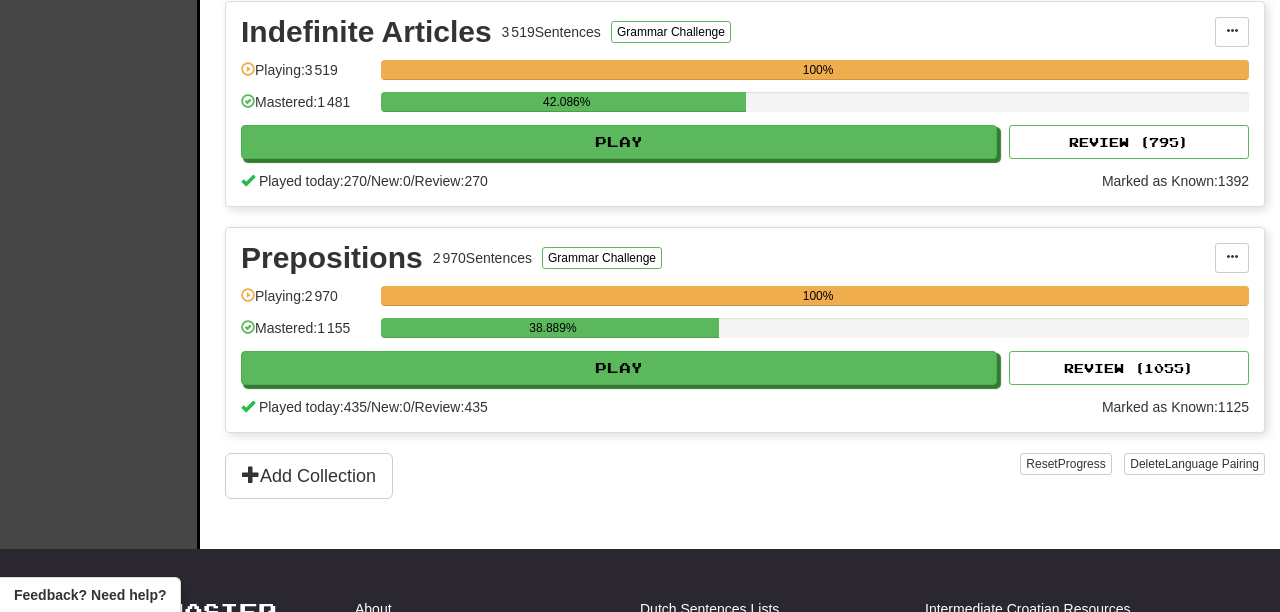 click on "Prepositions 2 970  Sentences Grammar Challenge Manage Sentences Unpin from Dashboard  Playing:  2 970 100%  Mastered:  1 155 38.889% Play Review ( 1055 )   Played today:  435  /  New:  0  /  Review:  435 Marked as Known:  1125" at bounding box center [745, 330] 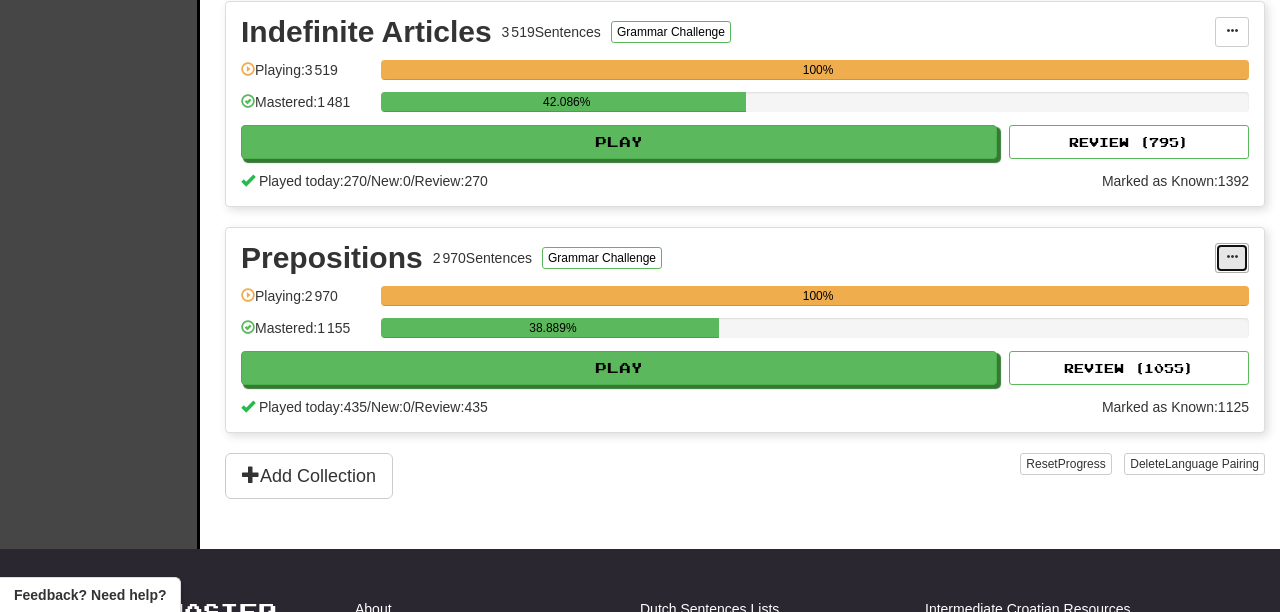 click at bounding box center [1232, 258] 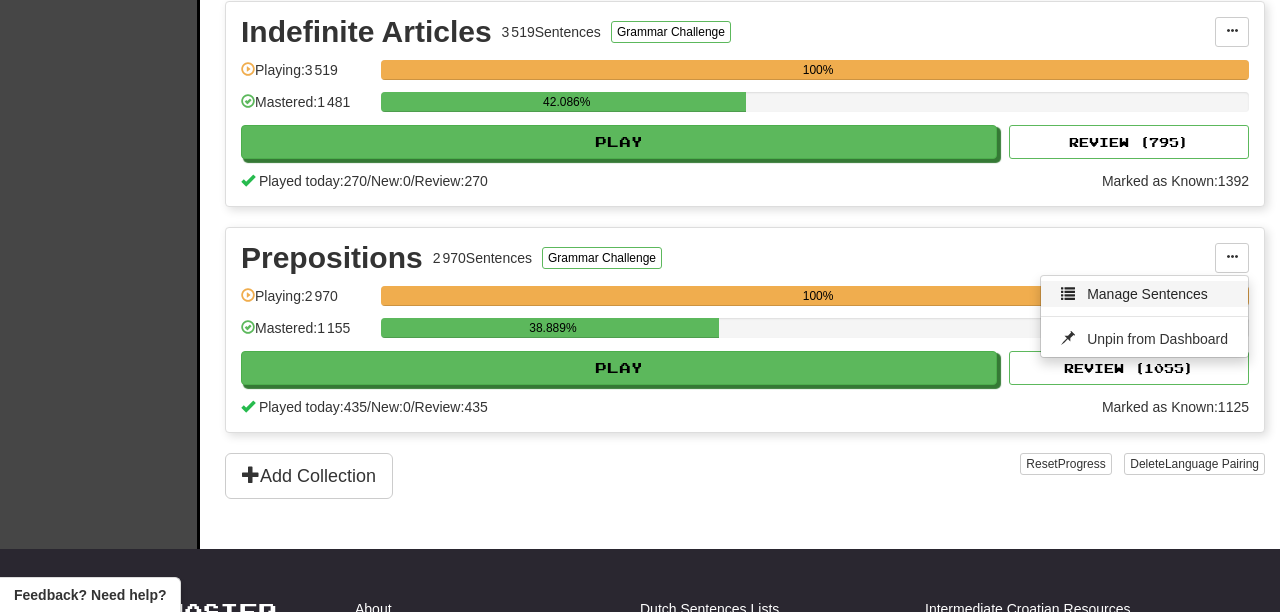 click on "Manage Sentences" at bounding box center [1147, 294] 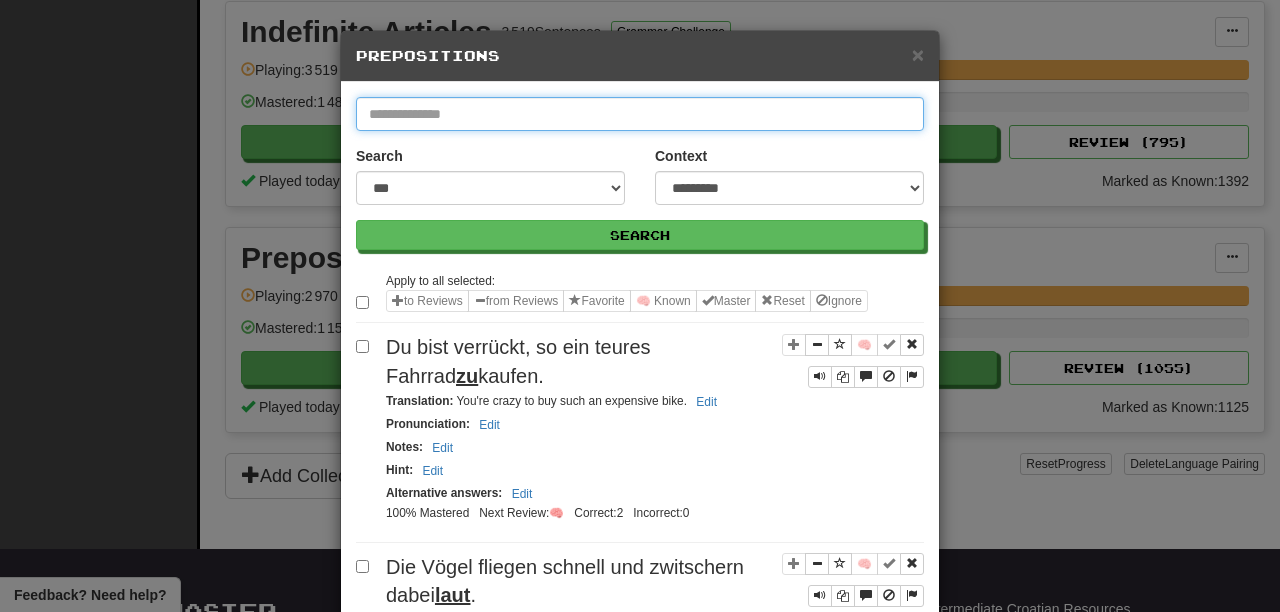 click at bounding box center (640, 114) 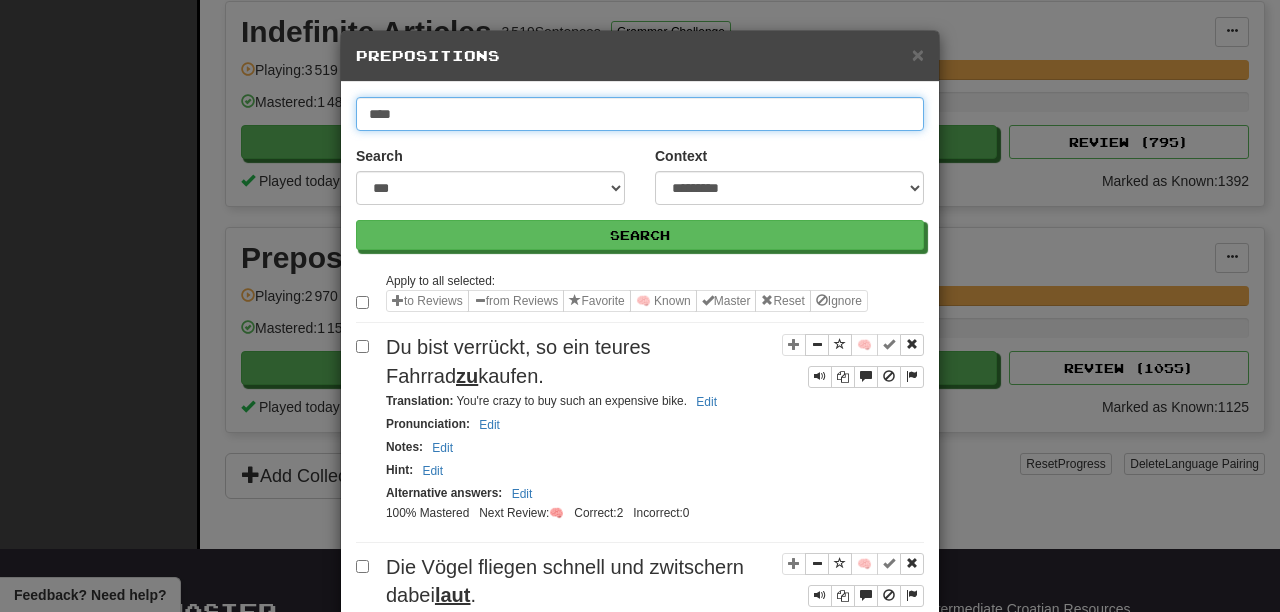 type on "****" 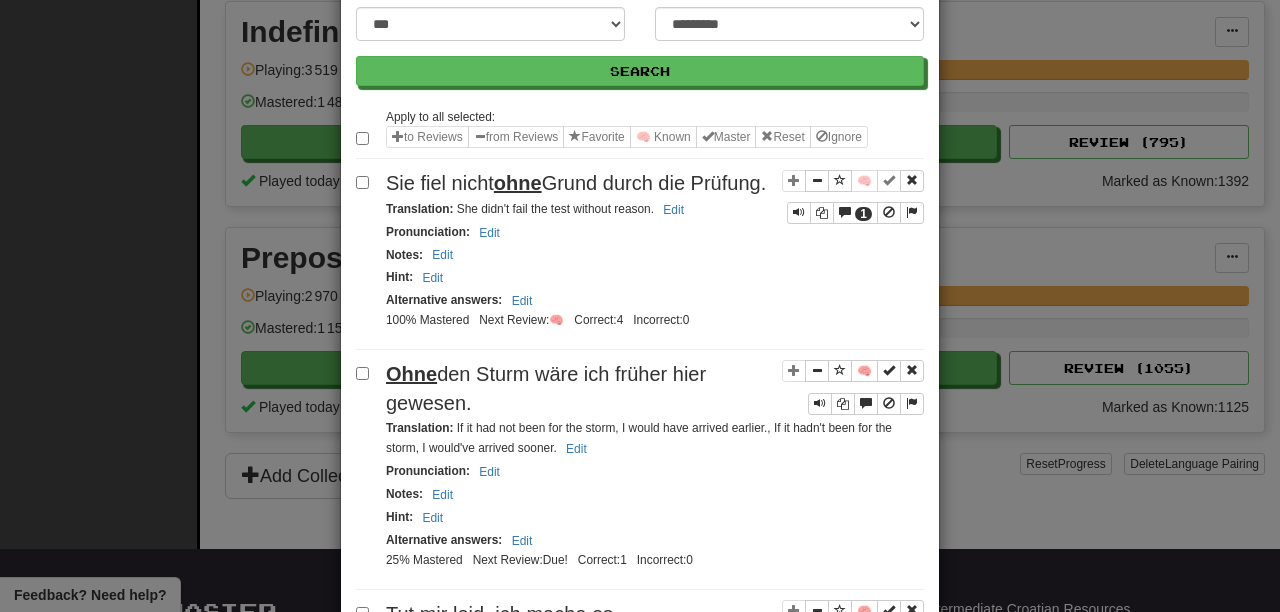 scroll, scrollTop: 0, scrollLeft: 0, axis: both 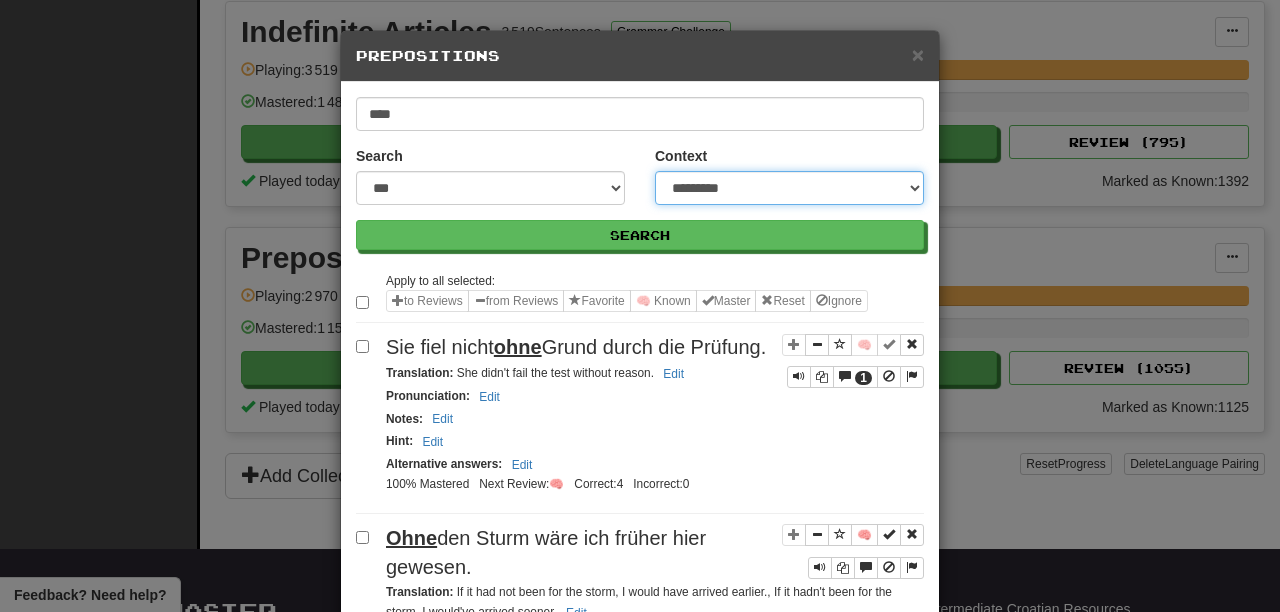 click on "**********" at bounding box center (789, 188) 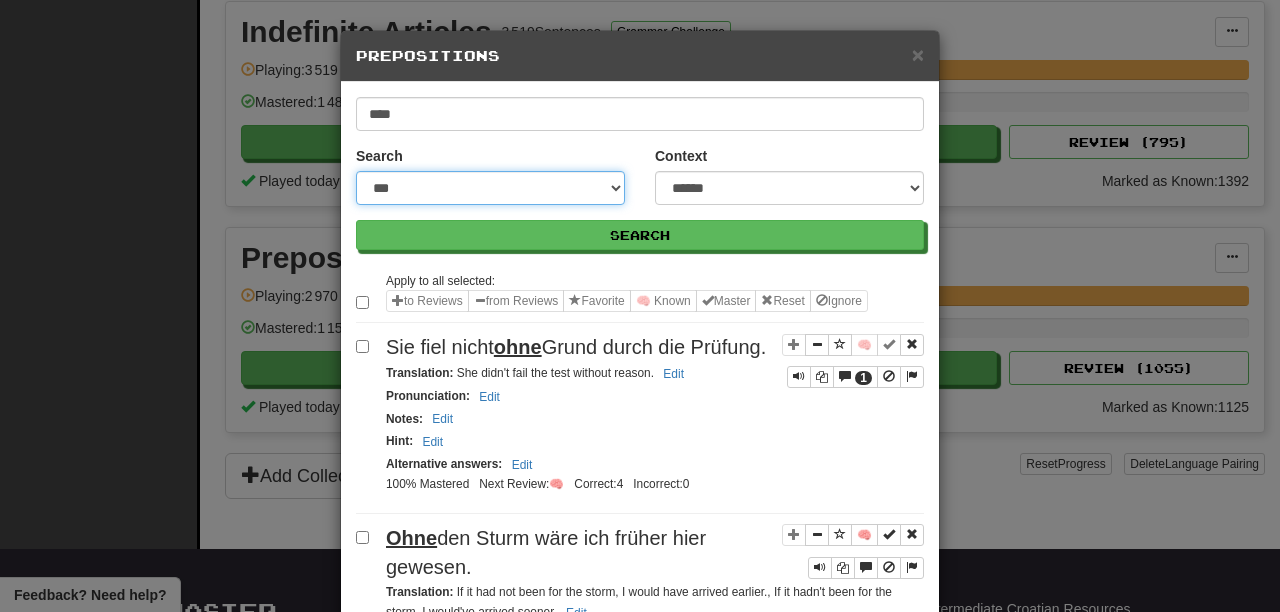 click on "**********" at bounding box center (490, 188) 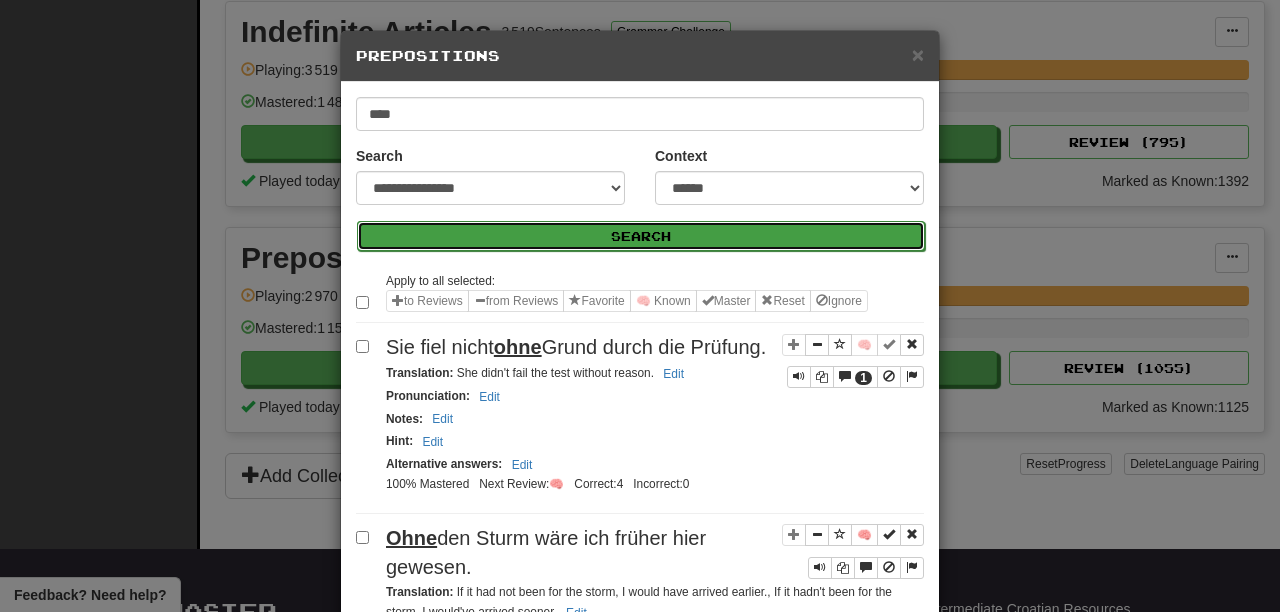 click on "Search" at bounding box center (641, 236) 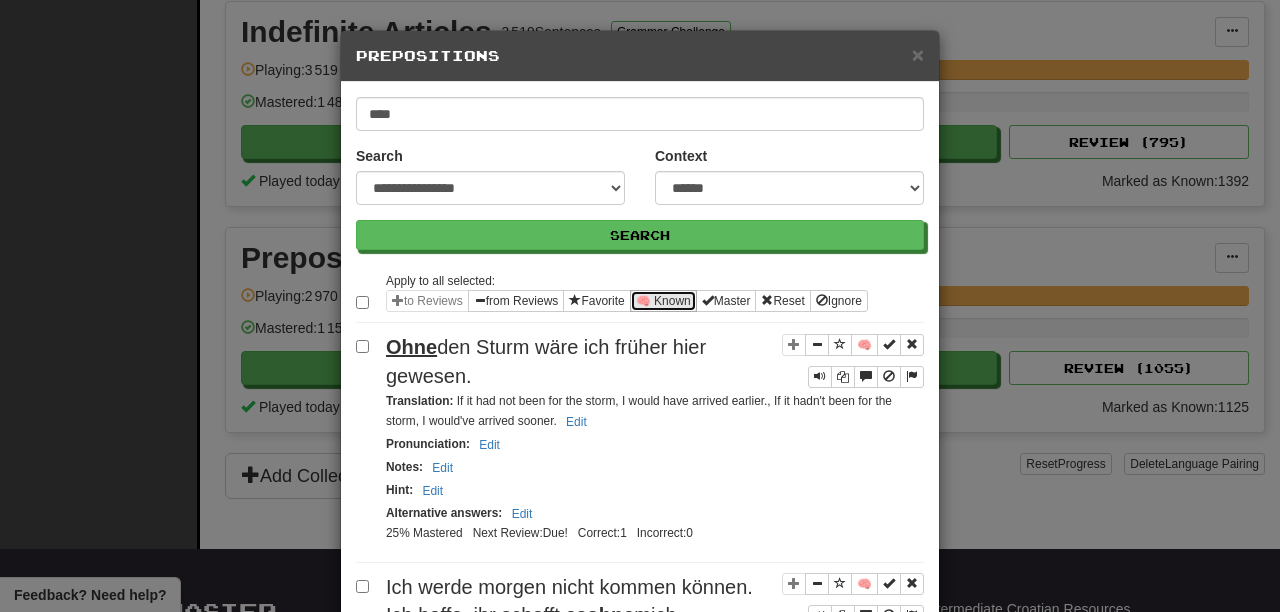 click on "🧠 Known" at bounding box center [663, 301] 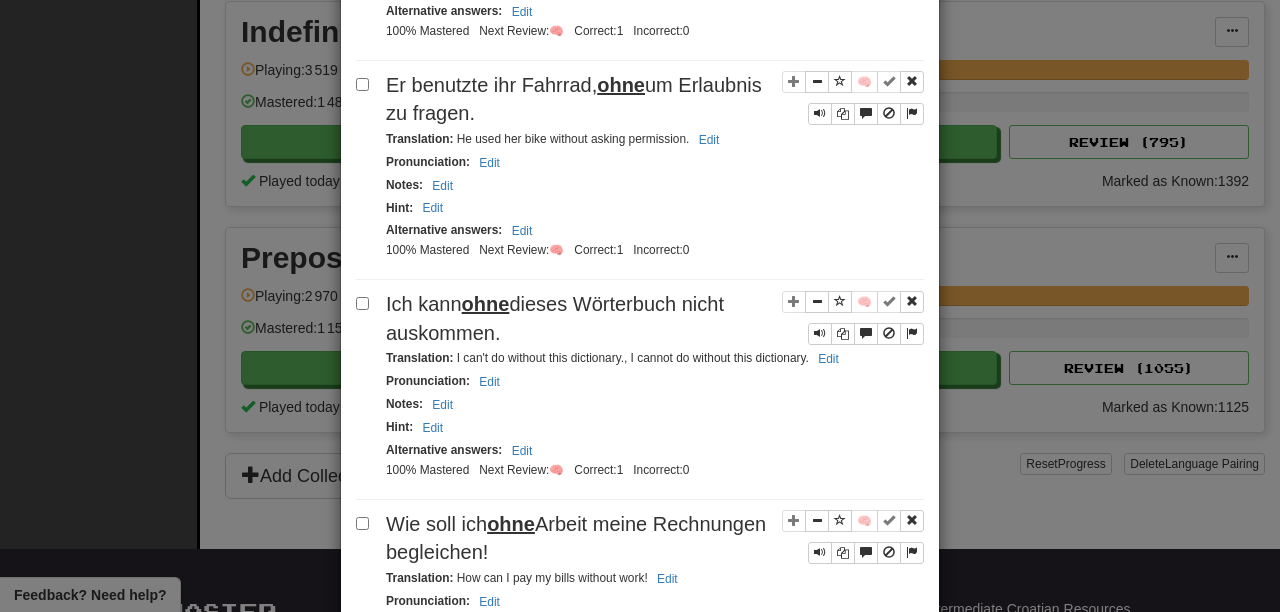scroll, scrollTop: 4172, scrollLeft: 0, axis: vertical 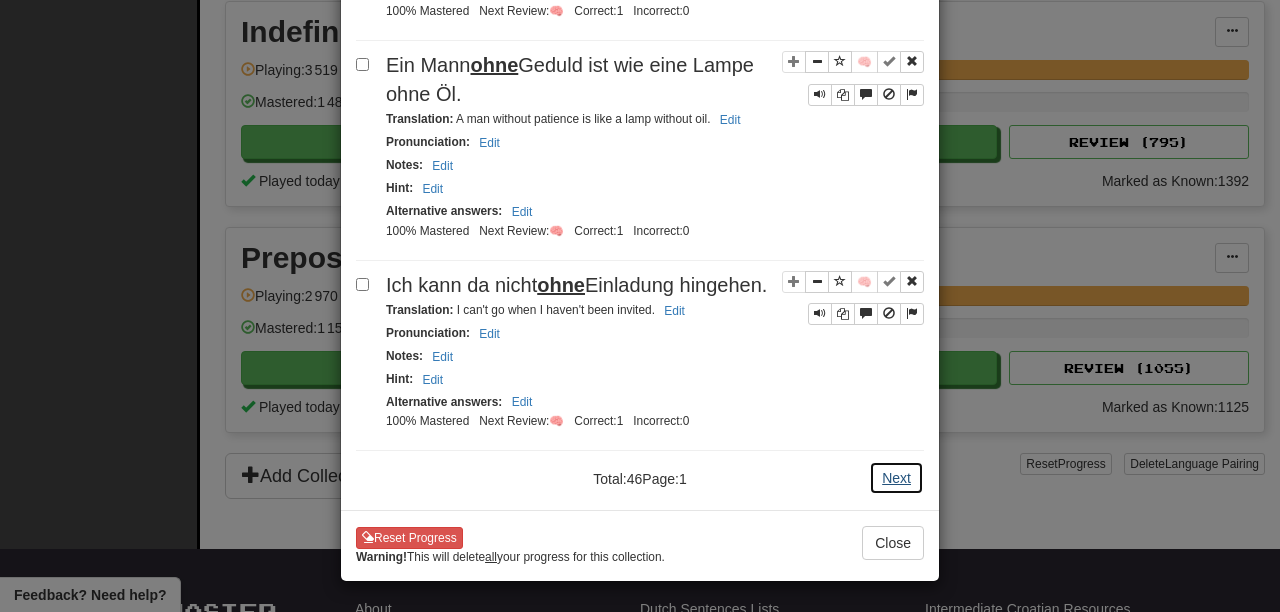 click on "Next" at bounding box center [896, 478] 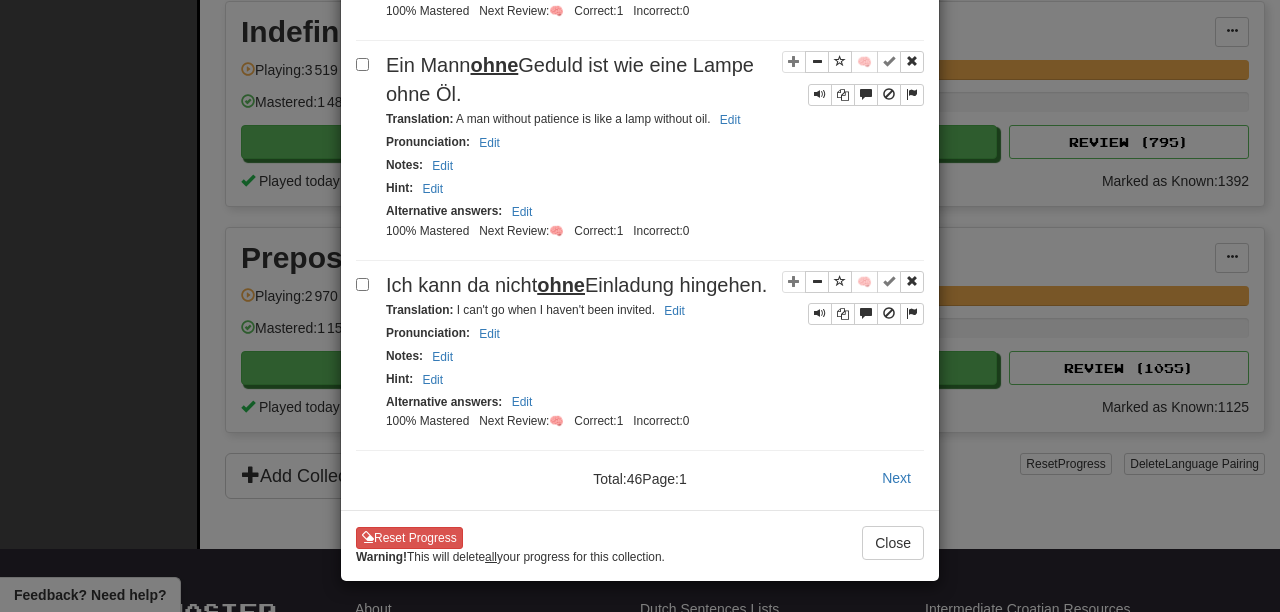 scroll, scrollTop: 0, scrollLeft: 0, axis: both 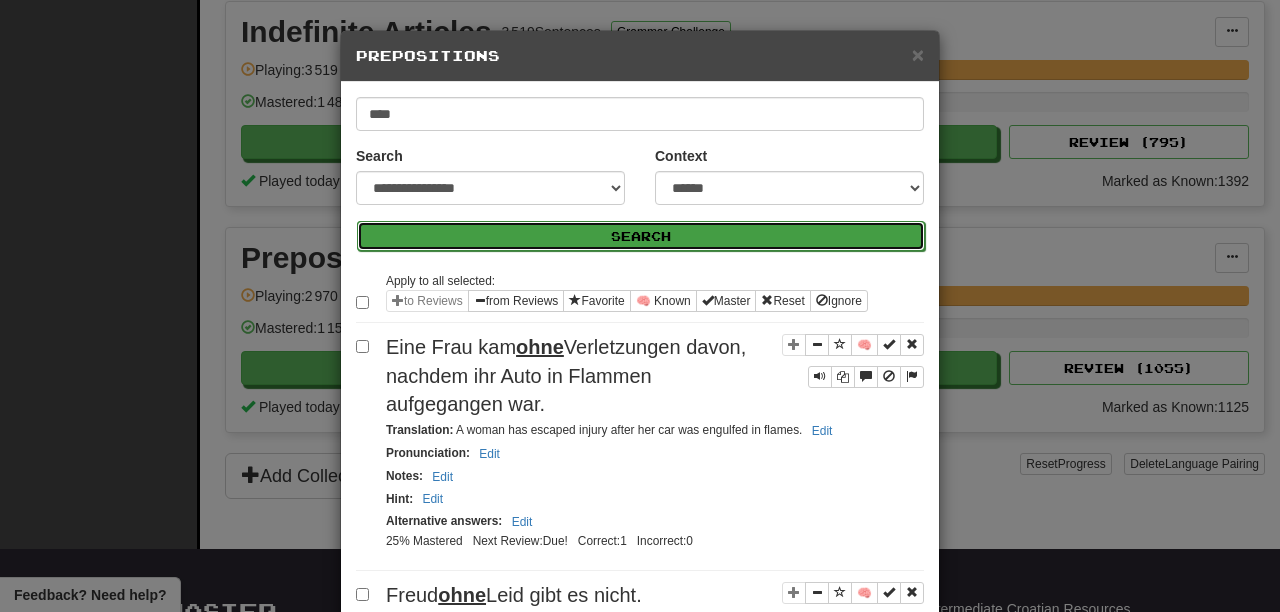 click on "Search" at bounding box center [641, 236] 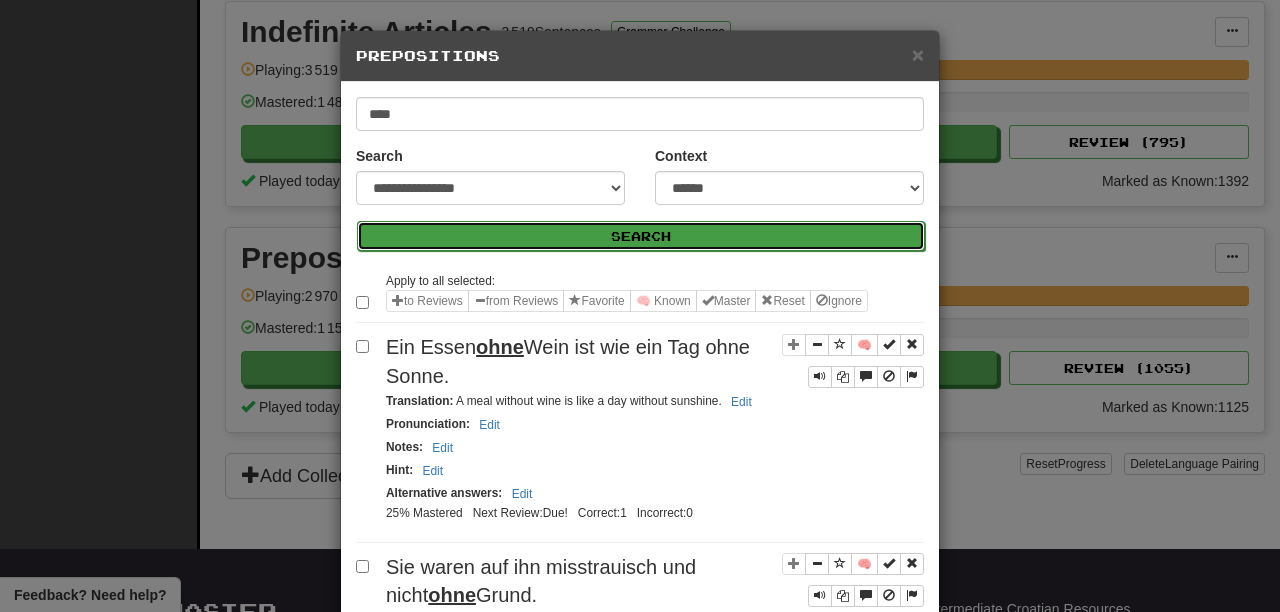 click on "Search" at bounding box center [641, 236] 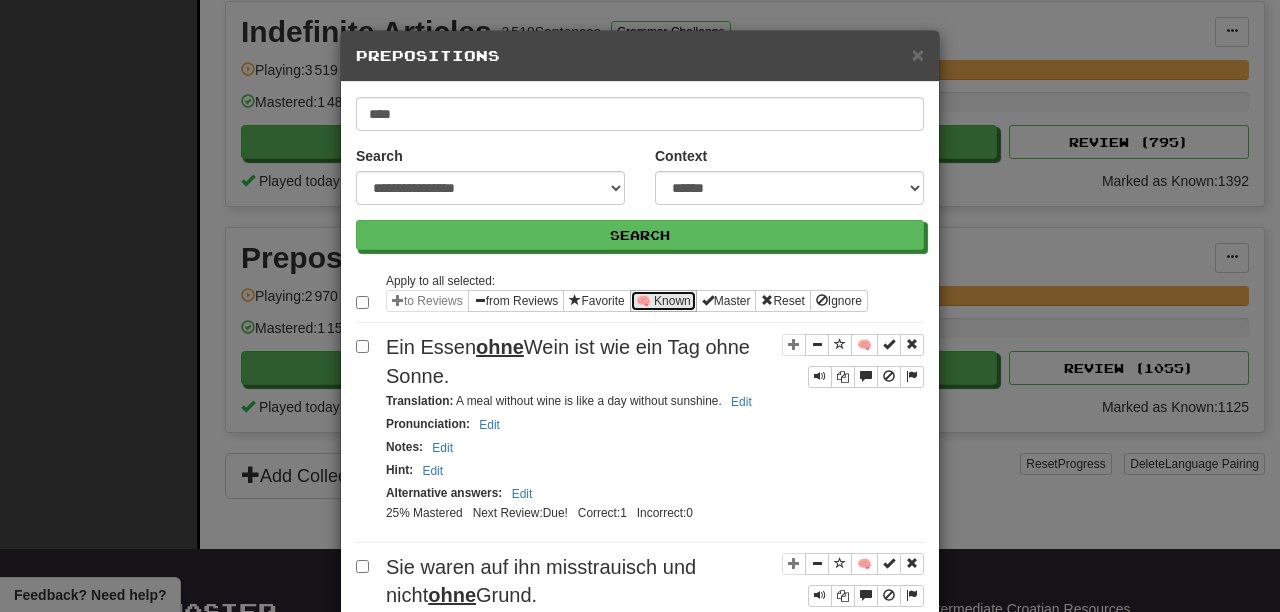 click on "🧠 Known" at bounding box center [663, 301] 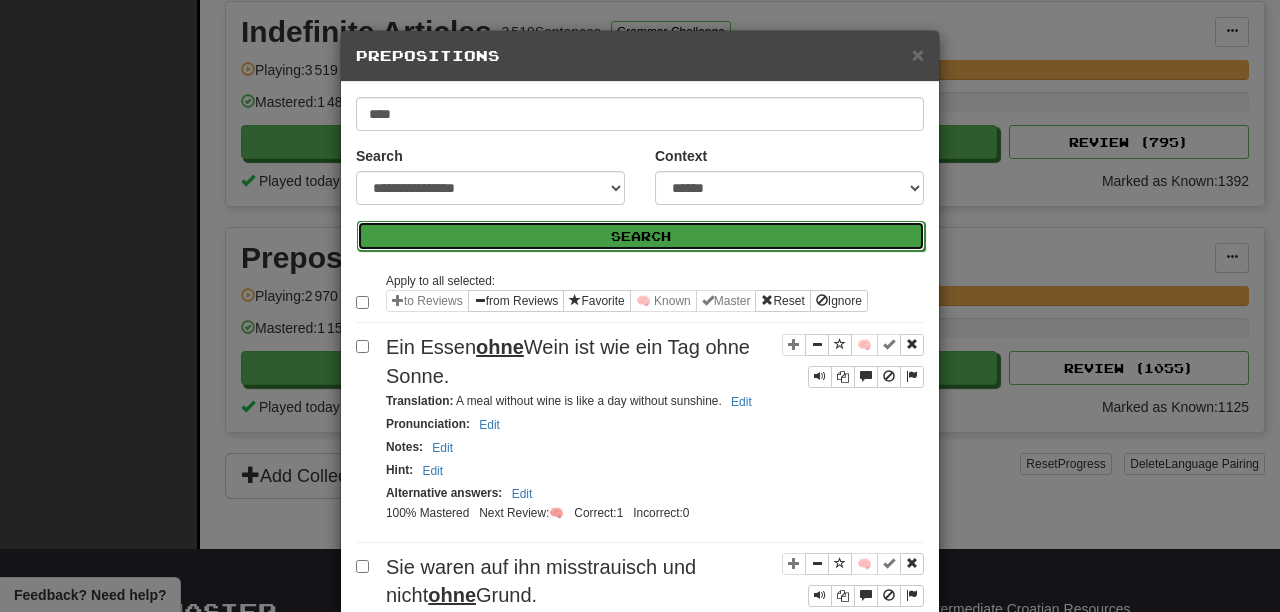 click on "Search" at bounding box center [641, 236] 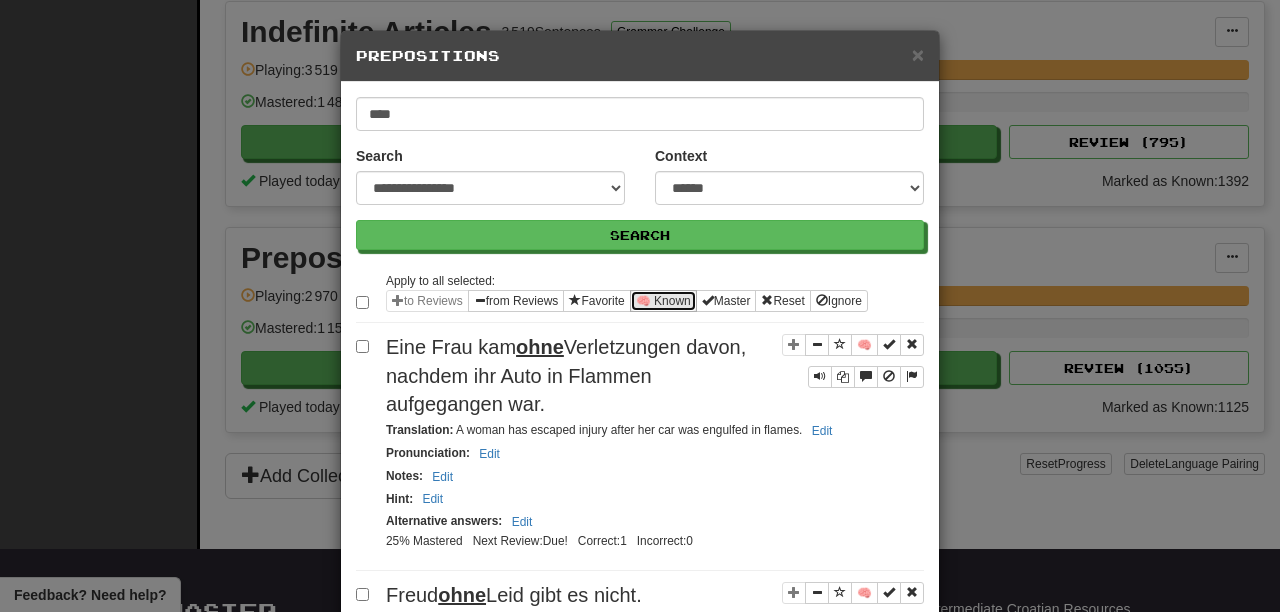 click on "🧠 Known" at bounding box center (663, 301) 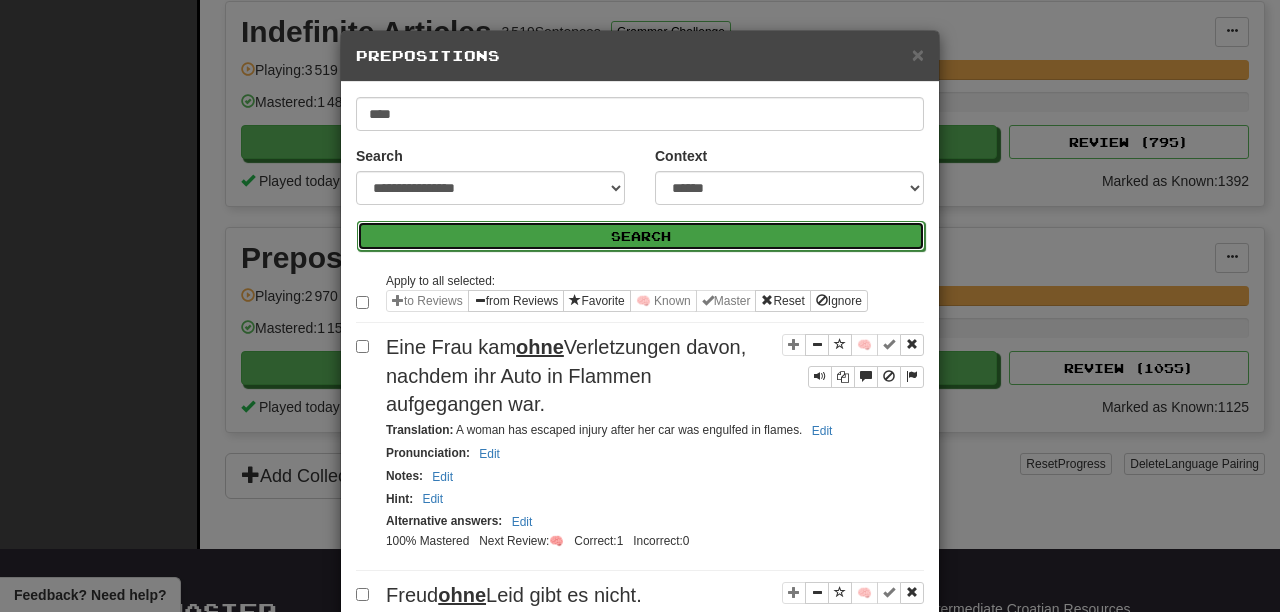 click on "Search" at bounding box center (641, 236) 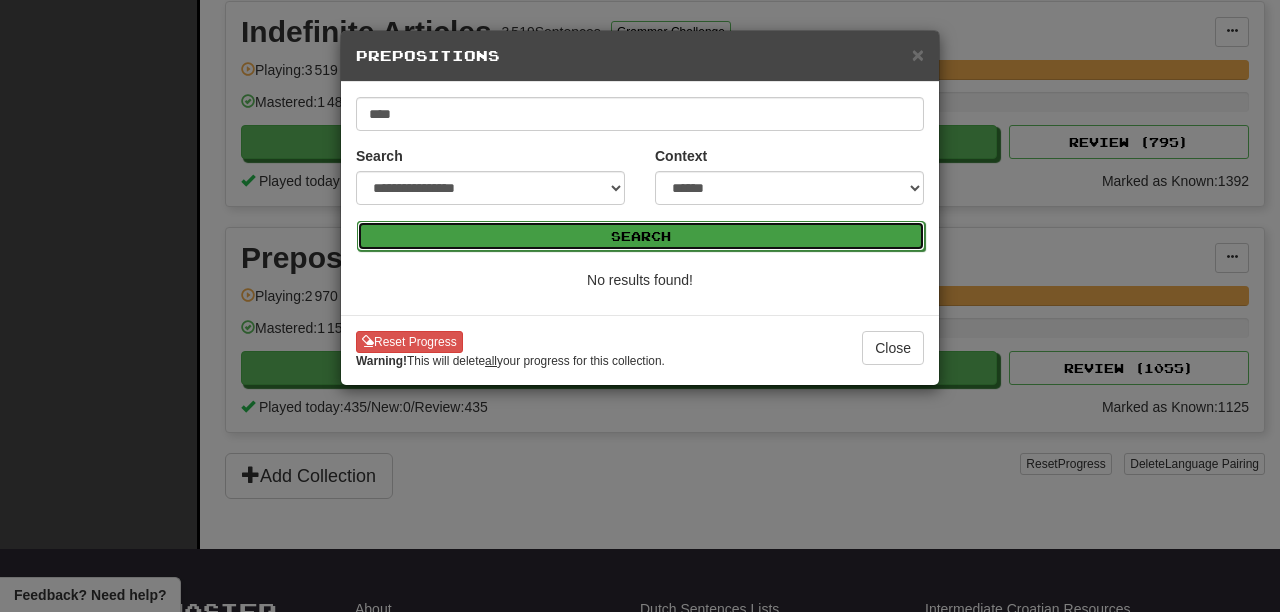 click on "Search" at bounding box center [641, 236] 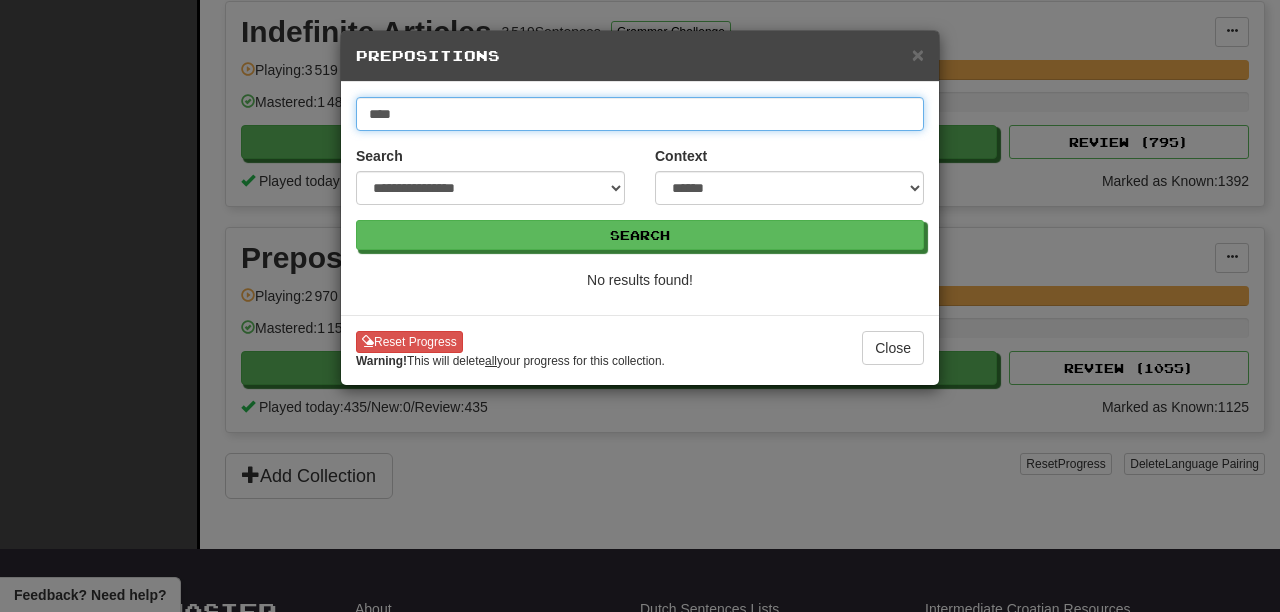 drag, startPoint x: 463, startPoint y: 113, endPoint x: 229, endPoint y: 86, distance: 235.55254 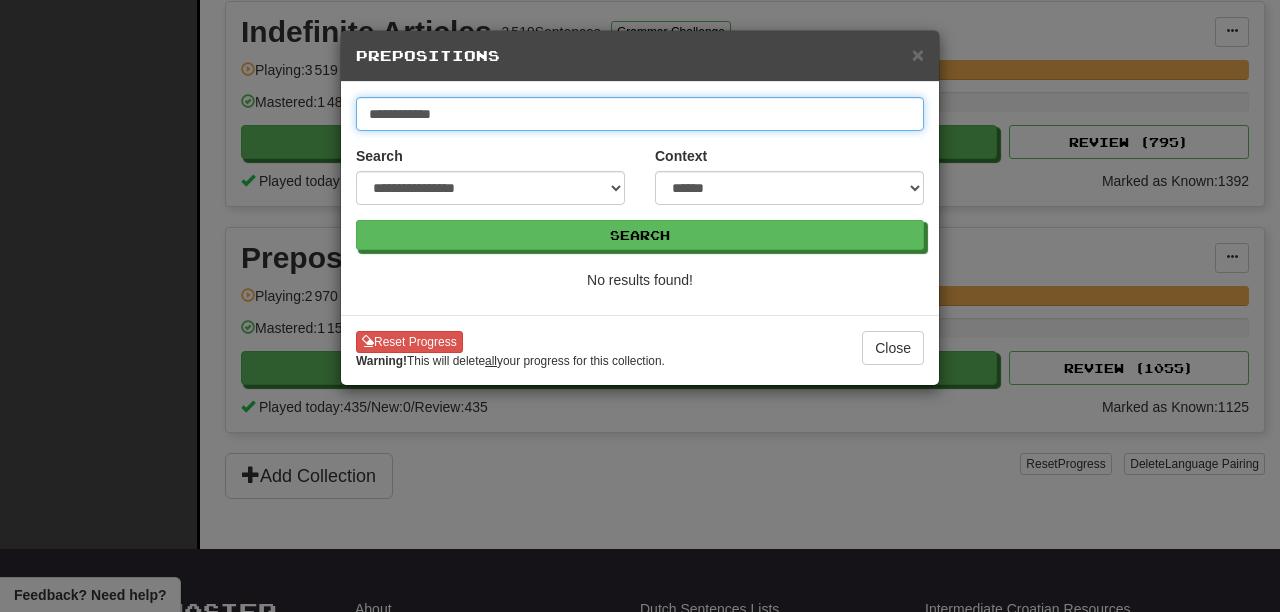 type on "**********" 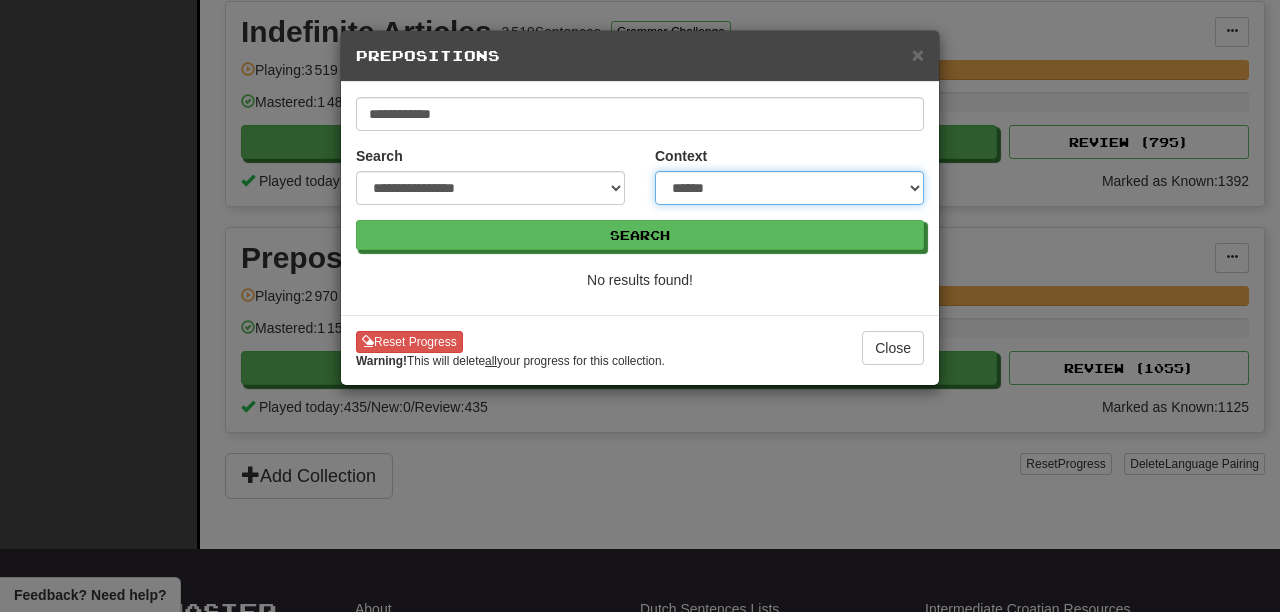 click on "**********" at bounding box center [789, 188] 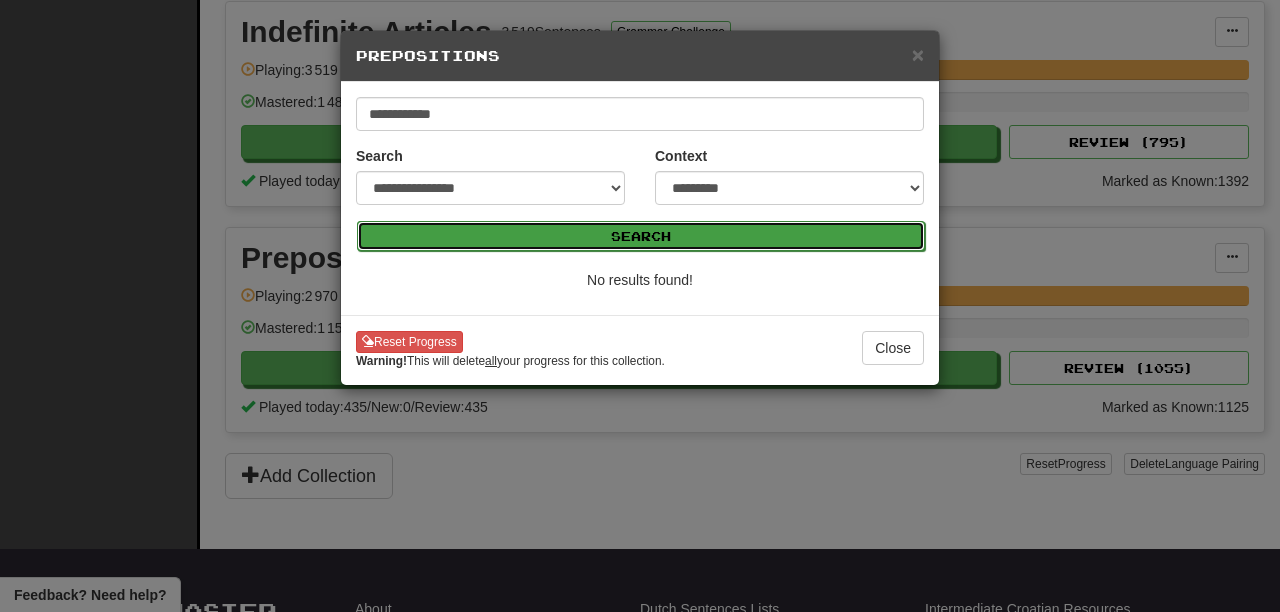 click on "Search" at bounding box center (641, 236) 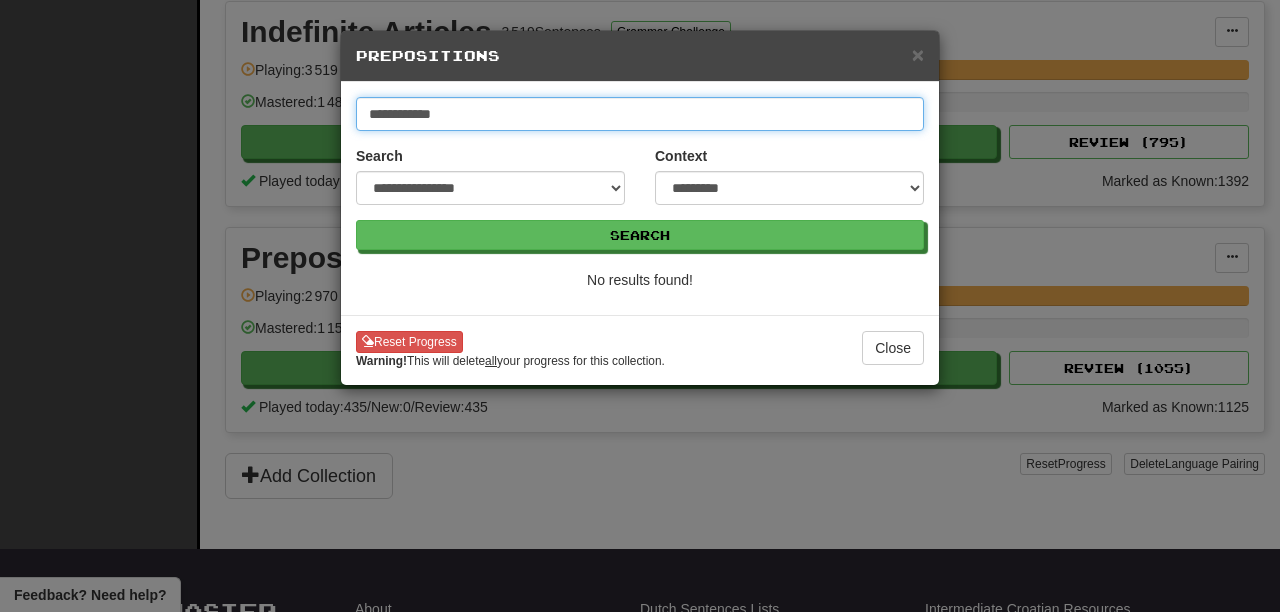 drag, startPoint x: 540, startPoint y: 121, endPoint x: 313, endPoint y: 101, distance: 227.87935 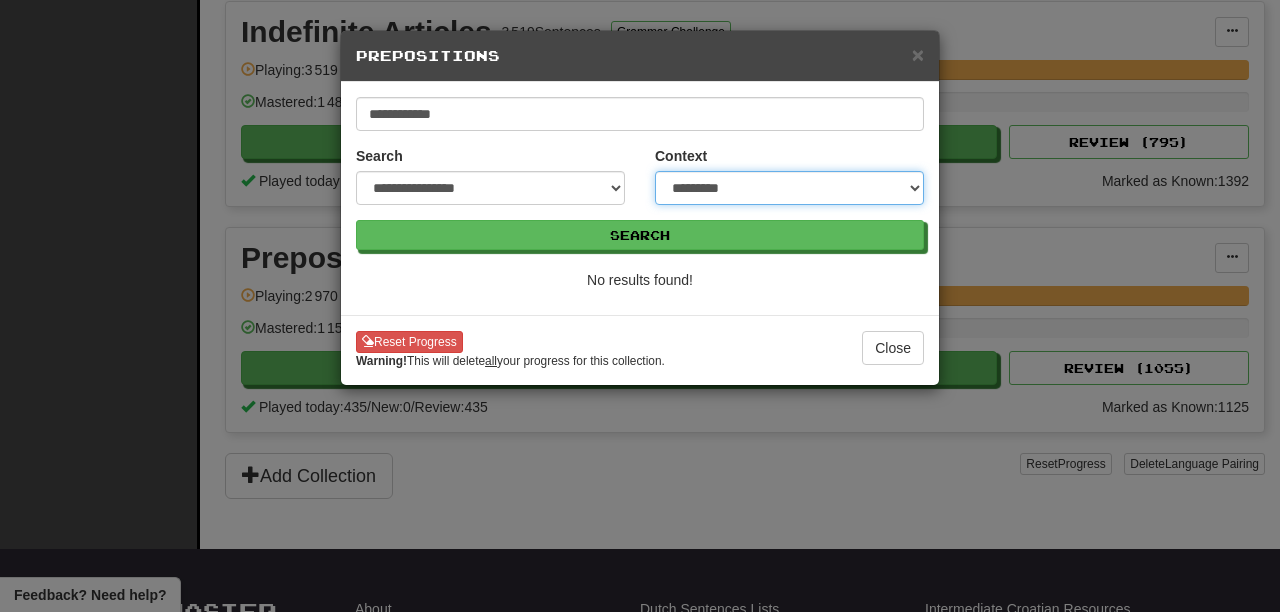 click on "**********" at bounding box center [789, 188] 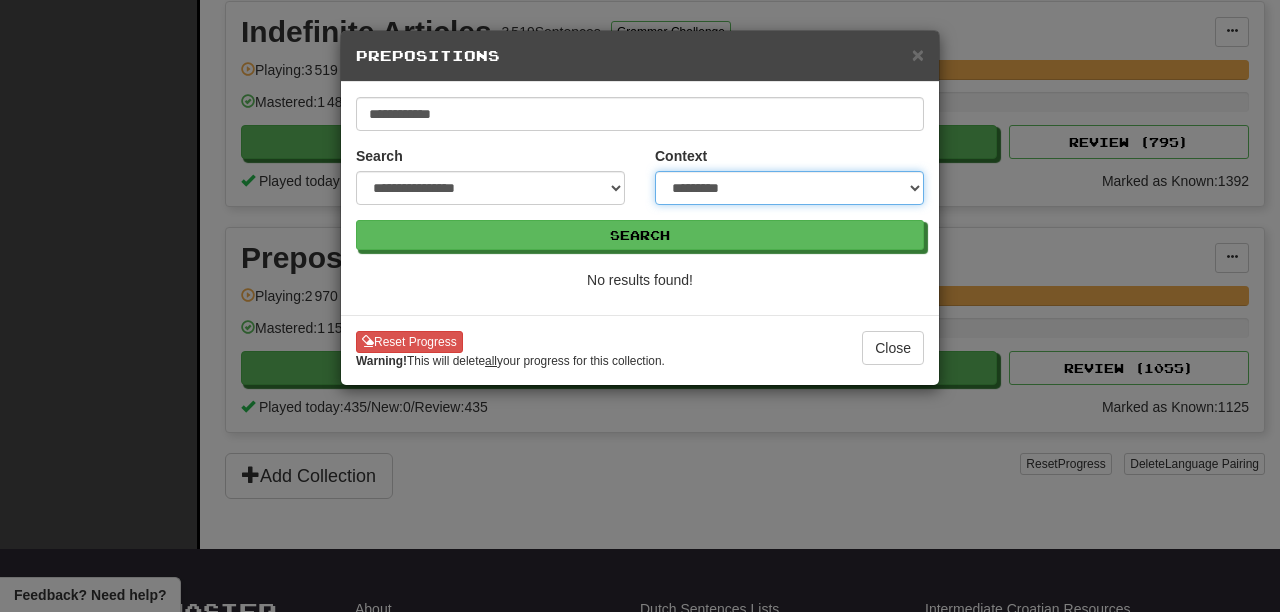 select on "*****" 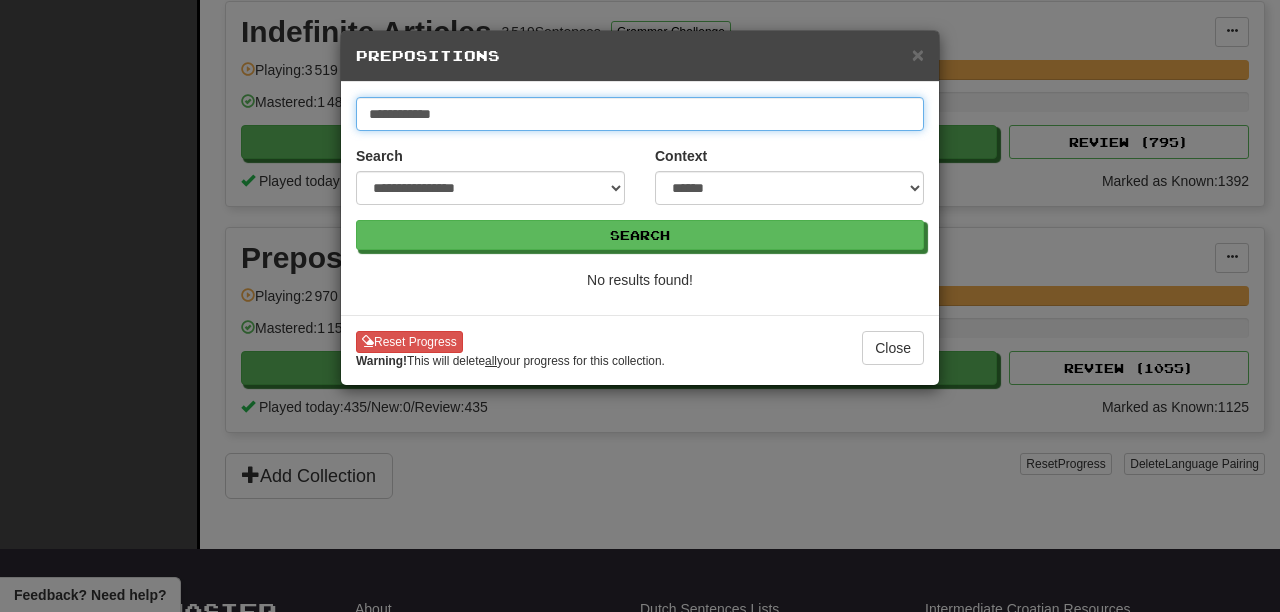 drag, startPoint x: 460, startPoint y: 119, endPoint x: 172, endPoint y: 99, distance: 288.6936 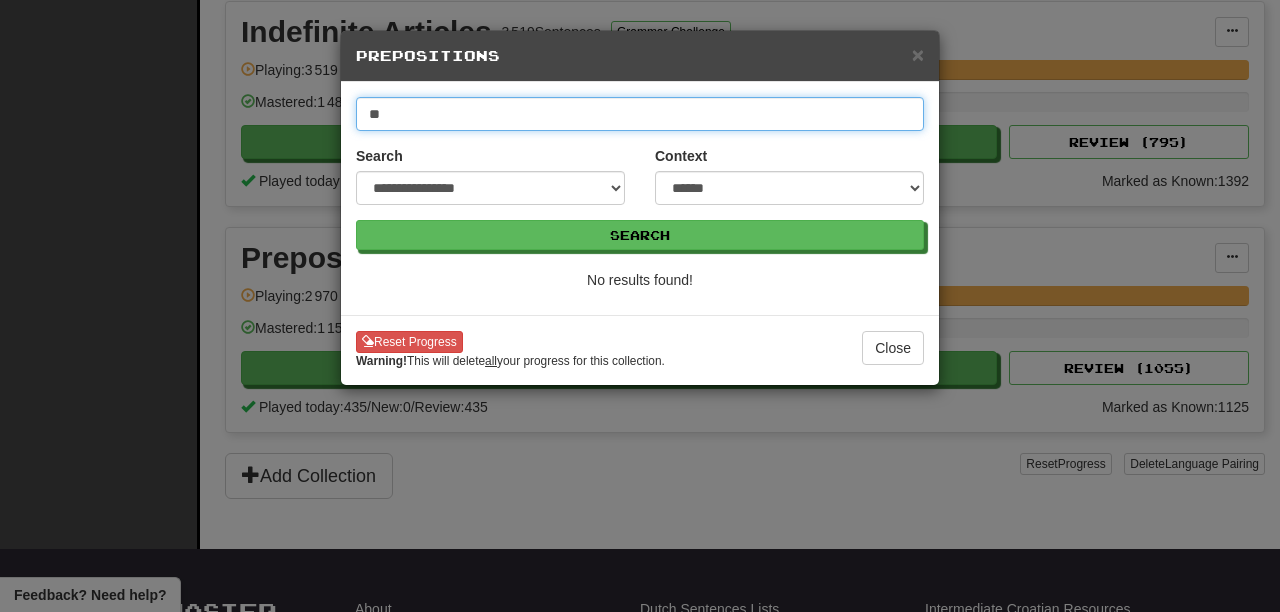 type on "**" 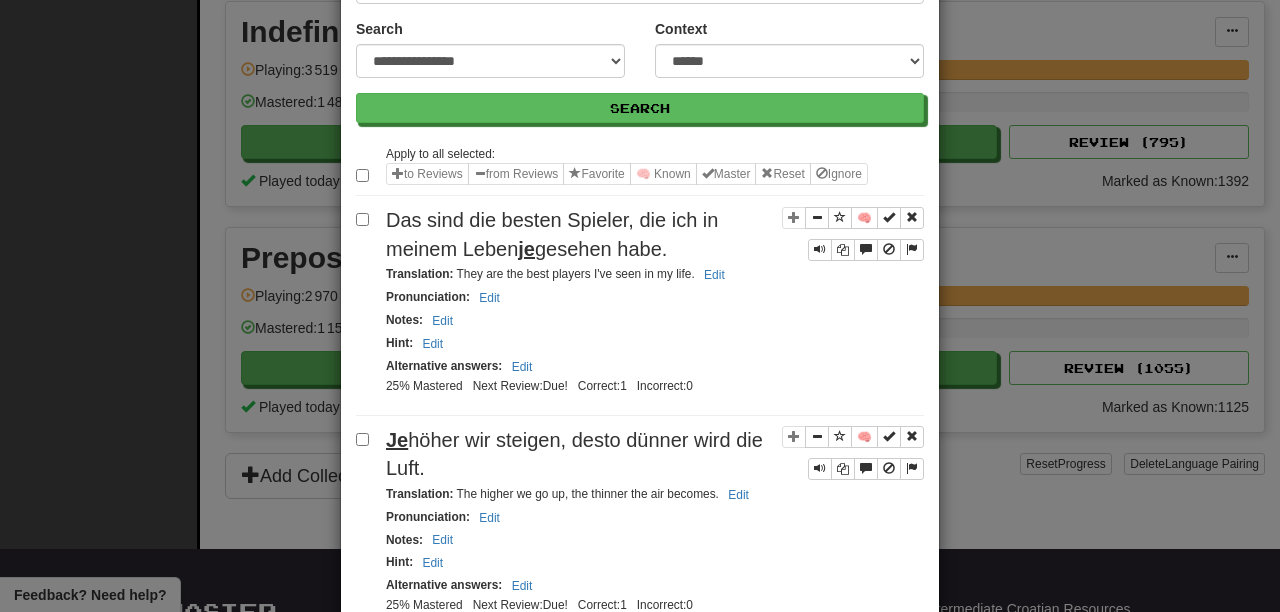 scroll, scrollTop: 138, scrollLeft: 0, axis: vertical 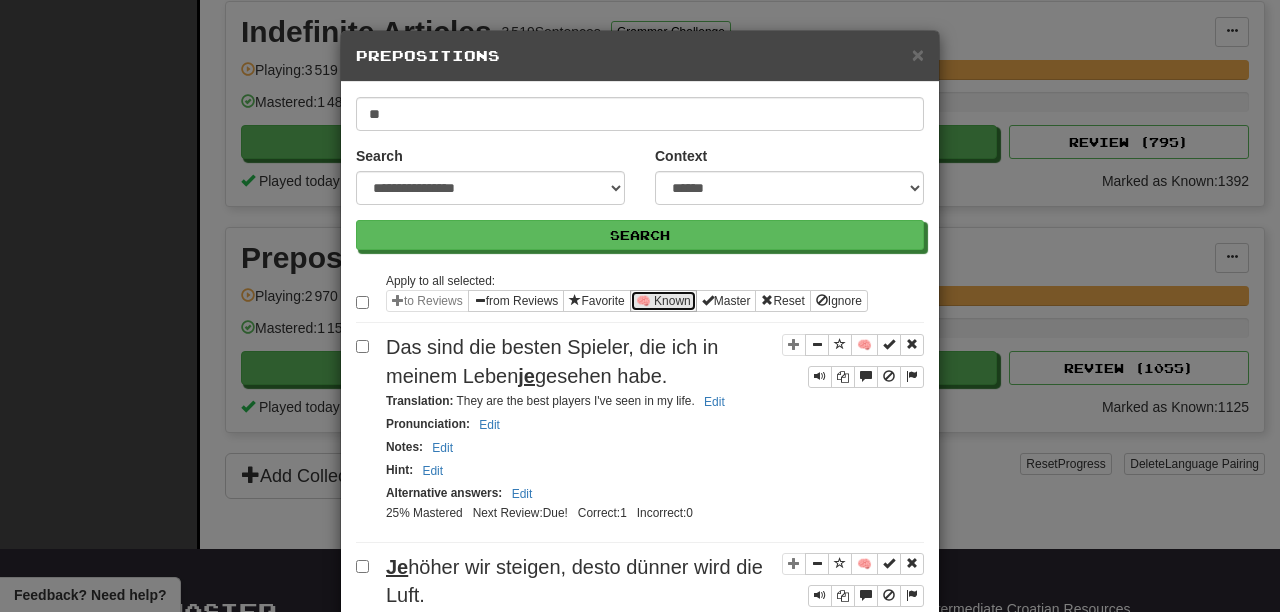 click on "🧠 Known" at bounding box center [663, 301] 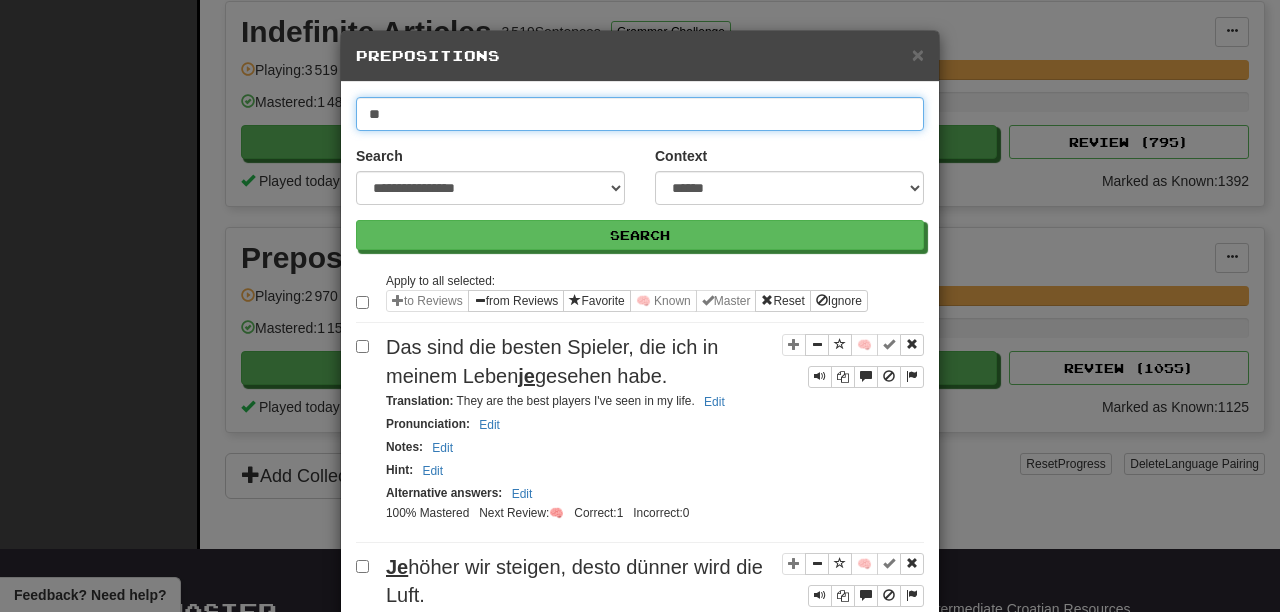 drag, startPoint x: 503, startPoint y: 119, endPoint x: 333, endPoint y: 77, distance: 175.11139 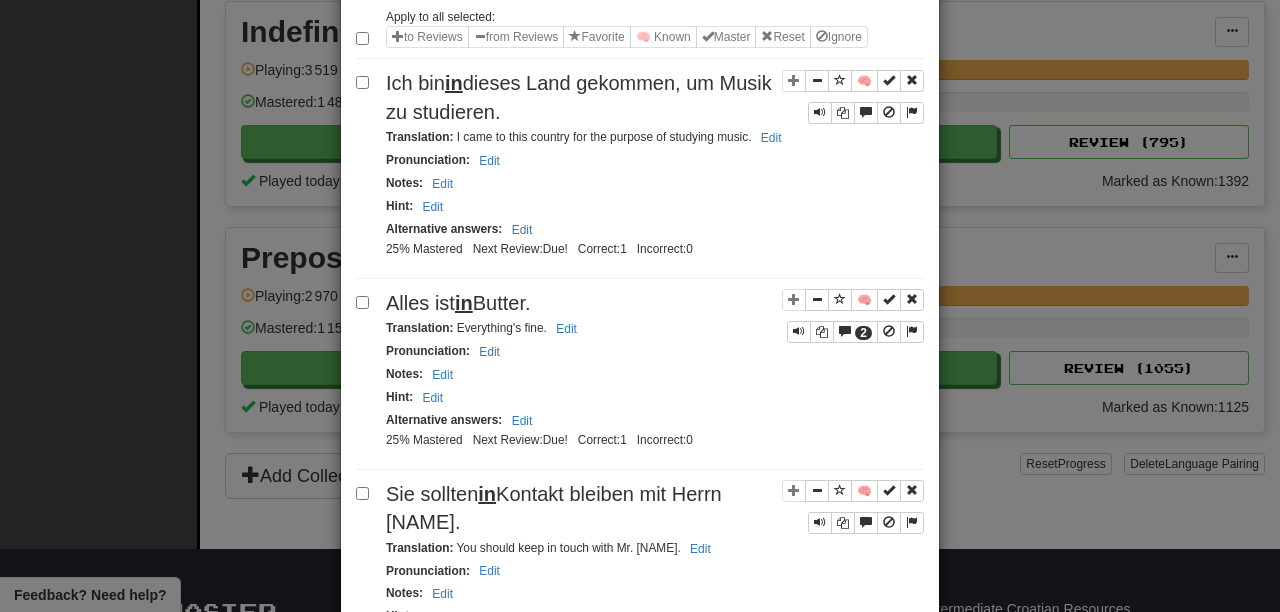 scroll, scrollTop: 273, scrollLeft: 0, axis: vertical 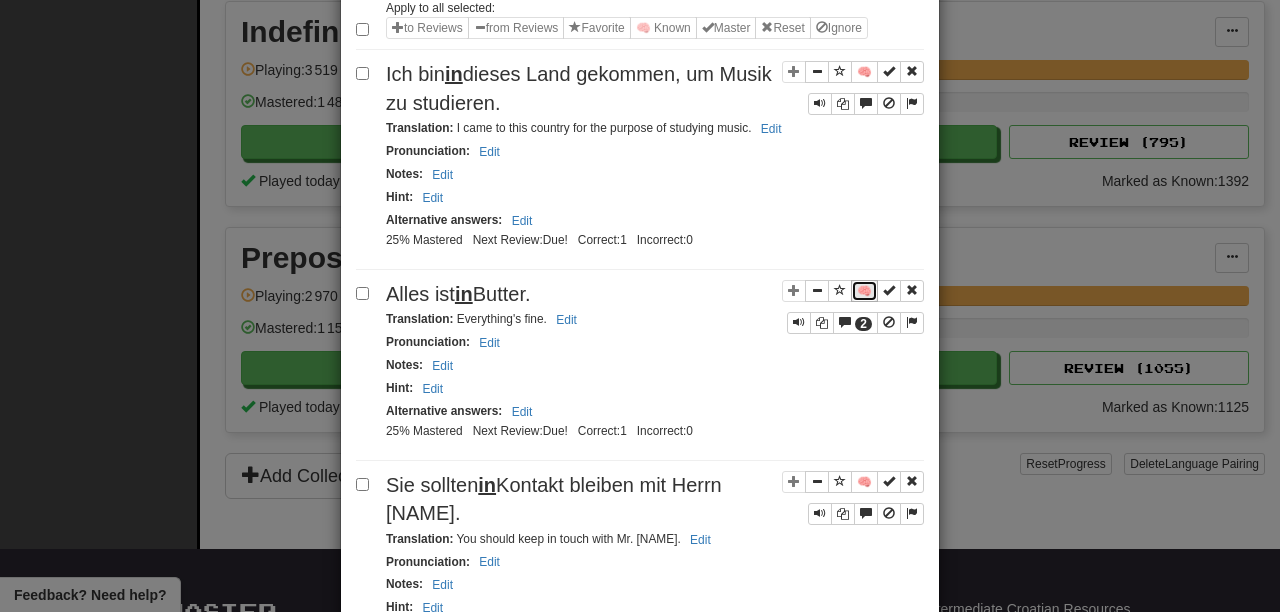 click on "🧠" at bounding box center (864, 291) 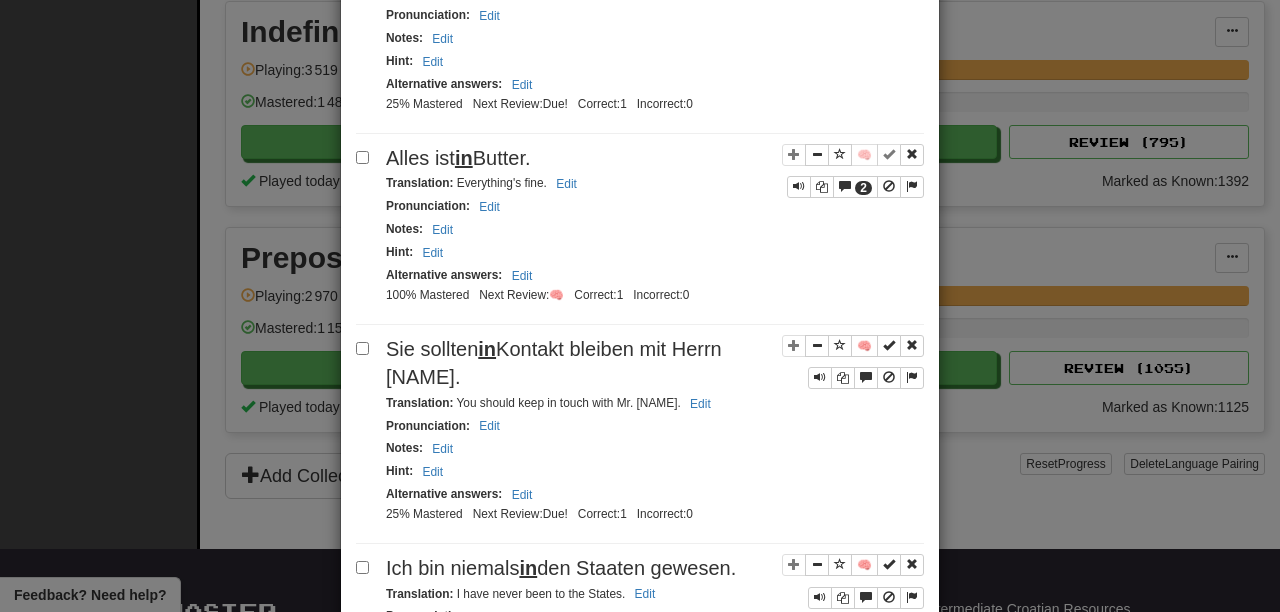 scroll, scrollTop: 418, scrollLeft: 0, axis: vertical 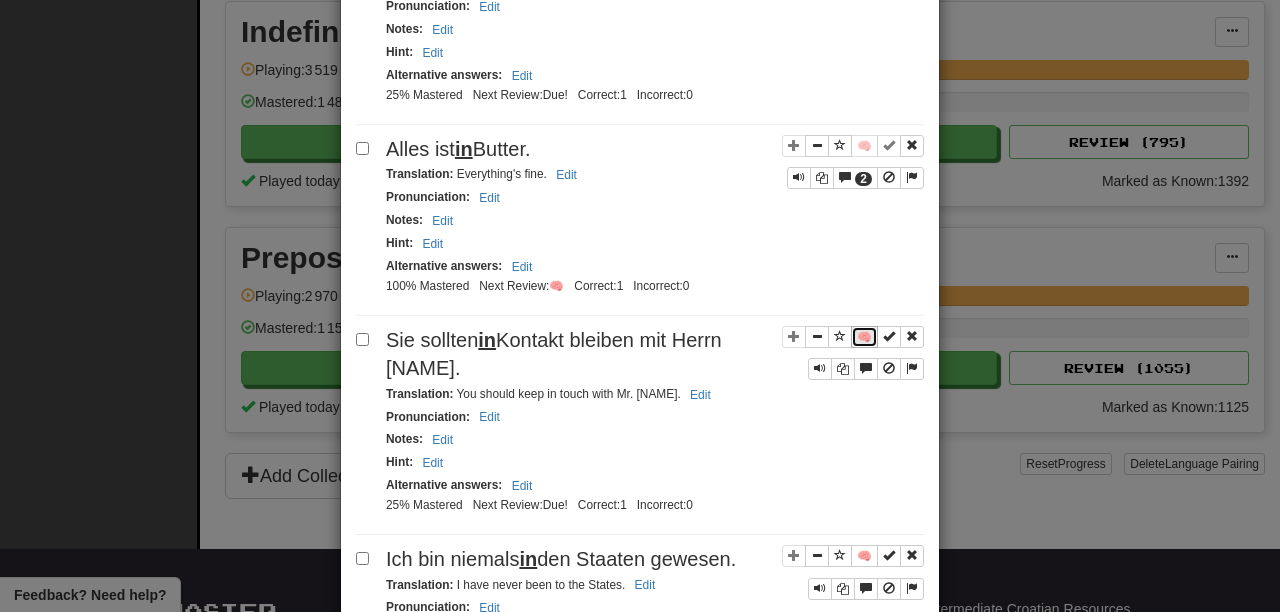 click on "🧠" at bounding box center [864, 337] 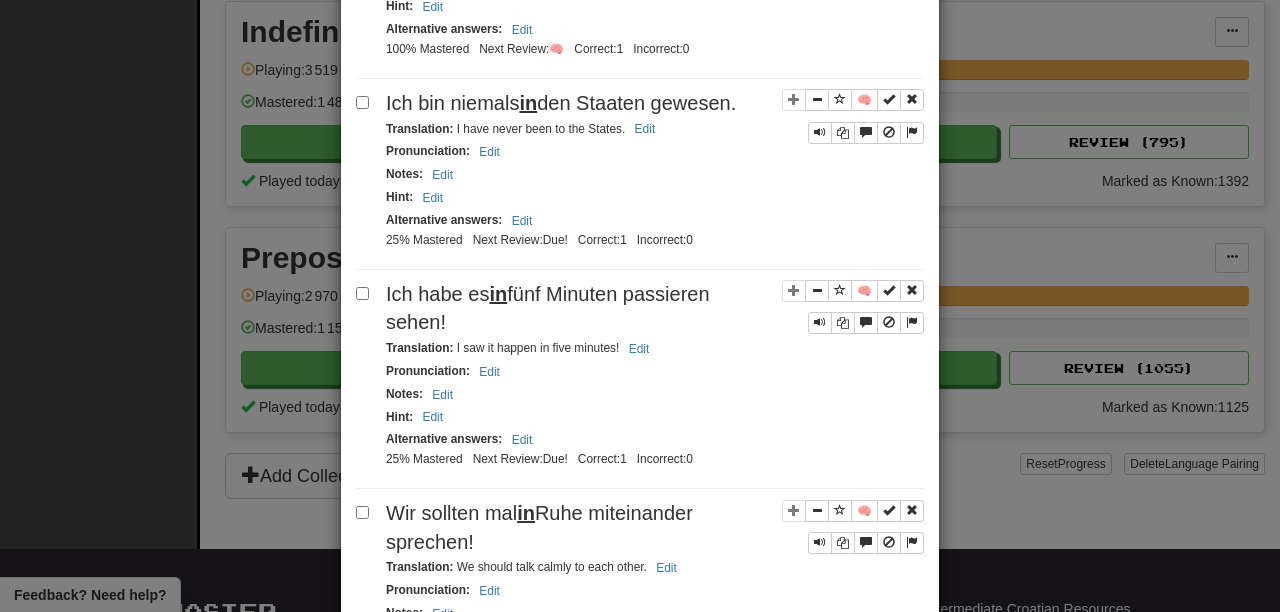 scroll, scrollTop: 878, scrollLeft: 0, axis: vertical 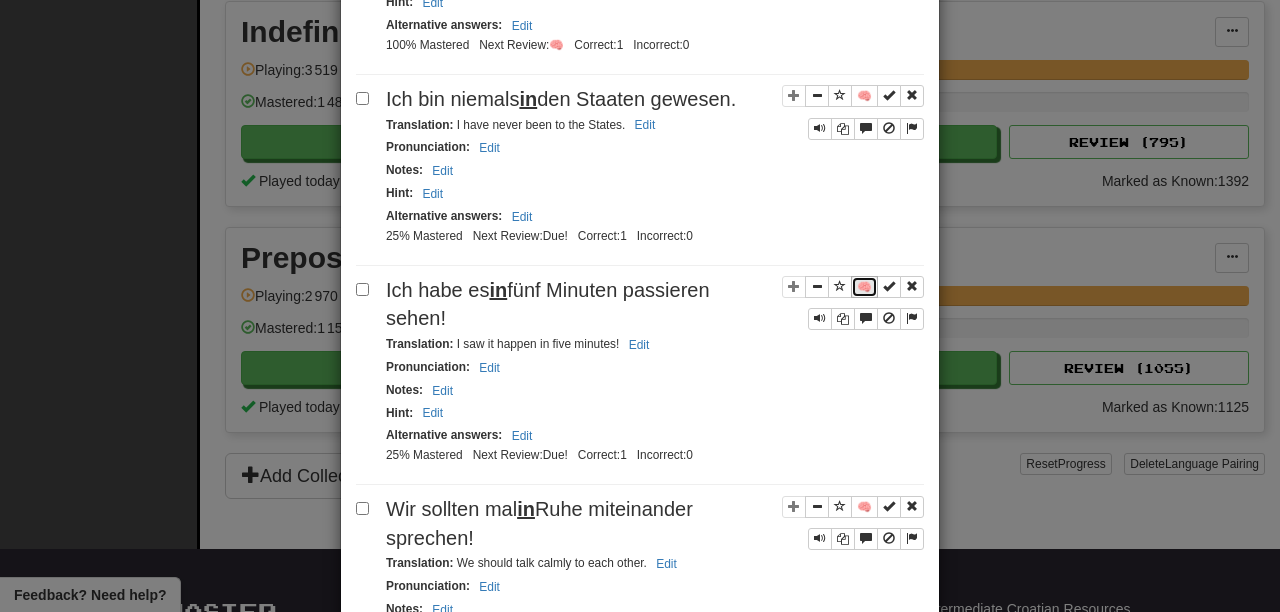 click on "🧠" at bounding box center (864, 287) 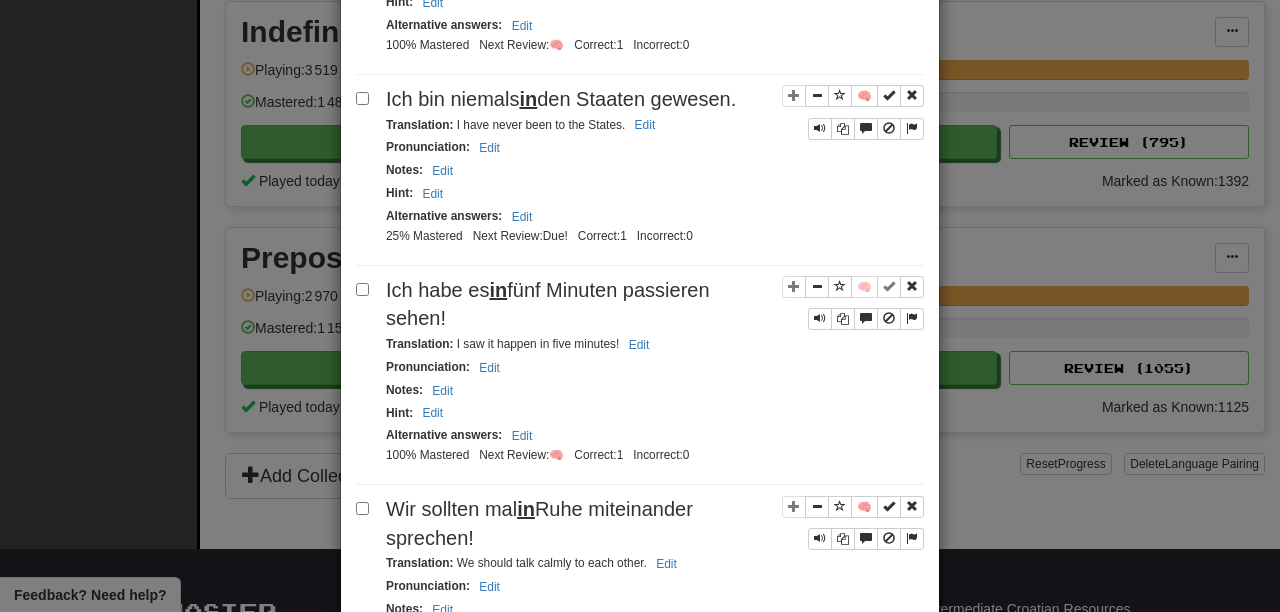 scroll, scrollTop: 986, scrollLeft: 0, axis: vertical 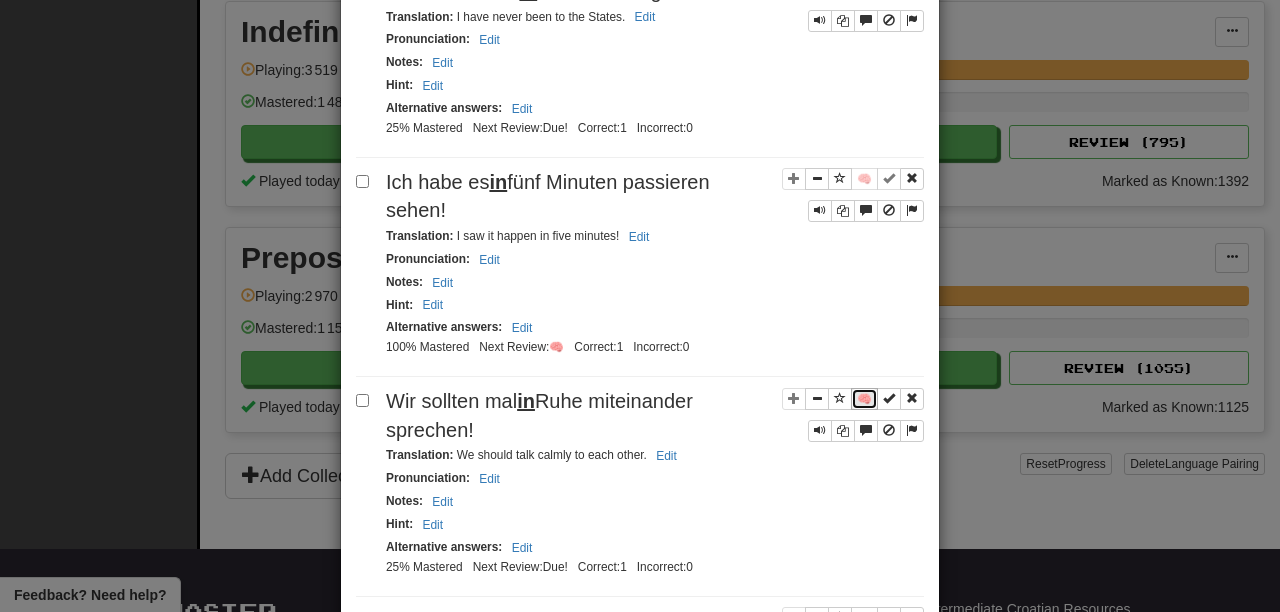 click on "🧠" at bounding box center (864, 399) 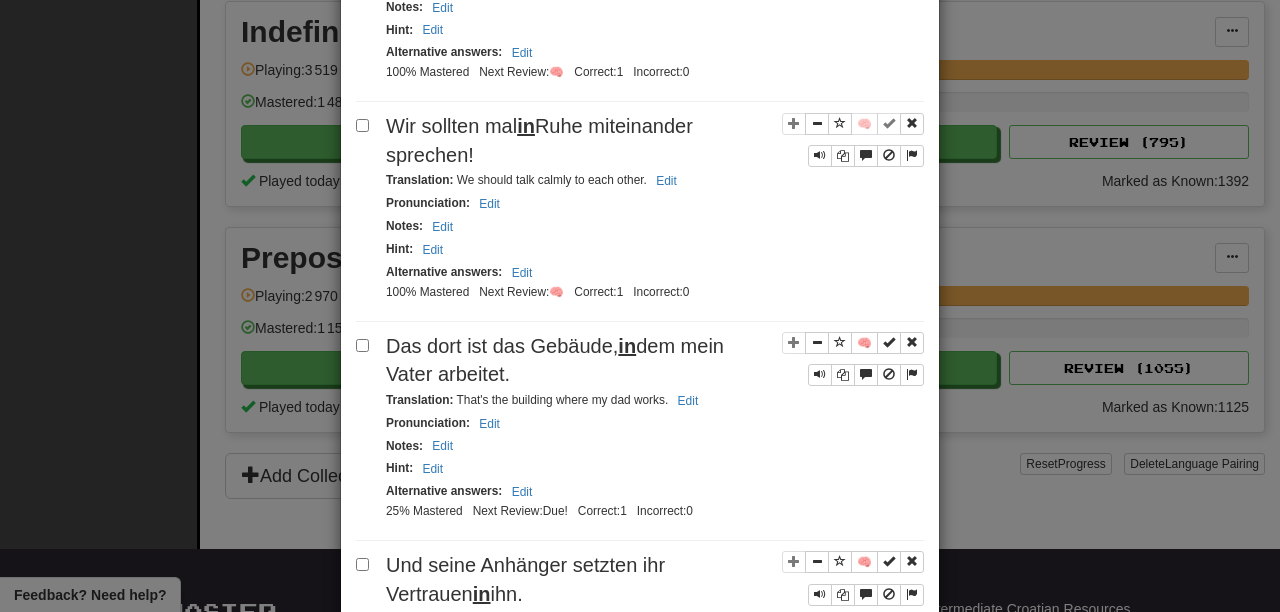 scroll, scrollTop: 1295, scrollLeft: 0, axis: vertical 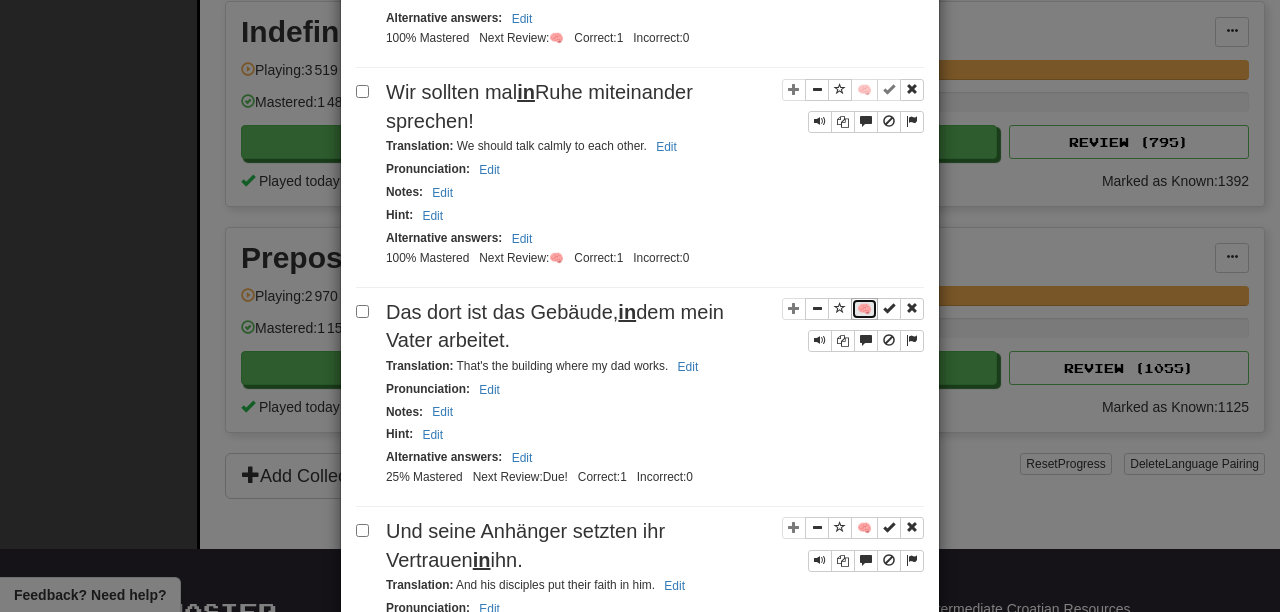 click on "🧠" at bounding box center (864, 309) 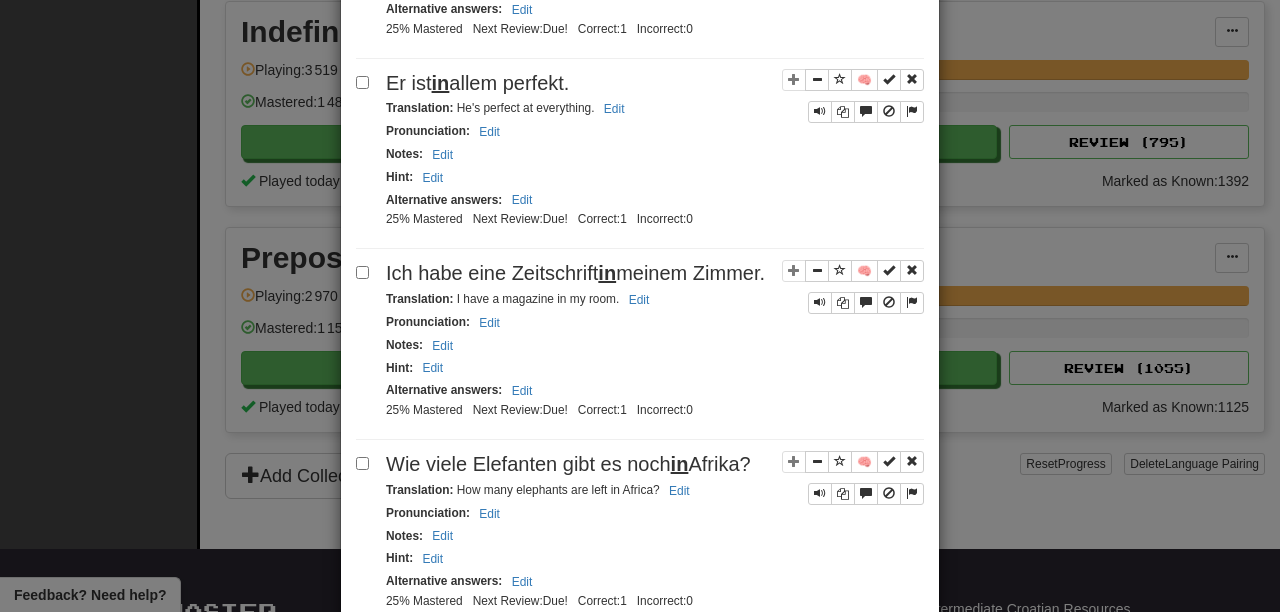 scroll, scrollTop: 1967, scrollLeft: 0, axis: vertical 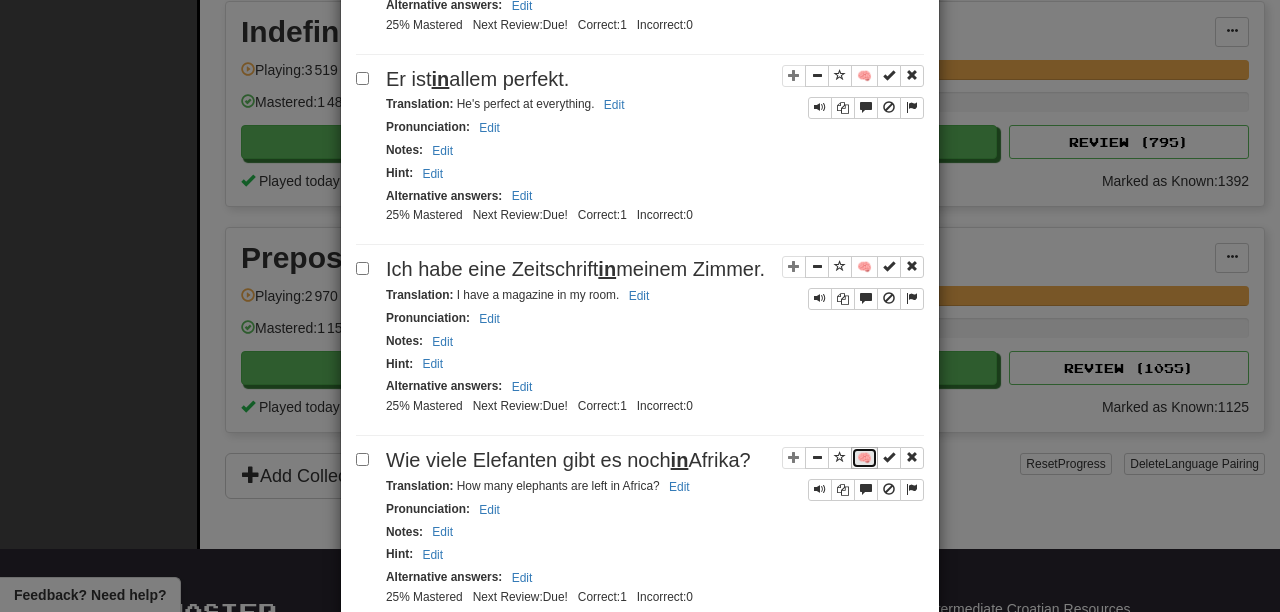 click on "🧠" at bounding box center (864, 458) 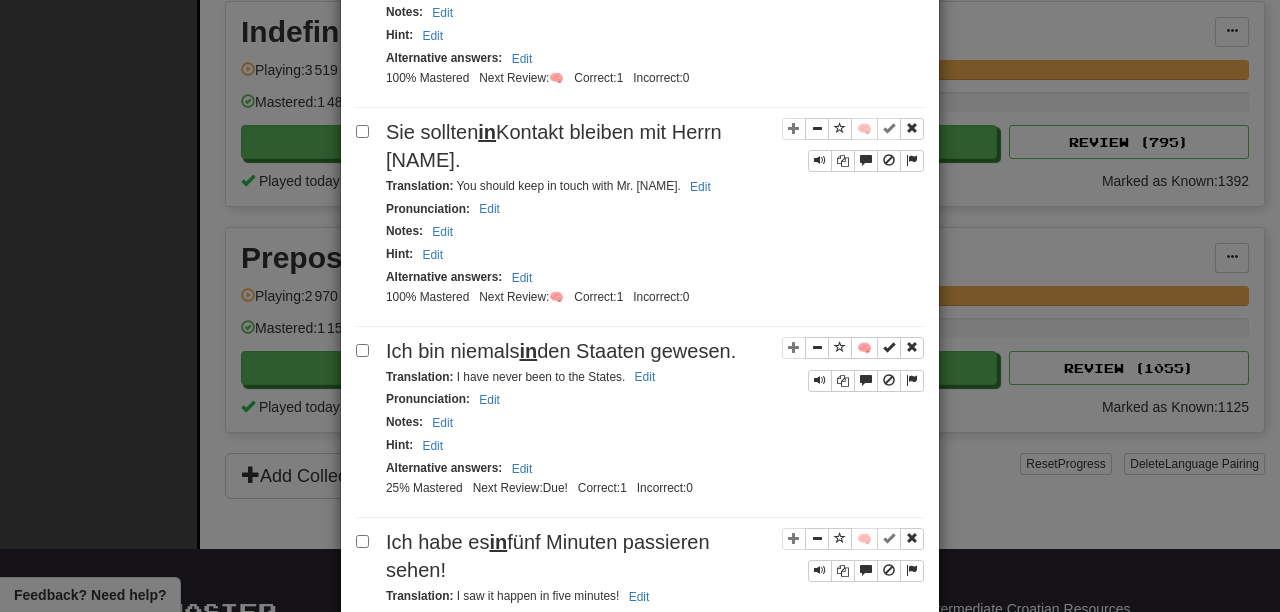 scroll, scrollTop: 0, scrollLeft: 0, axis: both 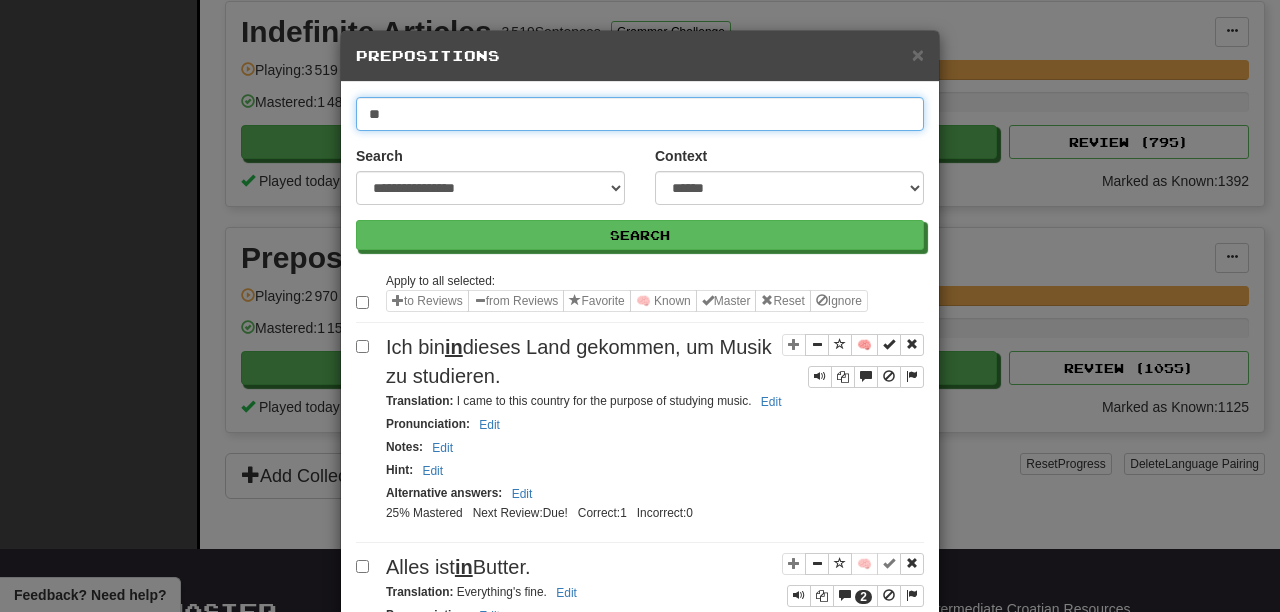 drag, startPoint x: 453, startPoint y: 104, endPoint x: 192, endPoint y: 101, distance: 261.01724 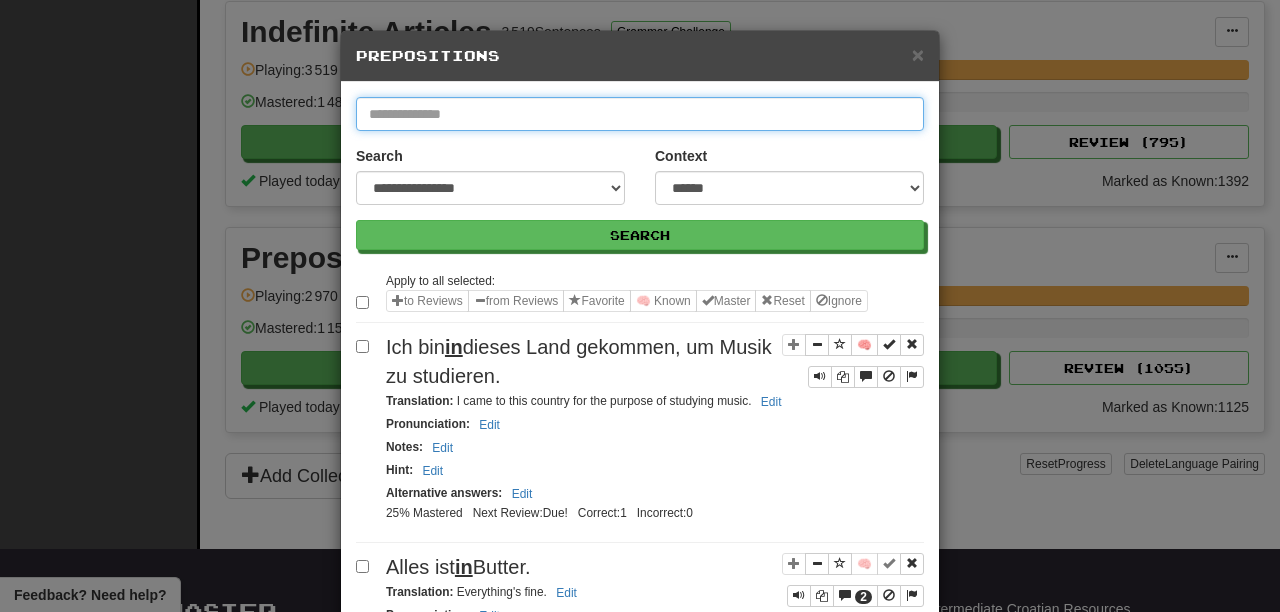 click at bounding box center (640, 114) 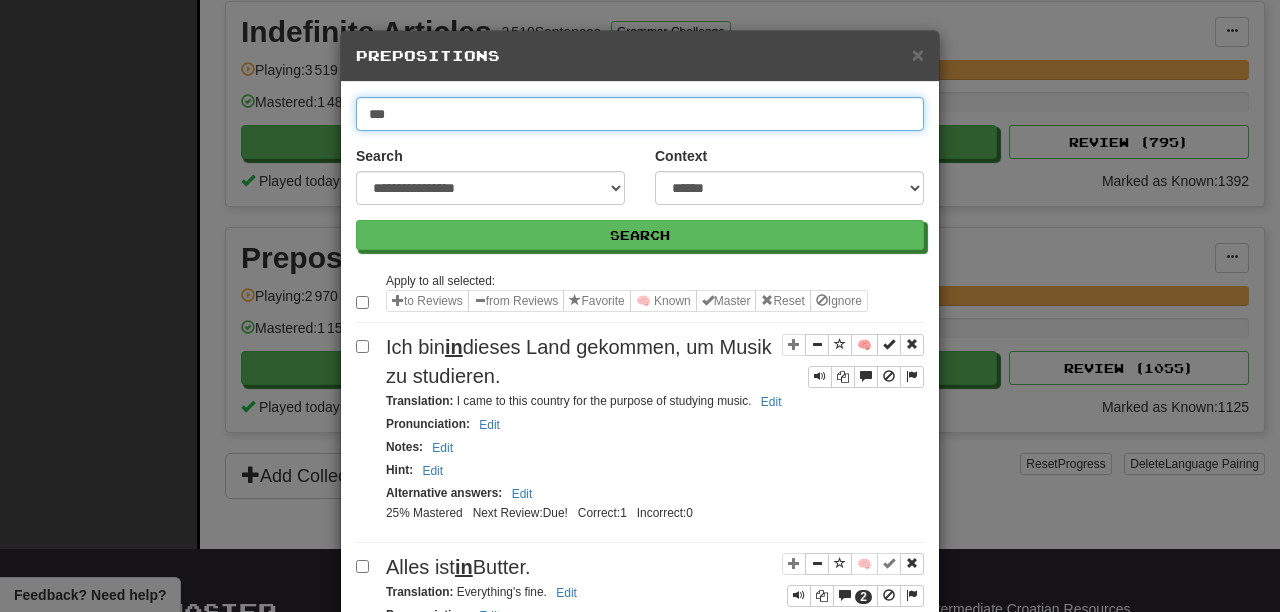 type on "***" 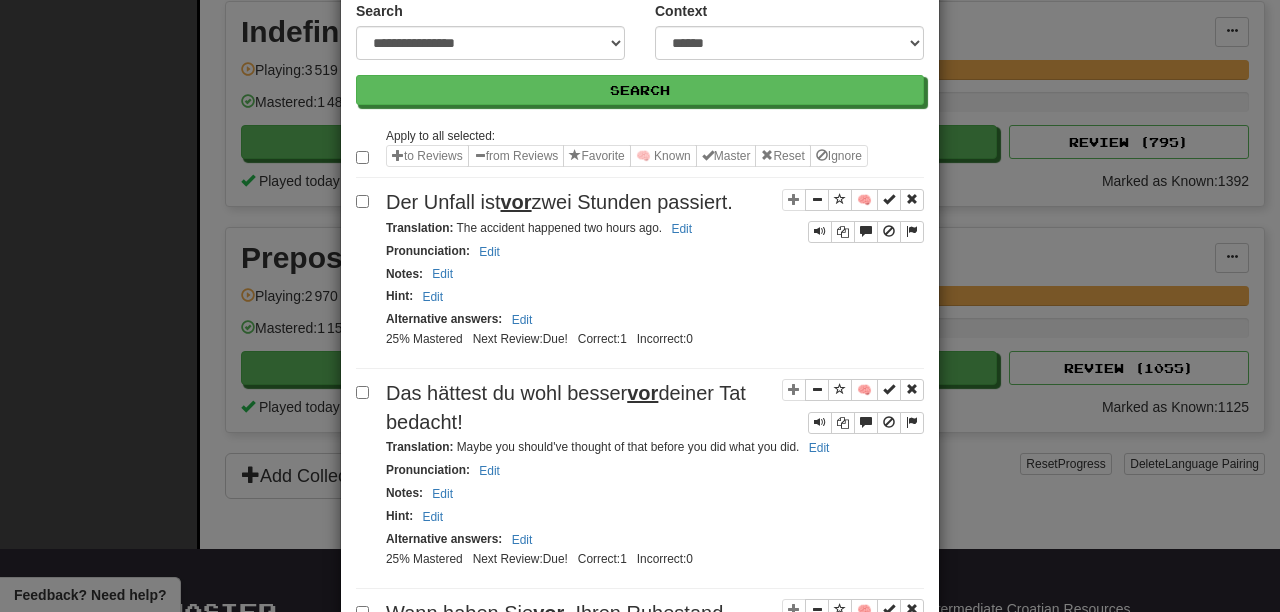 scroll, scrollTop: 0, scrollLeft: 0, axis: both 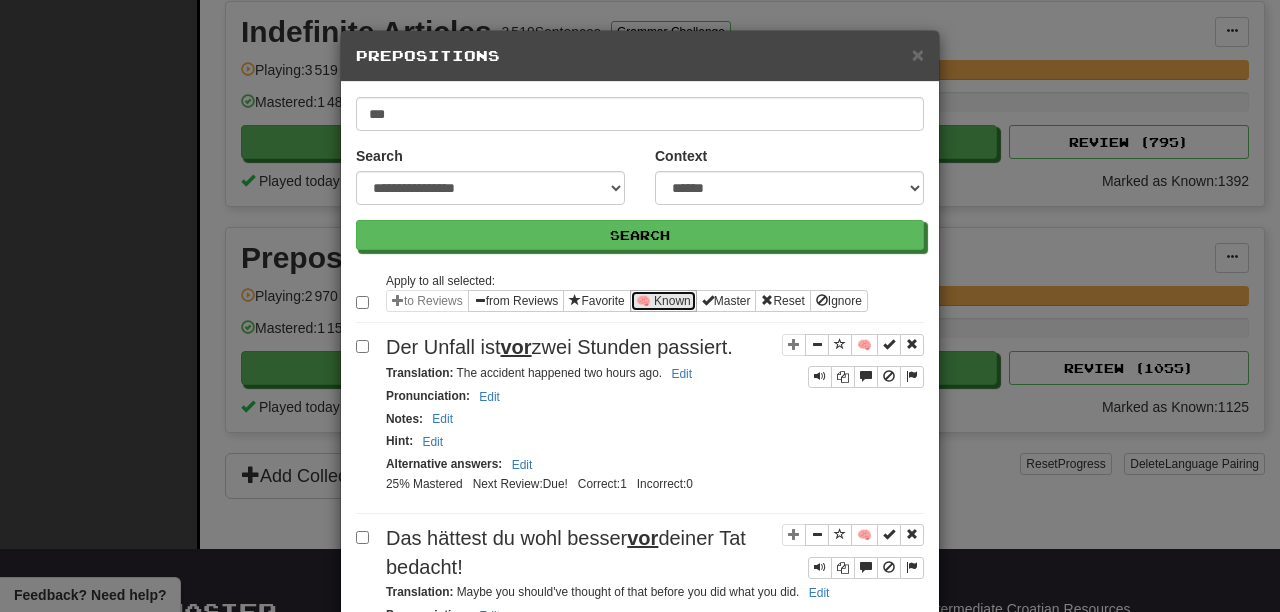 click on "🧠 Known" at bounding box center (663, 301) 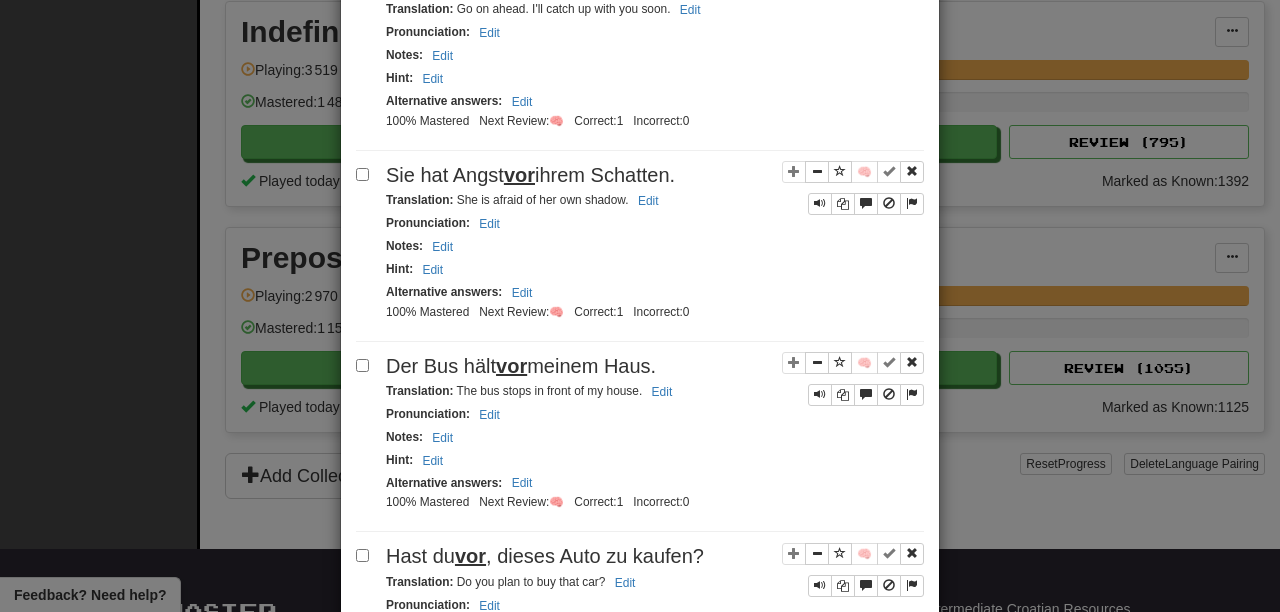 scroll, scrollTop: 3924, scrollLeft: 0, axis: vertical 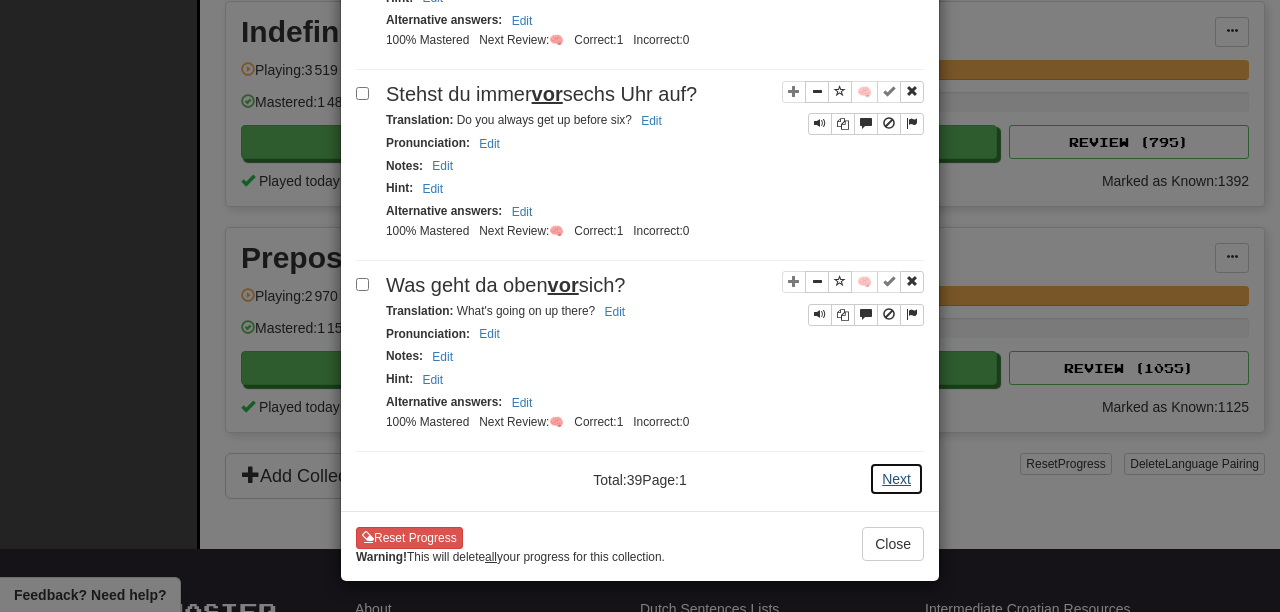 click on "Next" at bounding box center (896, 479) 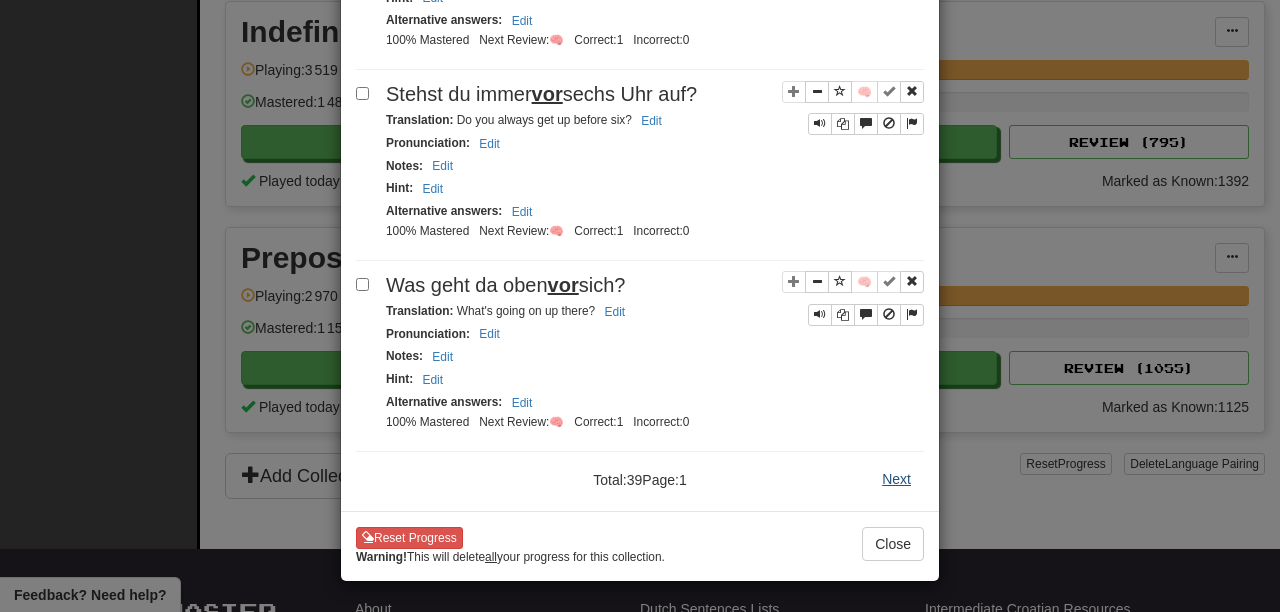 scroll, scrollTop: 0, scrollLeft: 0, axis: both 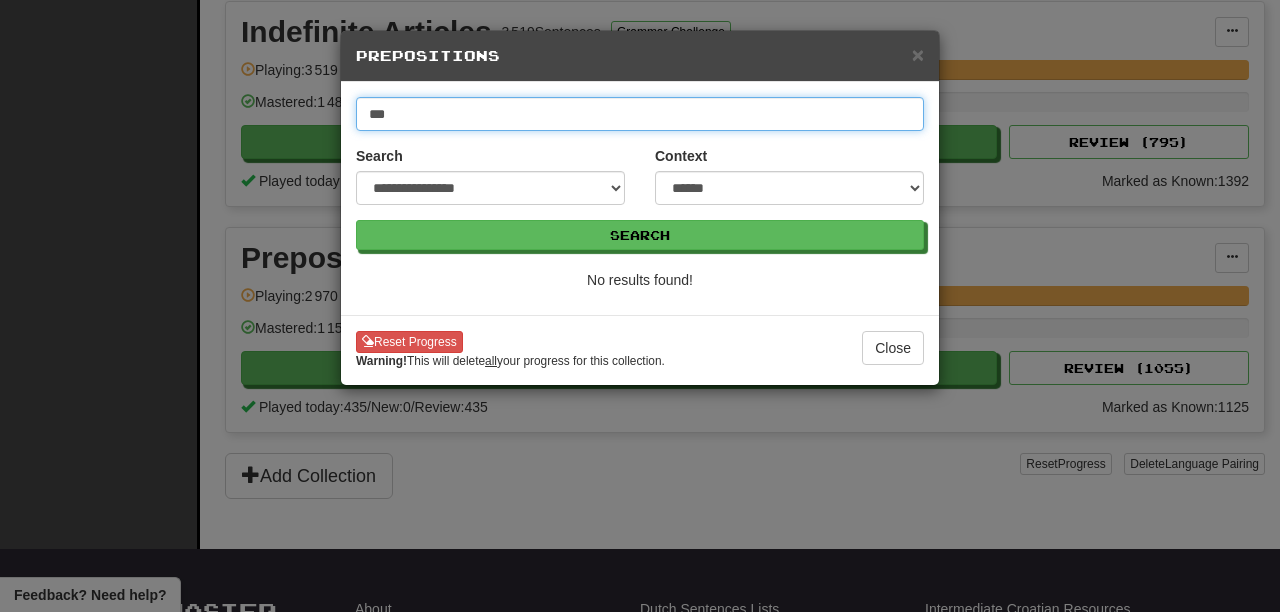 click on "***" at bounding box center [640, 114] 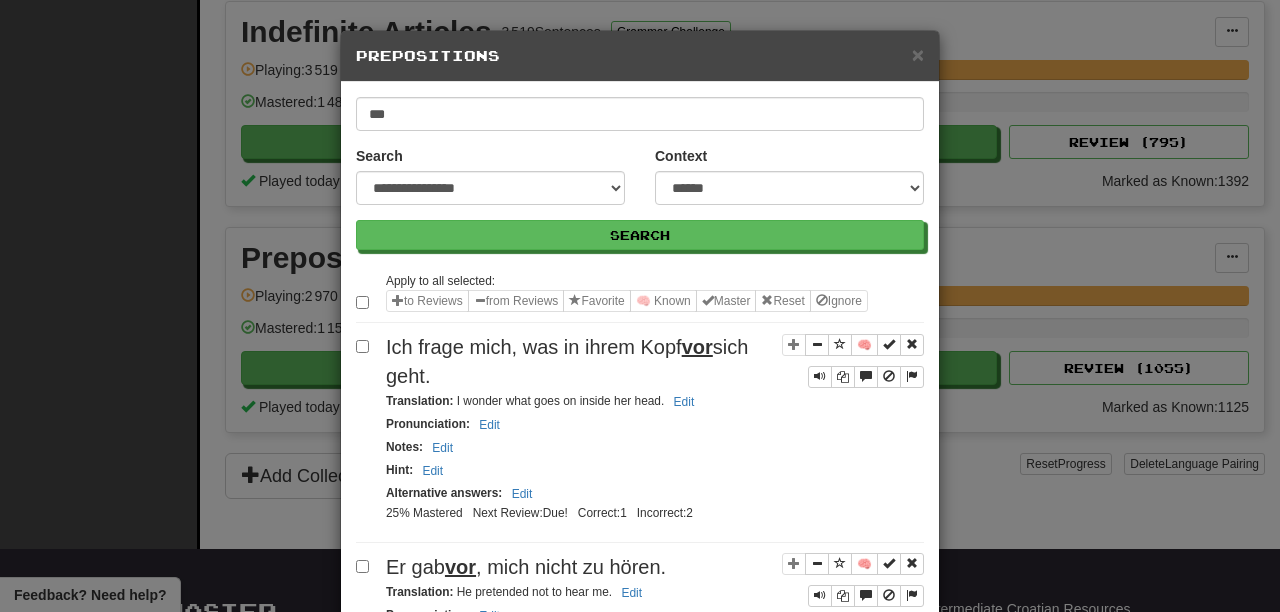 scroll, scrollTop: 51, scrollLeft: 0, axis: vertical 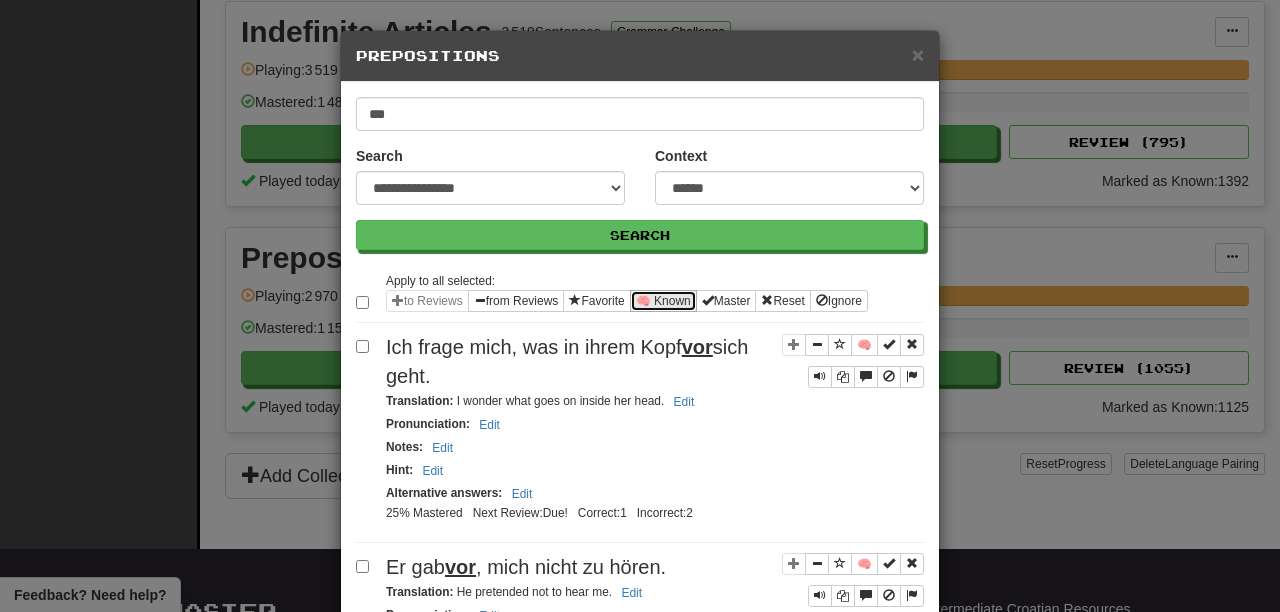 click on "🧠 Known" at bounding box center (663, 301) 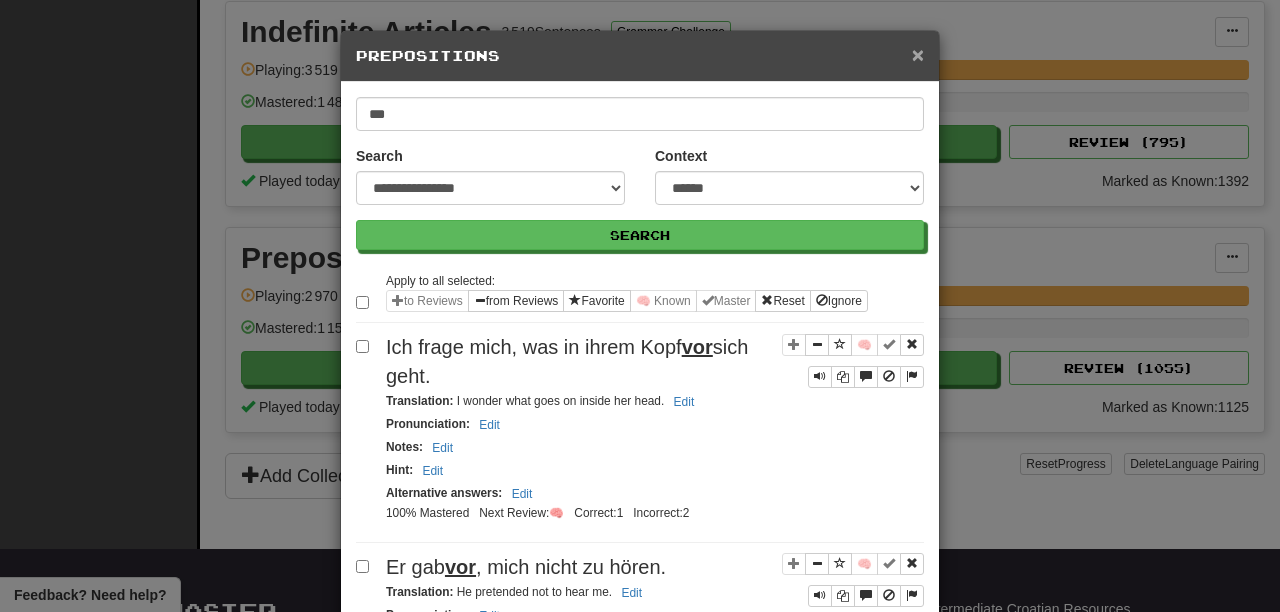 click on "×" at bounding box center [918, 54] 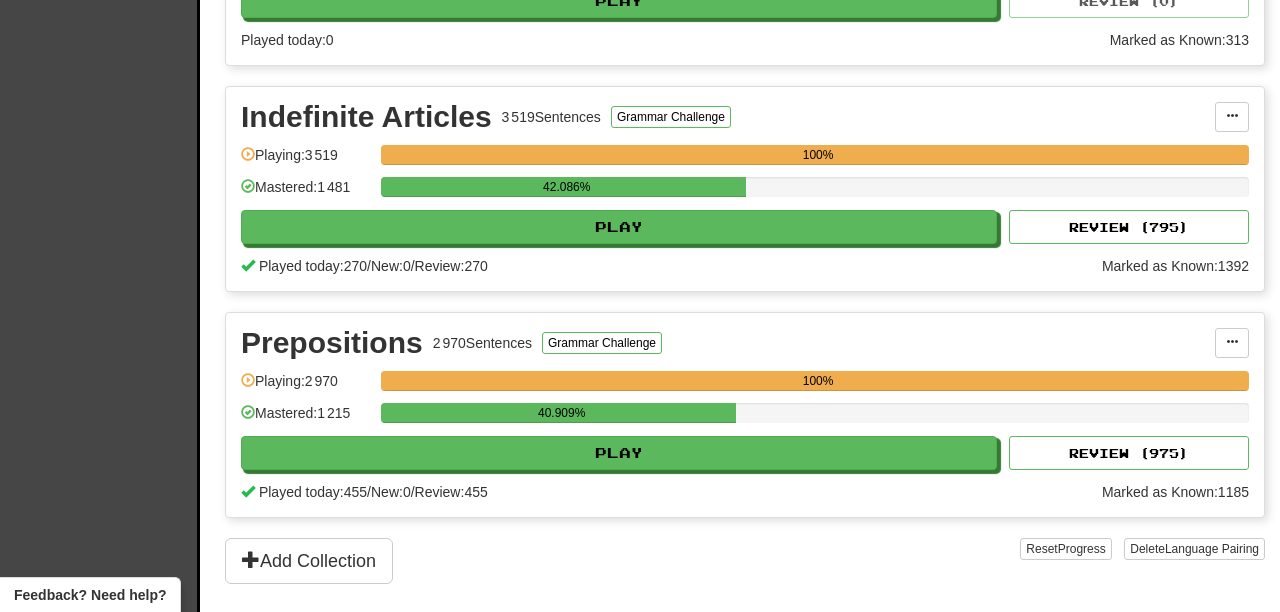 scroll, scrollTop: 824, scrollLeft: 0, axis: vertical 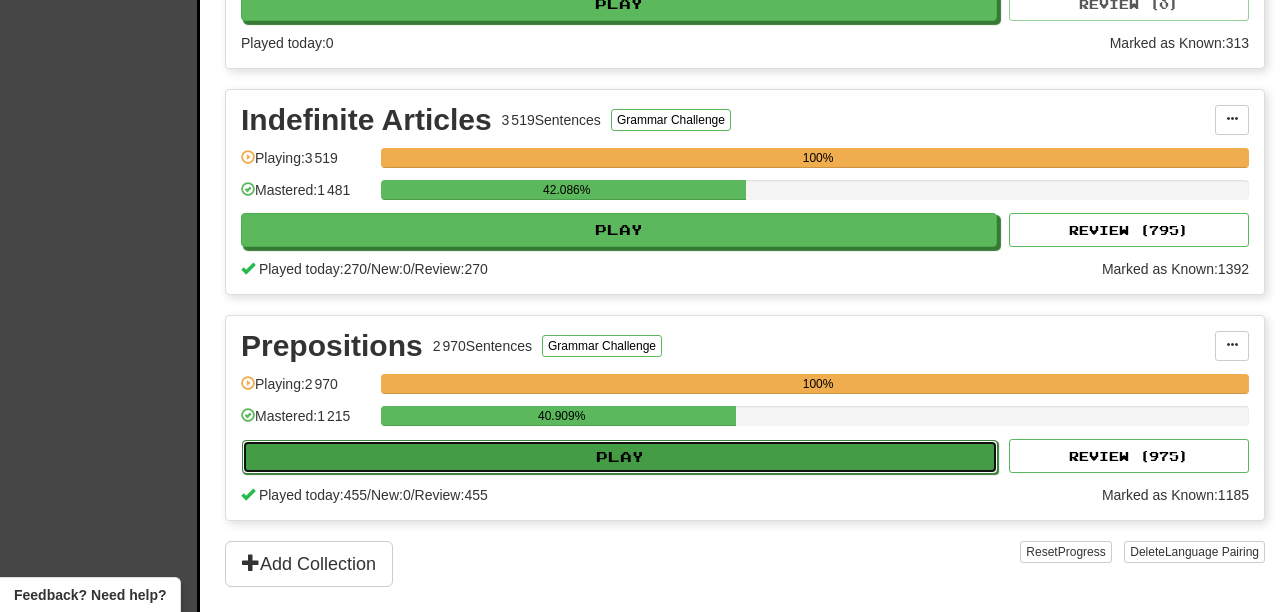 click on "Play" at bounding box center (620, 457) 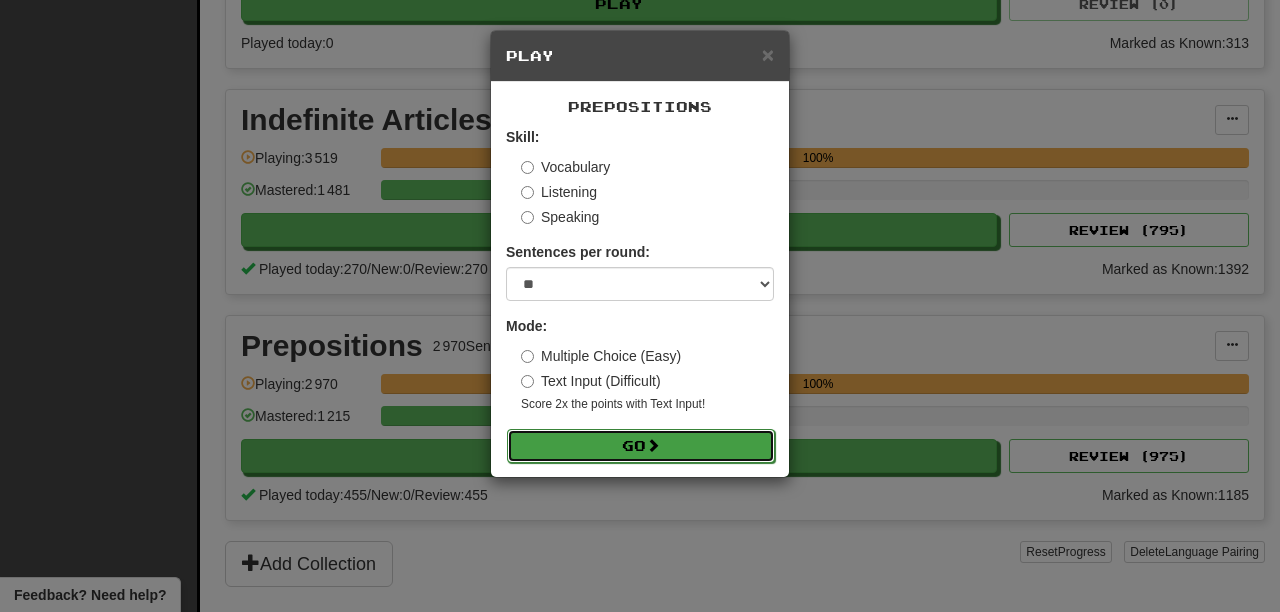 click on "Go" at bounding box center (641, 446) 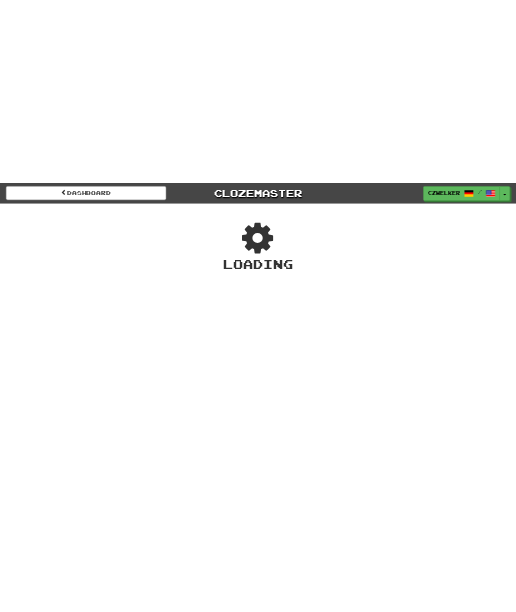 scroll, scrollTop: 0, scrollLeft: 0, axis: both 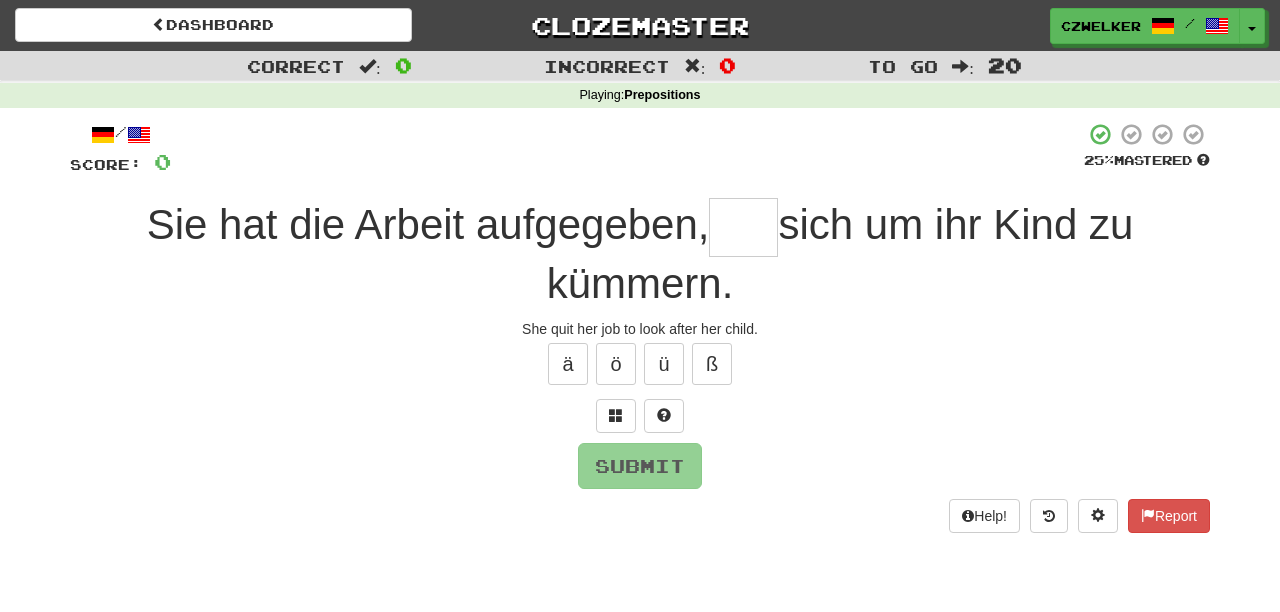 click at bounding box center (743, 227) 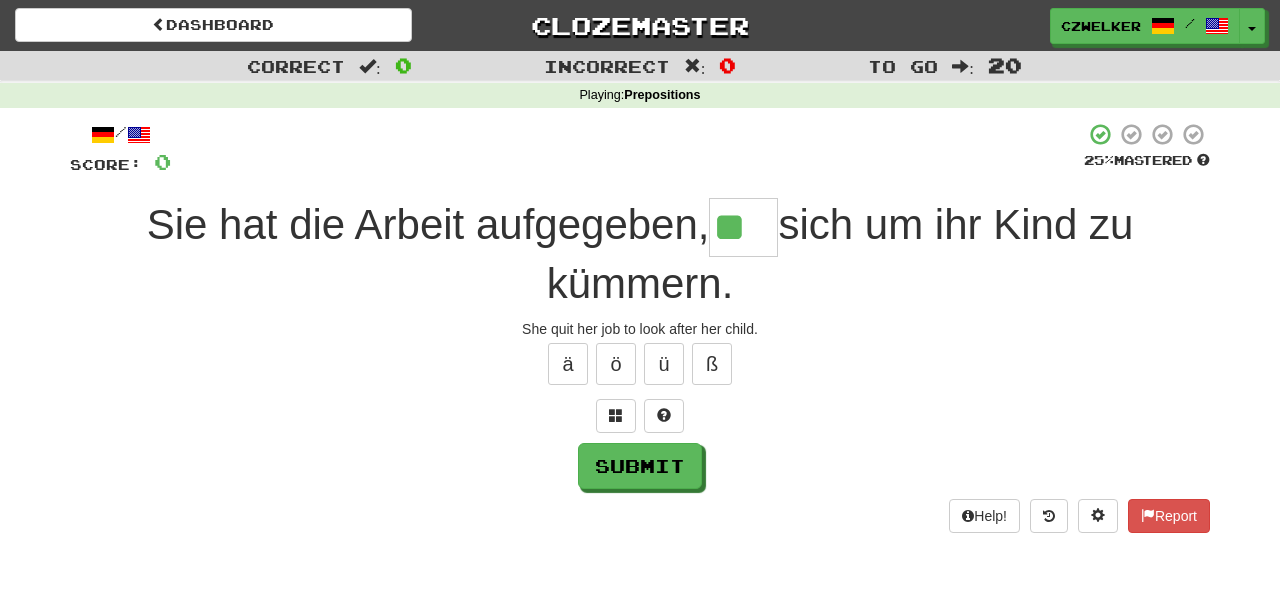 type on "**" 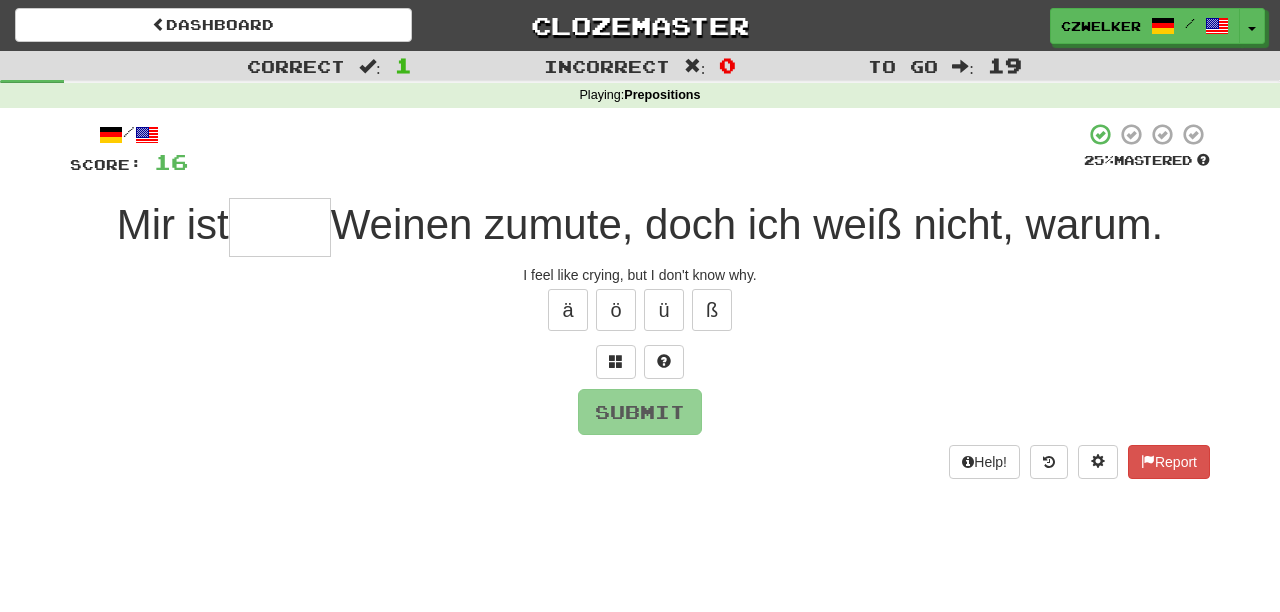 type on "*" 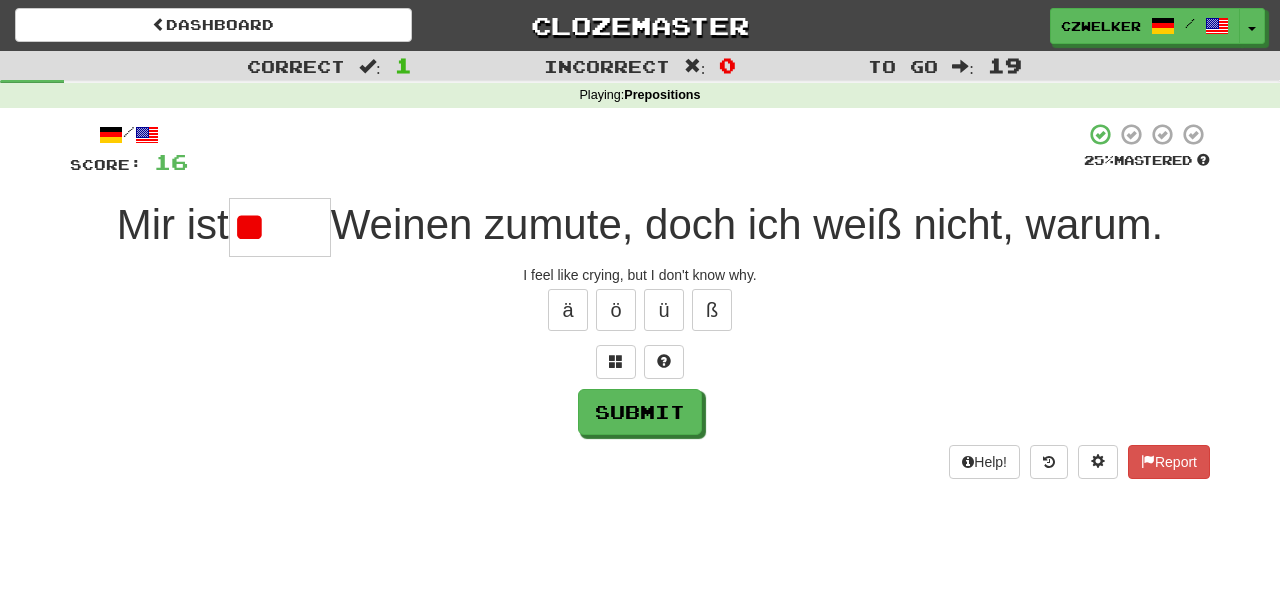 type on "*" 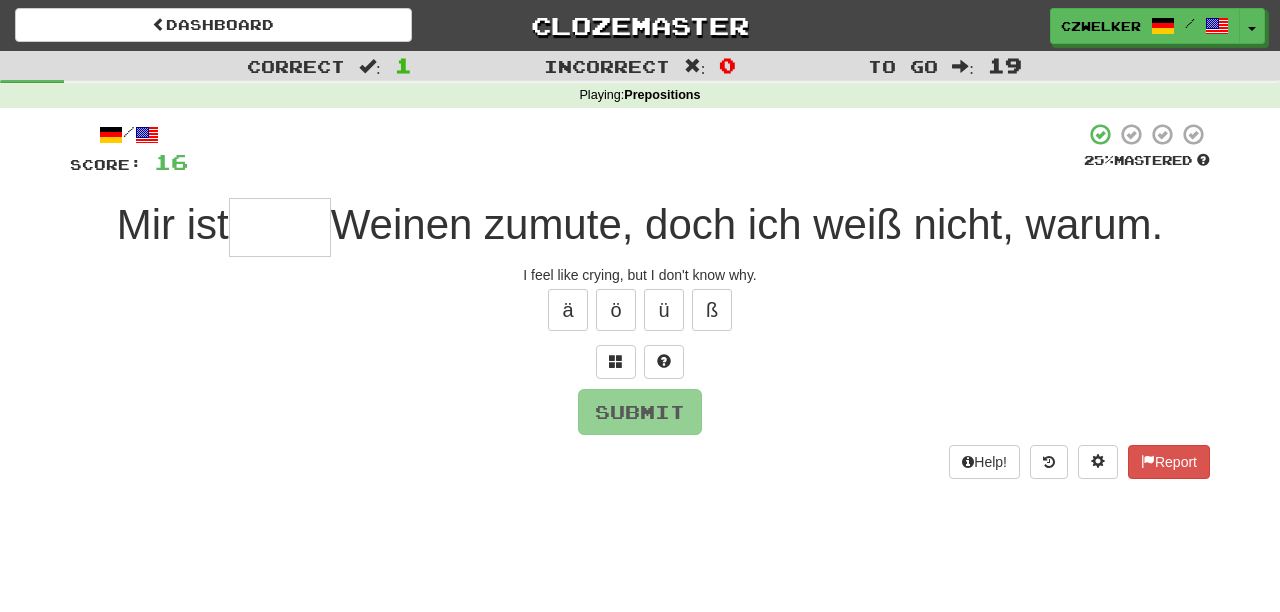 type on "*" 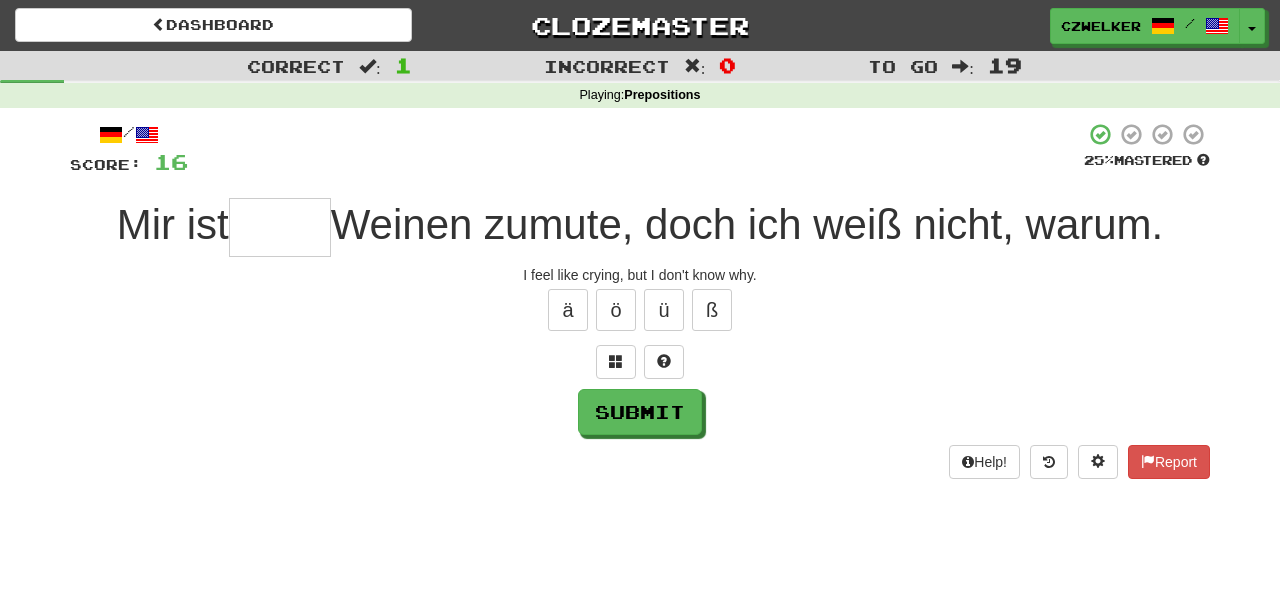 type on "*" 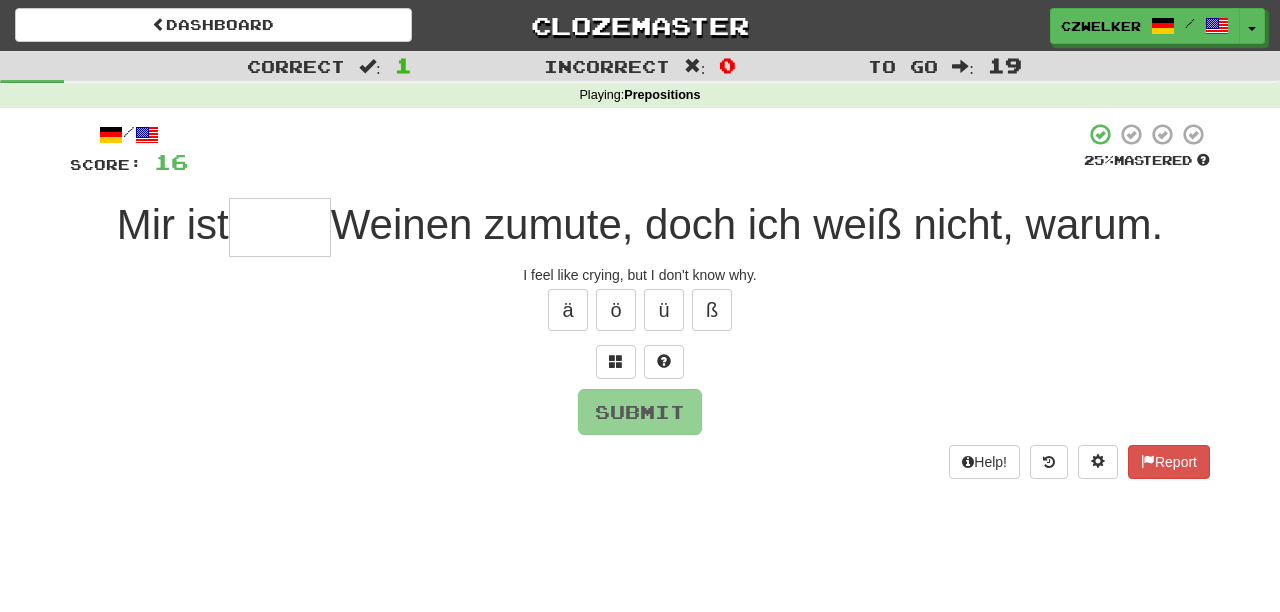 type on "*" 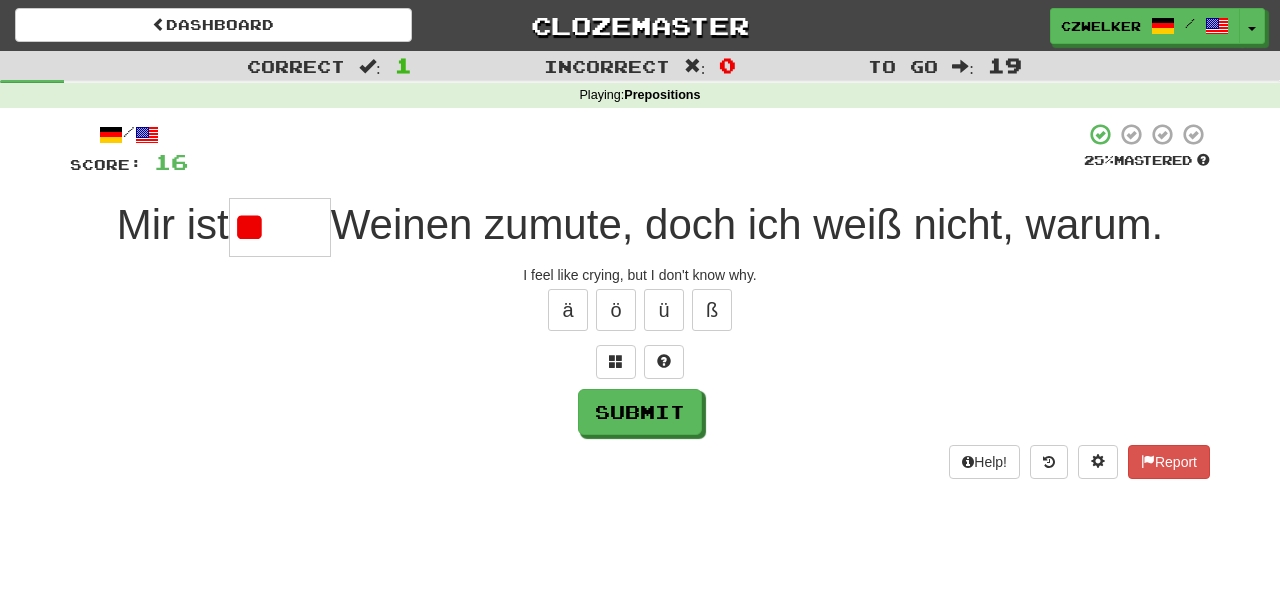 type on "*" 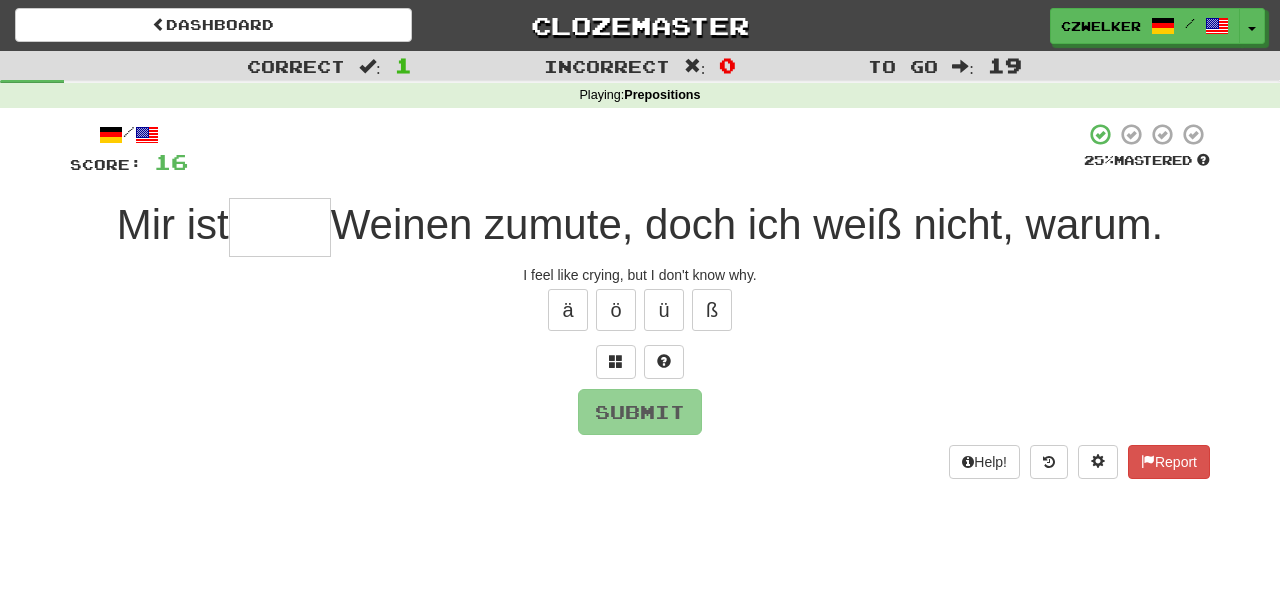 type on "*" 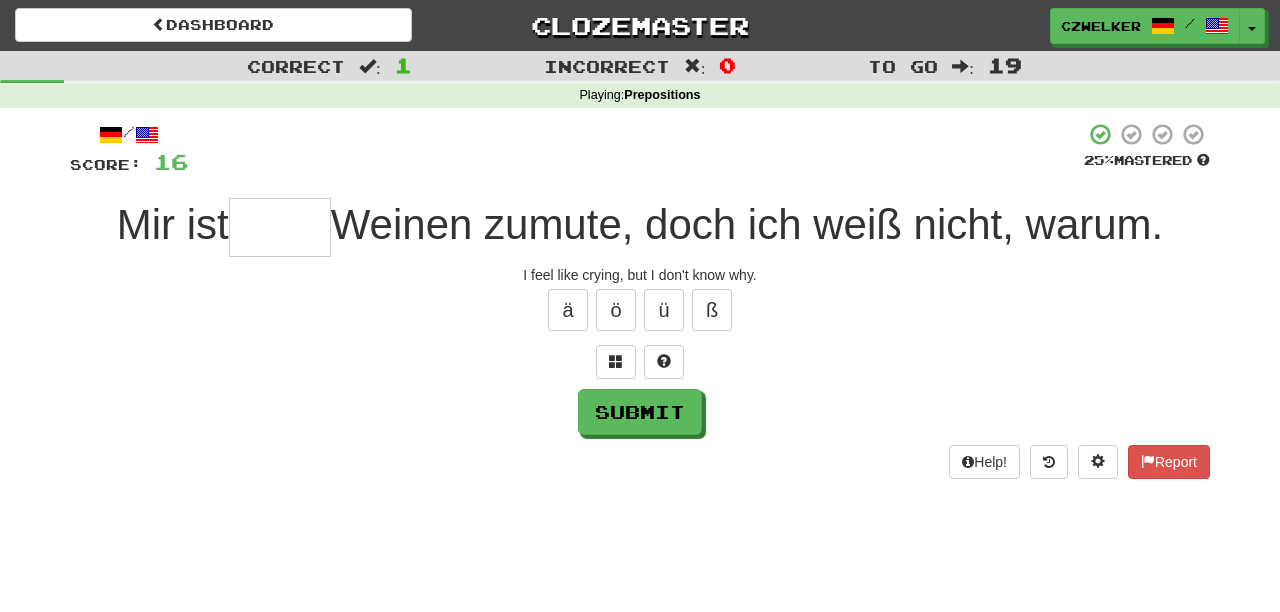 type on "*" 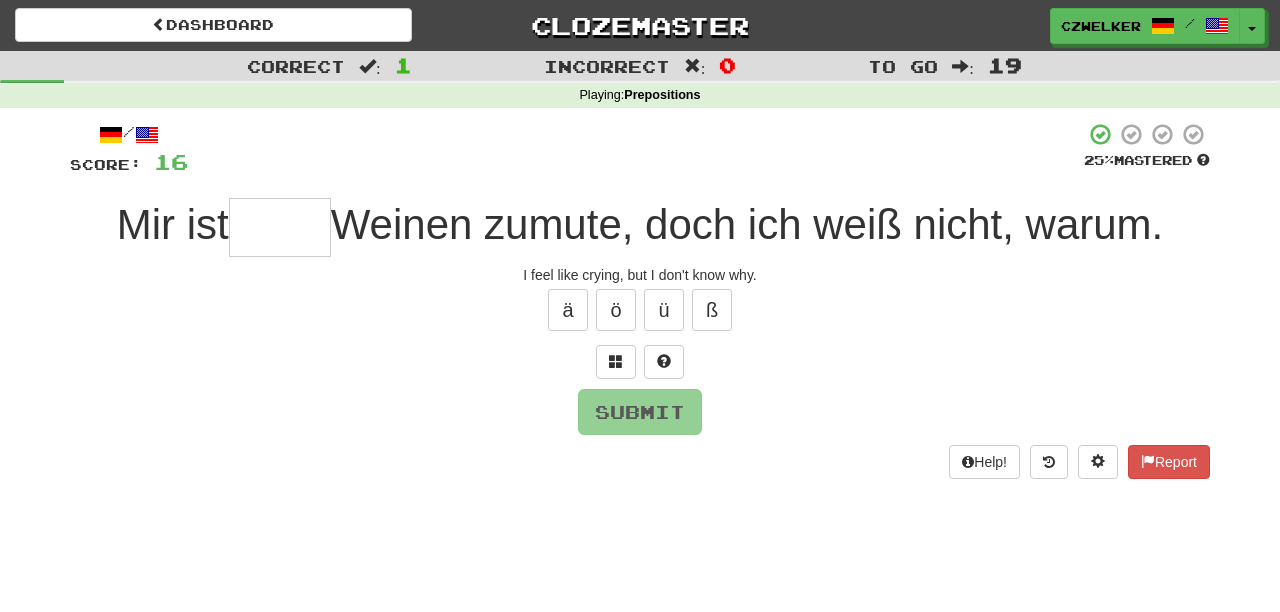 type on "*" 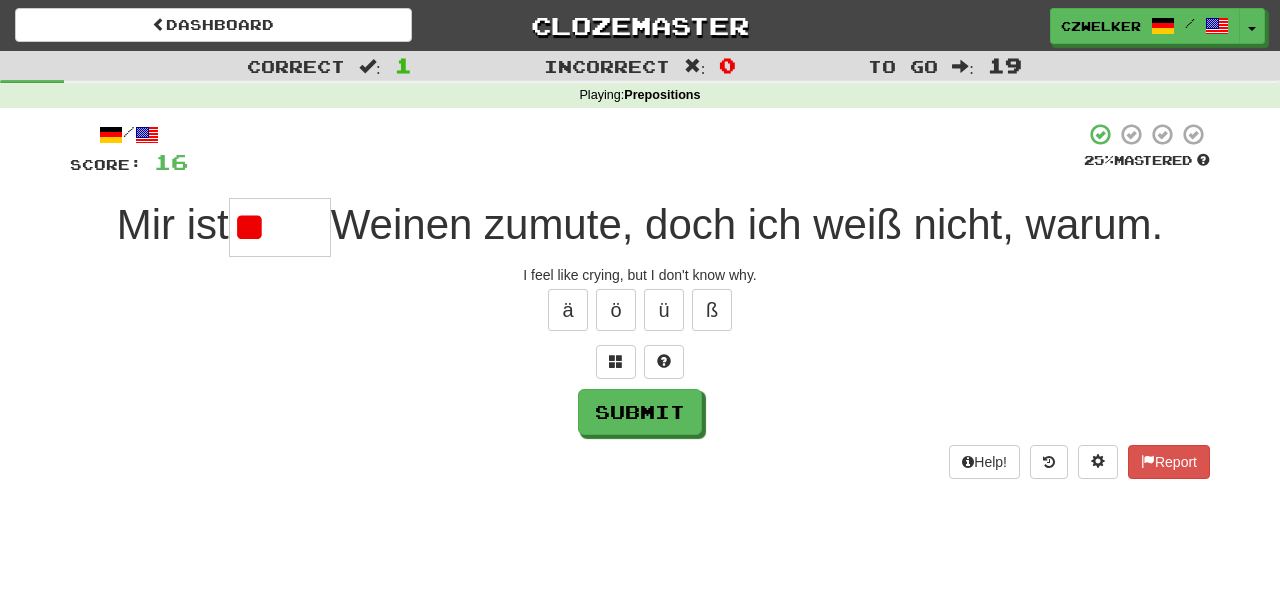 type on "*" 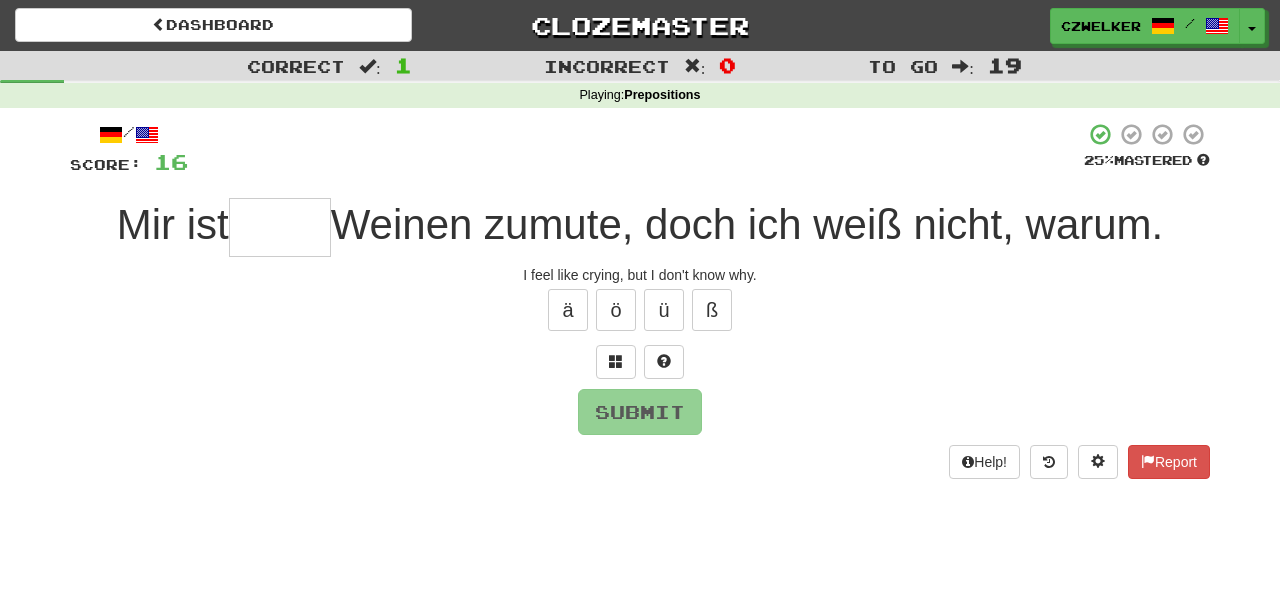 type on "*" 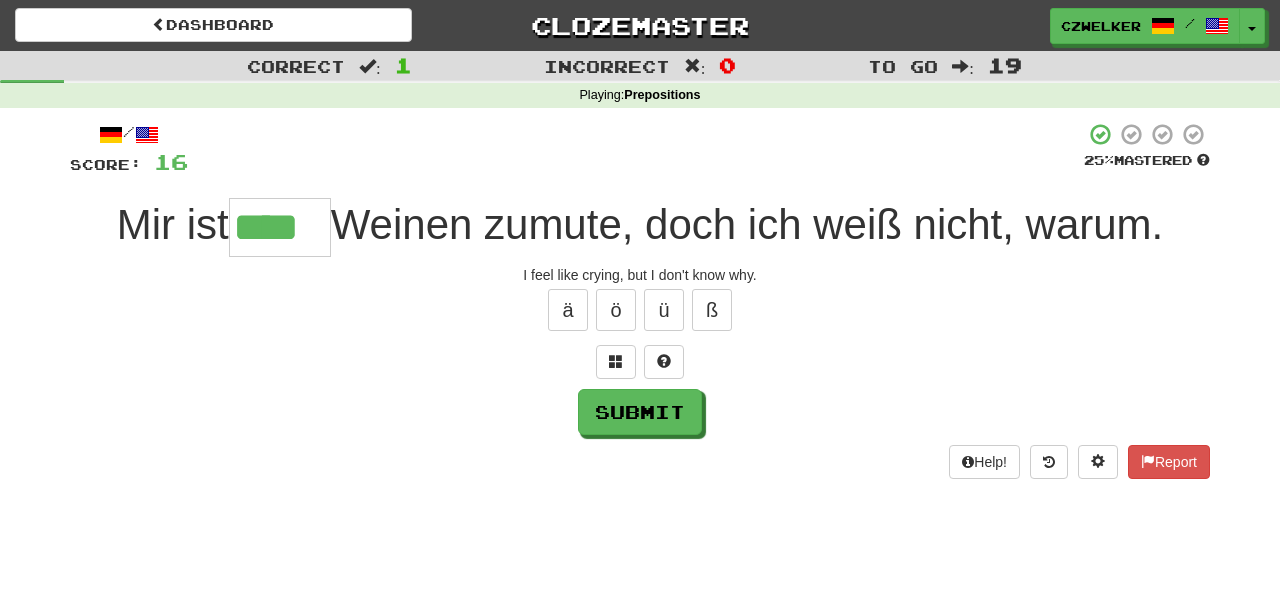 type on "****" 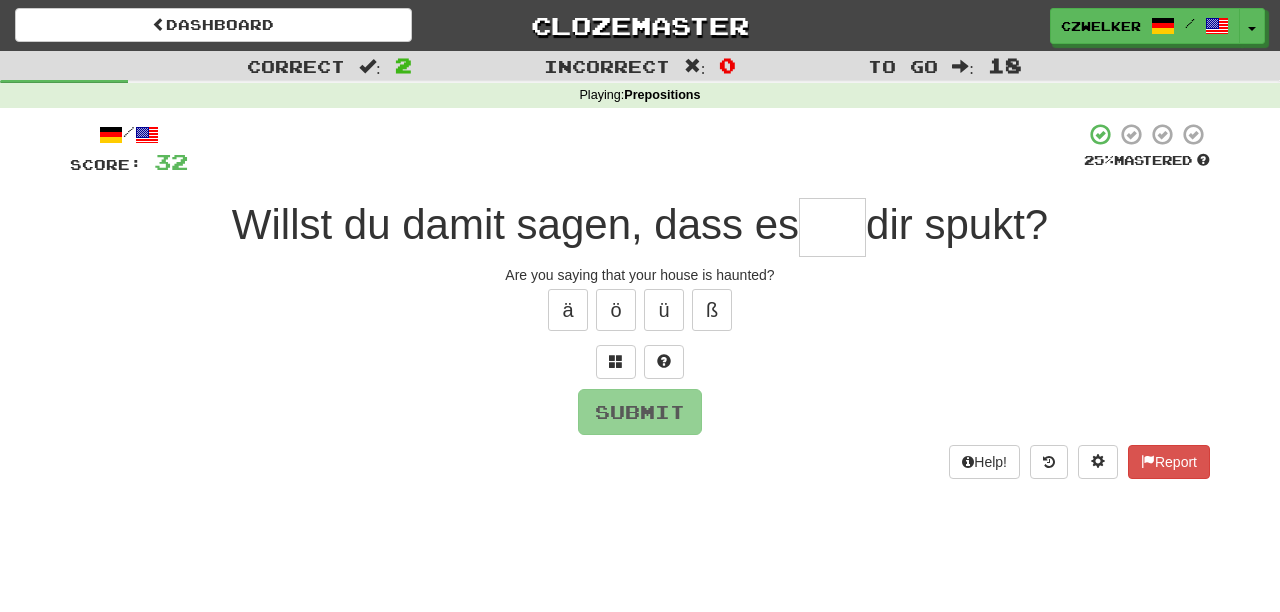 type on "*" 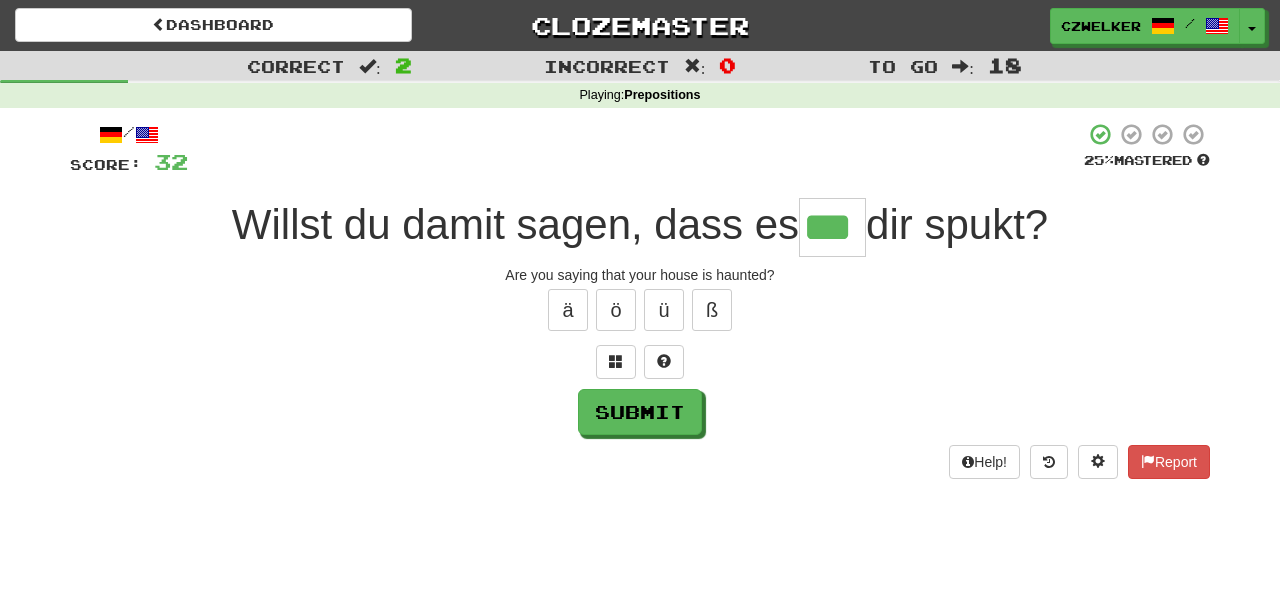 type on "***" 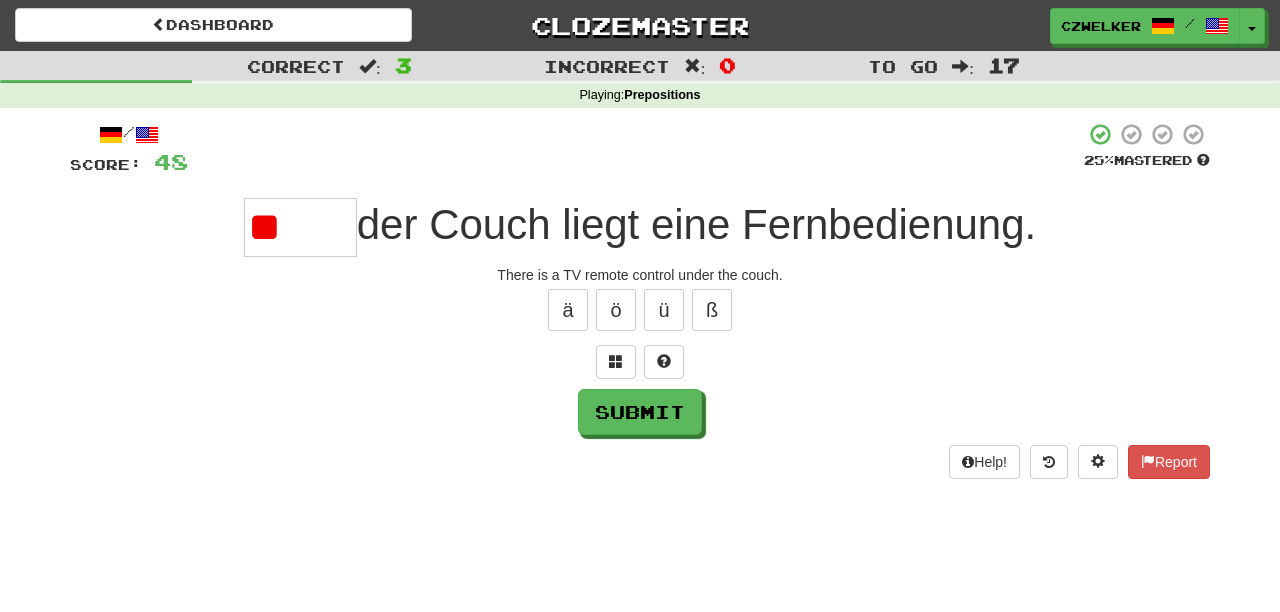 type on "*" 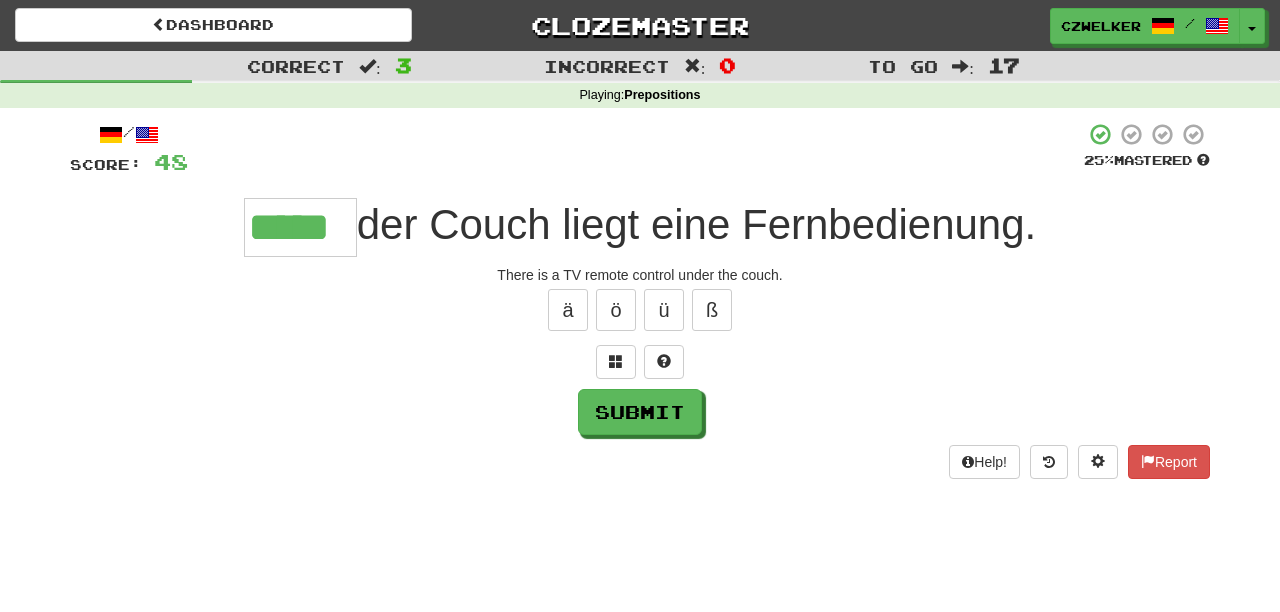 type on "*****" 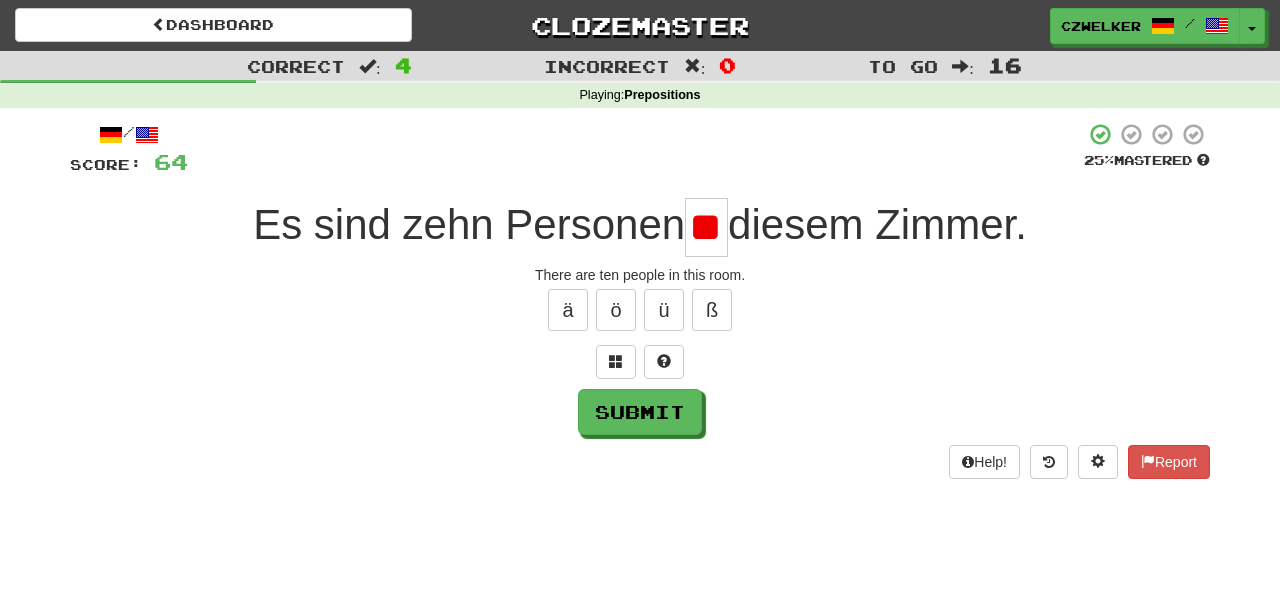 type on "*" 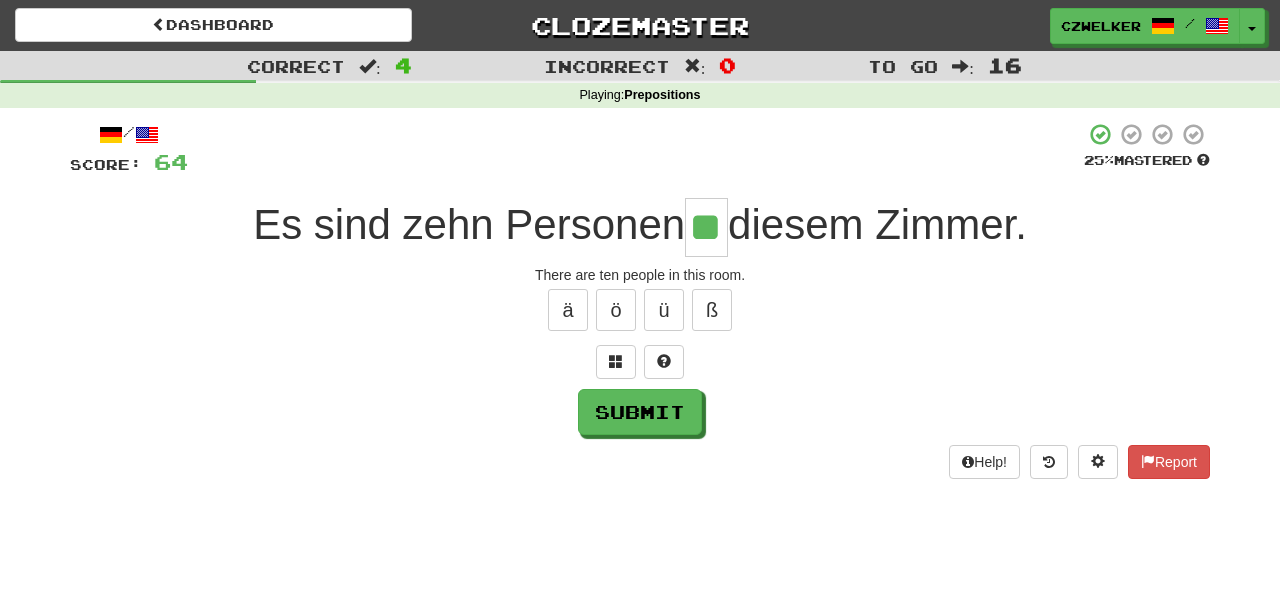 type on "**" 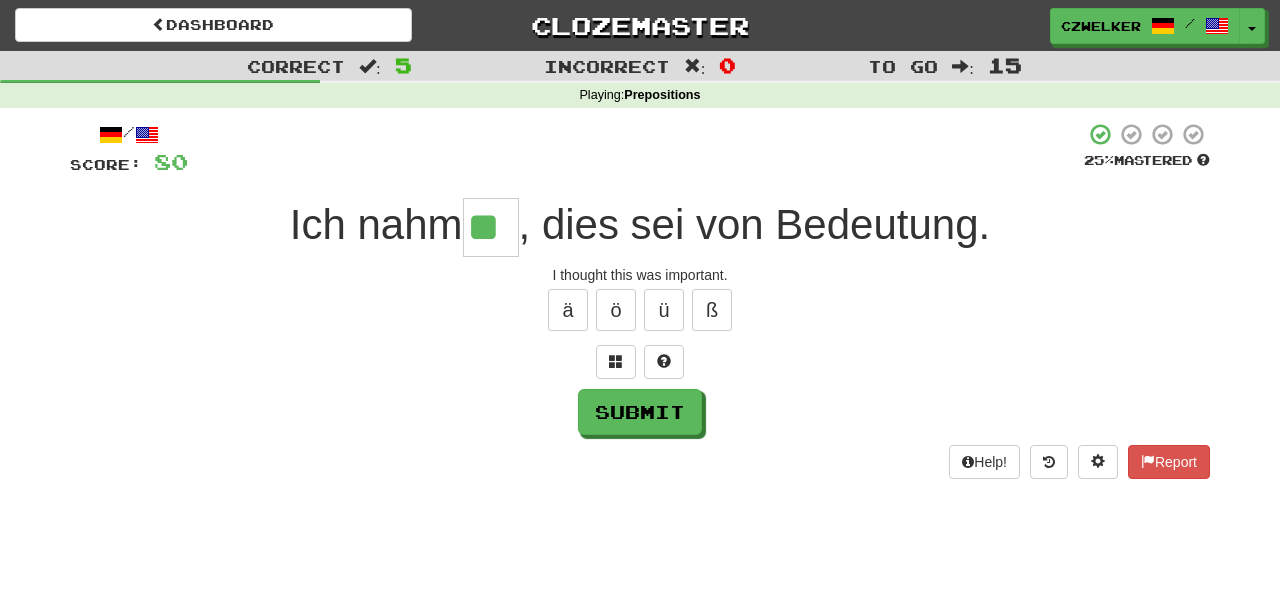 type on "**" 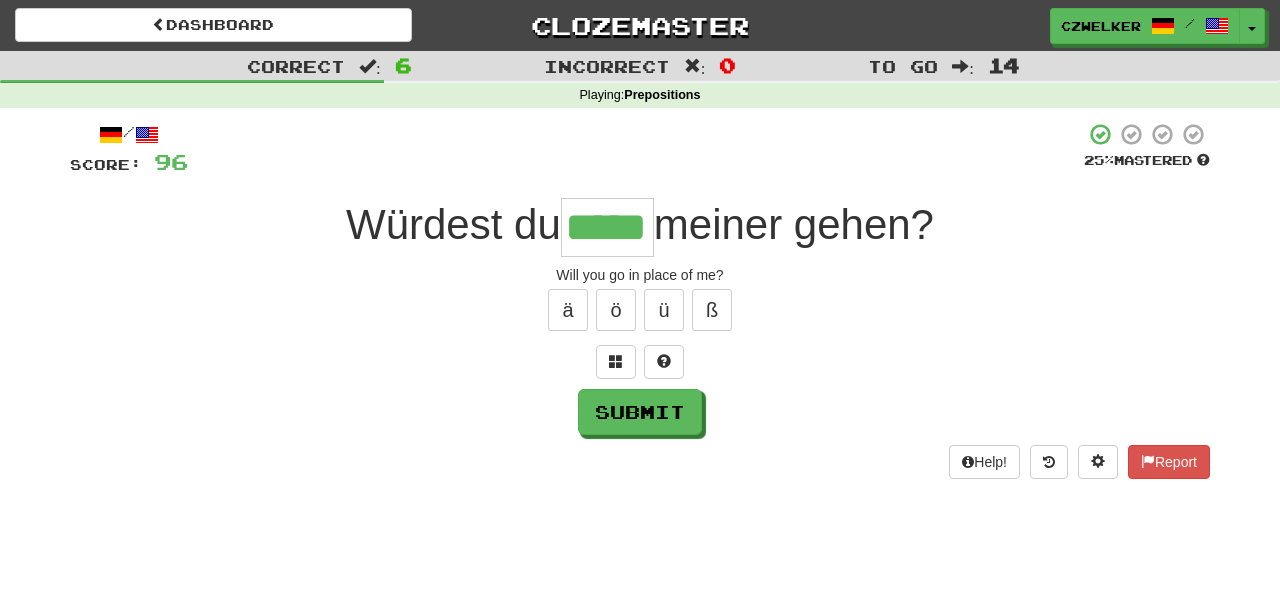 type on "*****" 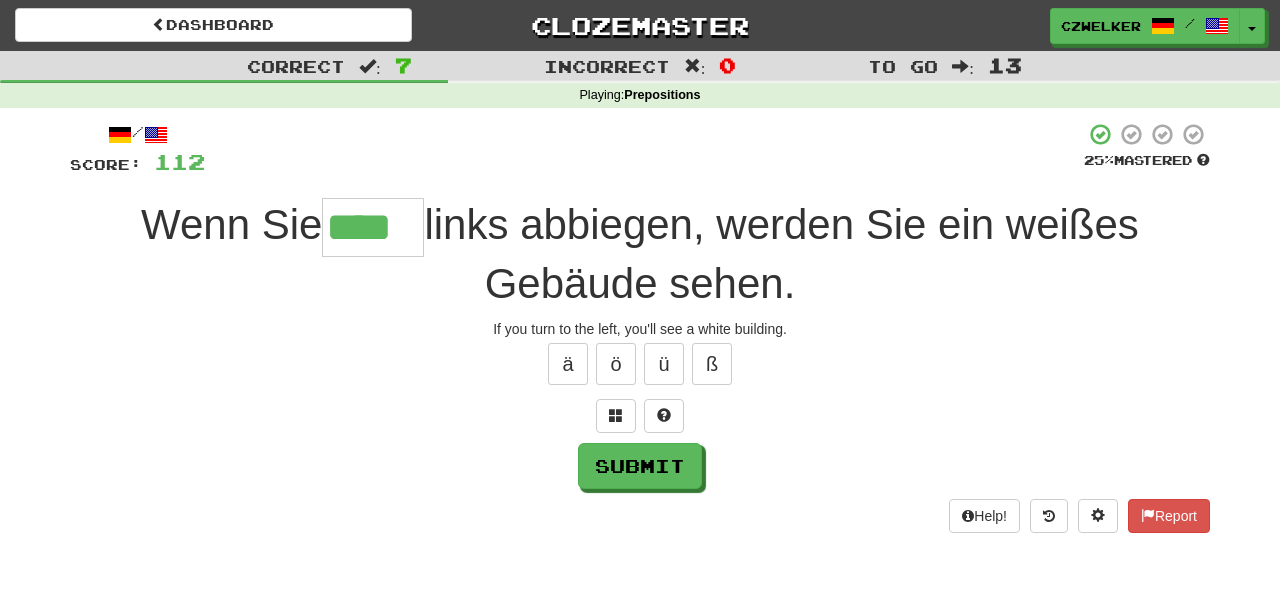 type on "****" 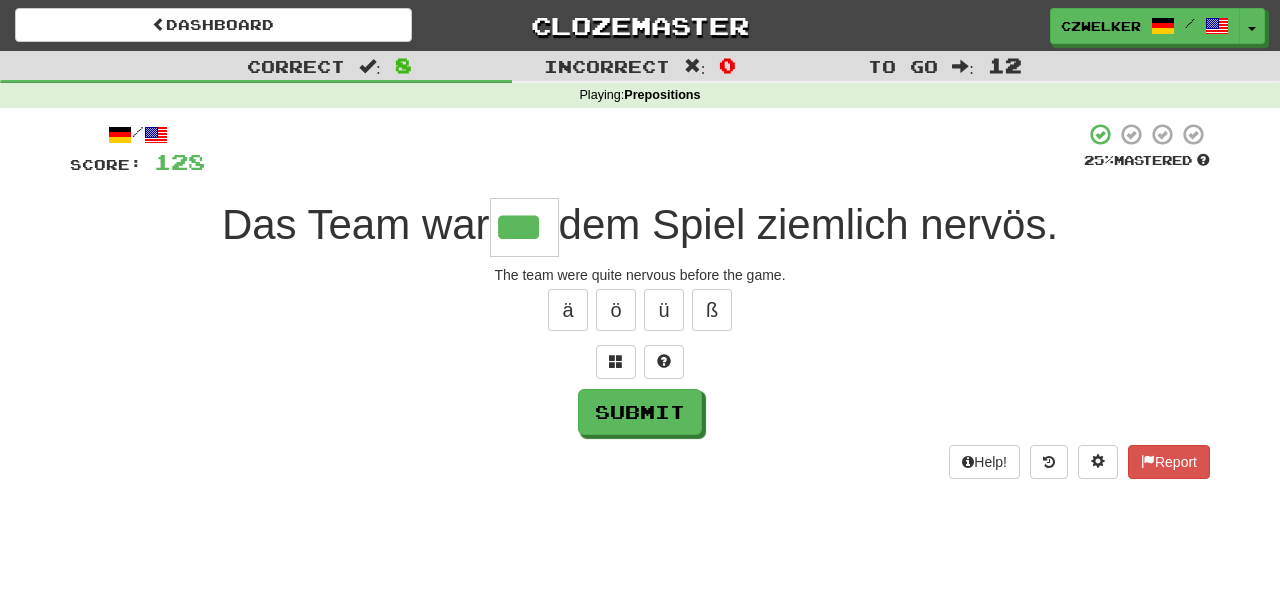 type on "***" 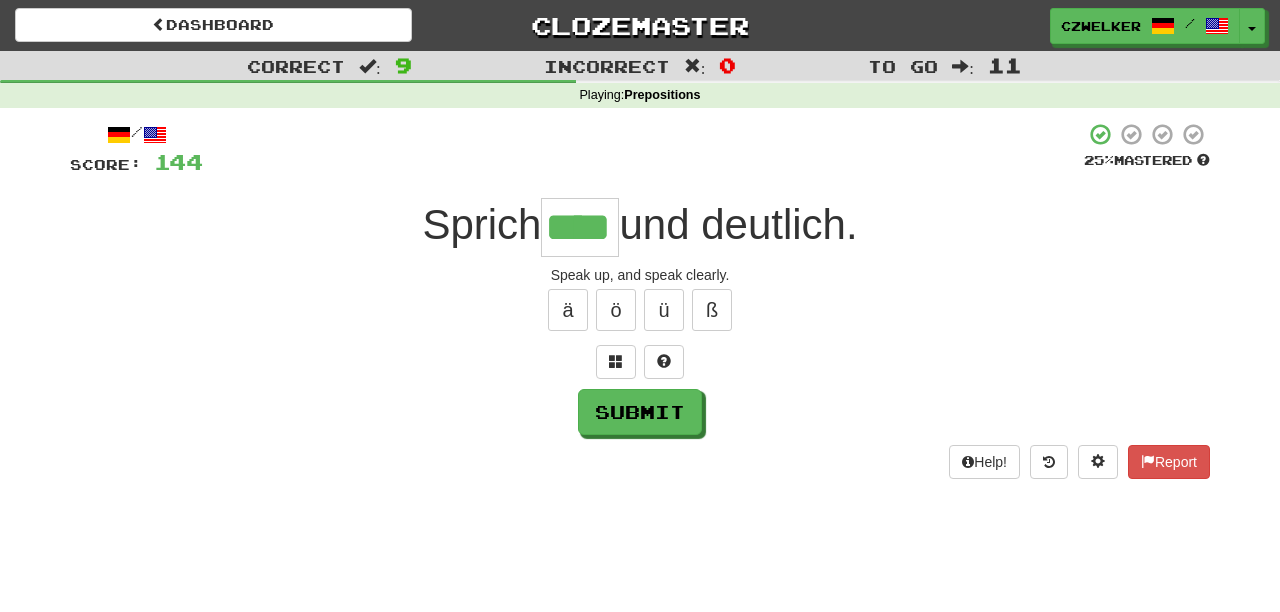 type on "****" 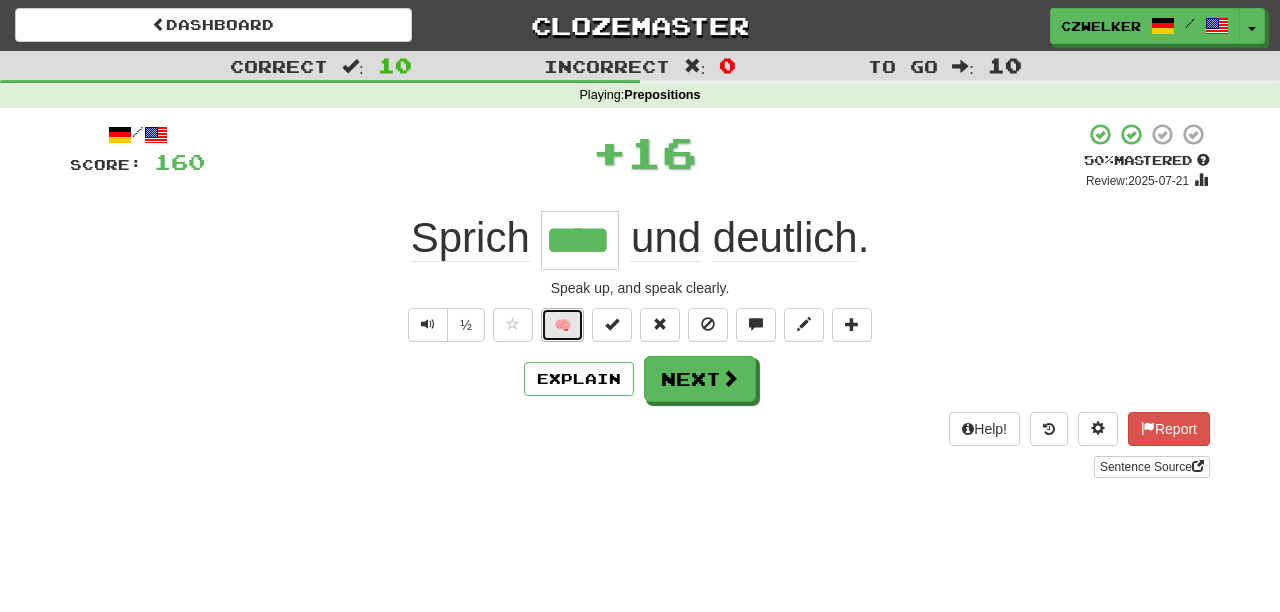 click on "🧠" at bounding box center (562, 325) 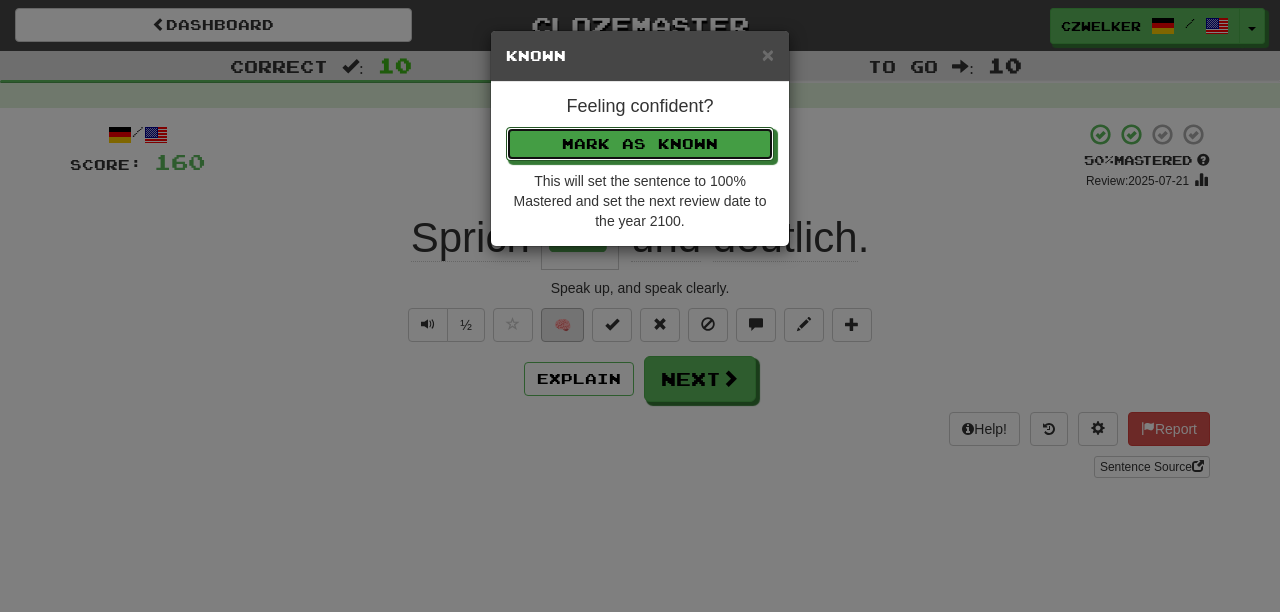 type 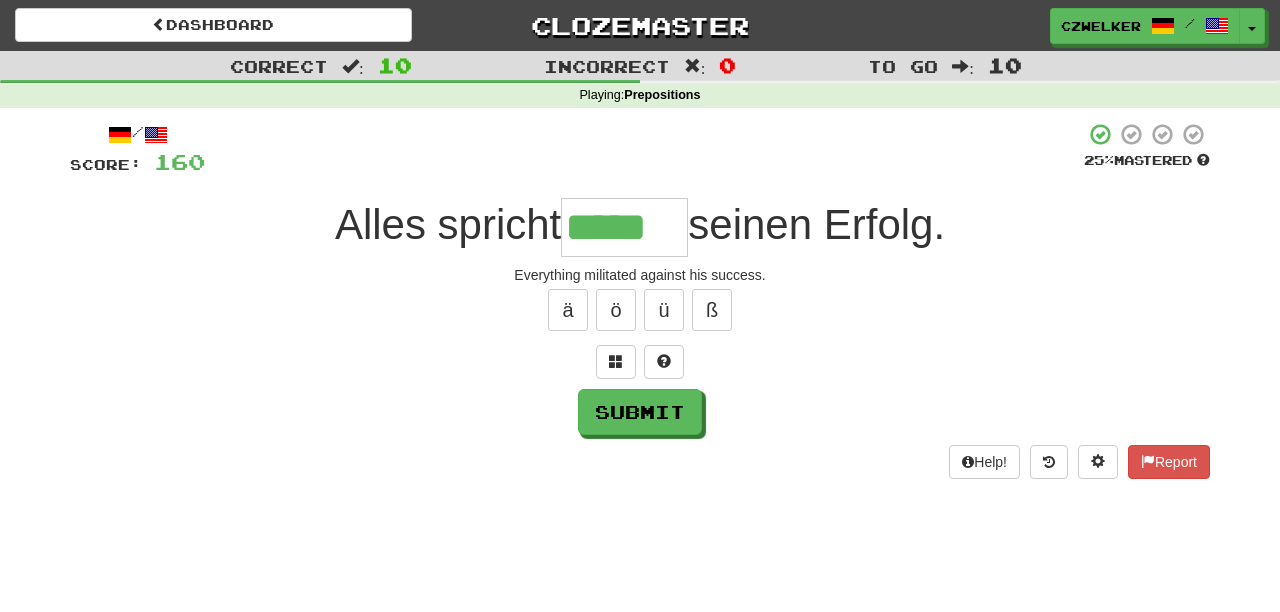 type on "*****" 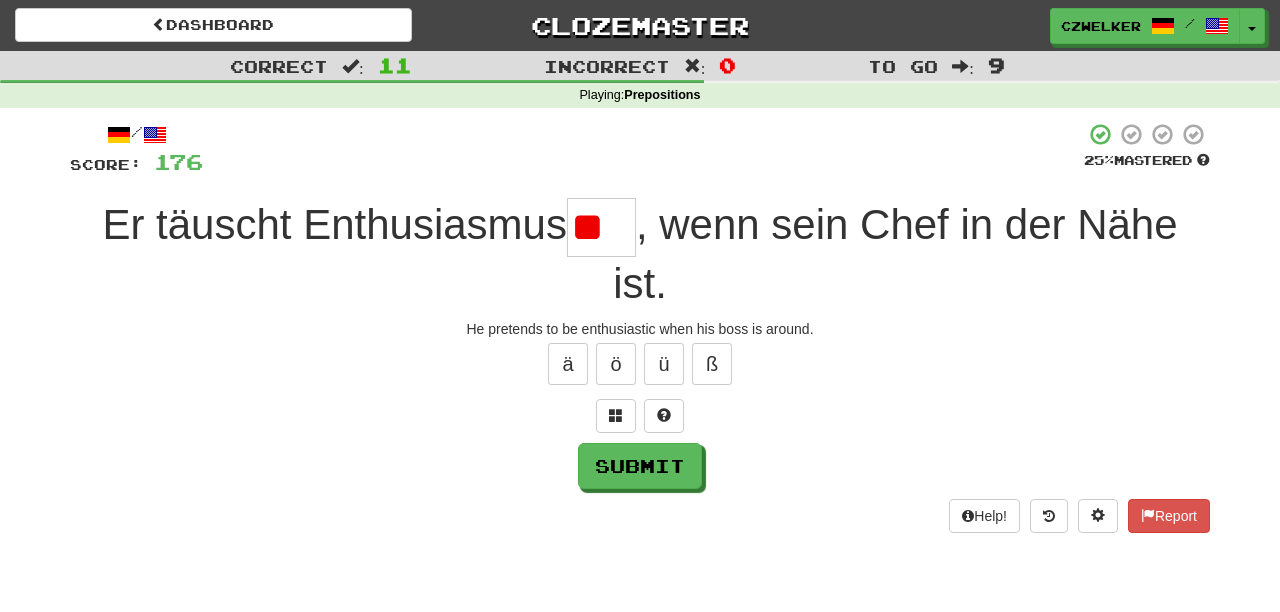 type on "*" 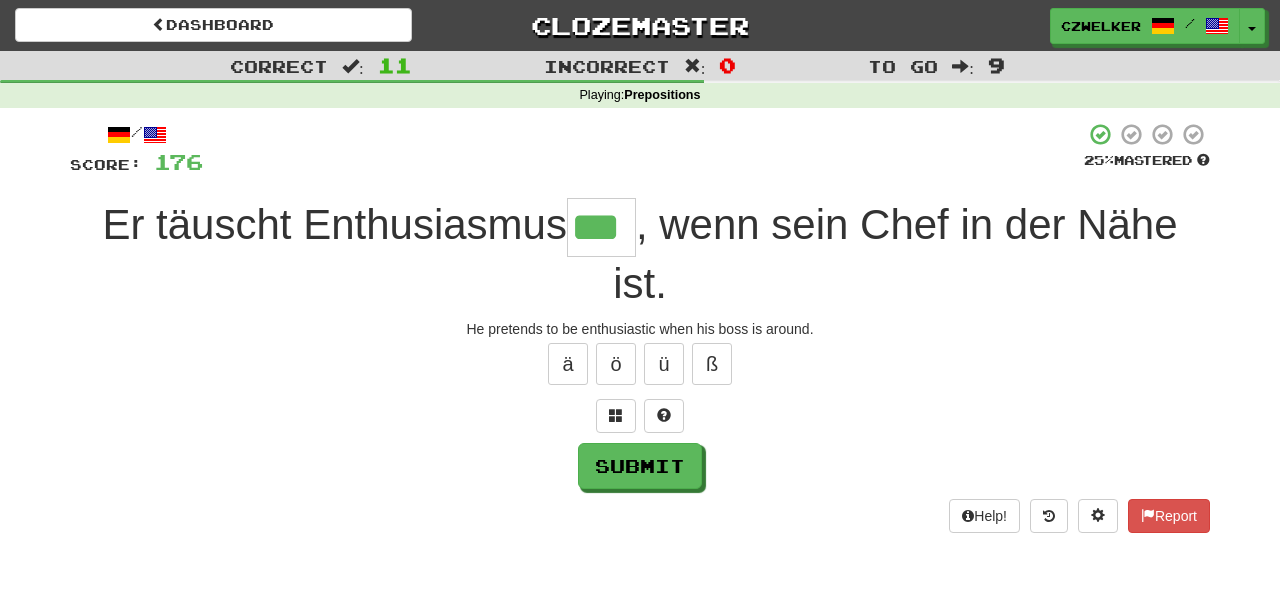 type on "***" 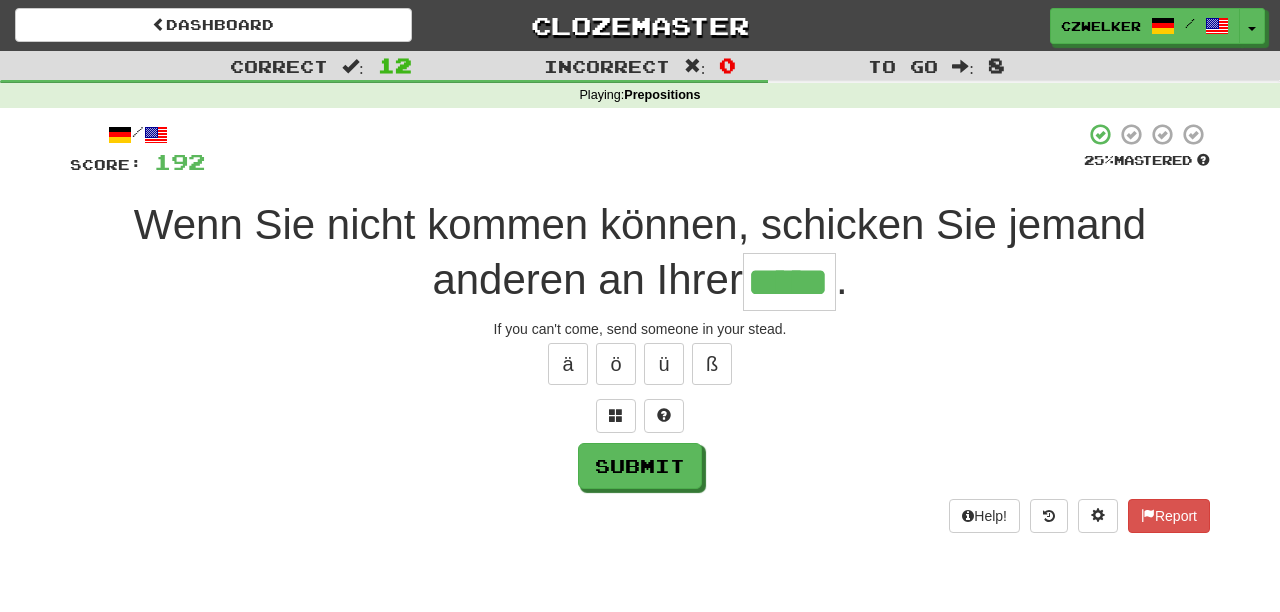 type on "*****" 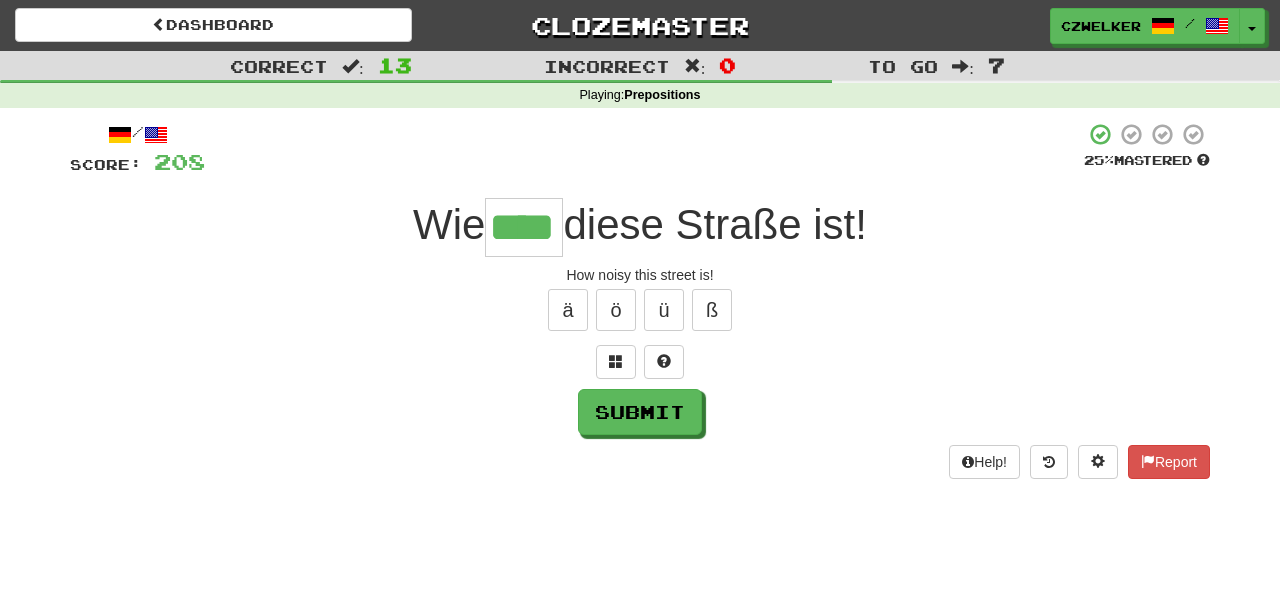 type on "****" 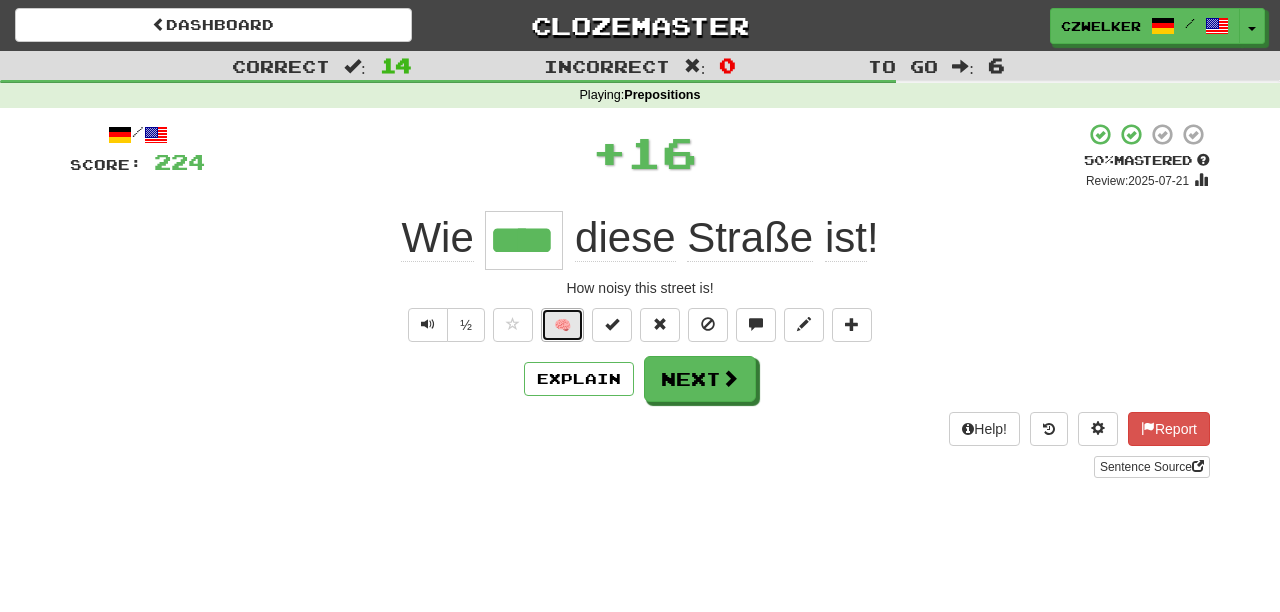 click on "🧠" at bounding box center [562, 325] 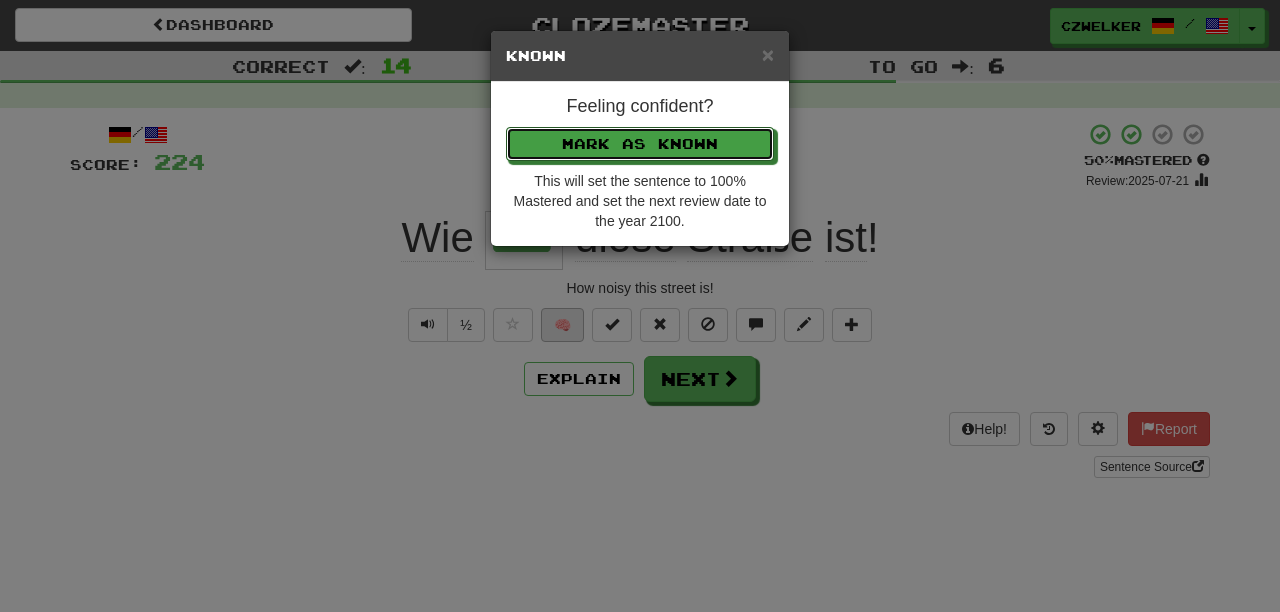click on "Mark as Known" at bounding box center (640, 144) 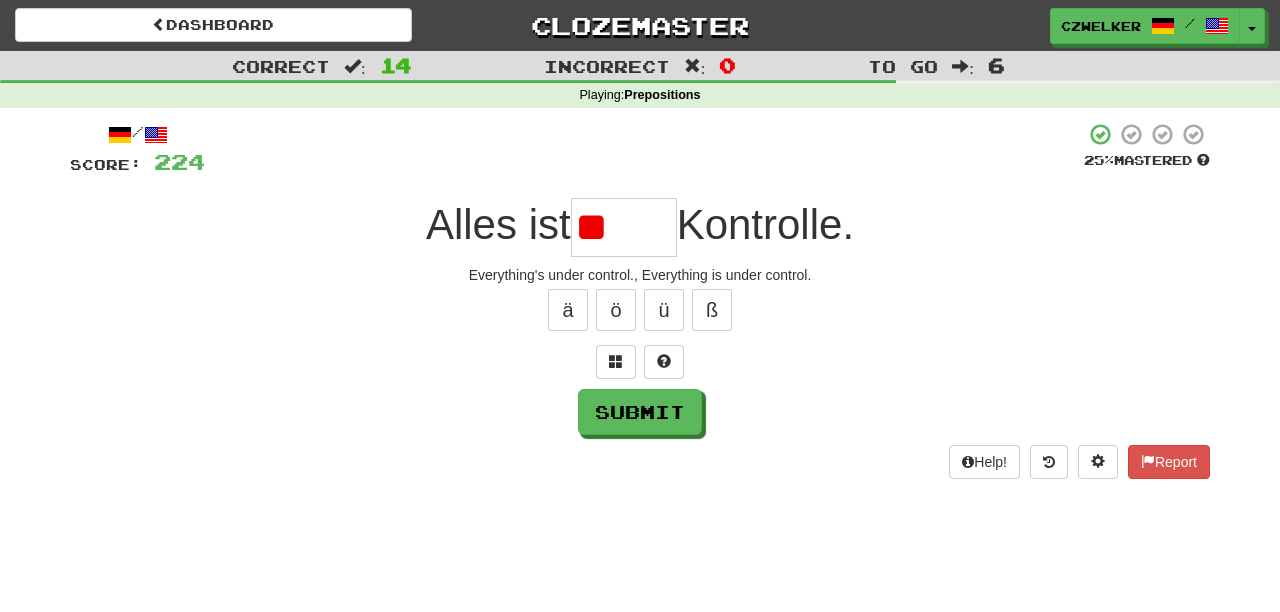 type on "*" 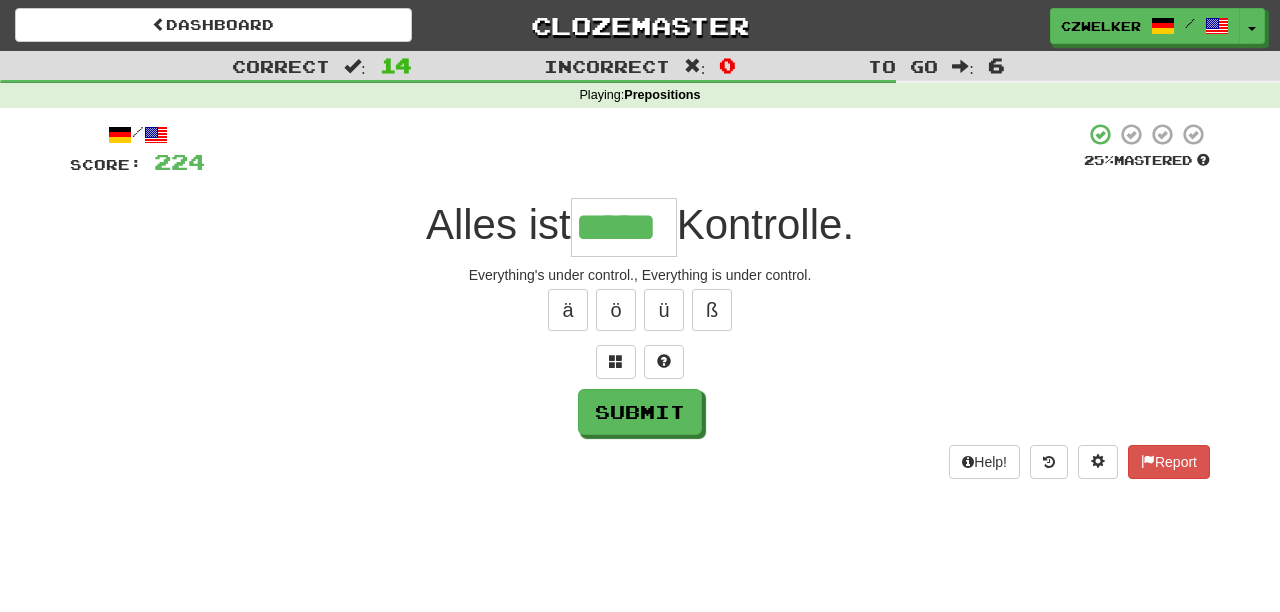 type on "*****" 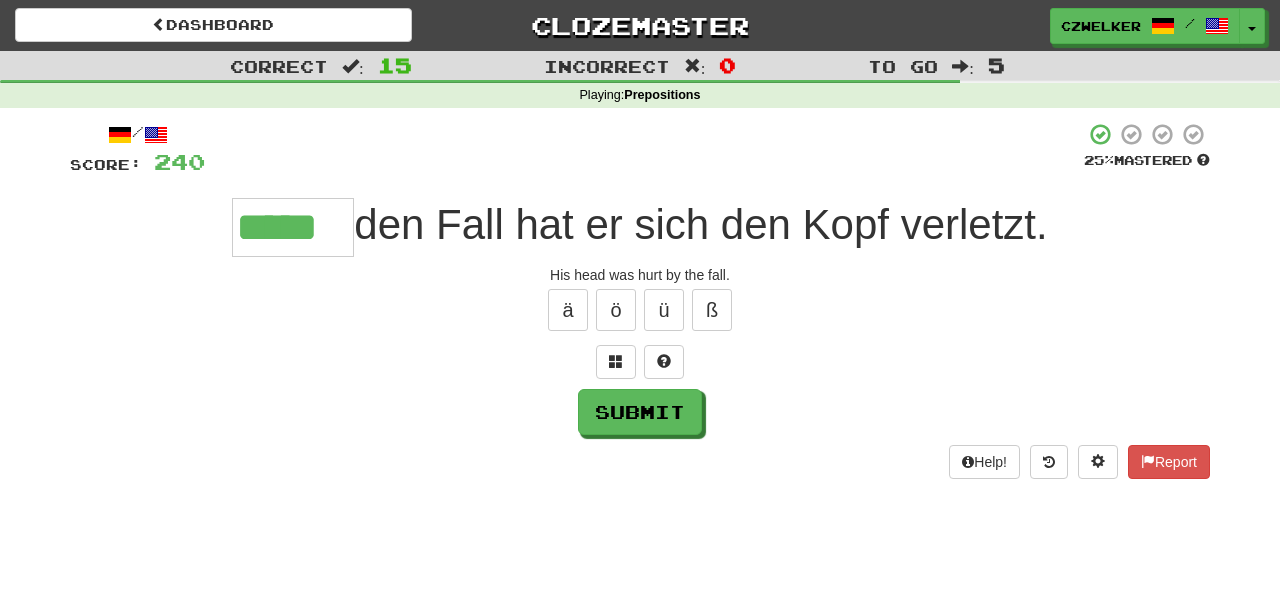 type on "*****" 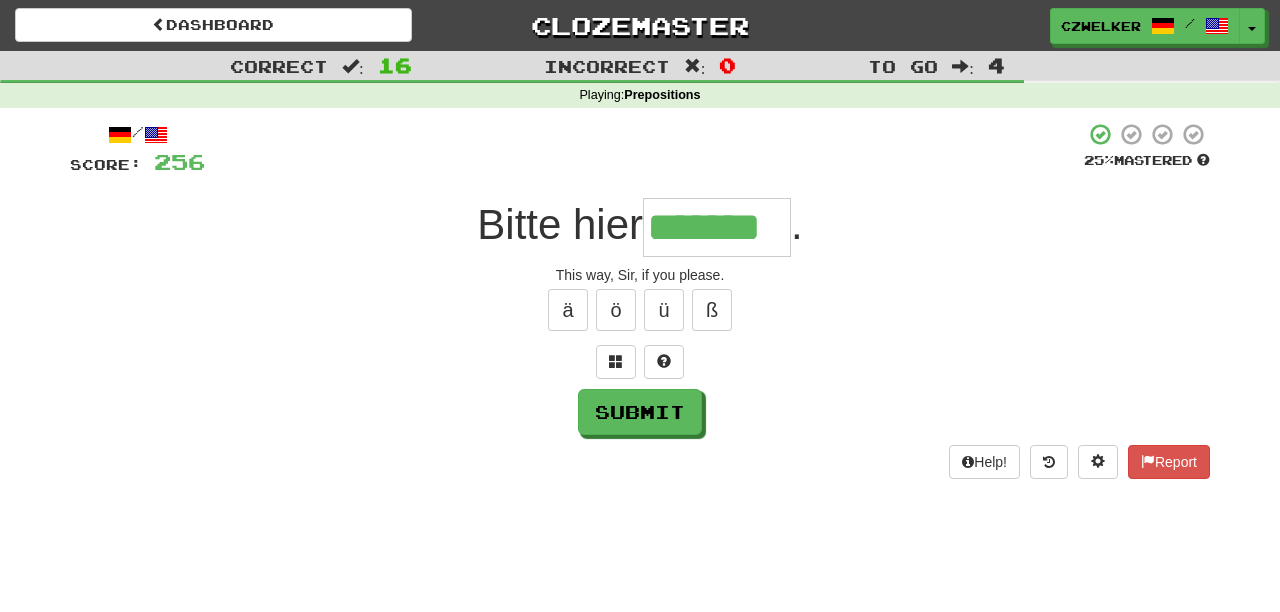 type on "*******" 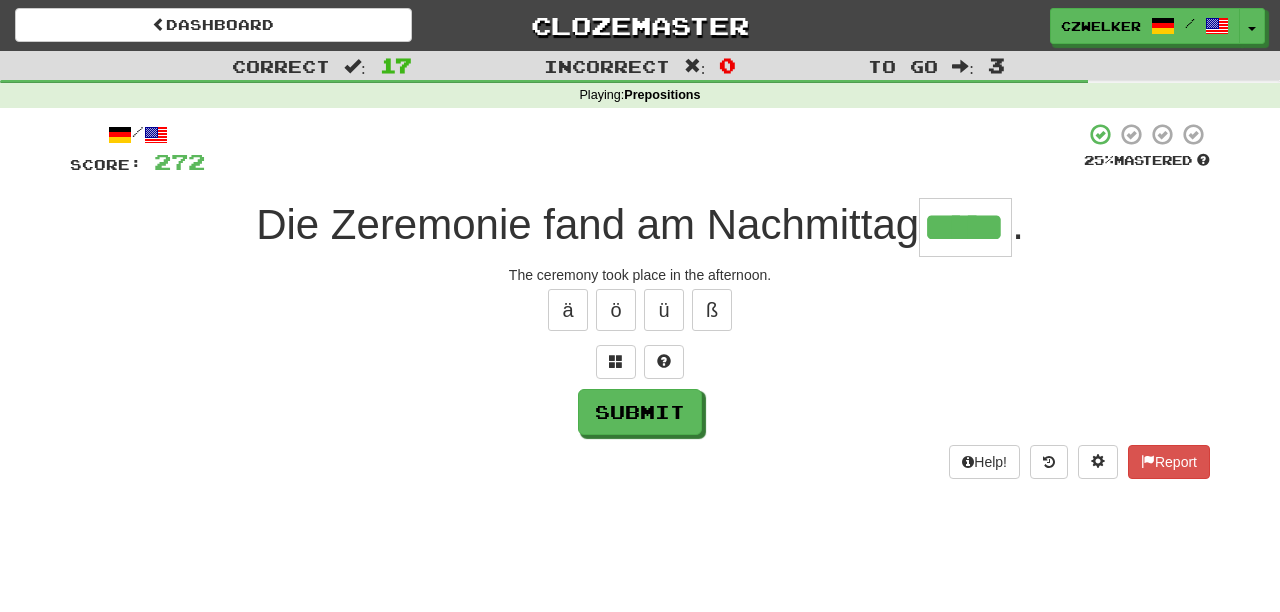 type on "*****" 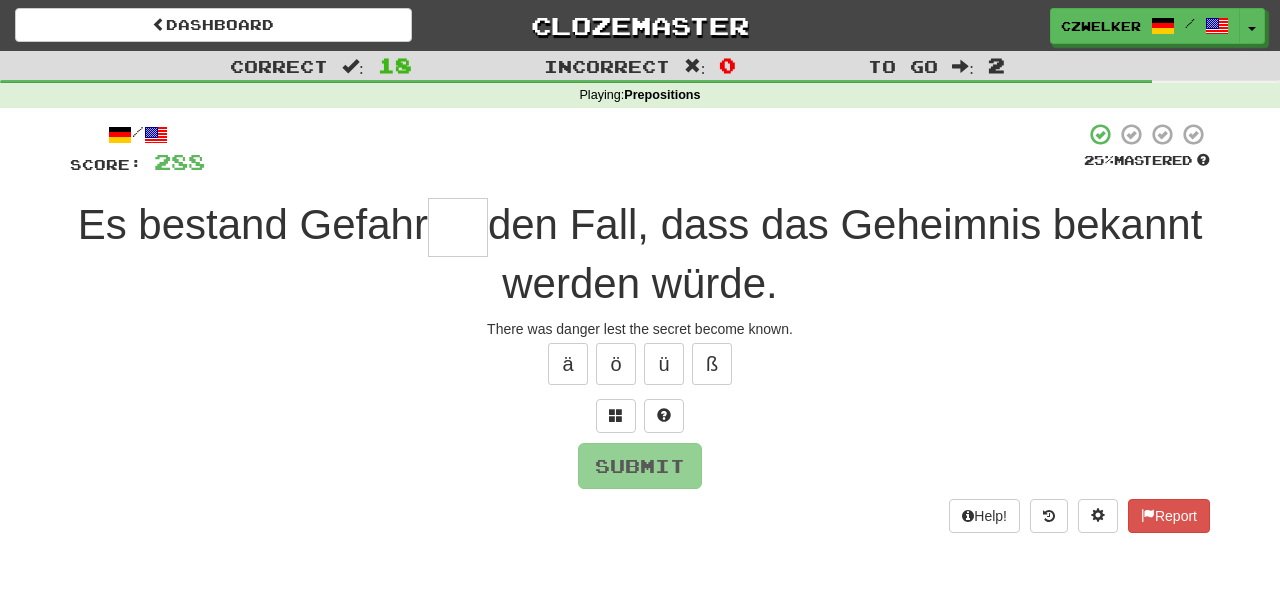 type on "*" 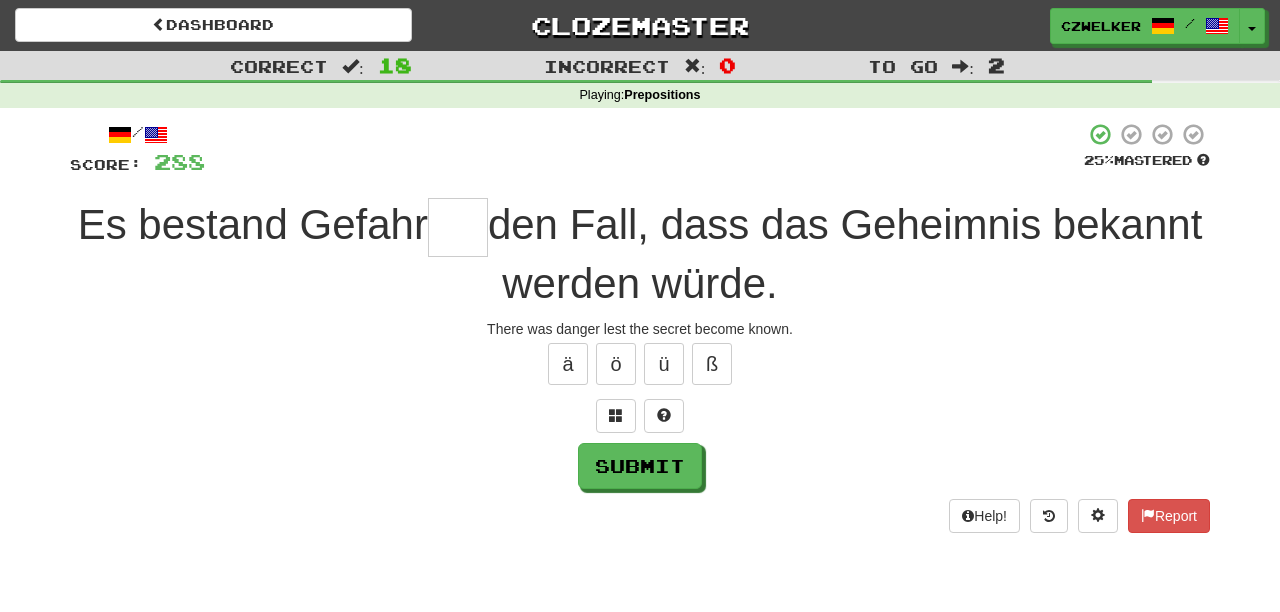 type on "*" 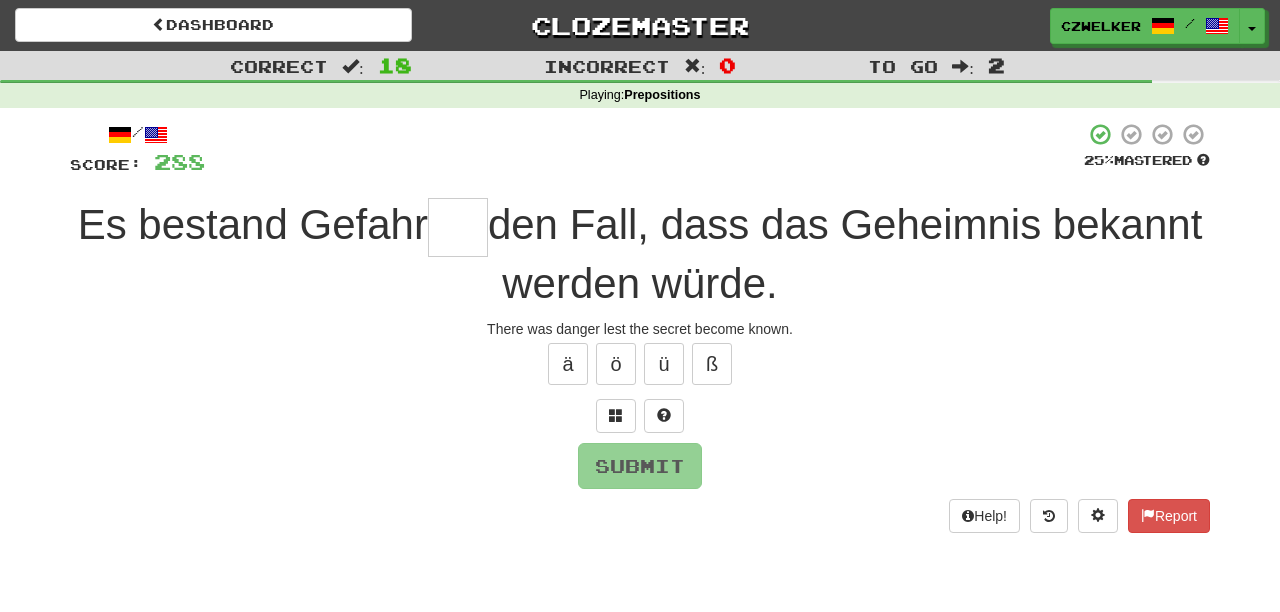 type on "*" 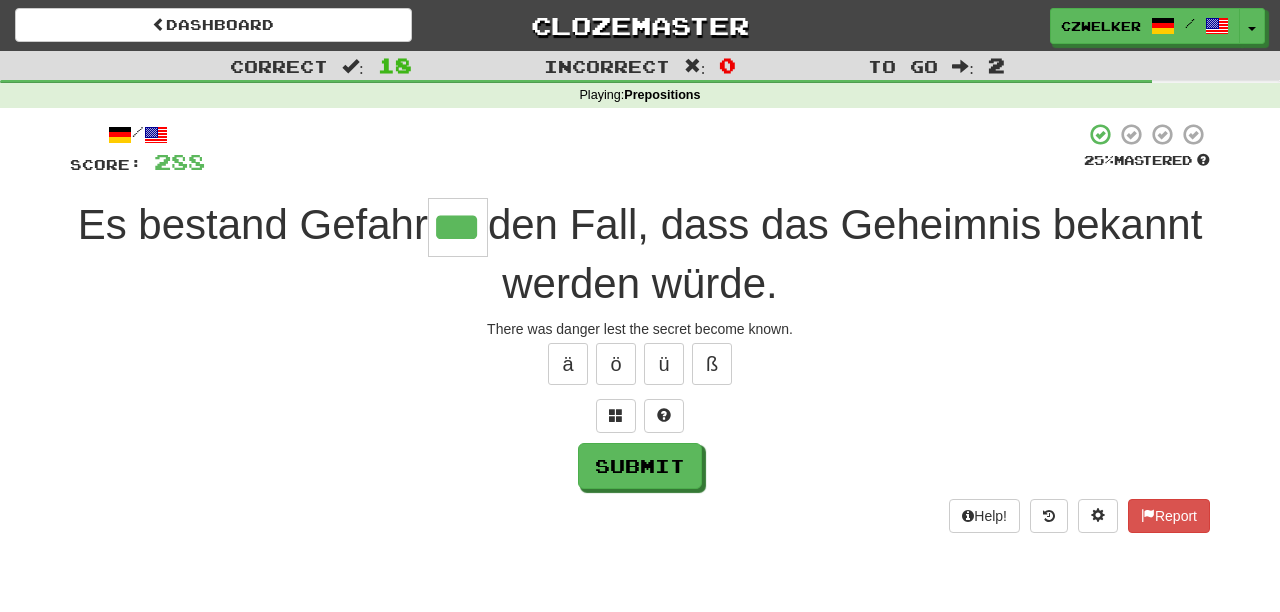 type on "***" 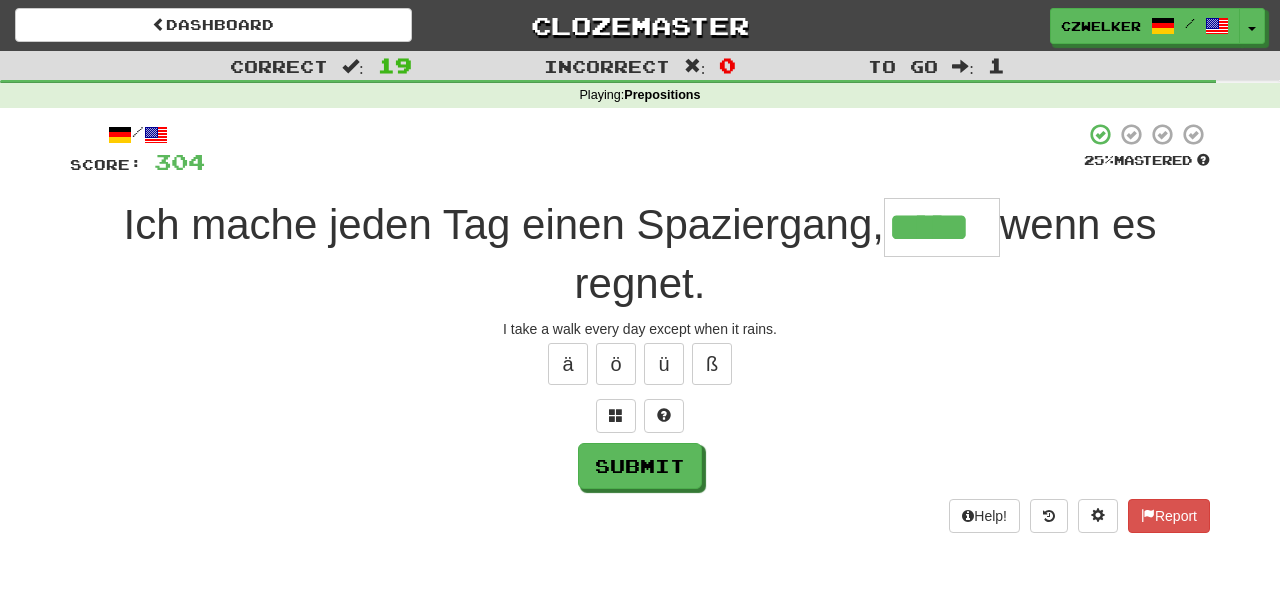 type on "*****" 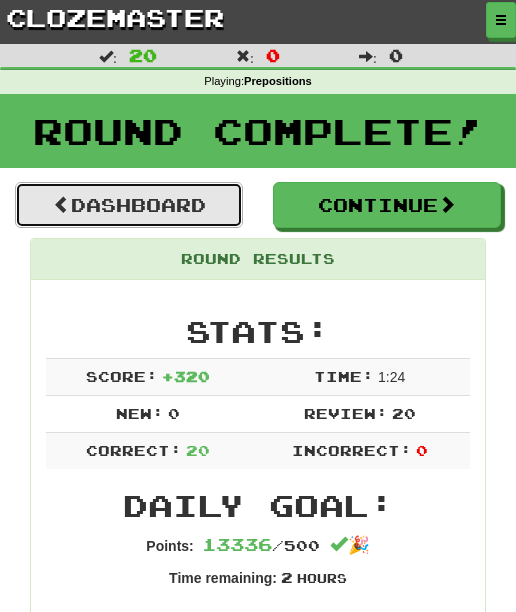 click on "Dashboard" at bounding box center (129, 205) 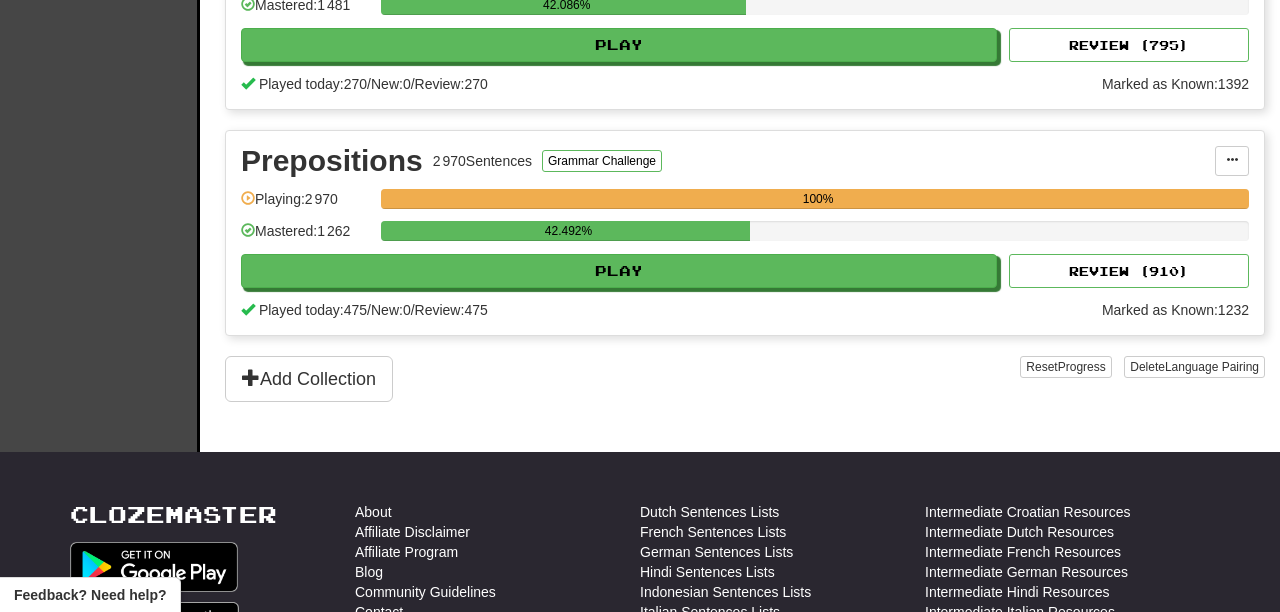scroll, scrollTop: 1008, scrollLeft: 0, axis: vertical 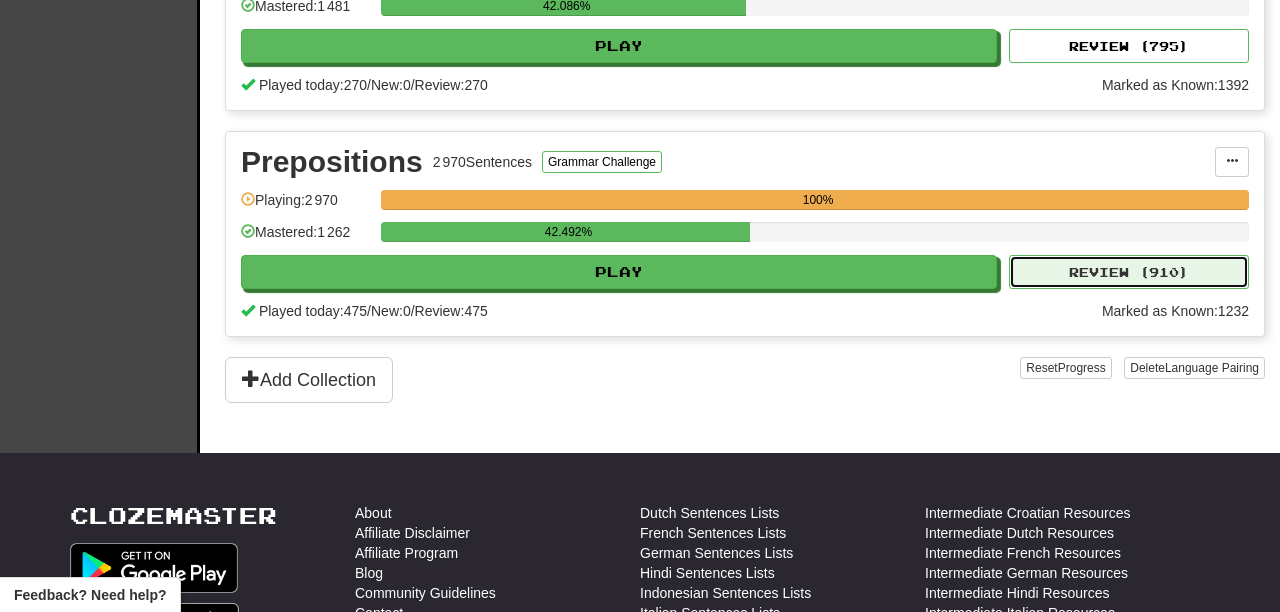 click on "Review ( 910 )" at bounding box center (1129, 272) 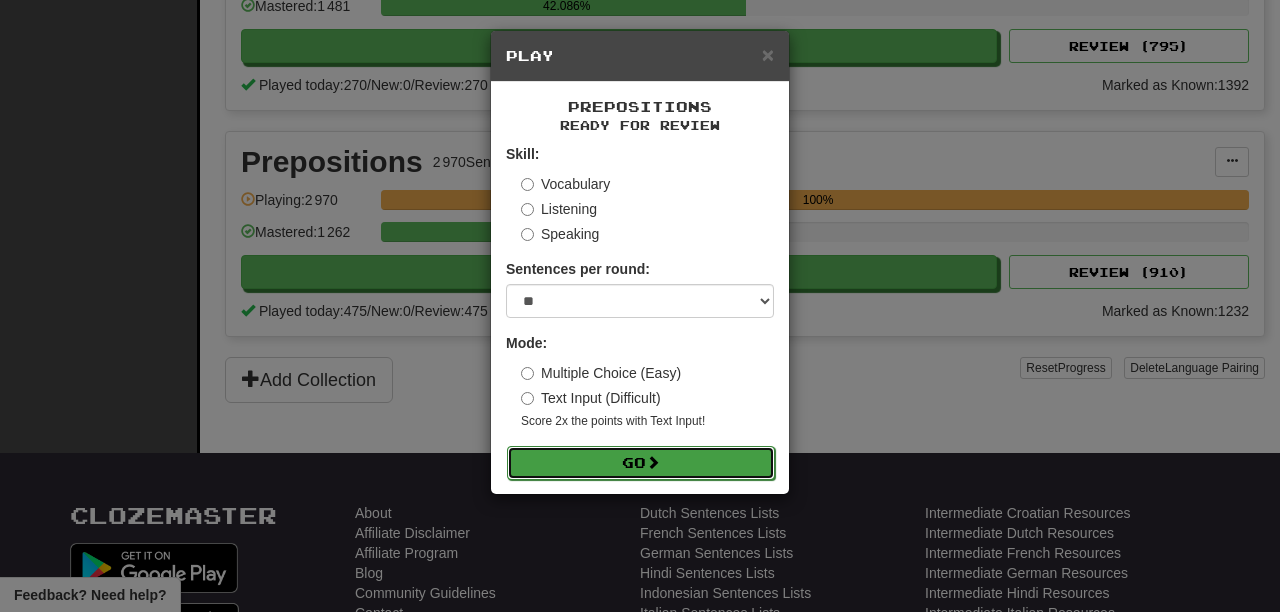 click on "Go" at bounding box center [641, 463] 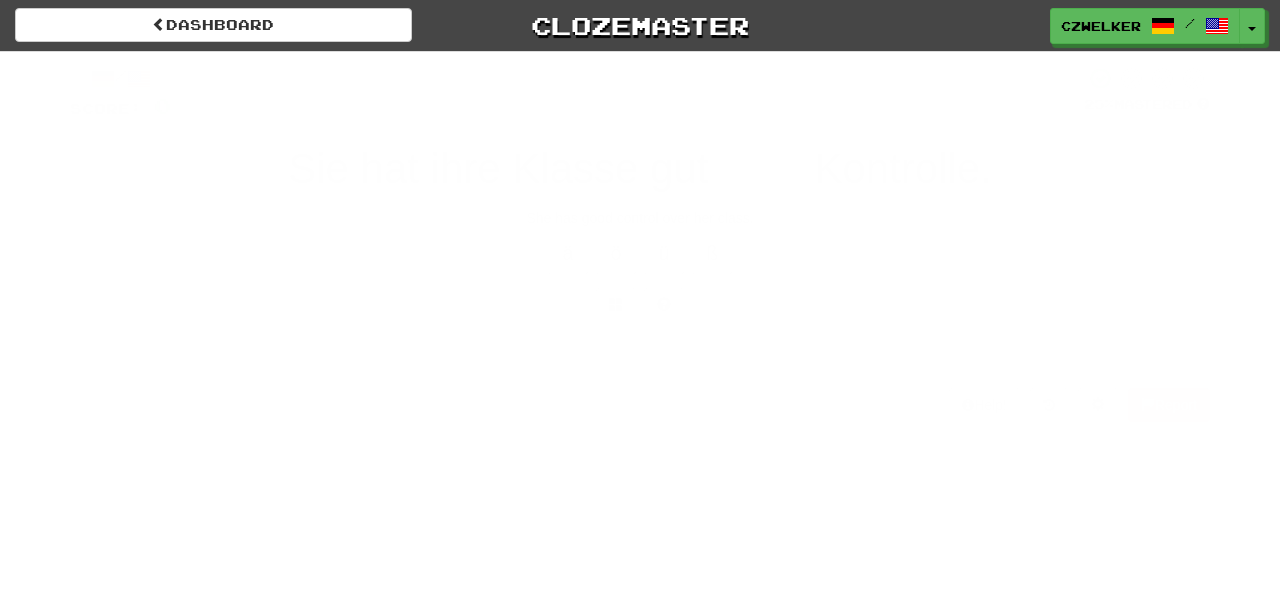 scroll, scrollTop: 0, scrollLeft: 0, axis: both 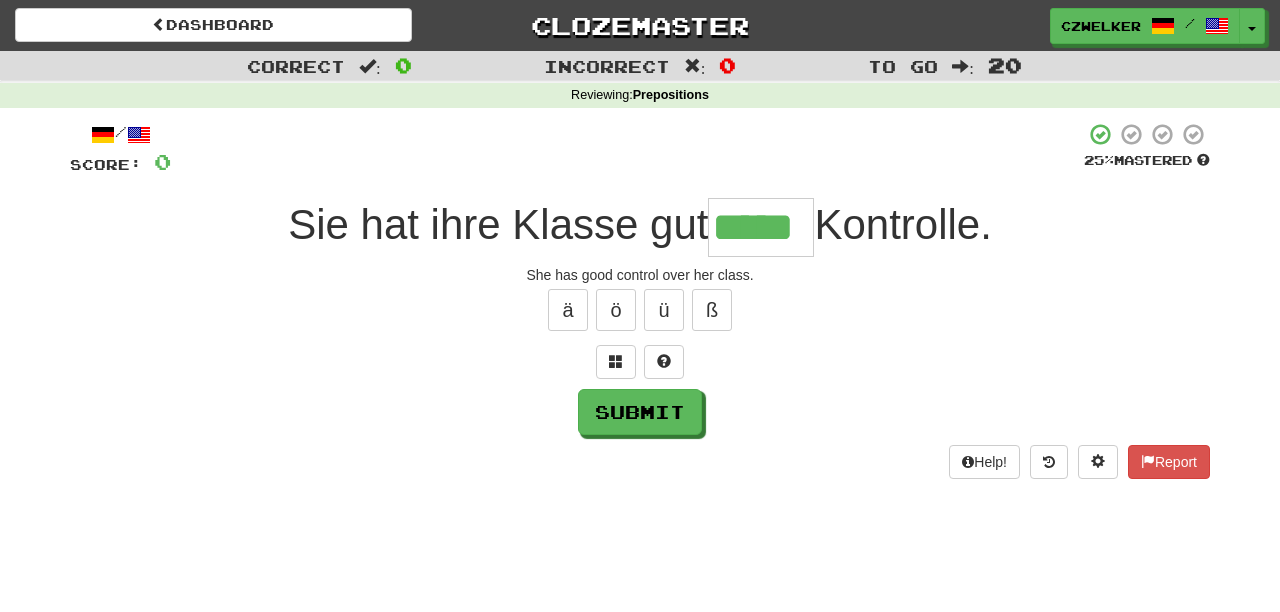 type on "*****" 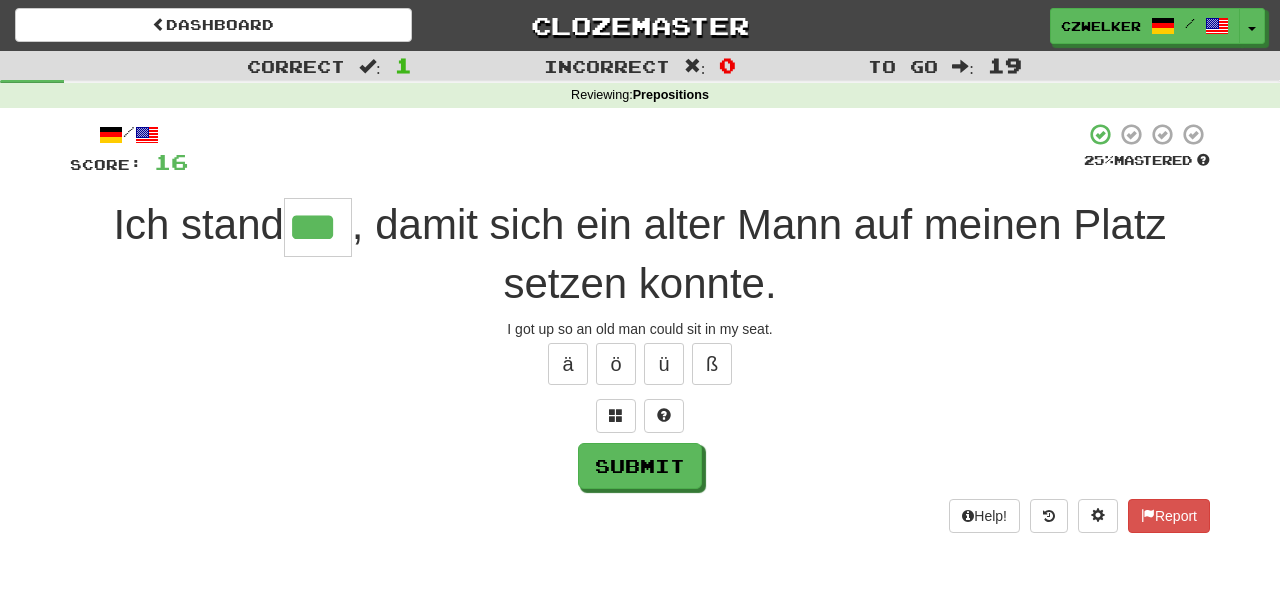 type on "***" 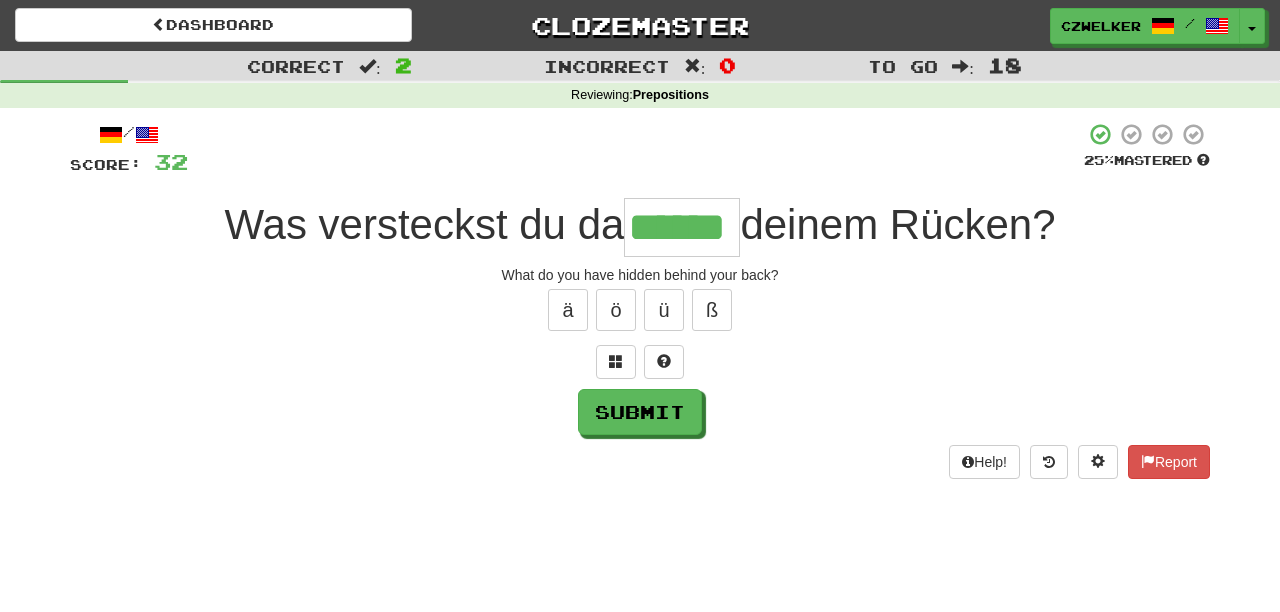 type on "******" 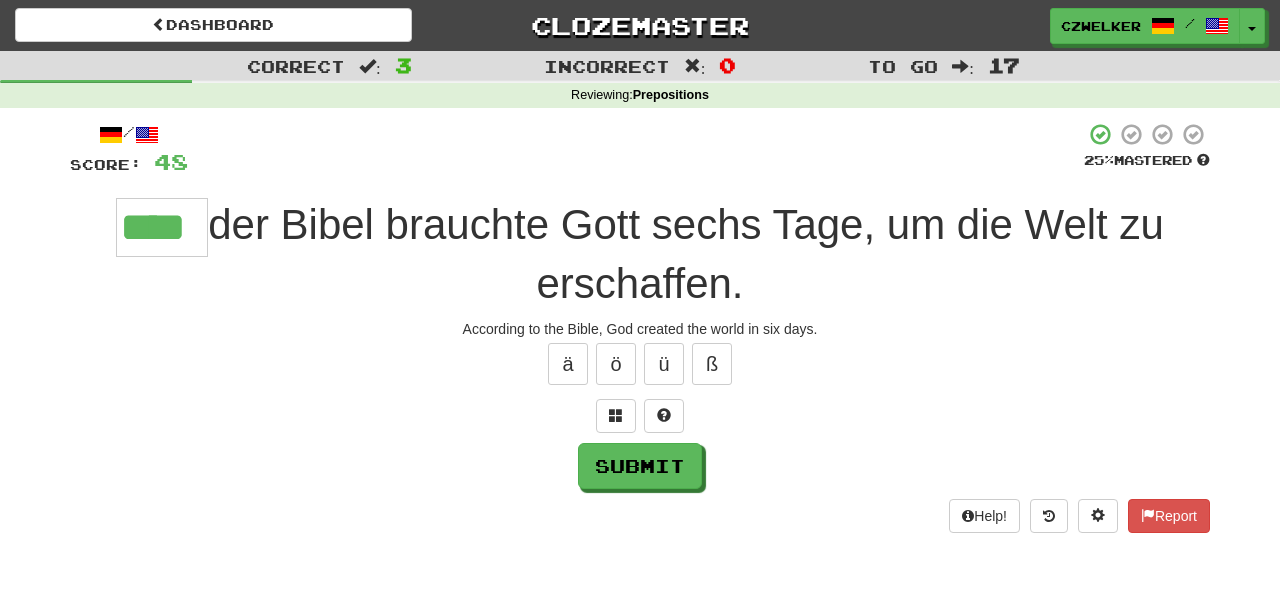 type on "****" 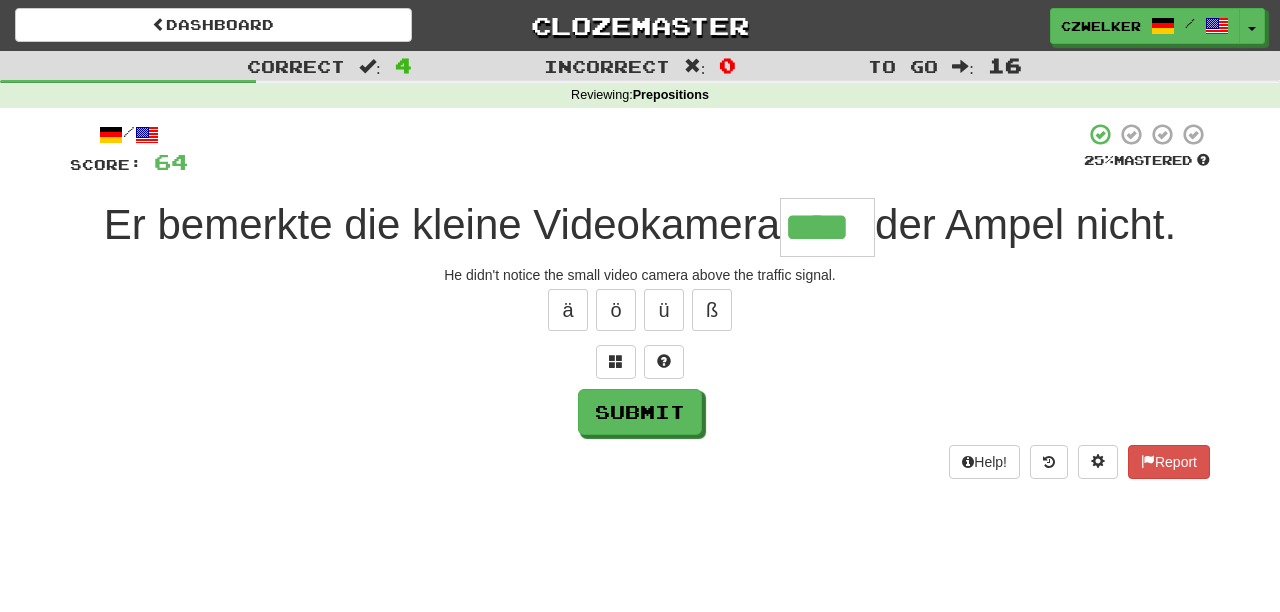 type on "****" 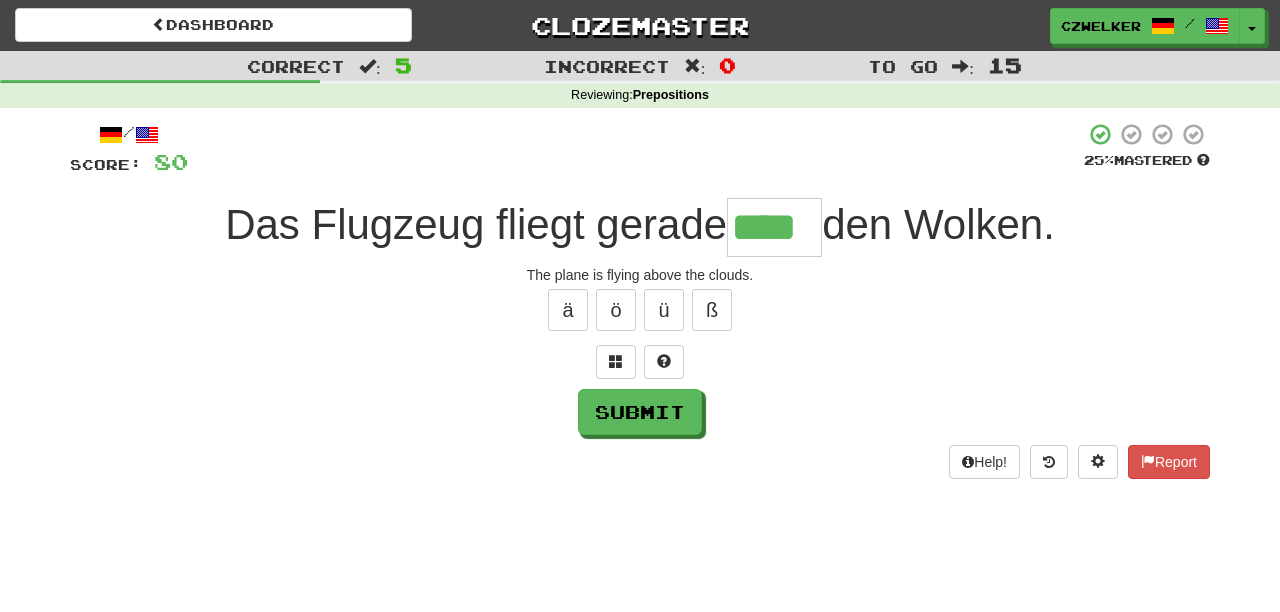 type on "****" 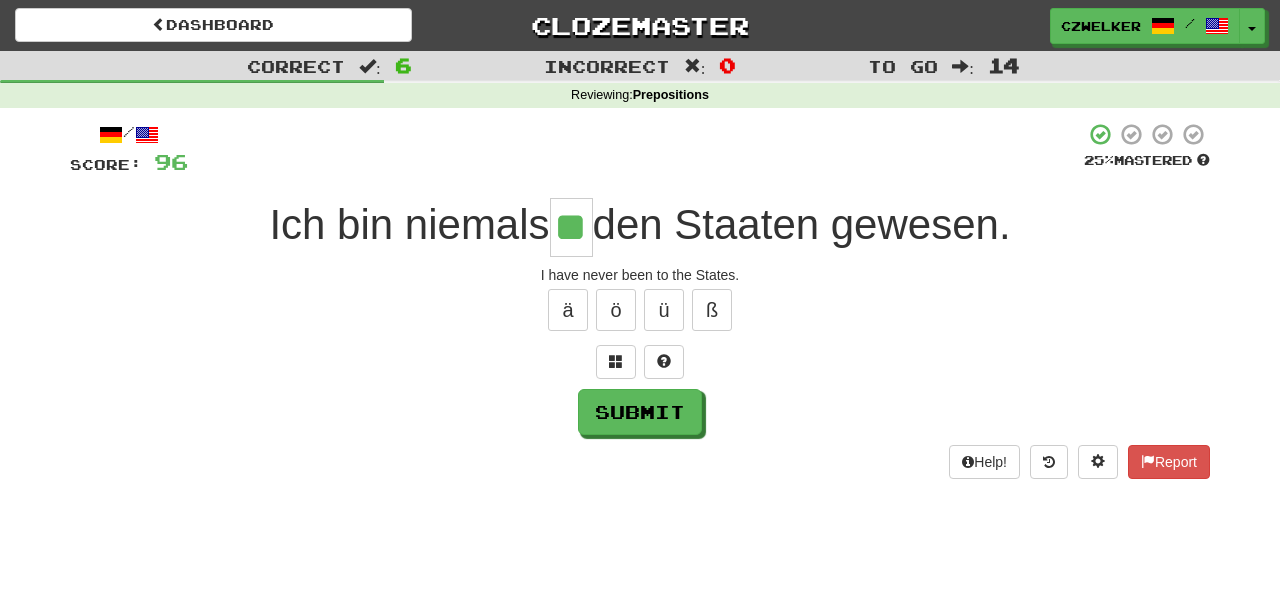 type on "**" 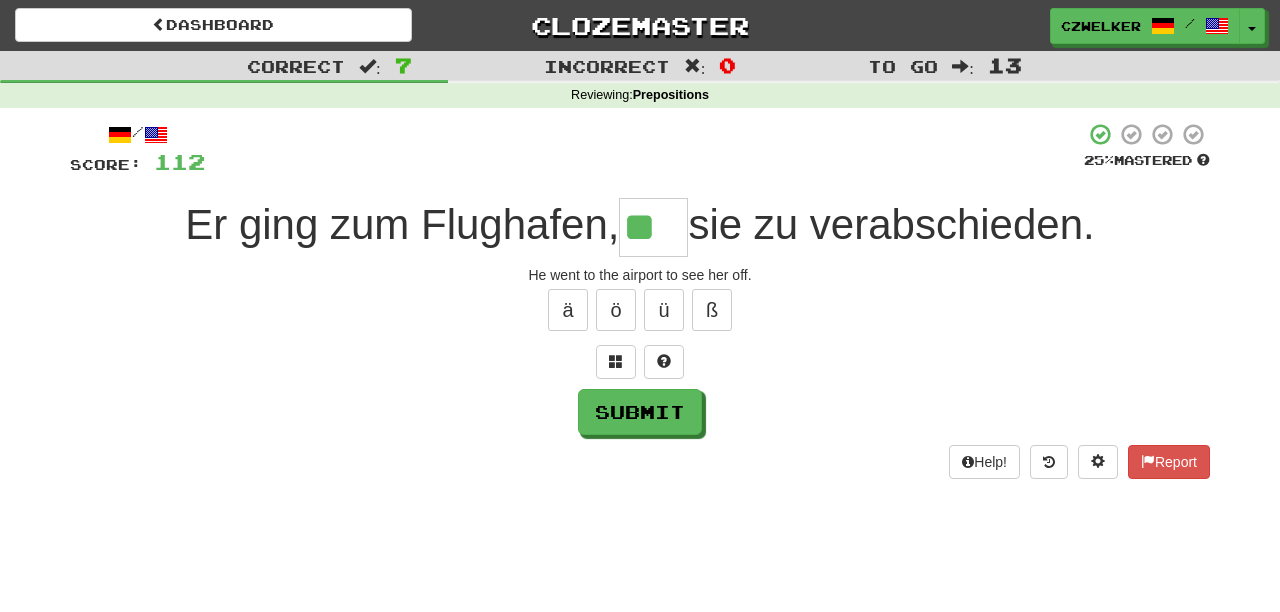 type on "**" 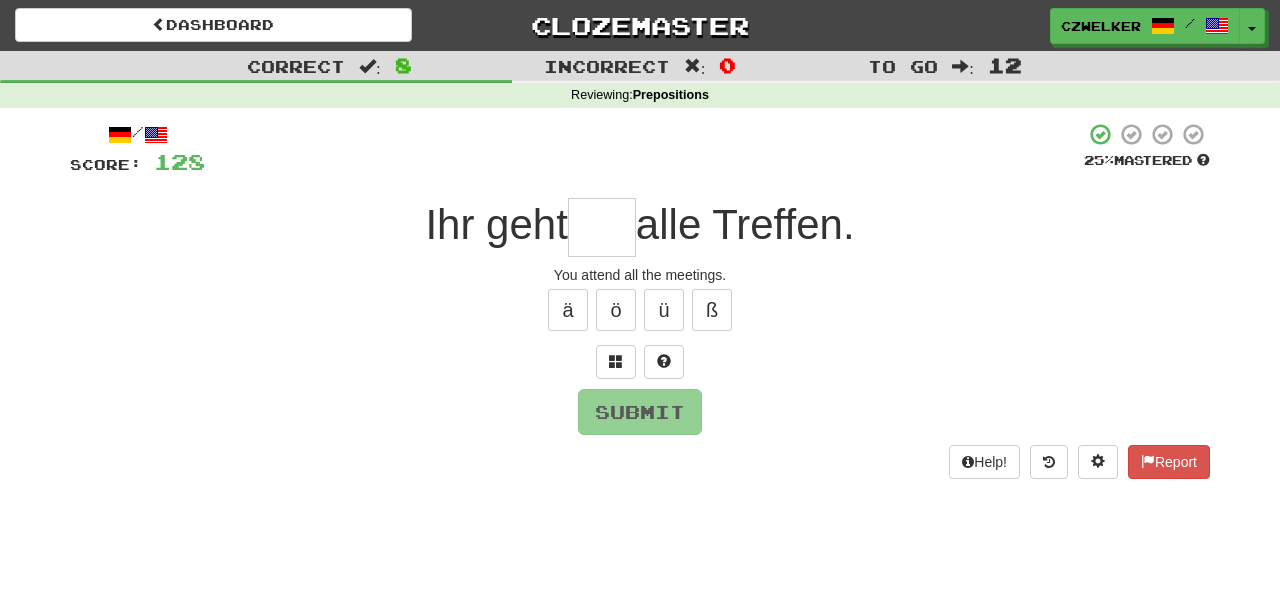 type on "*" 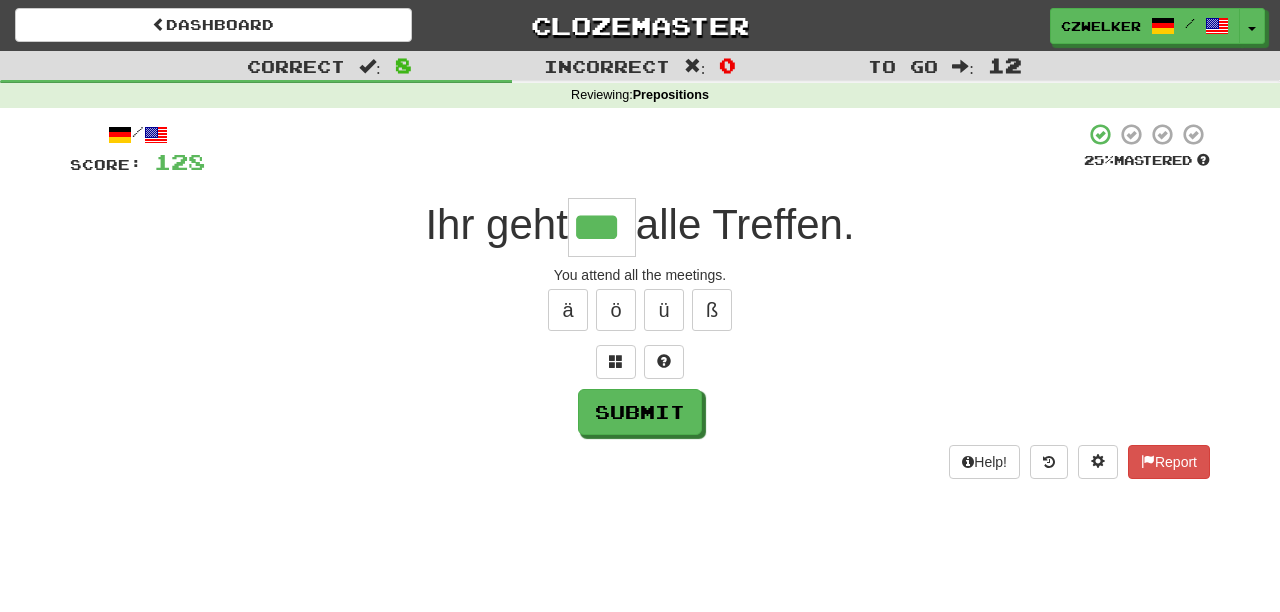 scroll, scrollTop: 0, scrollLeft: 6, axis: horizontal 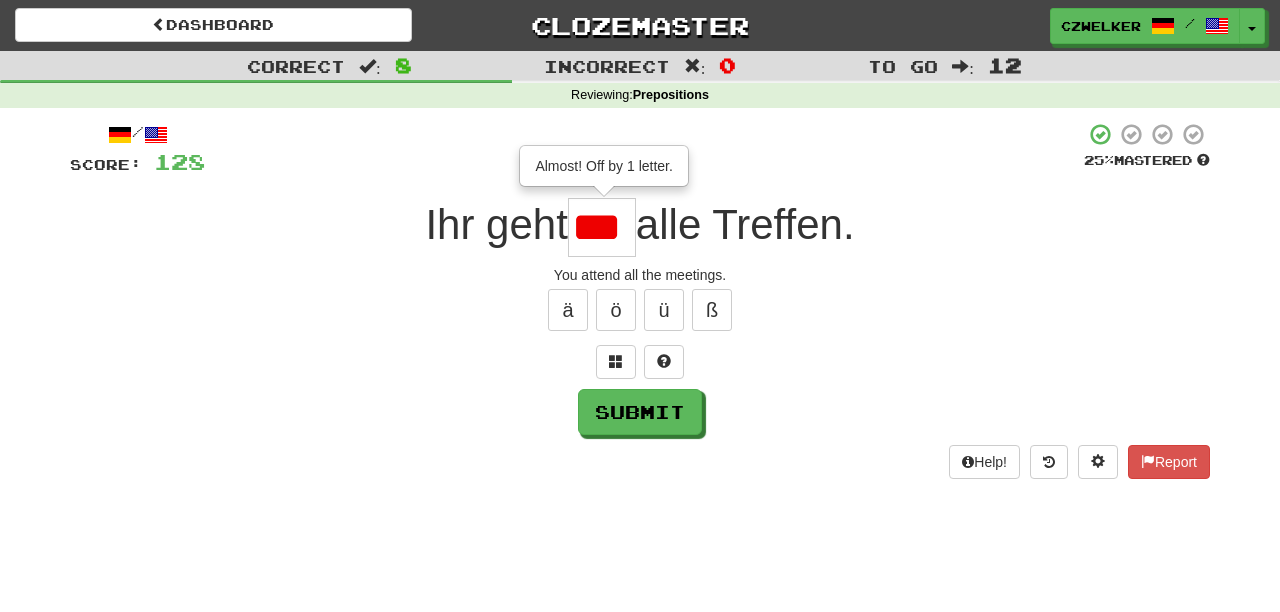 type on "***" 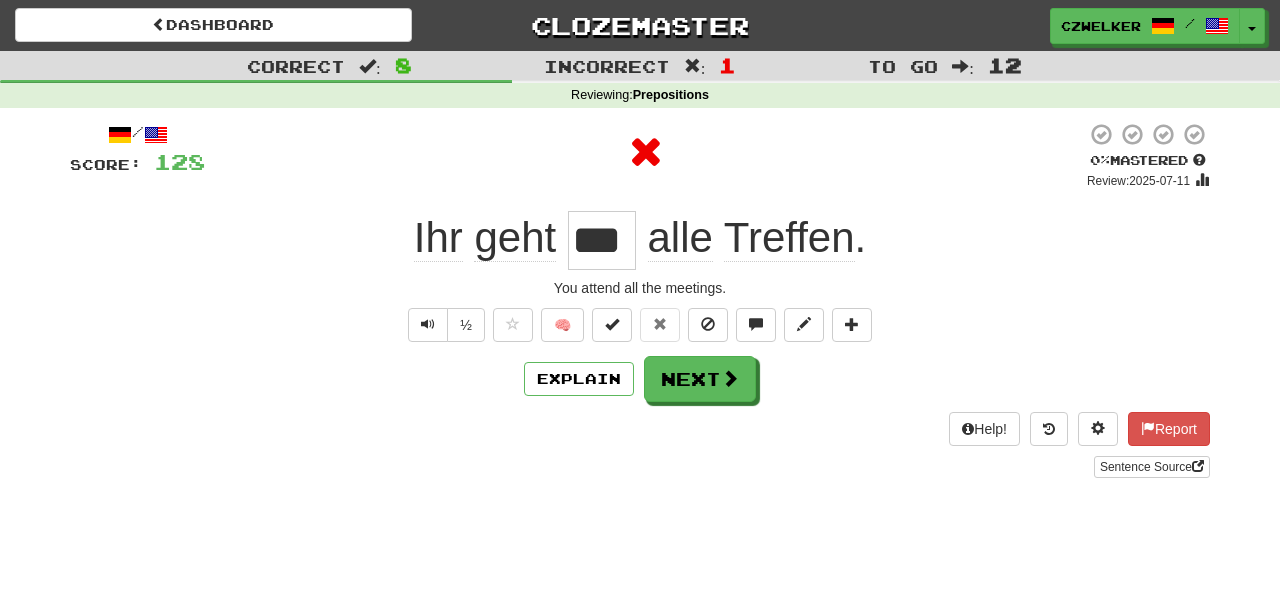 scroll, scrollTop: 0, scrollLeft: 0, axis: both 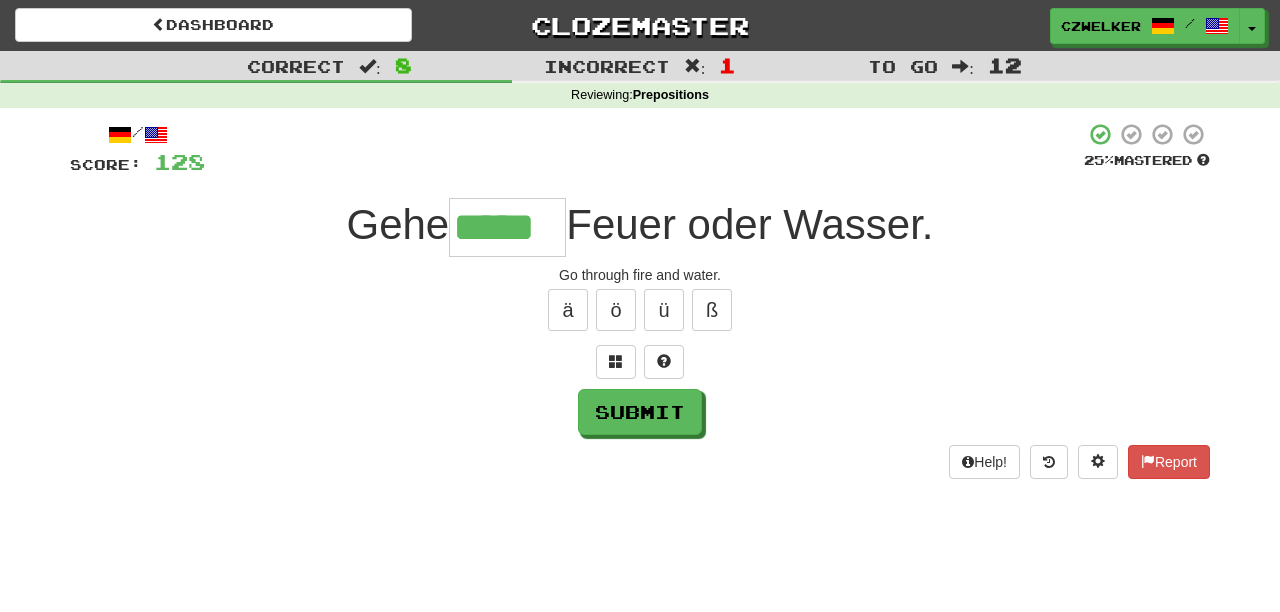 type on "*****" 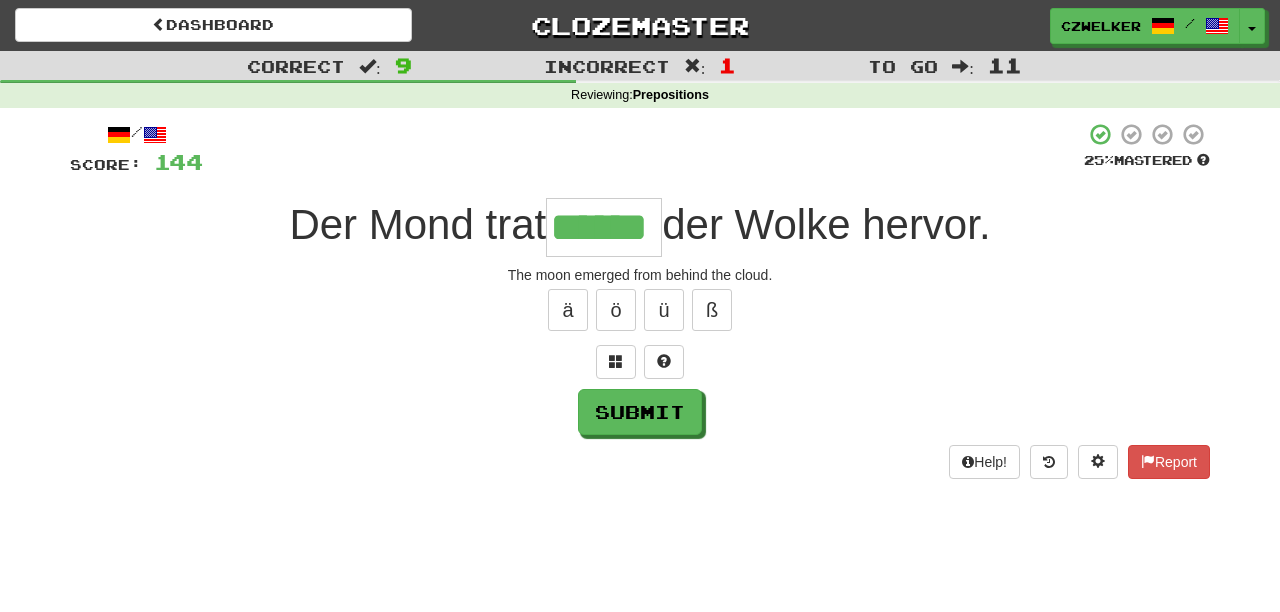 type on "******" 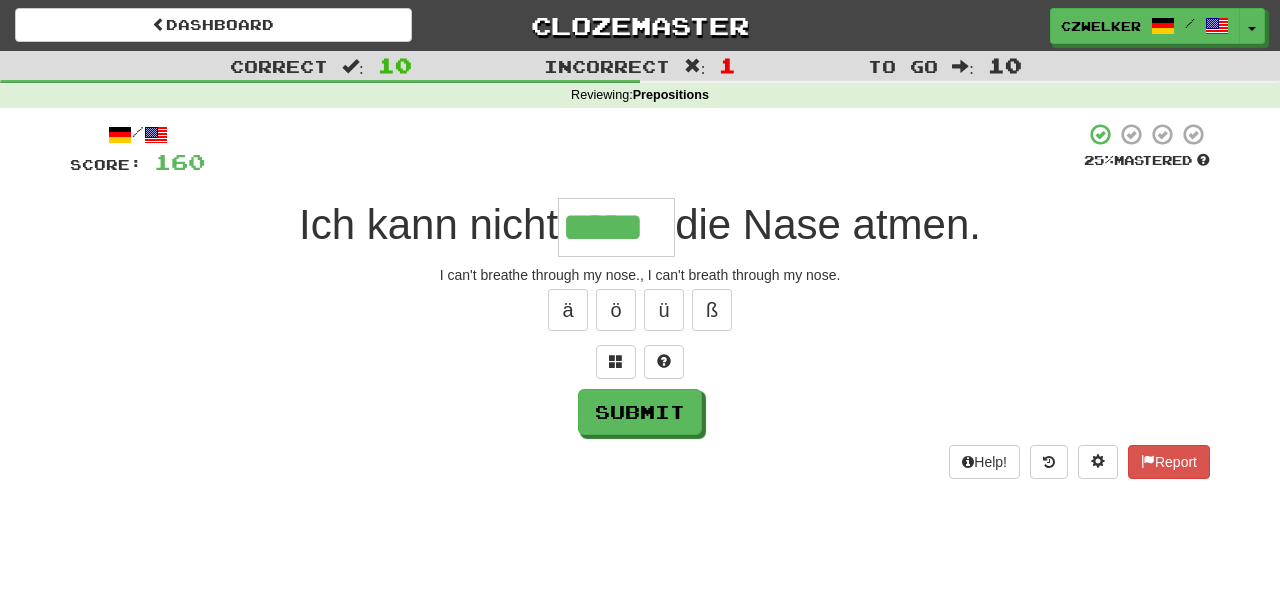 type on "*****" 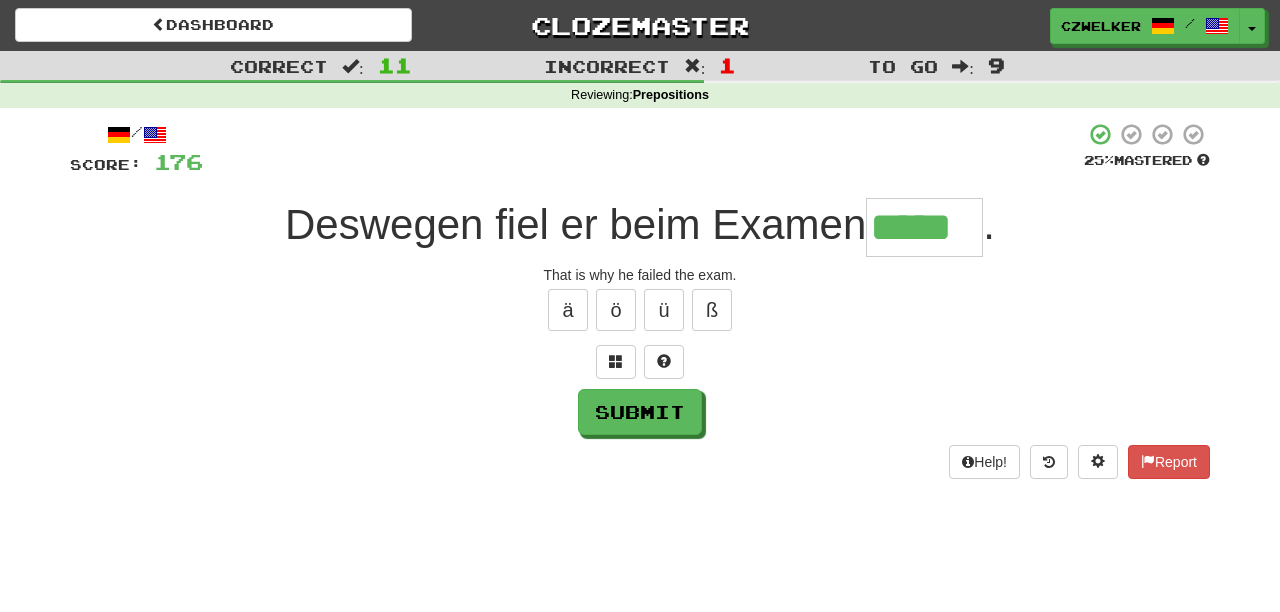 type on "*****" 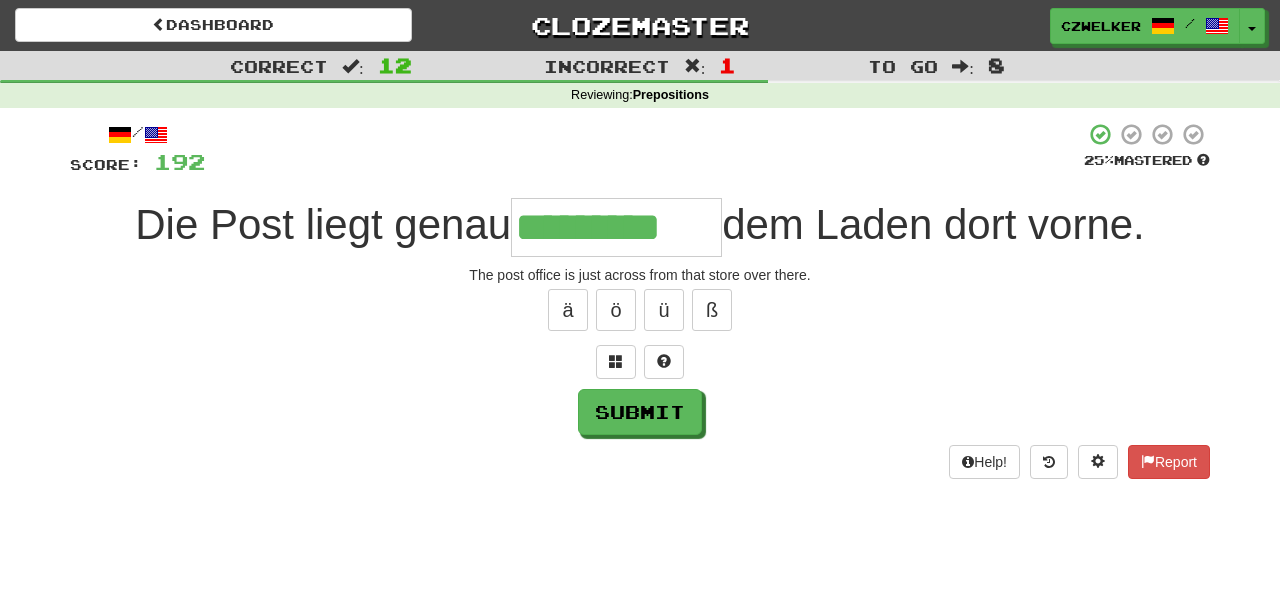 type on "*********" 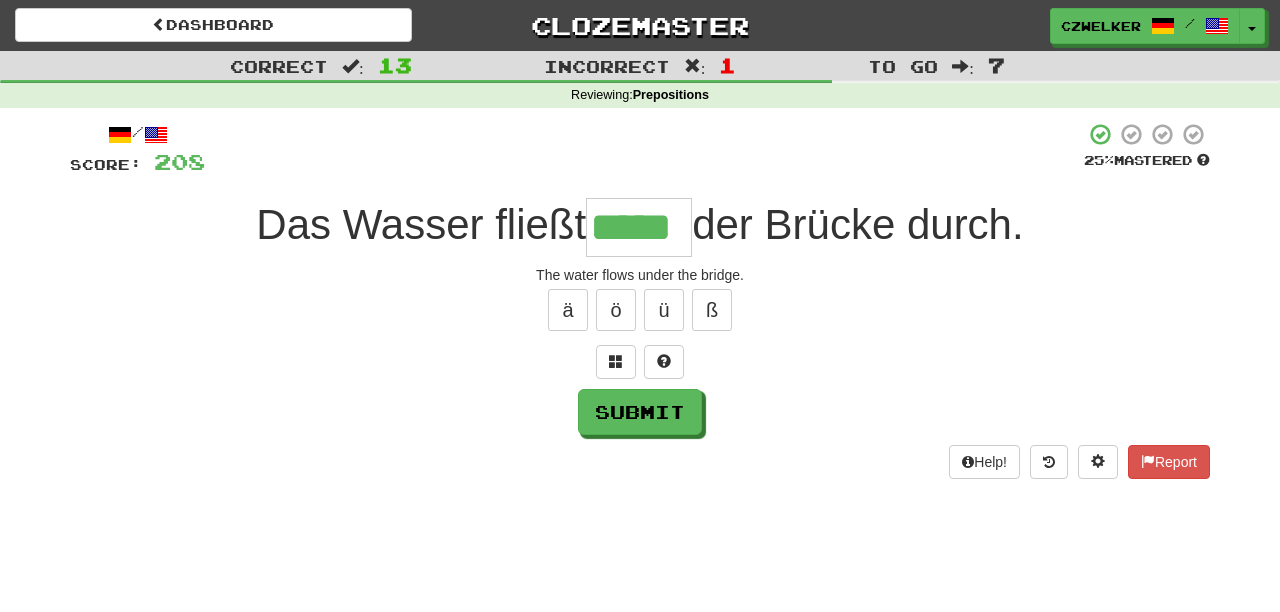 type on "*****" 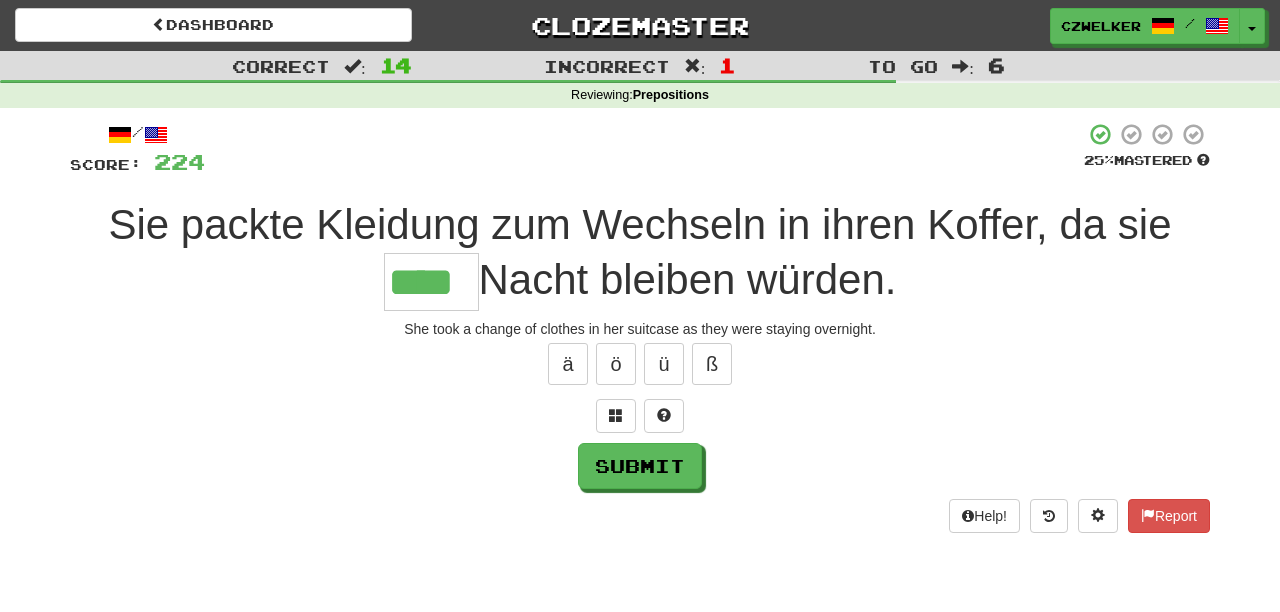 type on "****" 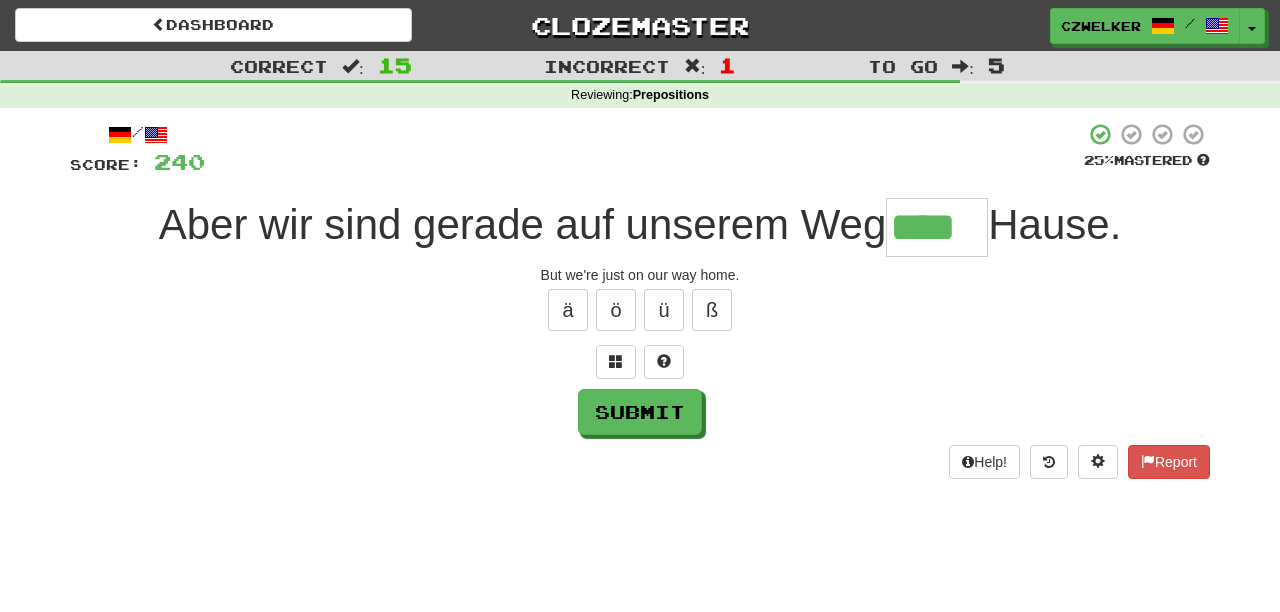 type on "****" 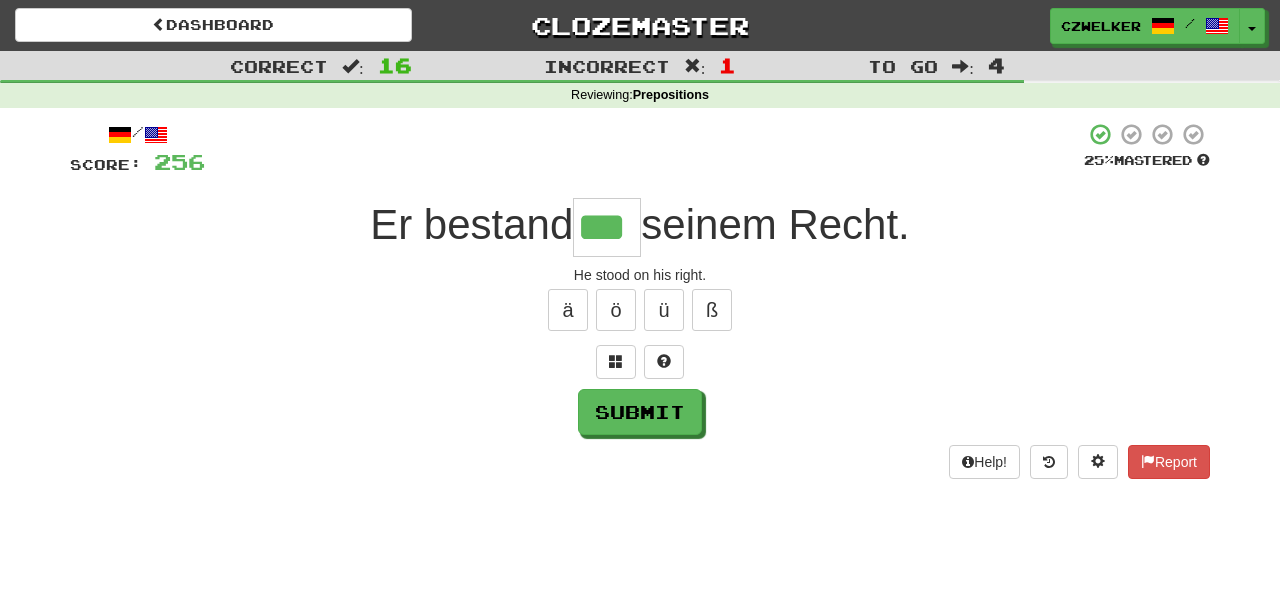 type on "***" 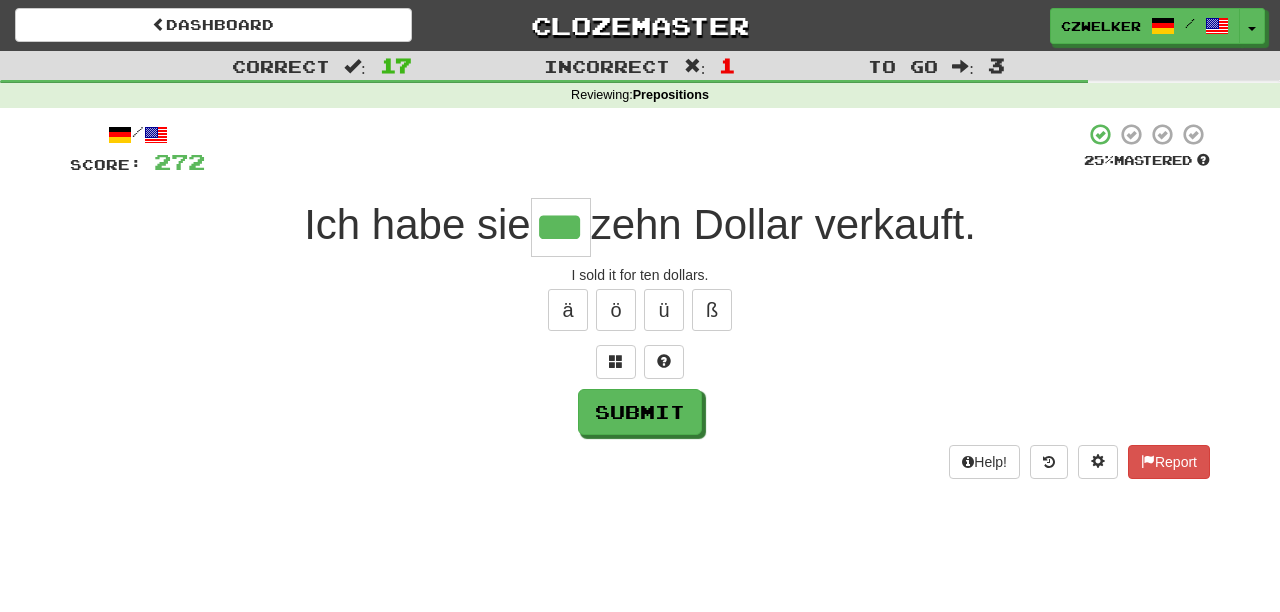 type on "***" 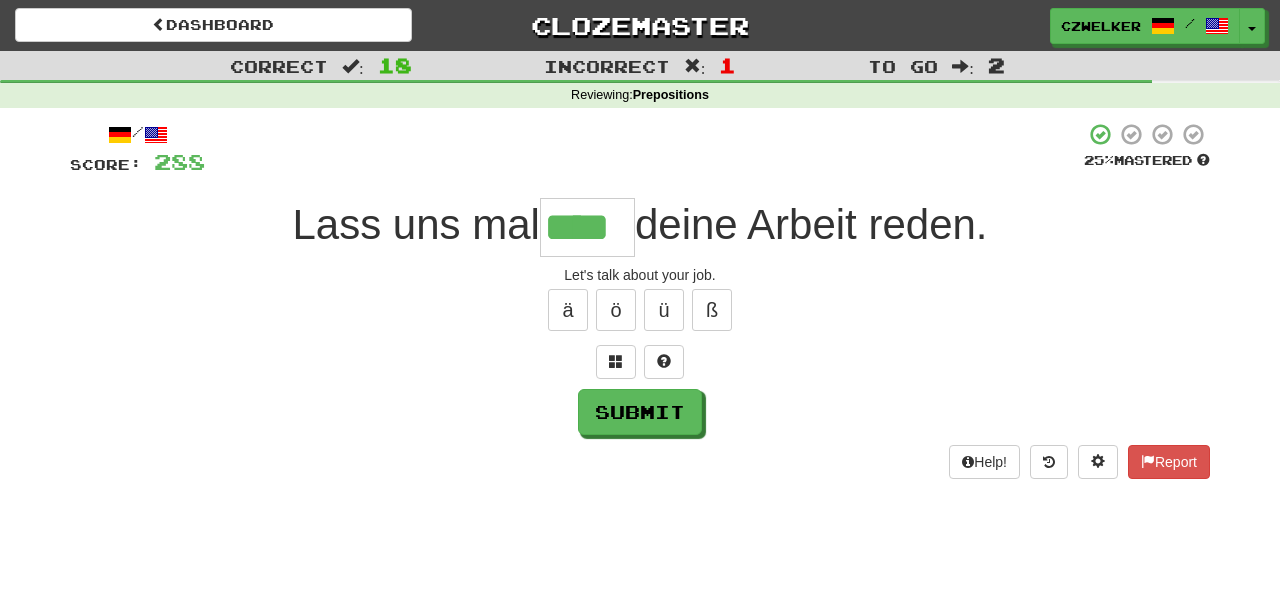 type on "****" 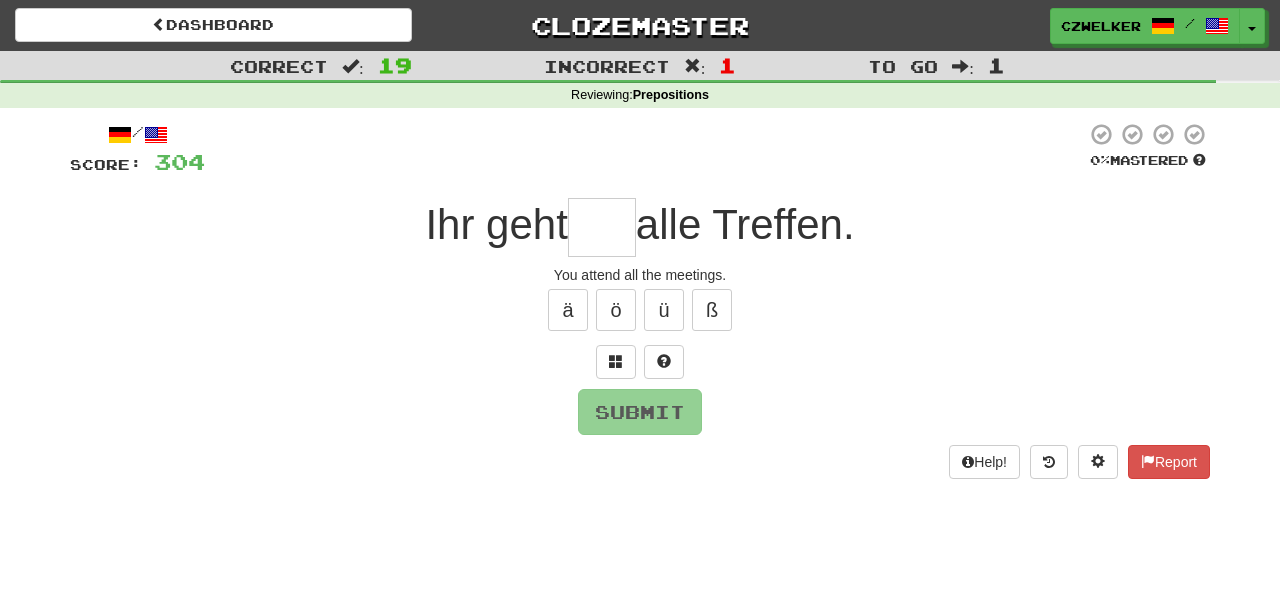 type on "*" 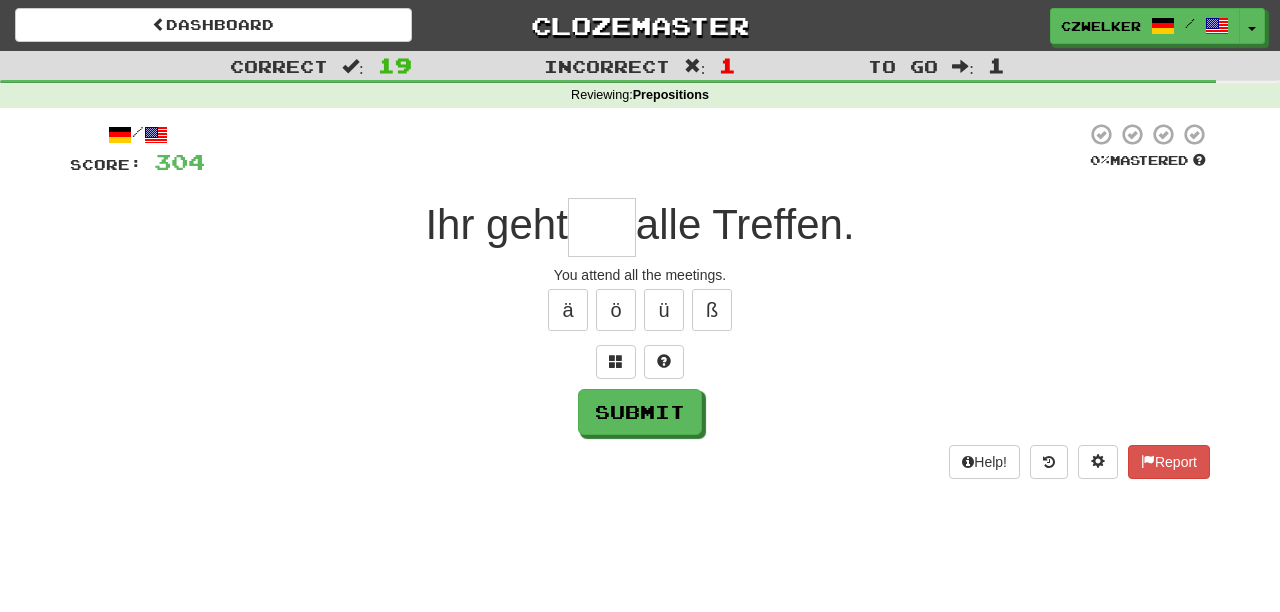 type on "*" 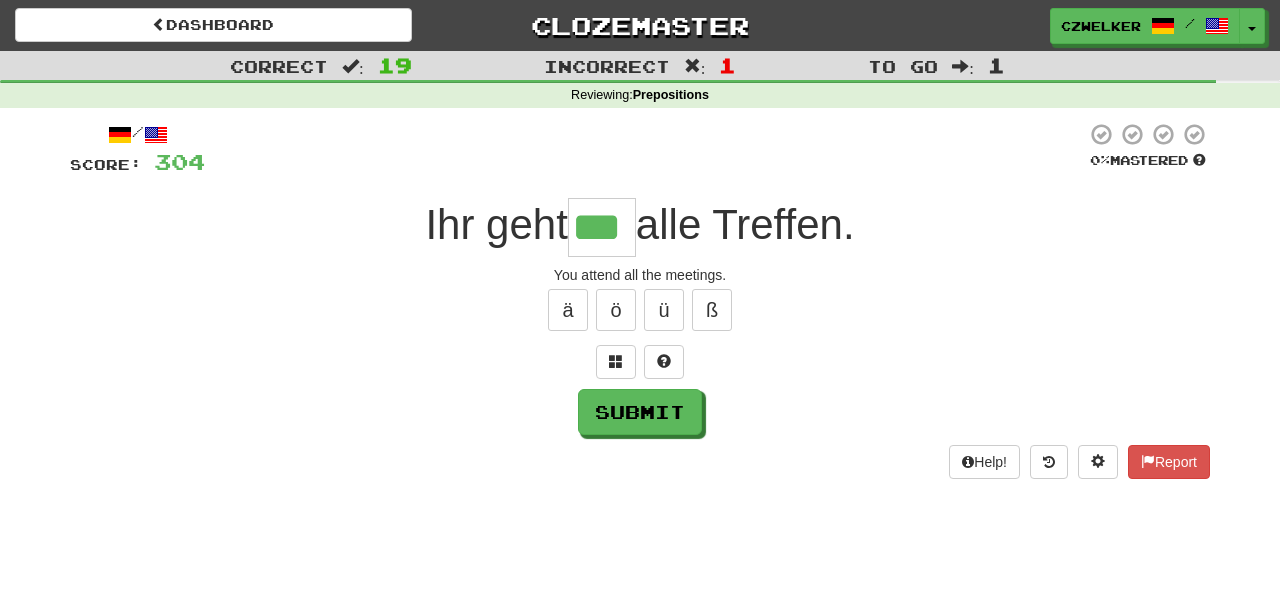 type on "***" 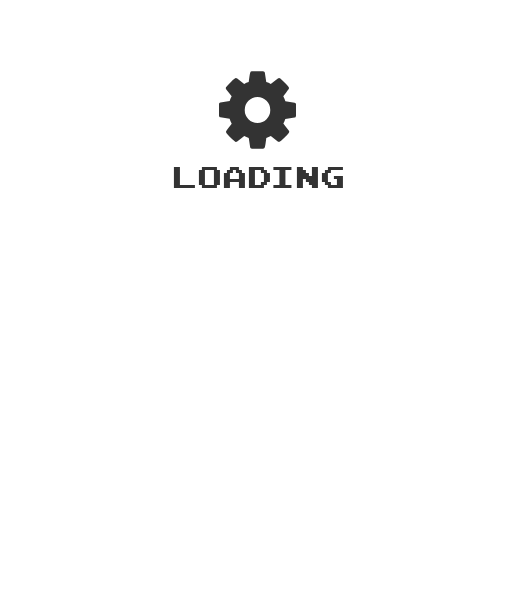 scroll, scrollTop: 0, scrollLeft: 0, axis: both 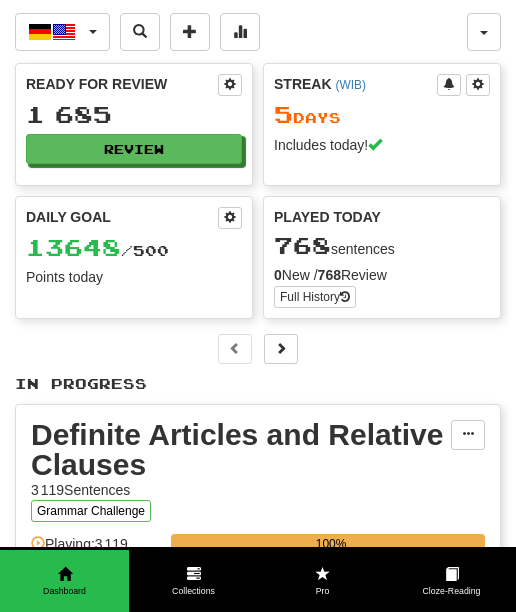 click on "Cette page est en Anglais                                                                        Traduire en Portugais                                                                                                                                                                   Afrikaans Albanais Allemand Amharique Anglais Arabe Arménien Azéri Bengali Birman Bulgare Catalan Chinois (simplifié) Chinois (traditionnel) Coréen Croate Créole haïtien Danois Espagnol Estonien Finnois Français Gallois Grec Gujarati Hindi Hongrois Hébreu Indonésien Islandais Italien Japonais Kannada Kazakh Khmer Kurde Laotien Letton Lituanien Malaisien Malayalam Malgache Maltais Maori Marathi Norvégien Néerlandais Népalais Pachtô Panjabi Persan Polonais Portugais Roumain Russe Samoan Slovaque Slovène Suédois Tamoul Tchèque Telugu Thaï Turc Ukrainien Urdu Vietnamien" at bounding box center (258, 3515) 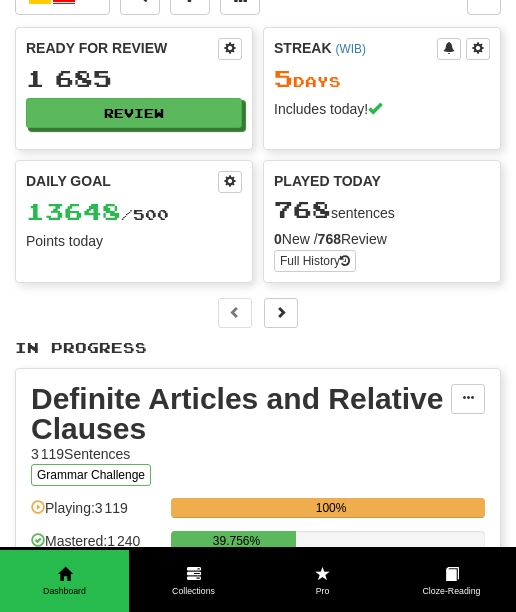 scroll, scrollTop: 41, scrollLeft: 0, axis: vertical 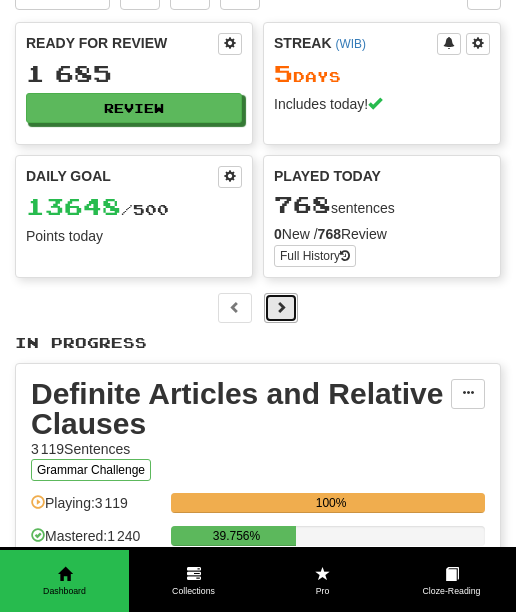 click at bounding box center (281, 307) 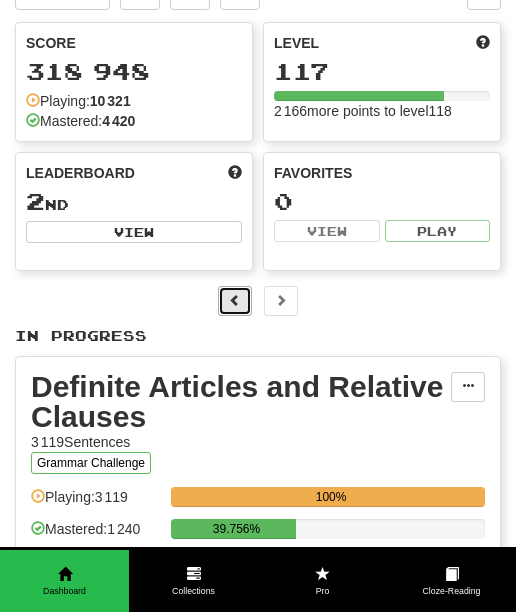 click at bounding box center (235, 301) 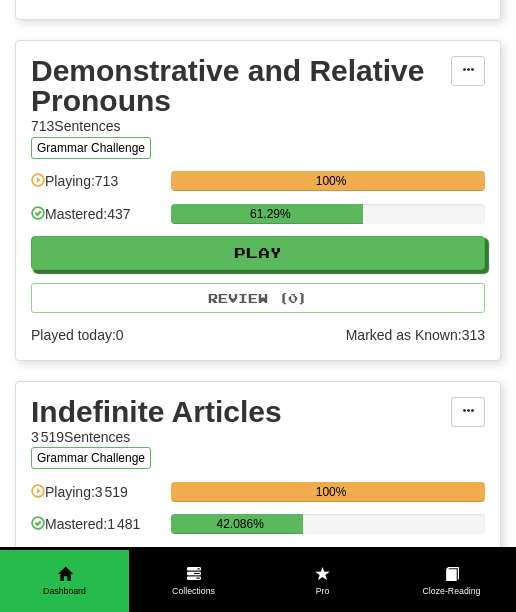 scroll, scrollTop: 763, scrollLeft: 0, axis: vertical 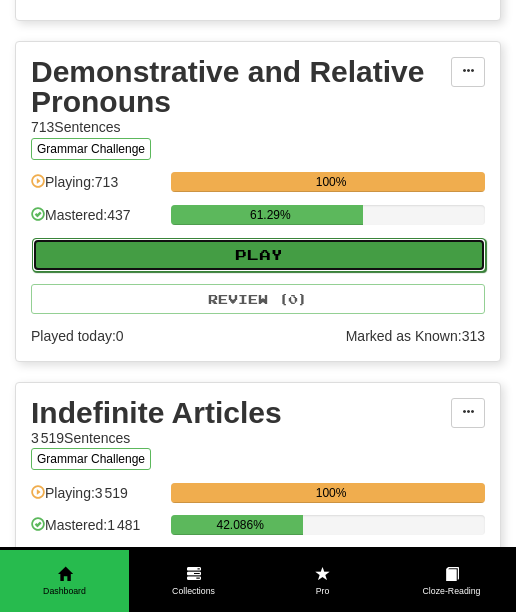 click on "Play" at bounding box center [259, 255] 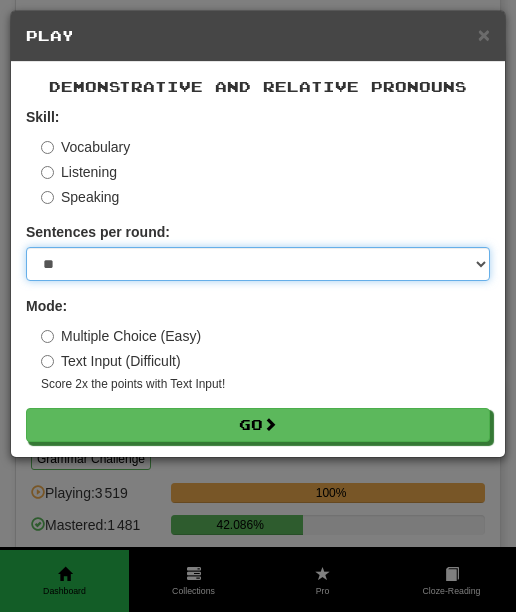 click on "* ** ** ** ** ** *** ********" at bounding box center [258, 264] 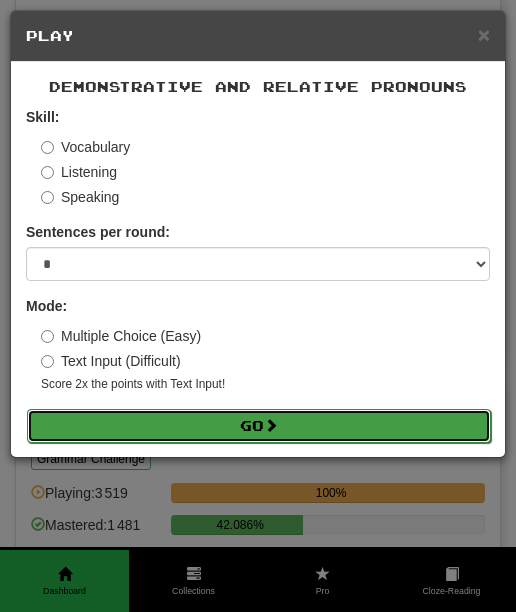 click on "Go" at bounding box center (259, 426) 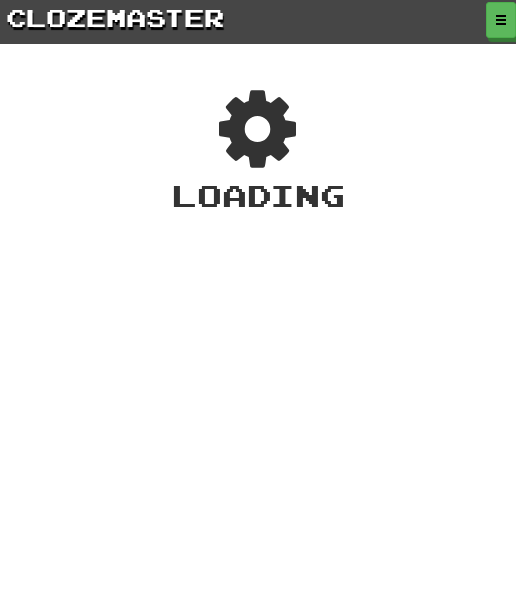 scroll, scrollTop: 0, scrollLeft: 0, axis: both 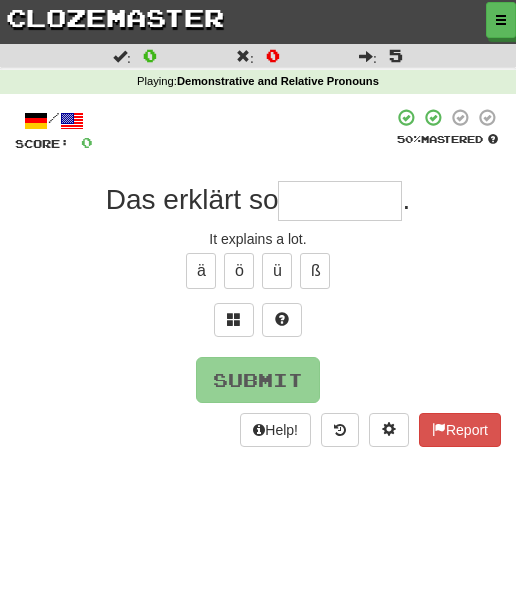 click at bounding box center [258, 2062] 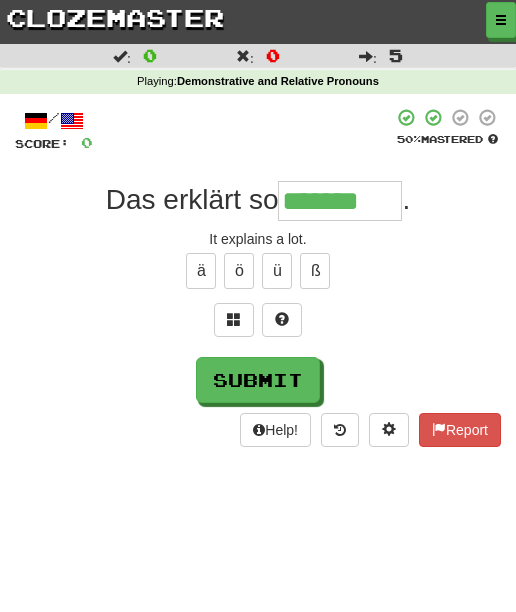 type on "*******" 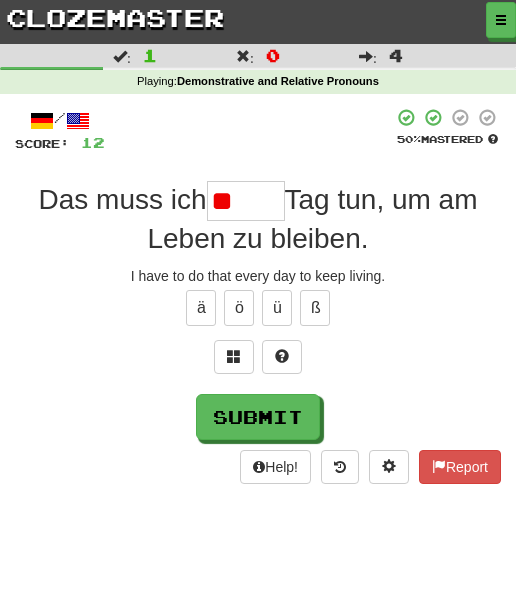 type on "*" 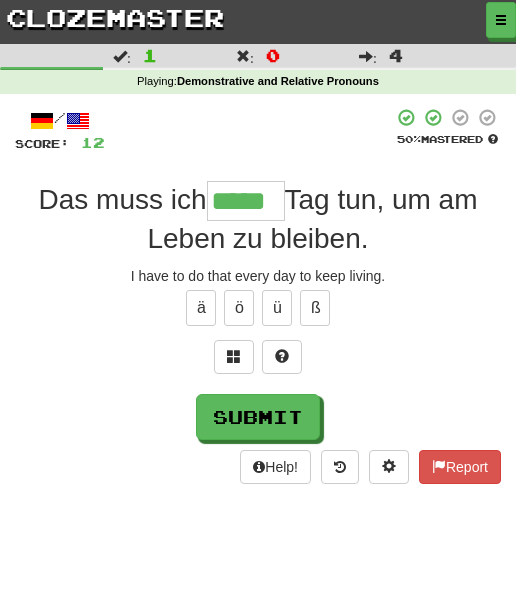 type on "*****" 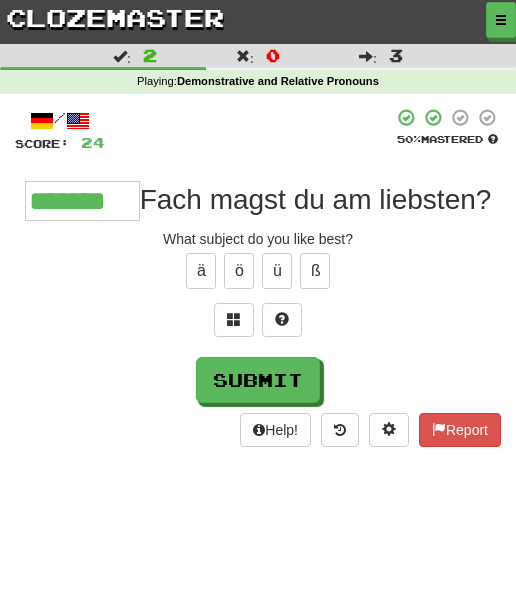 type on "*******" 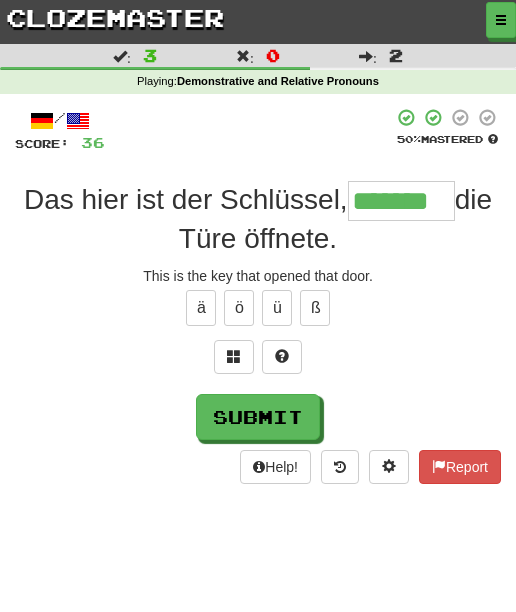 type on "*******" 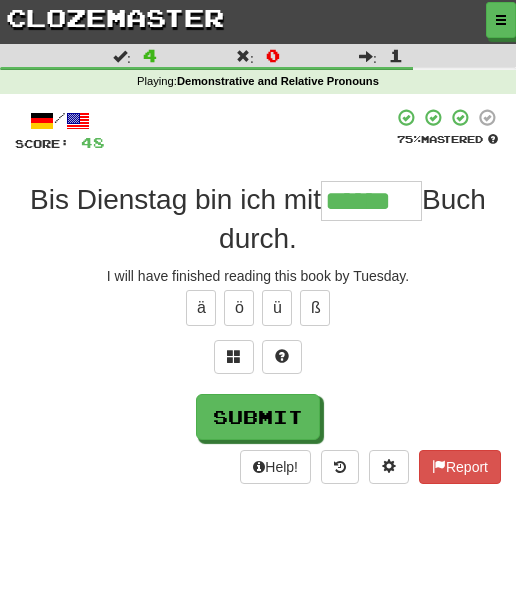 type on "******" 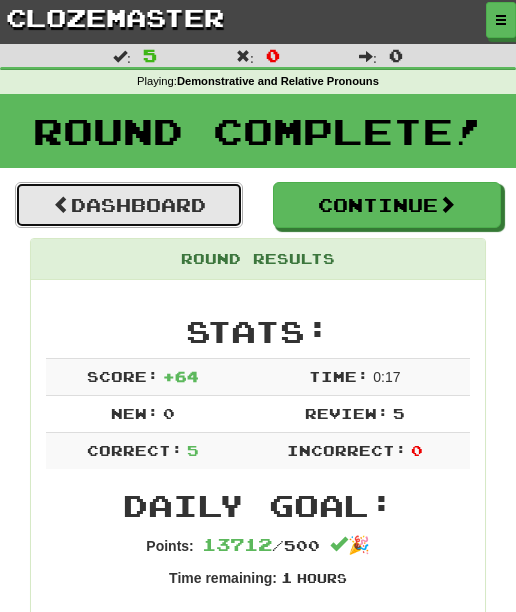 click on "Dashboard" at bounding box center (129, 205) 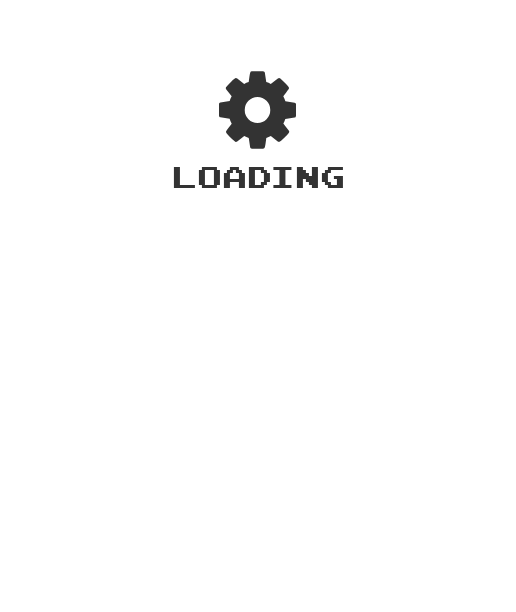 scroll, scrollTop: 0, scrollLeft: 0, axis: both 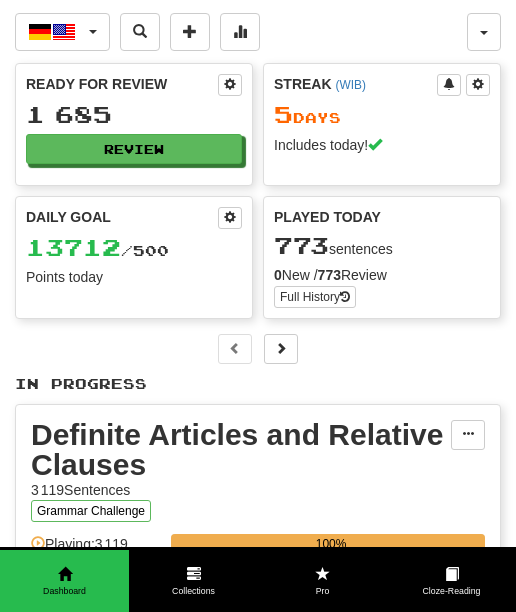 click at bounding box center [258, 3515] 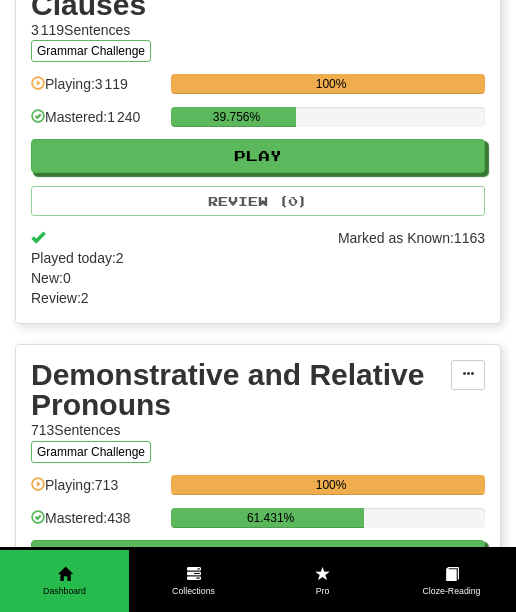 scroll, scrollTop: 455, scrollLeft: 0, axis: vertical 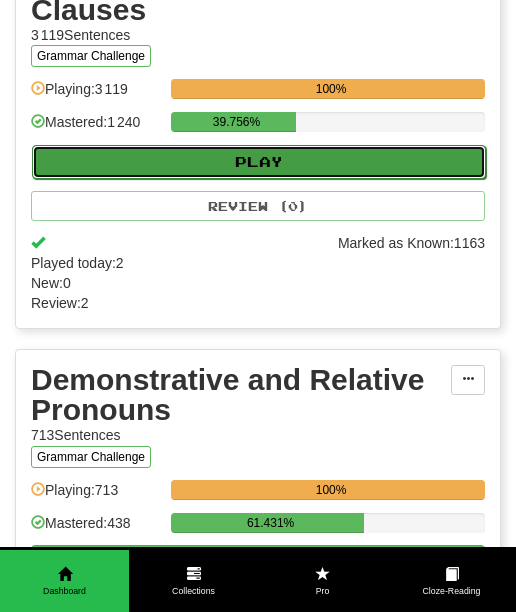 click on "Play" at bounding box center (259, 162) 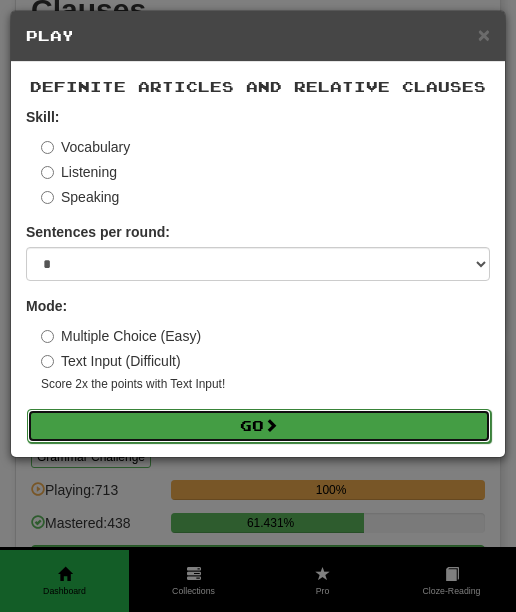 click on "Go" at bounding box center (259, 426) 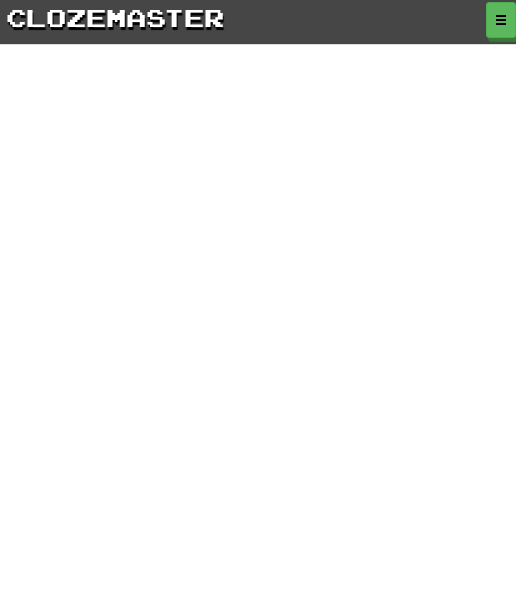 scroll, scrollTop: 0, scrollLeft: 0, axis: both 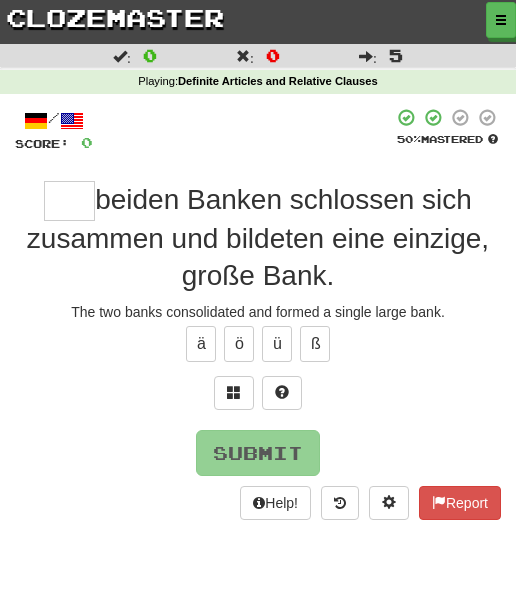 click at bounding box center (258, 2062) 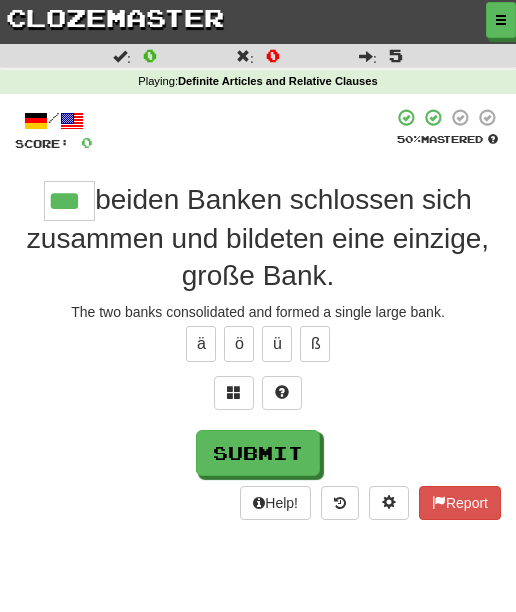 type on "***" 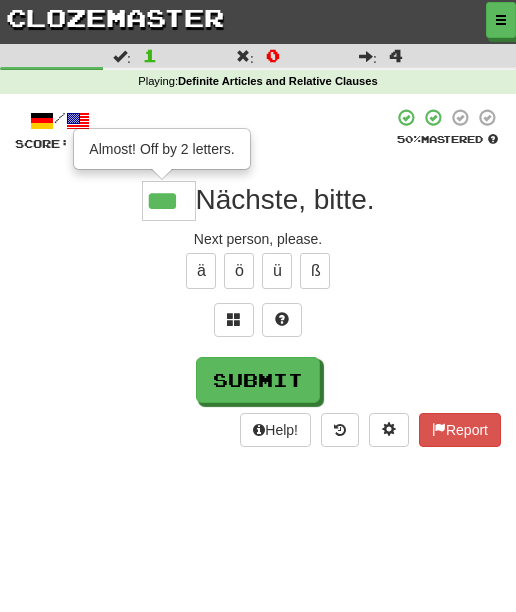 type on "***" 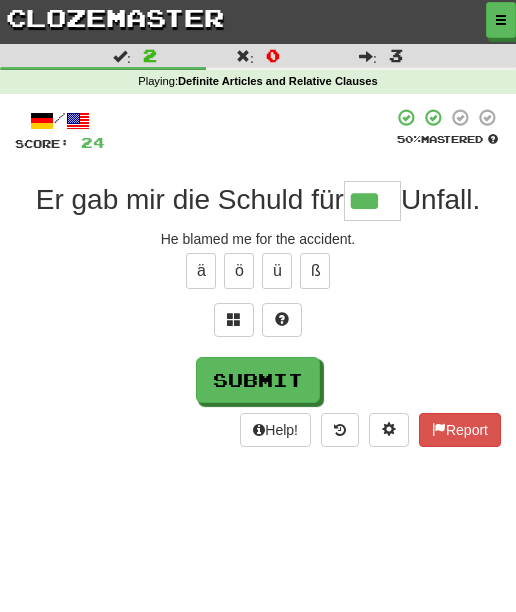 type on "***" 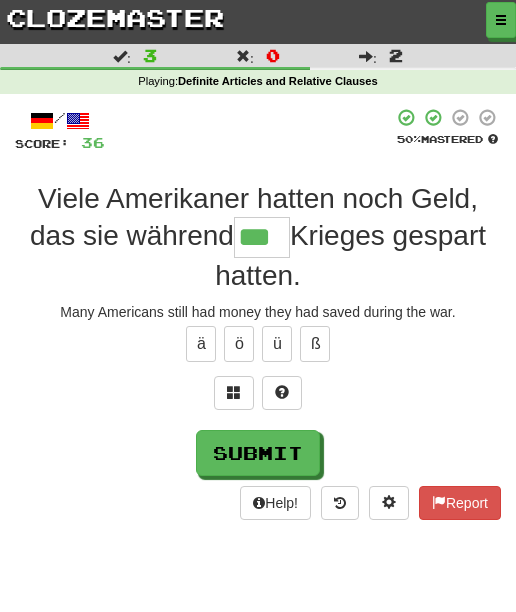 type on "***" 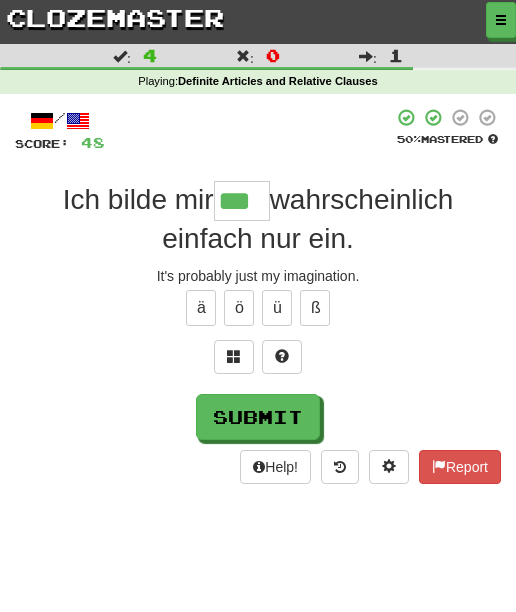 type on "***" 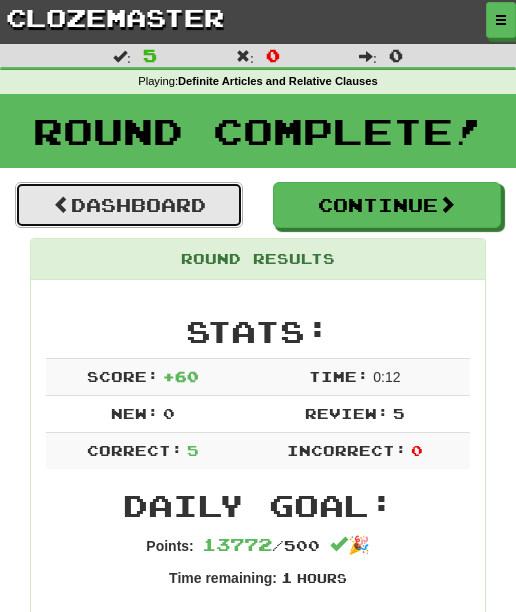 click on "Dashboard" at bounding box center (129, 205) 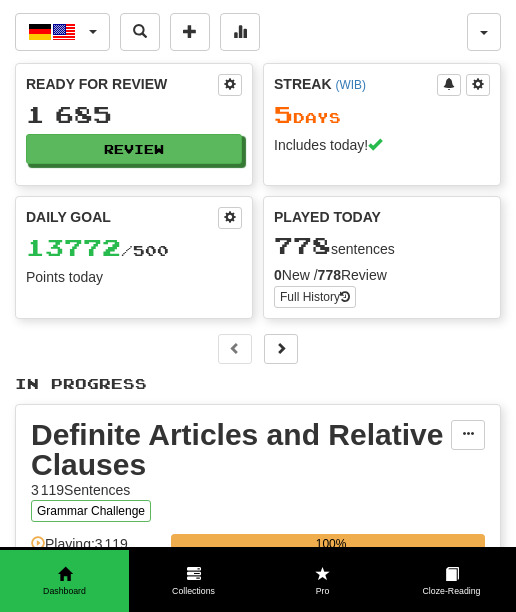 scroll, scrollTop: 0, scrollLeft: 0, axis: both 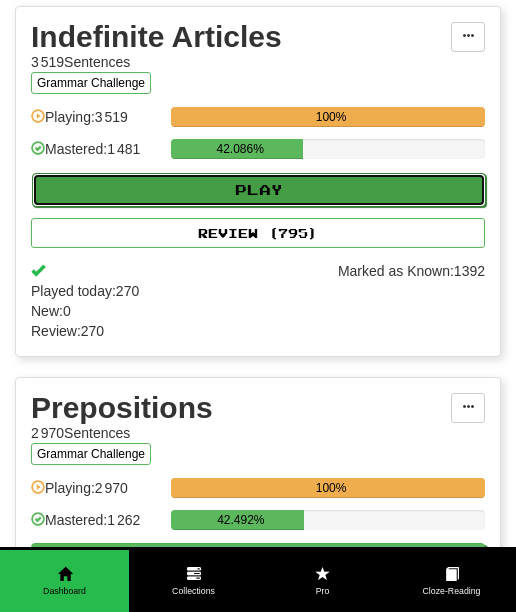 click on "Play" at bounding box center [259, 190] 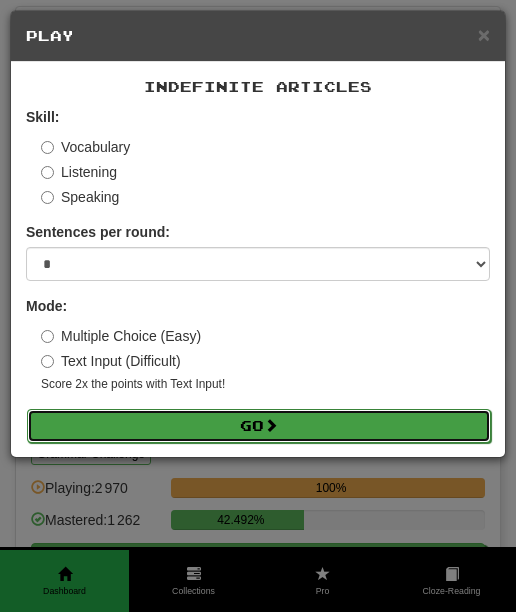 click on "Go" at bounding box center [259, 426] 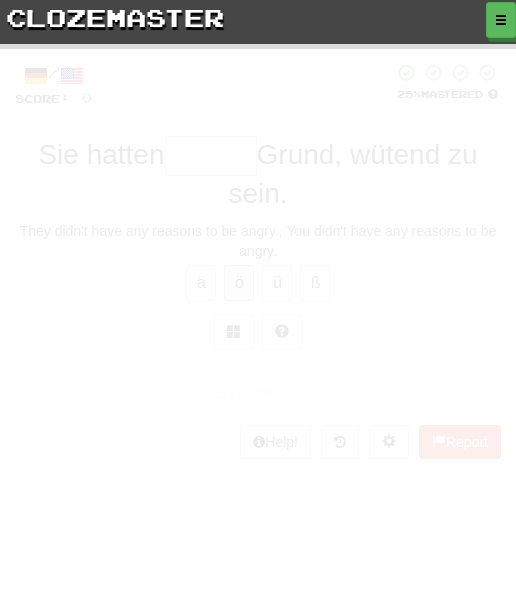 scroll, scrollTop: 0, scrollLeft: 0, axis: both 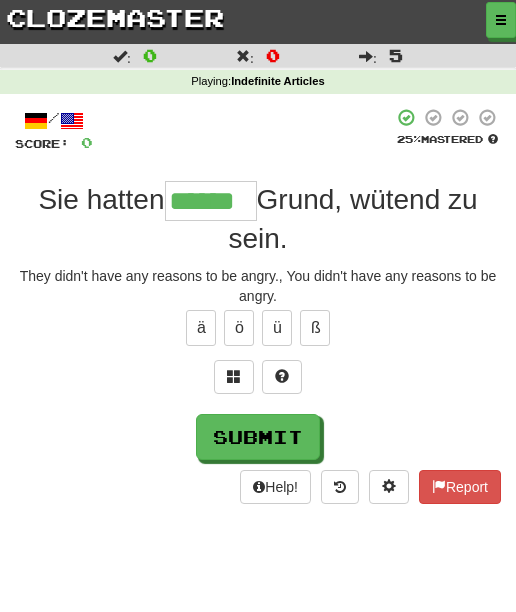type on "******" 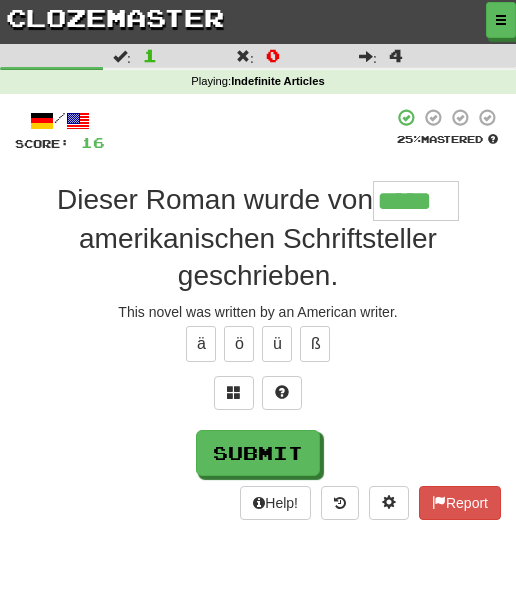 type on "*****" 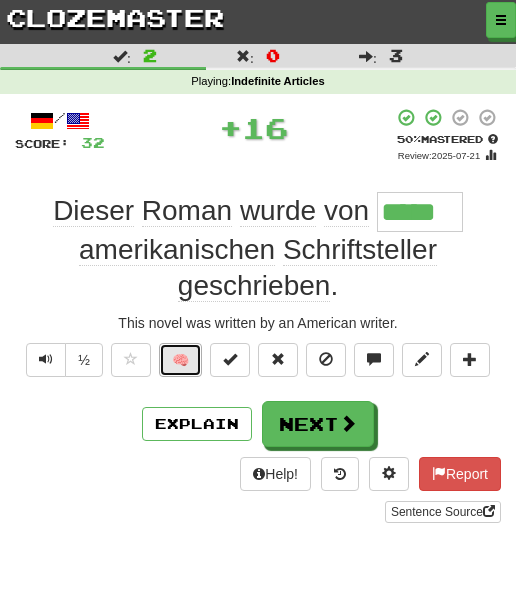 click on "🧠" at bounding box center [180, 360] 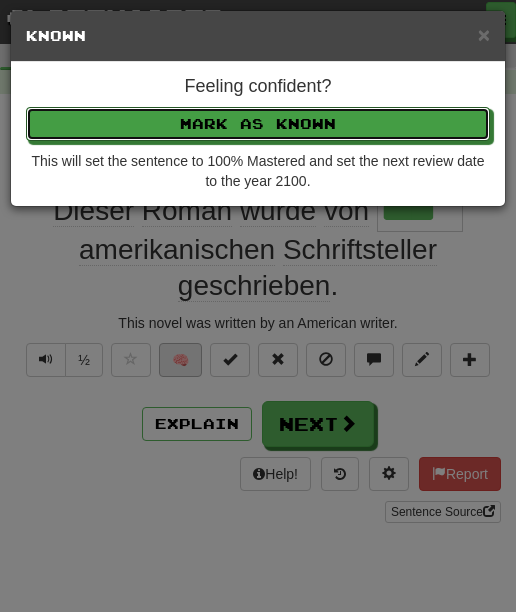 type 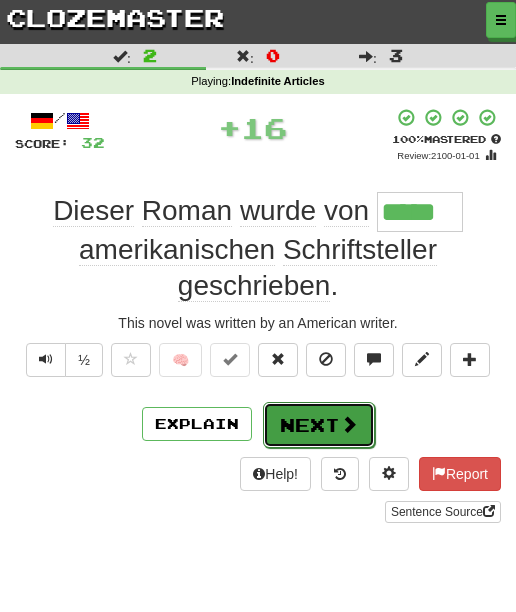 click on "Next" at bounding box center (319, 425) 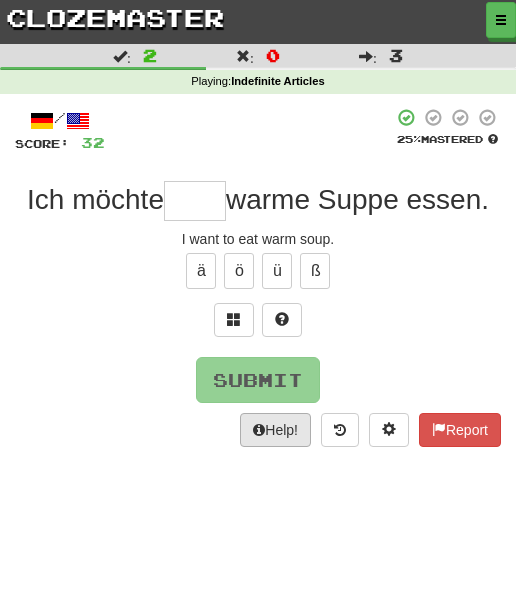 type on "*" 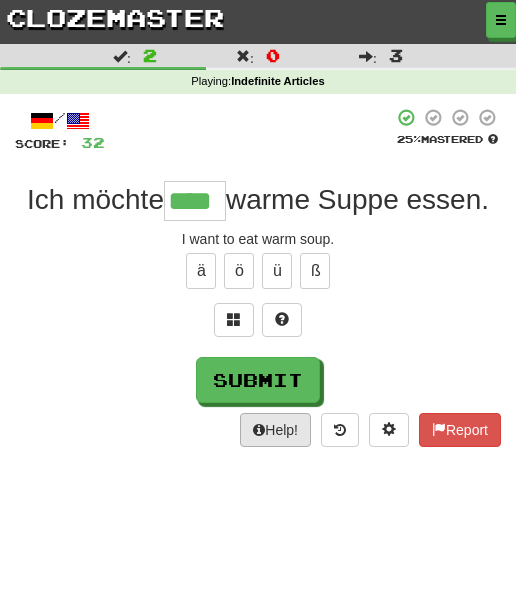 type on "****" 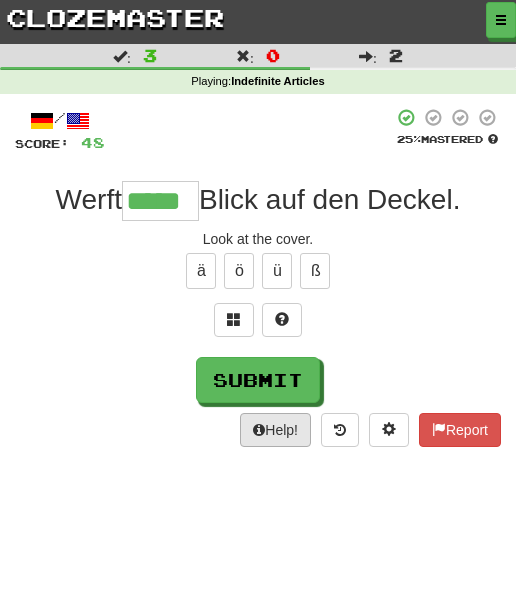 type on "*****" 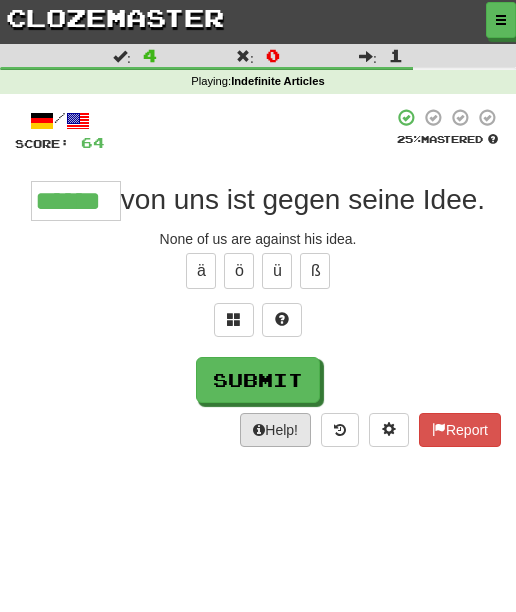 type on "******" 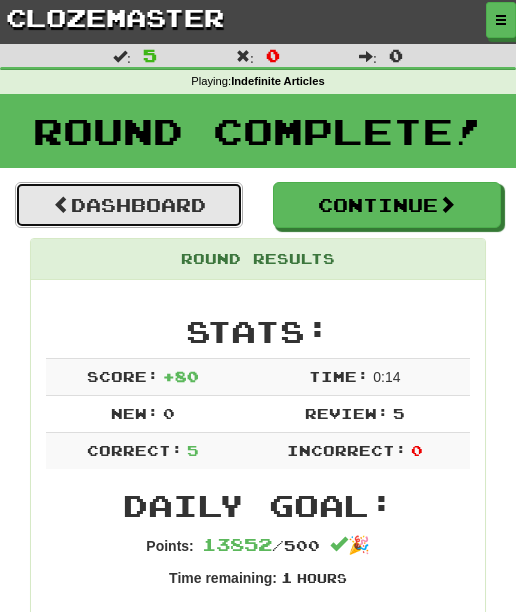click on "Dashboard" at bounding box center [129, 205] 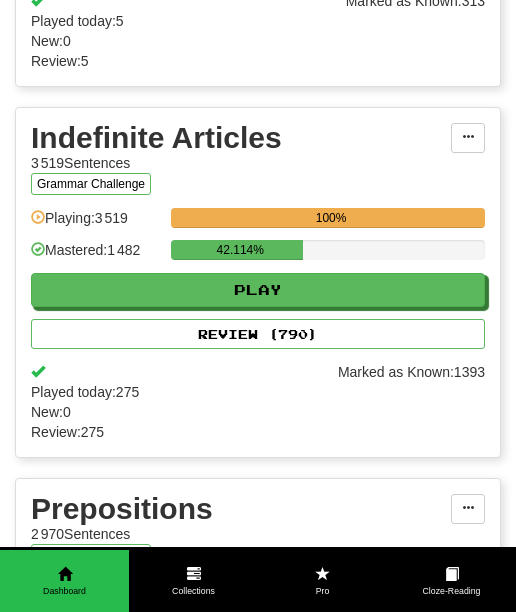 scroll, scrollTop: 1097, scrollLeft: 0, axis: vertical 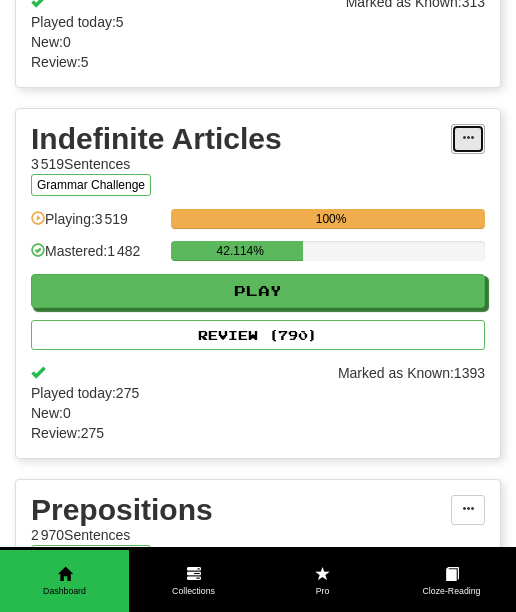 click at bounding box center [468, 139] 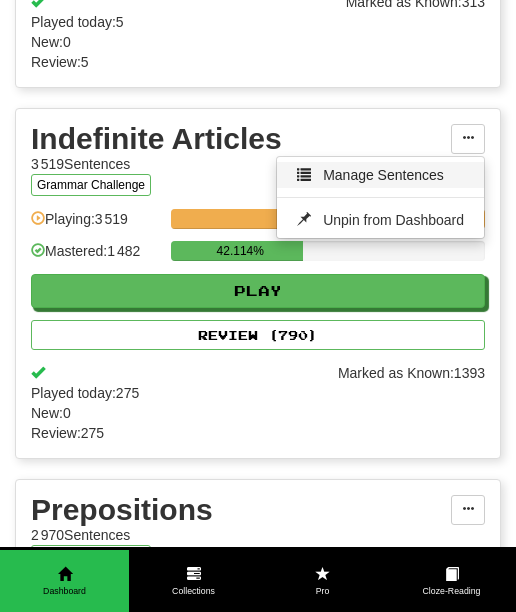 click on "Manage Sentences" at bounding box center [383, 175] 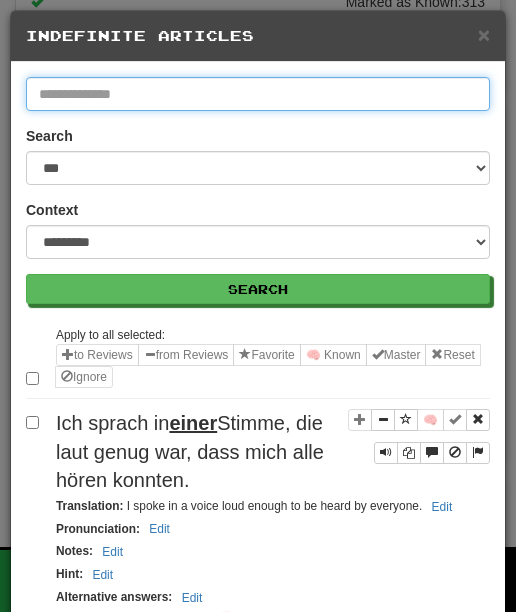 click at bounding box center [258, 94] 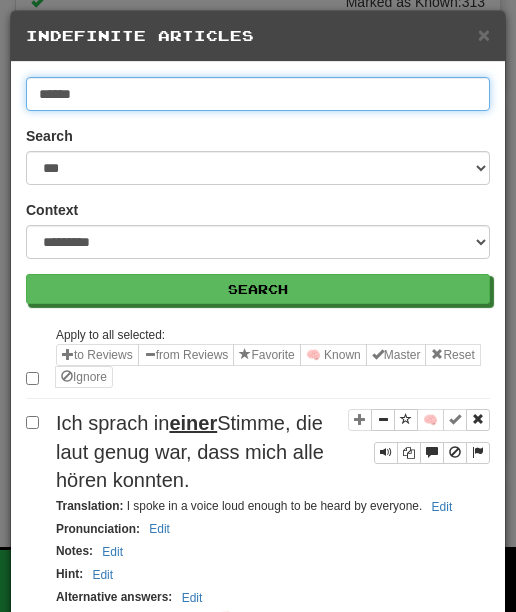 type on "******" 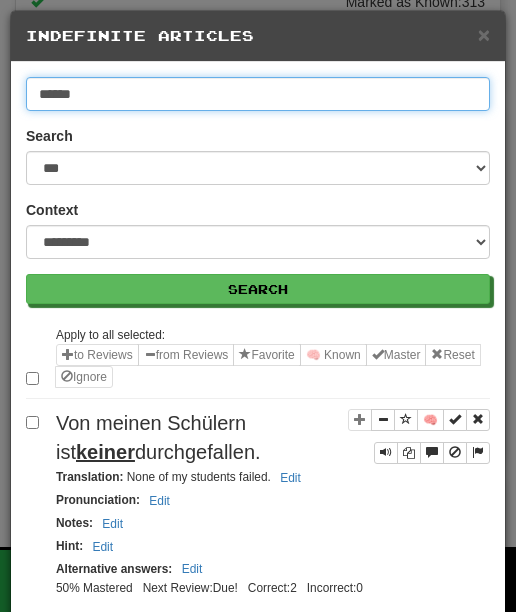 click on "******" at bounding box center (258, 94) 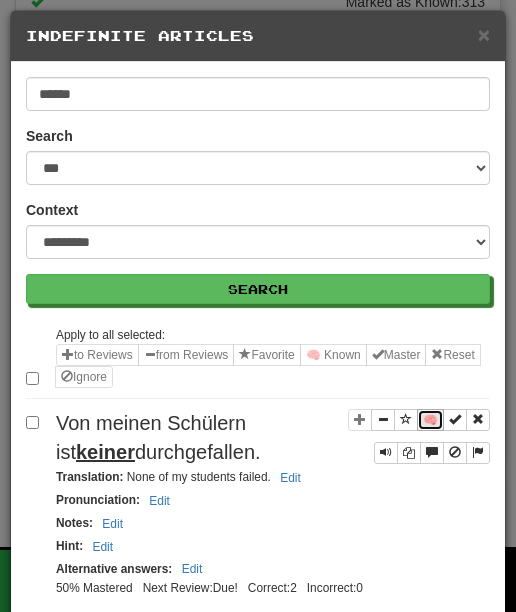 click on "🧠" at bounding box center [430, 420] 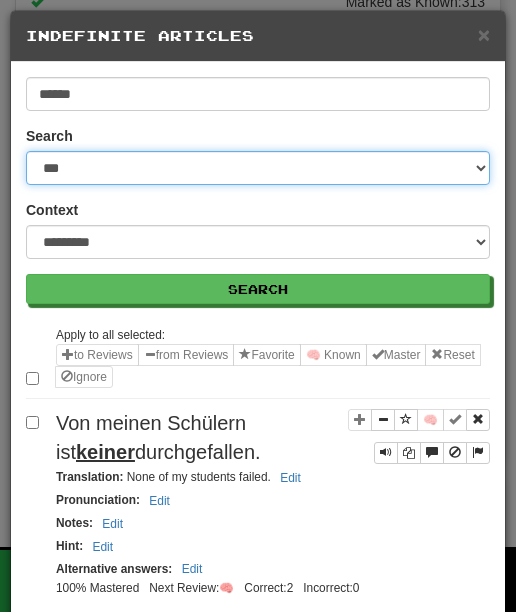 click on "**********" at bounding box center (258, 168) 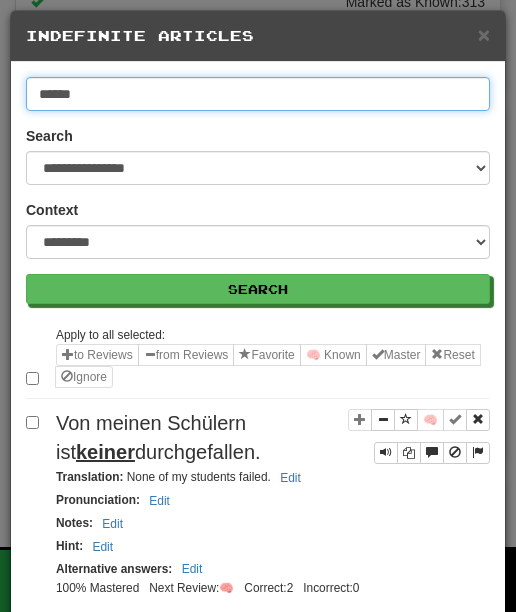 click on "******" at bounding box center [258, 94] 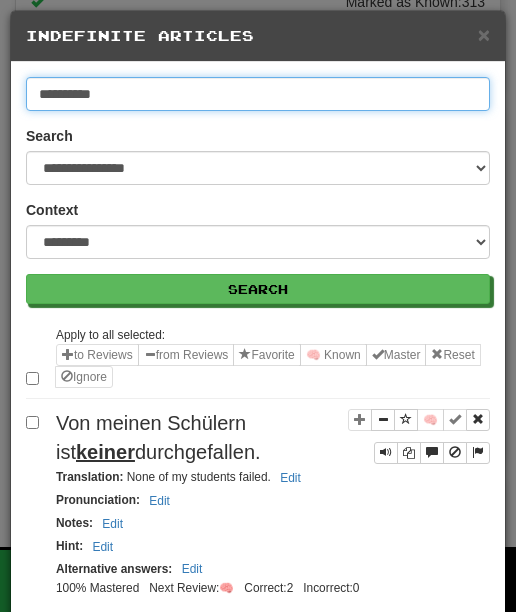 click on "Search" at bounding box center [258, 289] 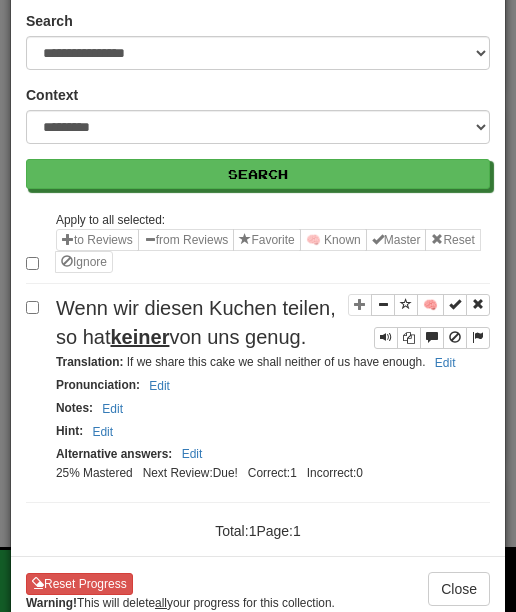 scroll, scrollTop: 141, scrollLeft: 0, axis: vertical 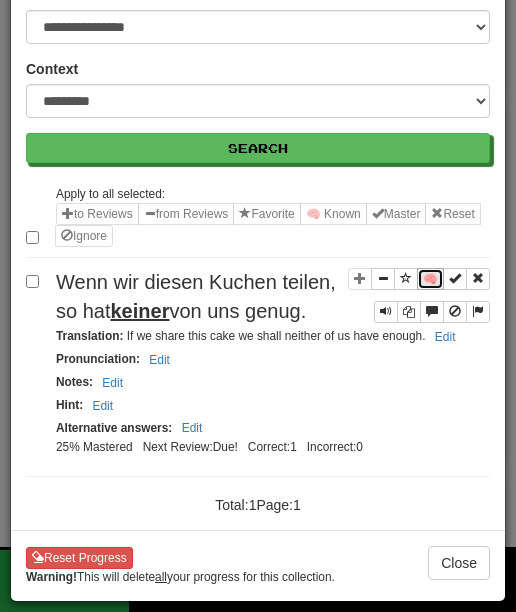 click on "🧠" at bounding box center [430, 279] 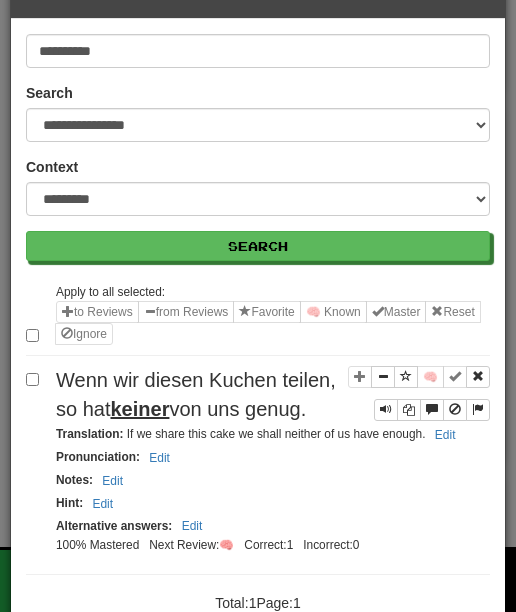 scroll, scrollTop: 0, scrollLeft: 0, axis: both 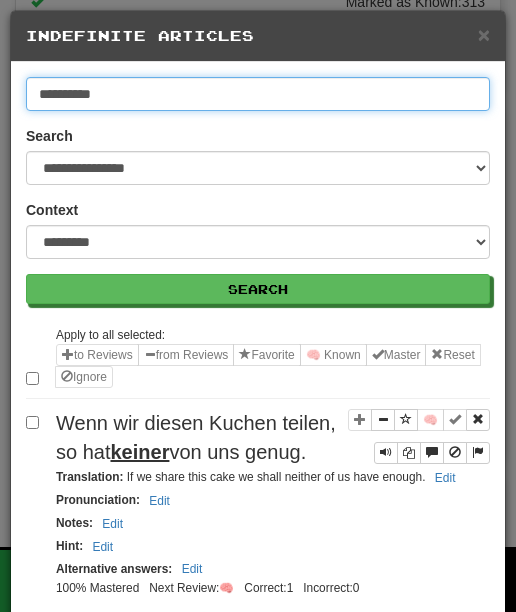 drag, startPoint x: 117, startPoint y: 96, endPoint x: 82, endPoint y: 93, distance: 35.128338 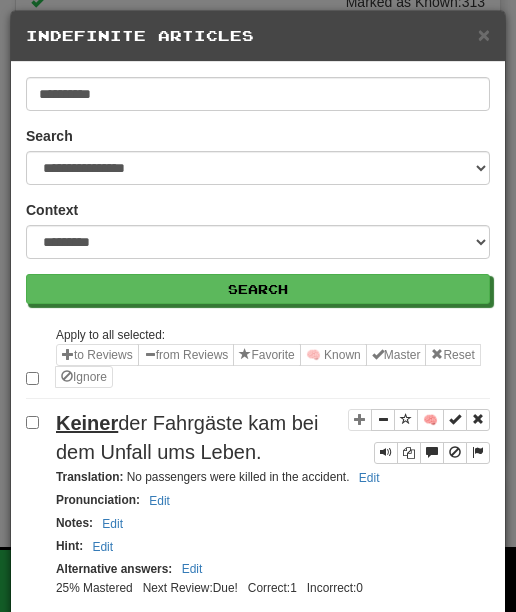 scroll, scrollTop: 141, scrollLeft: 0, axis: vertical 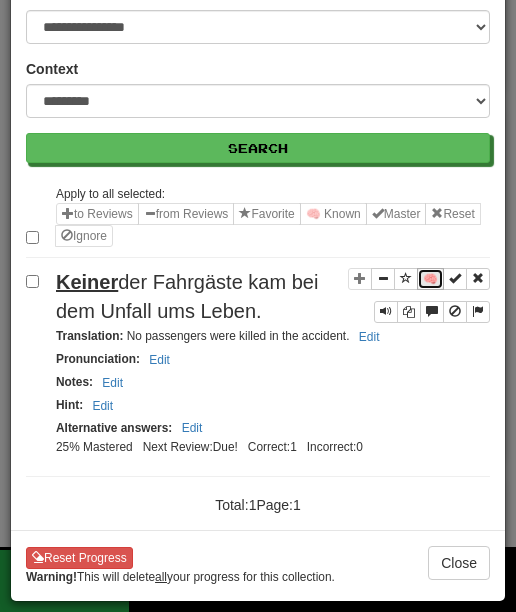 click on "🧠" at bounding box center [430, 279] 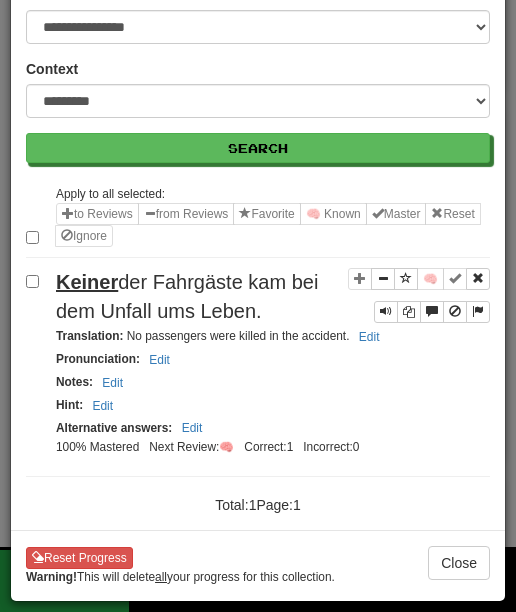 scroll, scrollTop: 0, scrollLeft: 0, axis: both 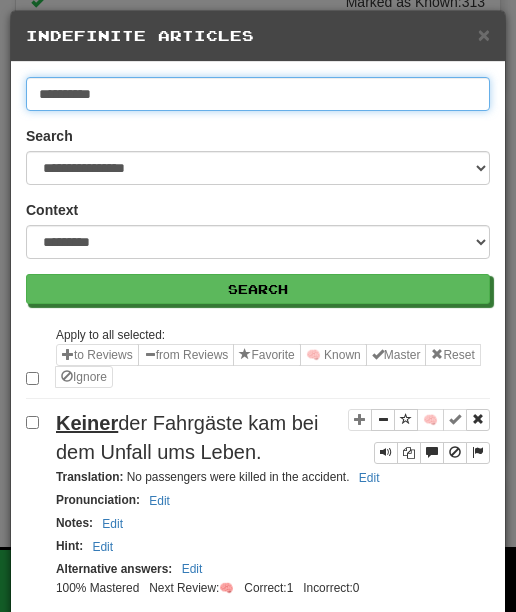 drag, startPoint x: 124, startPoint y: 90, endPoint x: 76, endPoint y: 89, distance: 48.010414 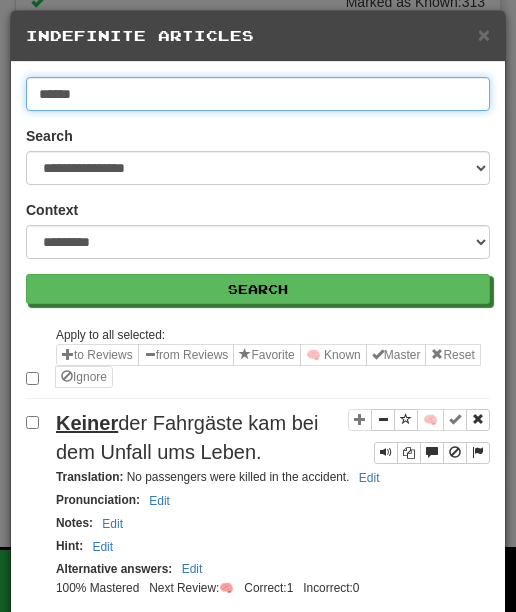 type on "******" 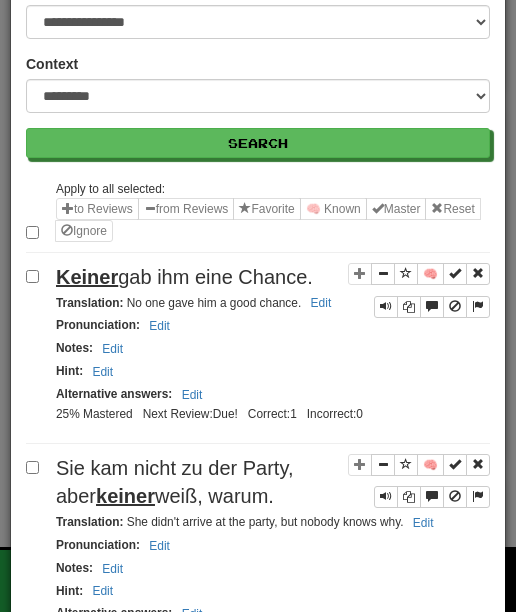scroll, scrollTop: 158, scrollLeft: 0, axis: vertical 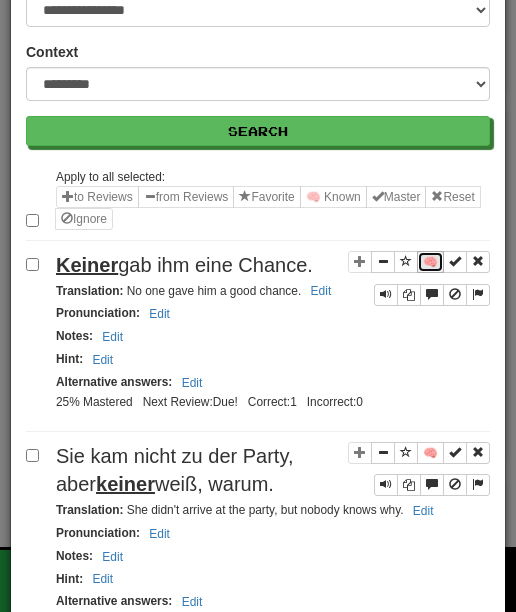 click on "🧠" at bounding box center (430, 262) 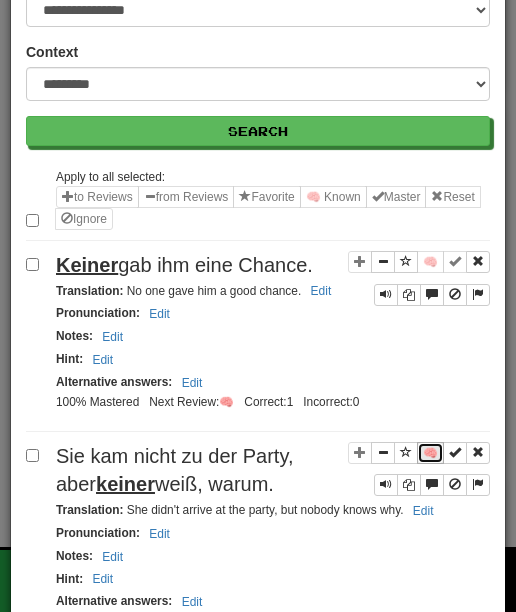 click on "🧠" at bounding box center [430, 453] 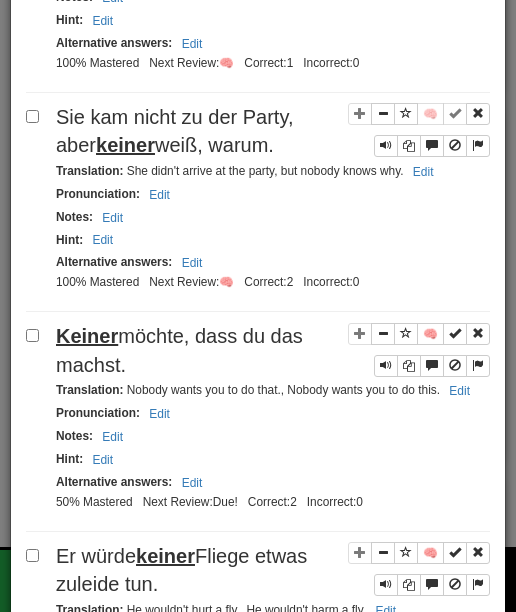 scroll, scrollTop: 519, scrollLeft: 0, axis: vertical 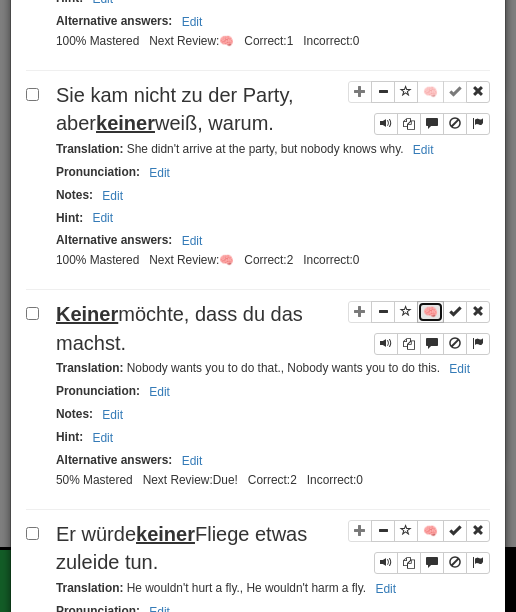 click on "🧠" at bounding box center [430, 312] 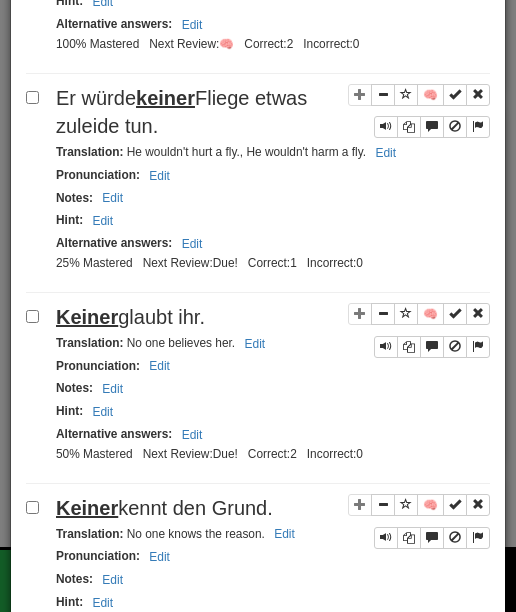scroll, scrollTop: 982, scrollLeft: 0, axis: vertical 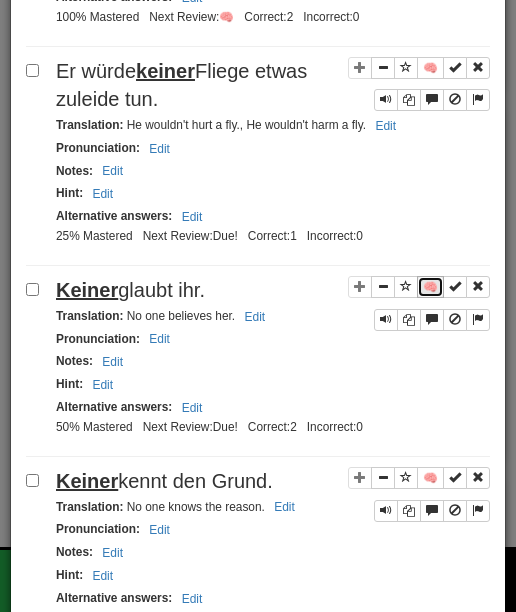 click on "🧠" at bounding box center [430, 287] 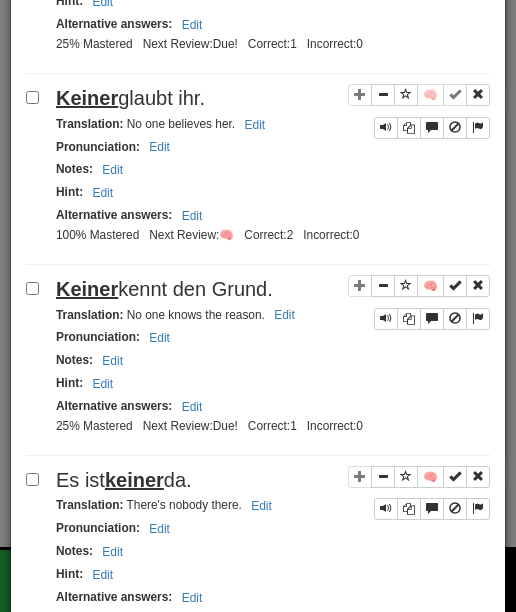 scroll, scrollTop: 1221, scrollLeft: 0, axis: vertical 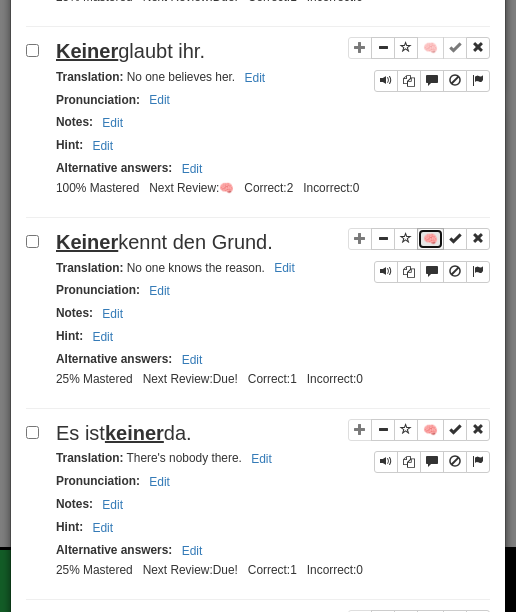 click on "🧠" at bounding box center [430, 239] 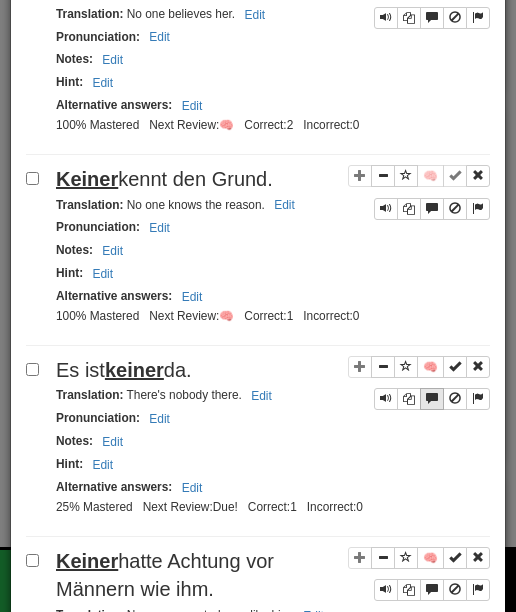 scroll, scrollTop: 1327, scrollLeft: 0, axis: vertical 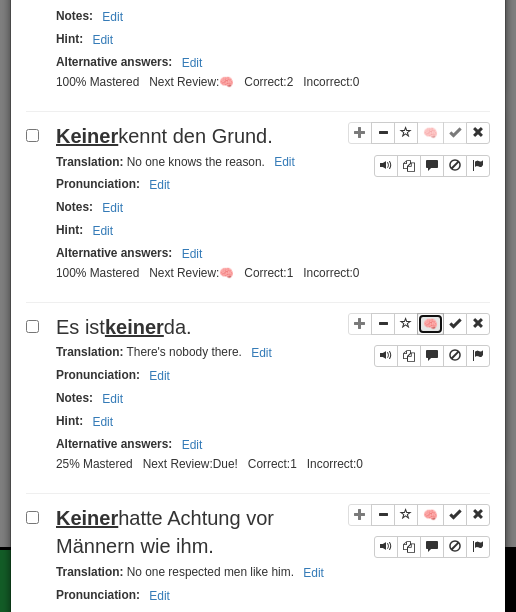 click on "🧠" at bounding box center (430, 324) 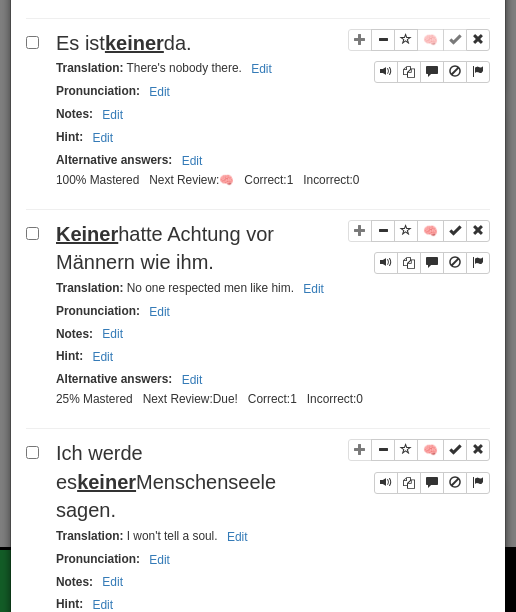 scroll, scrollTop: 1643, scrollLeft: 0, axis: vertical 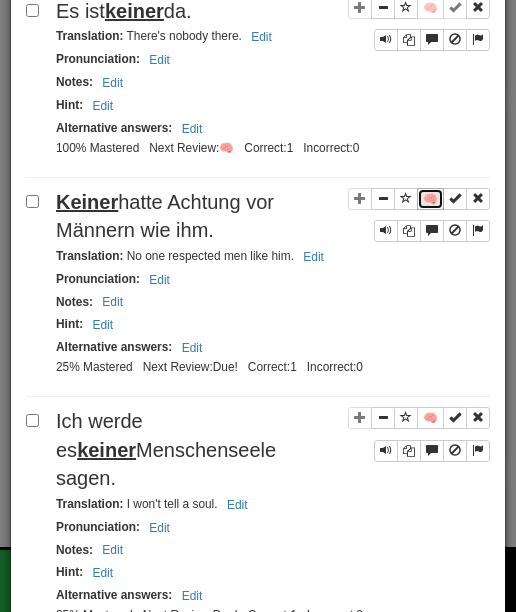 click on "🧠" at bounding box center (430, 199) 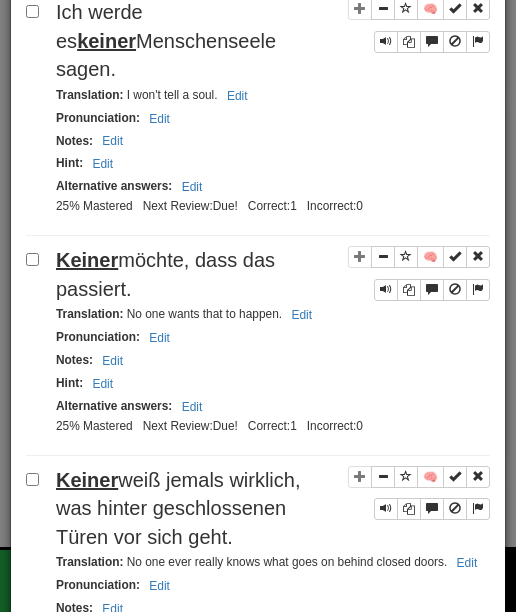 scroll, scrollTop: 2057, scrollLeft: 0, axis: vertical 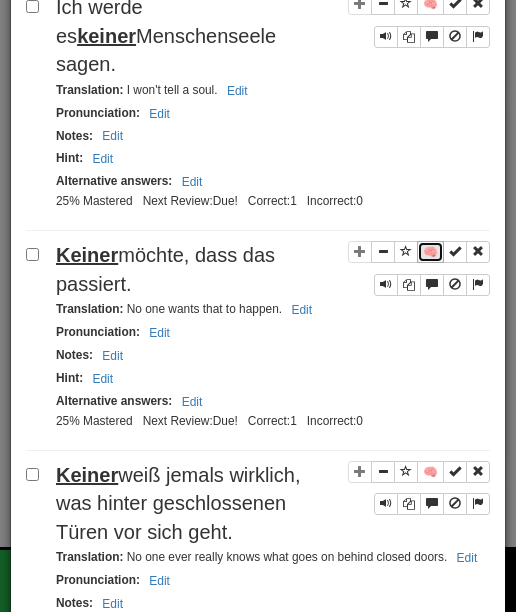 click on "🧠" at bounding box center (430, 252) 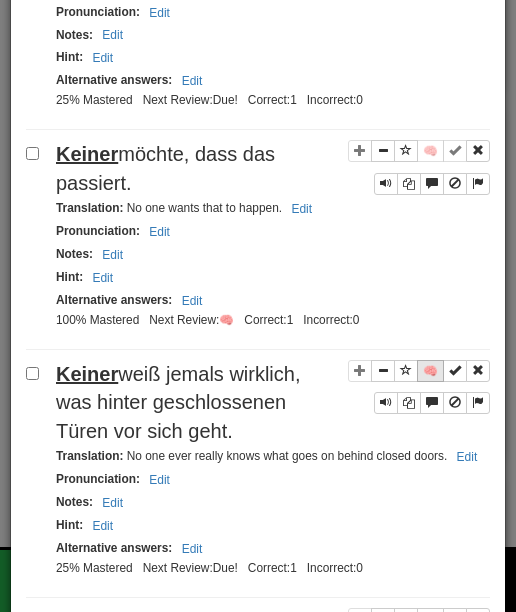 scroll, scrollTop: 2184, scrollLeft: 0, axis: vertical 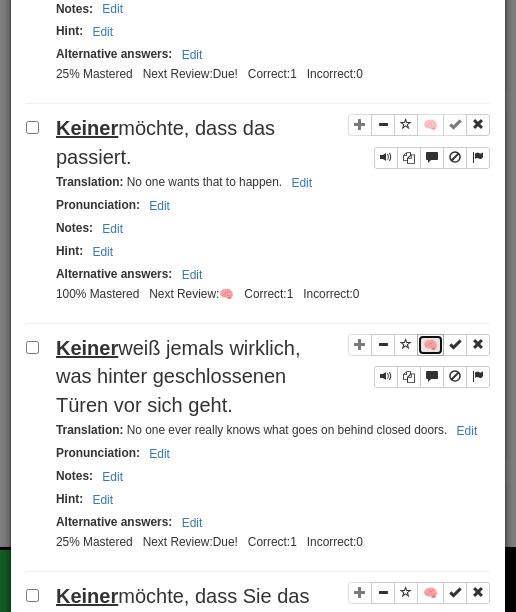 click on "🧠" at bounding box center (430, 345) 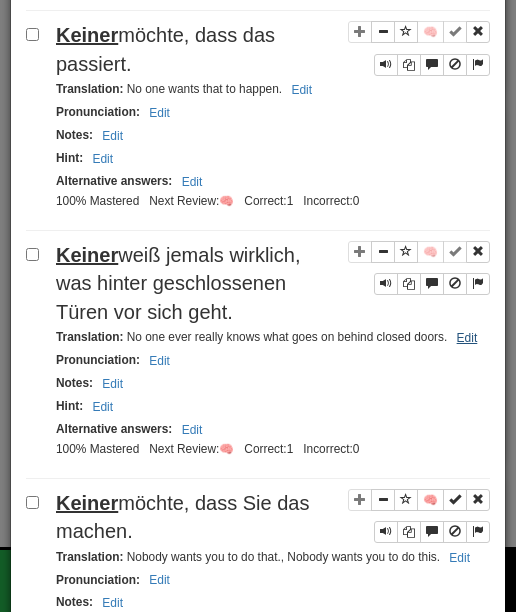 scroll, scrollTop: 2281, scrollLeft: 0, axis: vertical 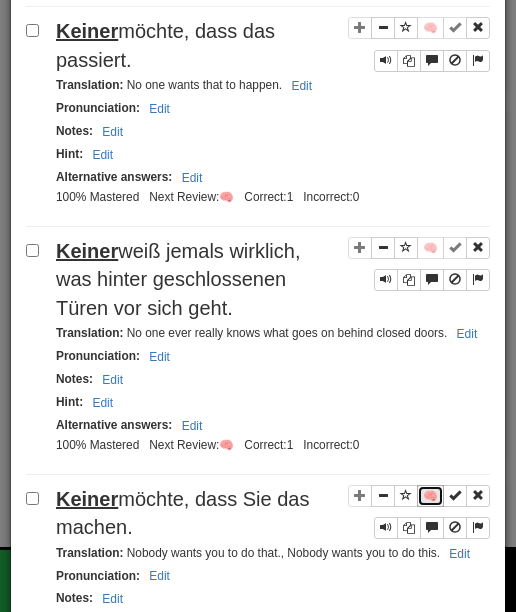 click on "🧠" at bounding box center [430, 496] 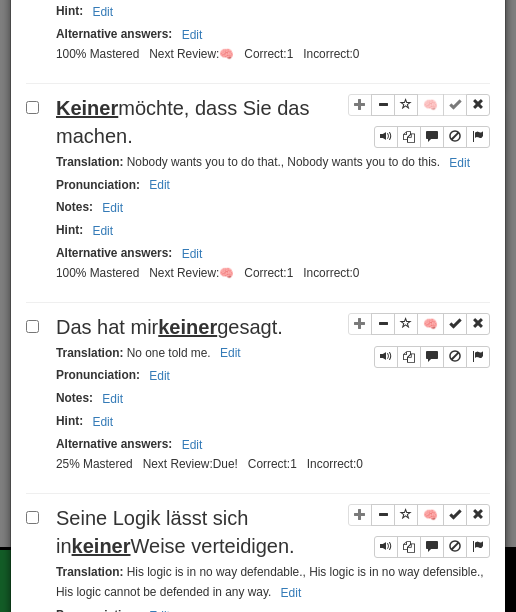 scroll, scrollTop: 2674, scrollLeft: 0, axis: vertical 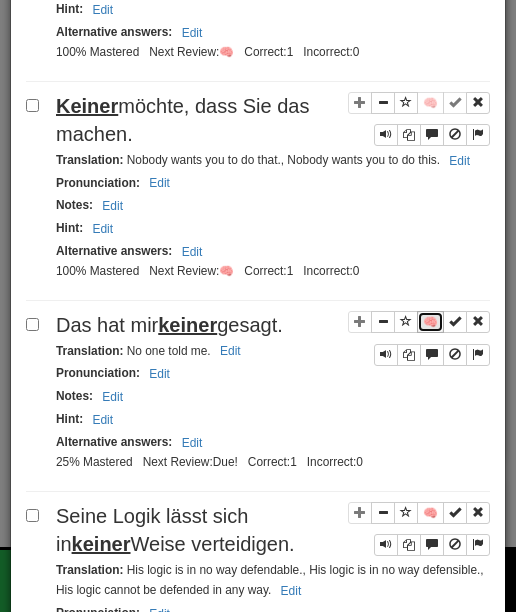 click on "🧠" at bounding box center [430, 322] 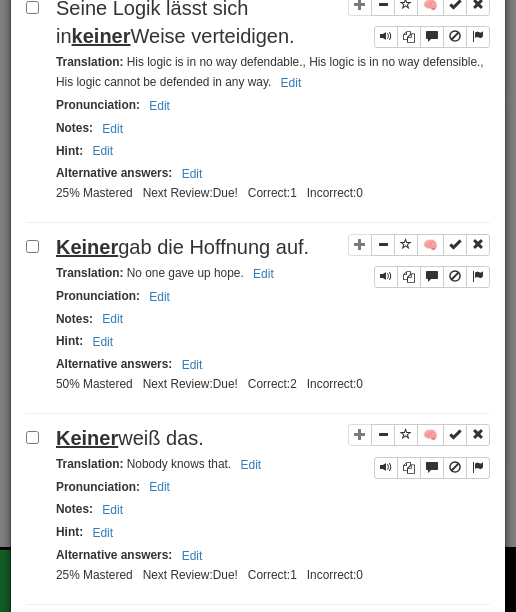 scroll, scrollTop: 3200, scrollLeft: 0, axis: vertical 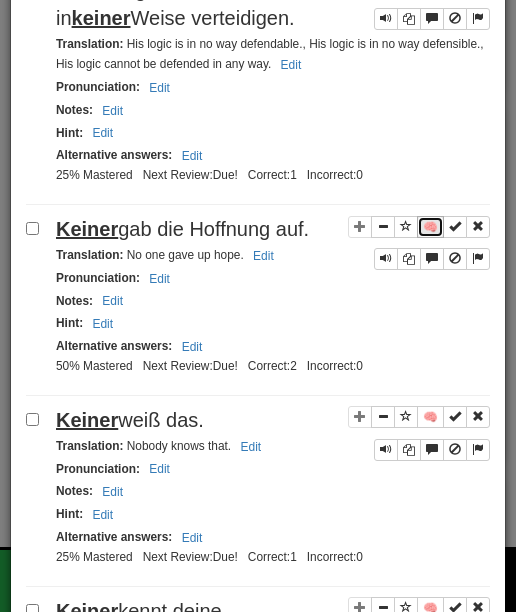 click on "🧠" at bounding box center [430, 227] 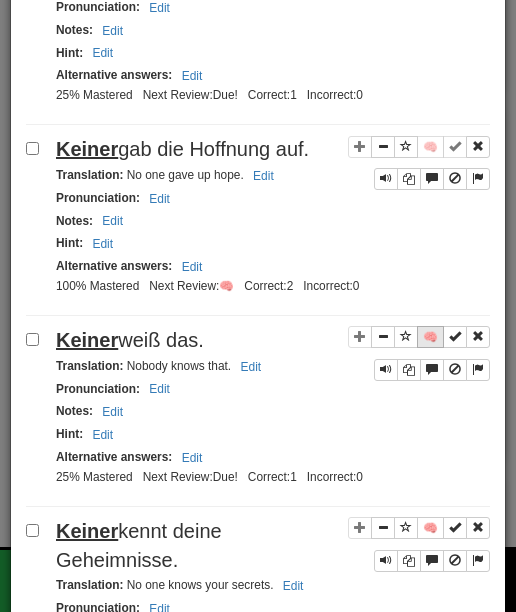 scroll, scrollTop: 3305, scrollLeft: 0, axis: vertical 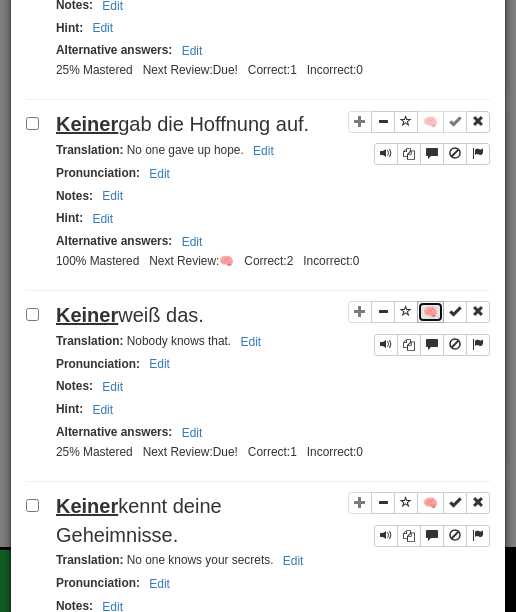 click on "🧠" at bounding box center [430, 312] 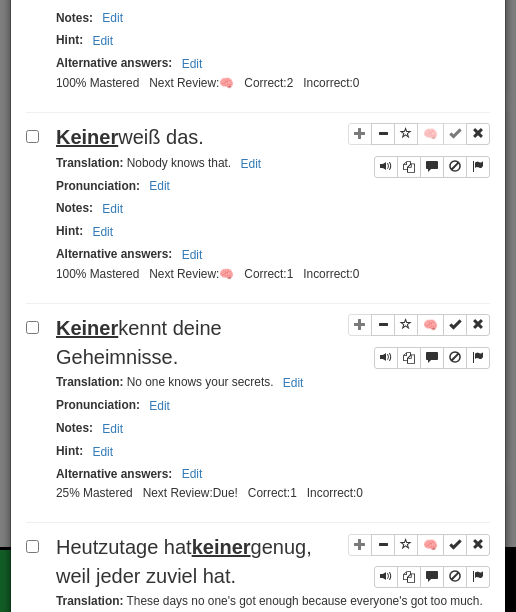 scroll, scrollTop: 3501, scrollLeft: 0, axis: vertical 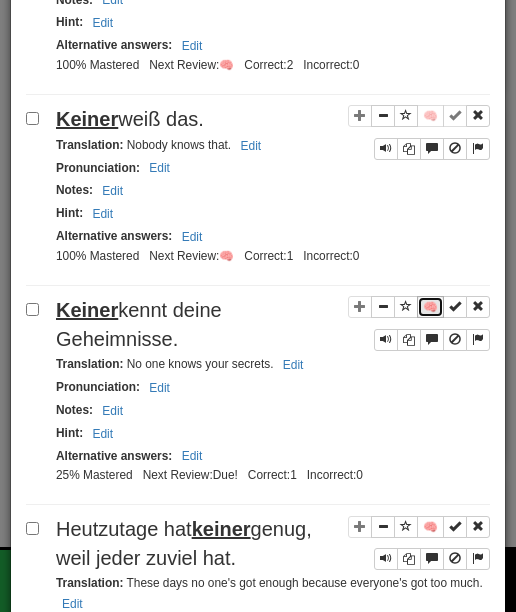 click on "🧠" at bounding box center (430, 307) 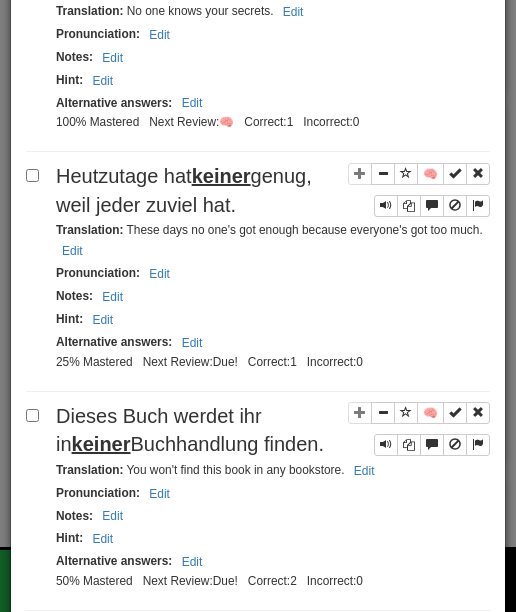 scroll, scrollTop: 3857, scrollLeft: 0, axis: vertical 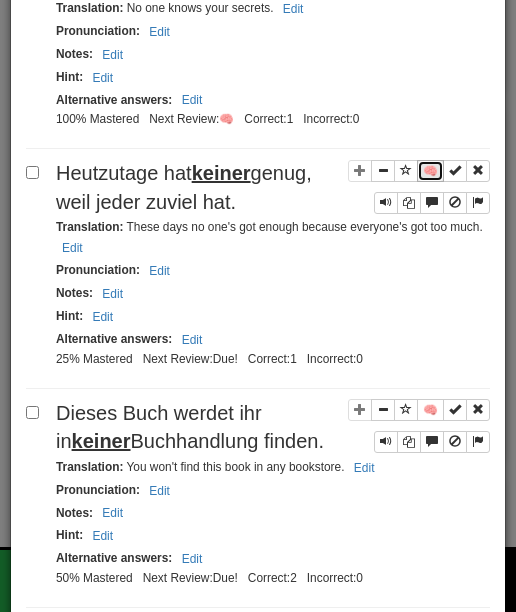 click on "🧠" at bounding box center (430, 171) 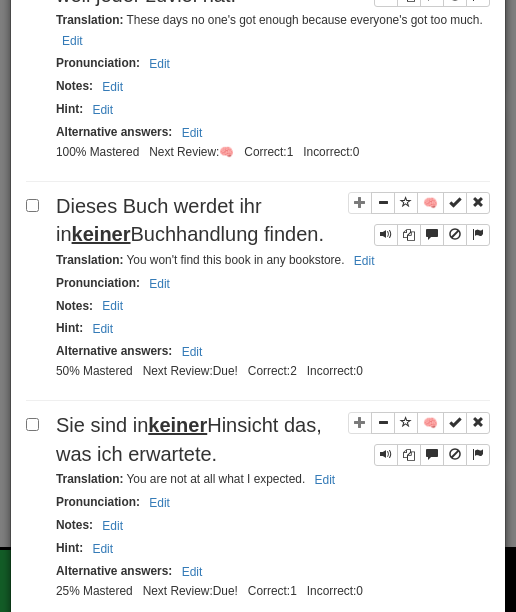 scroll, scrollTop: 4063, scrollLeft: 0, axis: vertical 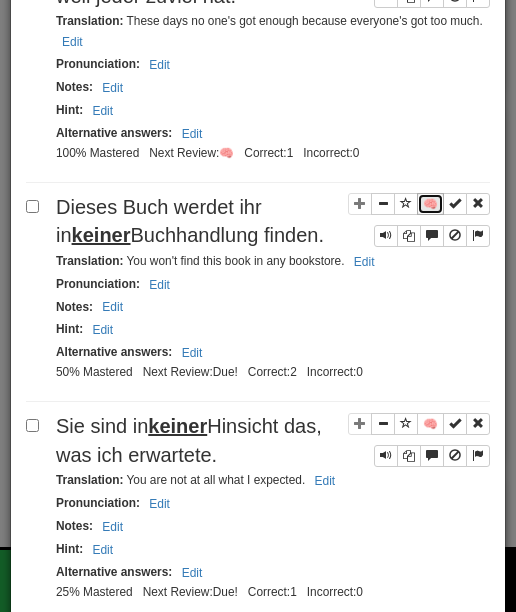 click on "🧠" at bounding box center (430, 204) 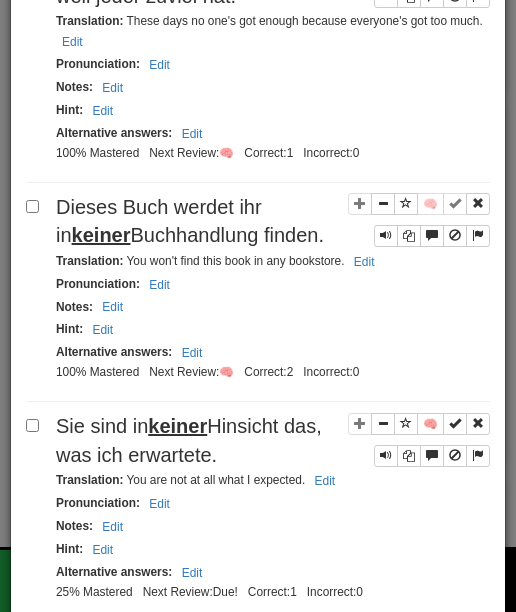 scroll, scrollTop: 4191, scrollLeft: 0, axis: vertical 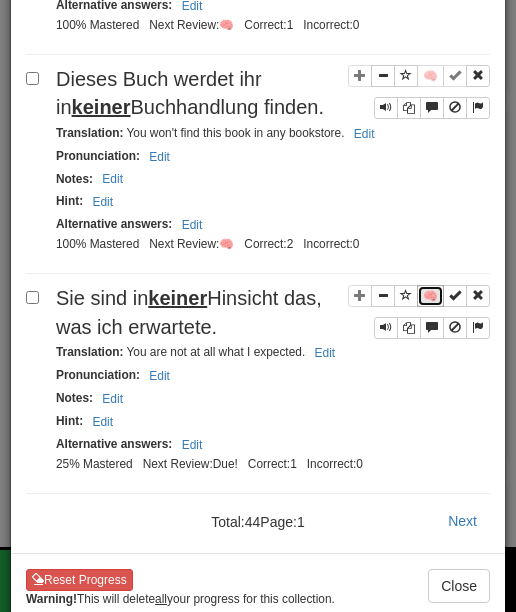 click on "🧠" at bounding box center [430, 296] 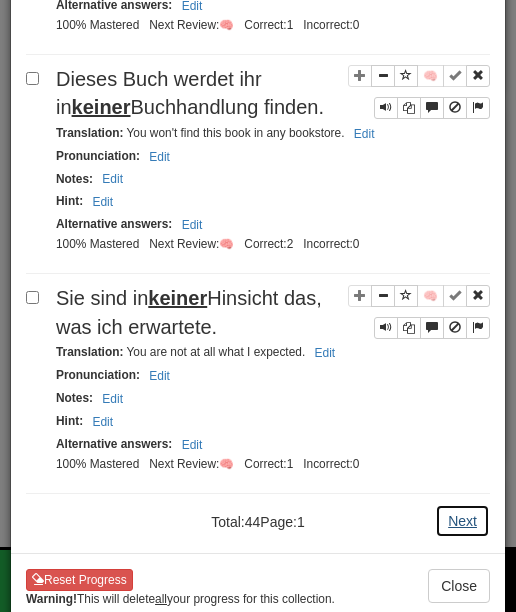 click on "Next" at bounding box center (462, 521) 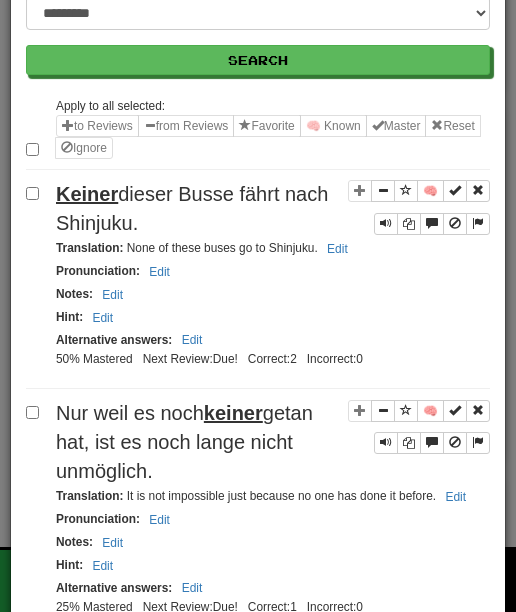 scroll, scrollTop: 231, scrollLeft: 0, axis: vertical 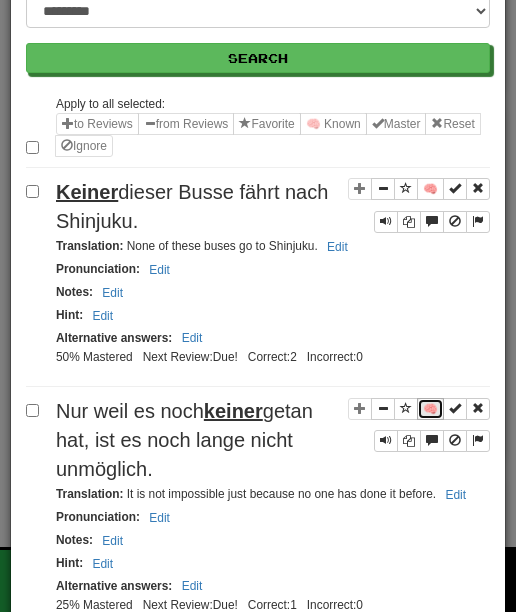 click on "🧠" at bounding box center [430, 409] 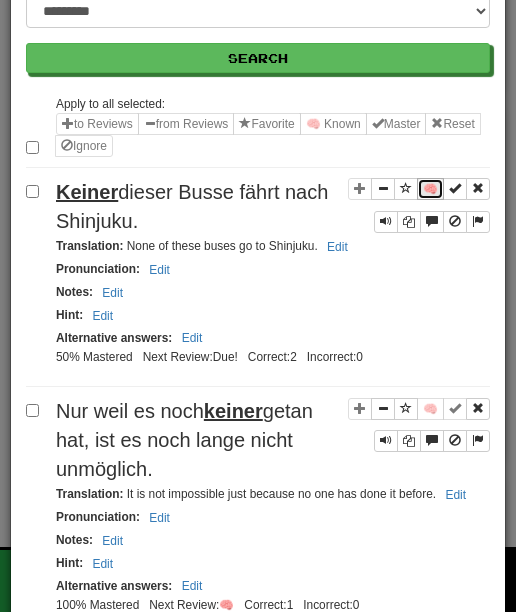 click on "🧠" at bounding box center (430, 189) 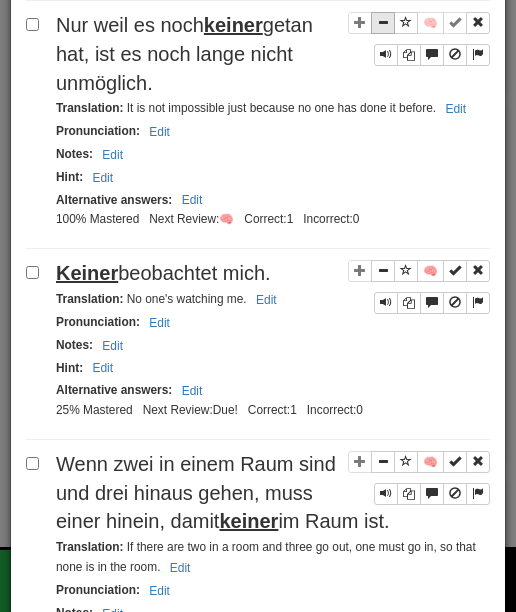 scroll, scrollTop: 622, scrollLeft: 0, axis: vertical 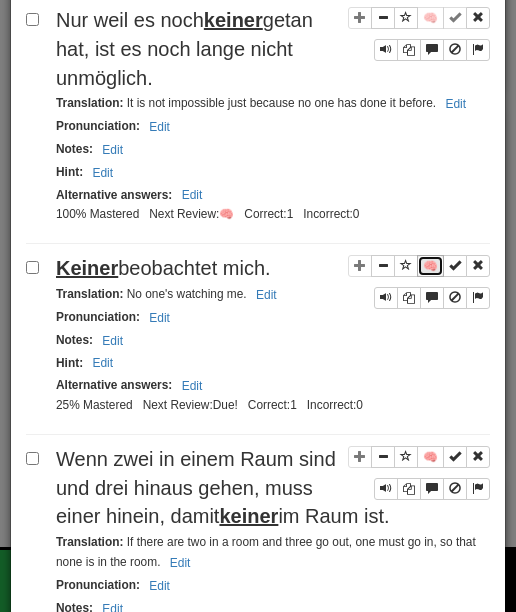 click on "🧠" at bounding box center [430, 266] 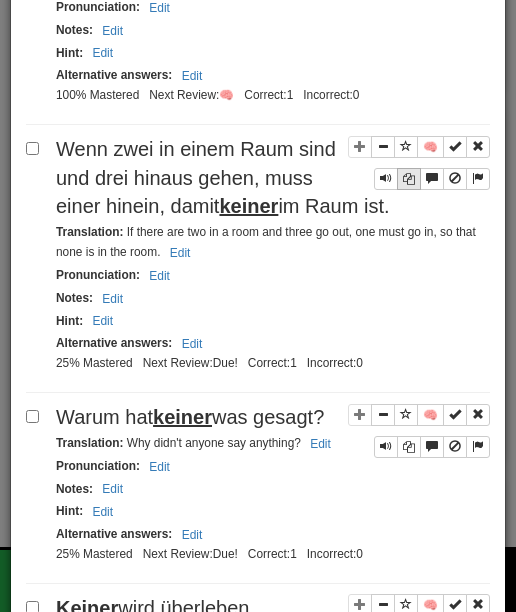 scroll, scrollTop: 940, scrollLeft: 0, axis: vertical 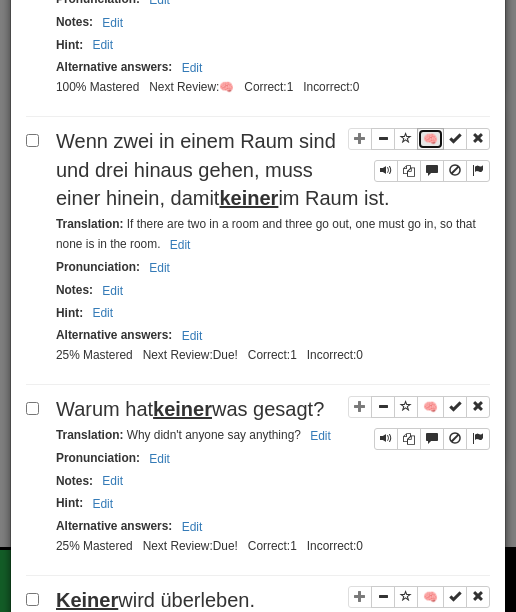 click on "🧠" at bounding box center (430, 139) 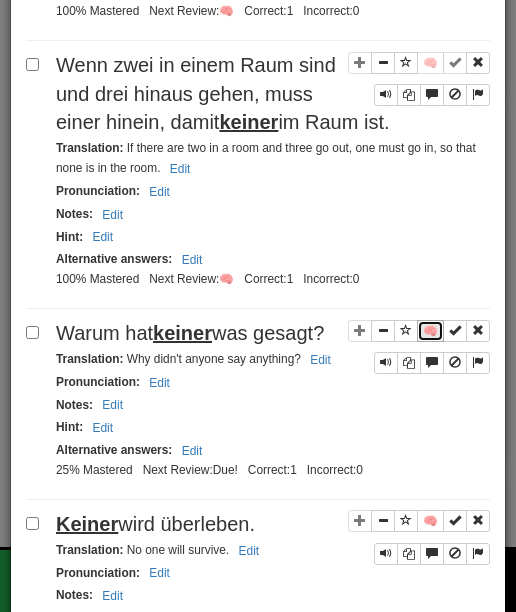 click on "🧠" at bounding box center (430, 331) 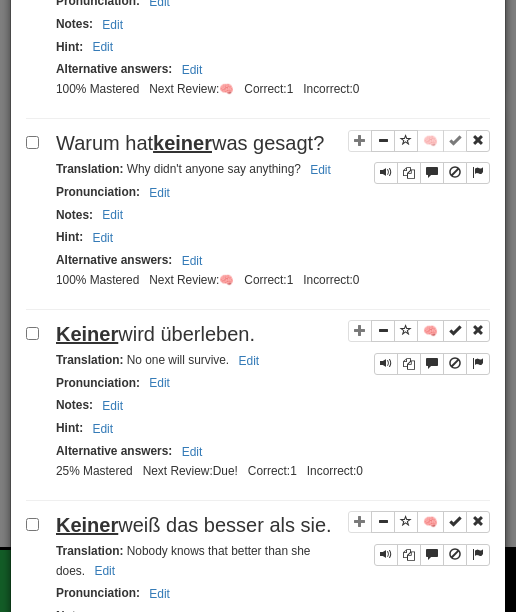 scroll, scrollTop: 1239, scrollLeft: 0, axis: vertical 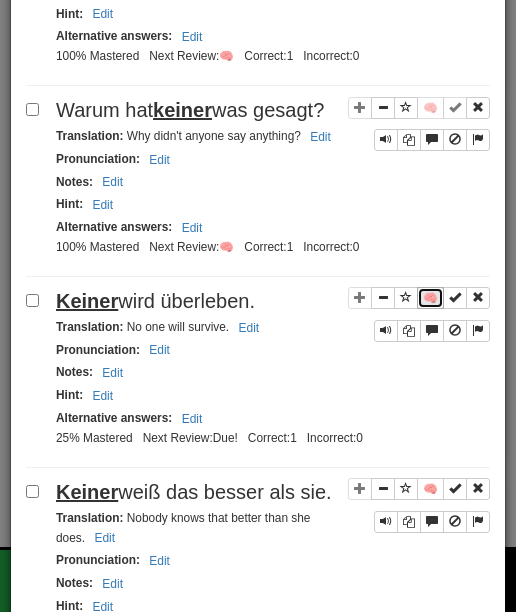 click on "🧠" at bounding box center [430, 298] 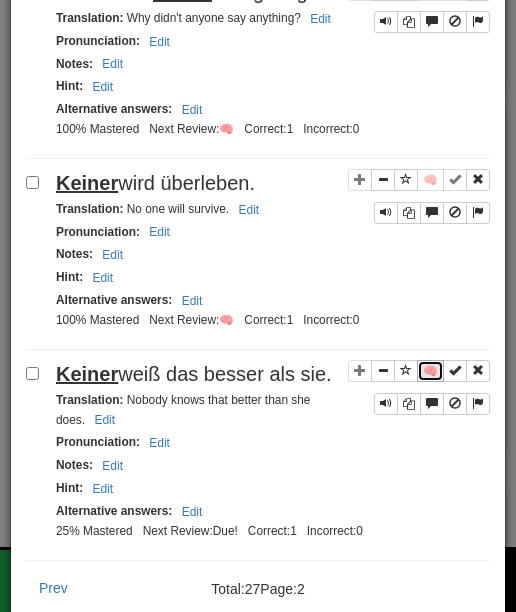 click on "🧠" at bounding box center [430, 371] 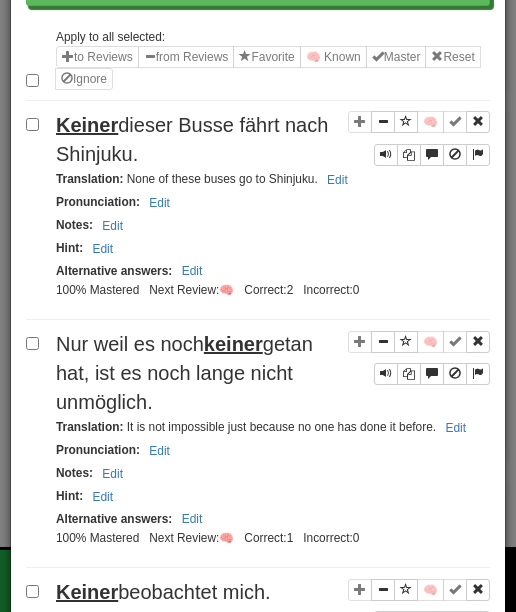 scroll, scrollTop: 0, scrollLeft: 0, axis: both 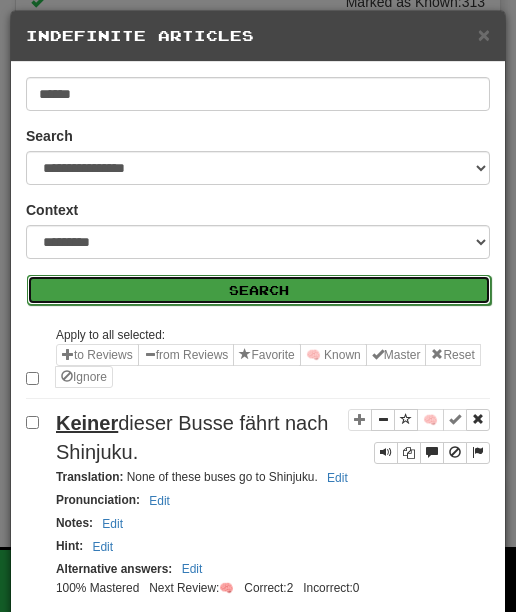 click on "Search" at bounding box center [259, 290] 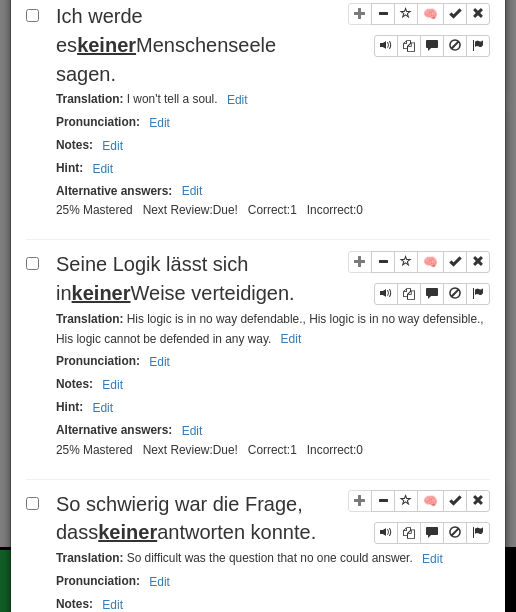scroll, scrollTop: 650, scrollLeft: 0, axis: vertical 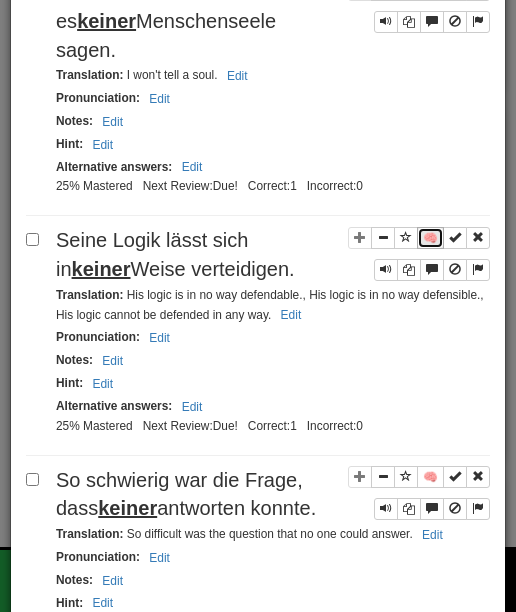 click on "🧠" at bounding box center (430, 238) 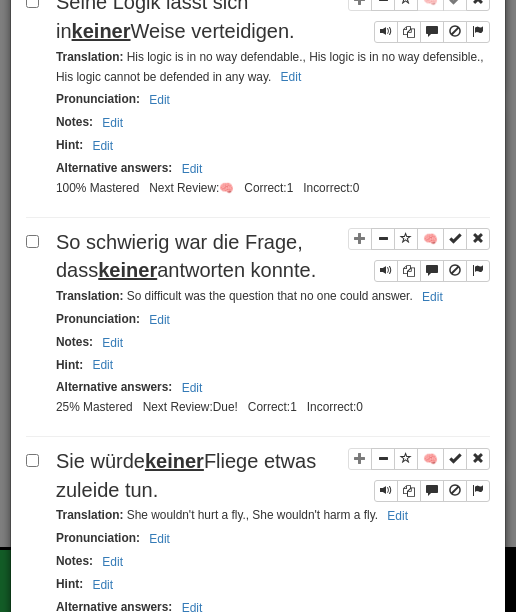 scroll, scrollTop: 933, scrollLeft: 0, axis: vertical 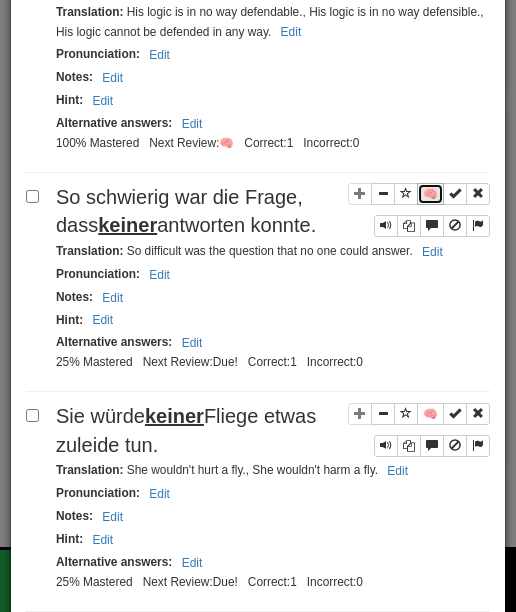 click on "🧠" at bounding box center [430, 194] 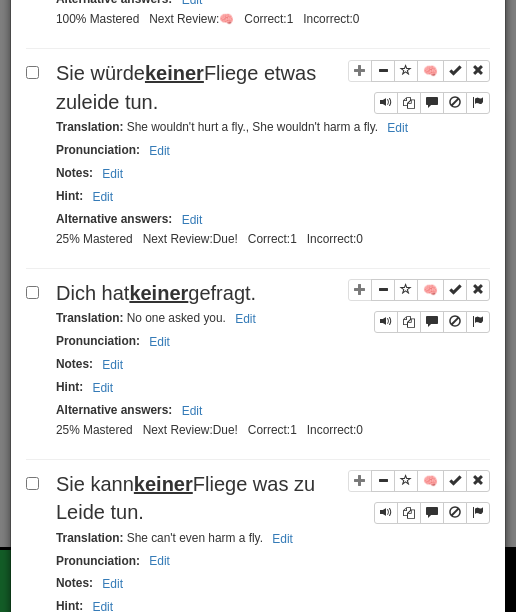 scroll, scrollTop: 1310, scrollLeft: 0, axis: vertical 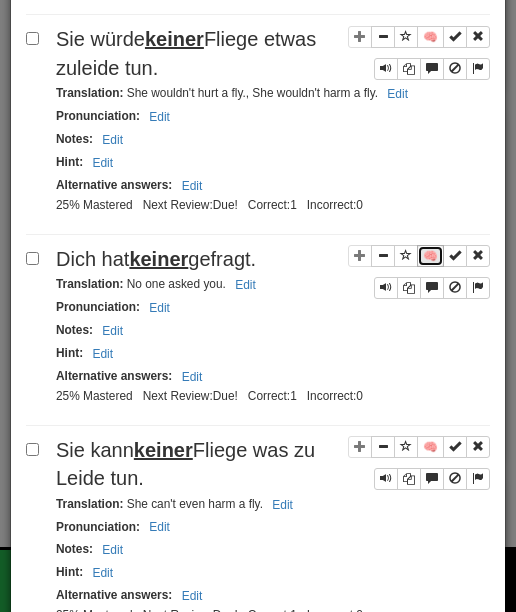 click on "🧠" at bounding box center [430, 256] 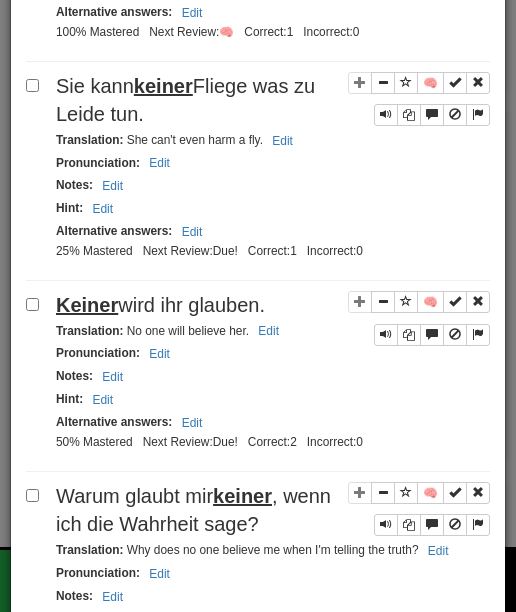scroll, scrollTop: 1677, scrollLeft: 0, axis: vertical 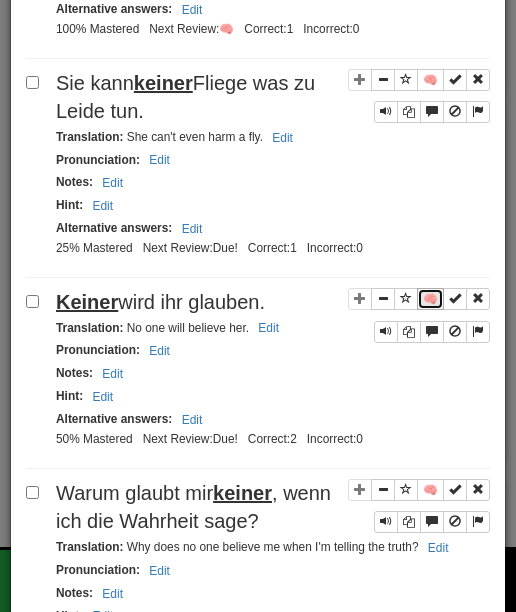 click on "🧠" at bounding box center (430, 299) 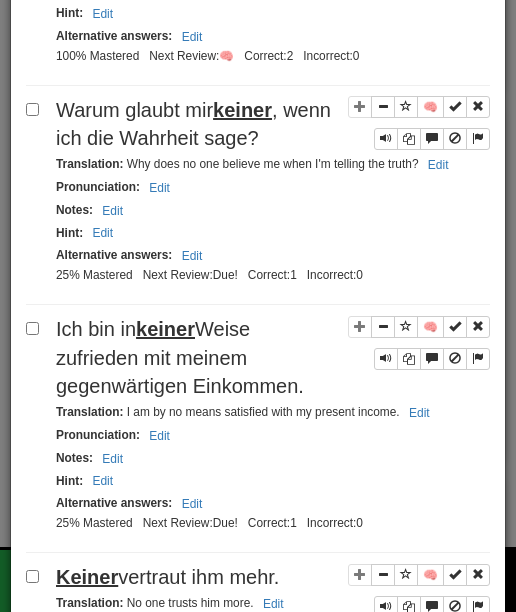 scroll, scrollTop: 2076, scrollLeft: 0, axis: vertical 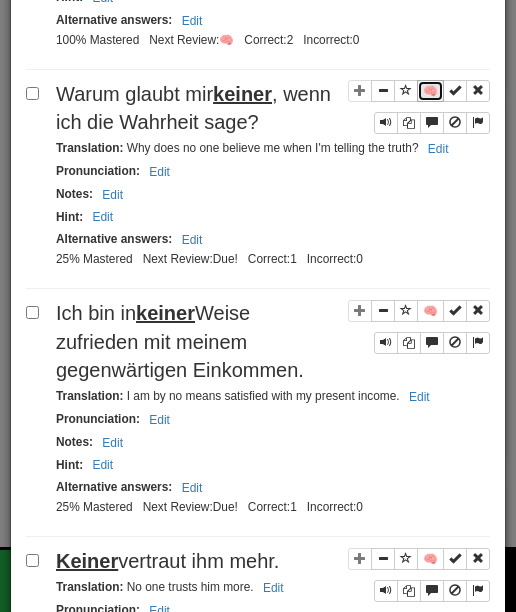 click on "🧠" at bounding box center (430, 91) 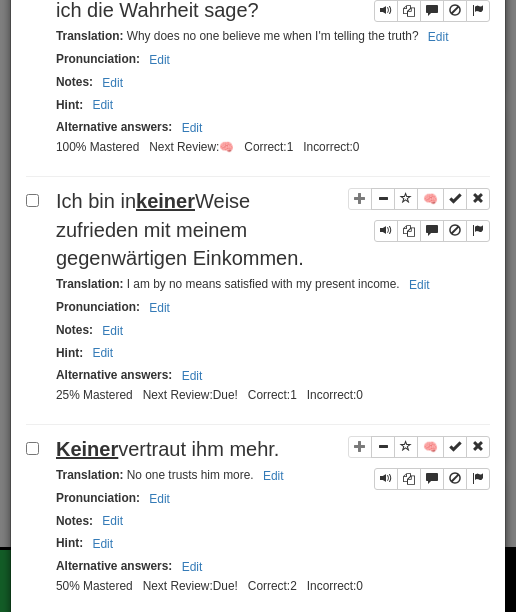 scroll, scrollTop: 2199, scrollLeft: 0, axis: vertical 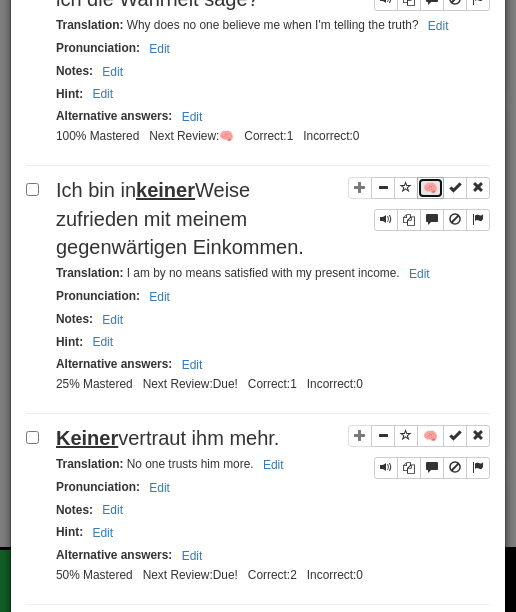 click on "🧠" at bounding box center (430, 188) 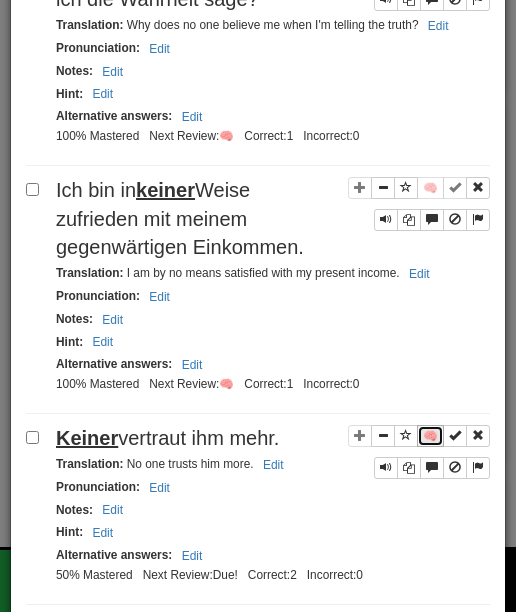 click on "🧠" at bounding box center [430, 436] 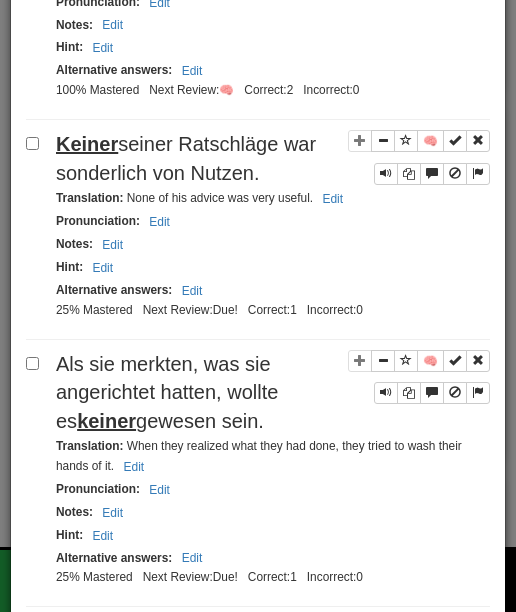 scroll, scrollTop: 2693, scrollLeft: 0, axis: vertical 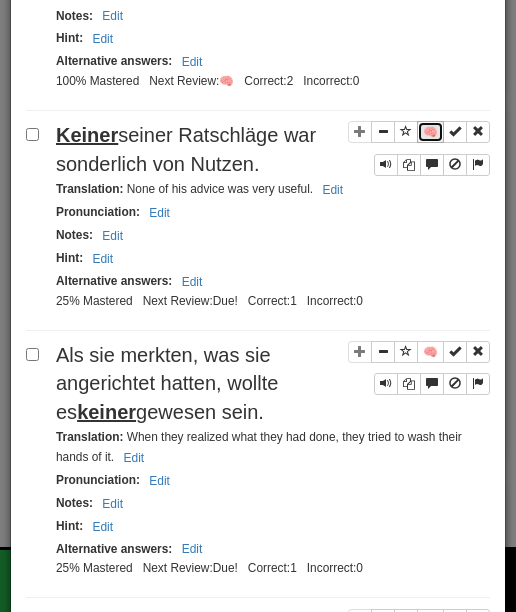 click on "🧠" at bounding box center [430, 132] 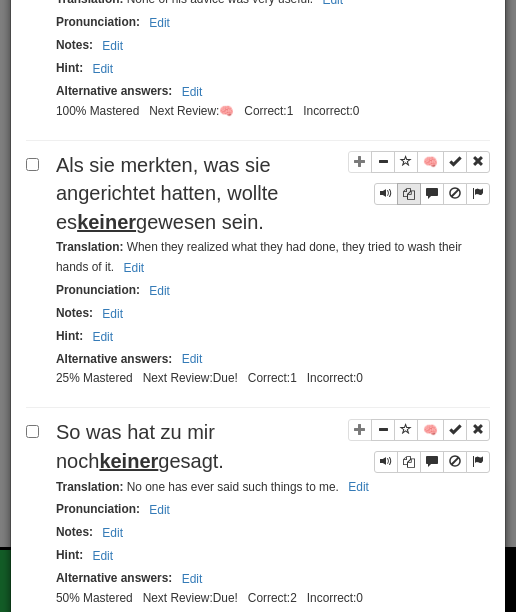 scroll, scrollTop: 2888, scrollLeft: 0, axis: vertical 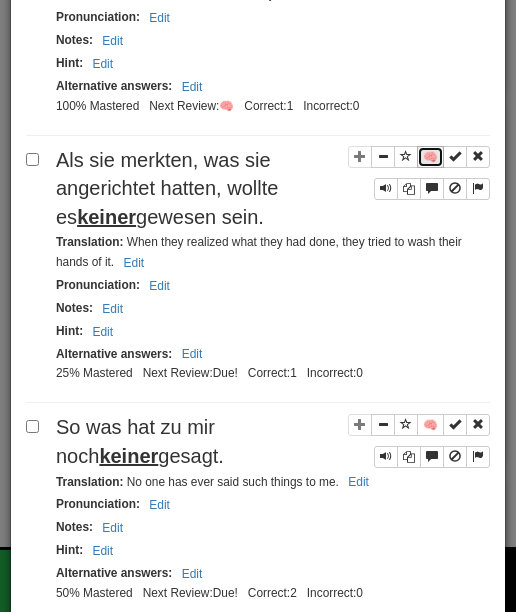 click on "🧠" at bounding box center [430, 157] 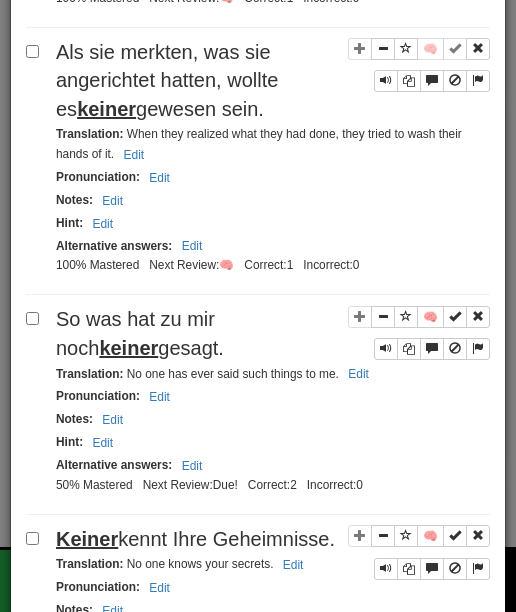 scroll, scrollTop: 2999, scrollLeft: 0, axis: vertical 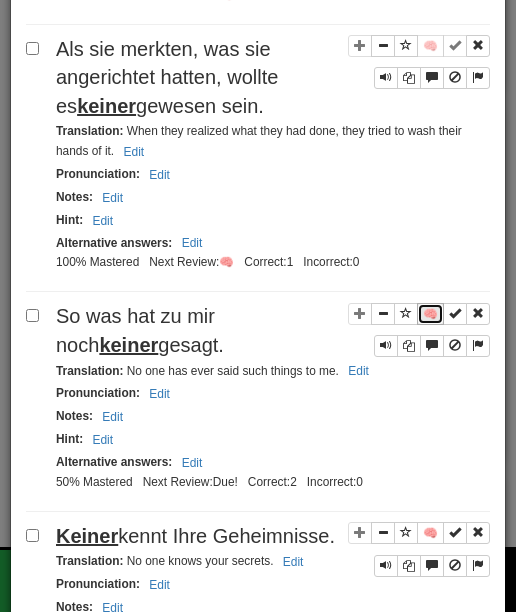 click on "🧠" at bounding box center (430, 314) 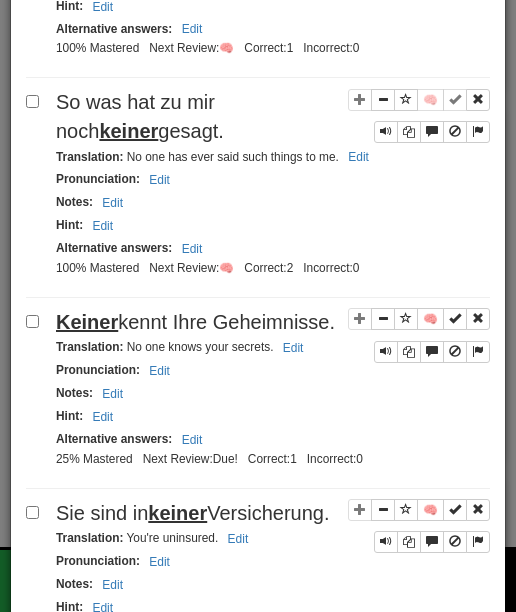 scroll, scrollTop: 3216, scrollLeft: 0, axis: vertical 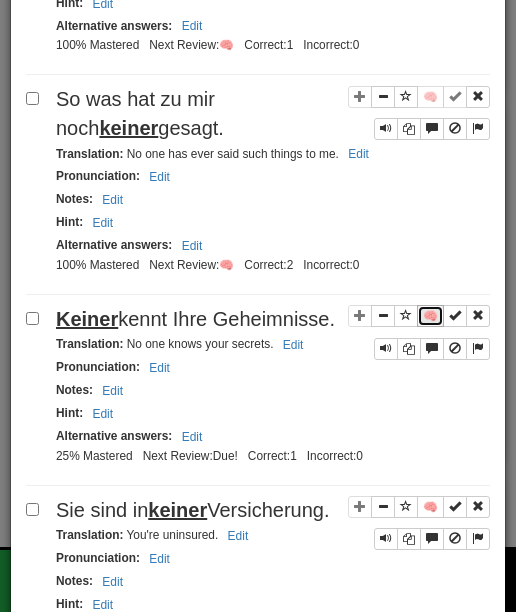 click on "🧠" at bounding box center (430, 316) 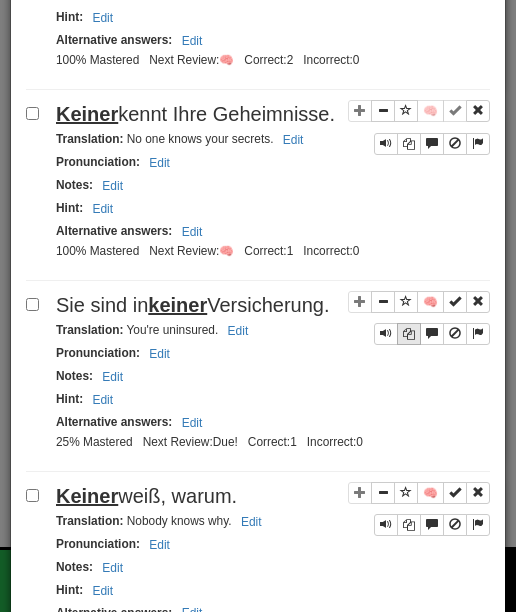 scroll, scrollTop: 3485, scrollLeft: 0, axis: vertical 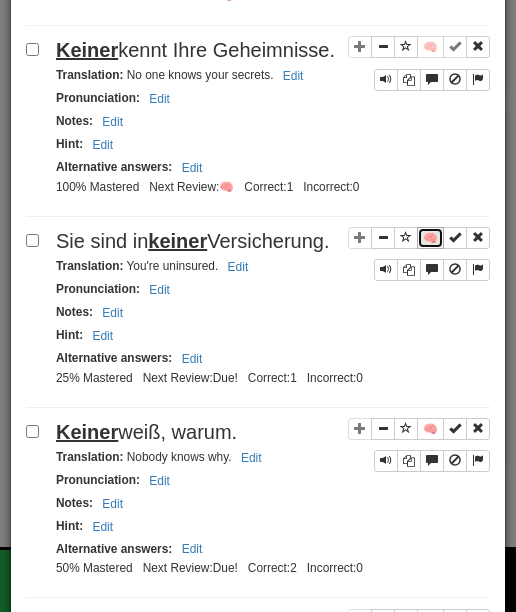 click on "🧠" at bounding box center [430, 238] 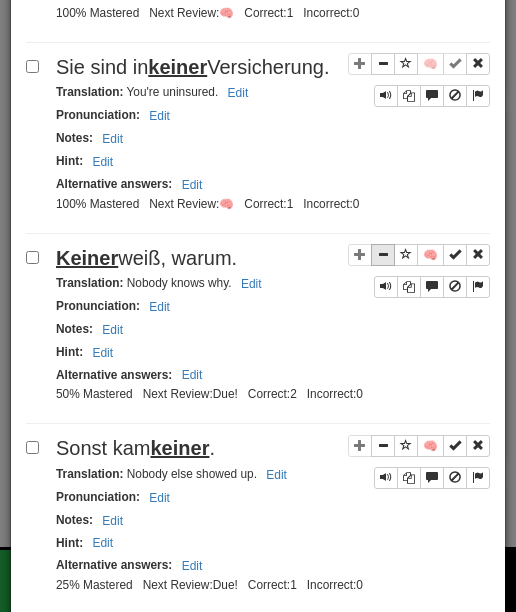 scroll, scrollTop: 3721, scrollLeft: 0, axis: vertical 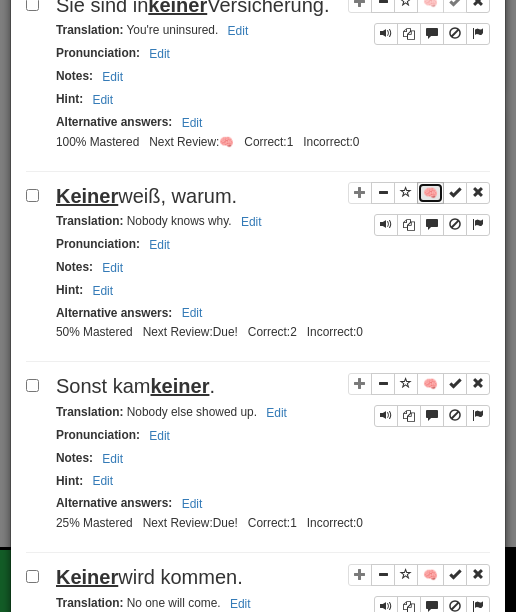 click on "🧠" at bounding box center [430, 193] 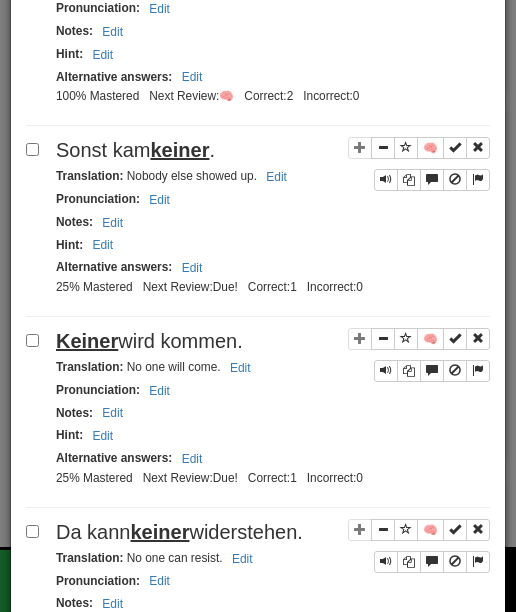 scroll, scrollTop: 3962, scrollLeft: 0, axis: vertical 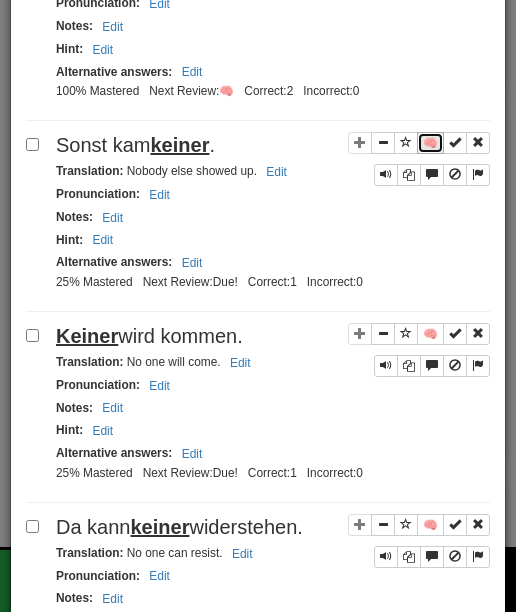 click on "🧠" at bounding box center (430, 143) 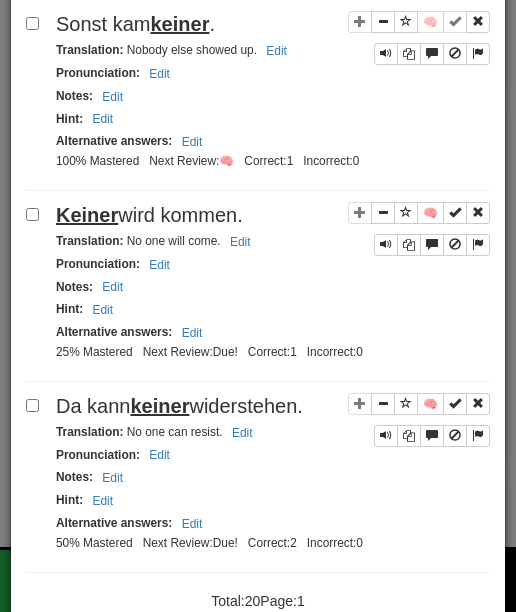 scroll, scrollTop: 4156, scrollLeft: 0, axis: vertical 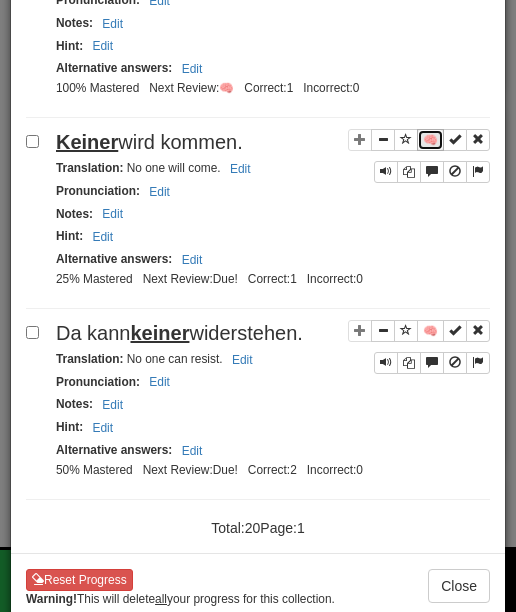 click on "🧠" at bounding box center [430, 140] 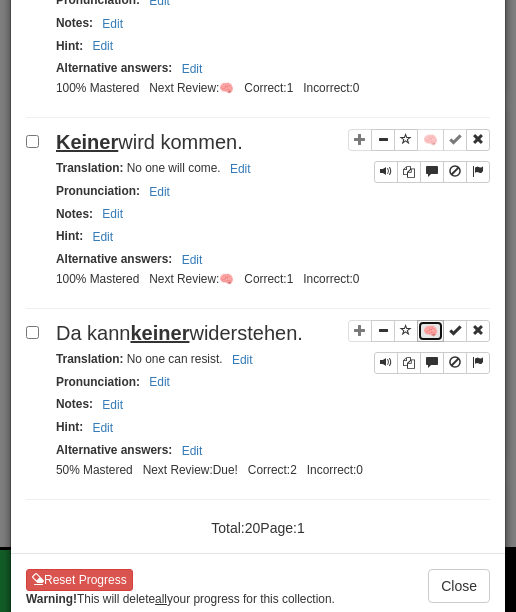 click on "🧠" at bounding box center [430, 331] 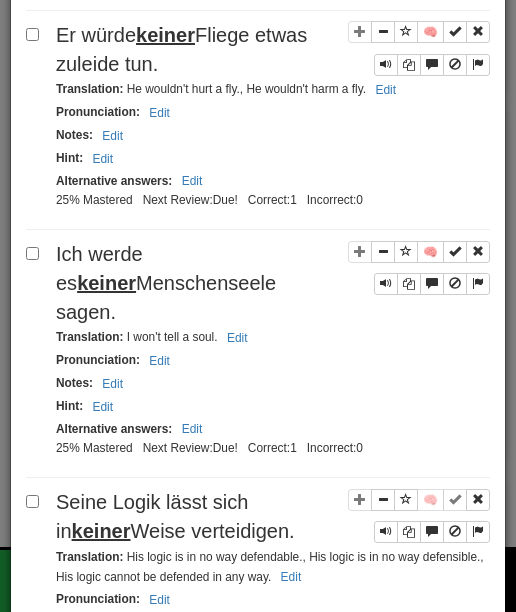 scroll, scrollTop: 0, scrollLeft: 0, axis: both 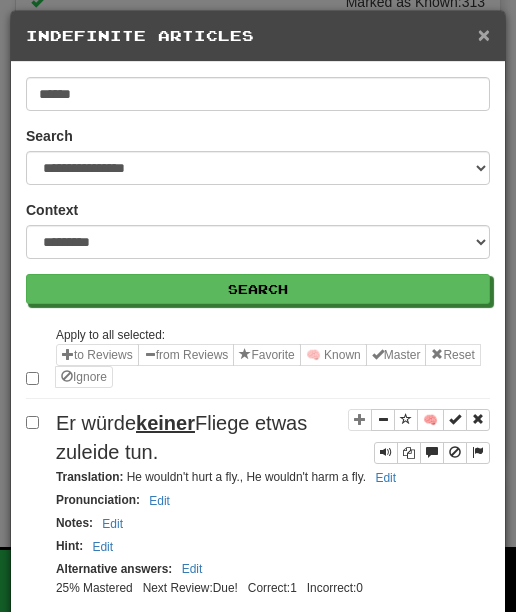 click on "×" at bounding box center (484, 34) 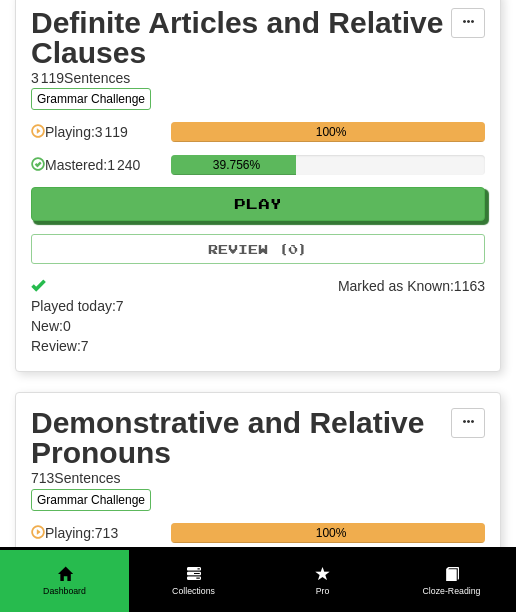scroll, scrollTop: 415, scrollLeft: 0, axis: vertical 